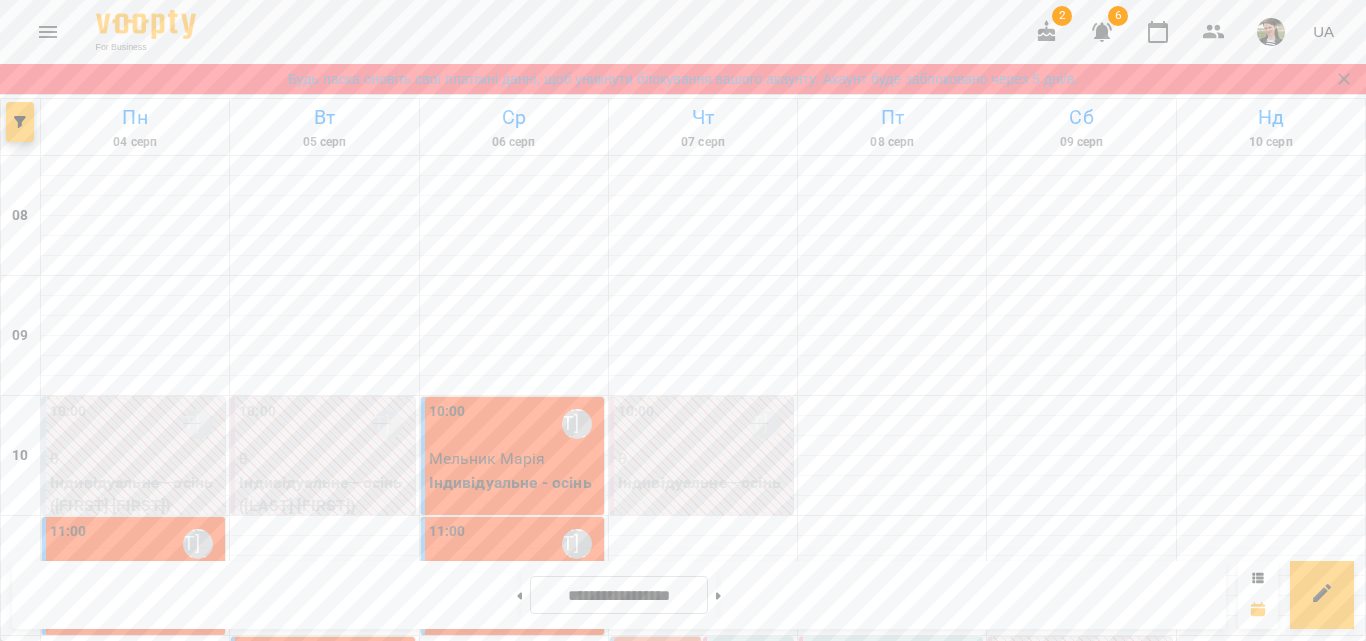 scroll, scrollTop: 0, scrollLeft: 0, axis: both 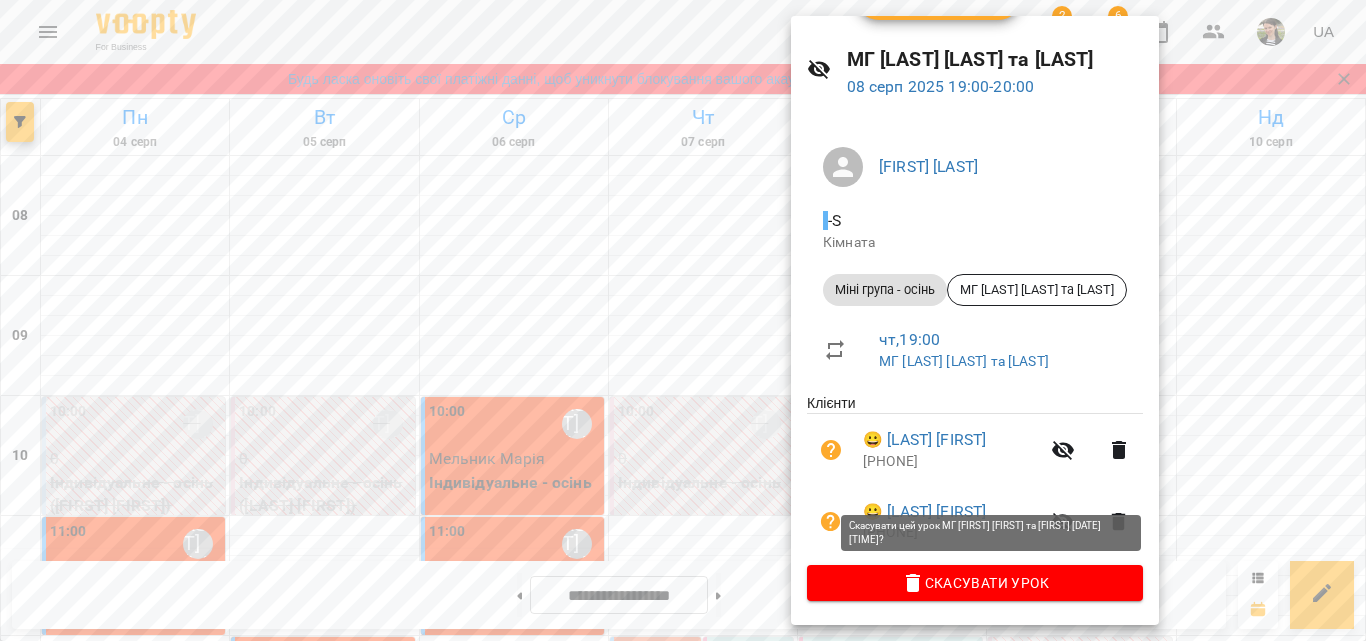 click on "Скасувати Урок" at bounding box center (975, 583) 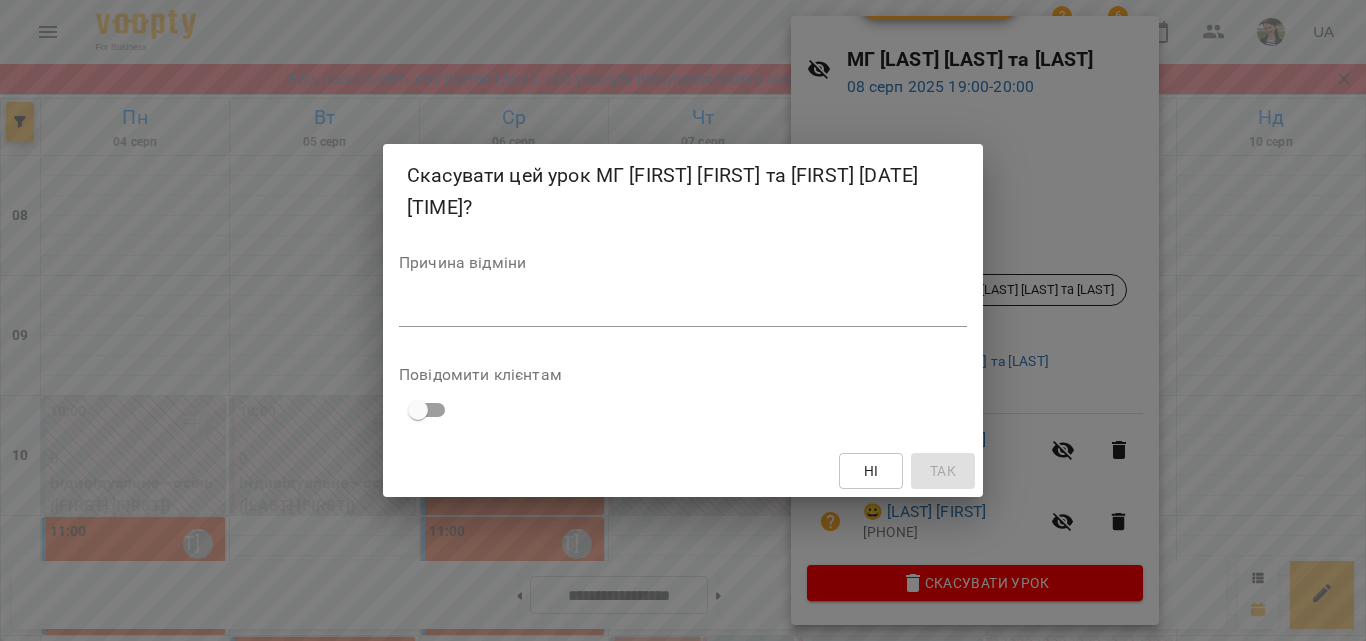 click at bounding box center [683, 310] 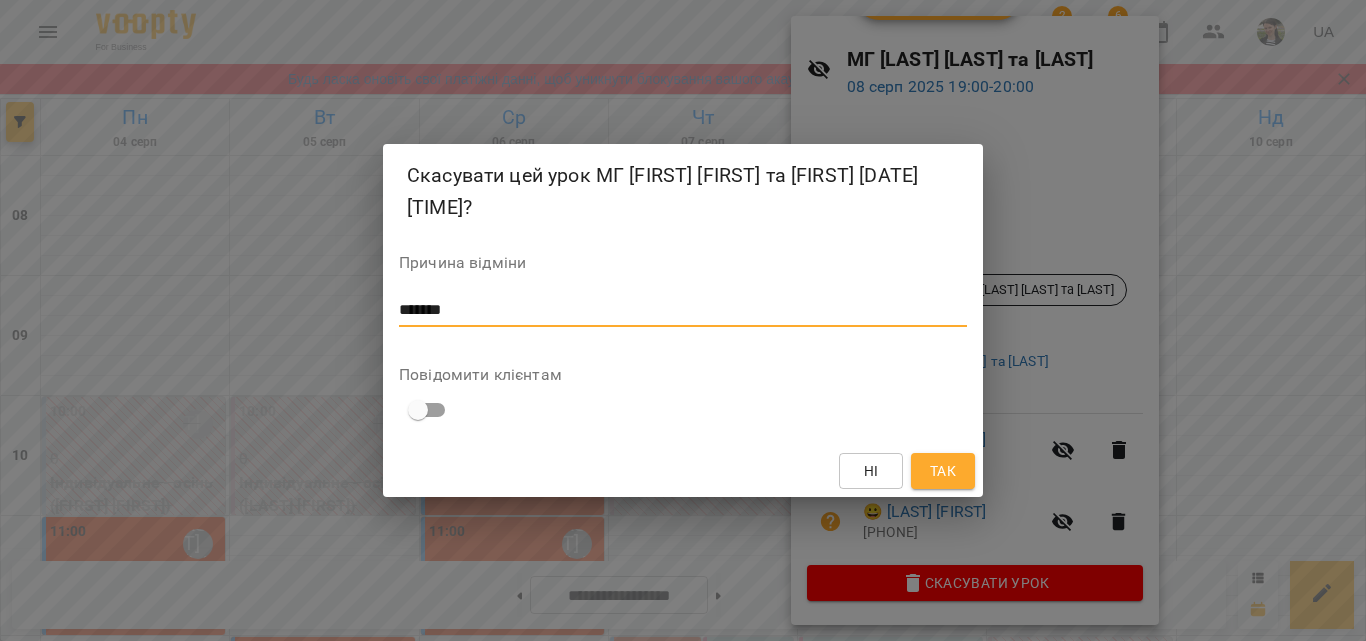 type on "*******" 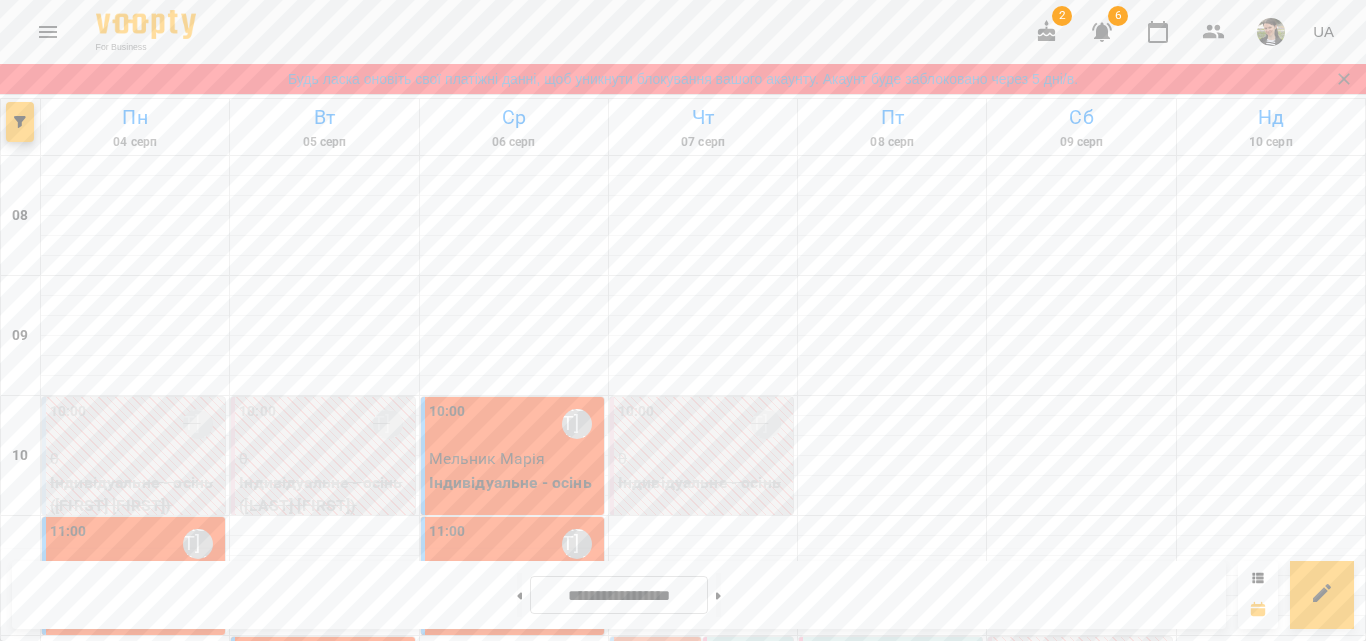 click on "19:00 [LAST] [LAST]" at bounding box center [703, 1504] 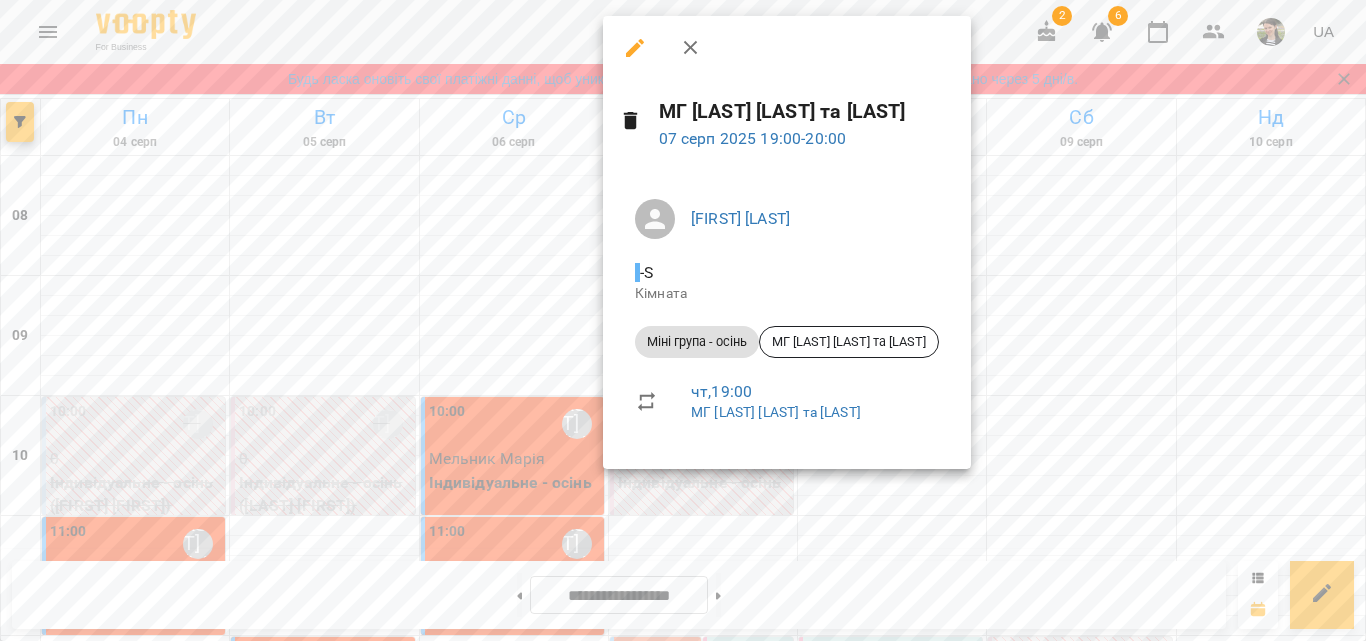 click 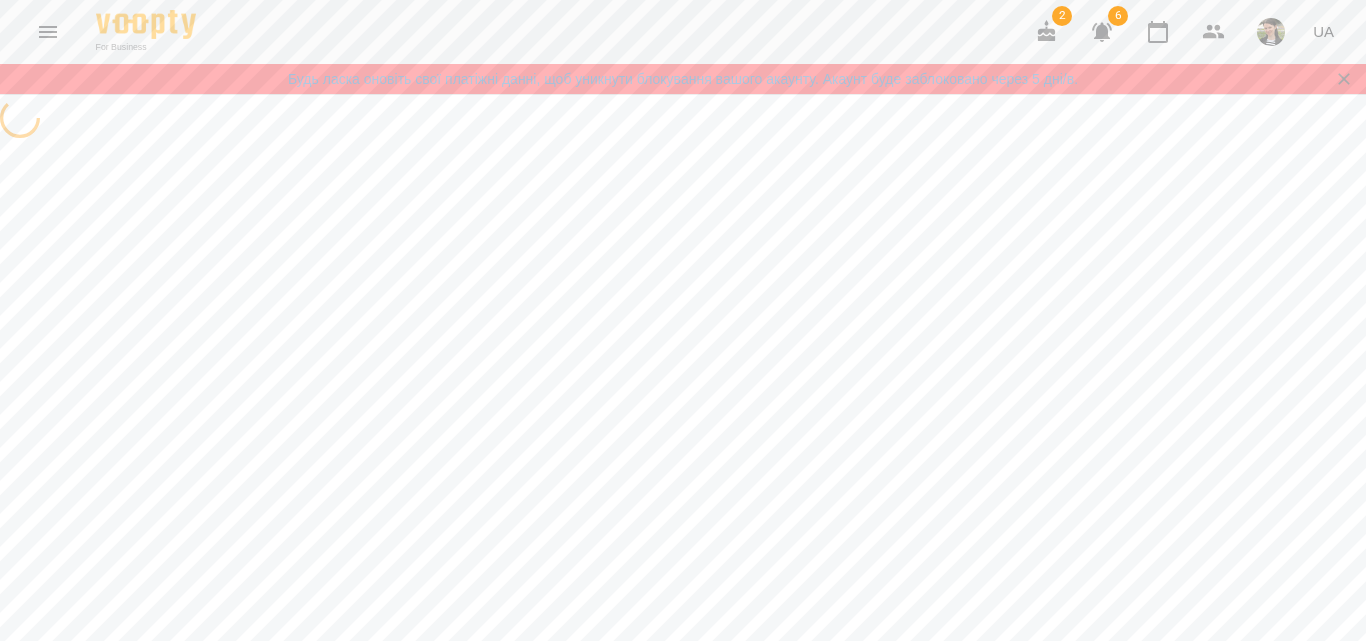 select on "**********" 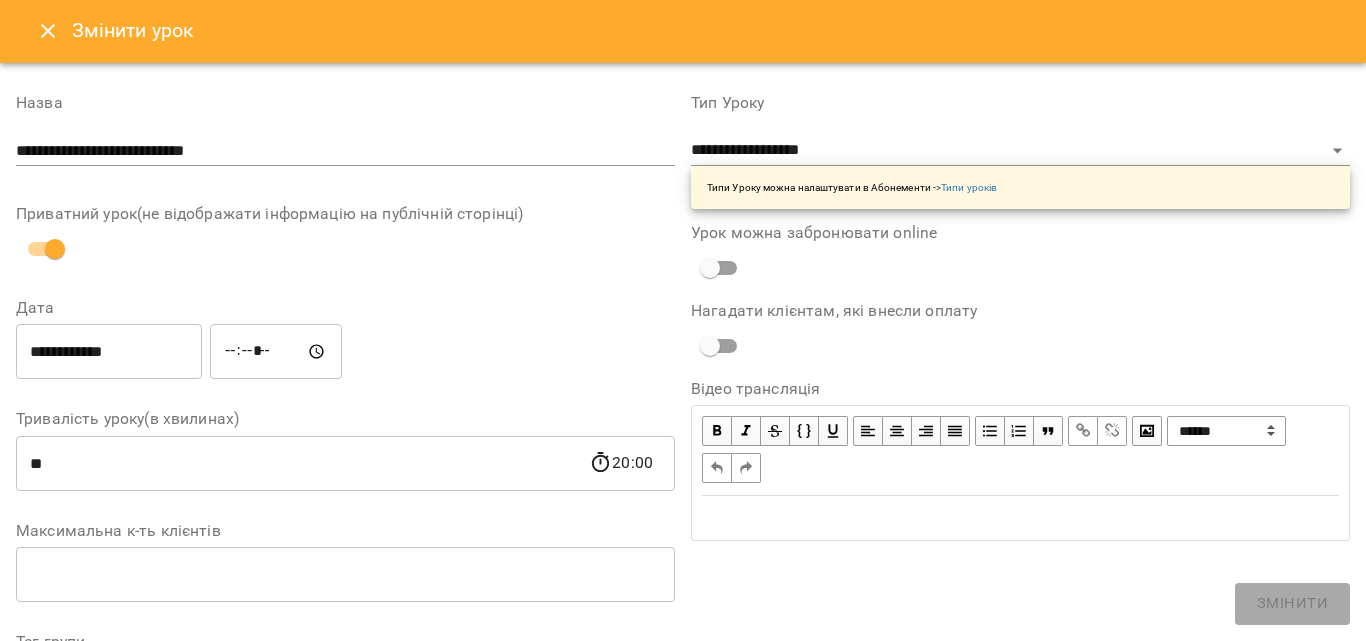 scroll, scrollTop: 0, scrollLeft: 0, axis: both 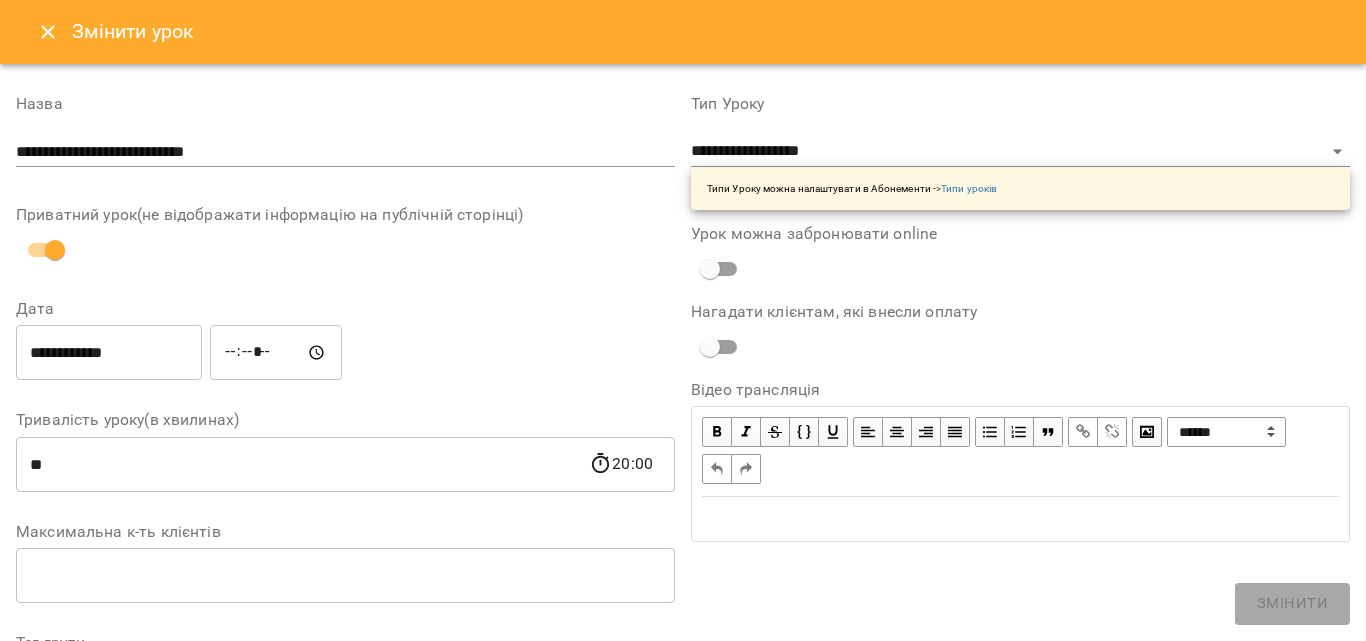click 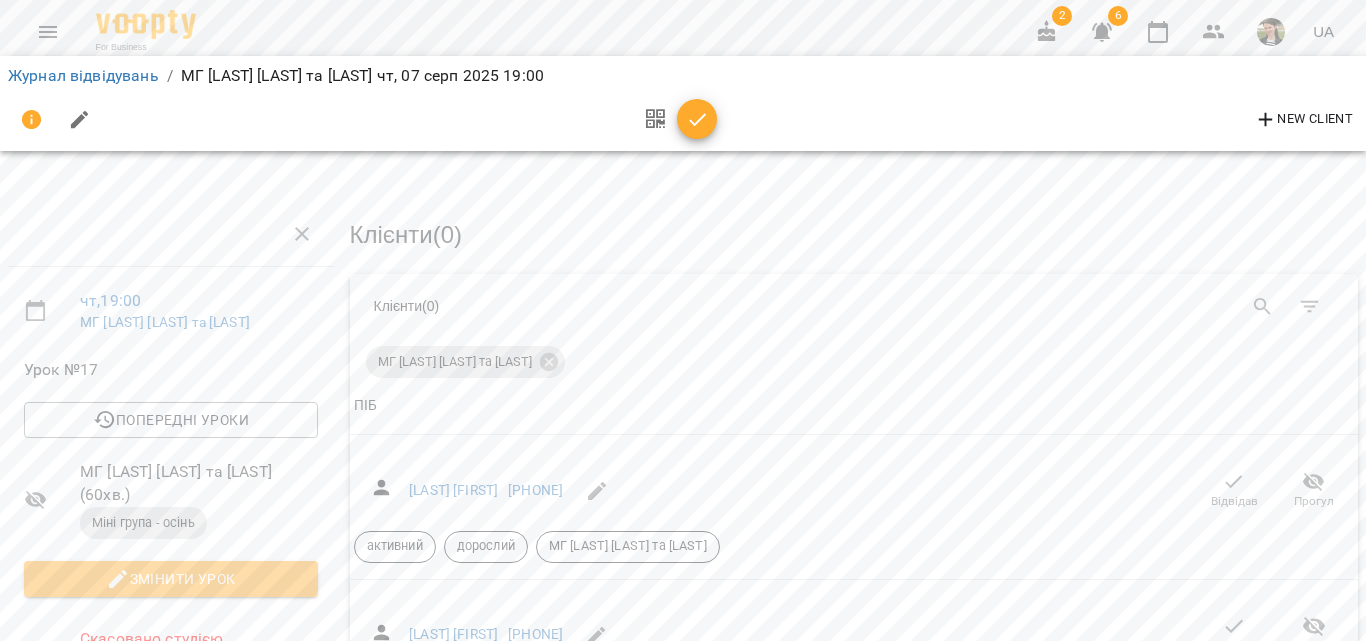 scroll, scrollTop: 400, scrollLeft: 0, axis: vertical 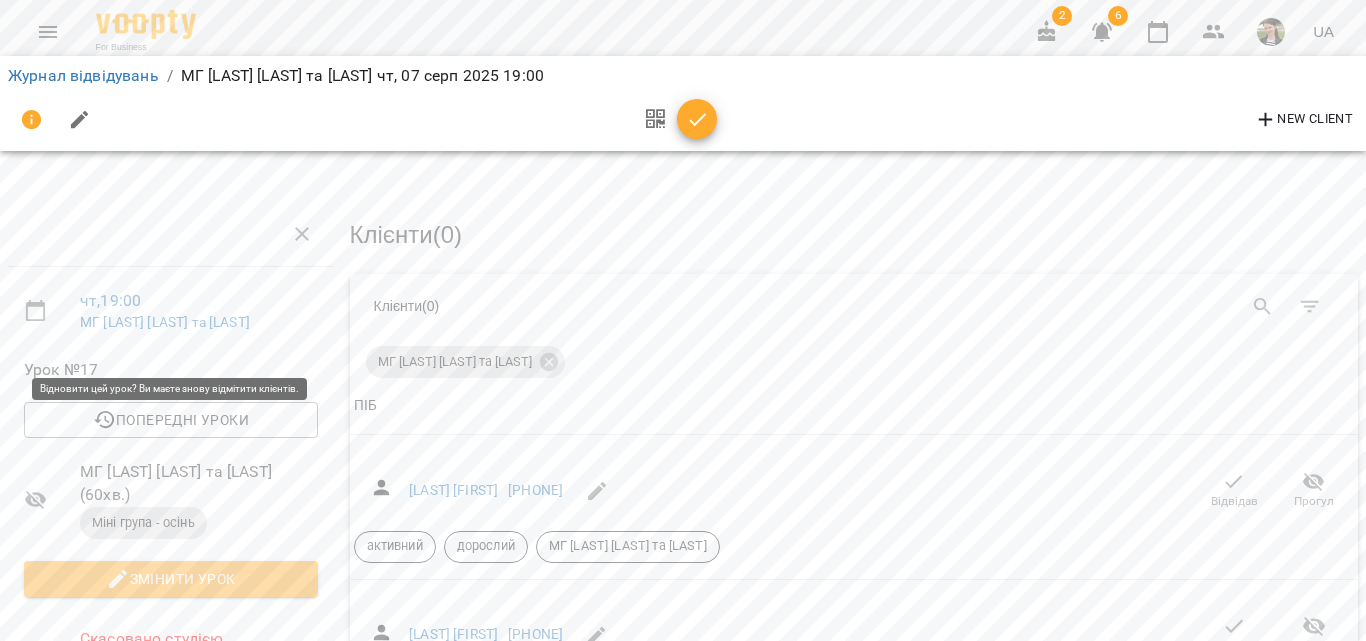 click on "Відновити урок" at bounding box center (171, 738) 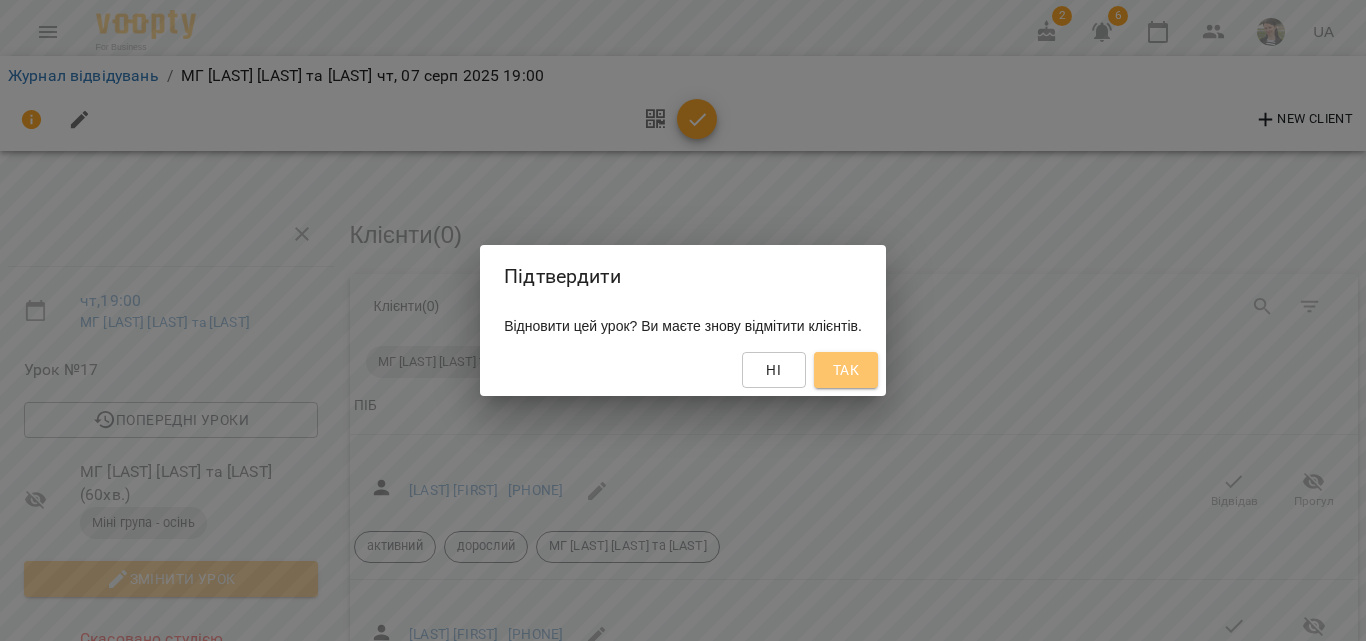 click on "Так" at bounding box center [846, 370] 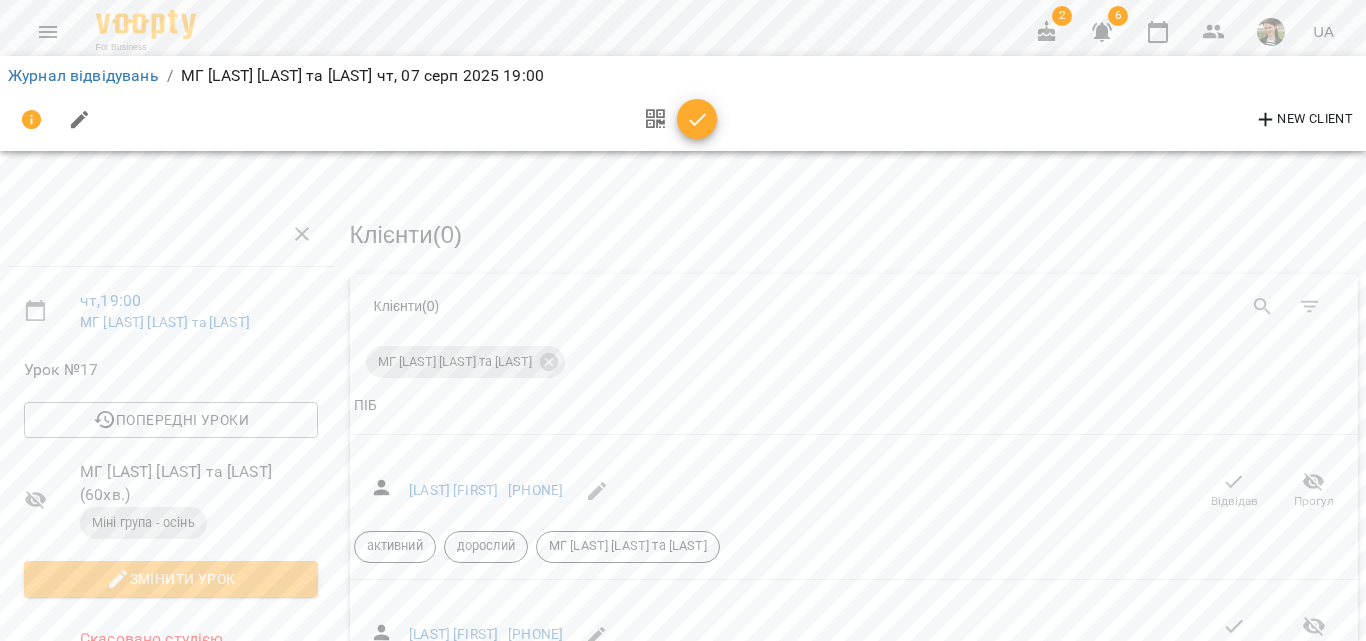 scroll, scrollTop: 298, scrollLeft: 0, axis: vertical 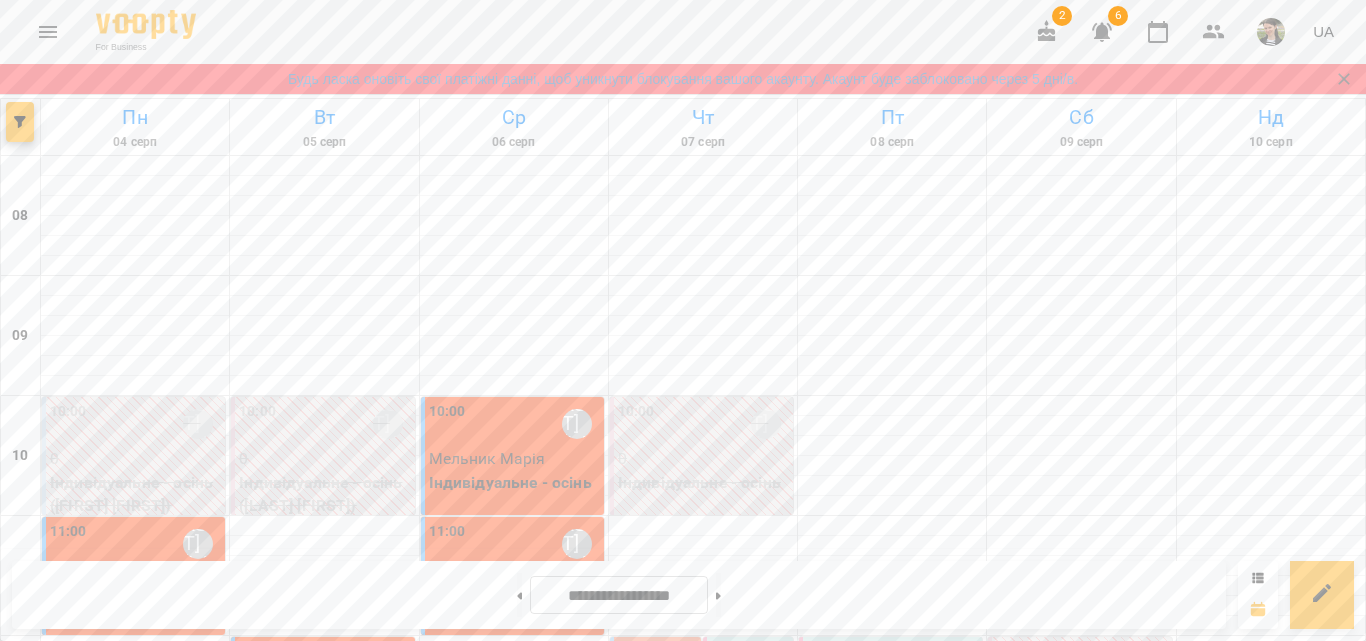 click on "13:00 [LAST] [LAST]" at bounding box center [750, 797] 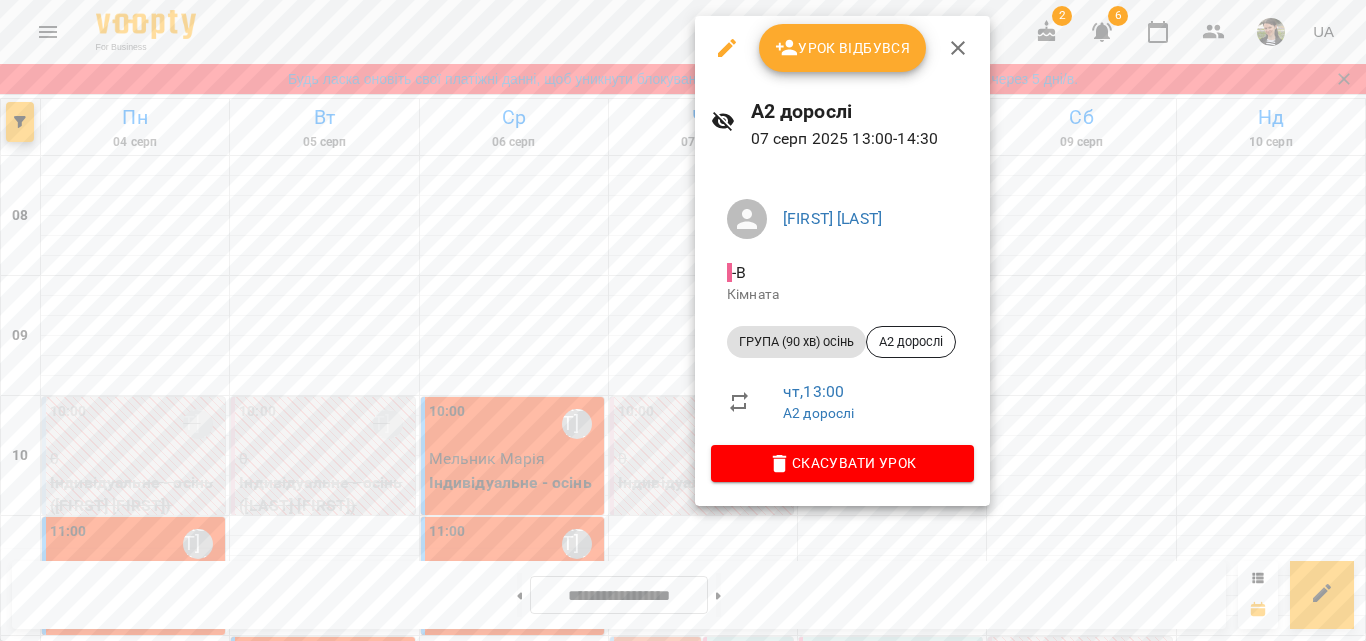 click 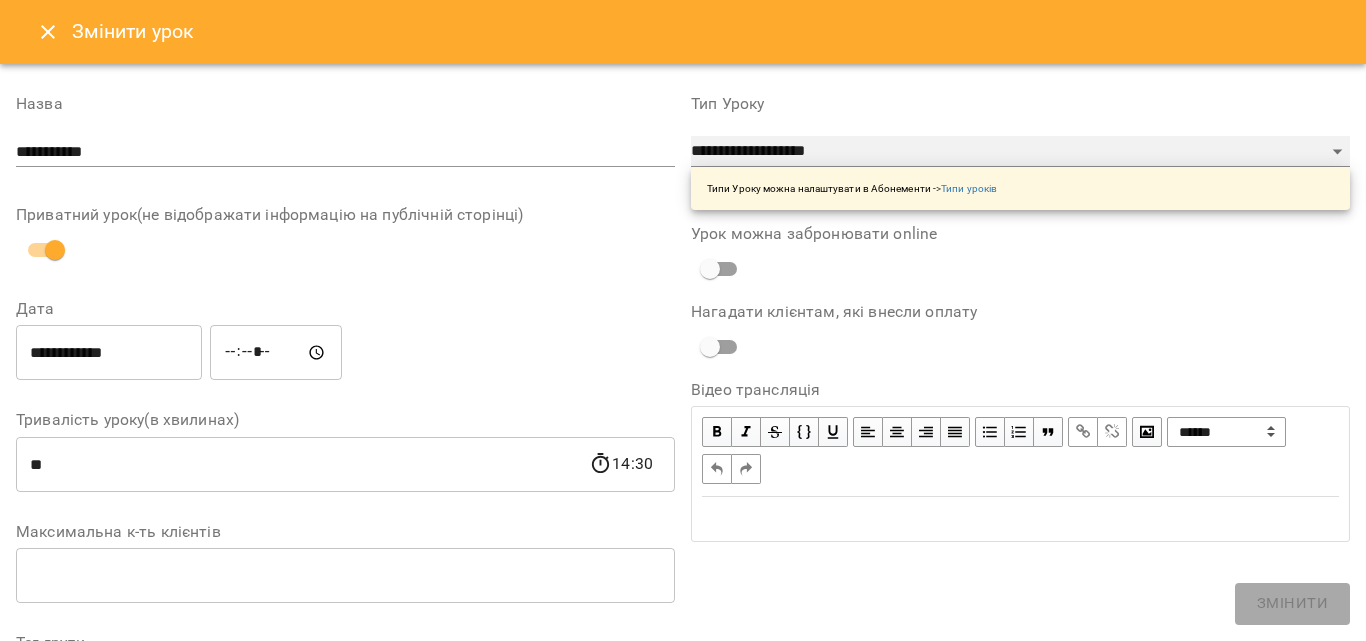 click on "**********" at bounding box center (1020, 152) 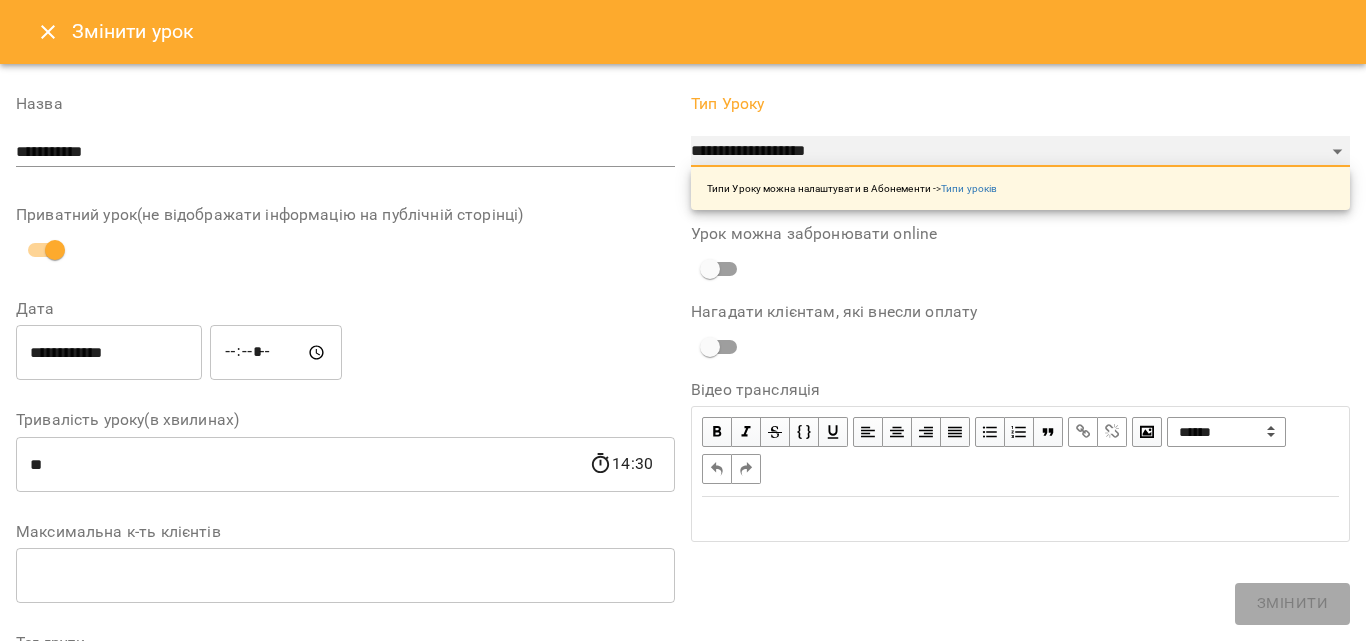 select on "**********" 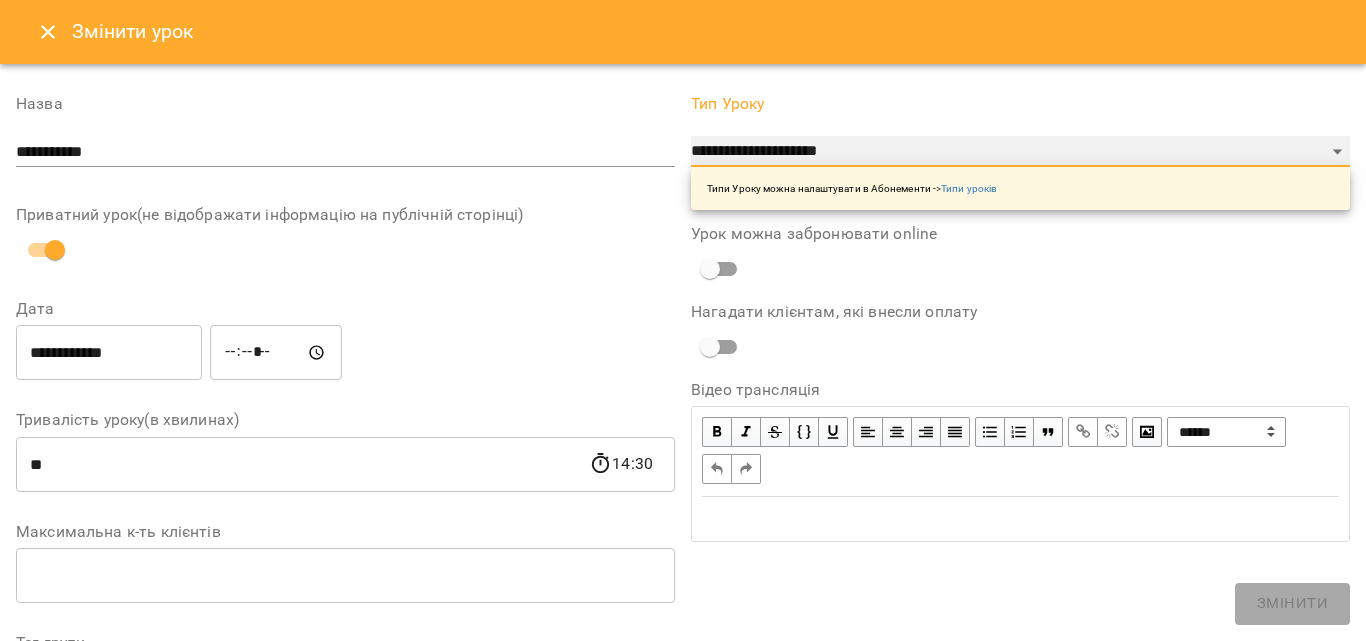 click on "**********" at bounding box center [1020, 152] 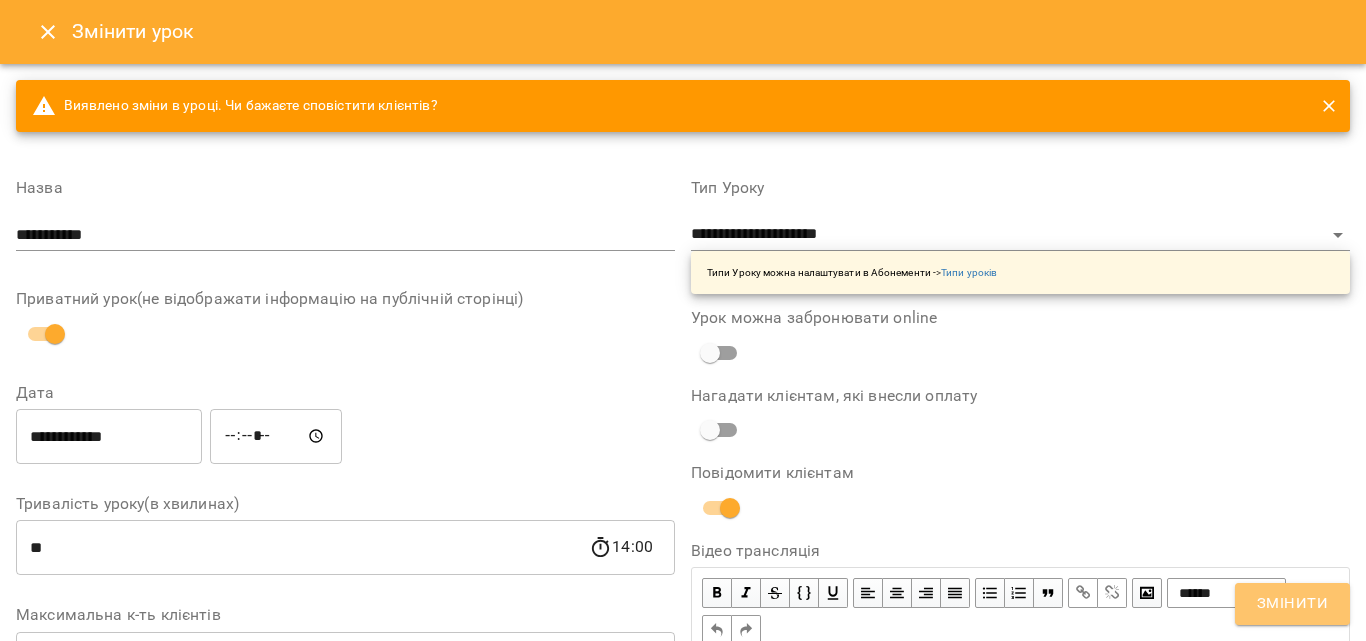 click on "Змінити" at bounding box center [1292, 604] 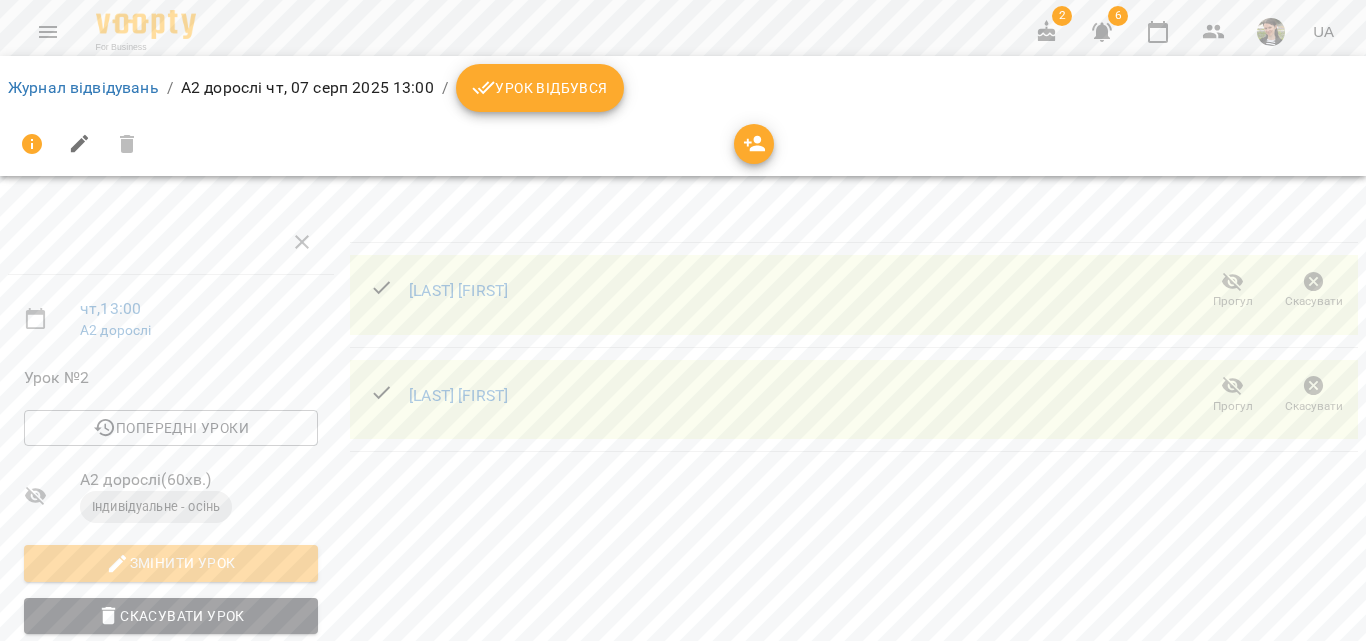 click 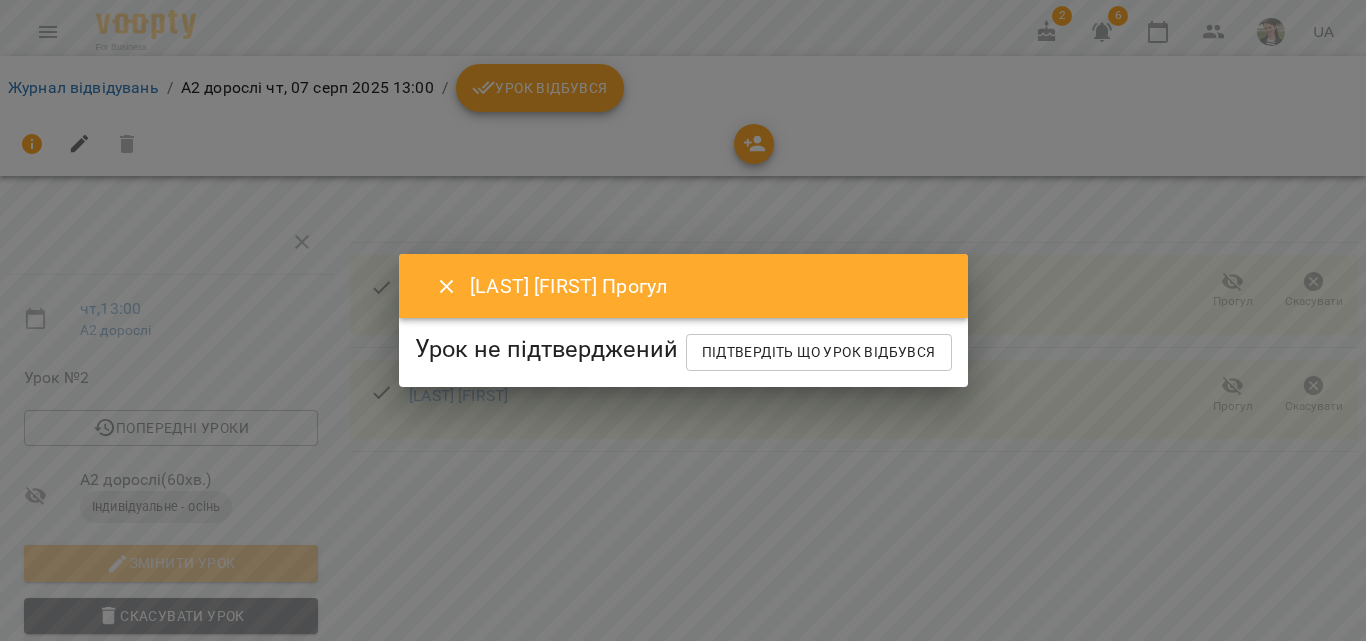 click 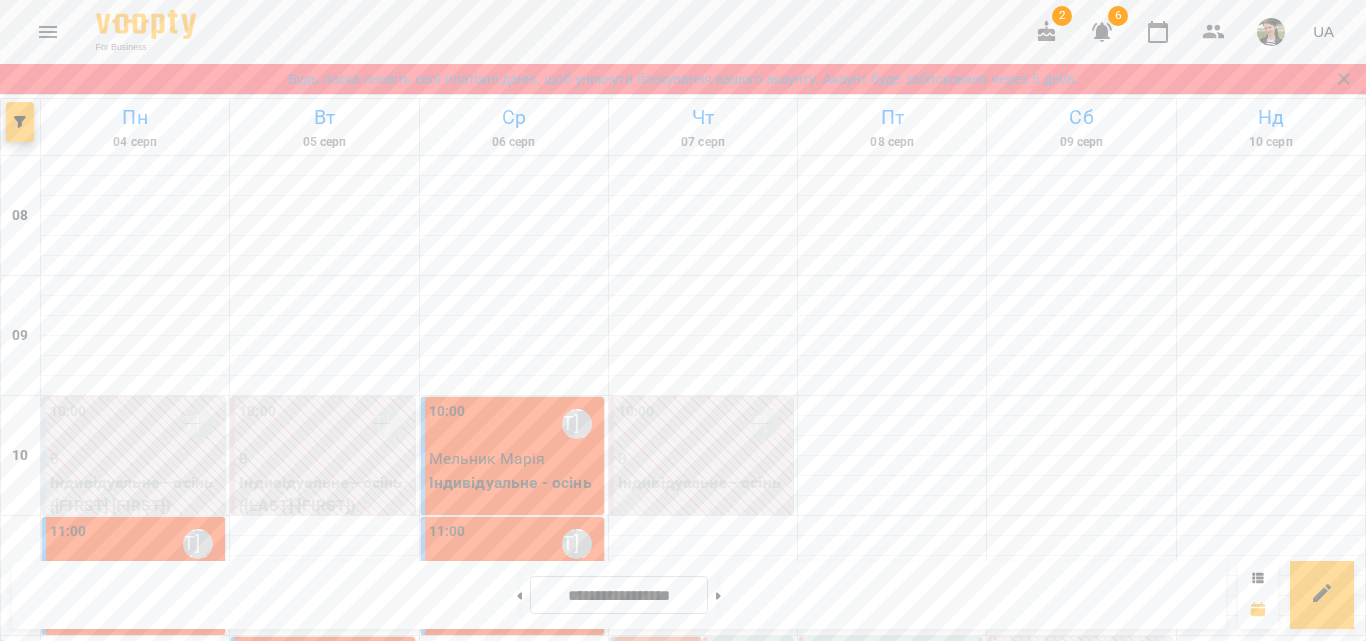 scroll, scrollTop: 400, scrollLeft: 0, axis: vertical 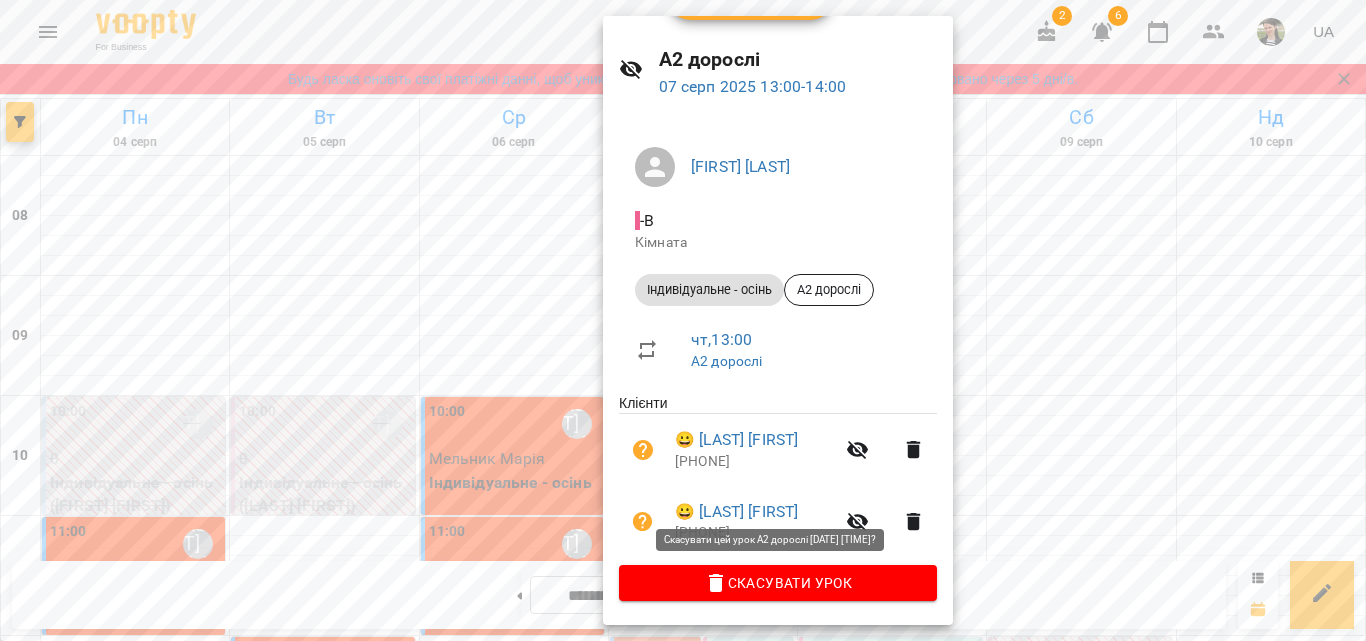 click on "Скасувати Урок" at bounding box center (778, 583) 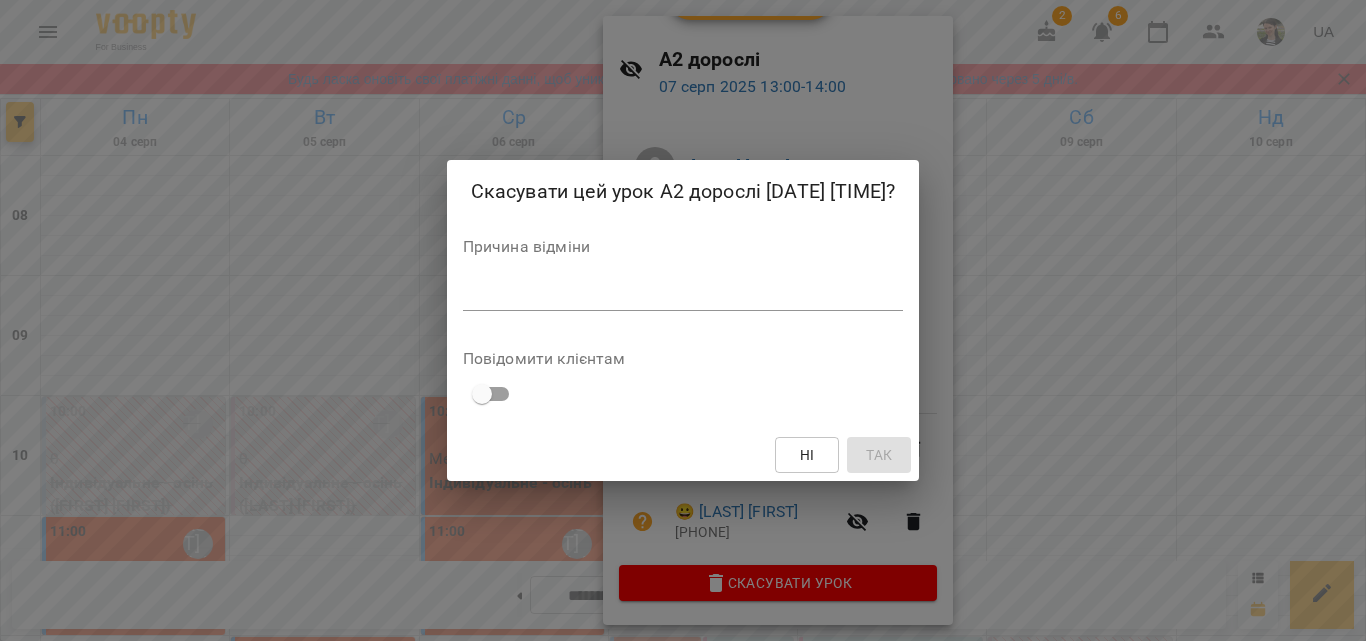 click at bounding box center [683, 294] 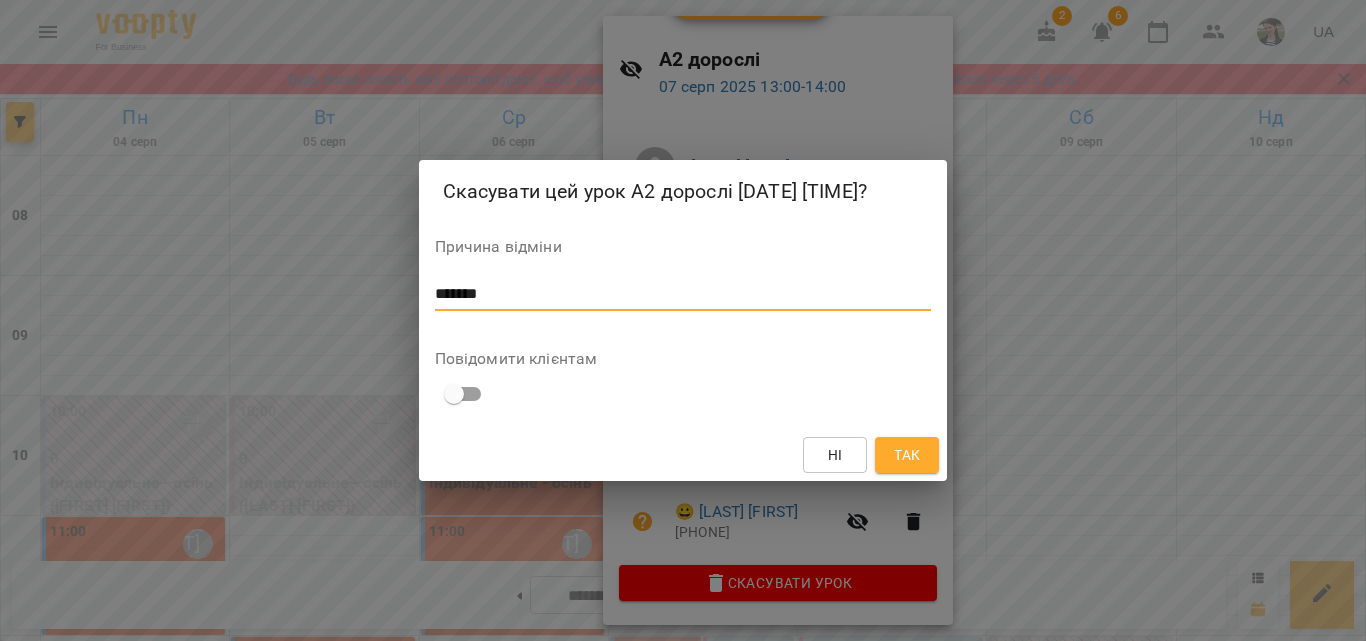 type on "*******" 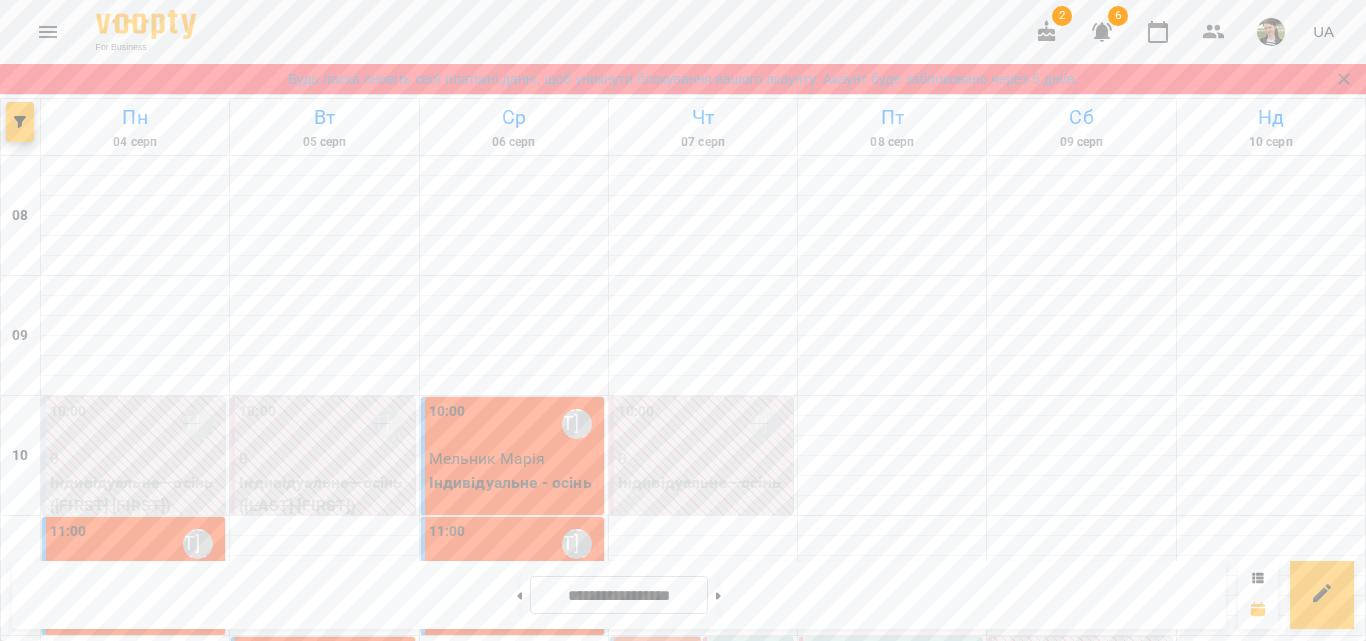 click at bounding box center [703, 766] 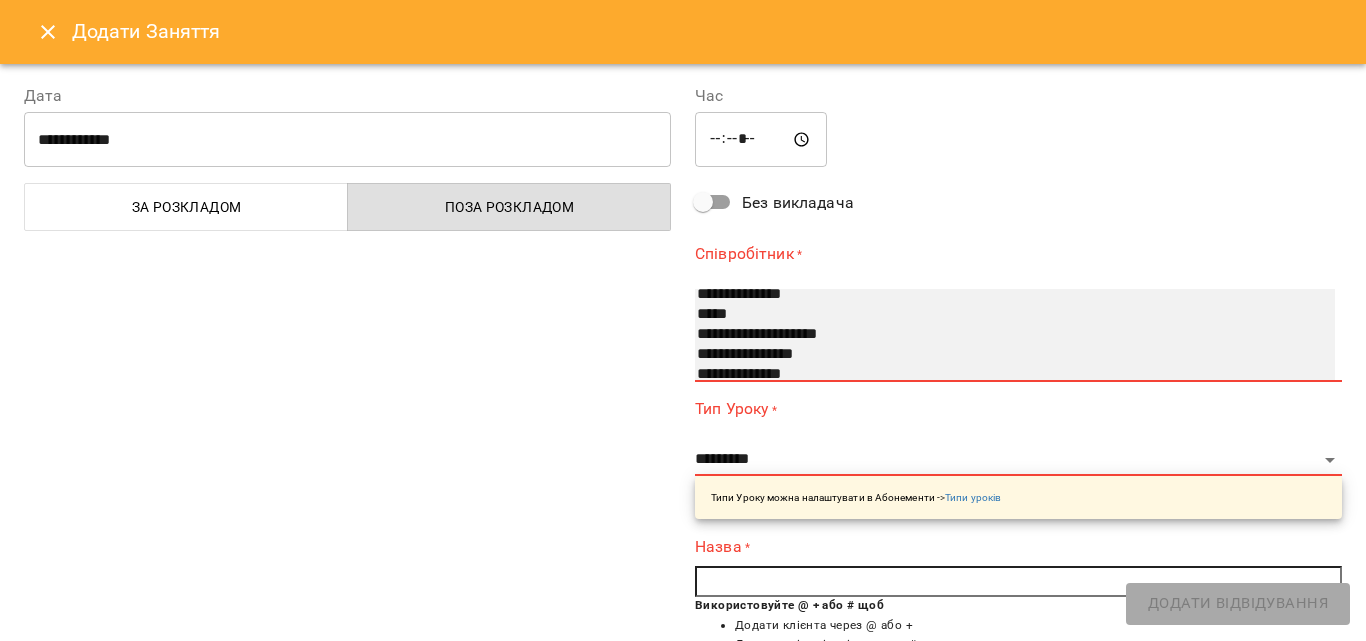 scroll, scrollTop: 160, scrollLeft: 0, axis: vertical 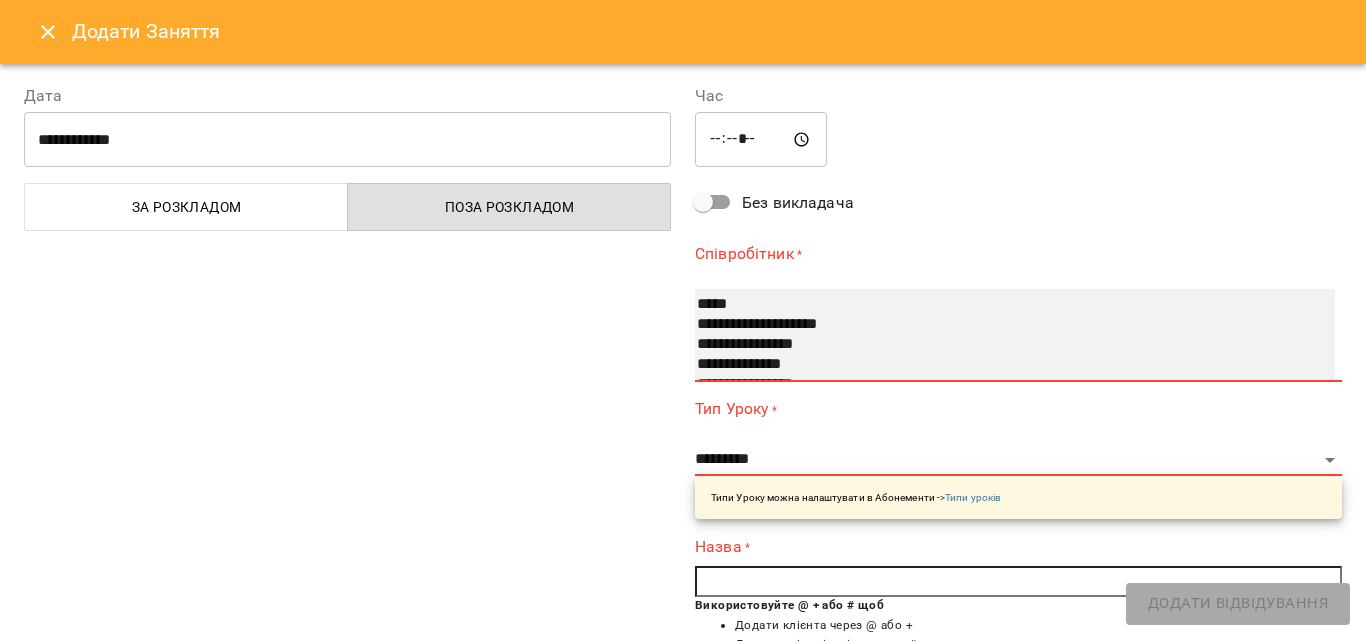 select on "**********" 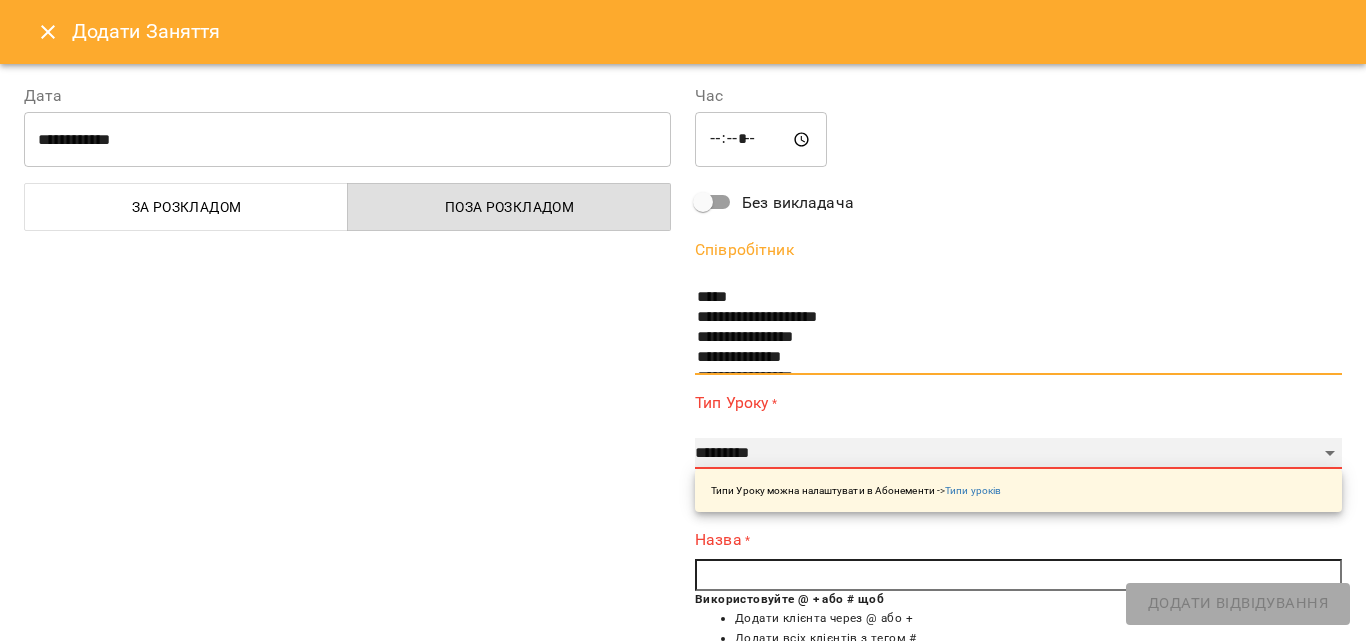 click on "**********" at bounding box center [1018, 454] 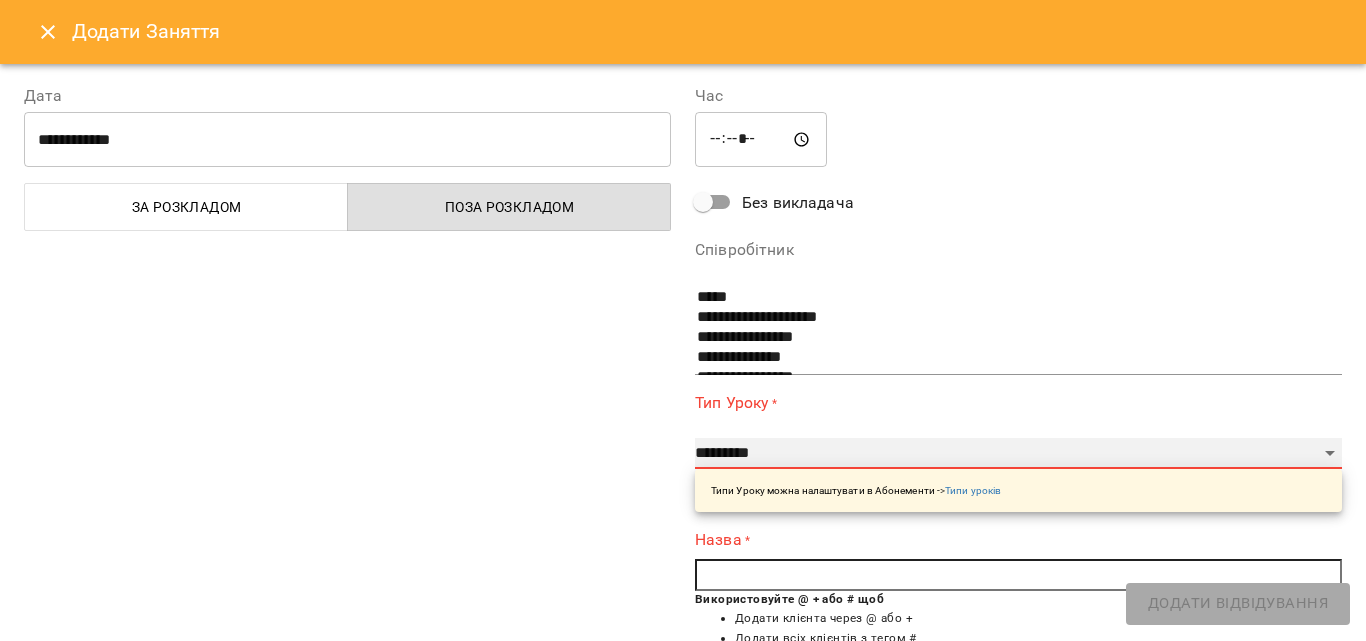 select on "**********" 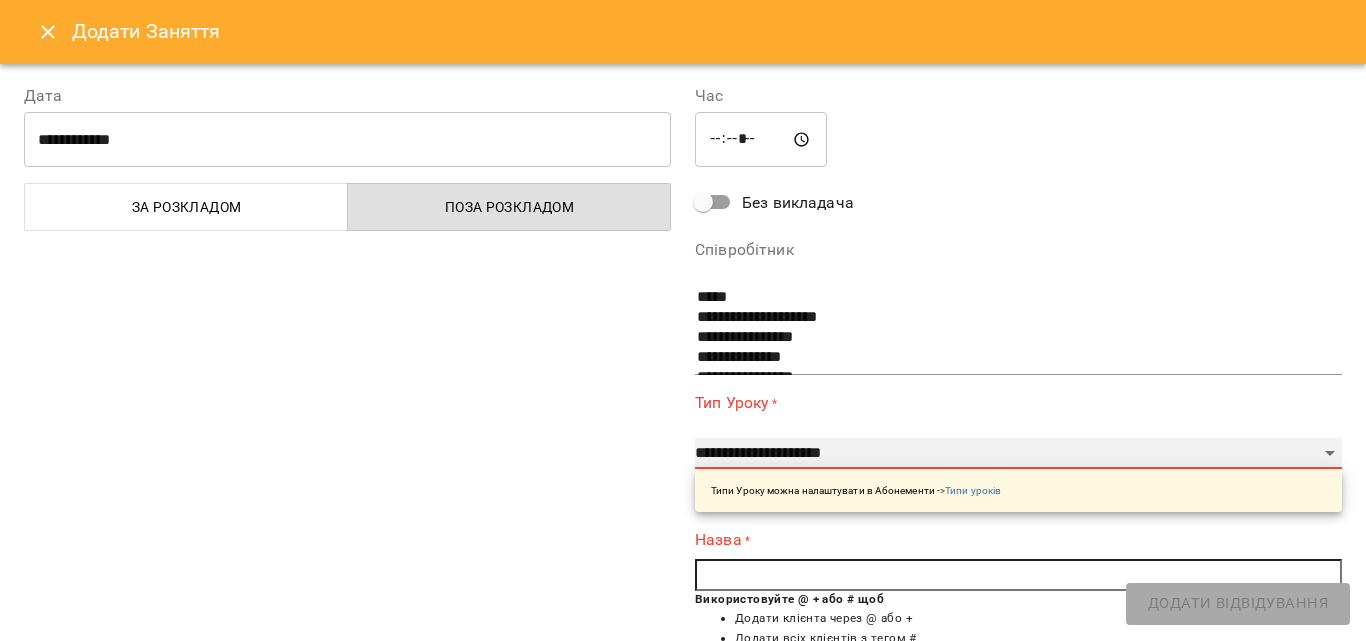 click on "**********" at bounding box center [1018, 454] 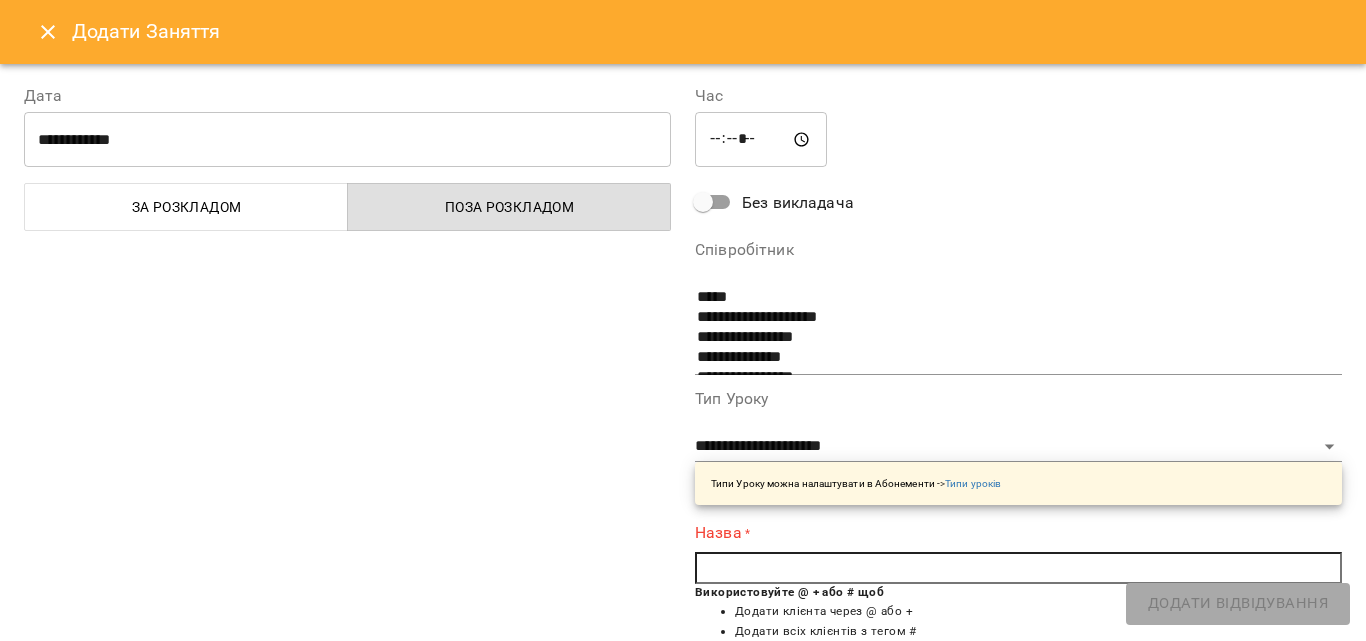 click at bounding box center [1018, 568] 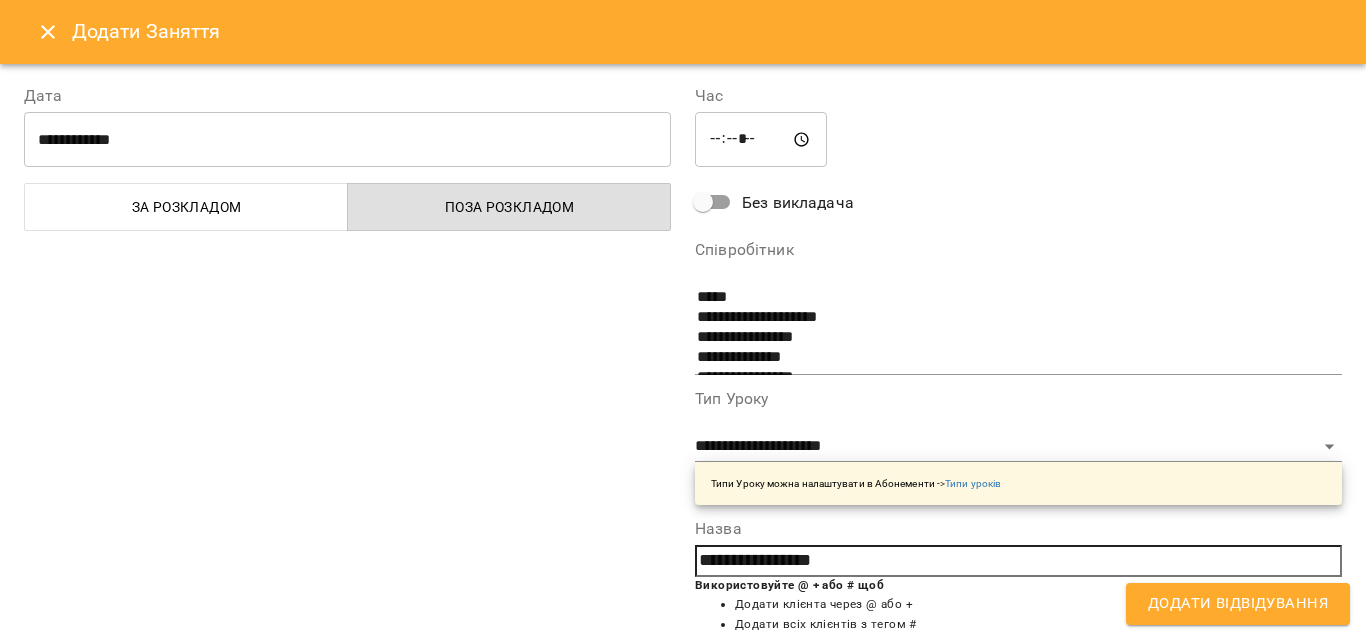 type on "**********" 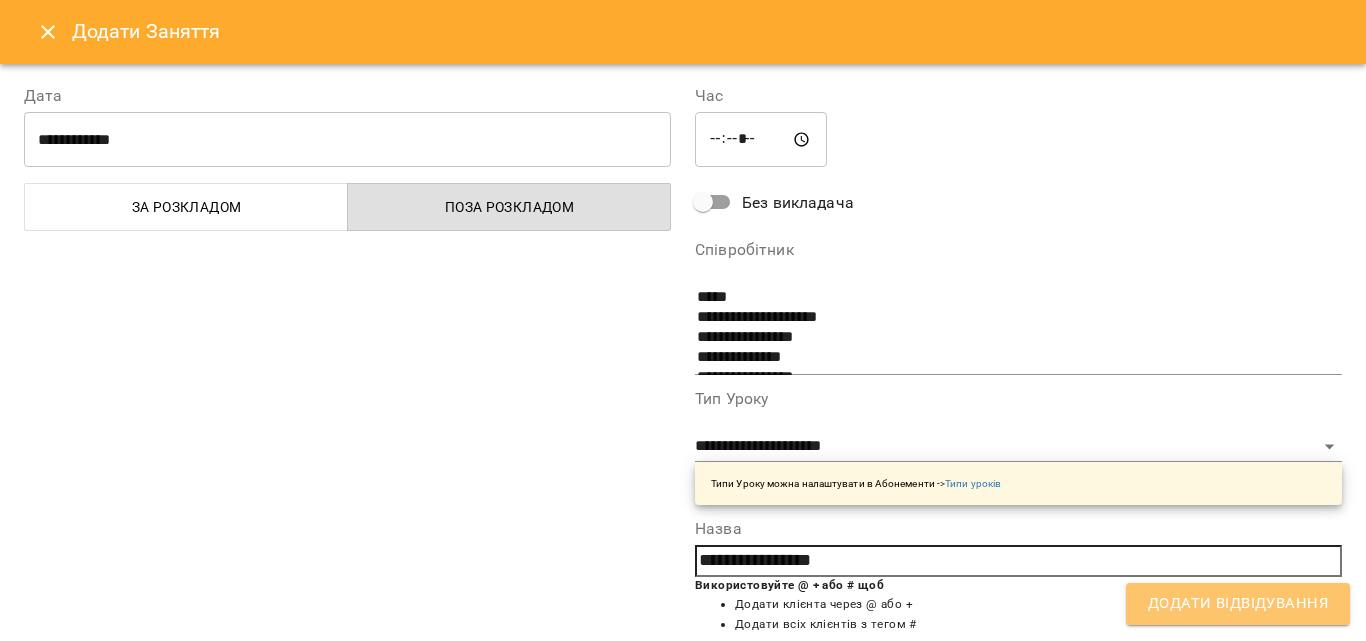 click on "Додати Відвідування" at bounding box center [1238, 604] 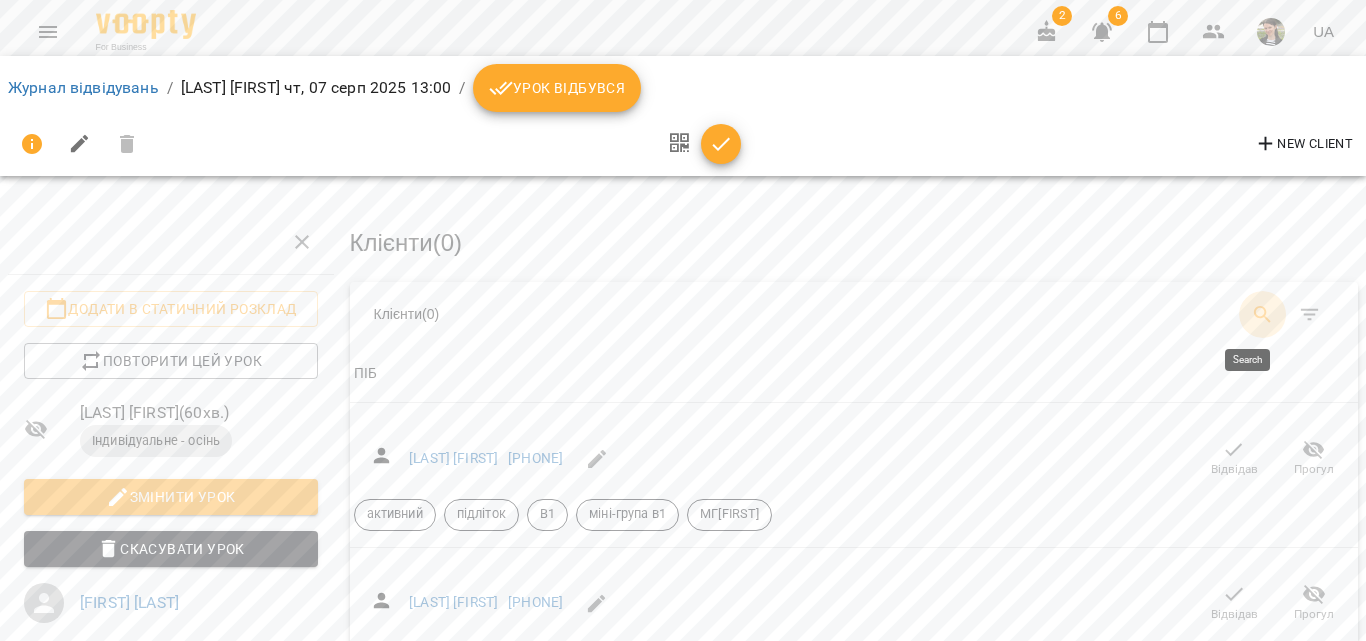 click 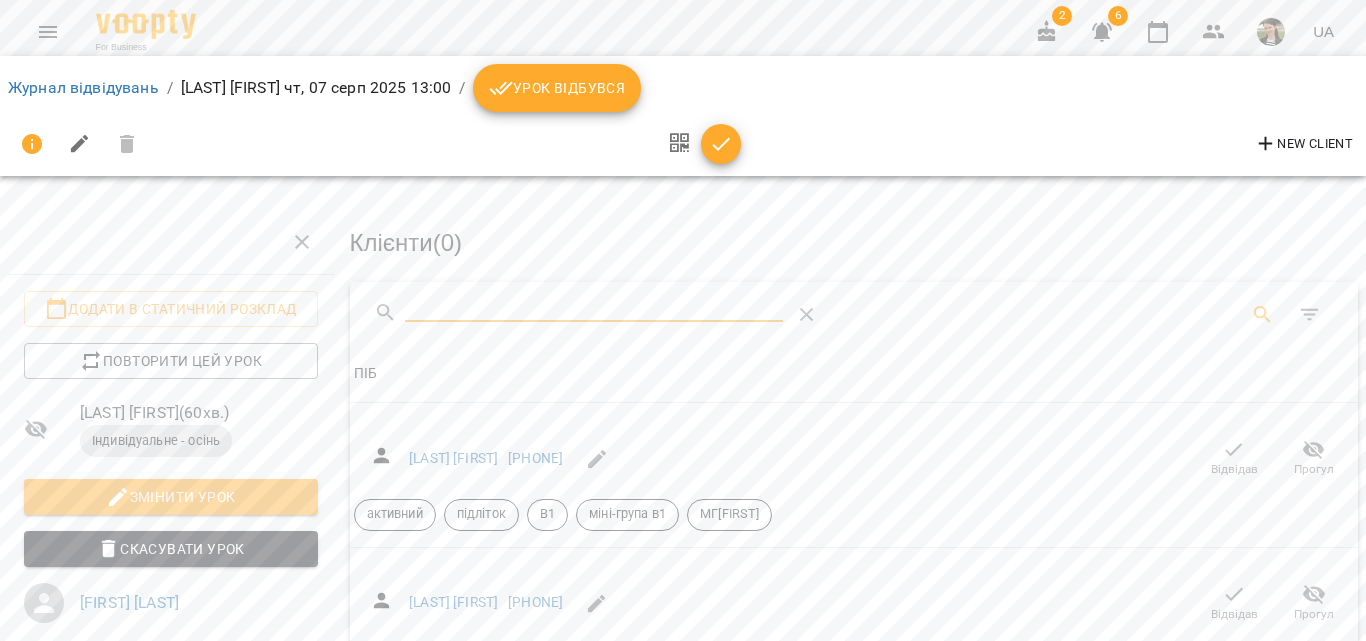 type on "*" 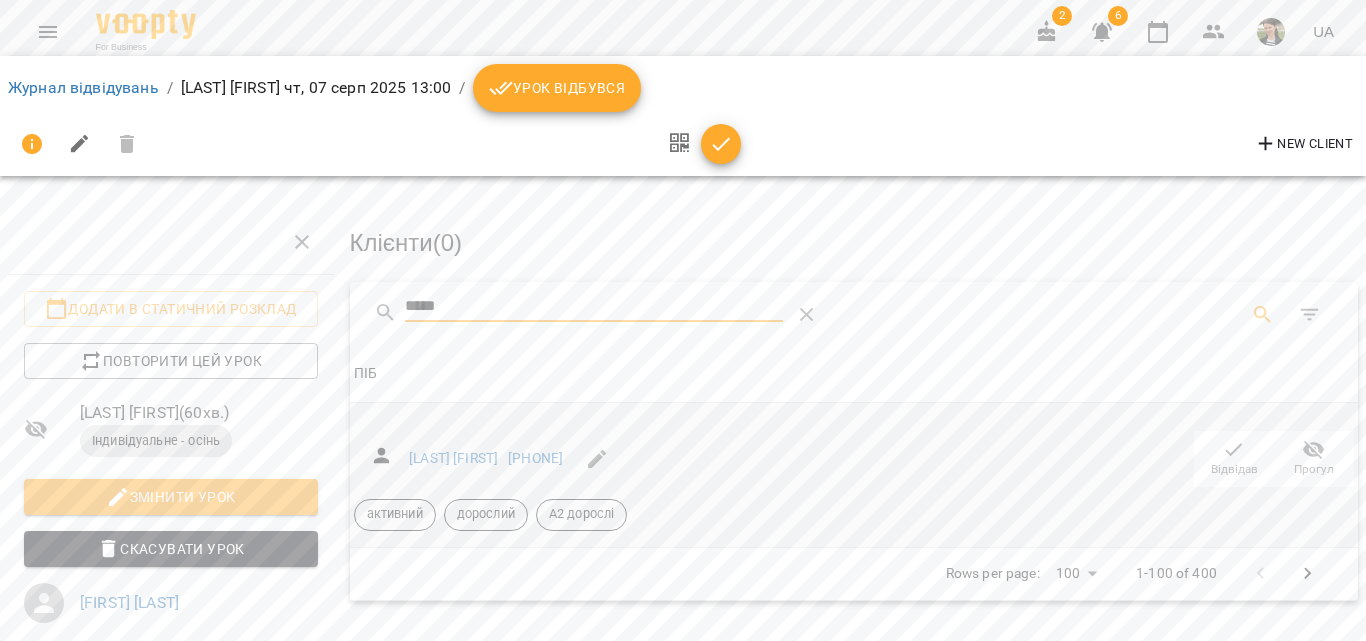type on "*****" 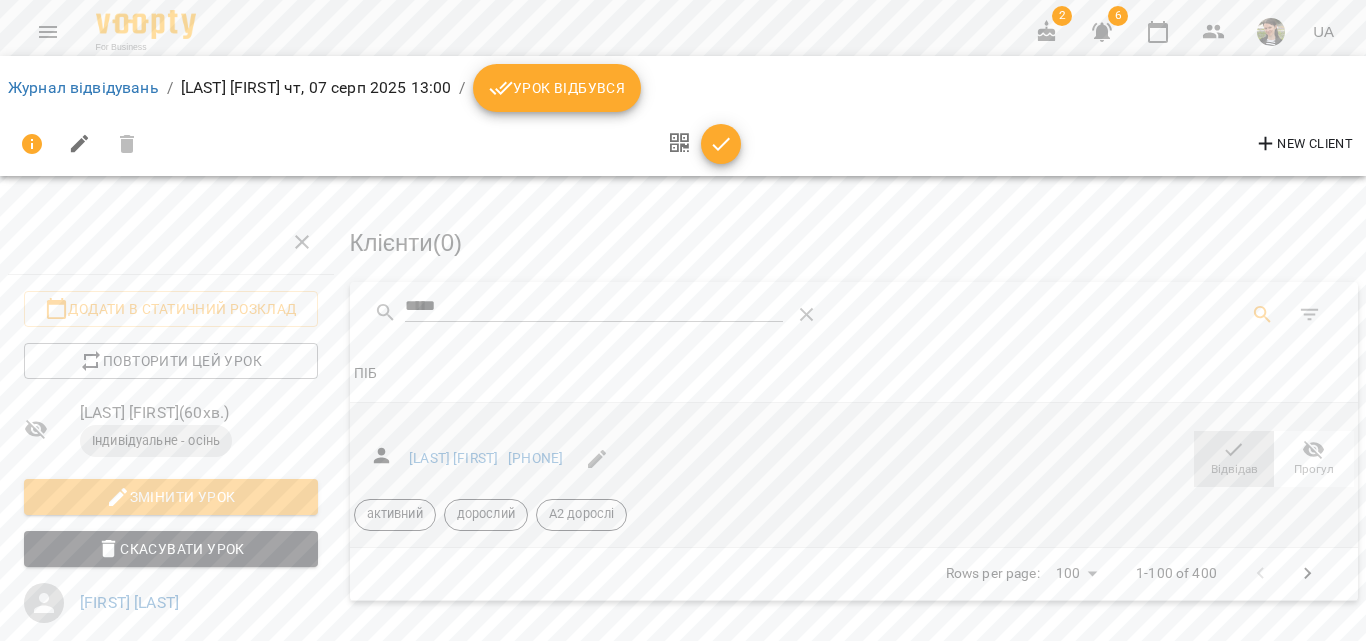 click 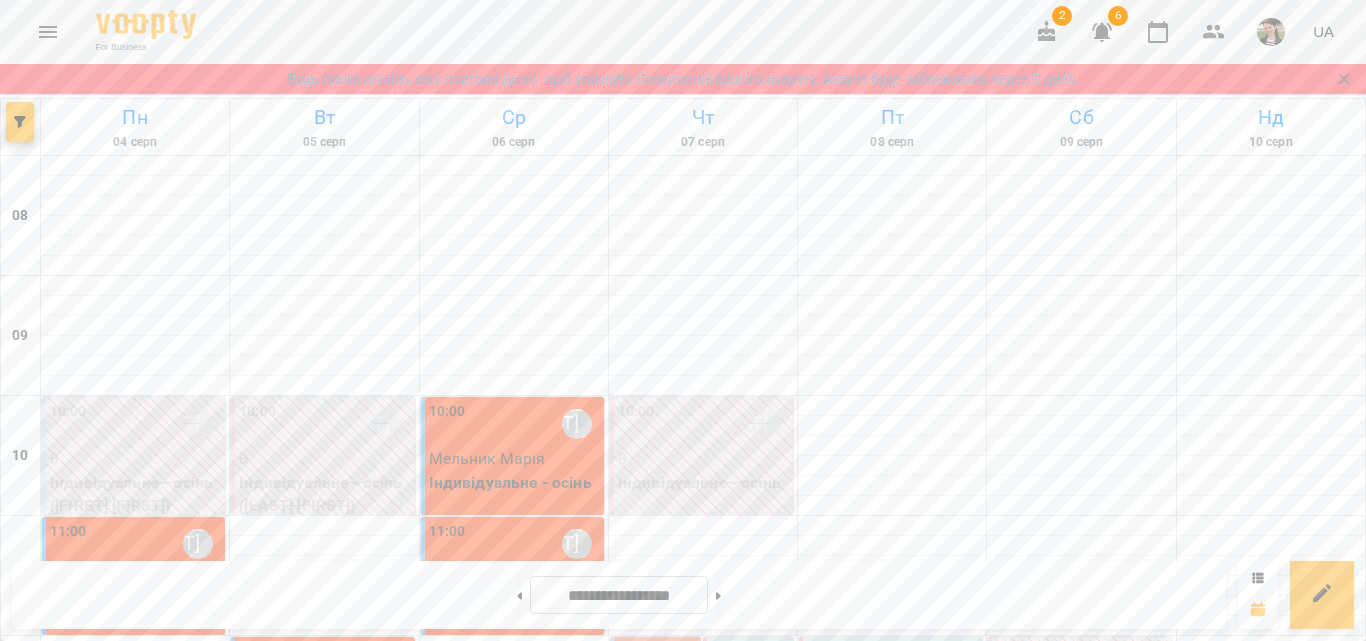 scroll, scrollTop: 1085, scrollLeft: 0, axis: vertical 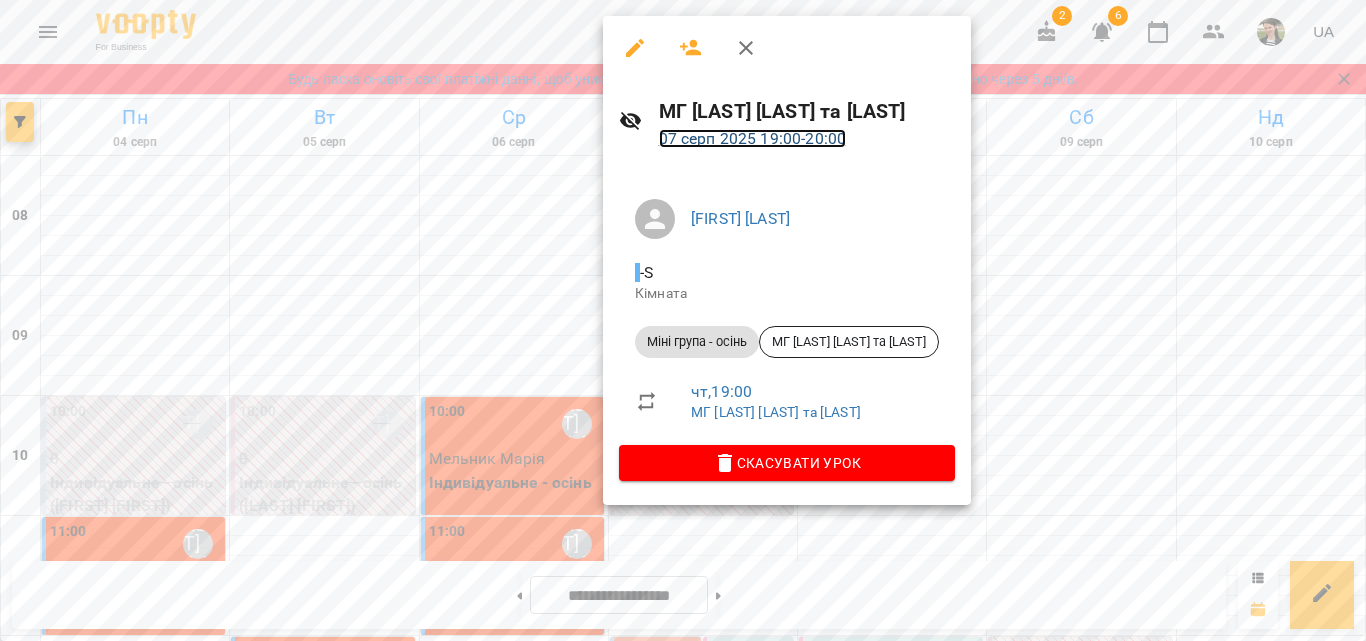 click on "[DATE] [TIME]  -  [TIME]" at bounding box center [753, 138] 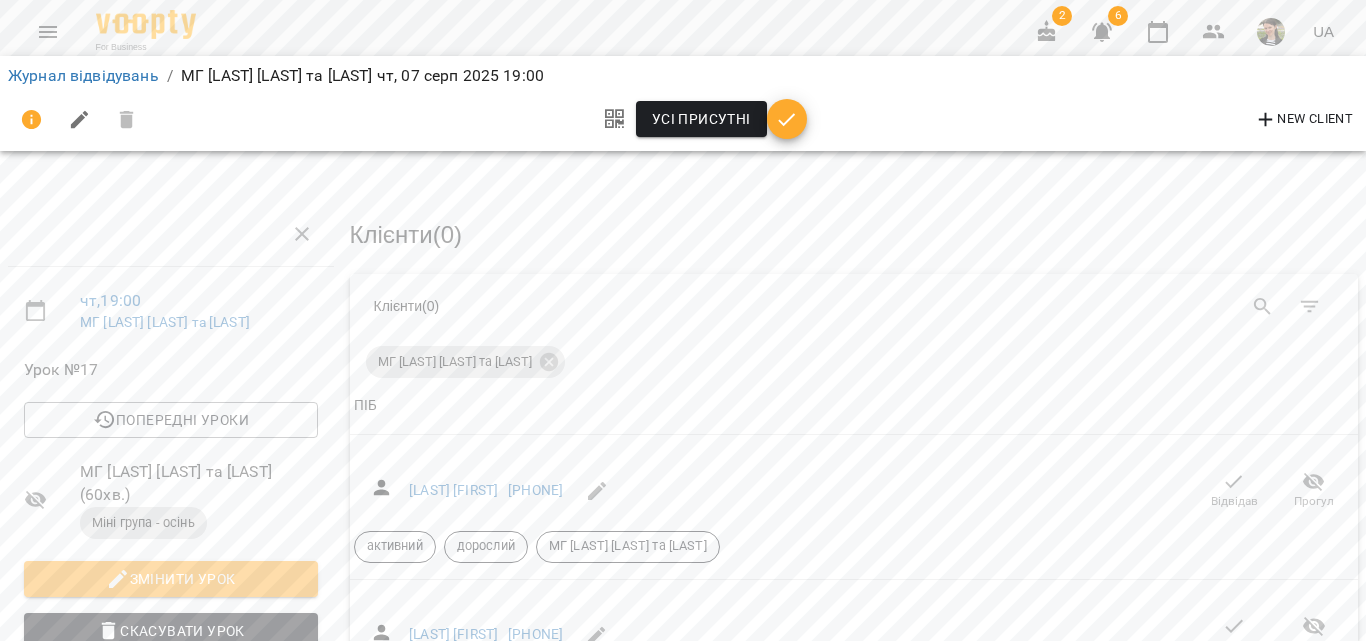 scroll, scrollTop: 0, scrollLeft: 0, axis: both 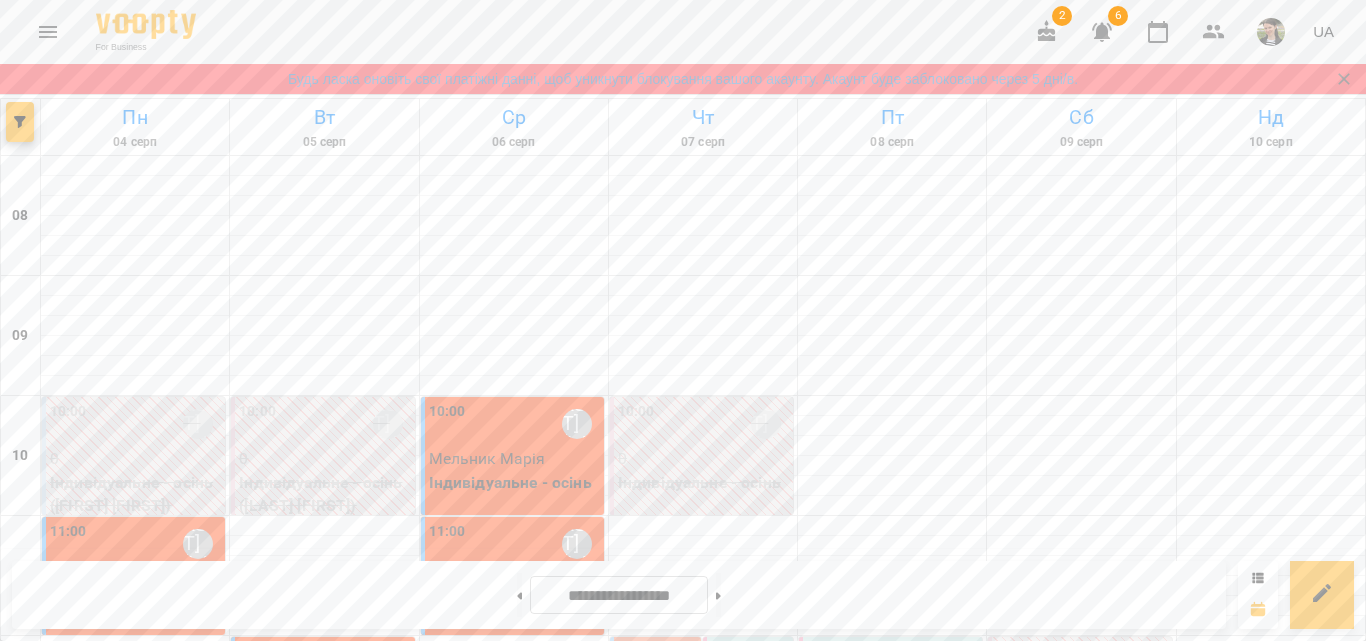 click on "20:00 [FIRST] [LAST]" at bounding box center [703, 1624] 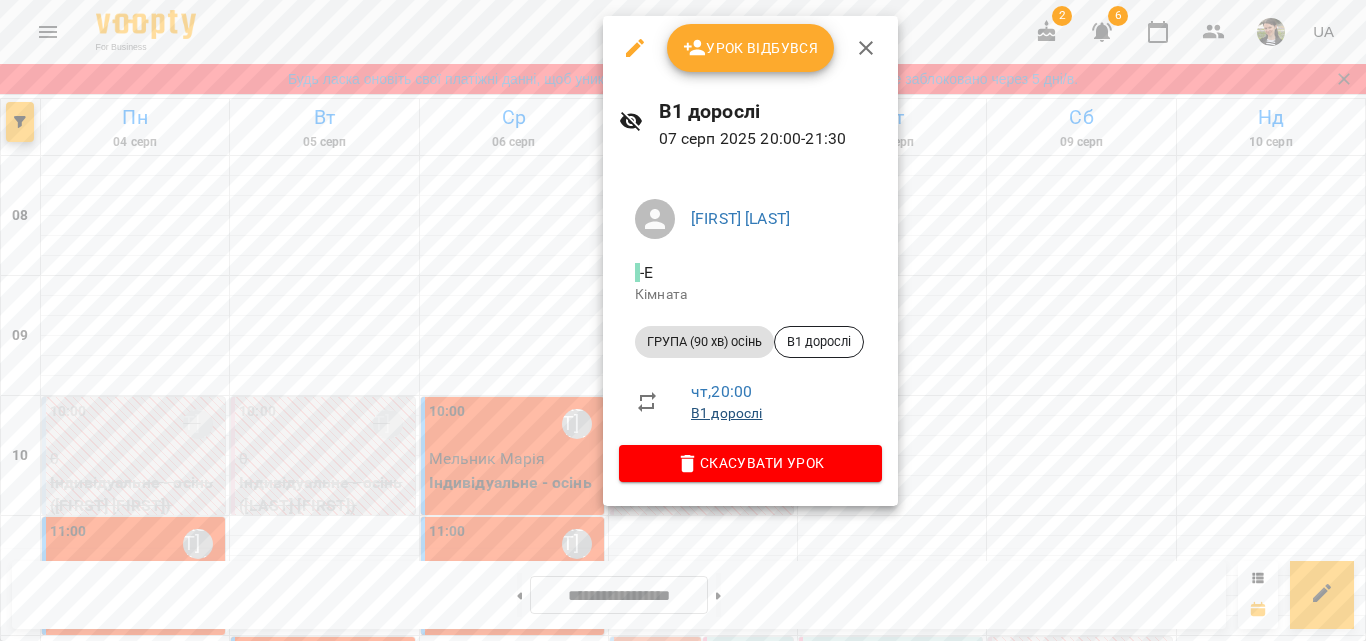 click on "B1 дорослі" at bounding box center (726, 413) 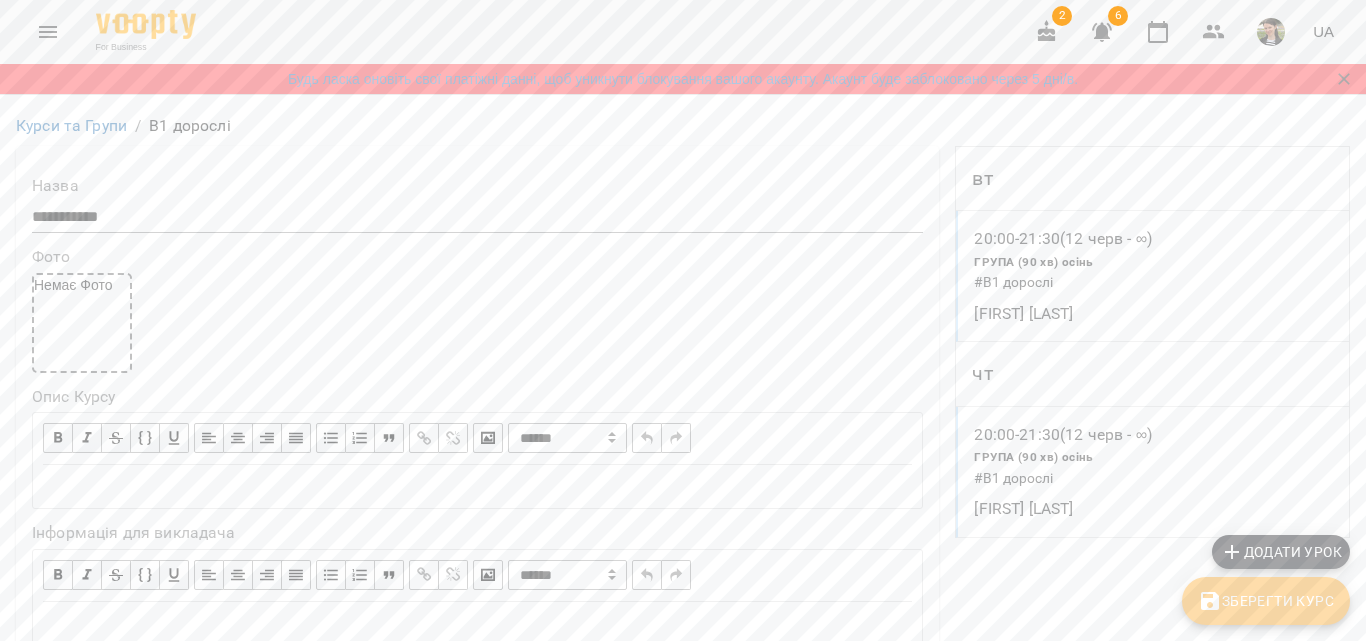 scroll, scrollTop: 1900, scrollLeft: 0, axis: vertical 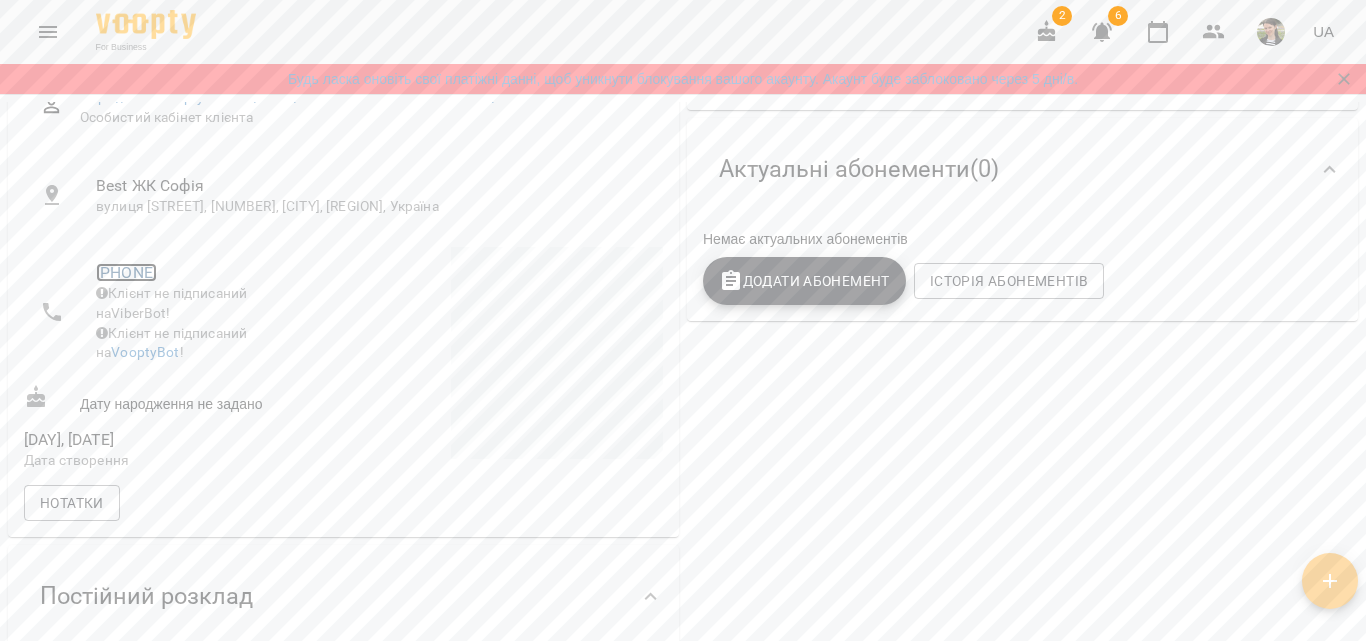 click on "[PHONE]" at bounding box center (126, 272) 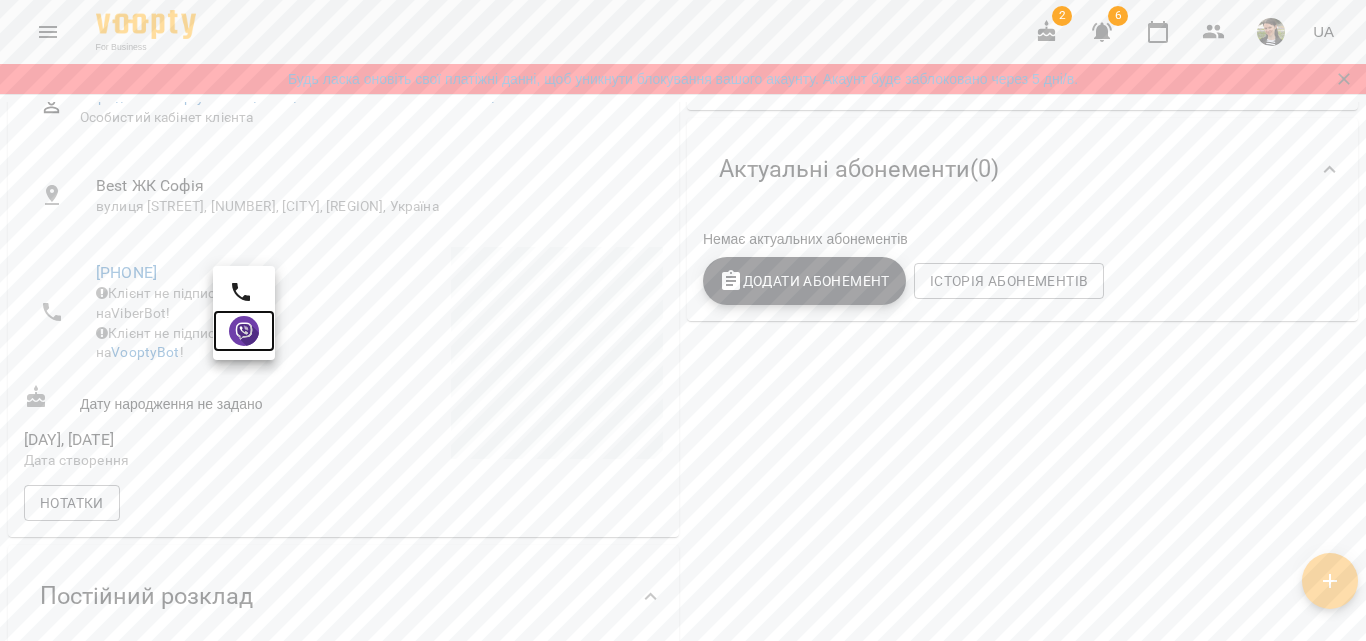 click at bounding box center [244, 331] 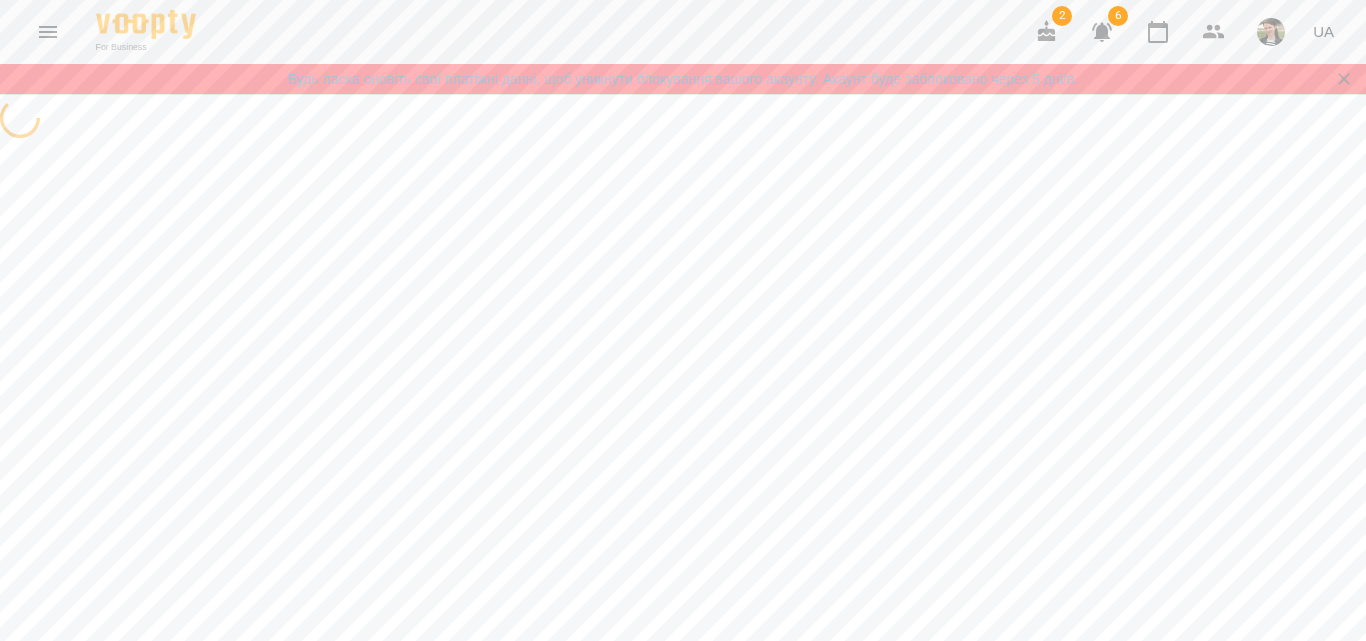 scroll, scrollTop: 0, scrollLeft: 0, axis: both 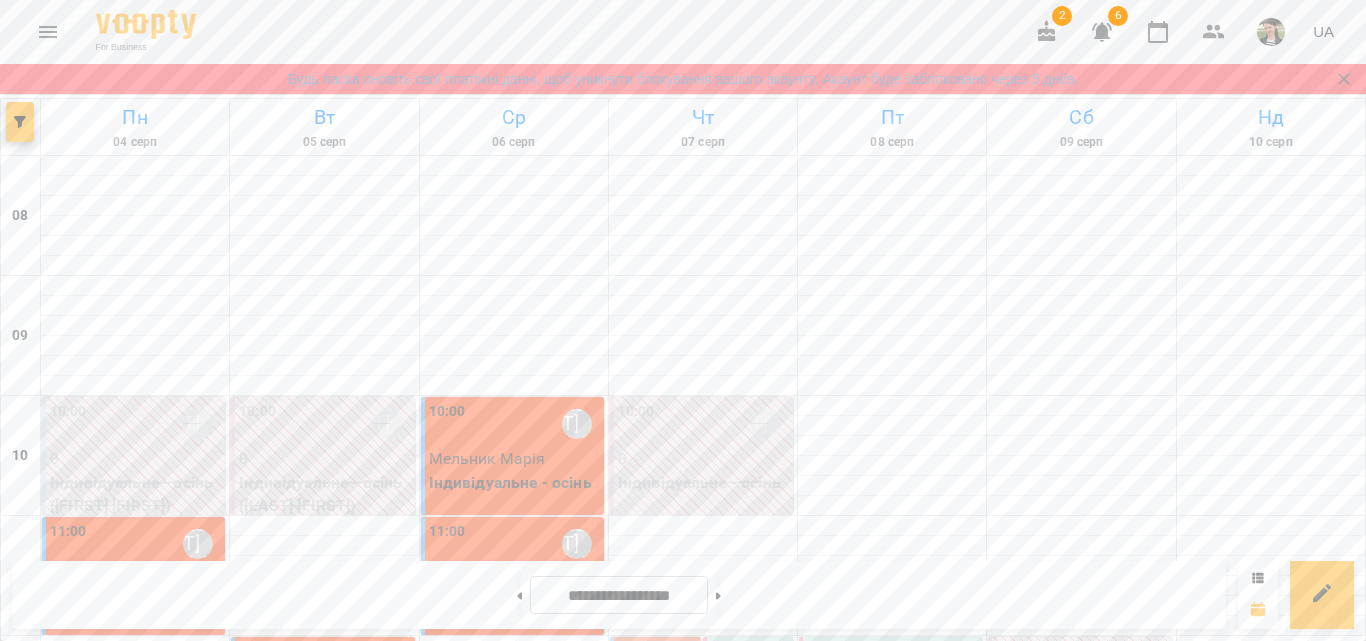 click on "20:00 [LAST] [LAST] ГРУПА (90 хв) осінь - В1 дорослі" at bounding box center (701, 1686) 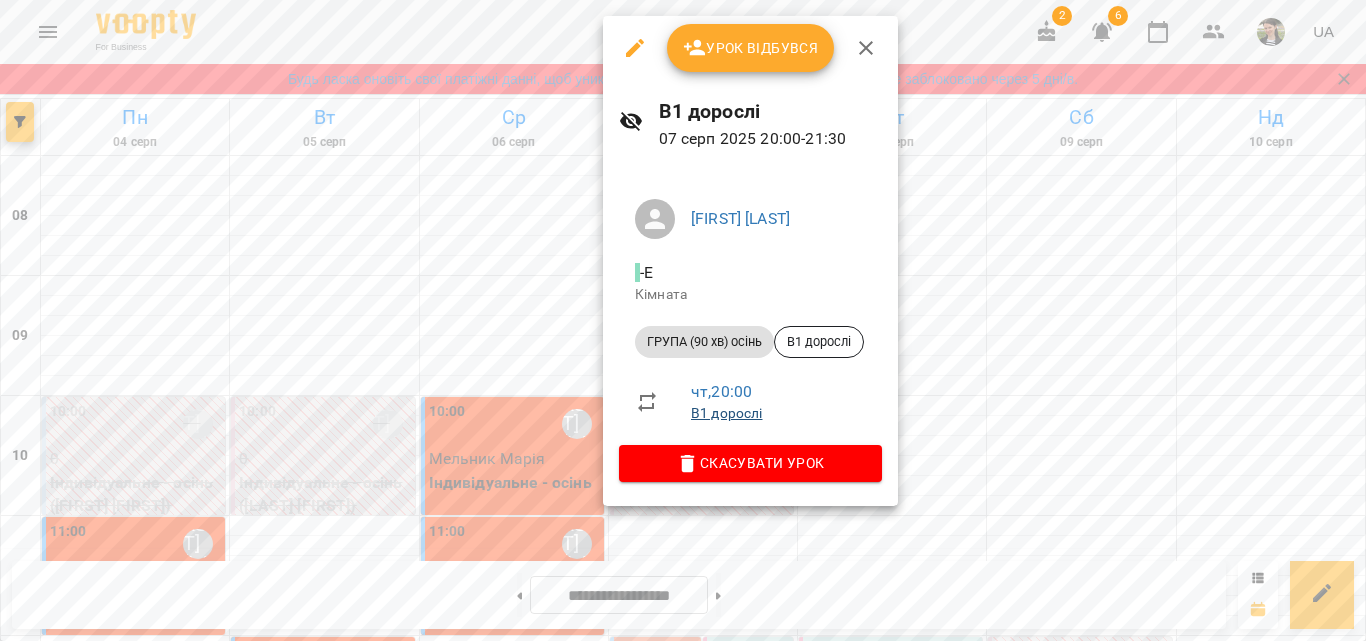 click on "B1 дорослі" at bounding box center (726, 413) 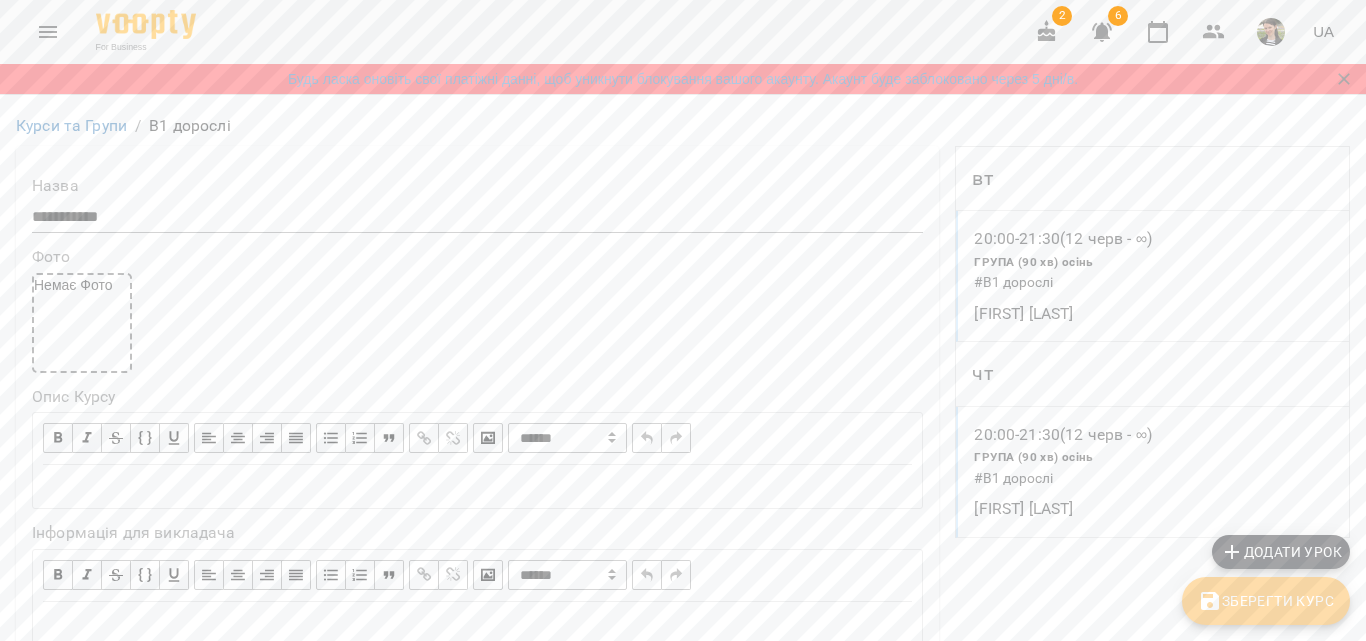 scroll, scrollTop: 1800, scrollLeft: 0, axis: vertical 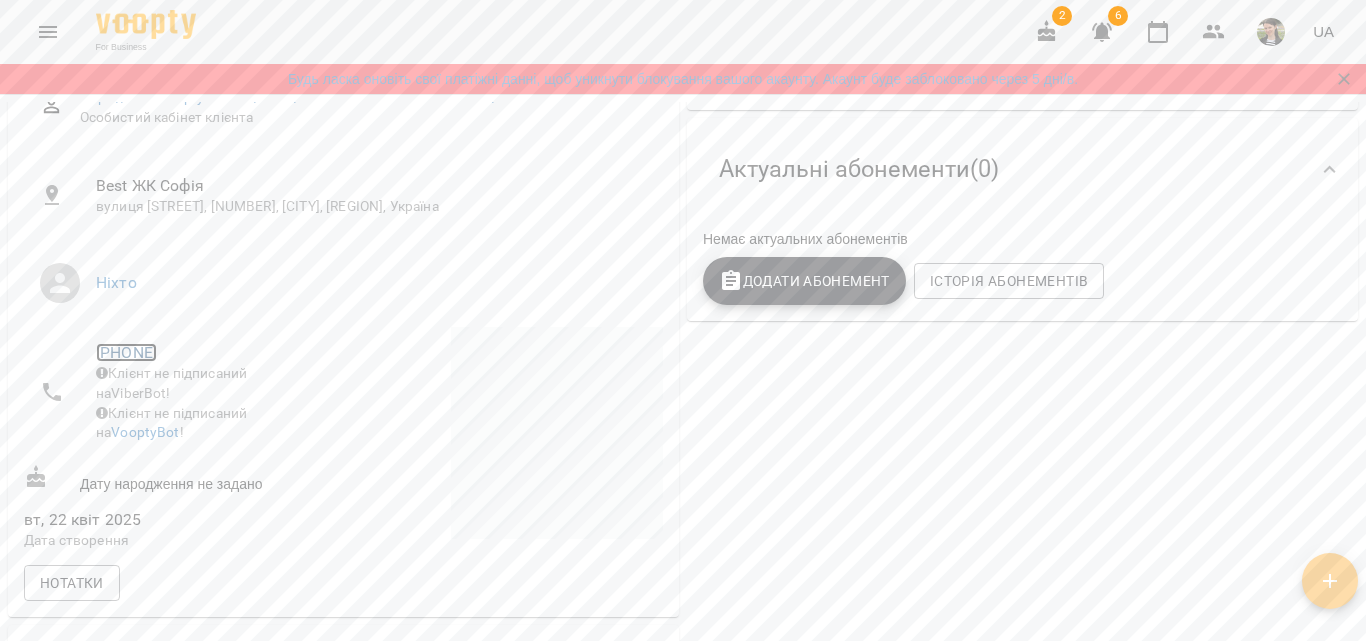 click on "[PHONE]" at bounding box center [126, 352] 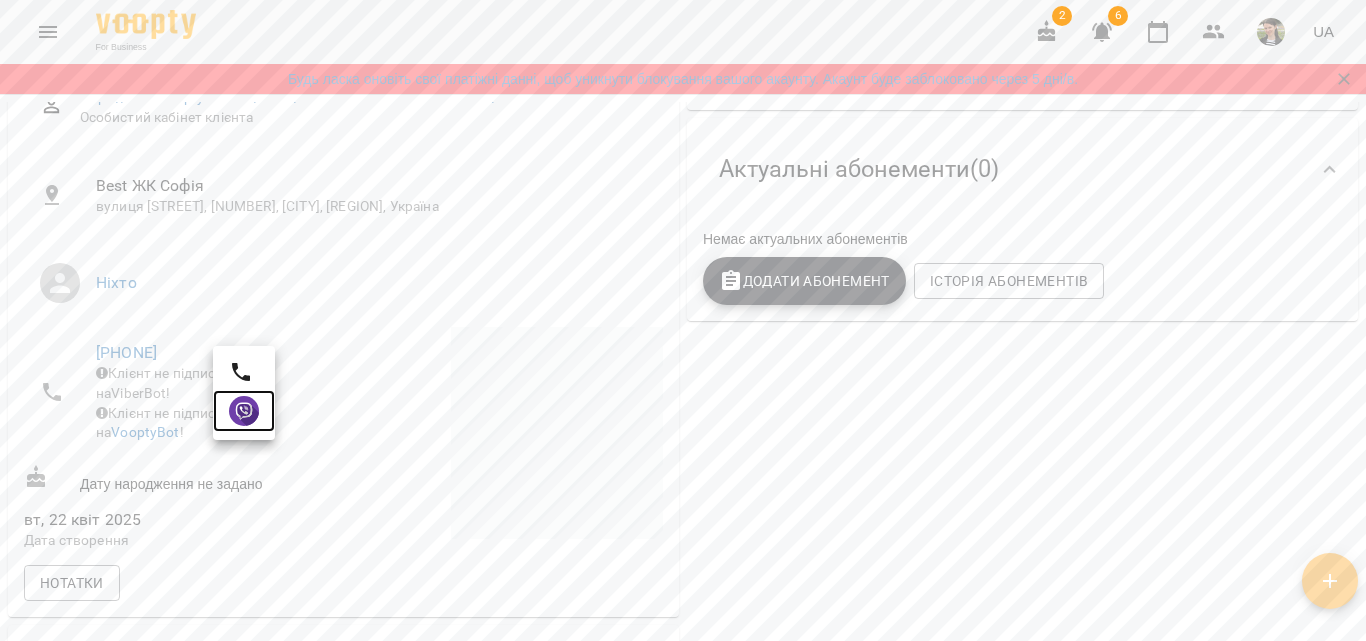 click at bounding box center [244, 411] 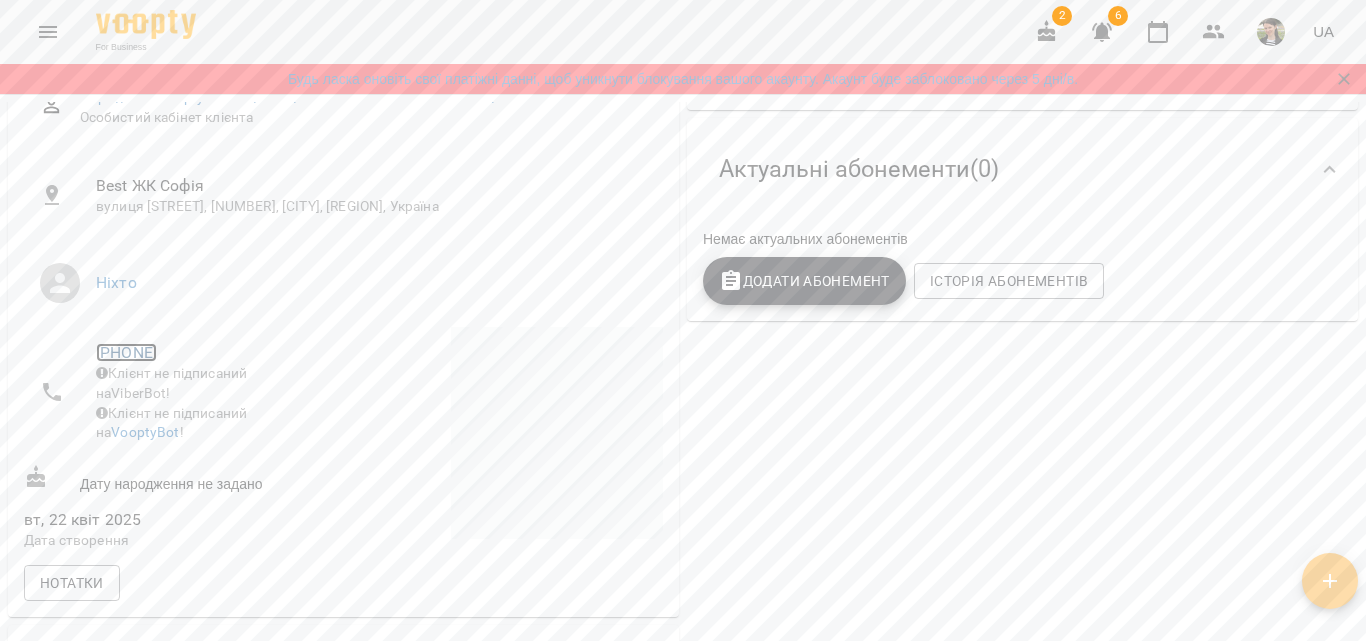 click on "[PHONE]" at bounding box center [126, 352] 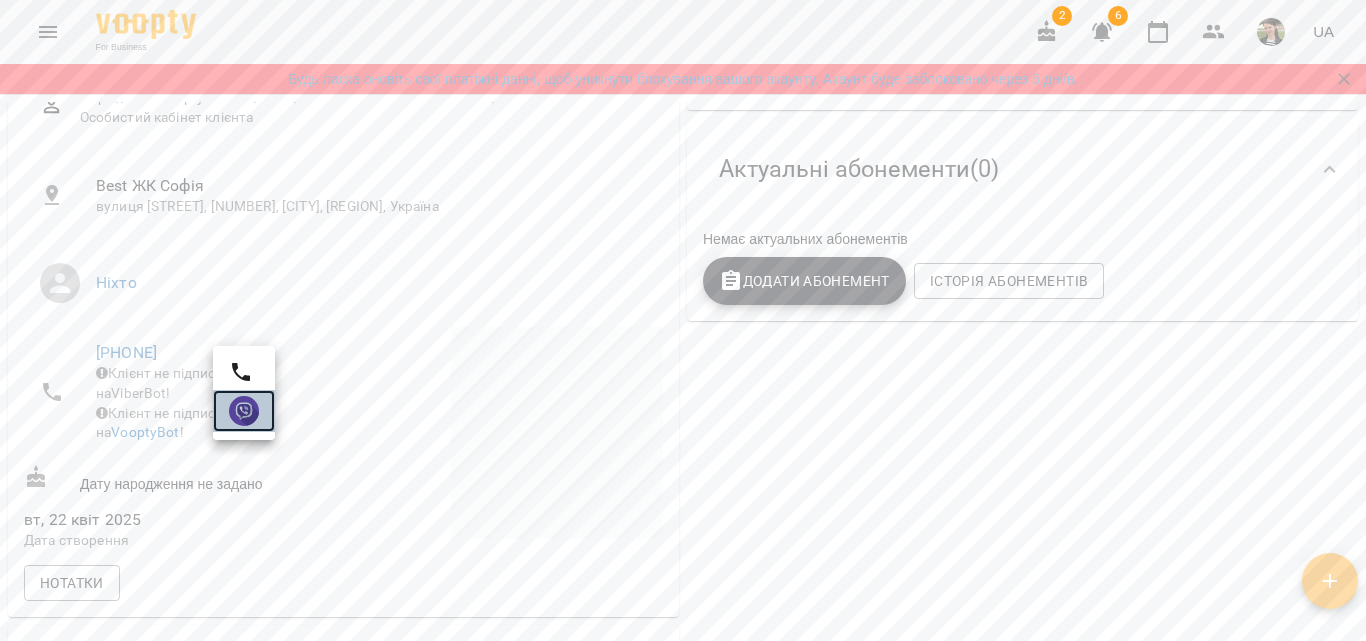 click at bounding box center (244, 411) 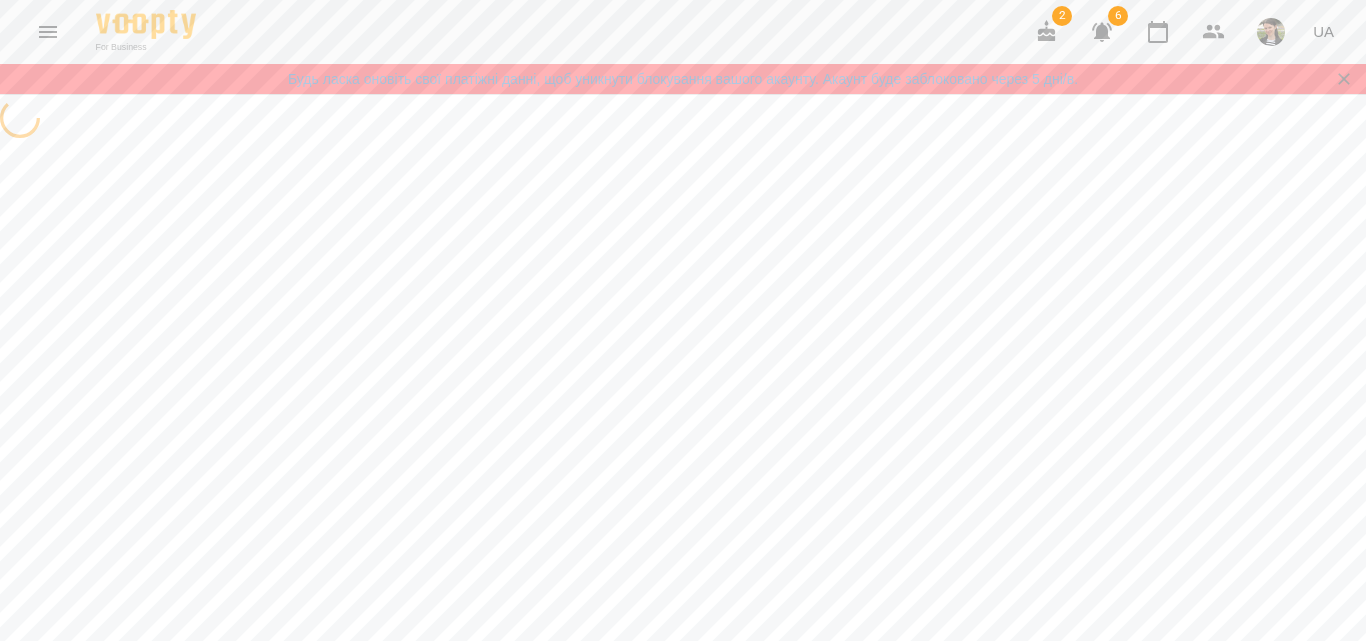 scroll, scrollTop: 0, scrollLeft: 0, axis: both 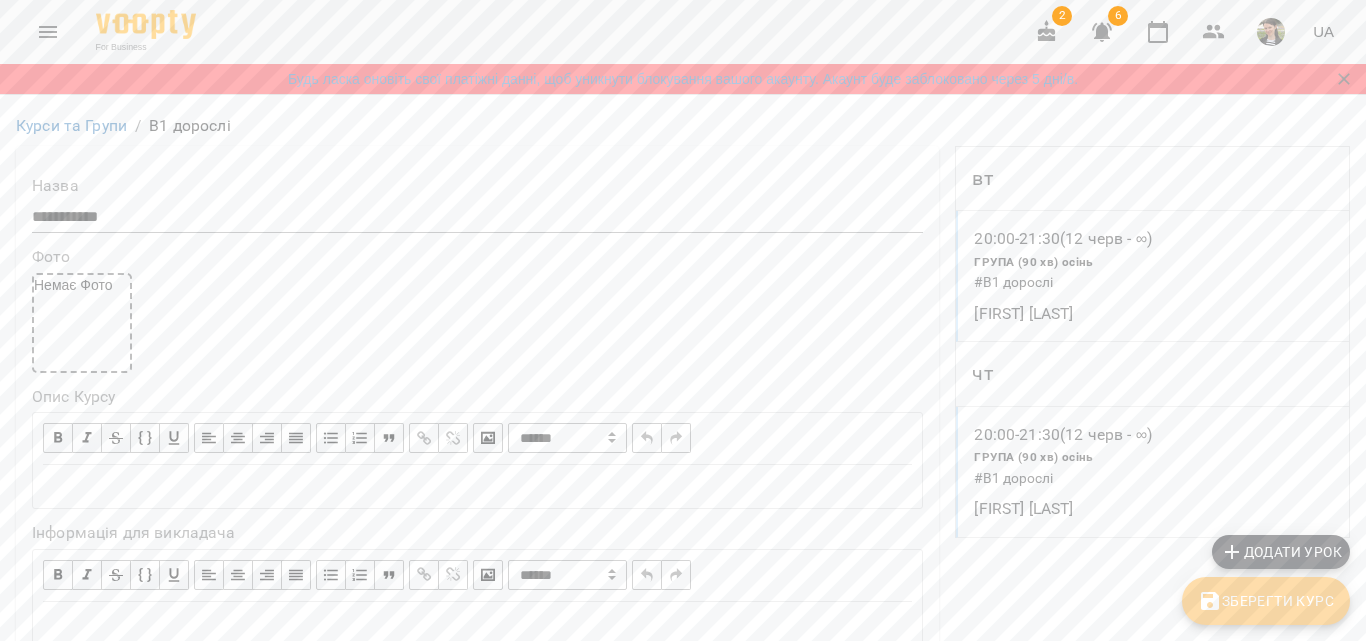 click 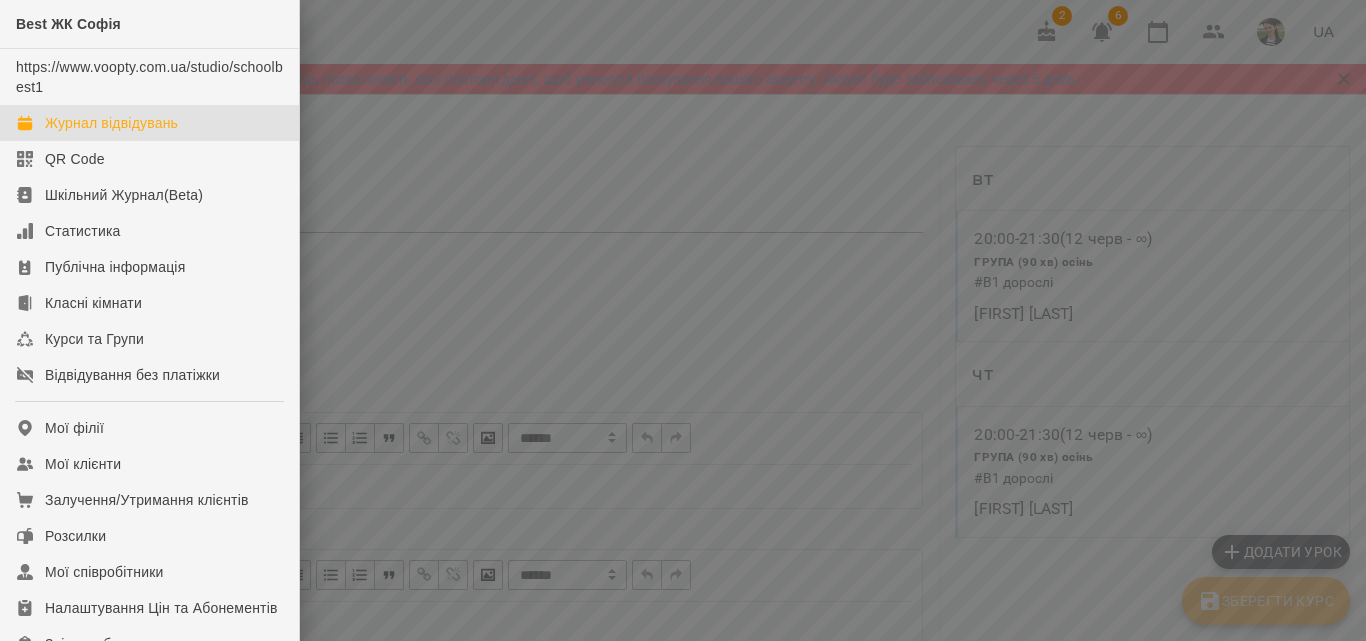 click on "Журнал відвідувань" at bounding box center [111, 123] 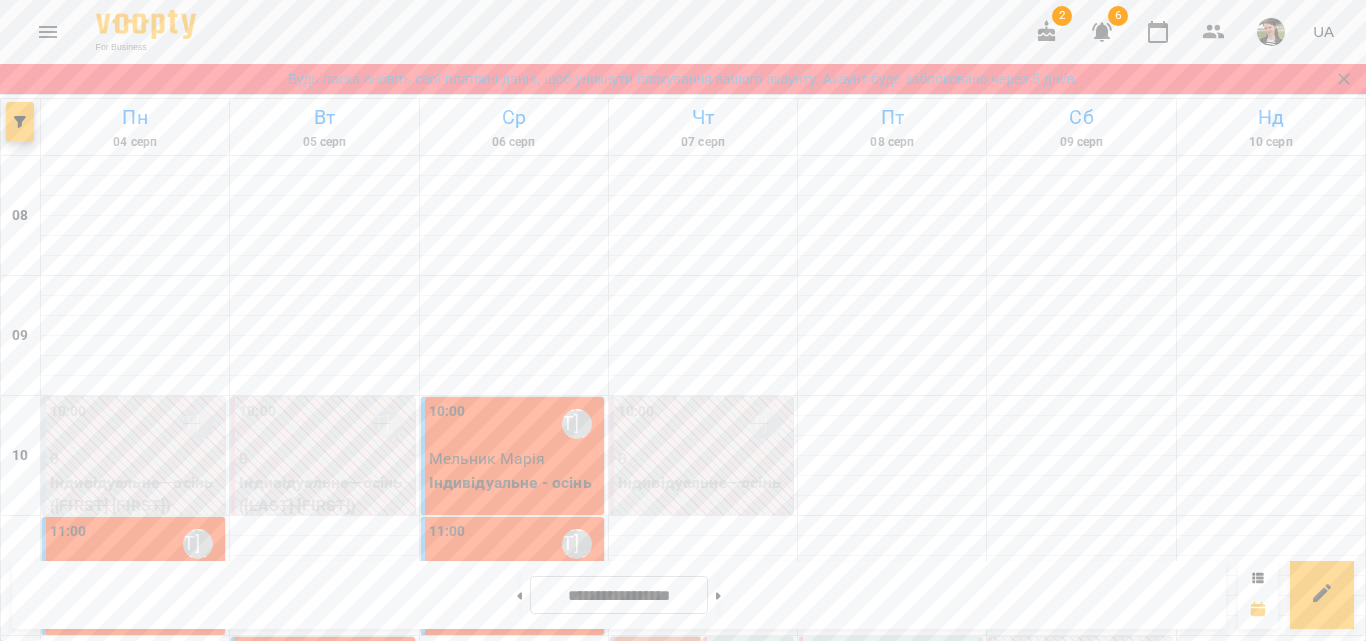 scroll, scrollTop: 700, scrollLeft: 0, axis: vertical 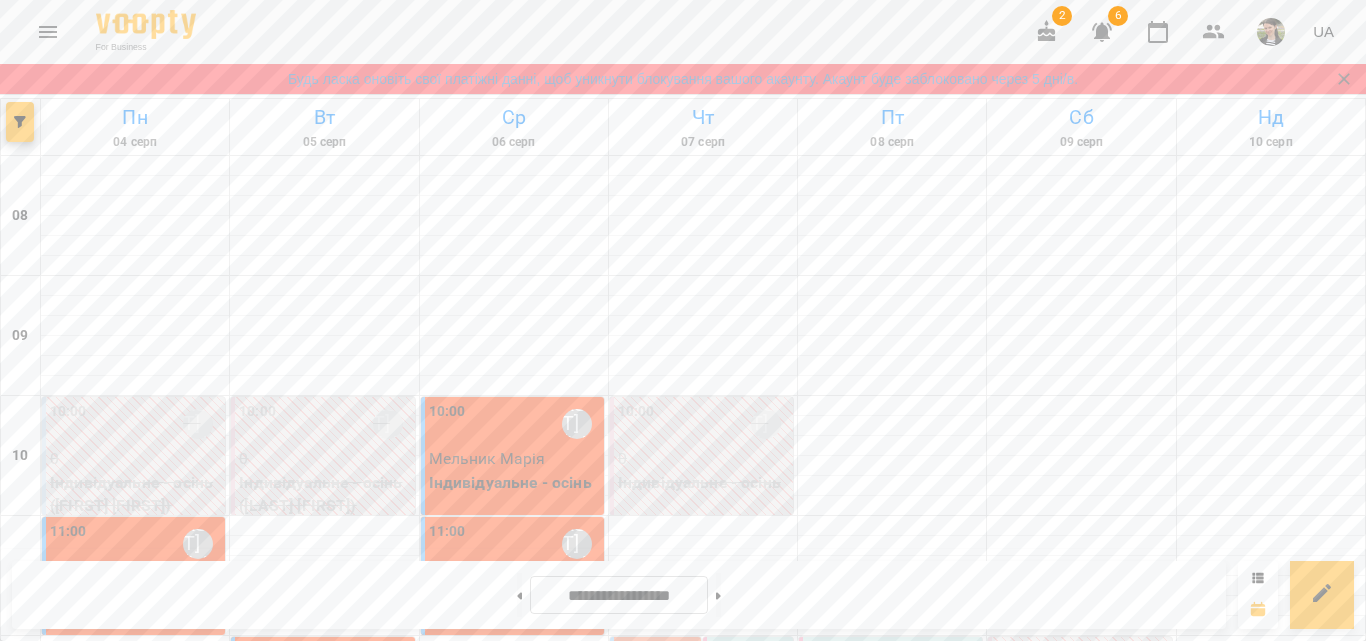 click on "20:00 [FIRST] [LAST]" at bounding box center (703, 1624) 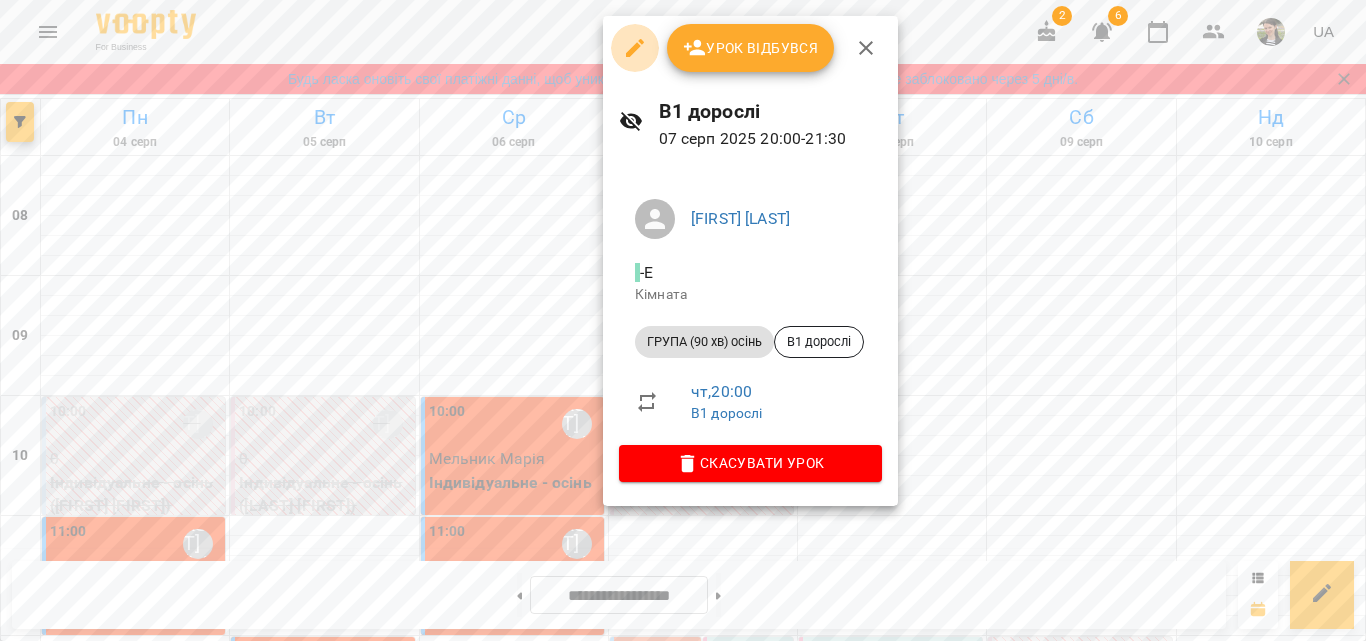click 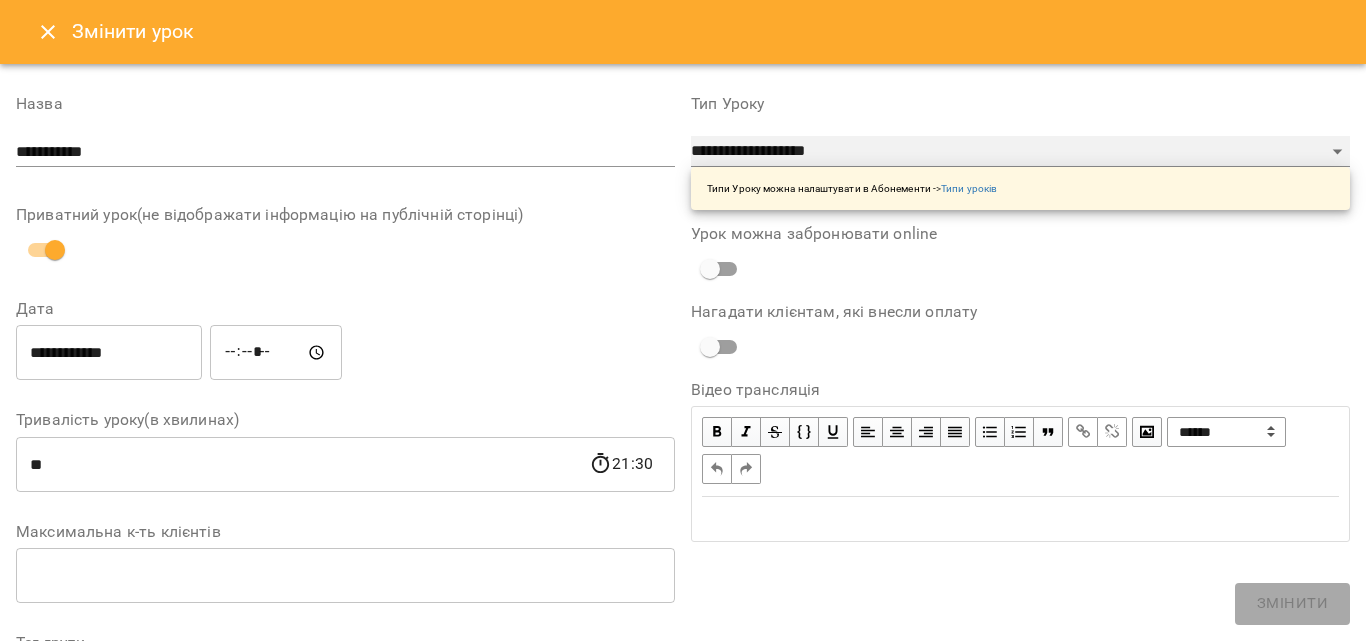 click on "**********" at bounding box center (1020, 152) 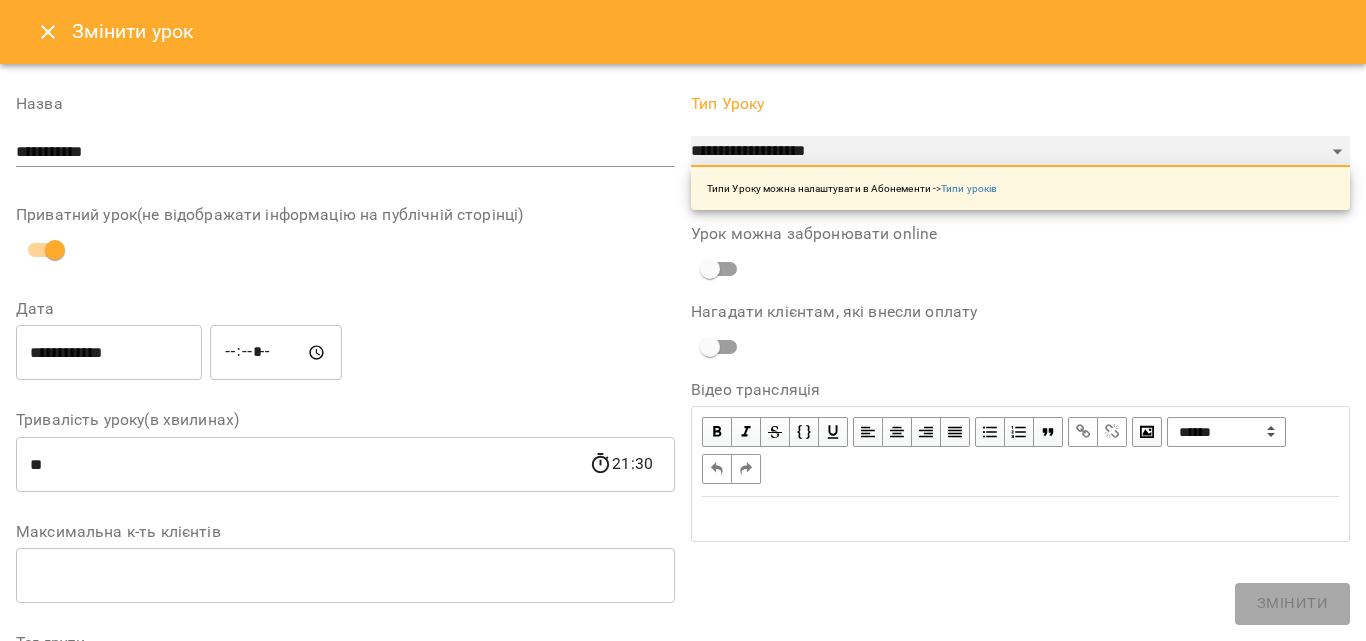 select on "**********" 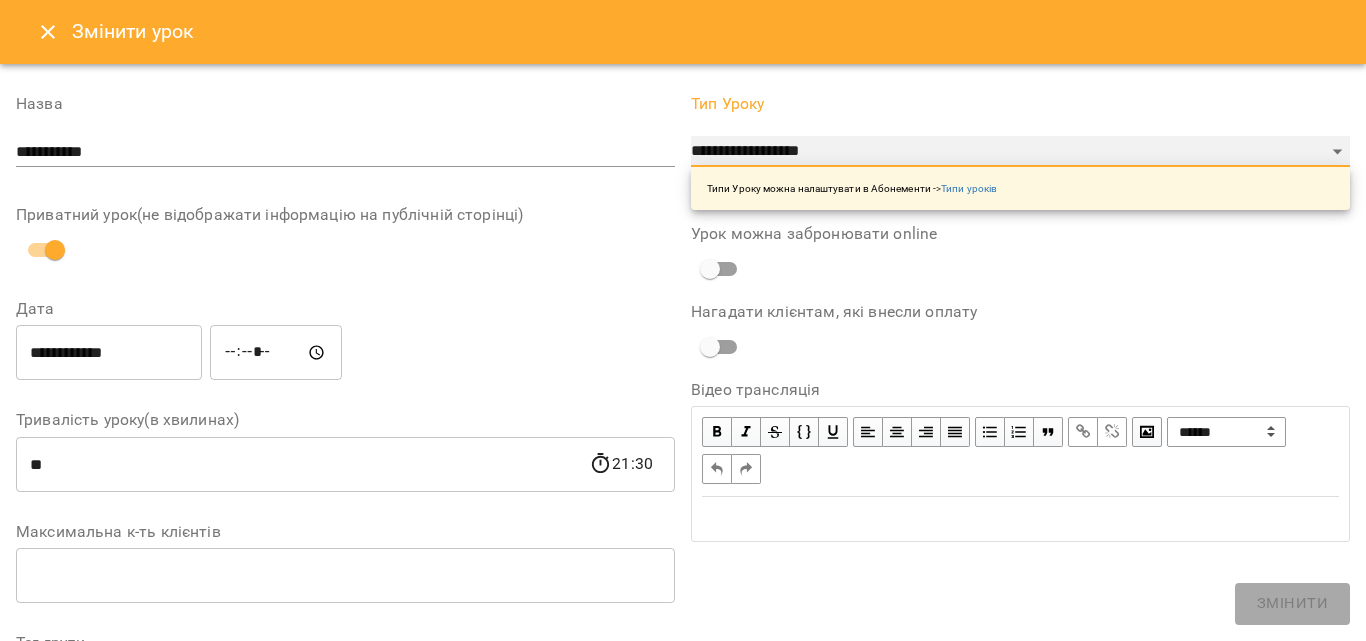 click on "**********" at bounding box center [1020, 152] 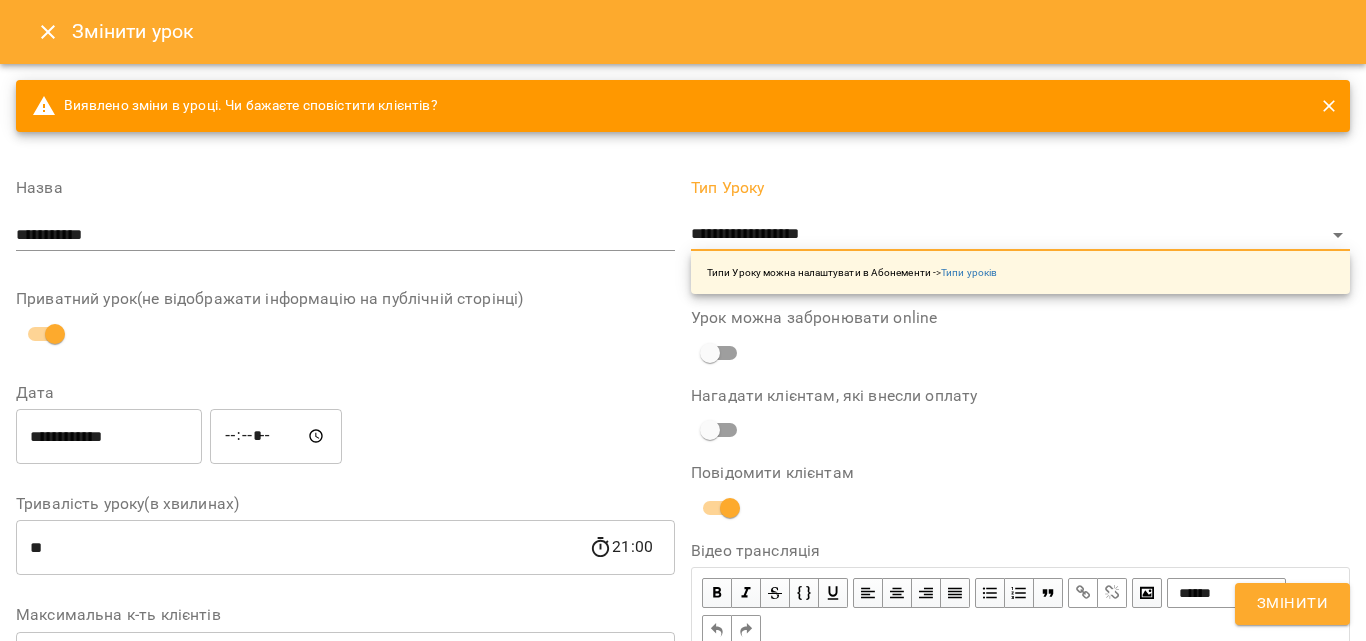 click on "Змінити" at bounding box center (1292, 604) 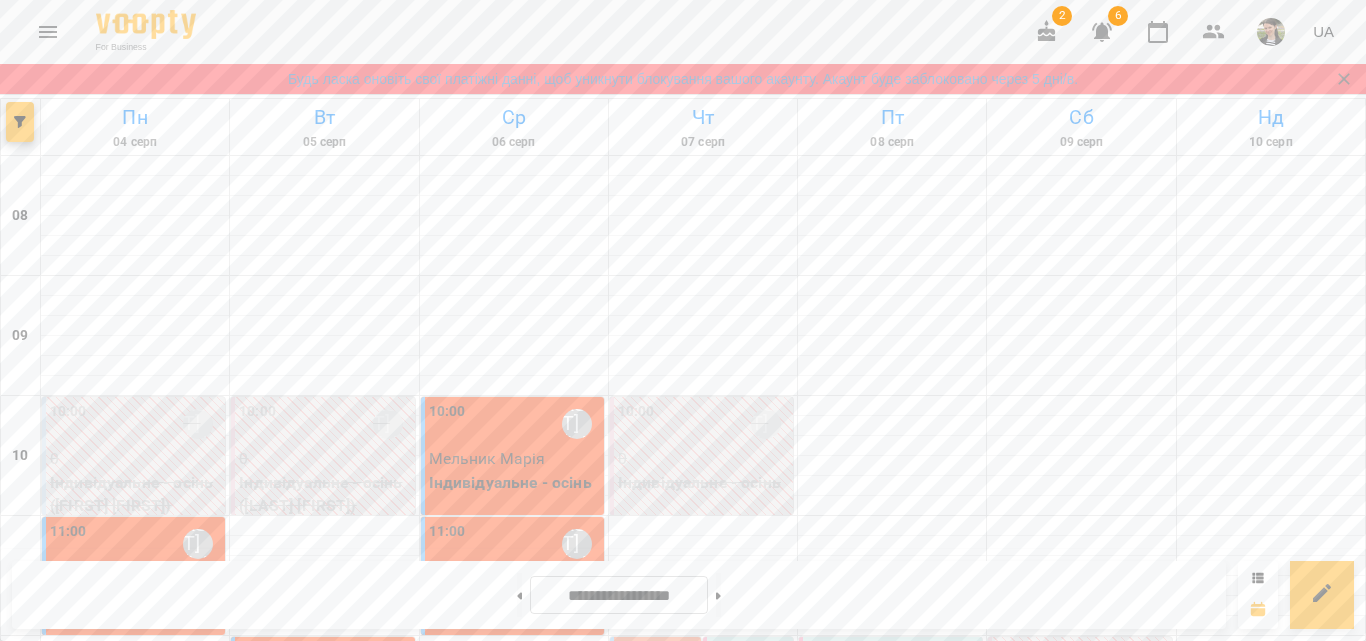 scroll, scrollTop: 1285, scrollLeft: 0, axis: vertical 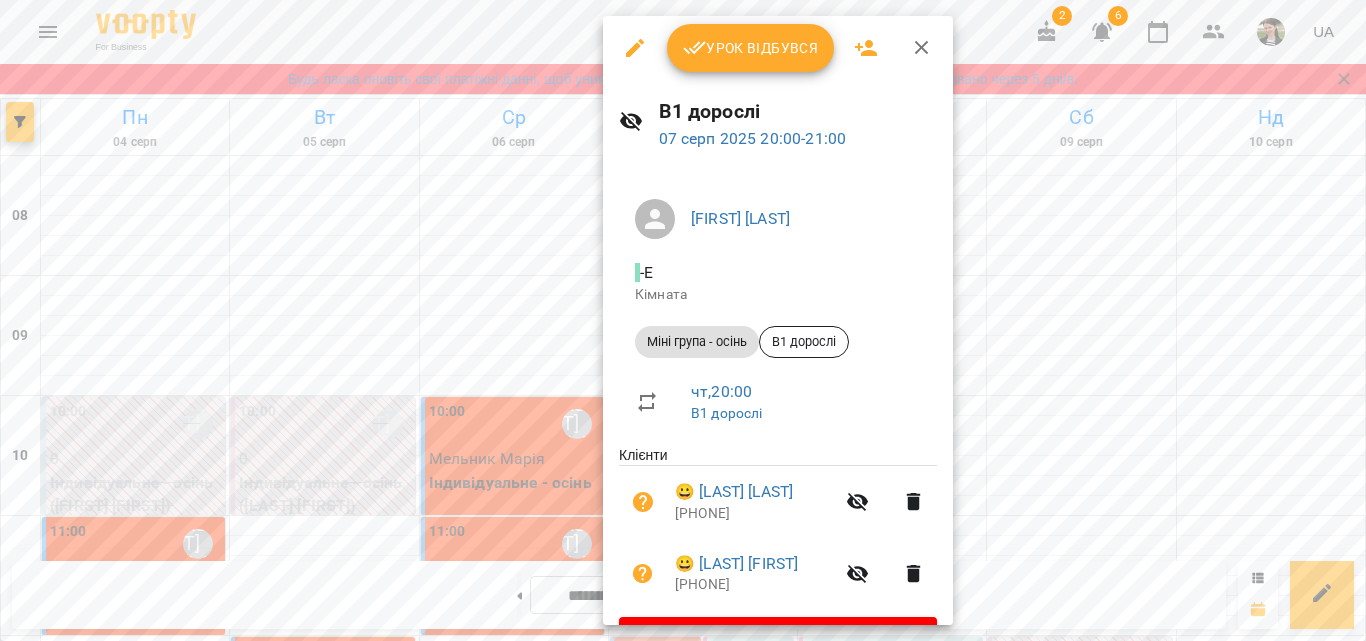 click 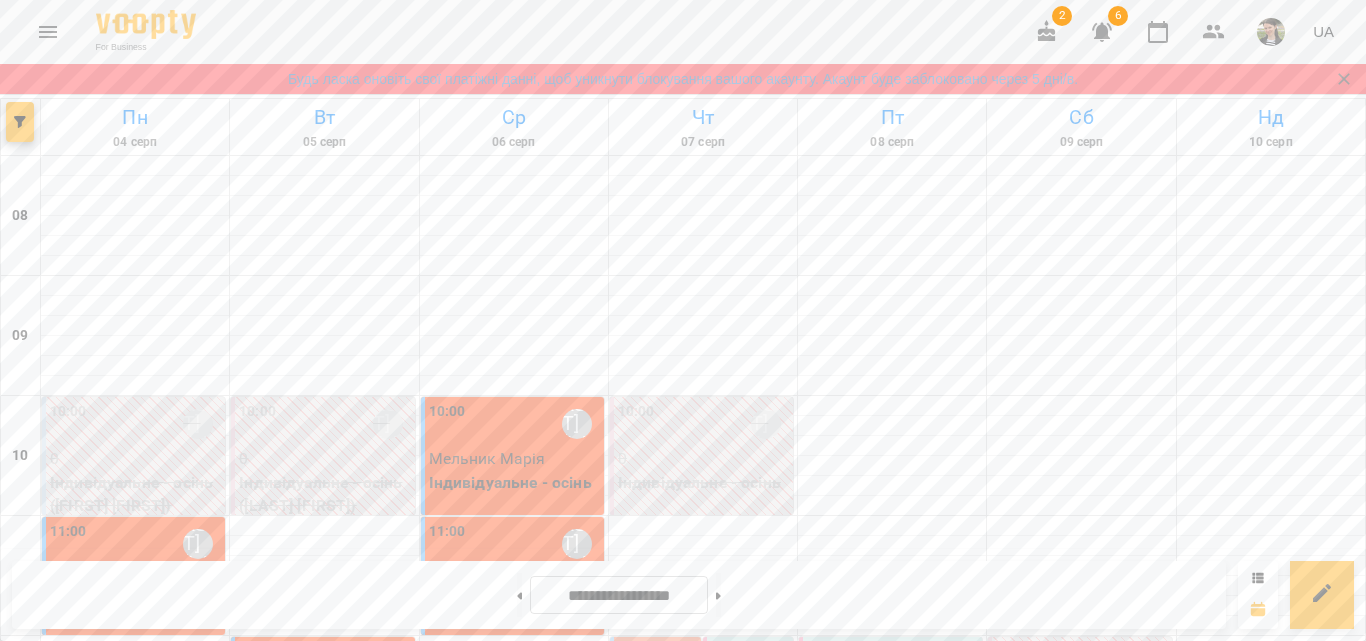scroll, scrollTop: 685, scrollLeft: 0, axis: vertical 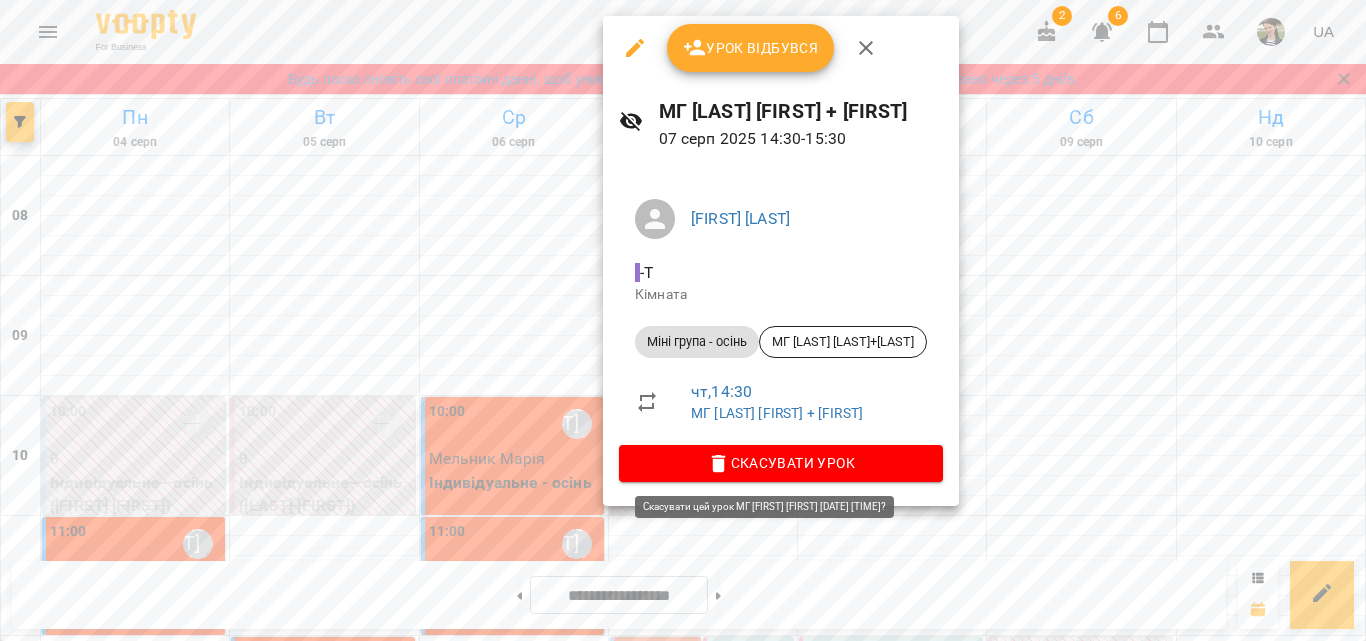 click on "Скасувати Урок" at bounding box center [781, 463] 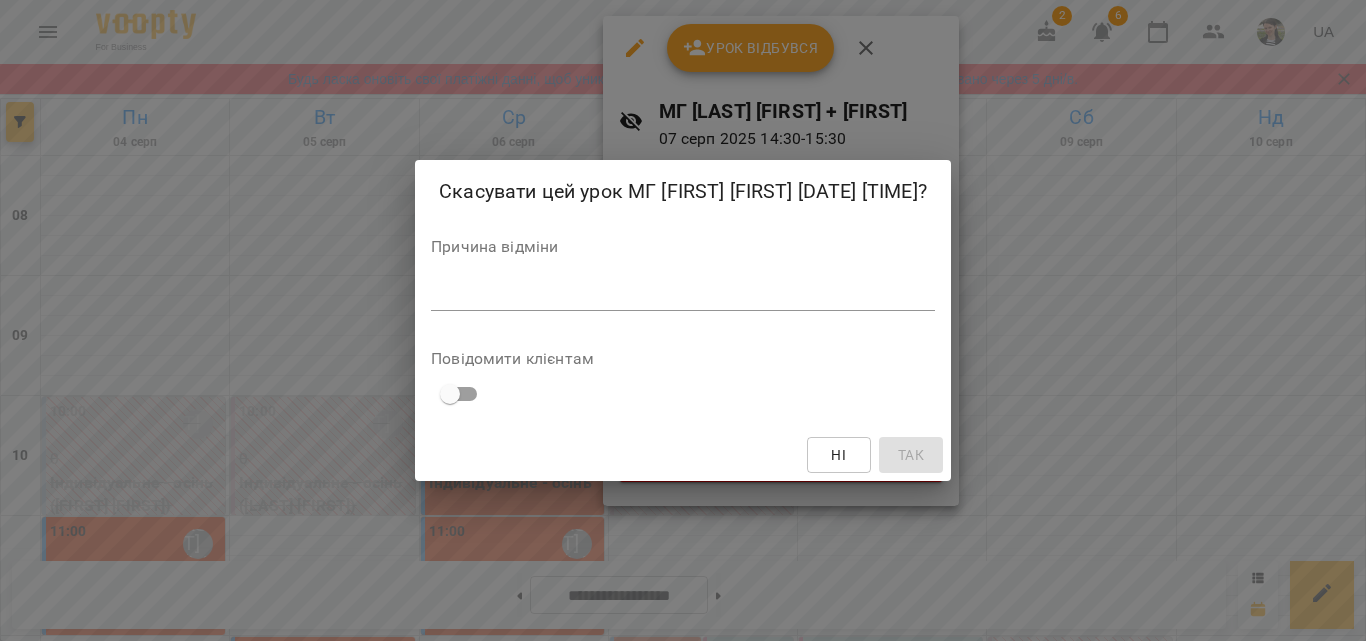 click at bounding box center (683, 294) 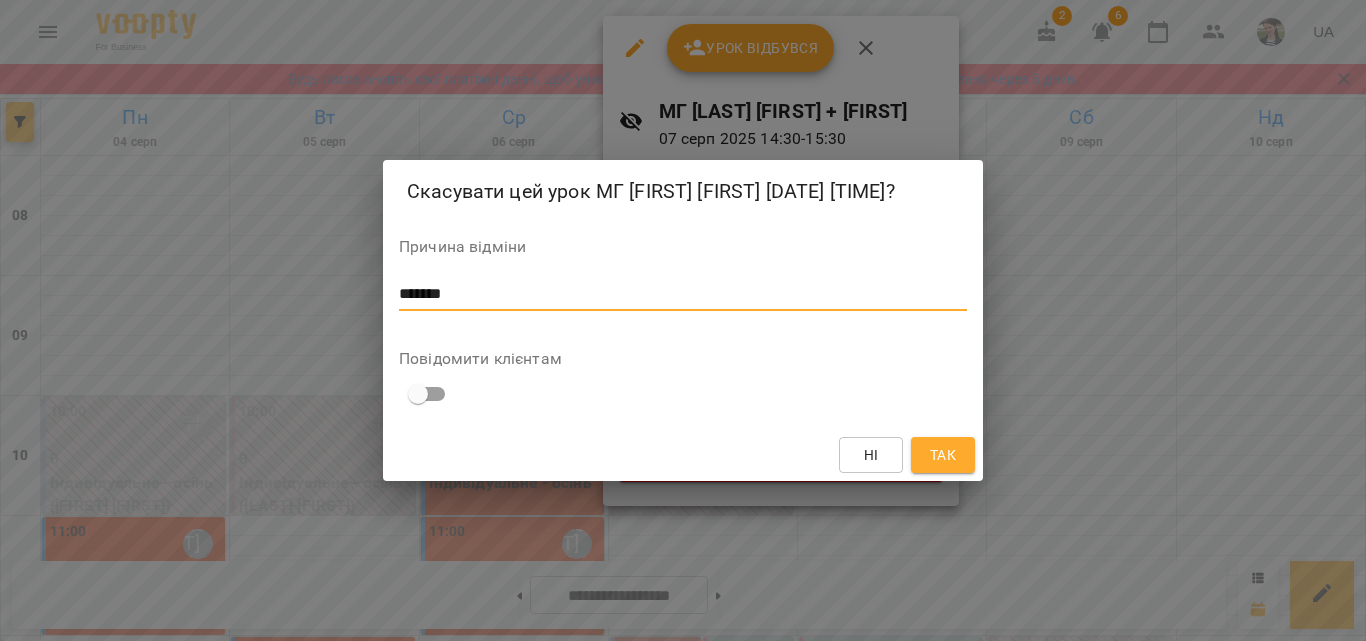 type on "*******" 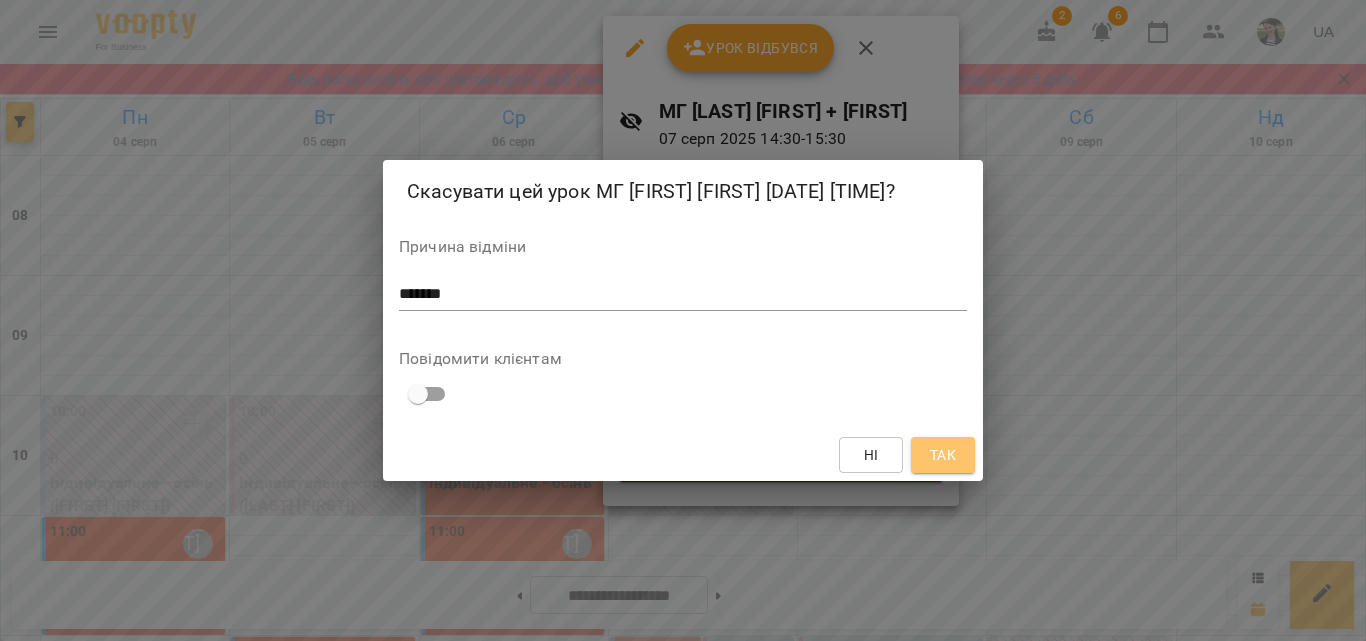 click on "Так" at bounding box center (943, 455) 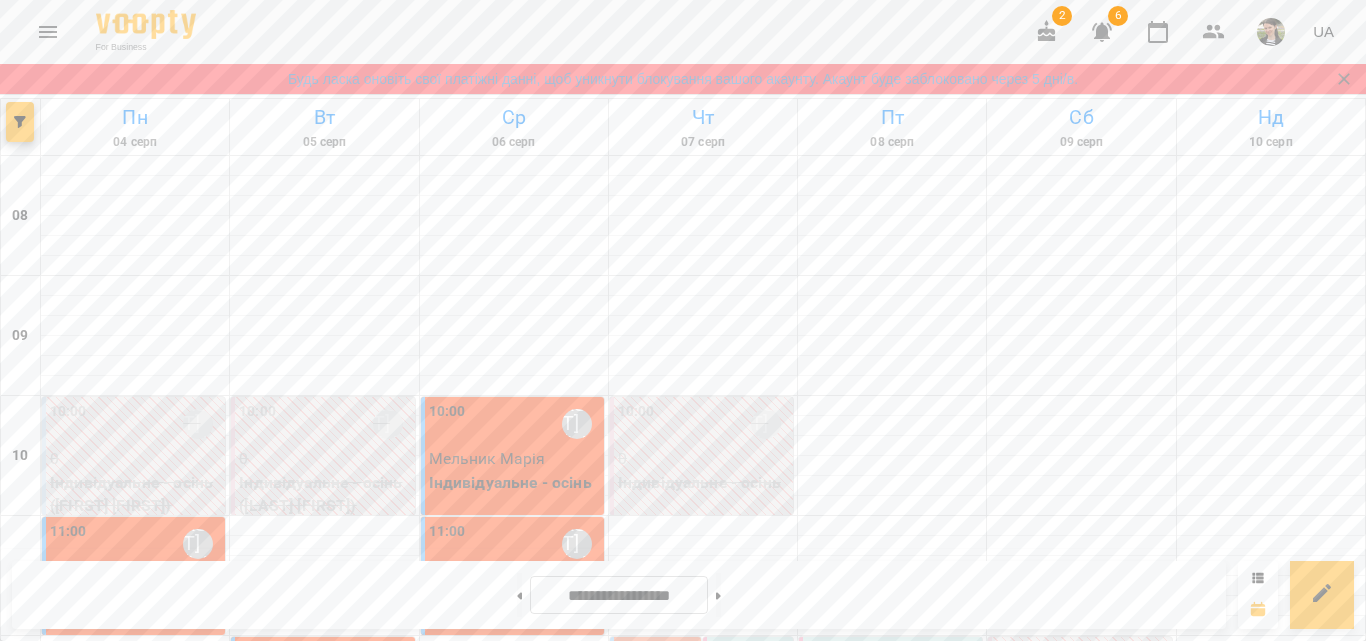 scroll, scrollTop: 385, scrollLeft: 0, axis: vertical 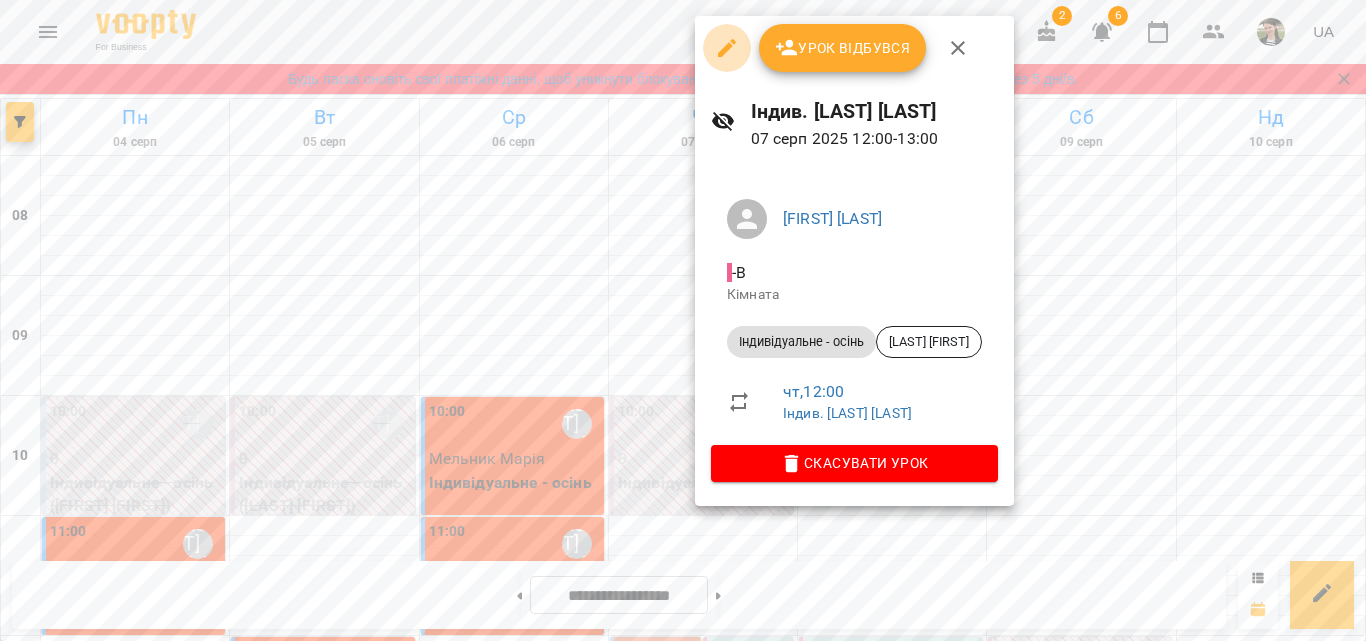 click 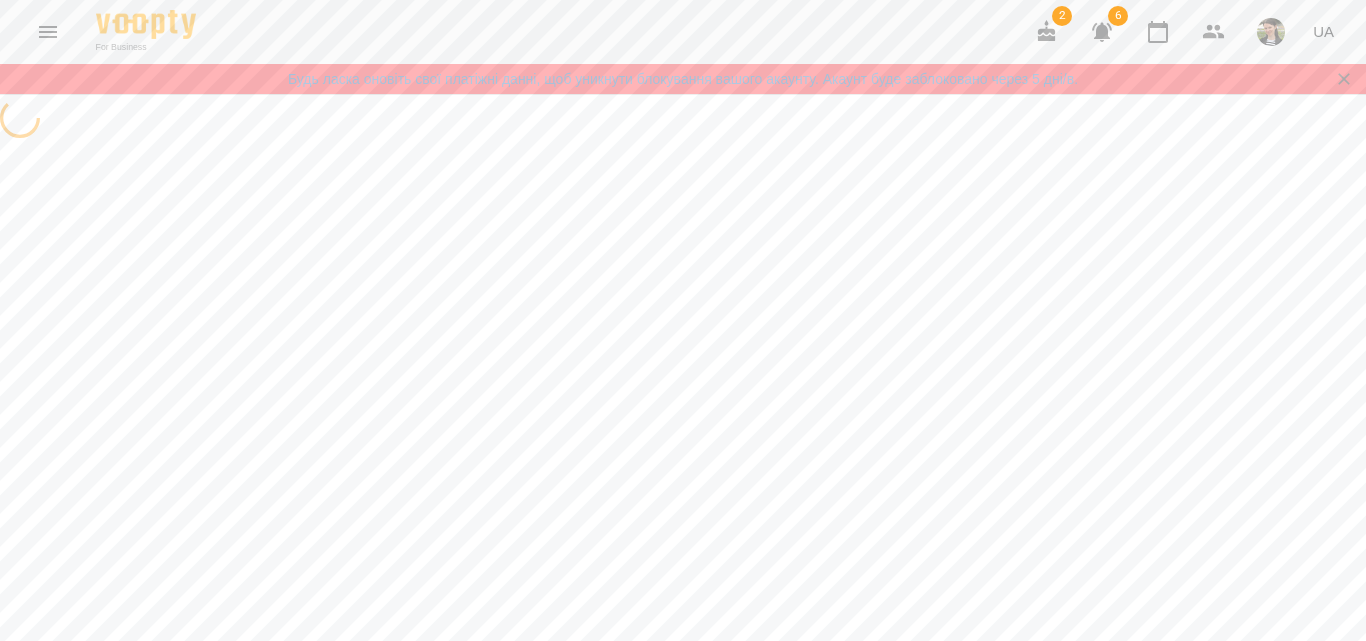select on "**********" 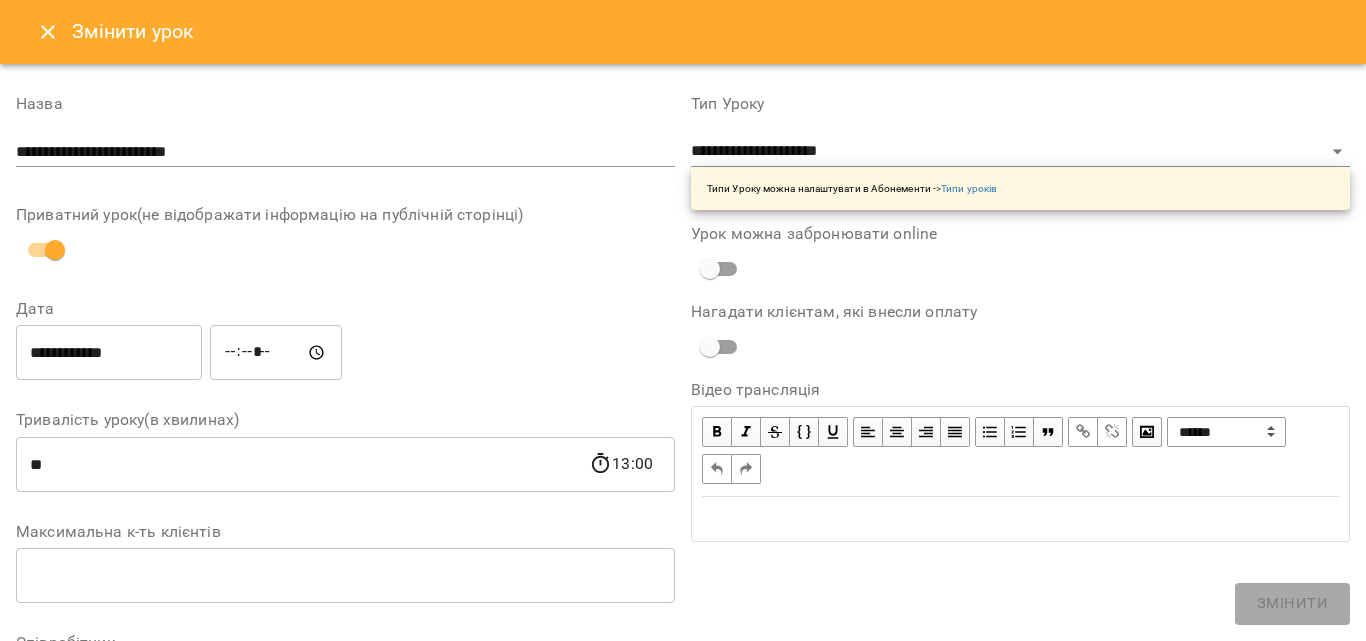 click on "*****" at bounding box center (276, 353) 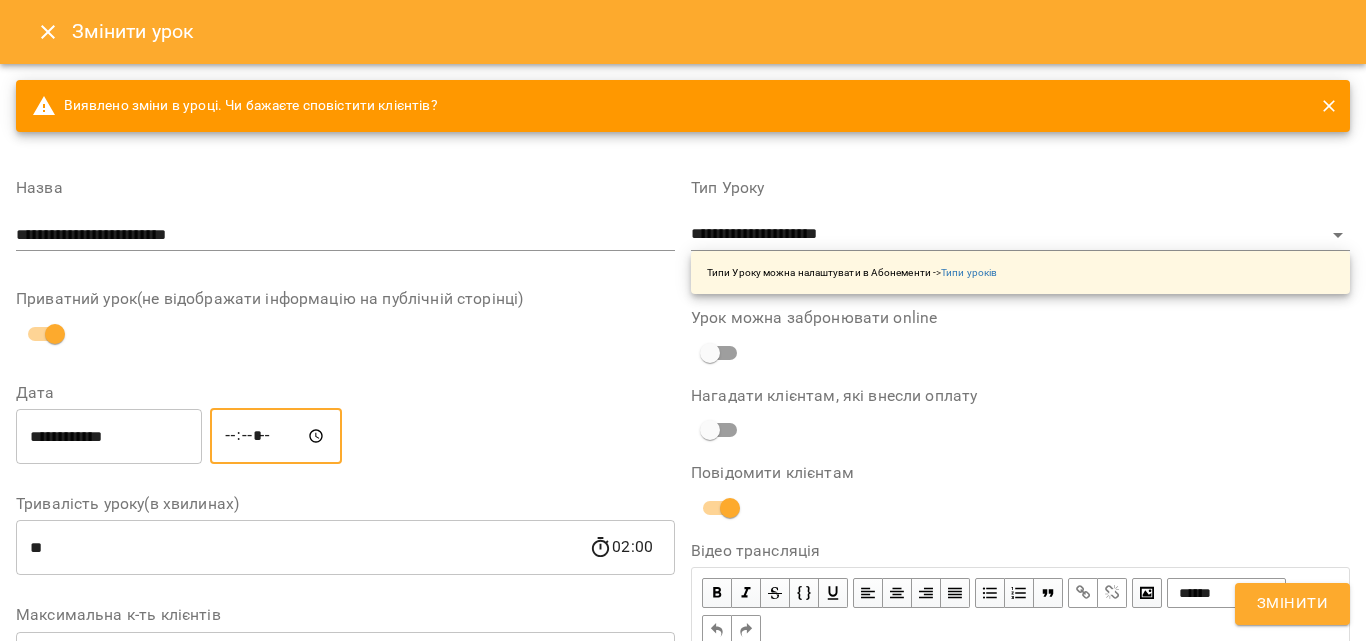 type on "*****" 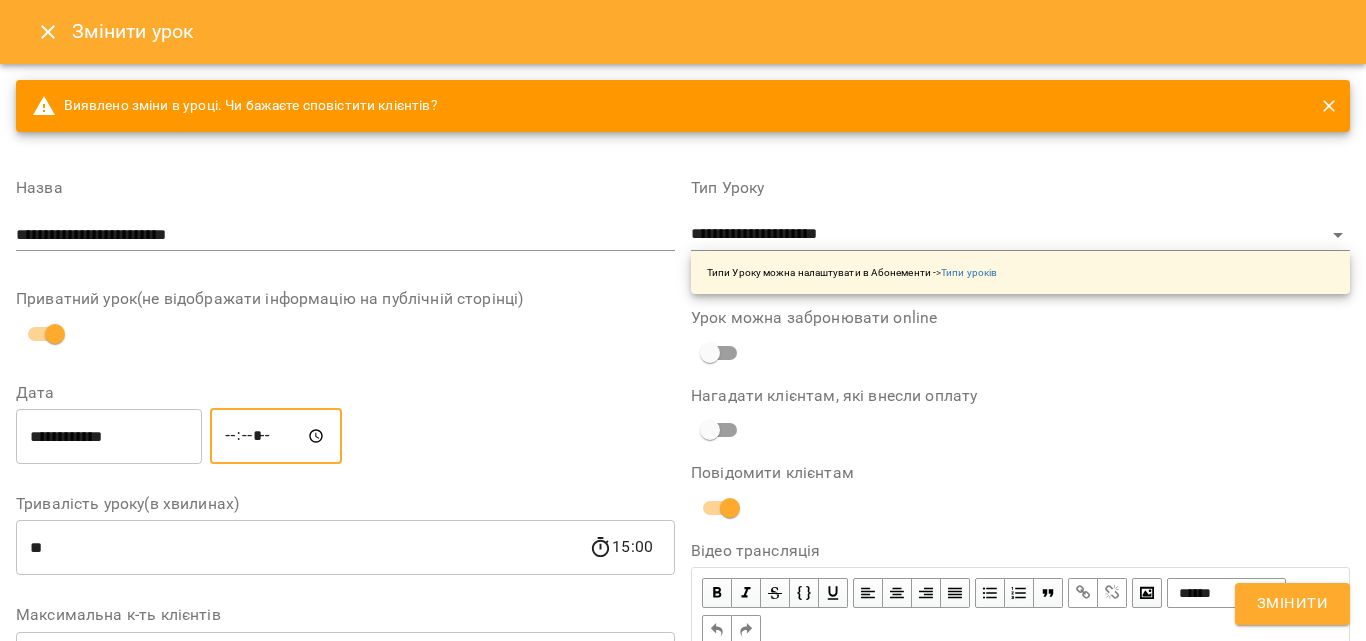 click on "Змінити" at bounding box center [1292, 604] 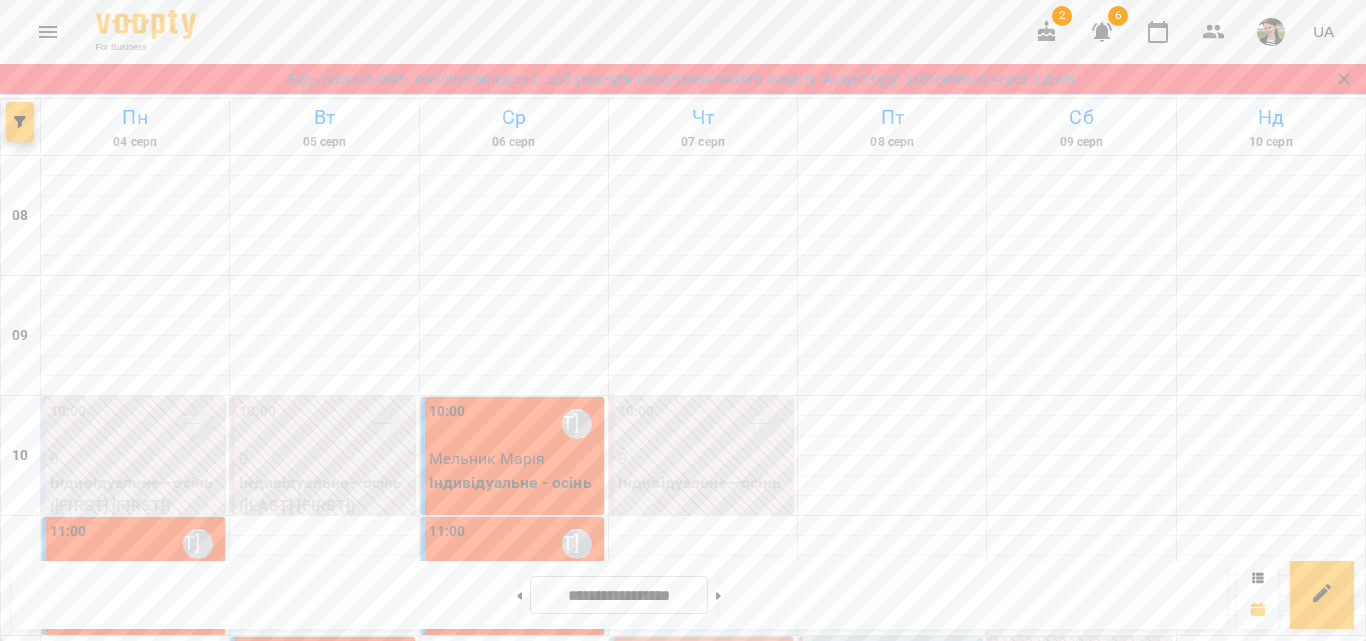 scroll, scrollTop: 700, scrollLeft: 0, axis: vertical 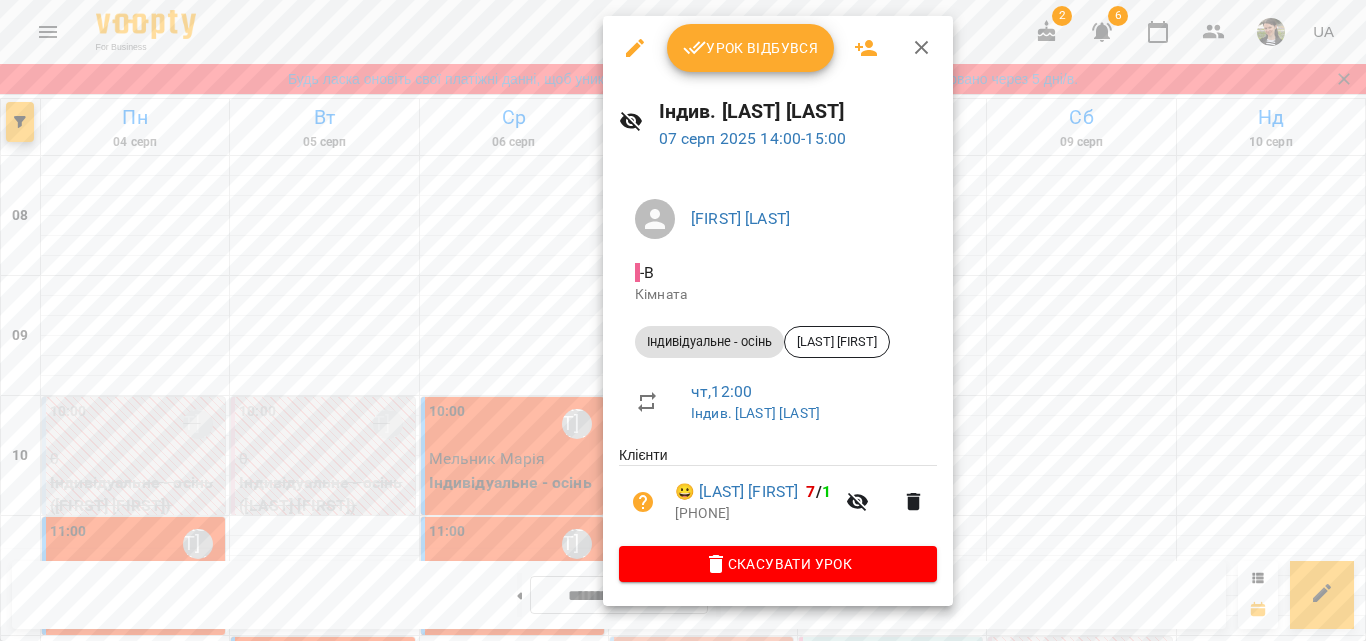 click 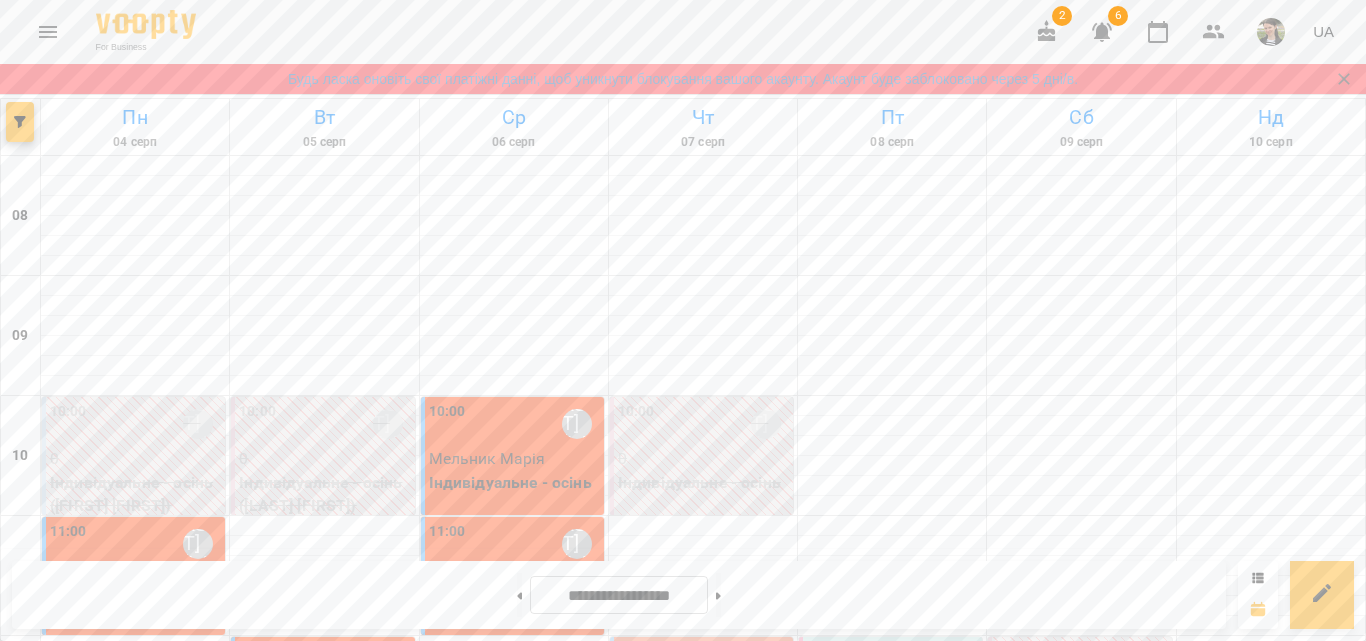 click on "[FIRST] [LAST]" at bounding box center [641, 931] 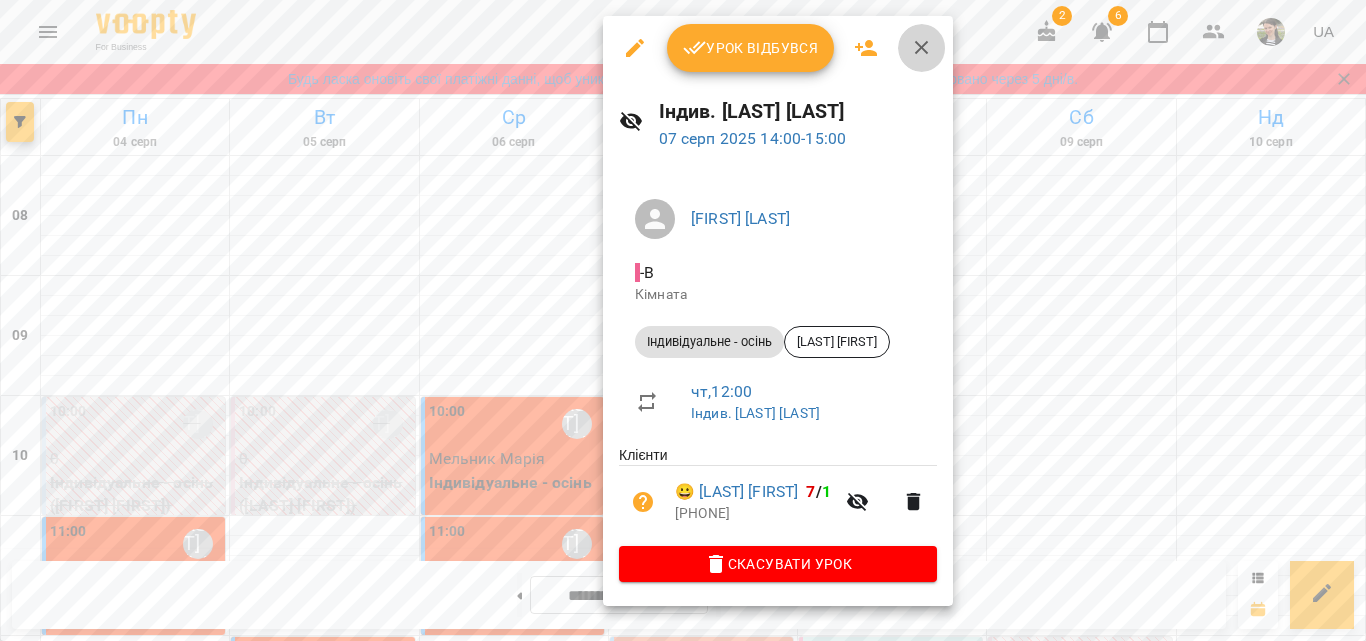 click 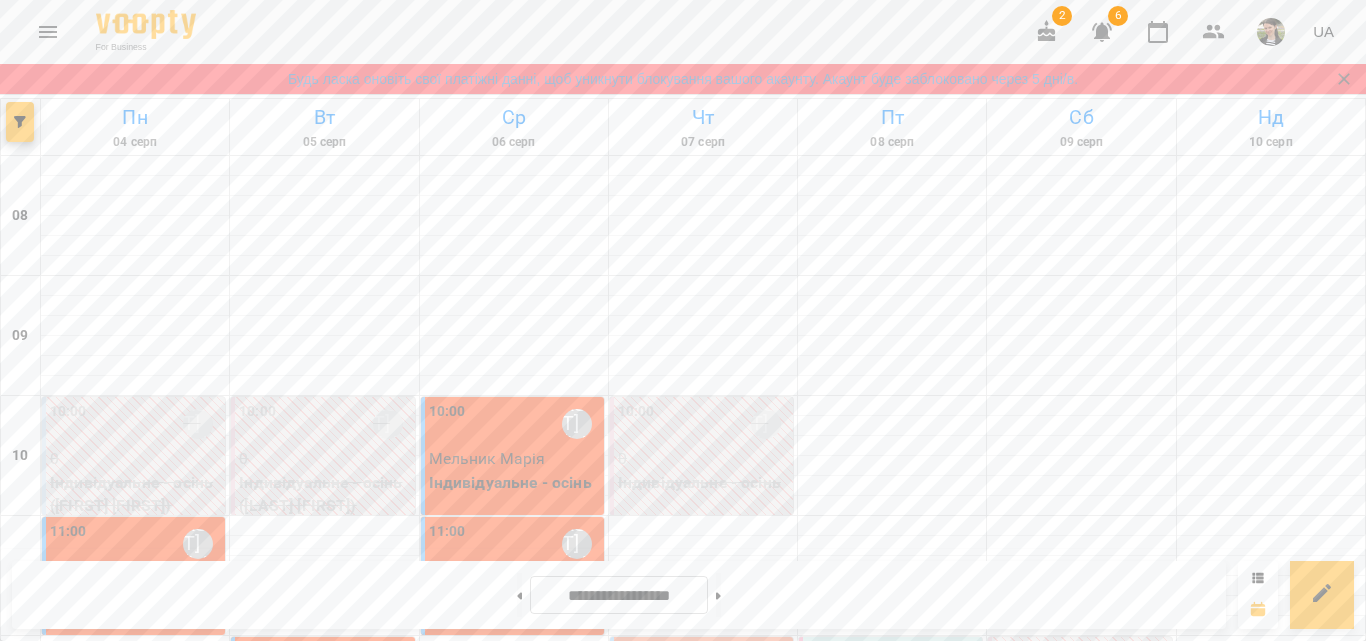 scroll, scrollTop: 785, scrollLeft: 0, axis: vertical 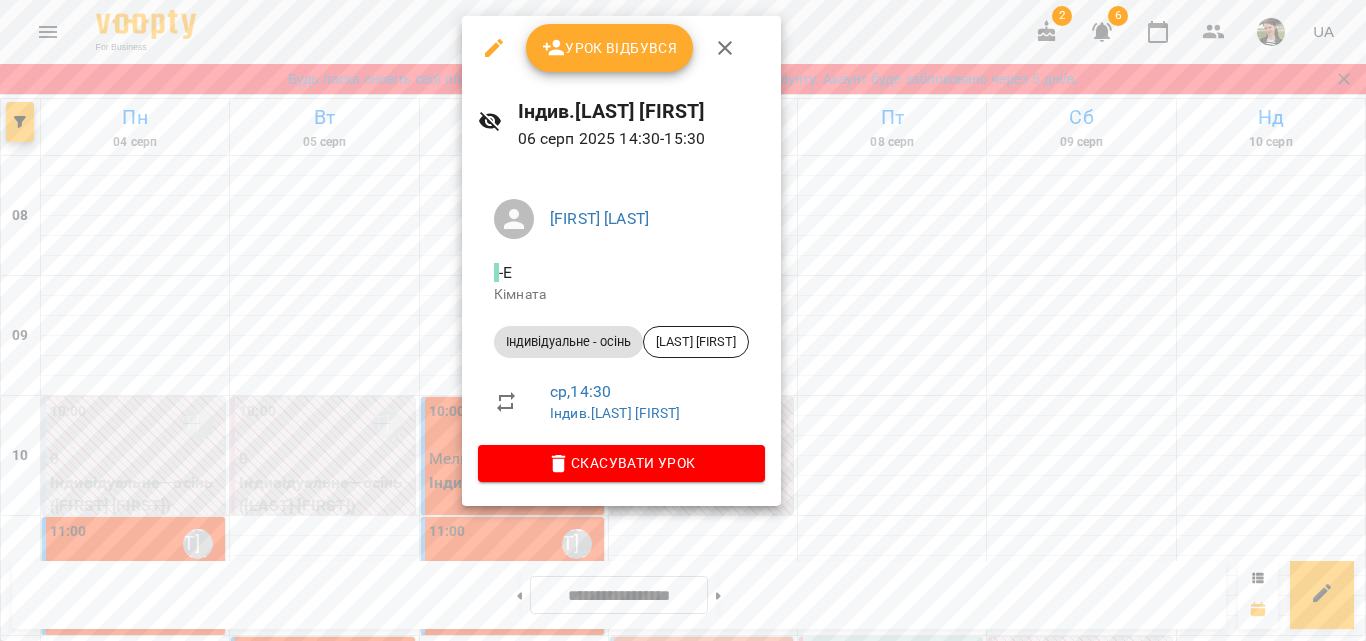 click on "Урок відбувся" at bounding box center [610, 48] 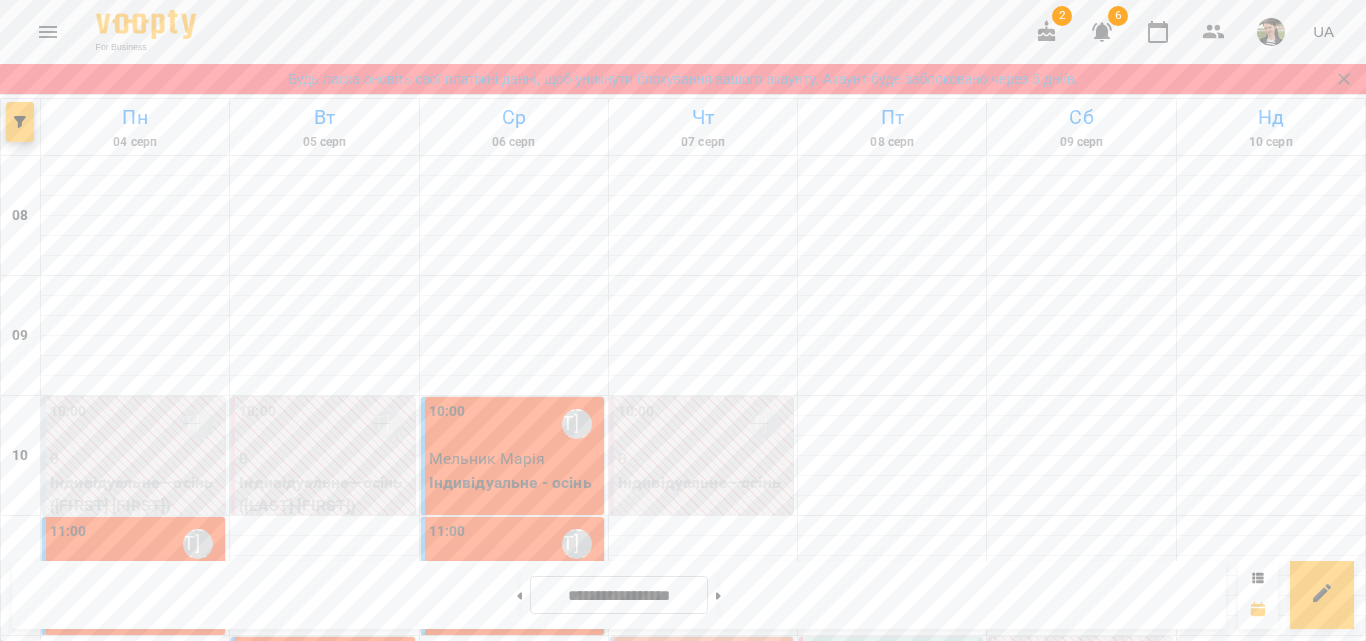 scroll, scrollTop: 600, scrollLeft: 0, axis: vertical 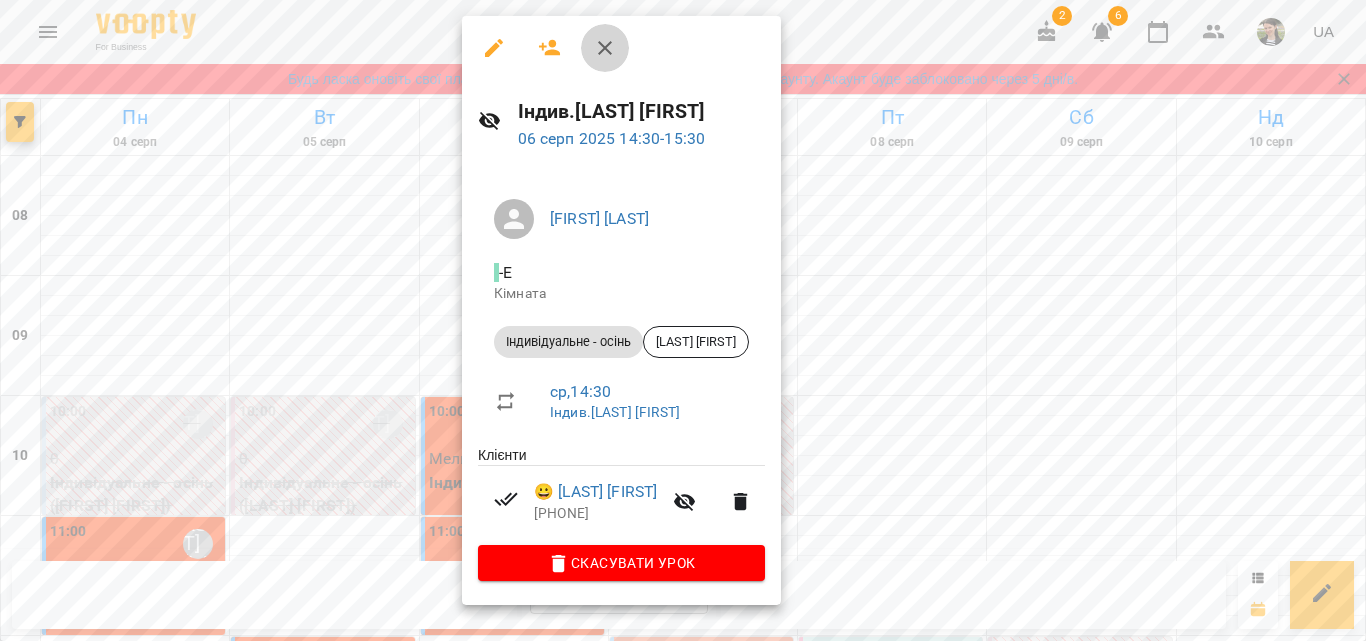 click 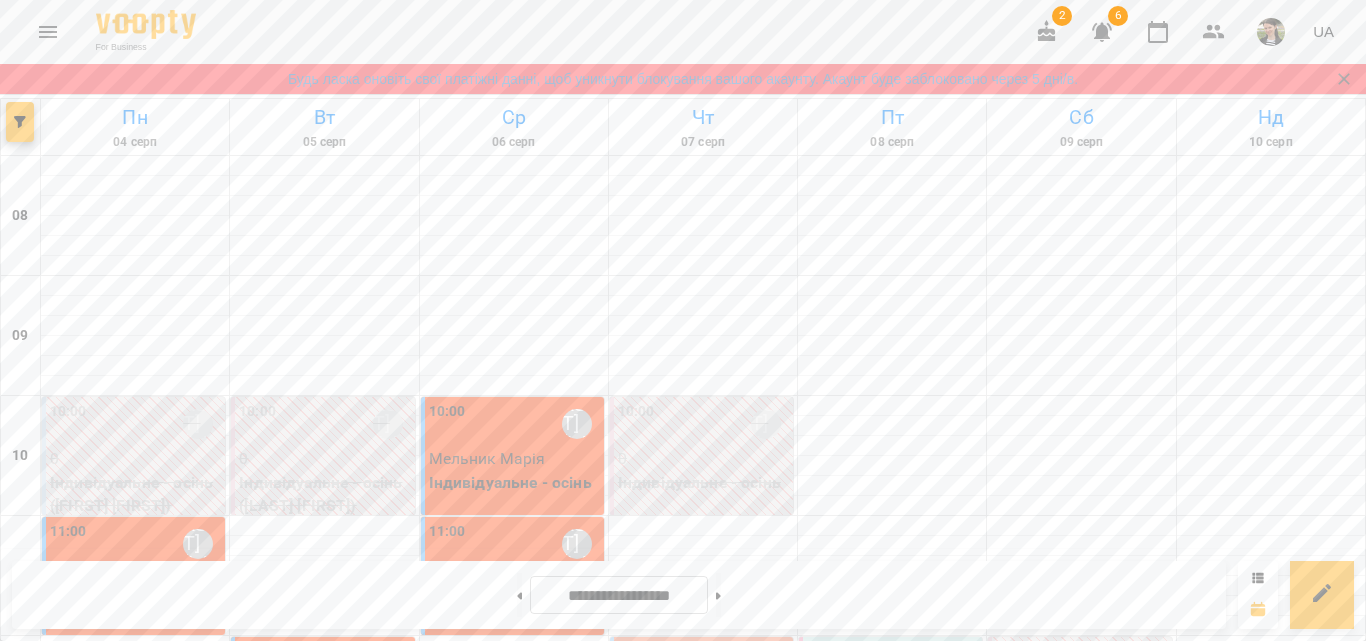 scroll, scrollTop: 26, scrollLeft: 0, axis: vertical 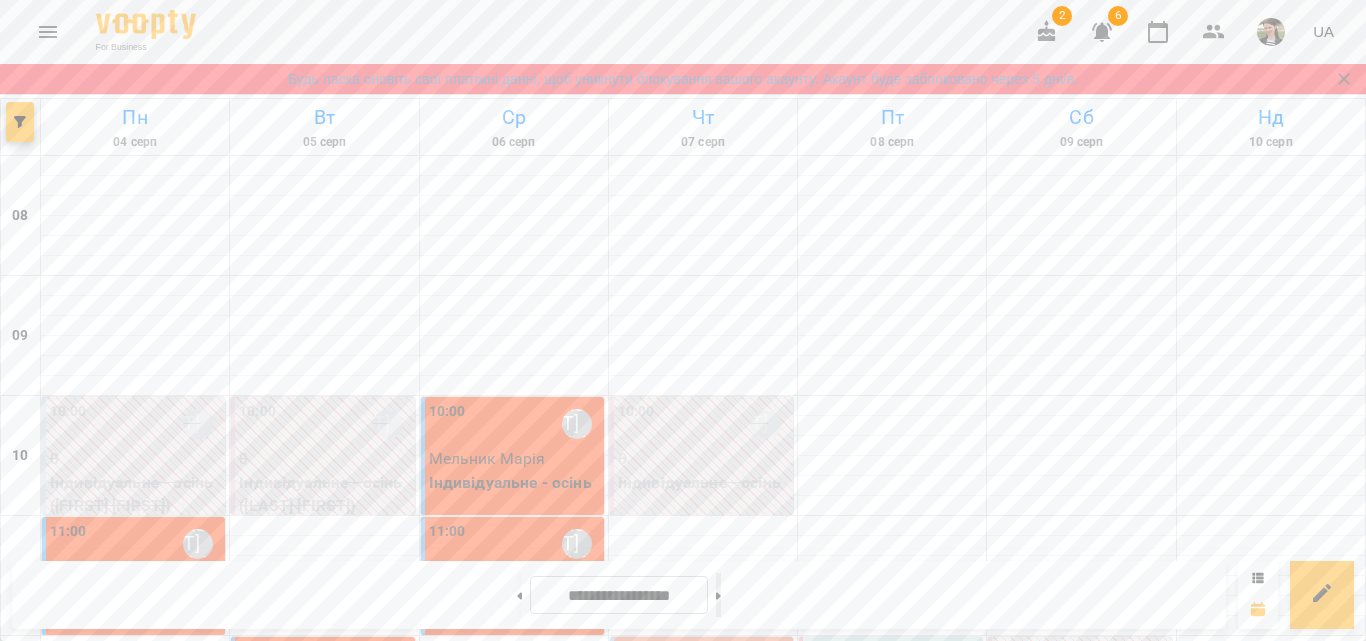 click 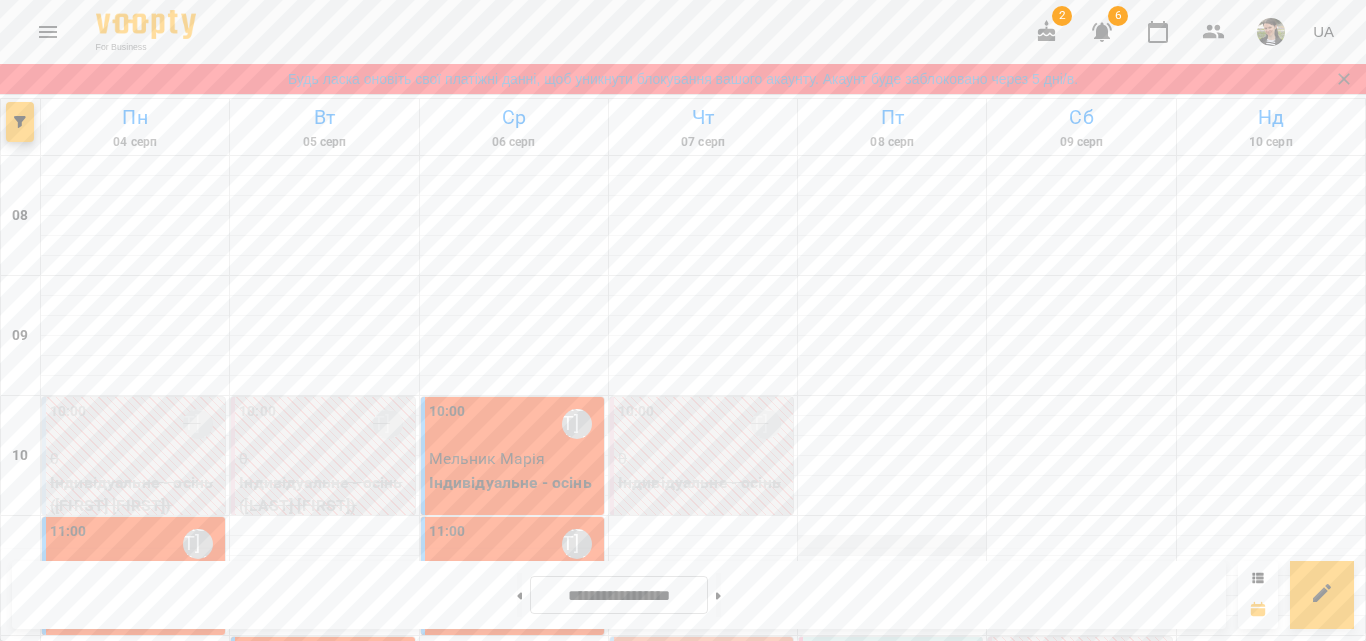 type on "**********" 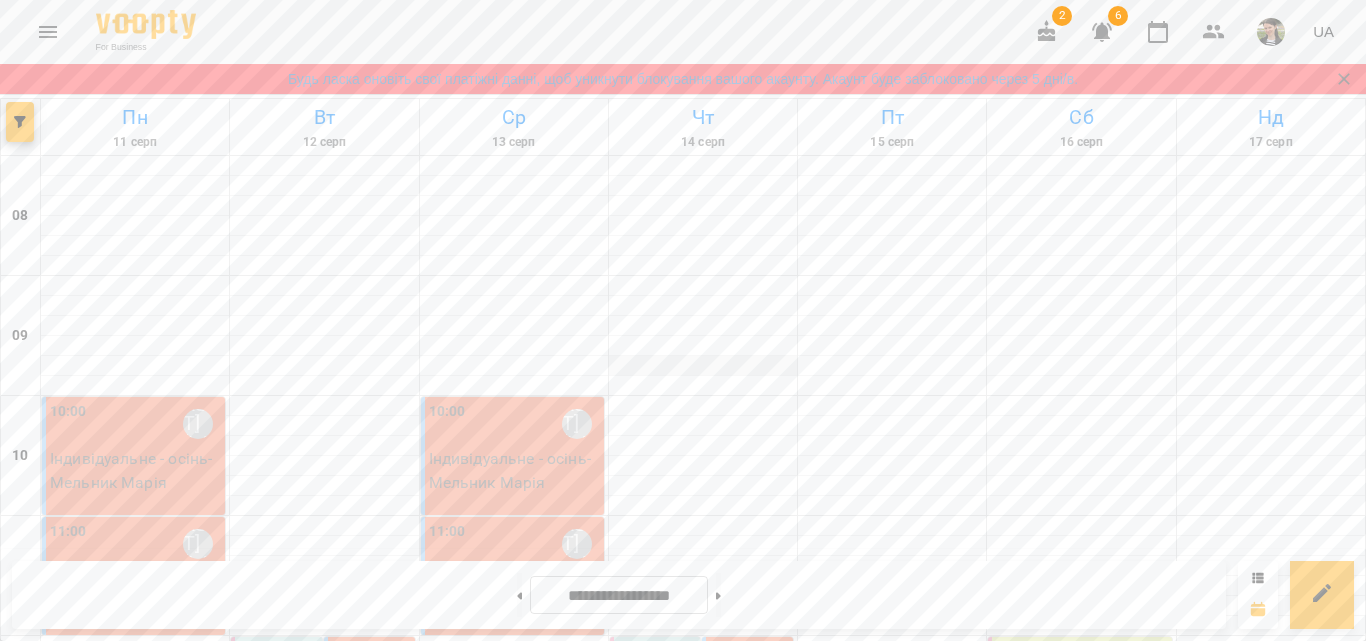 scroll, scrollTop: 426, scrollLeft: 0, axis: vertical 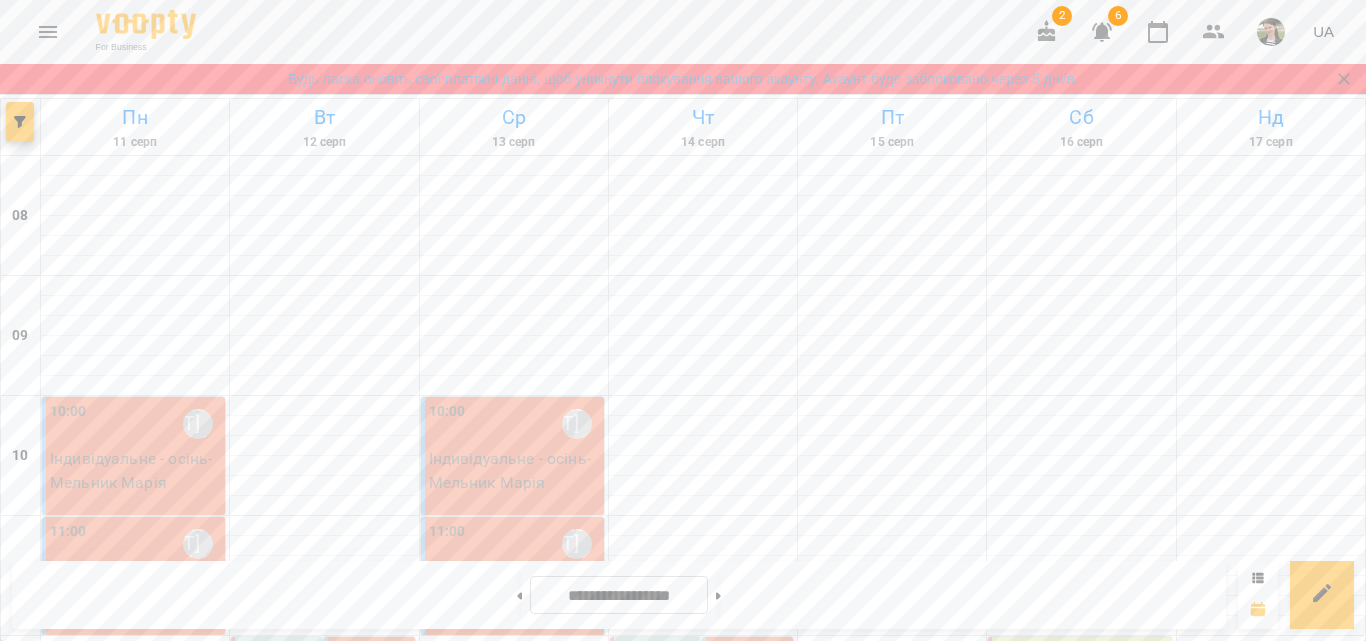 click on "13:00" at bounding box center [66, 782] 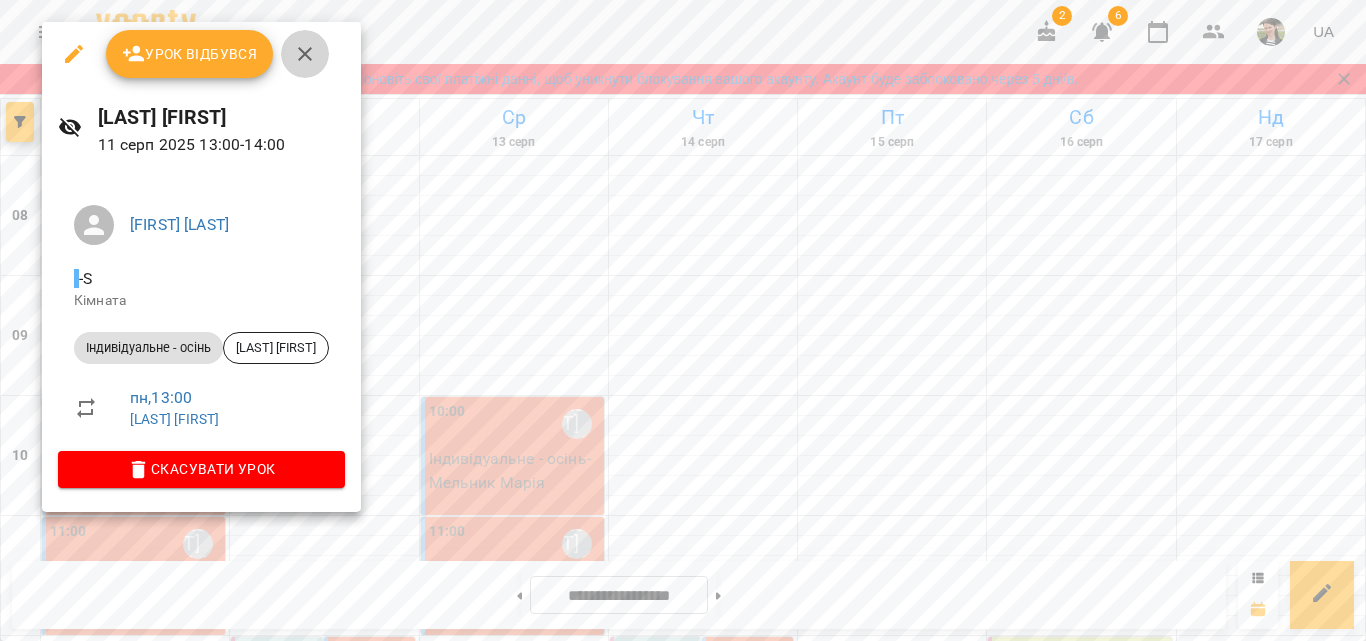 click 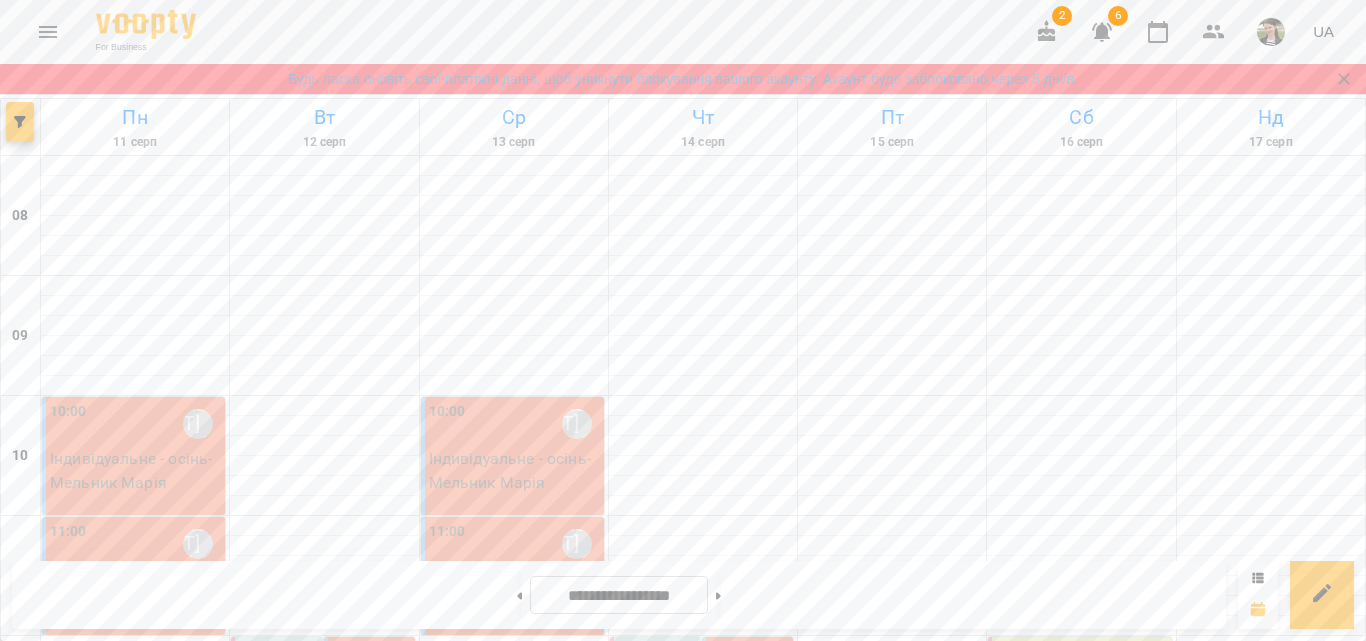 click on "13:00" at bounding box center [66, 782] 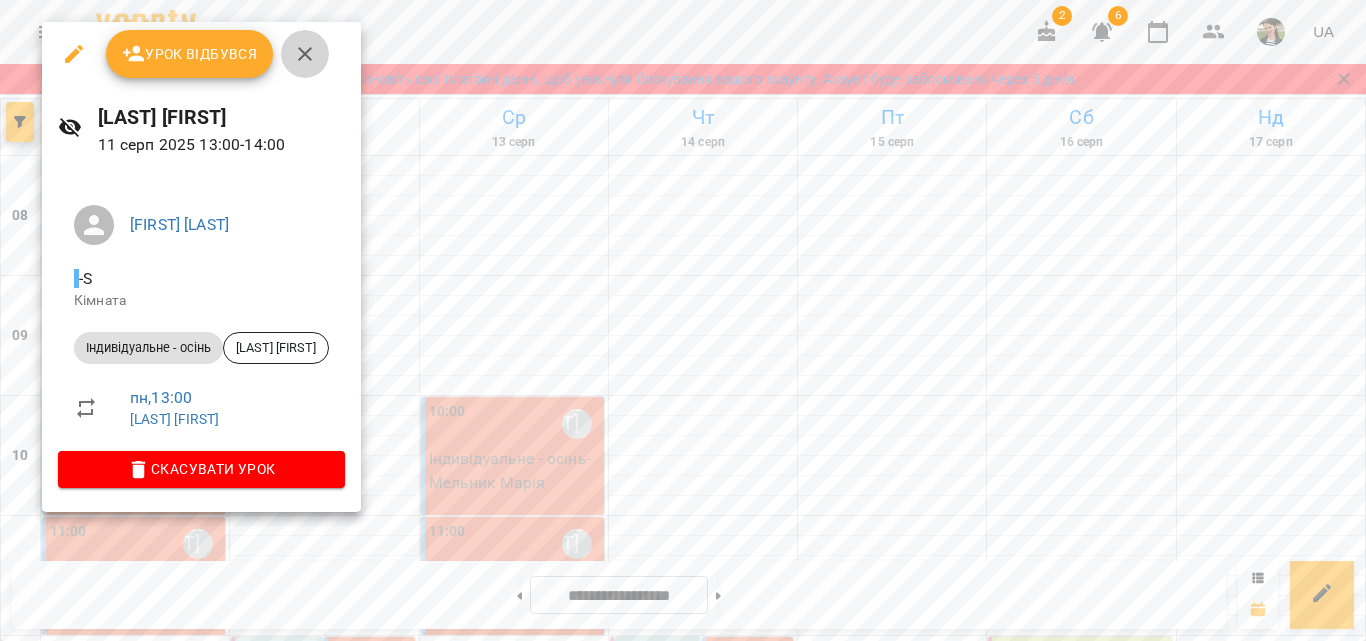 click 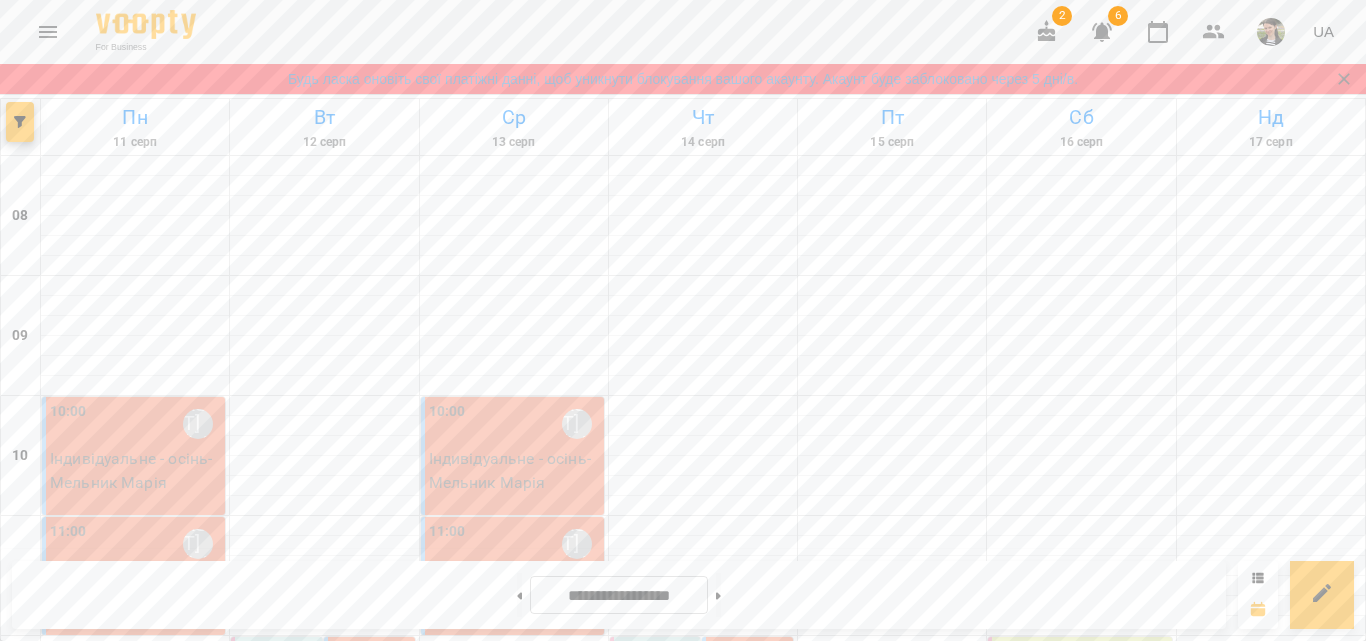 click on "13:30" at bounding box center [112, 842] 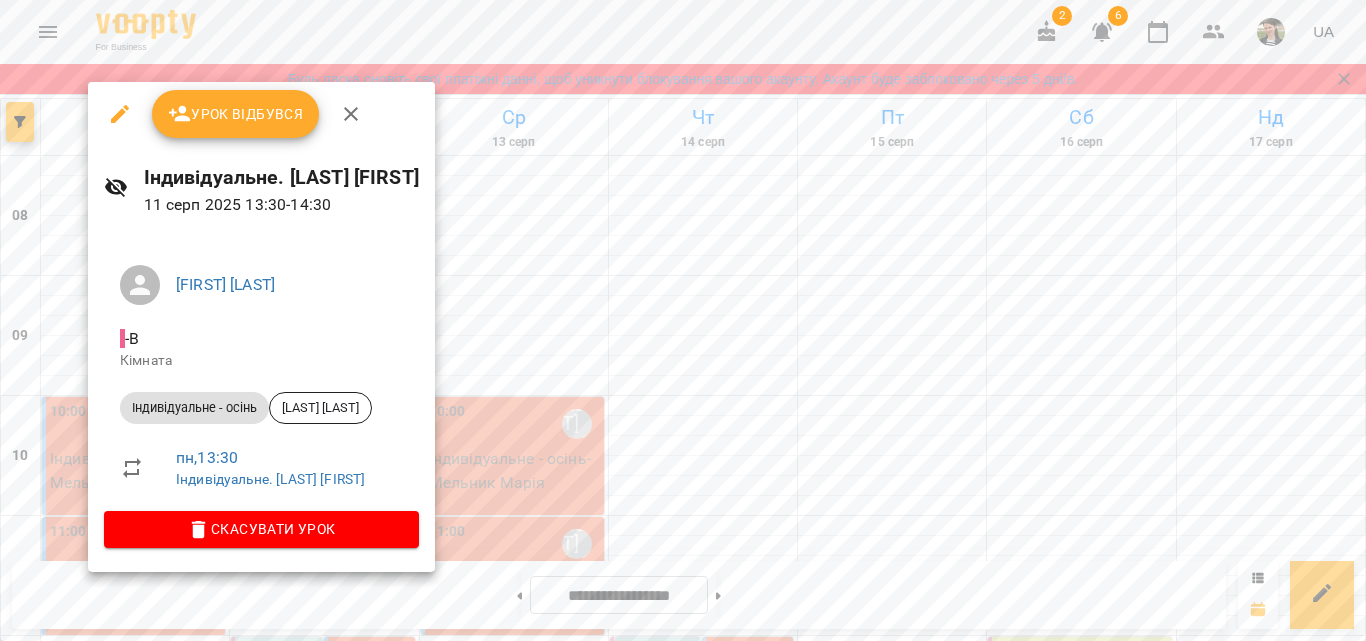 click 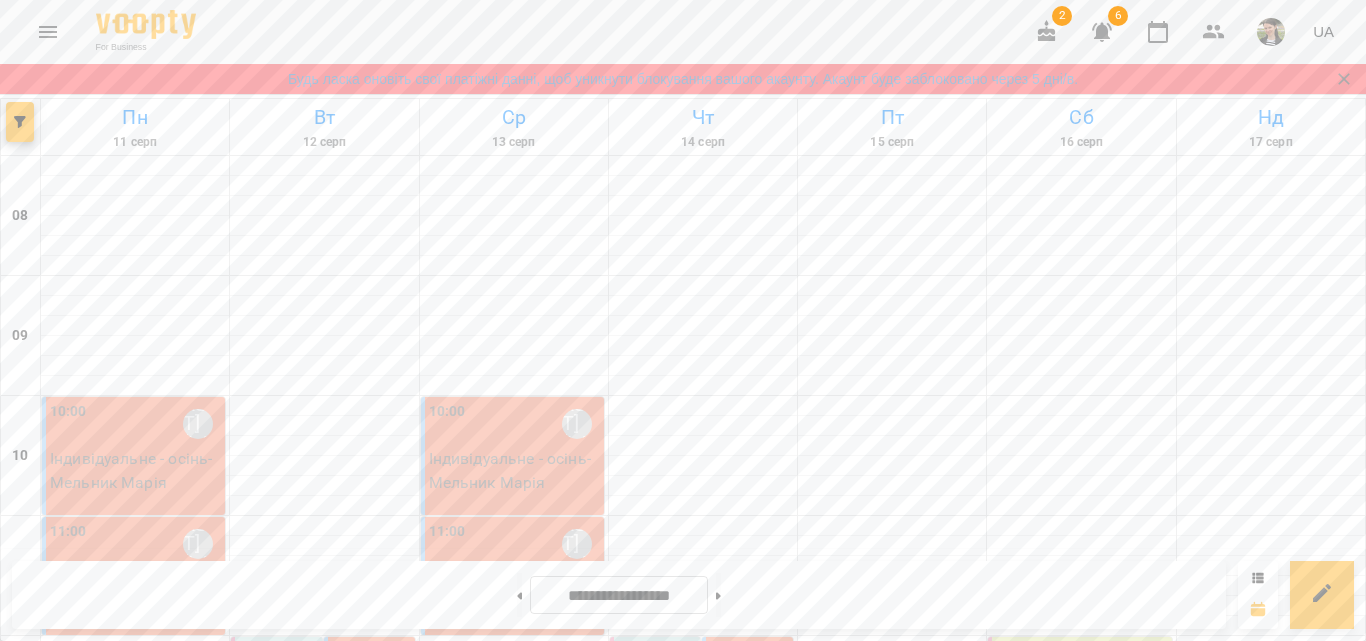 scroll, scrollTop: 626, scrollLeft: 0, axis: vertical 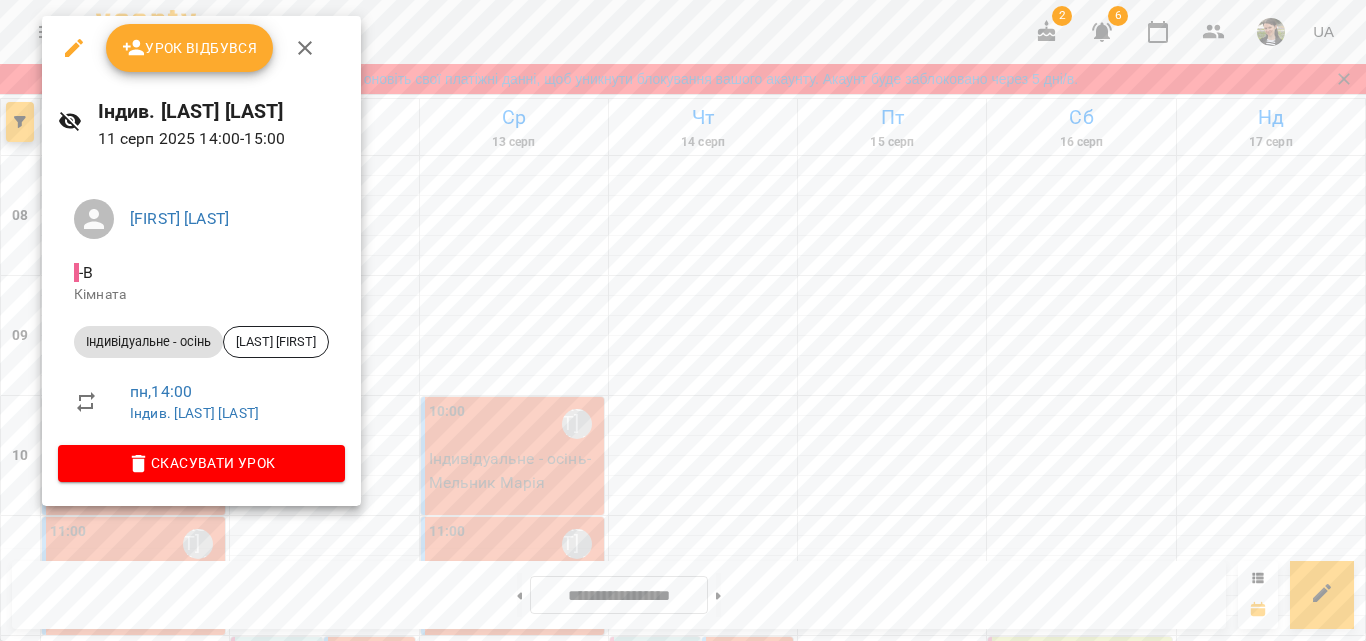 click 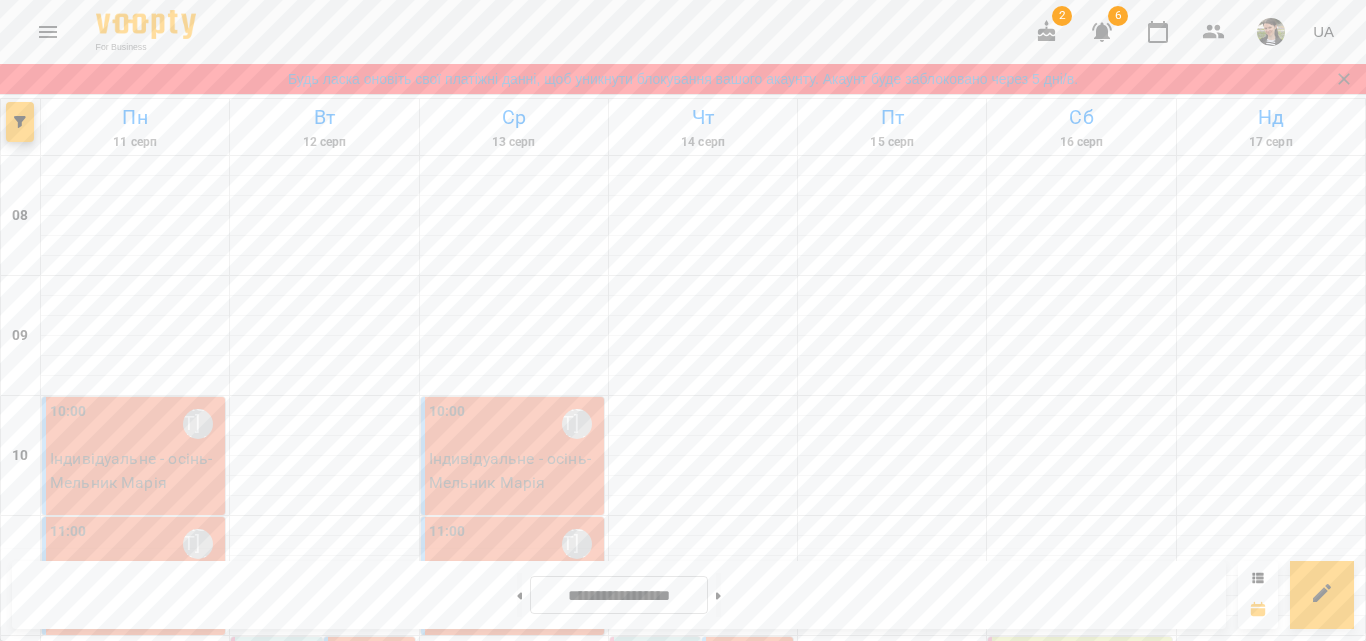scroll, scrollTop: 826, scrollLeft: 0, axis: vertical 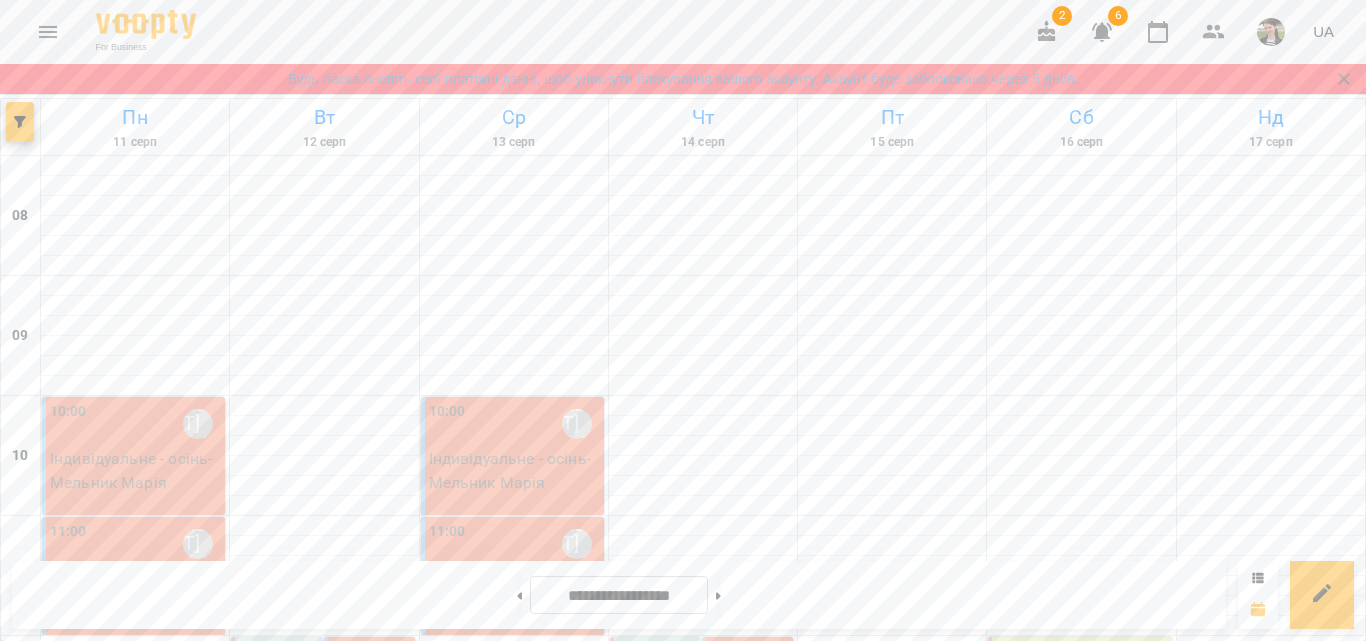 click on "15:00" at bounding box center [66, 1022] 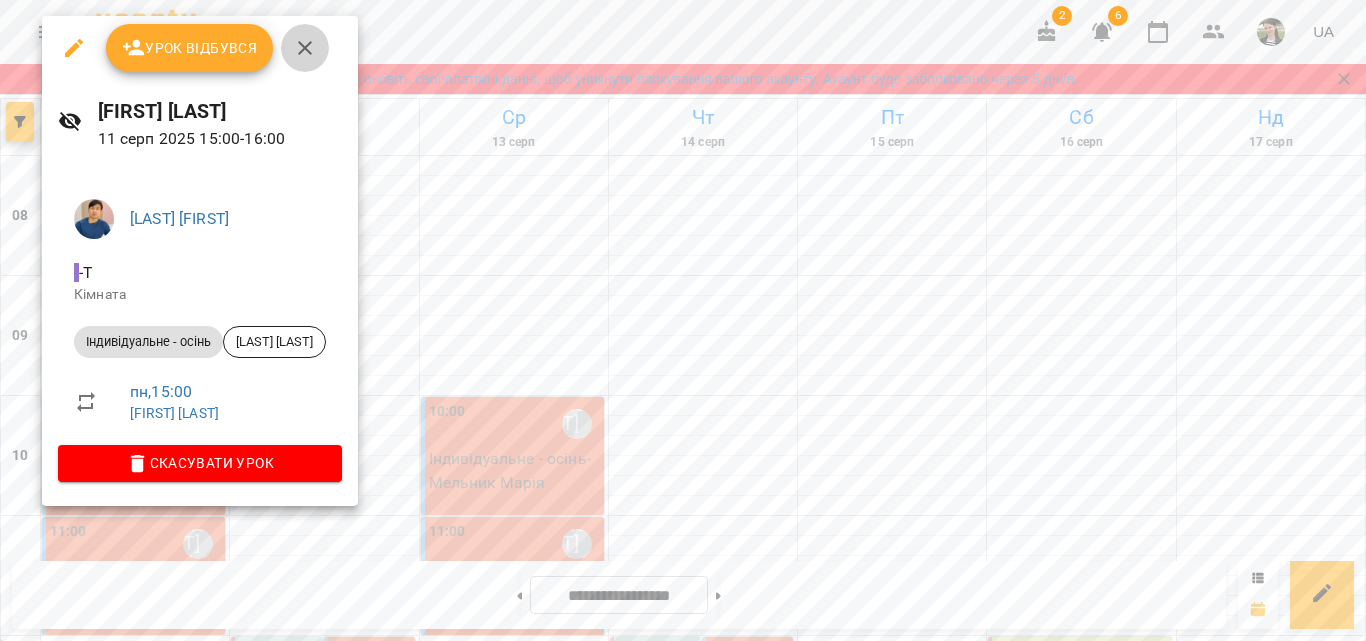 click 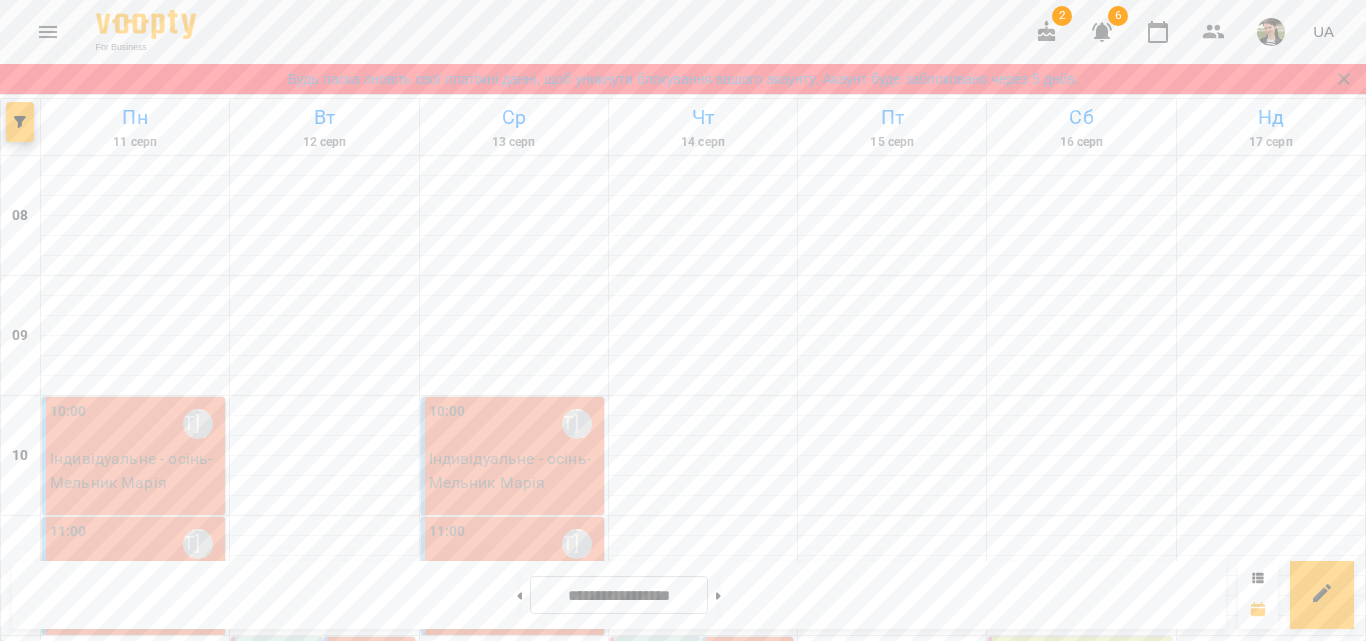 scroll, scrollTop: 726, scrollLeft: 0, axis: vertical 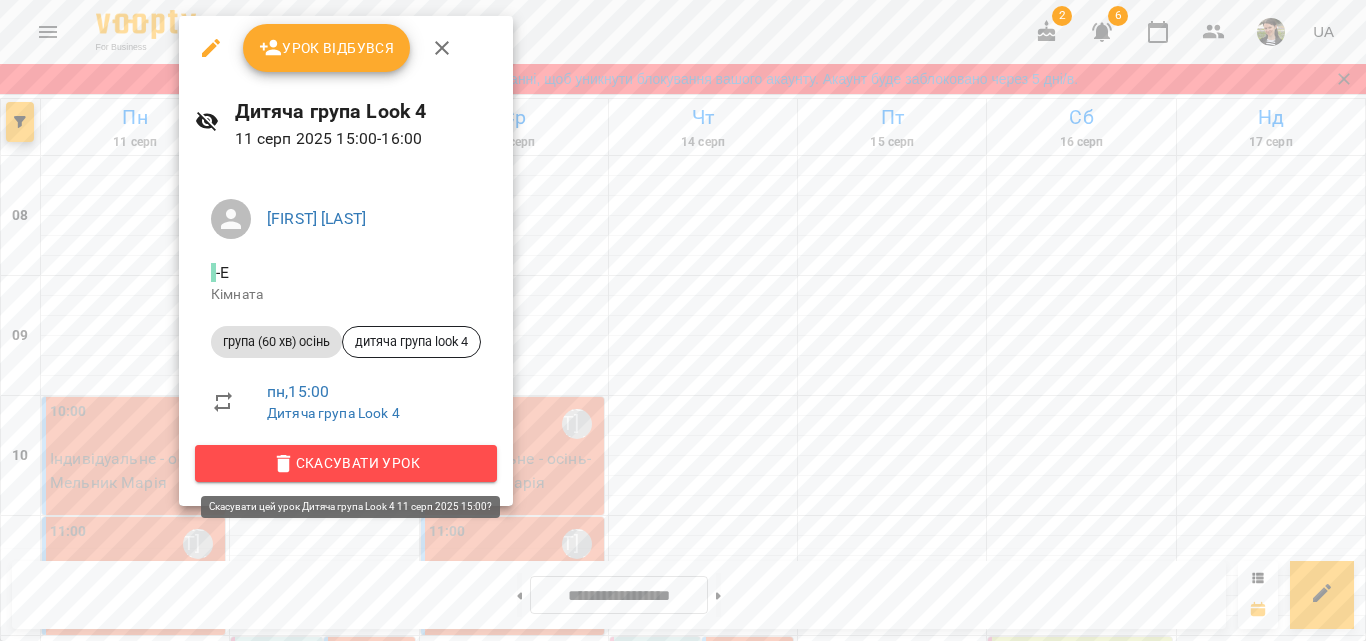 click on "Скасувати Урок" at bounding box center [346, 463] 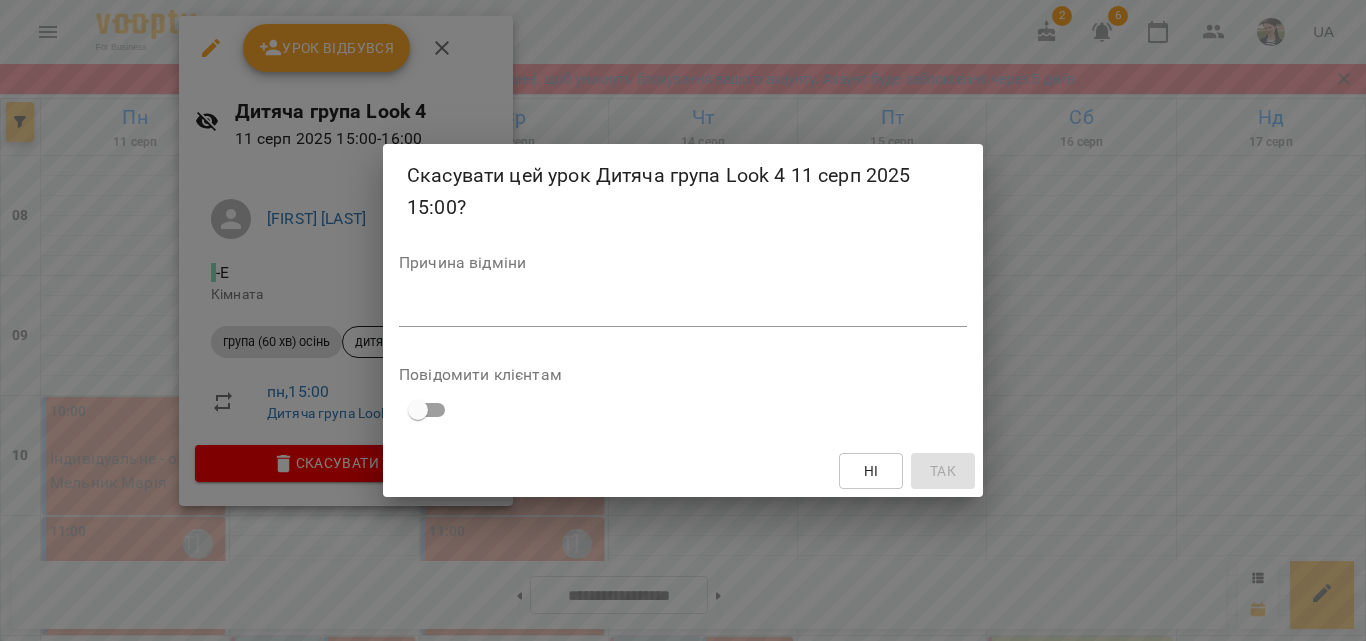 click at bounding box center [683, 310] 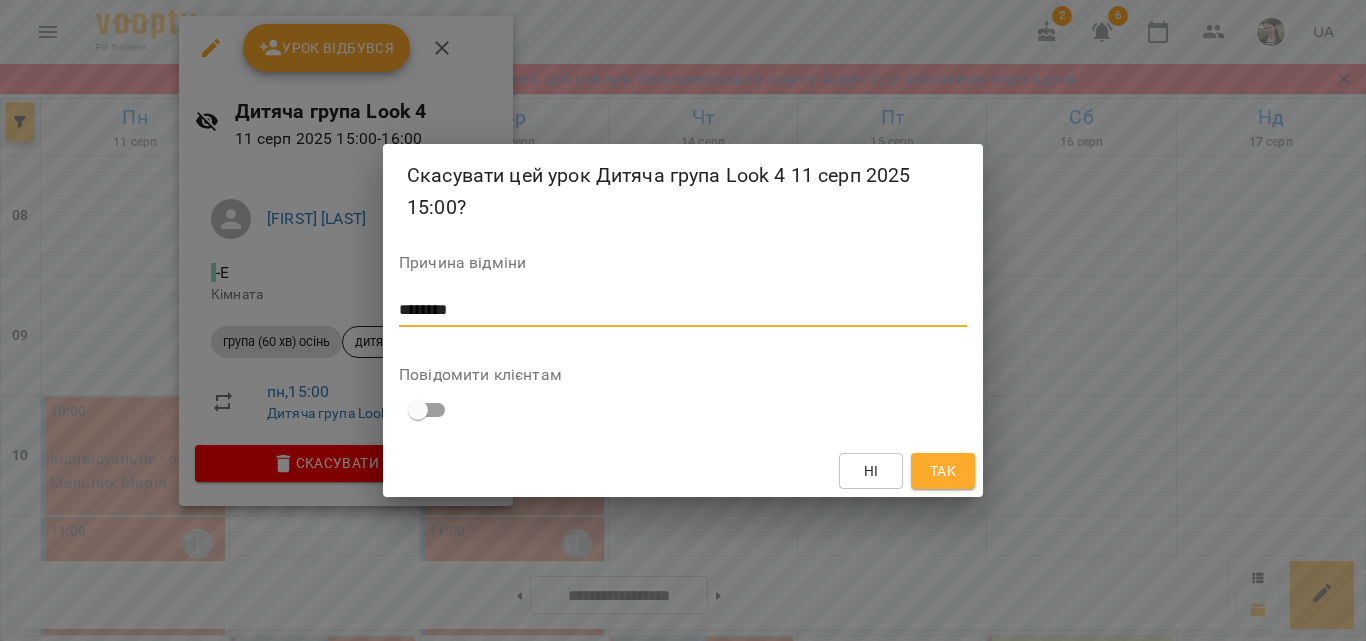 type on "********" 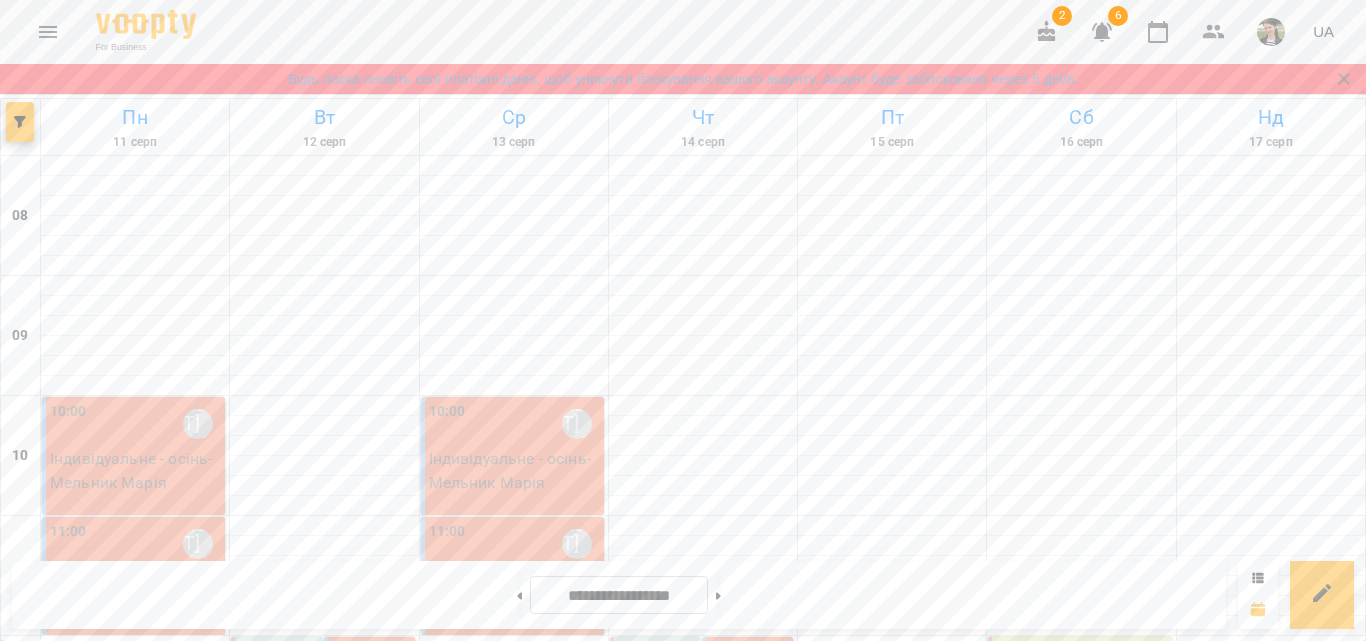 click on "15:00" at bounding box center [159, 1022] 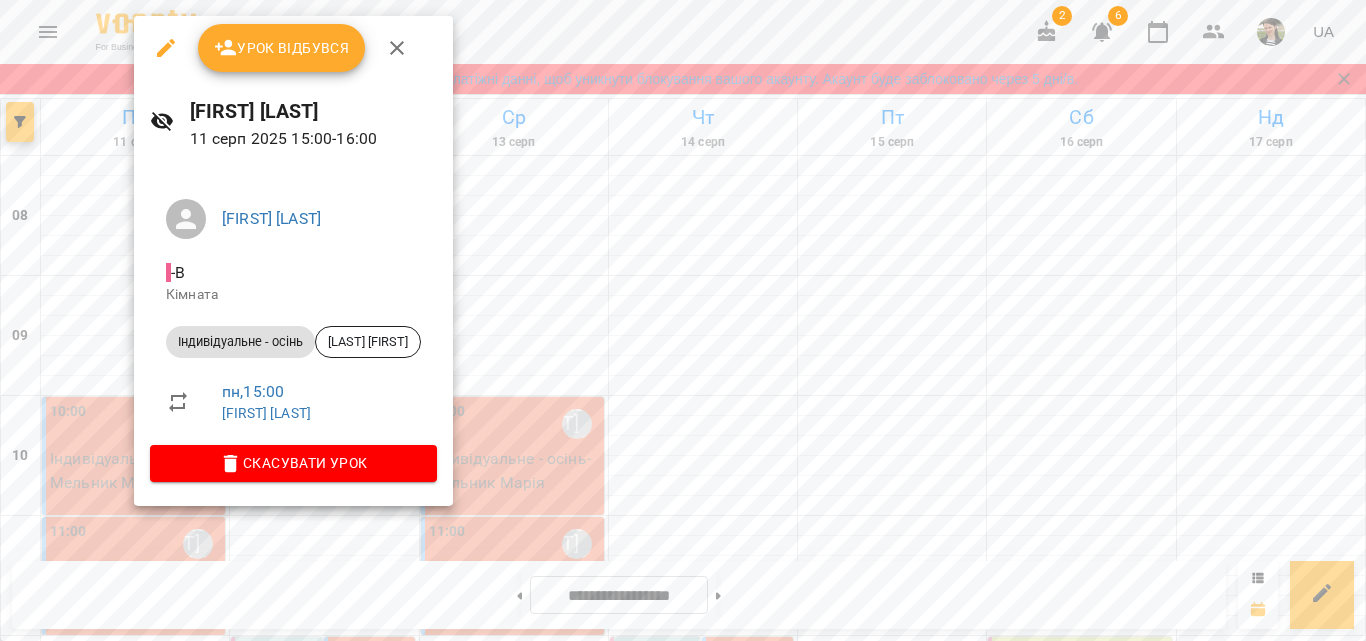 click 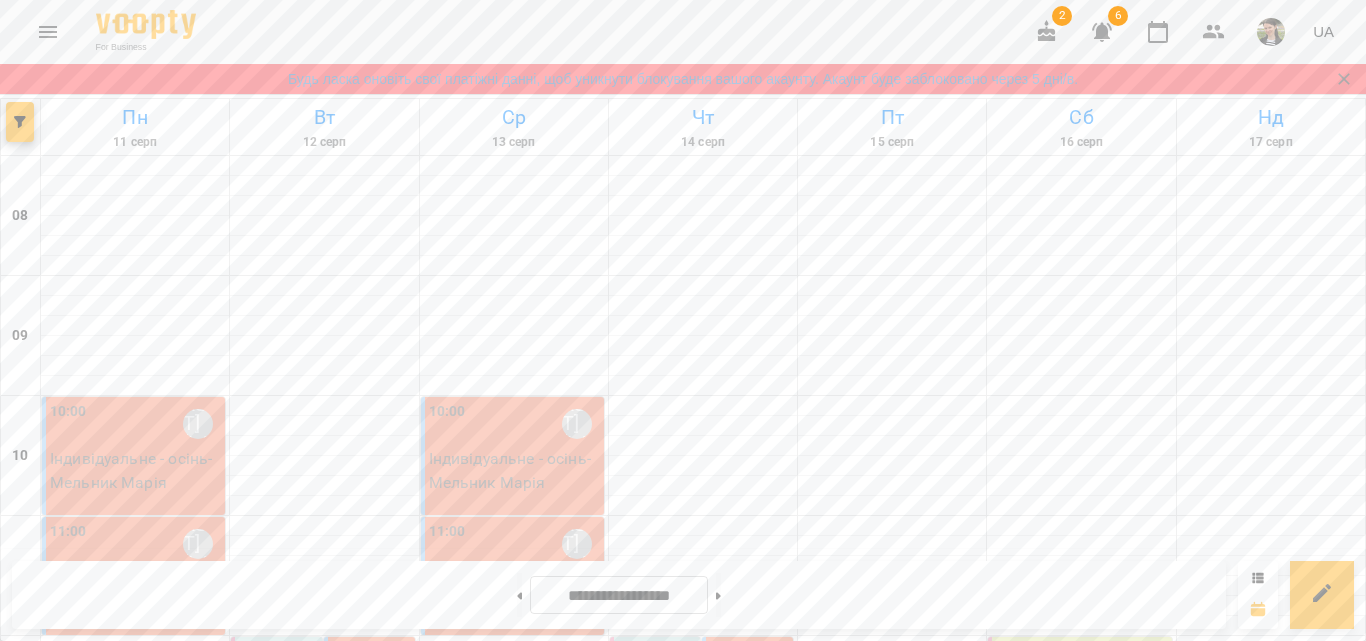 click on "16:00 [LAST] [LAST]" at bounding box center [135, 1144] 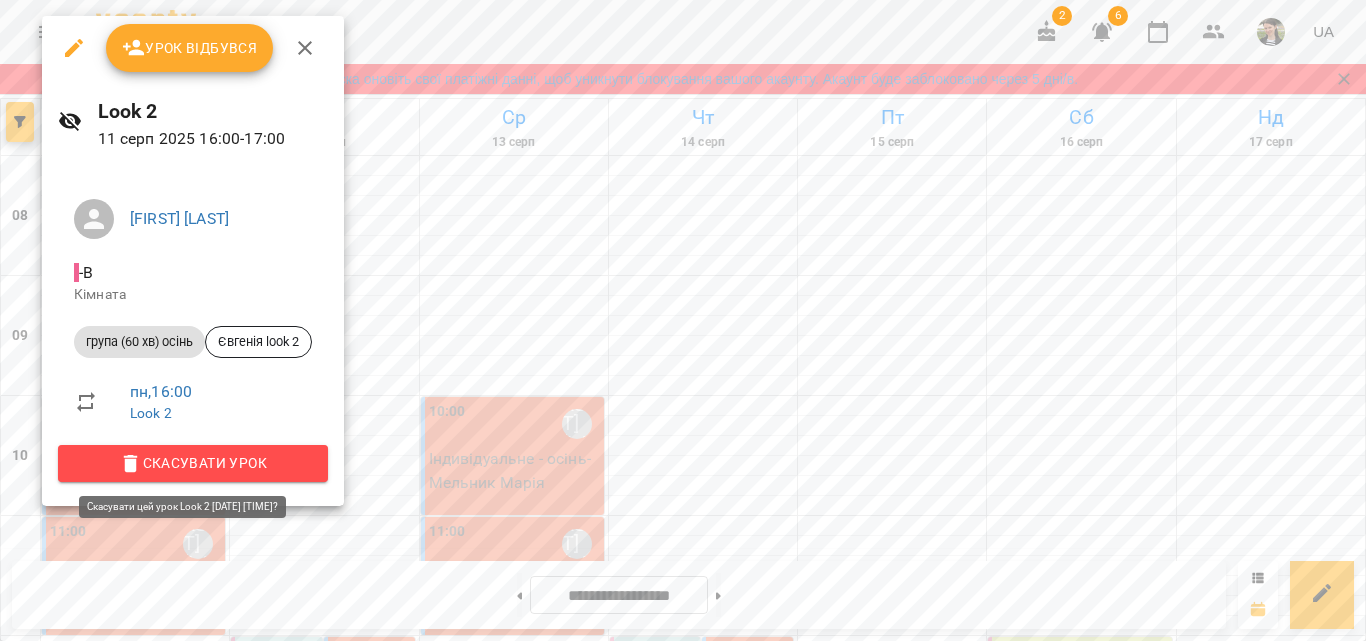 click on "Скасувати Урок" at bounding box center (193, 463) 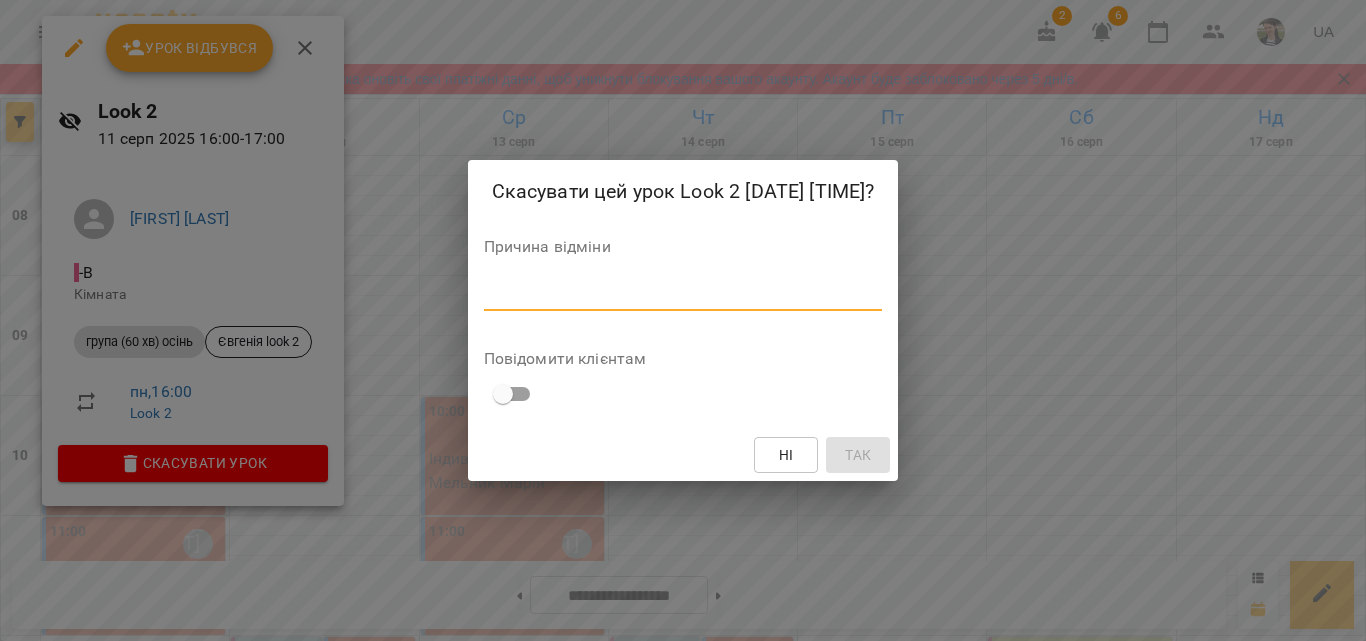 click at bounding box center (683, 294) 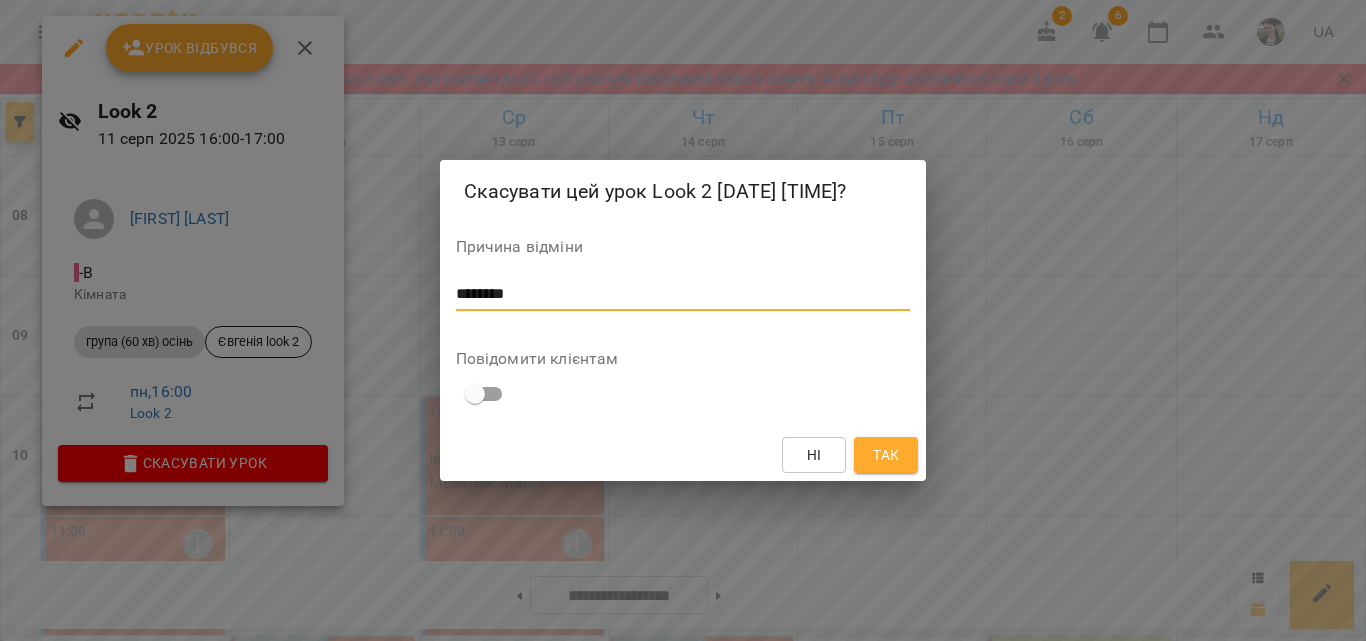type on "********" 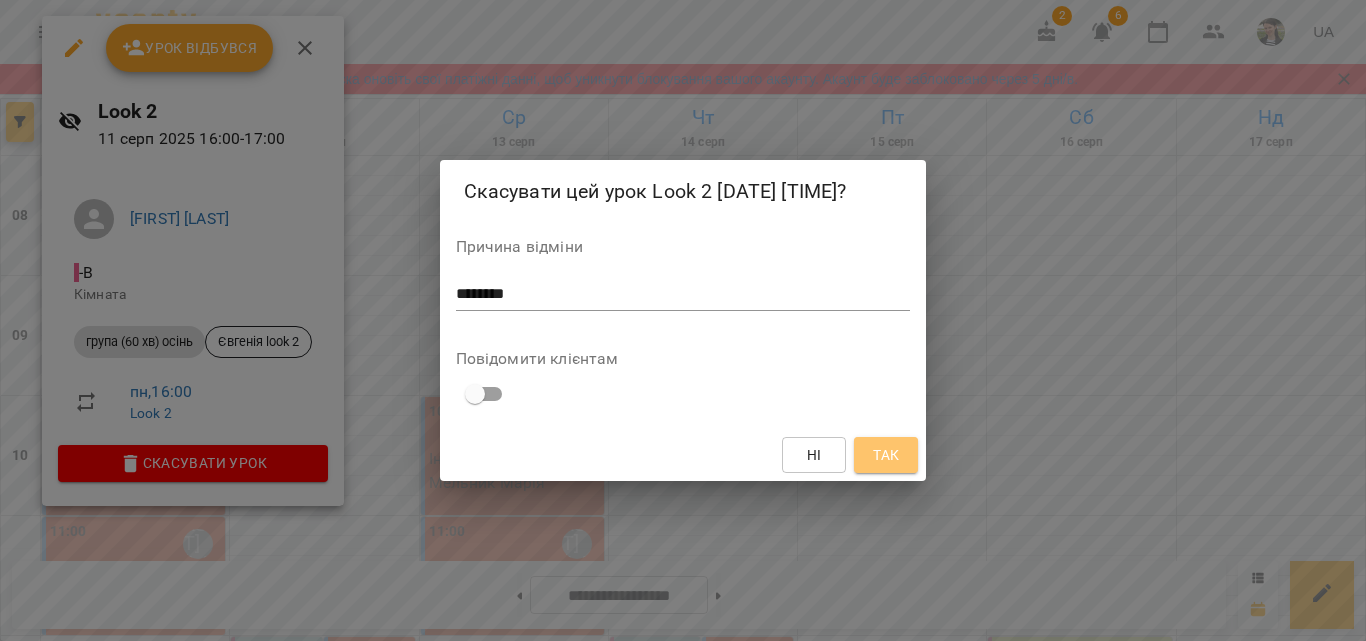 click on "Так" at bounding box center (886, 455) 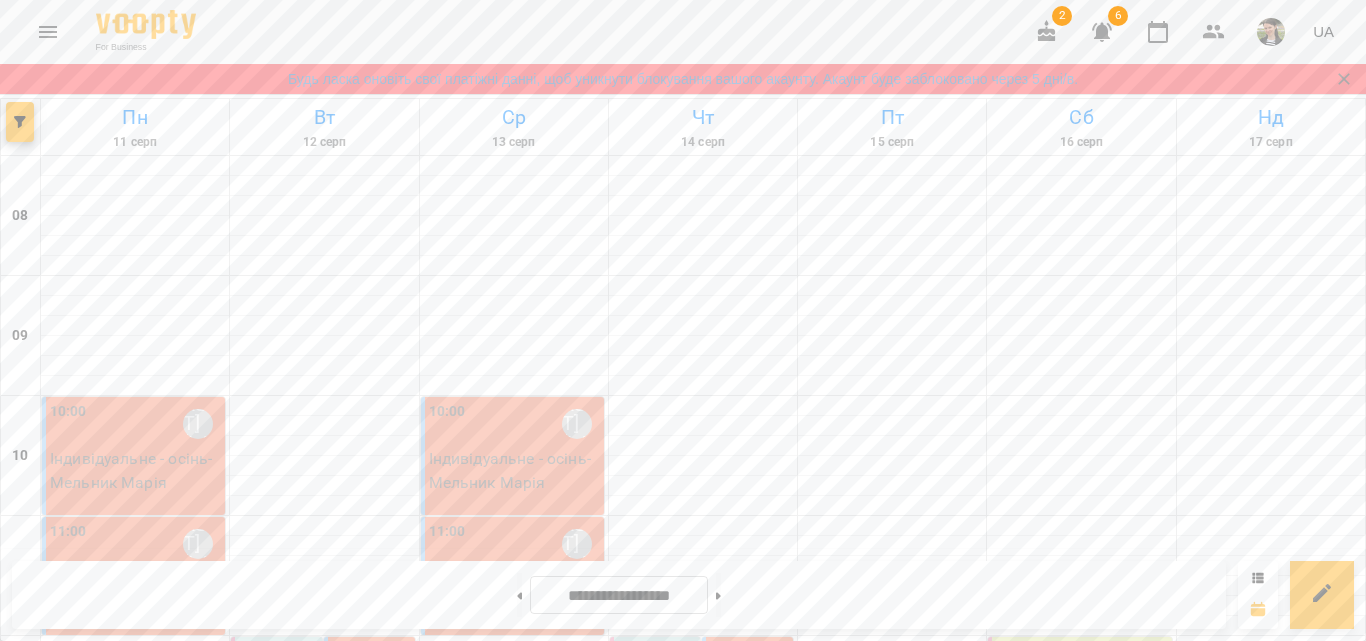 scroll, scrollTop: 600, scrollLeft: 0, axis: vertical 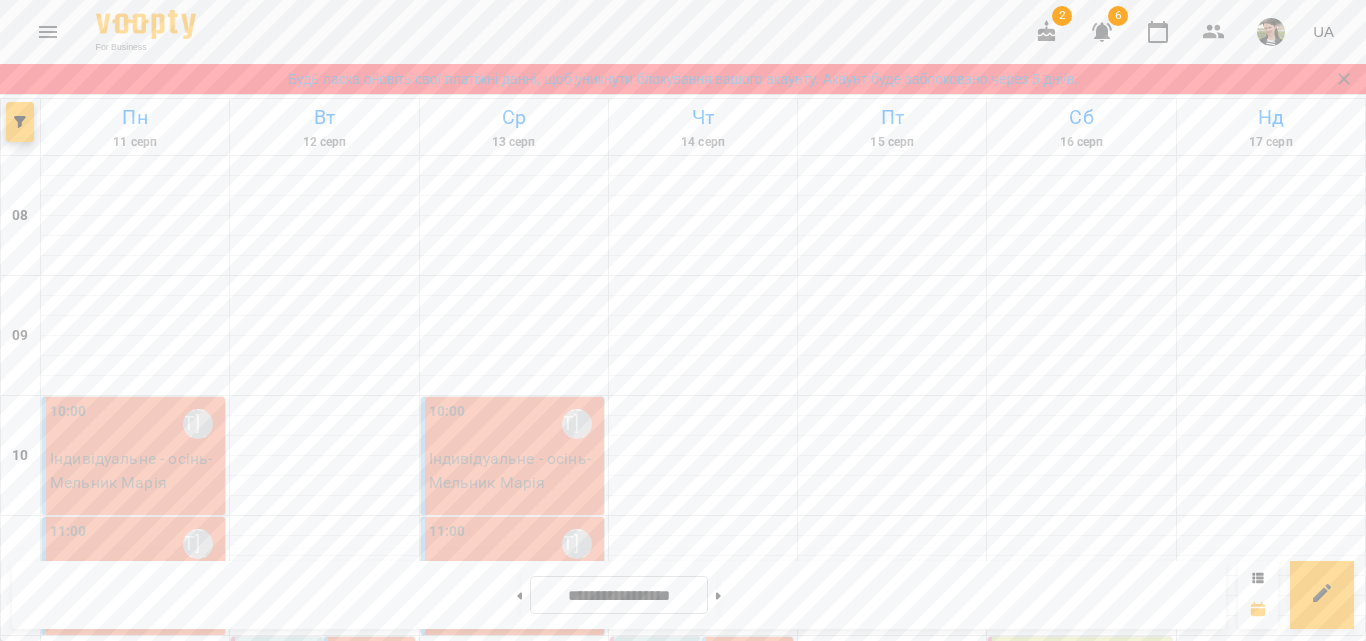 click on "14:00" at bounding box center [66, 902] 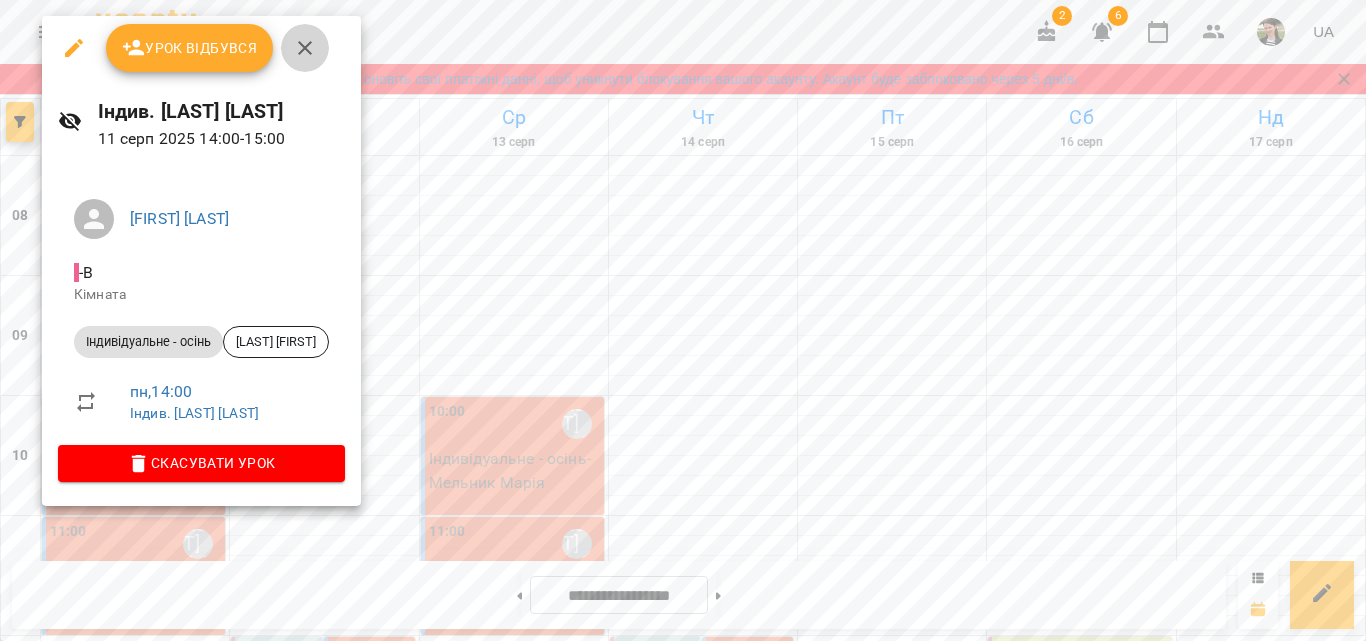 click 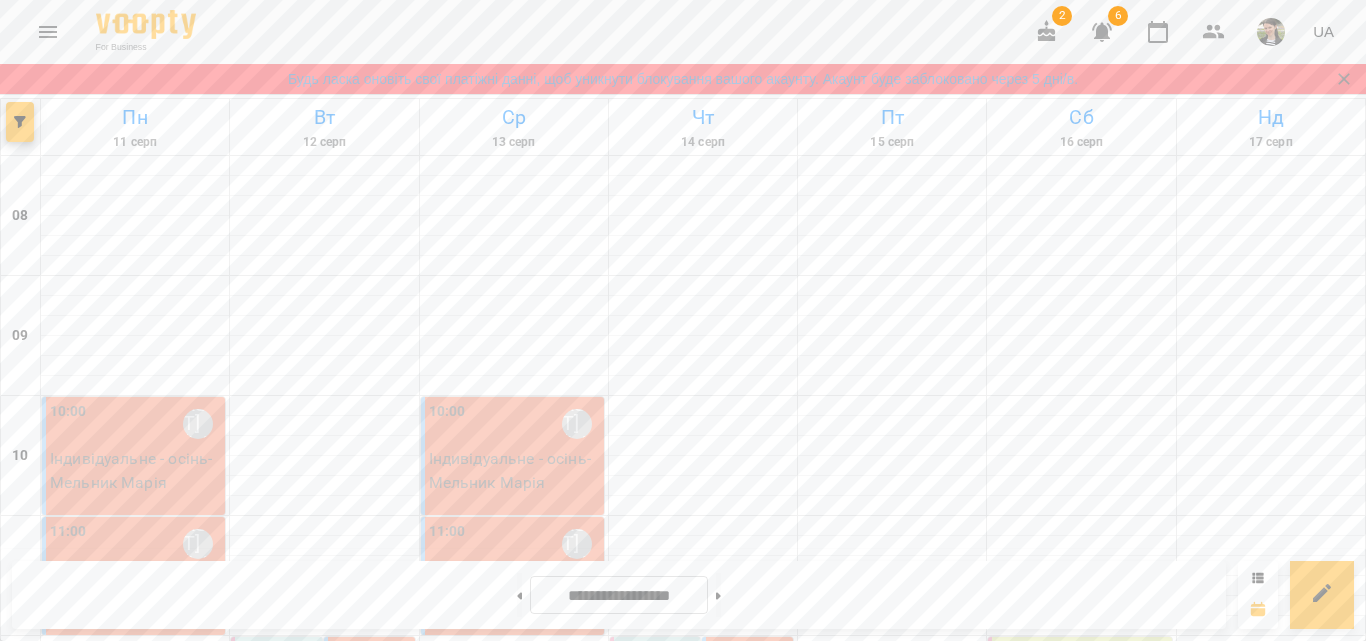 scroll, scrollTop: 800, scrollLeft: 0, axis: vertical 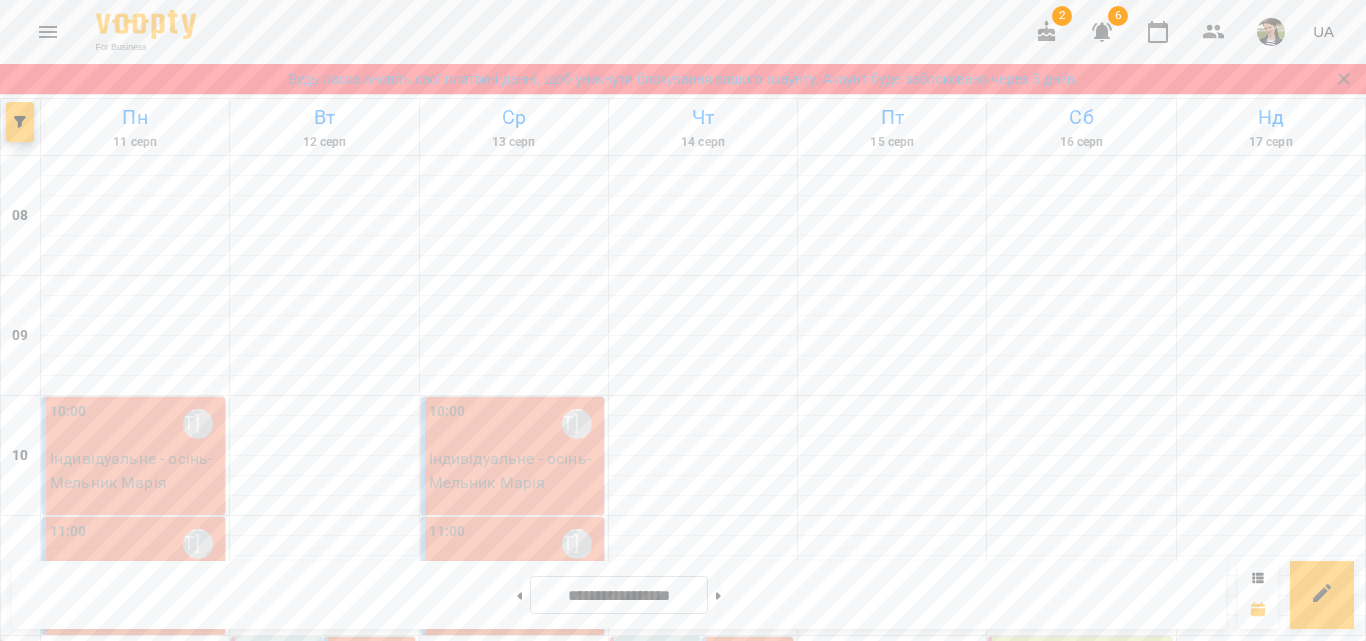 click on "15:00" at bounding box center [159, 1022] 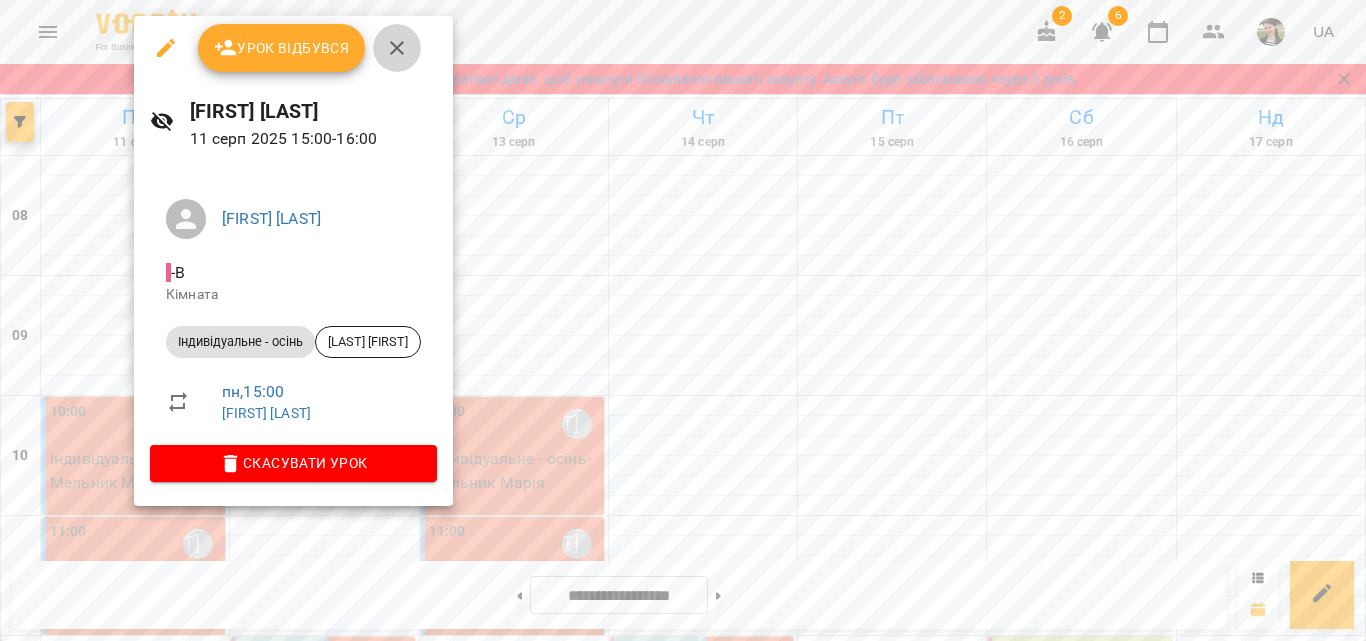 click 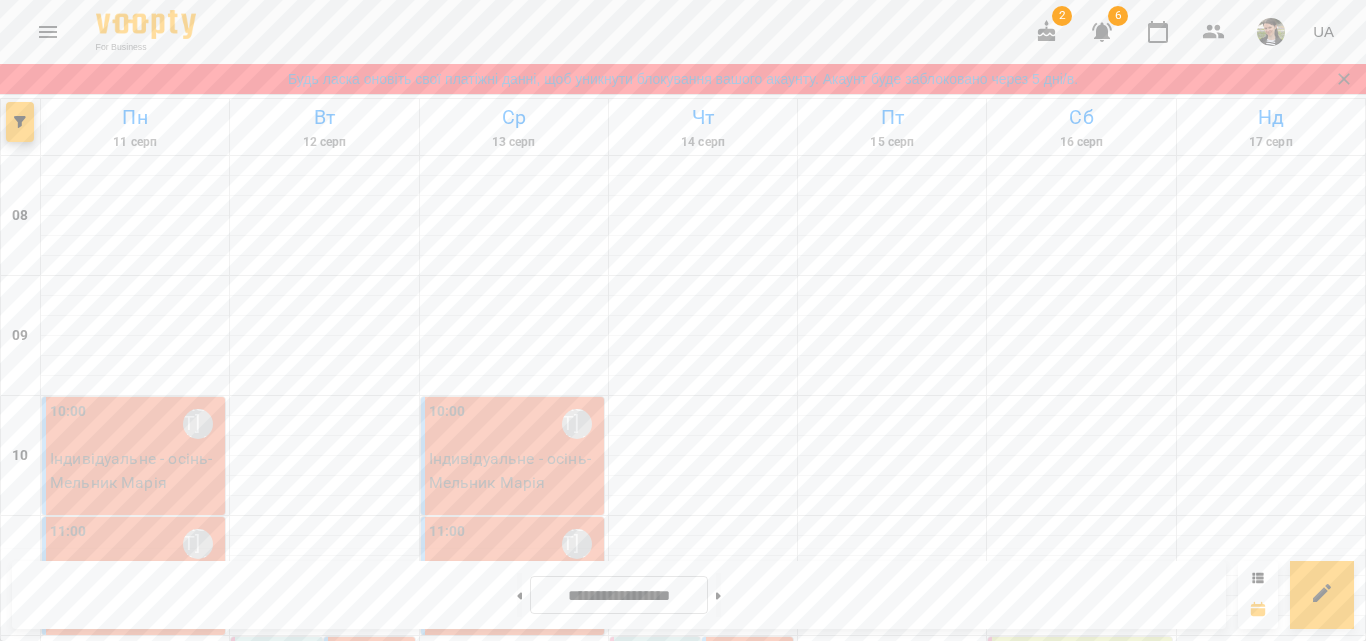 click on "15:00" at bounding box center [159, 1022] 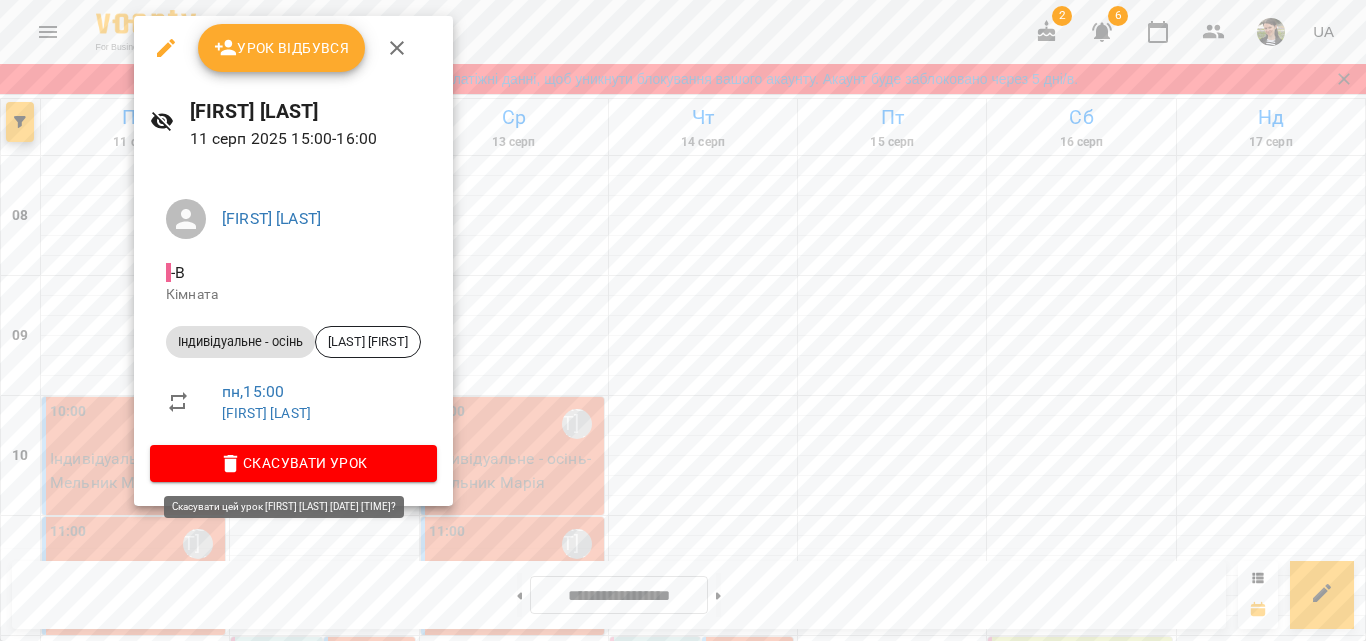 click on "Скасувати Урок" at bounding box center [293, 463] 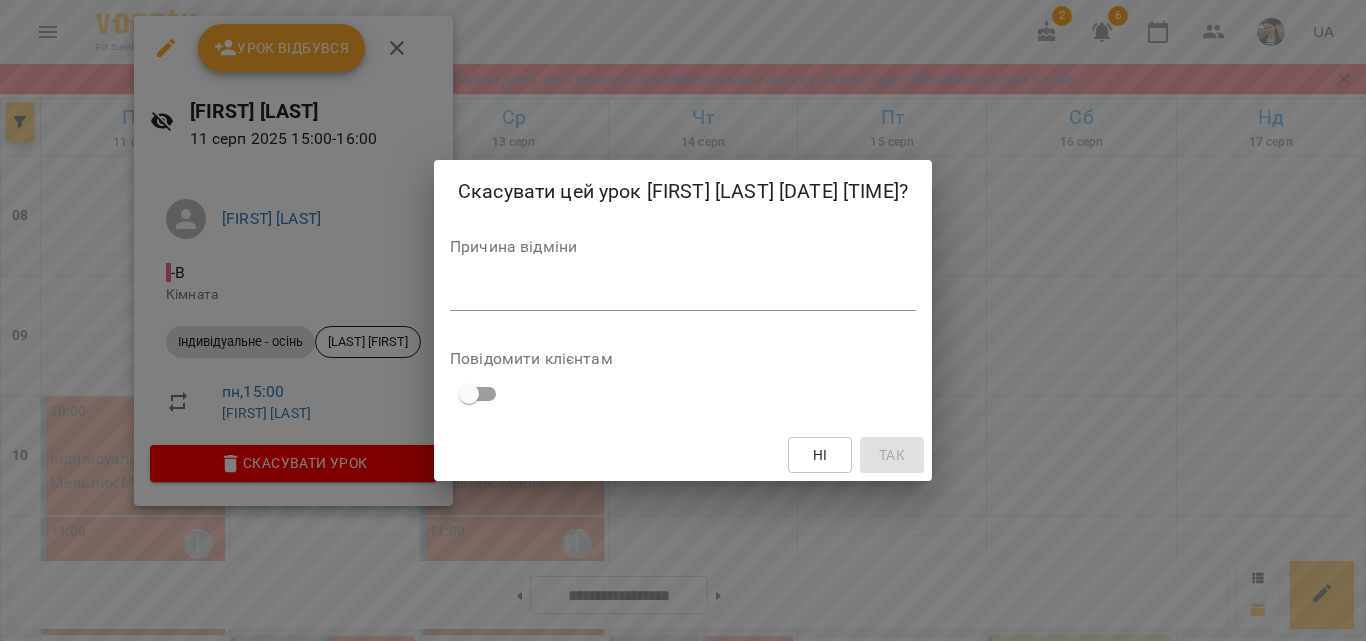 click at bounding box center (683, 294) 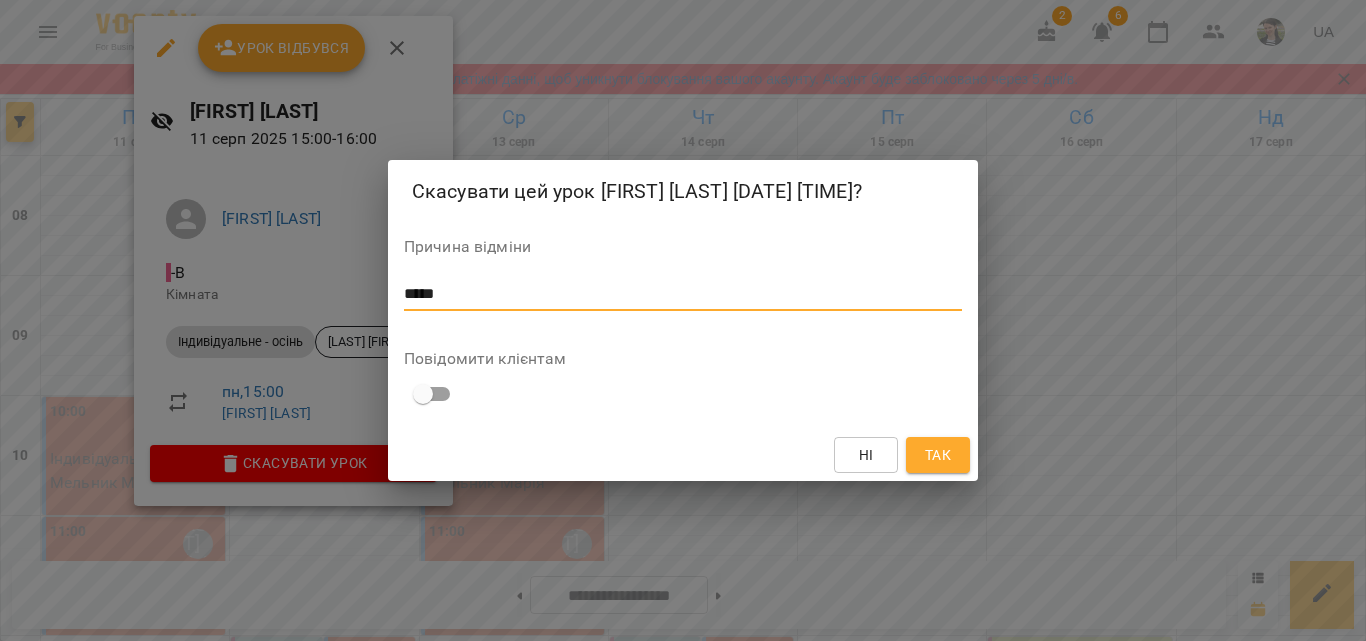 type on "*****" 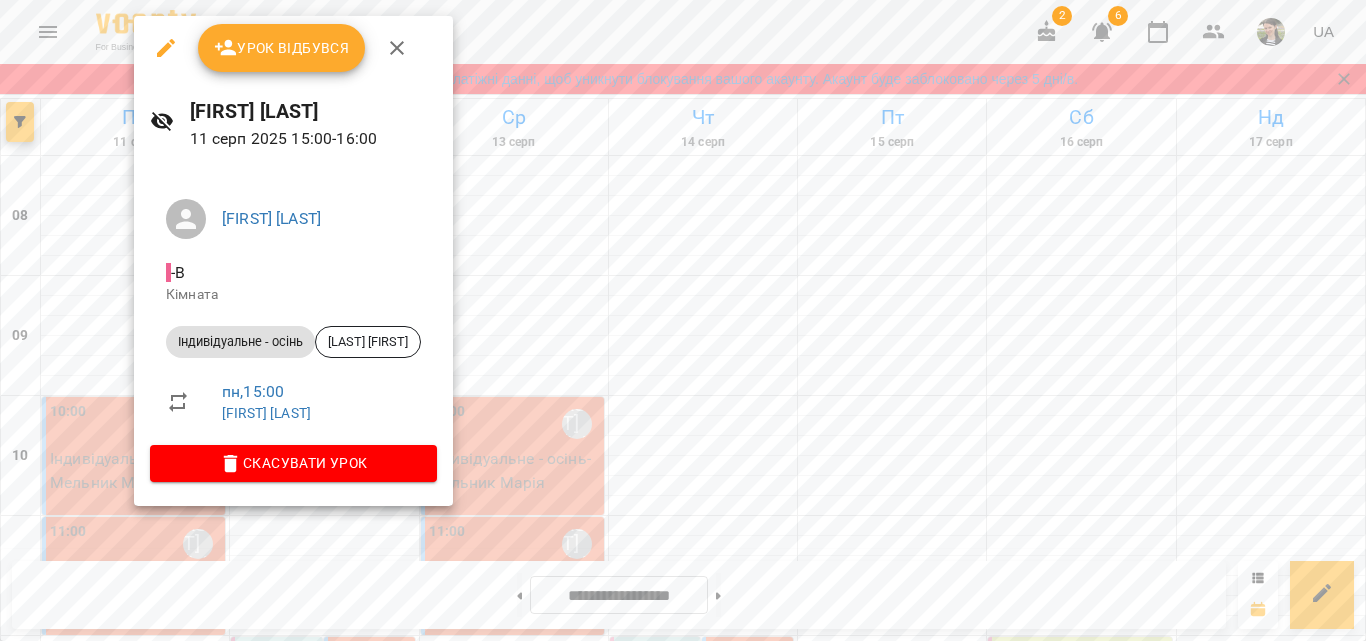 click 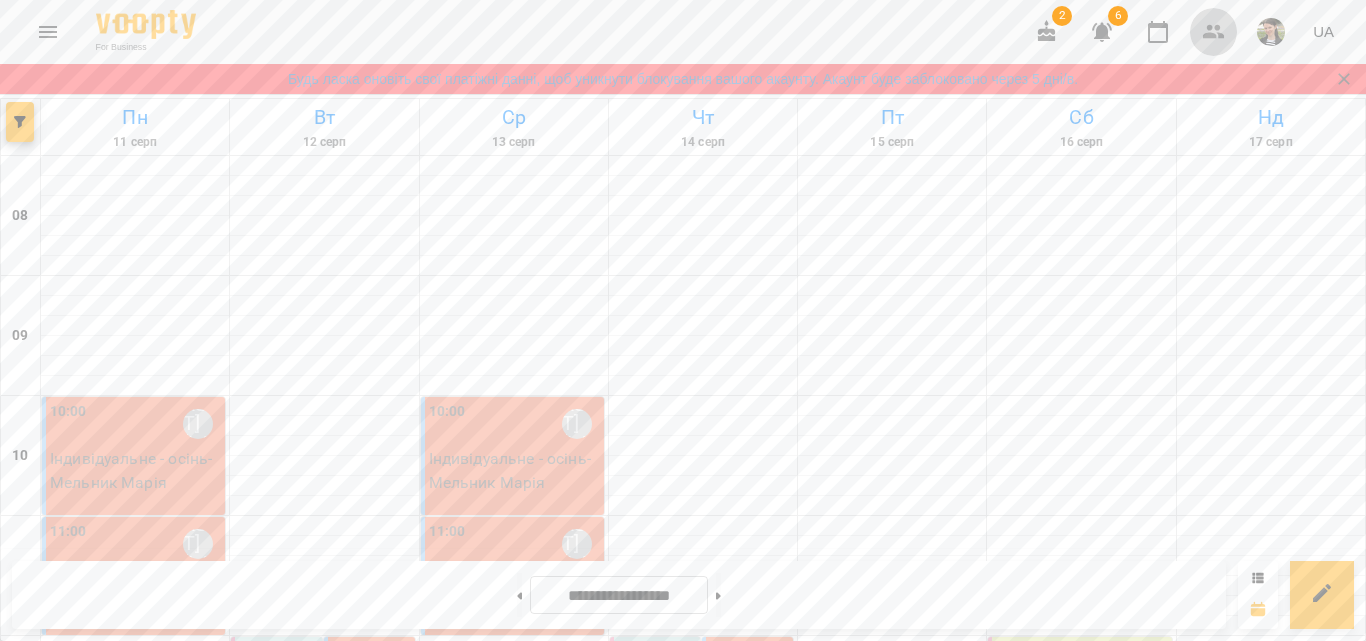 click 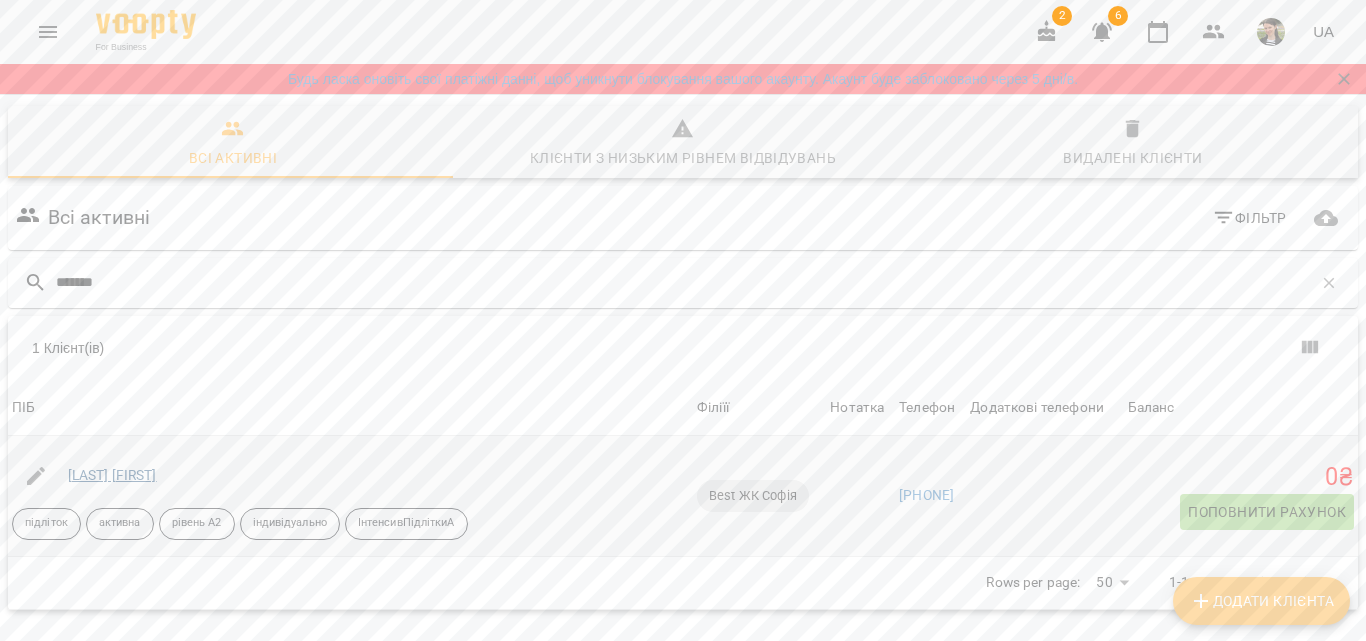 type on "*******" 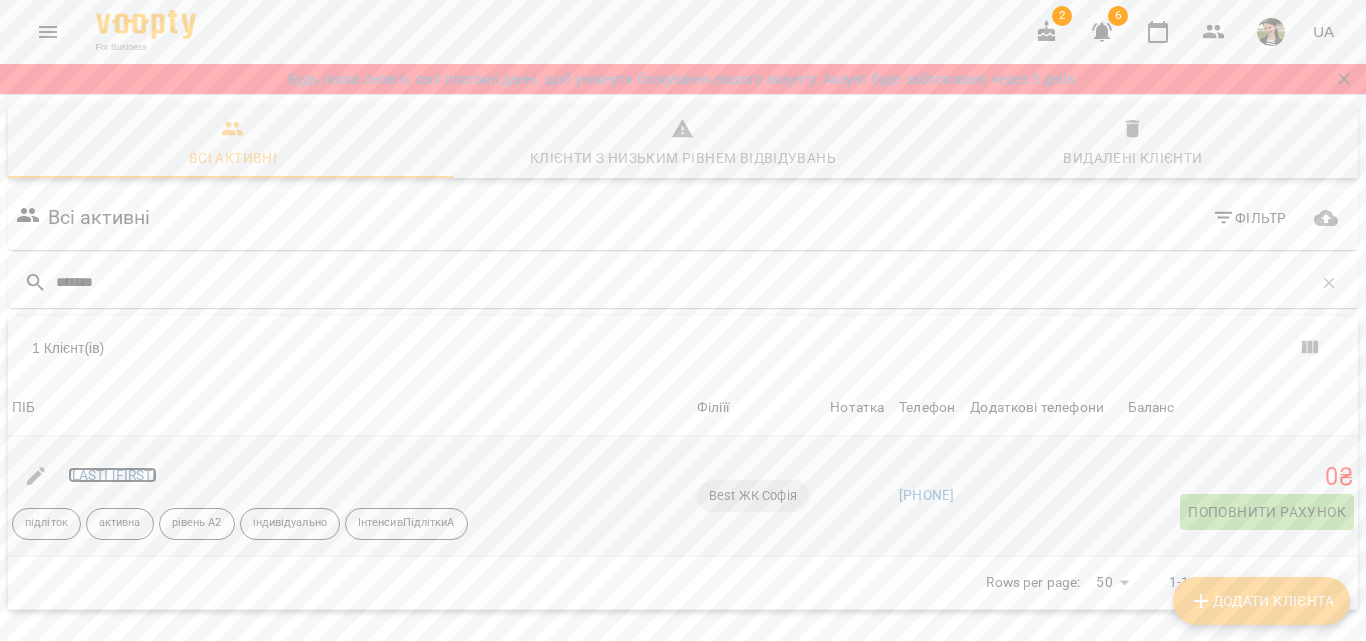 click on "[LAST] [FIRST]" at bounding box center (112, 475) 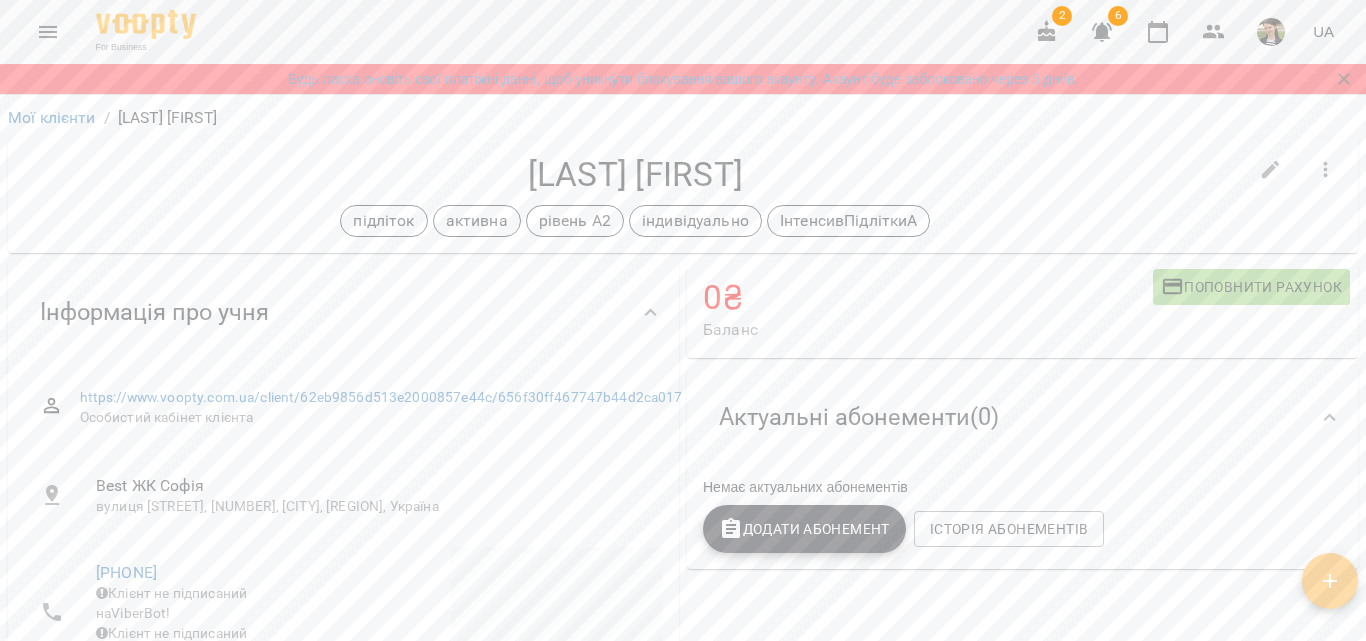 click 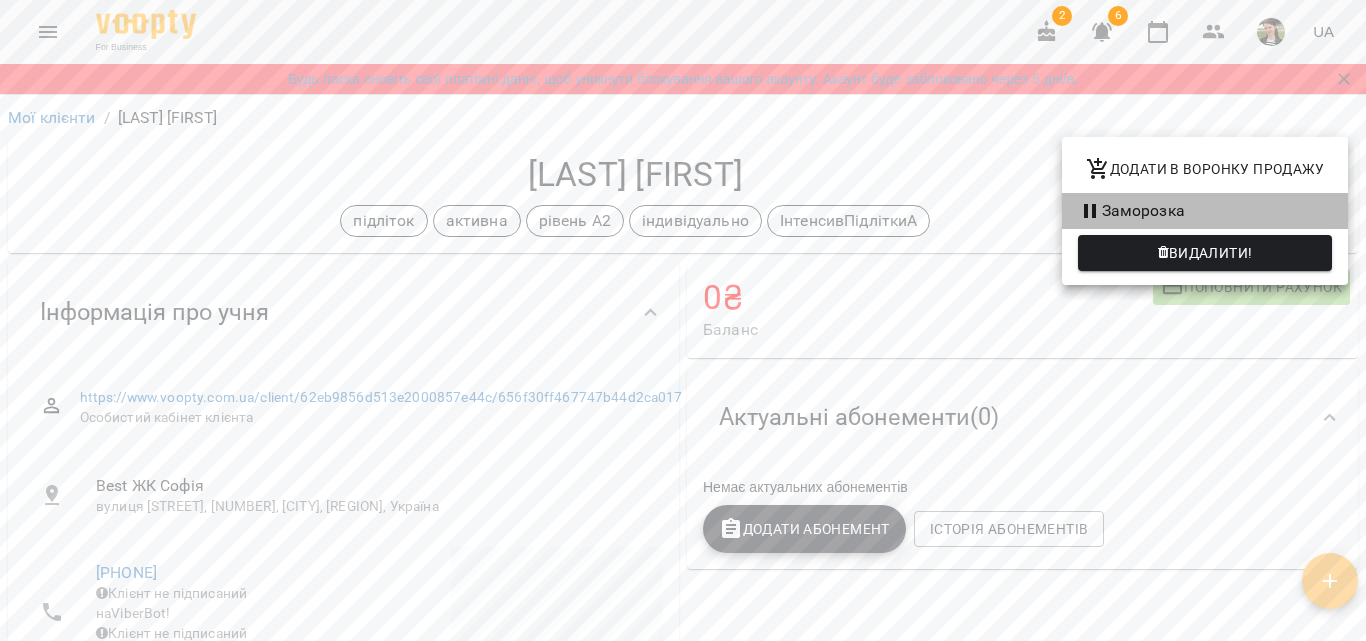 click on "Заморозка" at bounding box center [1205, 211] 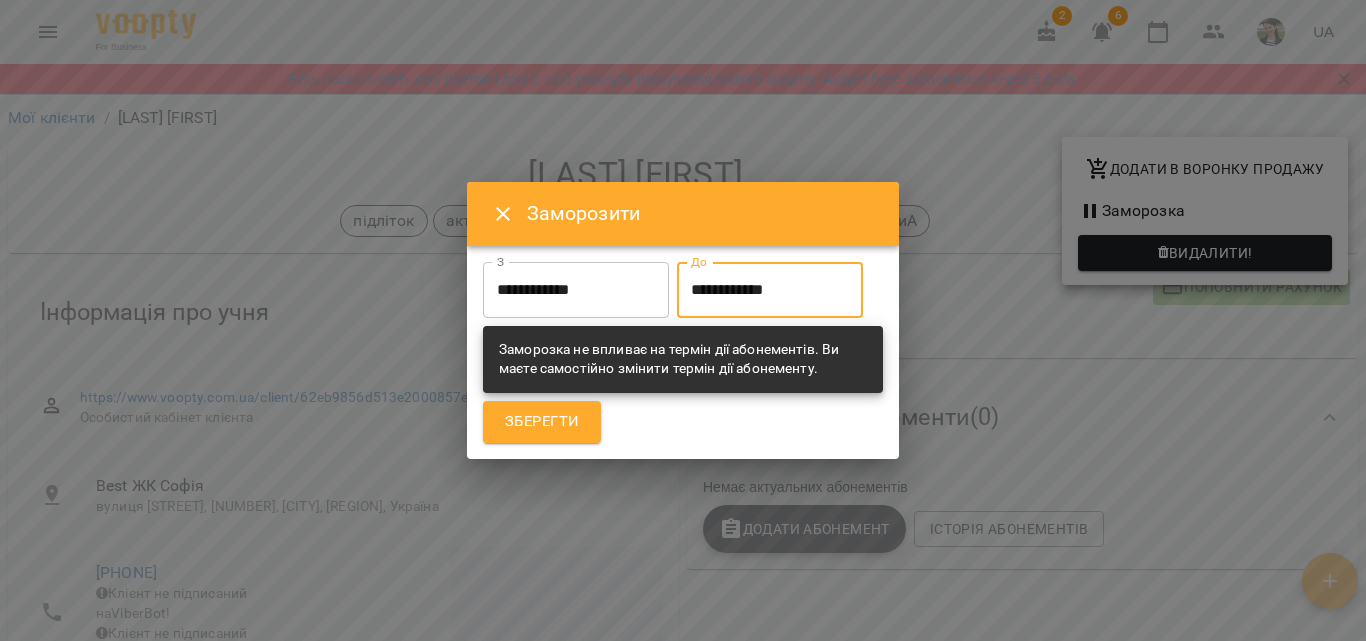 click on "**********" at bounding box center (770, 290) 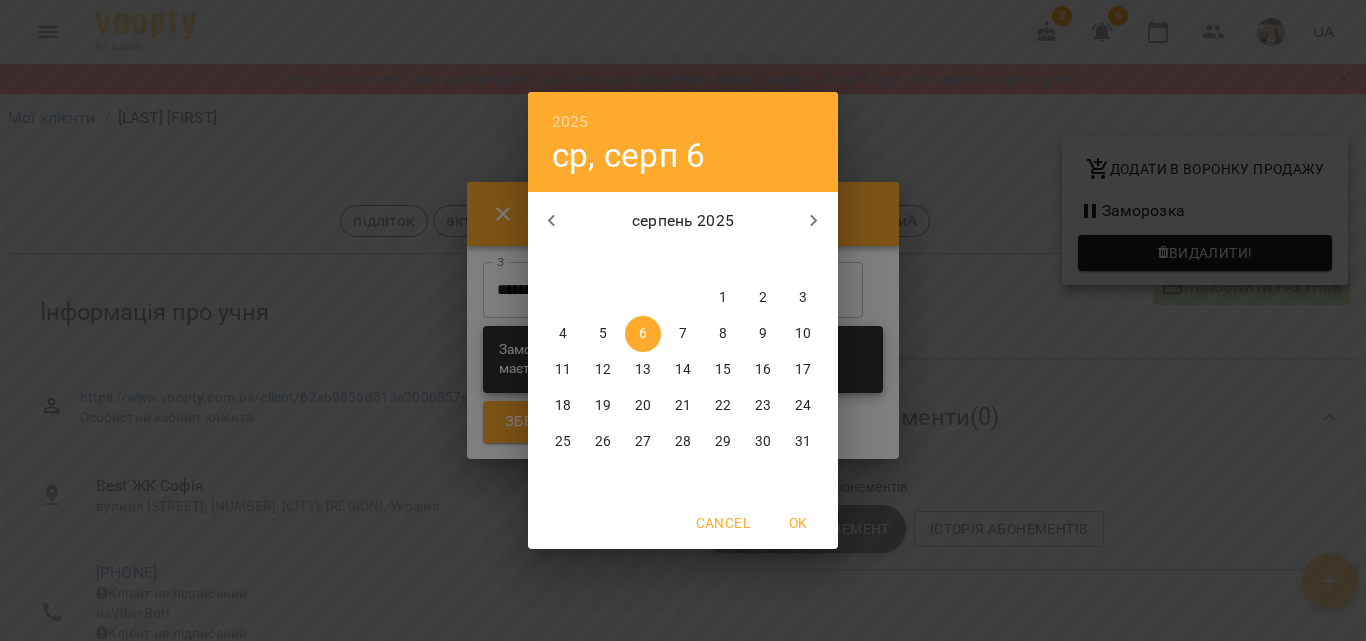 click on "31" at bounding box center (803, 442) 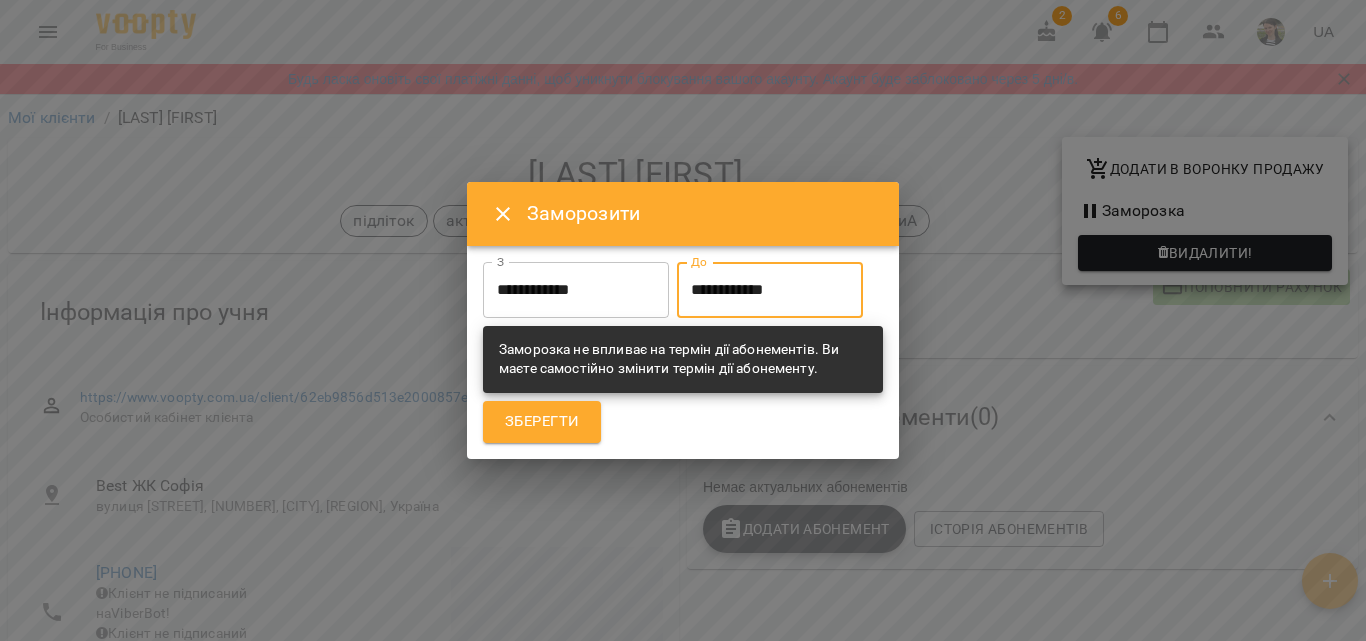 click on "Зберегти" at bounding box center (542, 422) 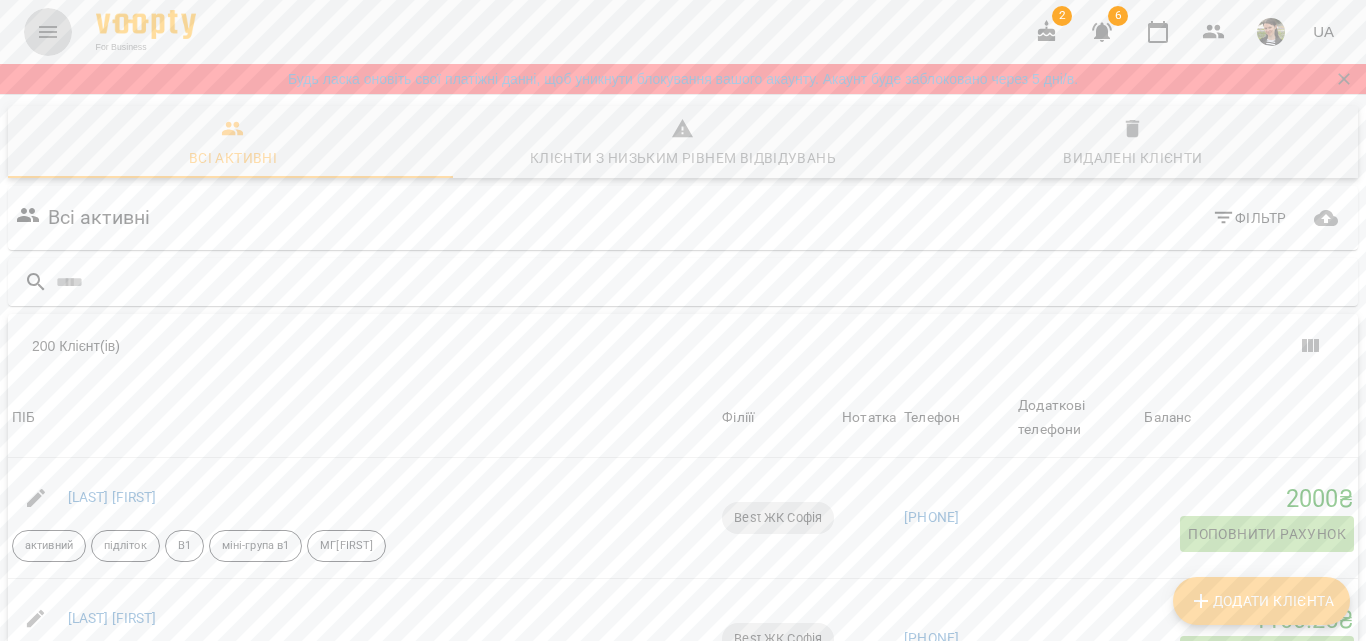 click 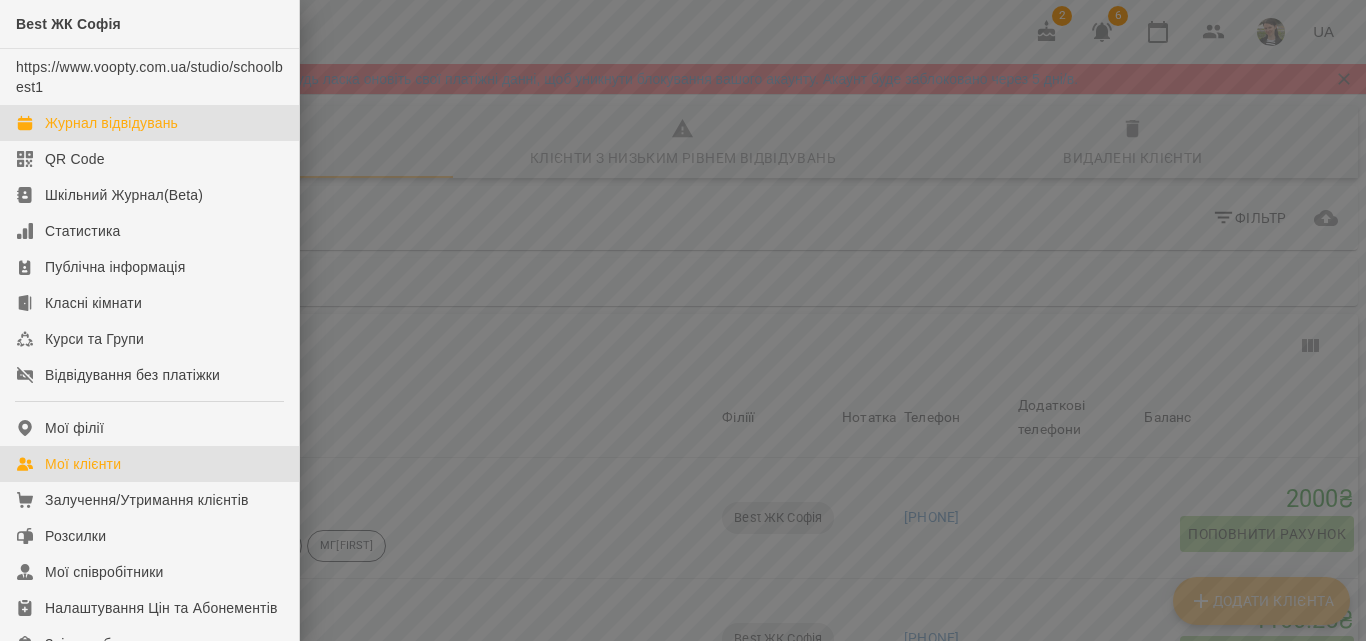 click on "Журнал відвідувань" at bounding box center (111, 123) 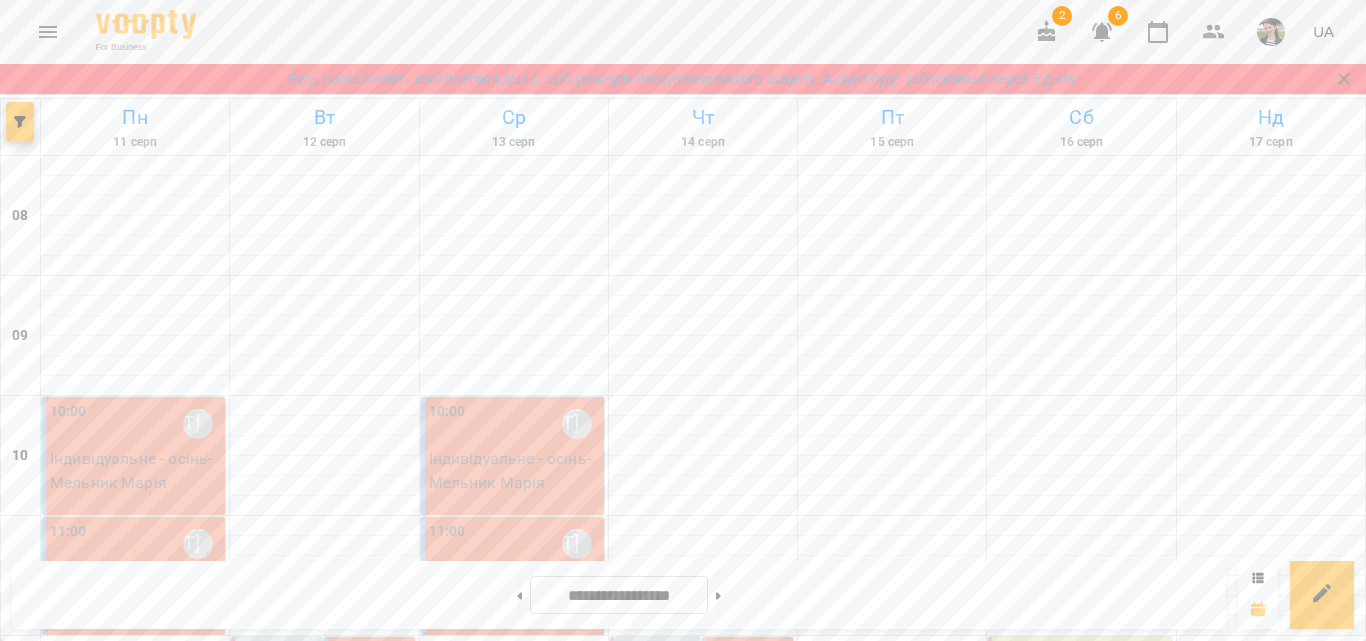 scroll, scrollTop: 700, scrollLeft: 0, axis: vertical 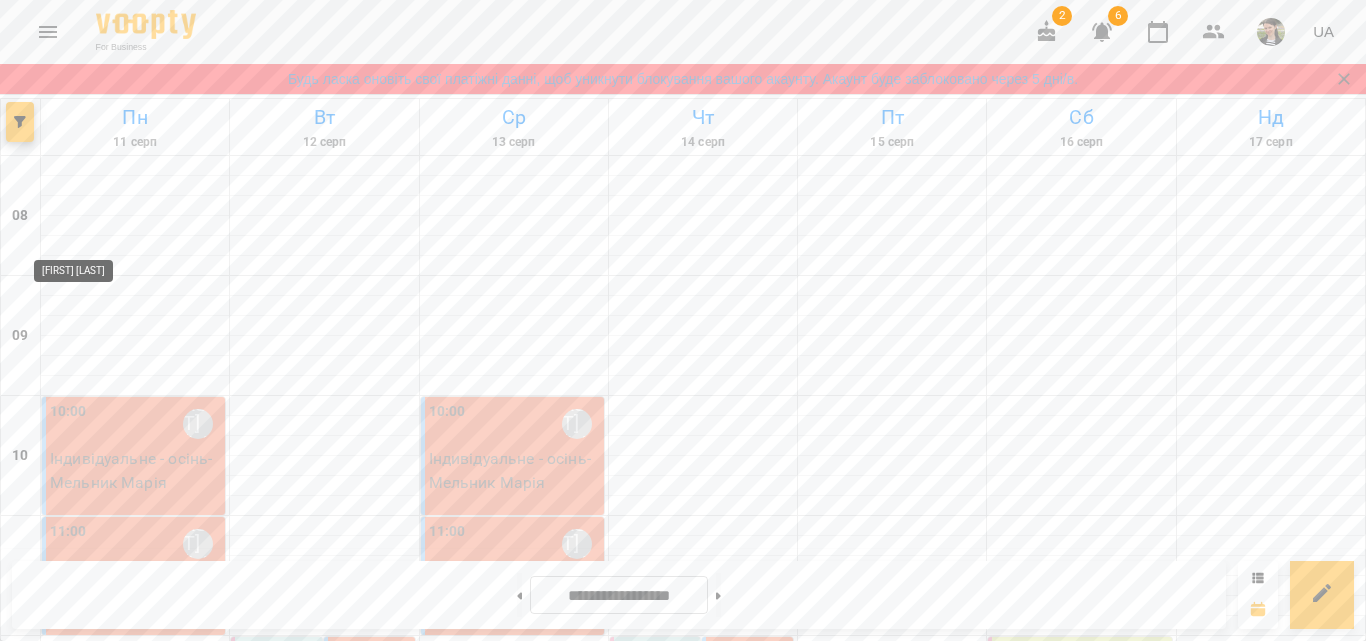 click on "[FIRST] [LAST]" at bounding box center (73, 931) 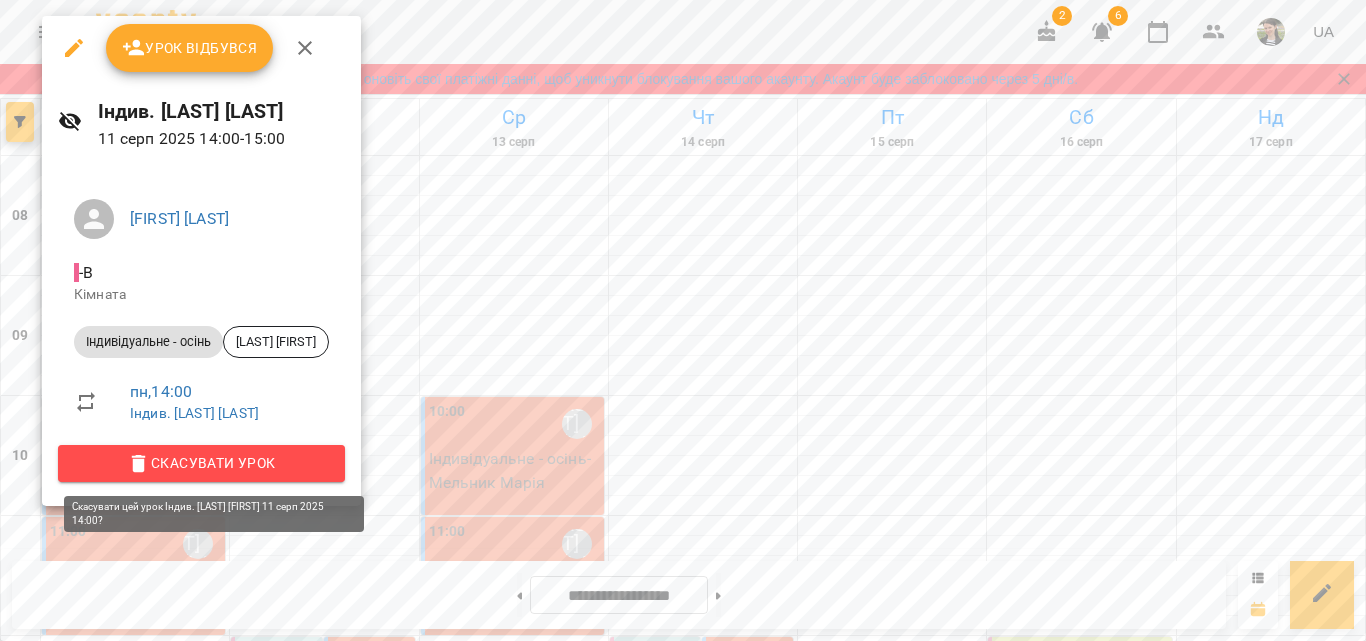 click on "Скасувати Урок" at bounding box center [201, 463] 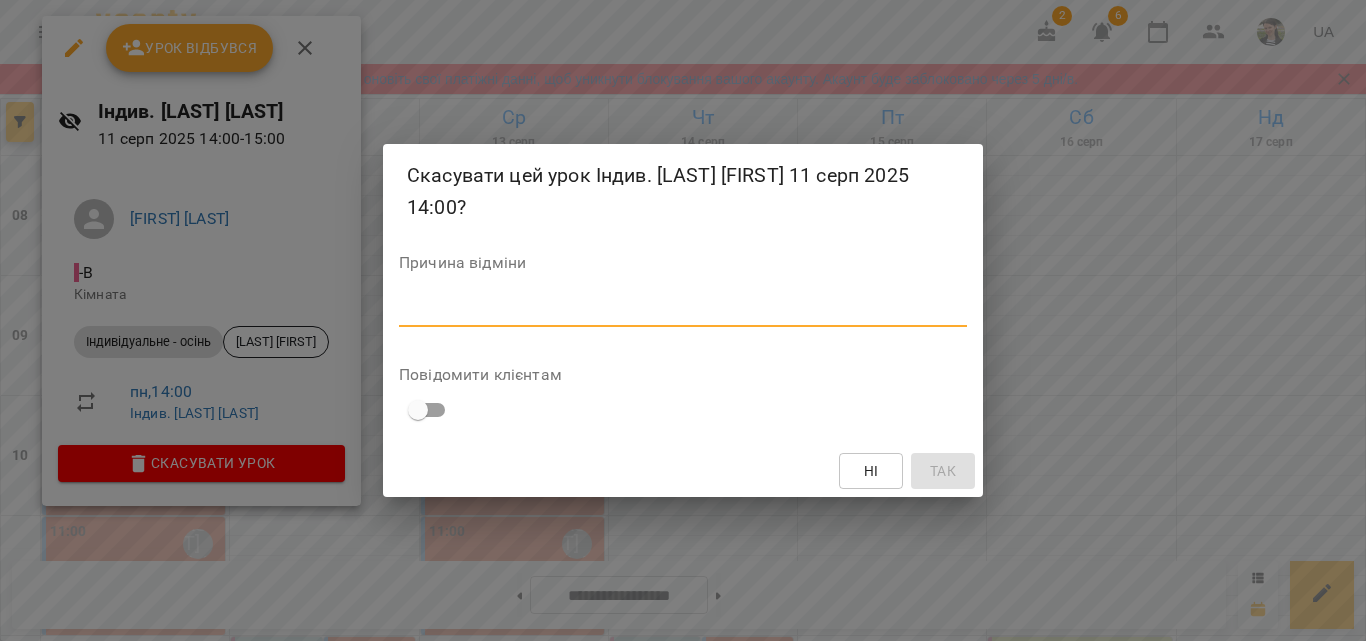 click at bounding box center [683, 310] 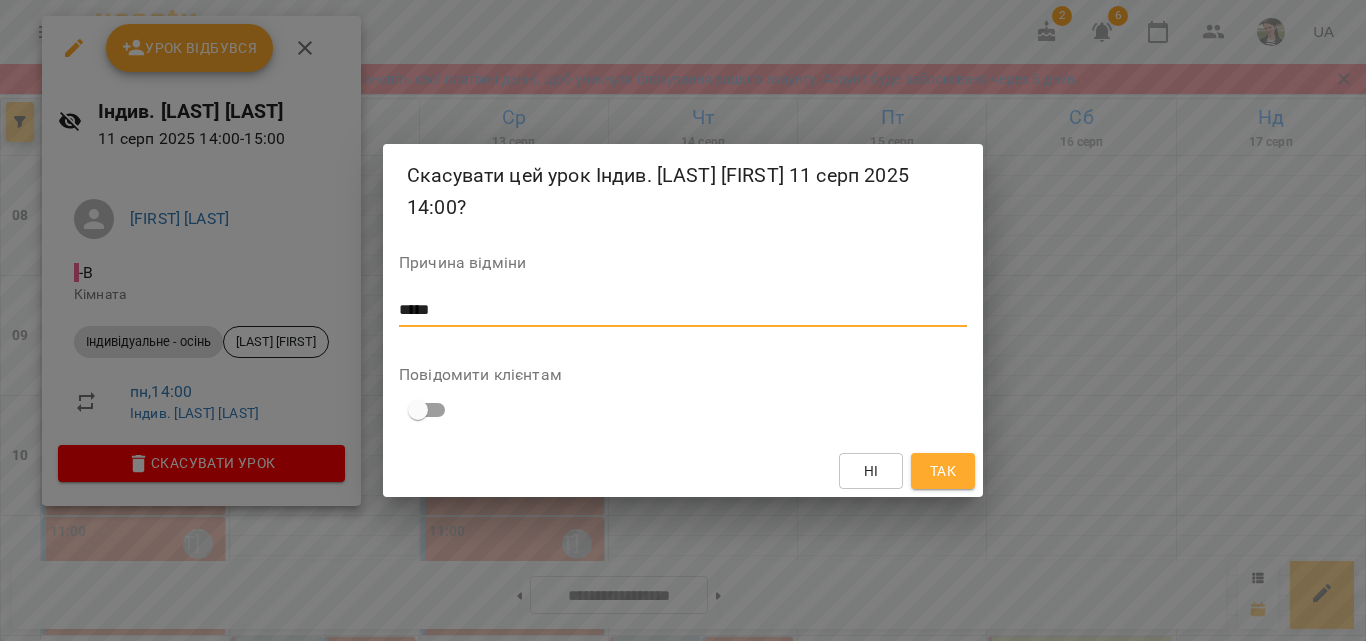 type on "*****" 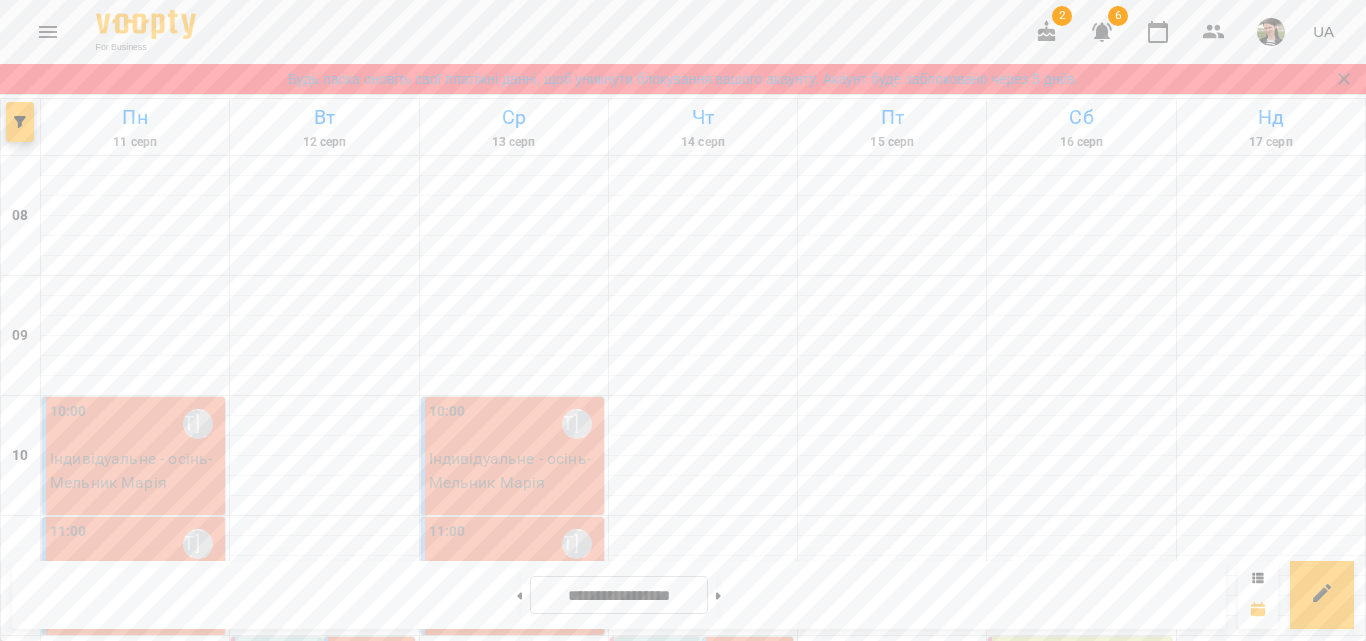 scroll, scrollTop: 500, scrollLeft: 0, axis: vertical 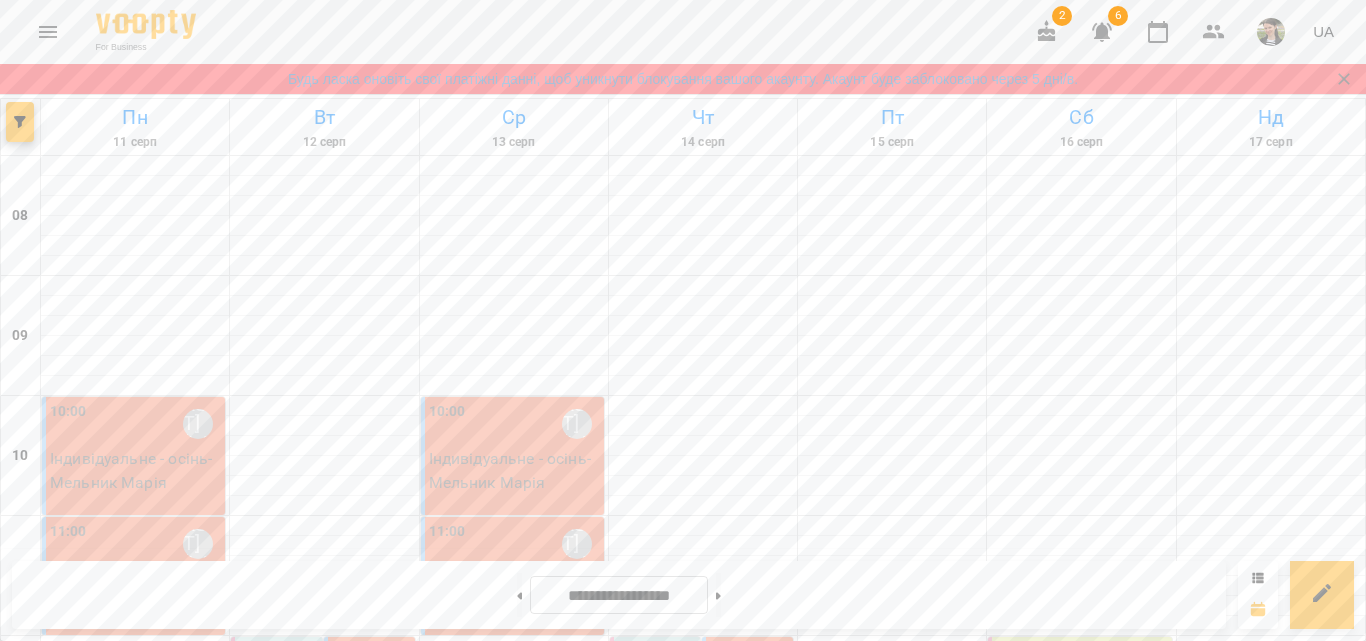click on "Індивідуальне - осінь  - [LAST] [LAST]" at bounding box center [74, 916] 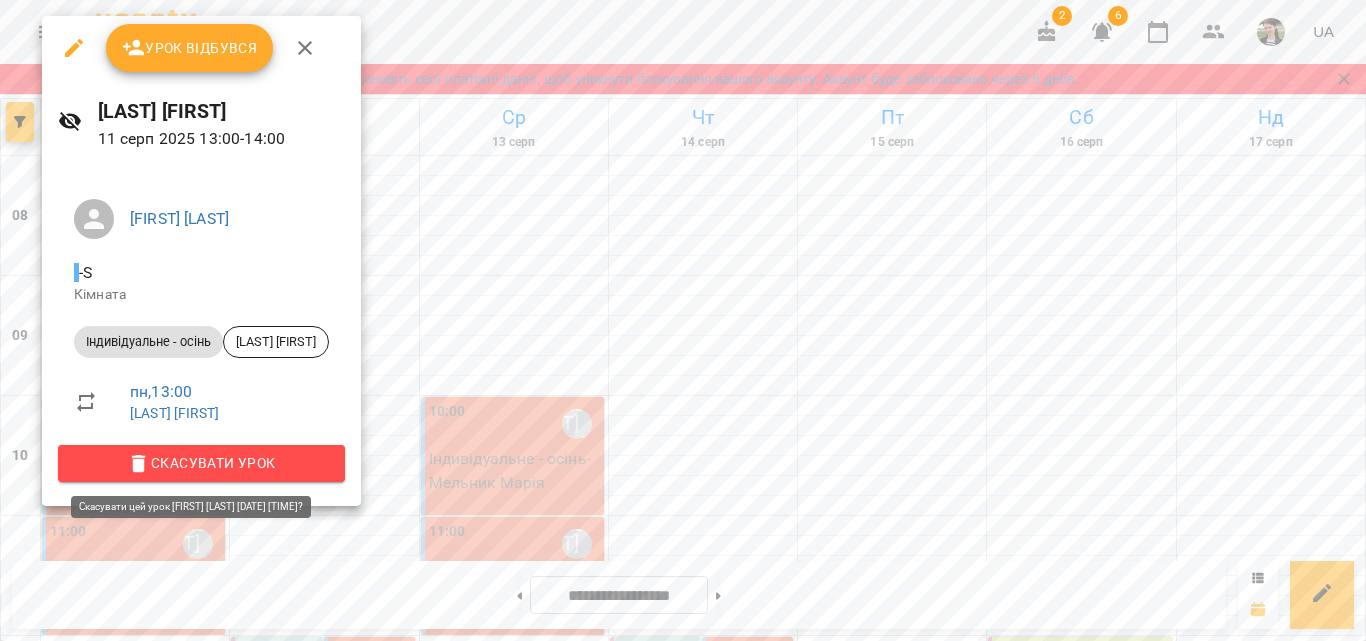click on "Скасувати Урок" at bounding box center (201, 463) 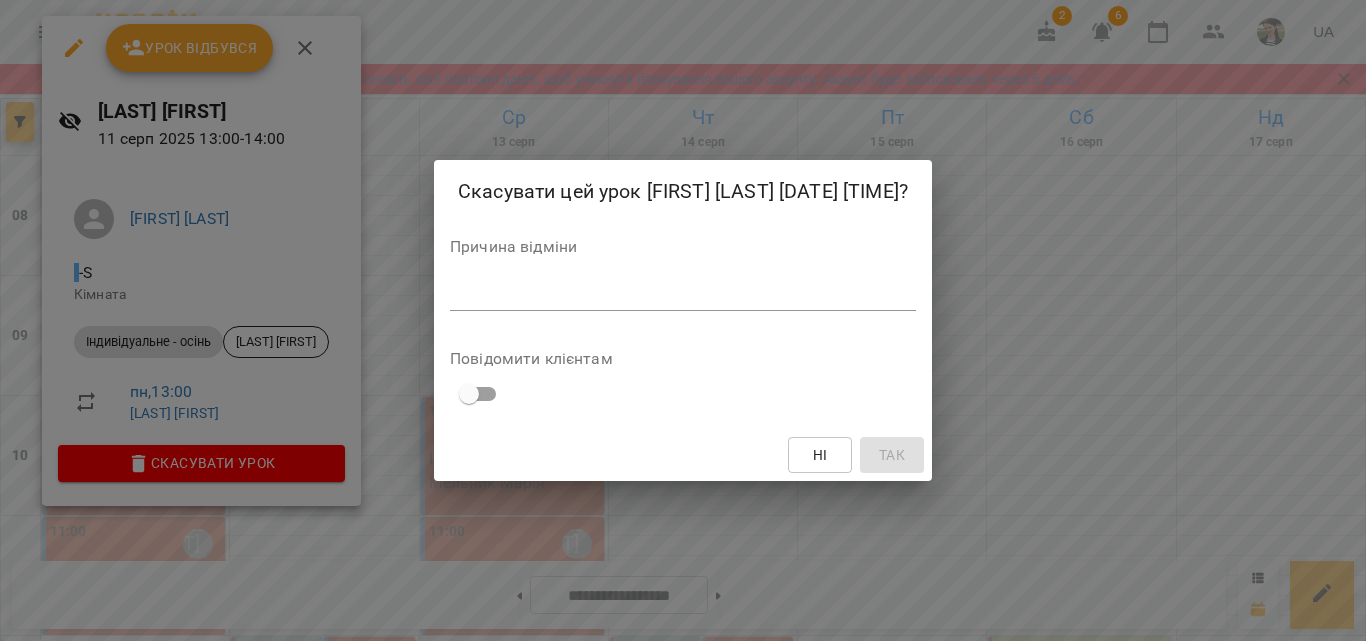 click on "Скасувати цей урок [FIRST] [LAST] [DATE] [TIME]? Причина відміни * Повідомити клієнтам Ні Так" at bounding box center (683, 320) 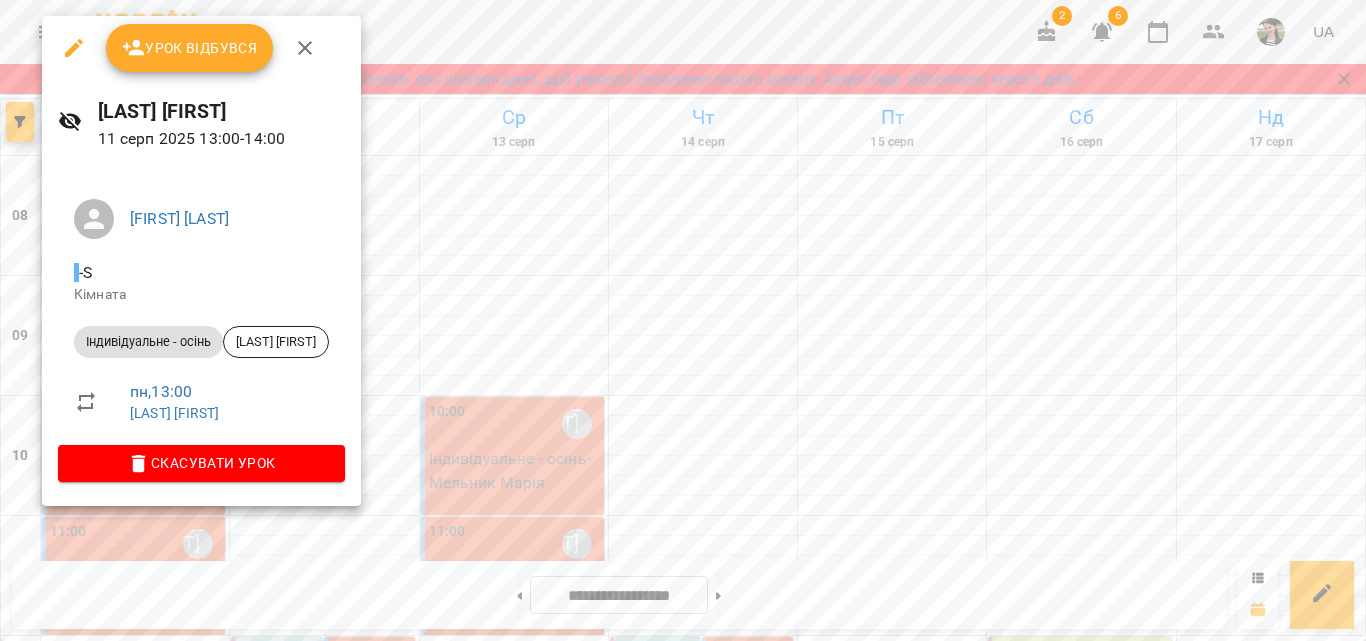 click 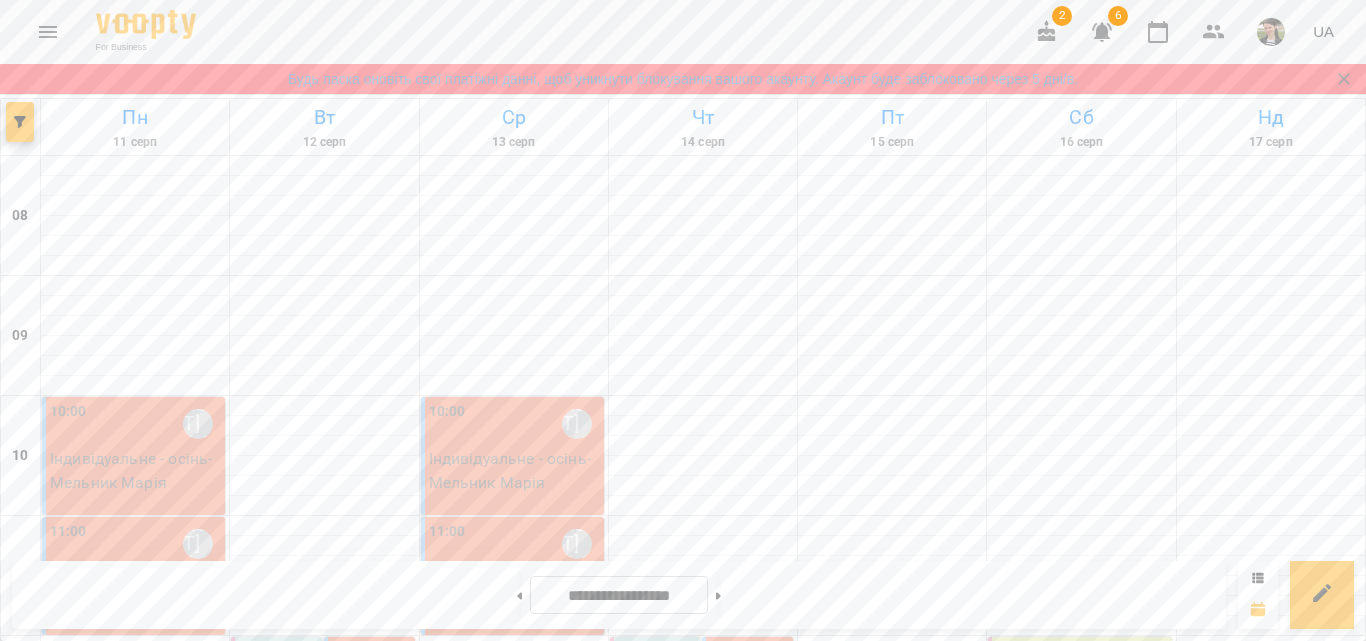 scroll, scrollTop: 500, scrollLeft: 0, axis: vertical 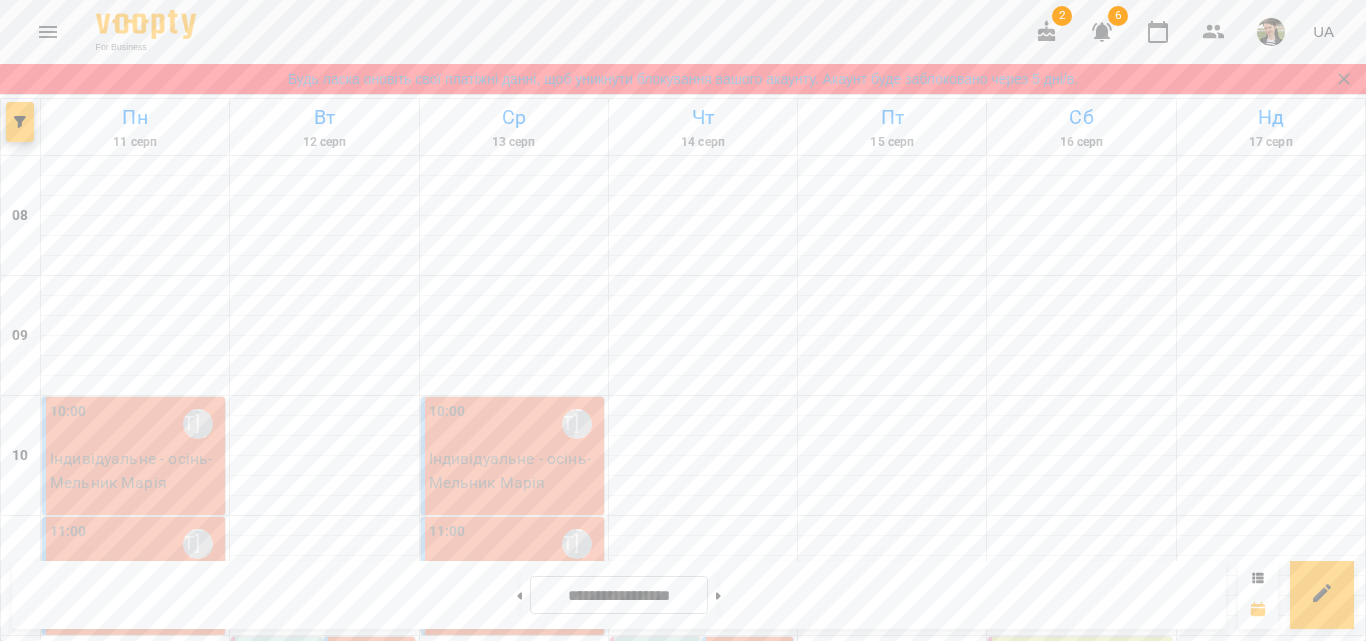 click on "13:30 [FIRST] [LAST]" at bounding box center [136, 857] 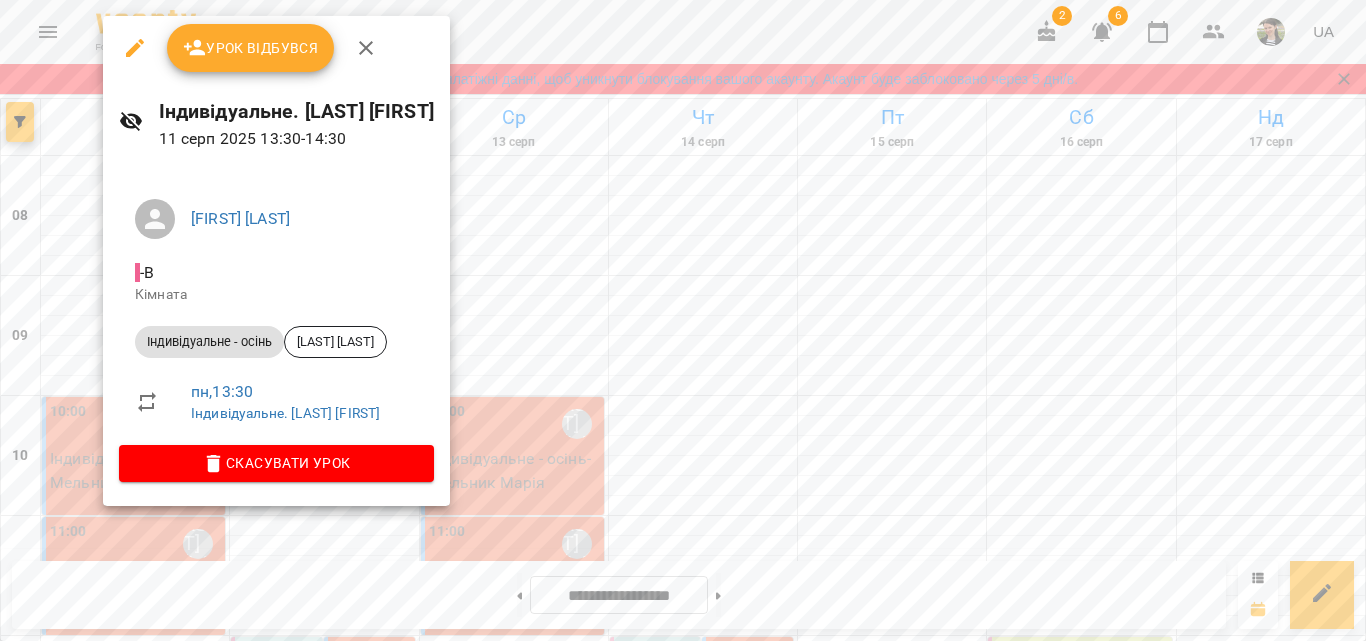 click 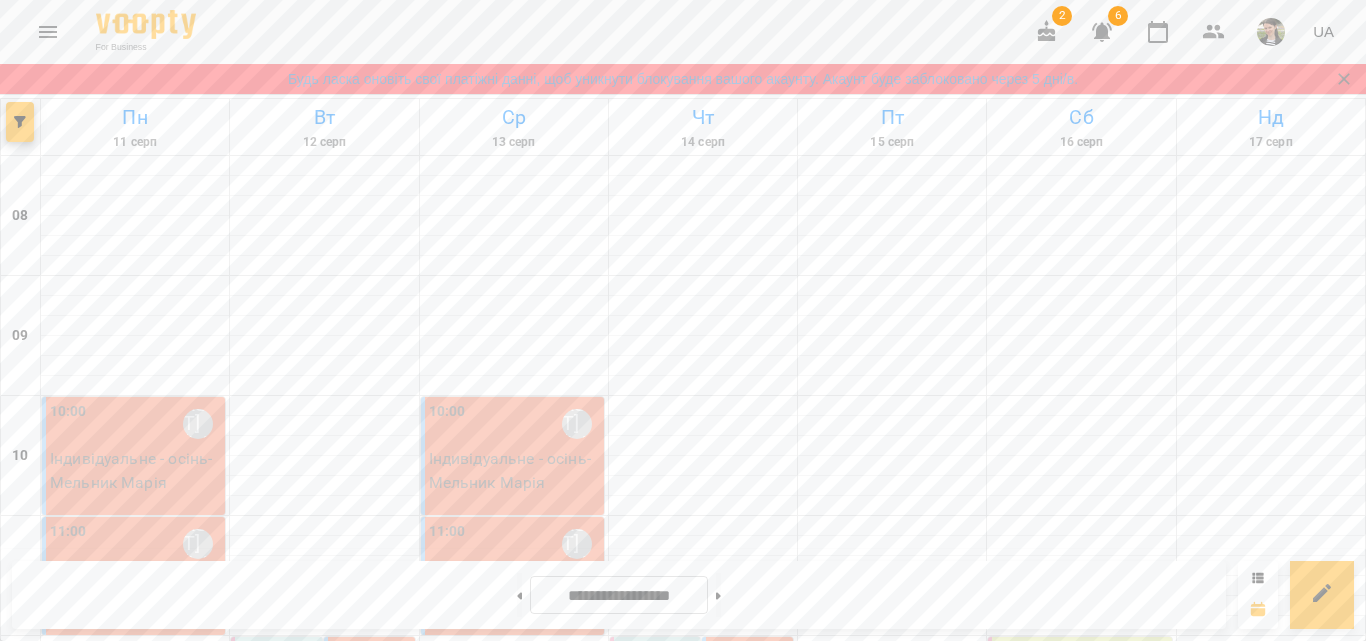 scroll, scrollTop: 700, scrollLeft: 0, axis: vertical 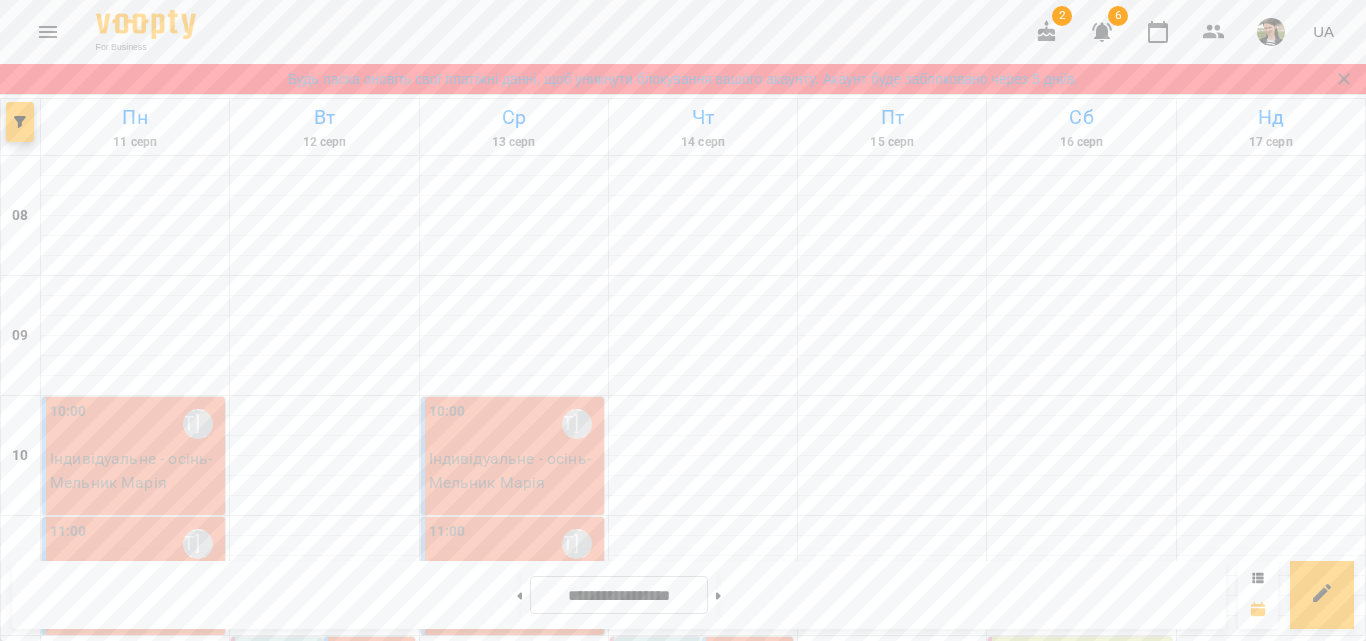 click on "[FIRST] [LAST]" at bounding box center (135, 991) 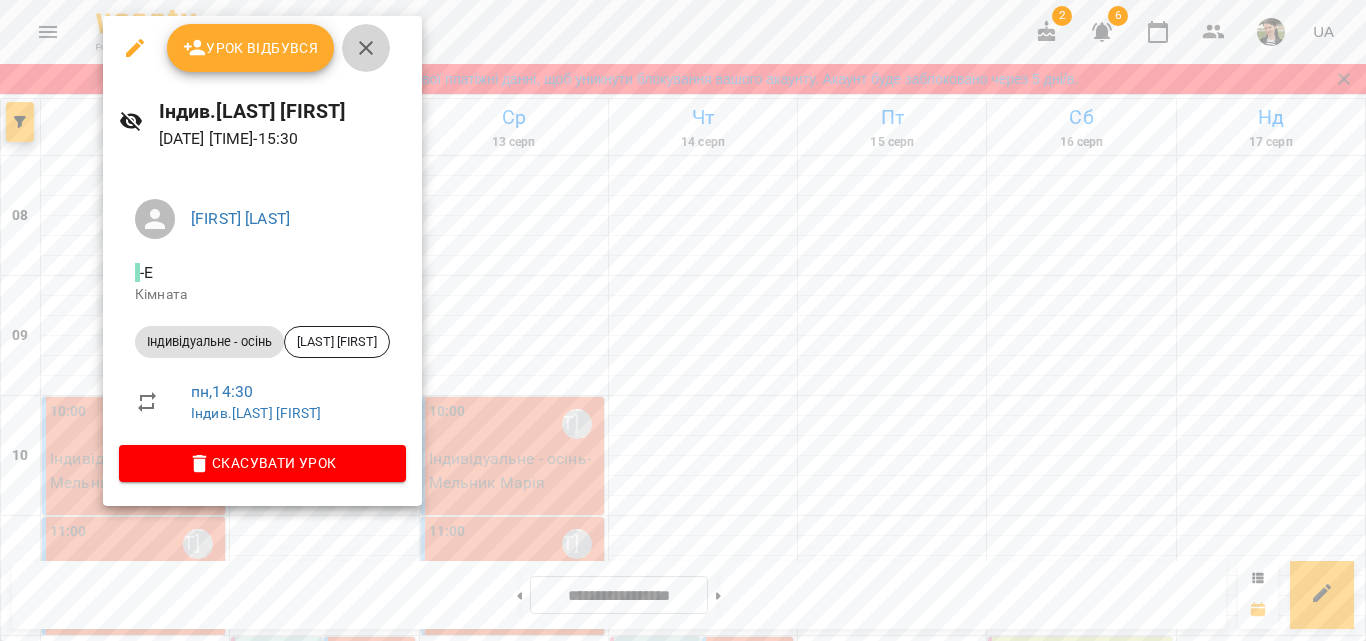 click 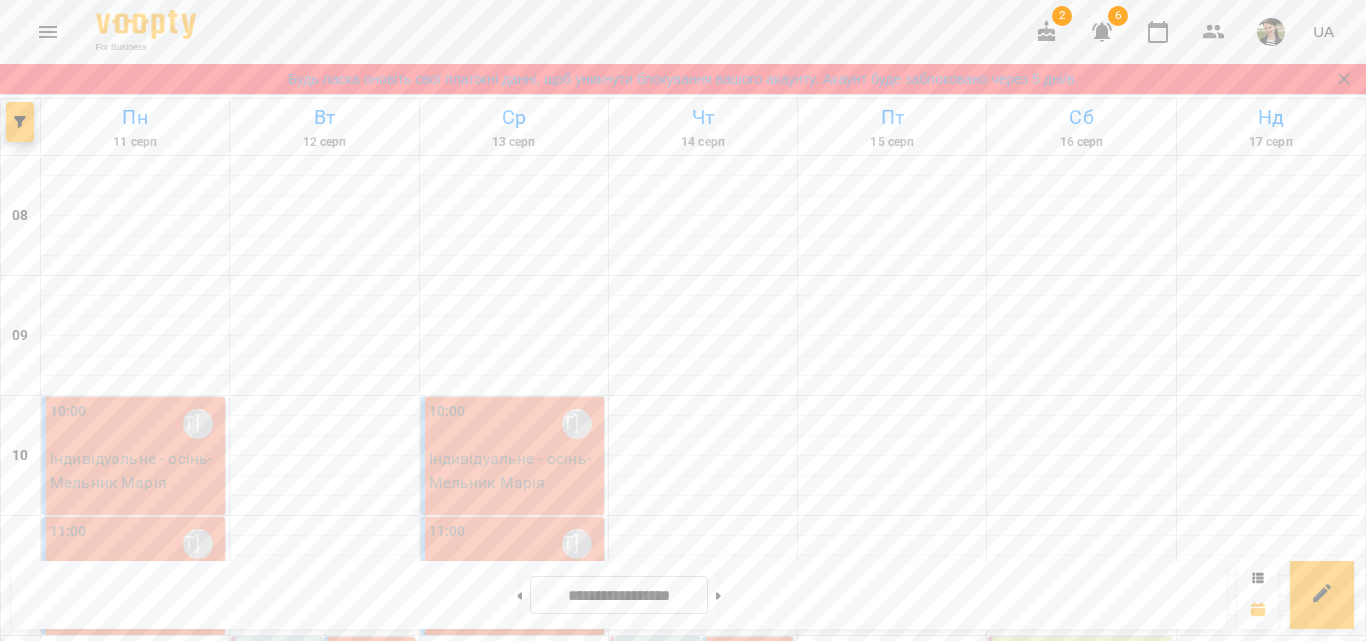 scroll, scrollTop: 1285, scrollLeft: 0, axis: vertical 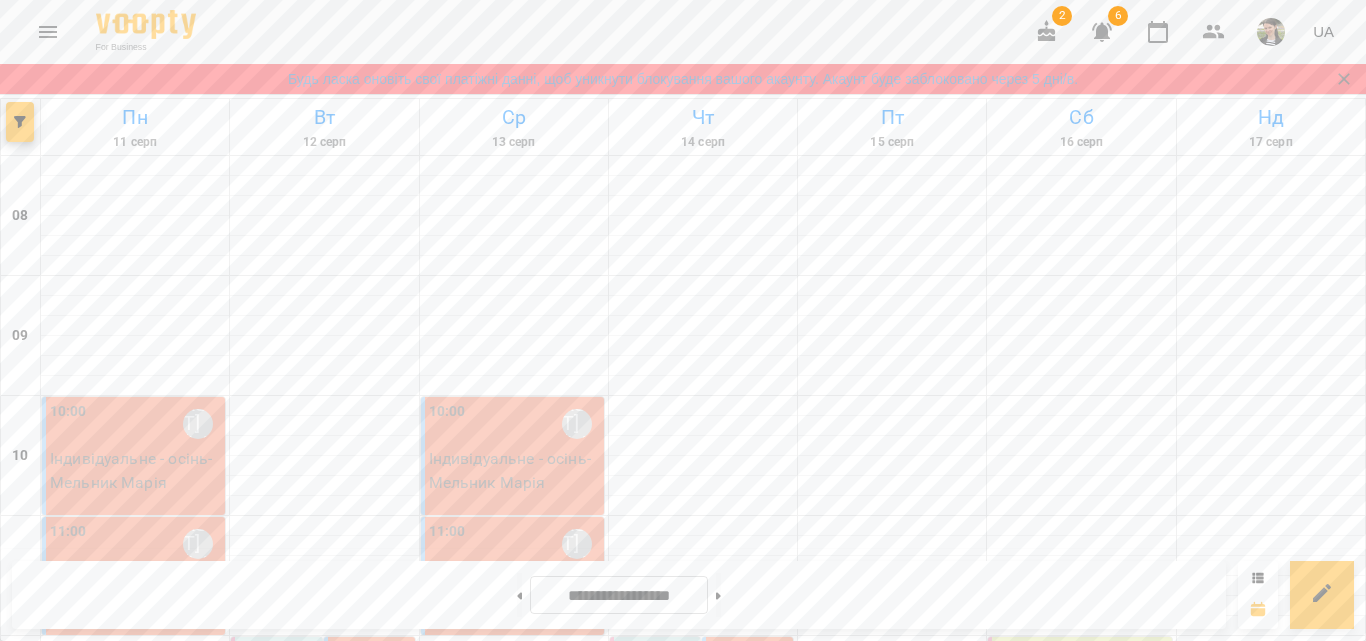 click on "20:00" at bounding box center (74, 1637) 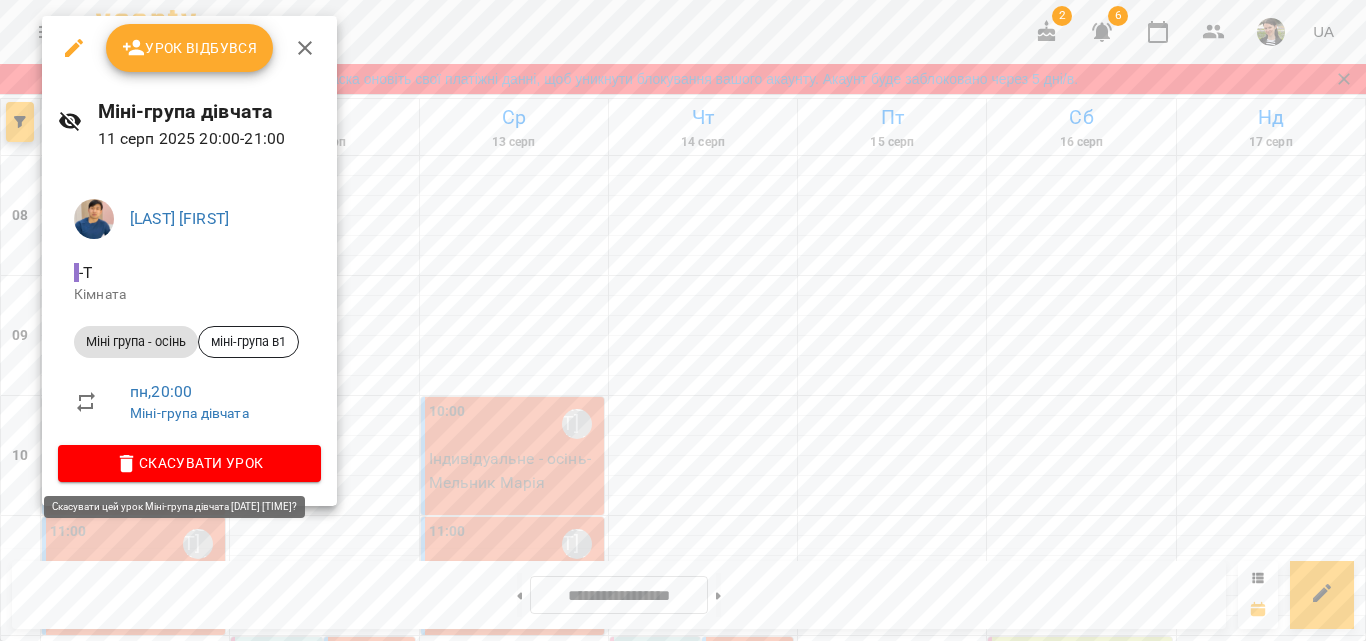 click on "Скасувати Урок" at bounding box center (189, 463) 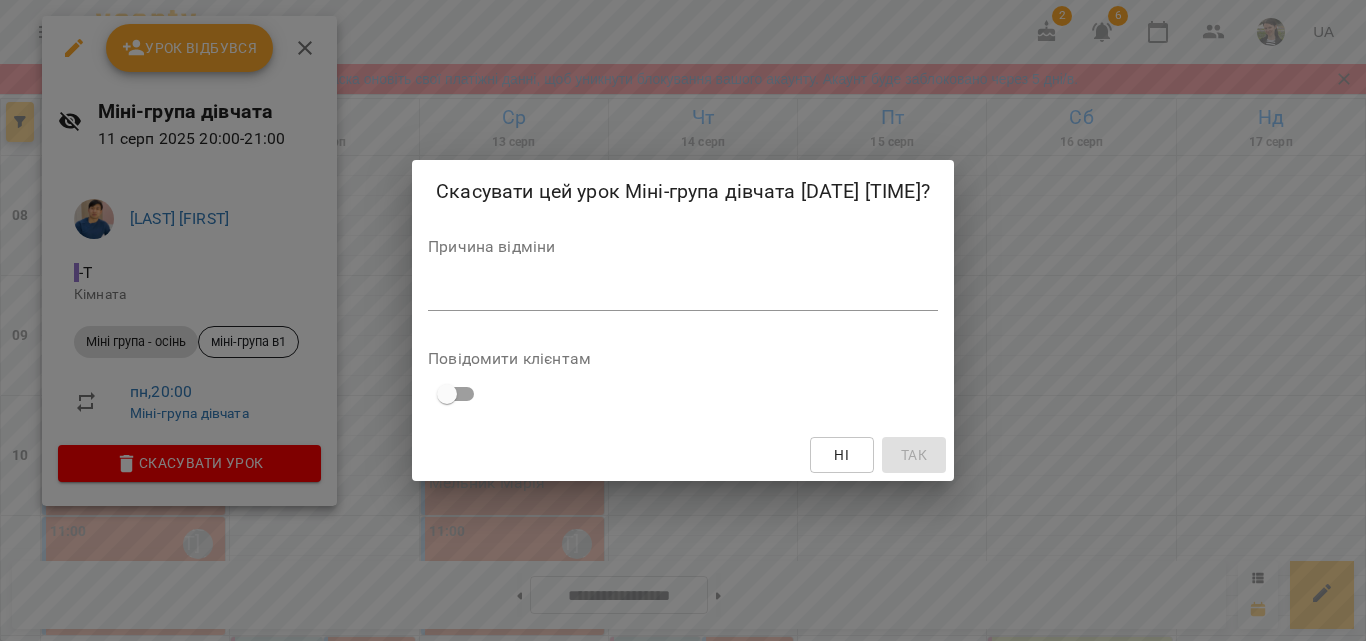 click on "*" at bounding box center [683, 295] 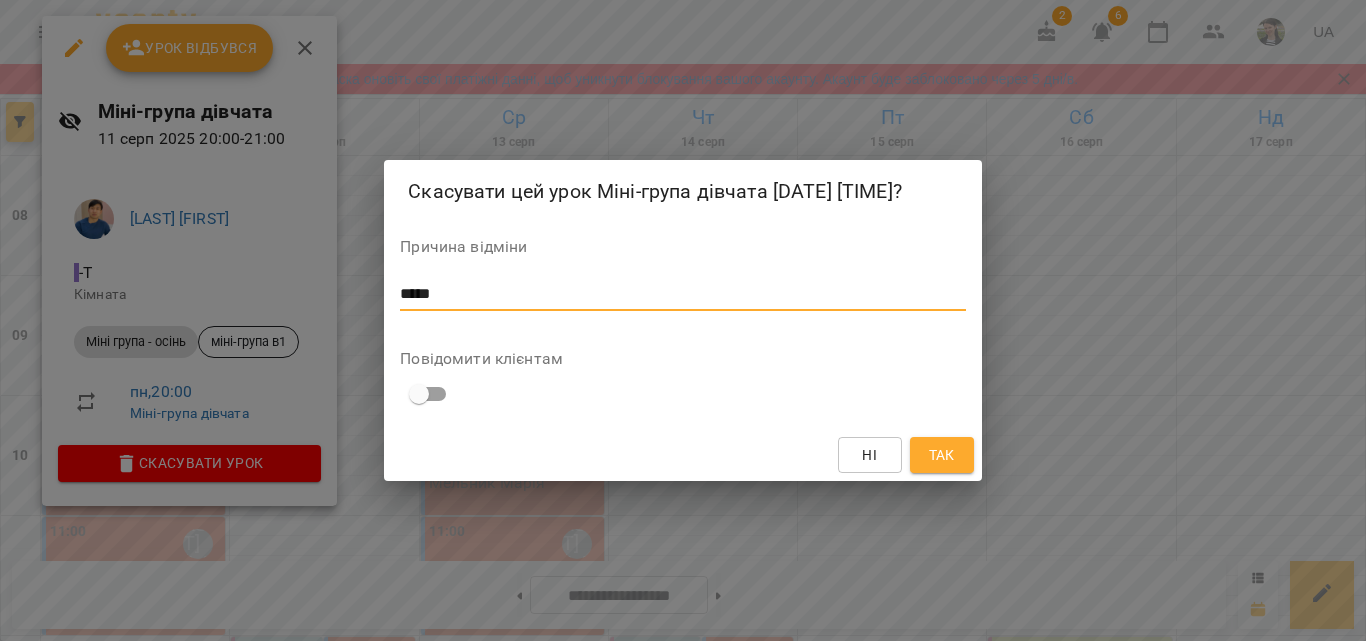 type on "*****" 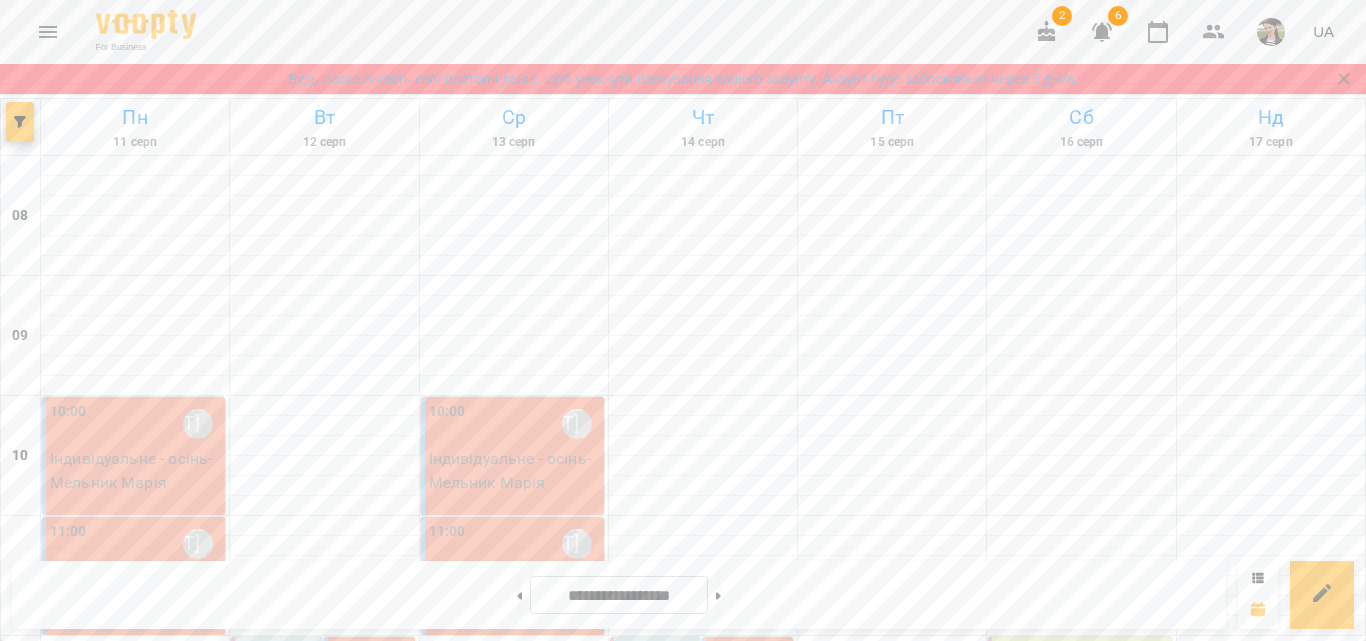click on "20:00" at bounding box center (453, 1637) 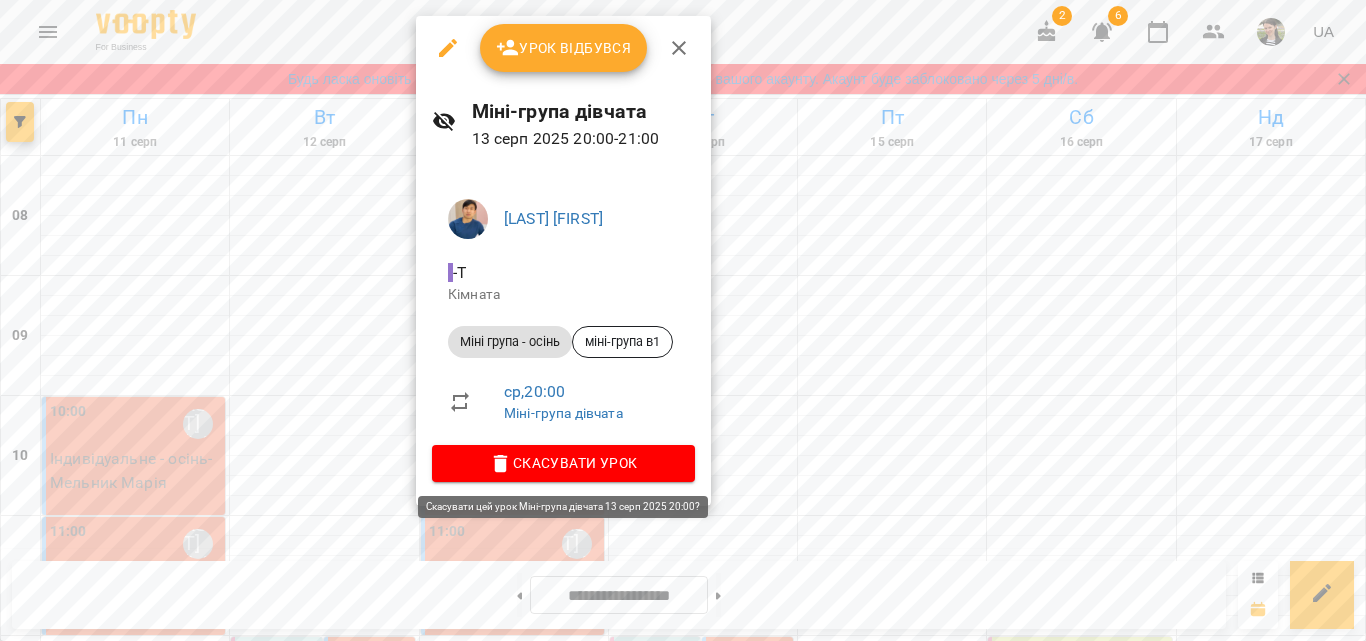 click on "Скасувати Урок" at bounding box center [563, 463] 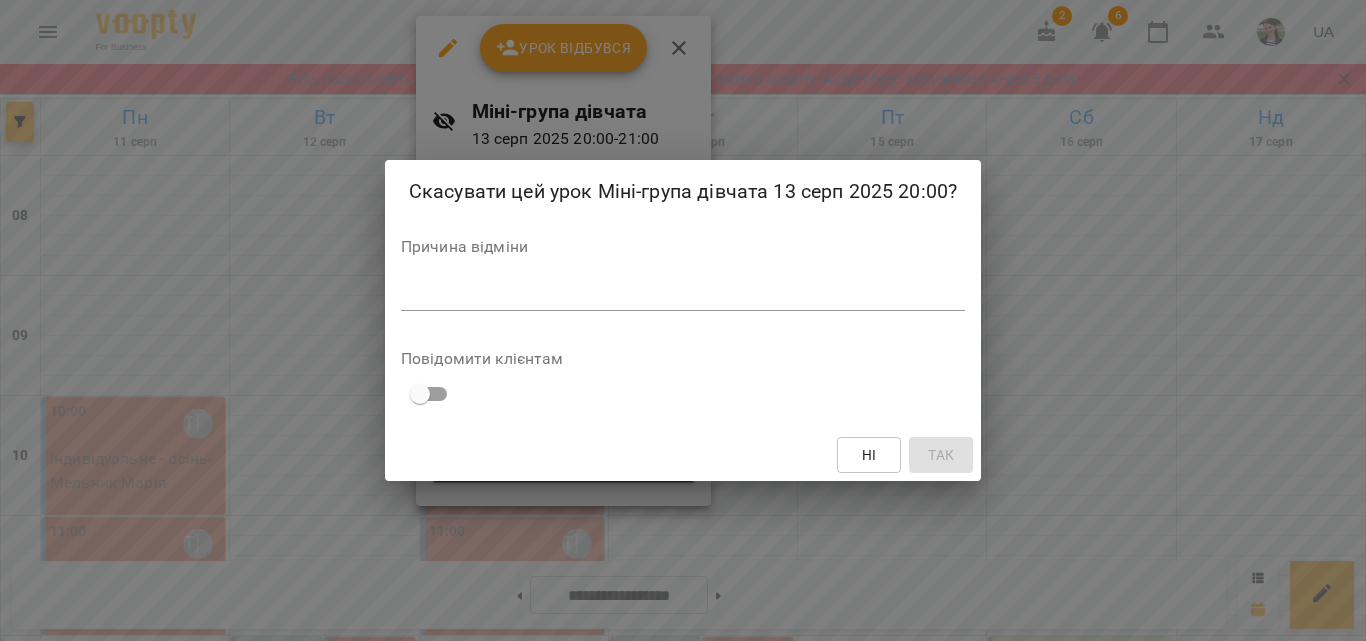 click at bounding box center [683, 294] 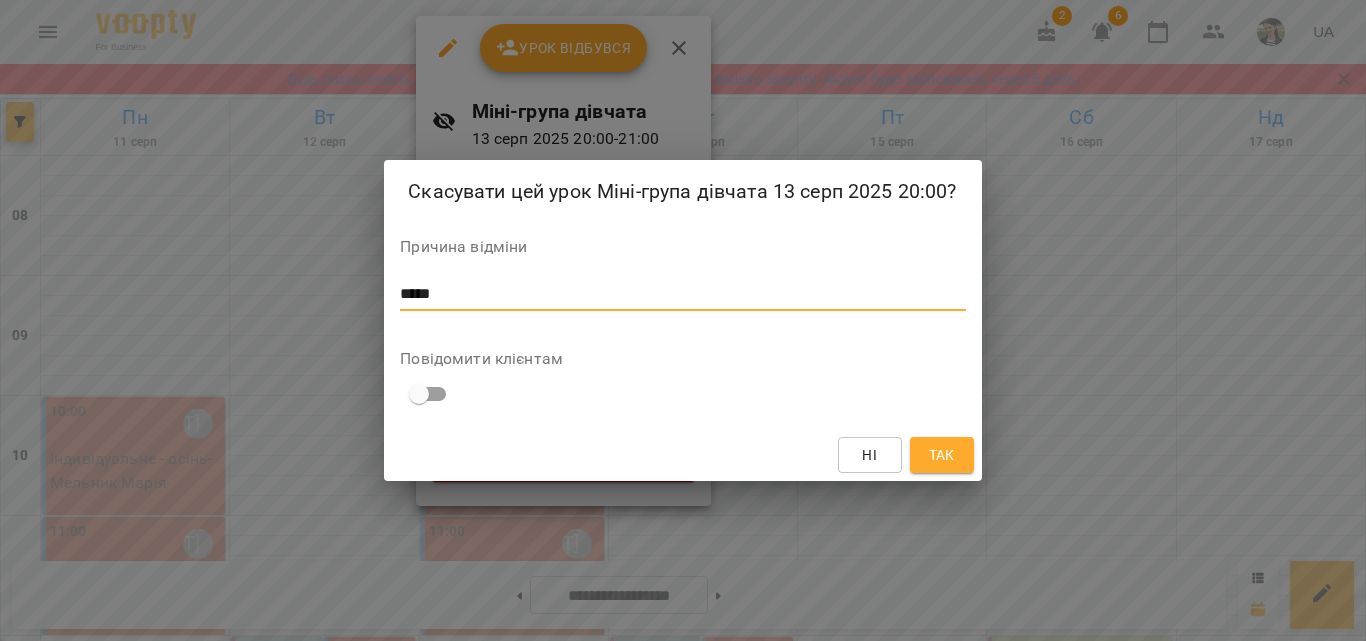 type on "*****" 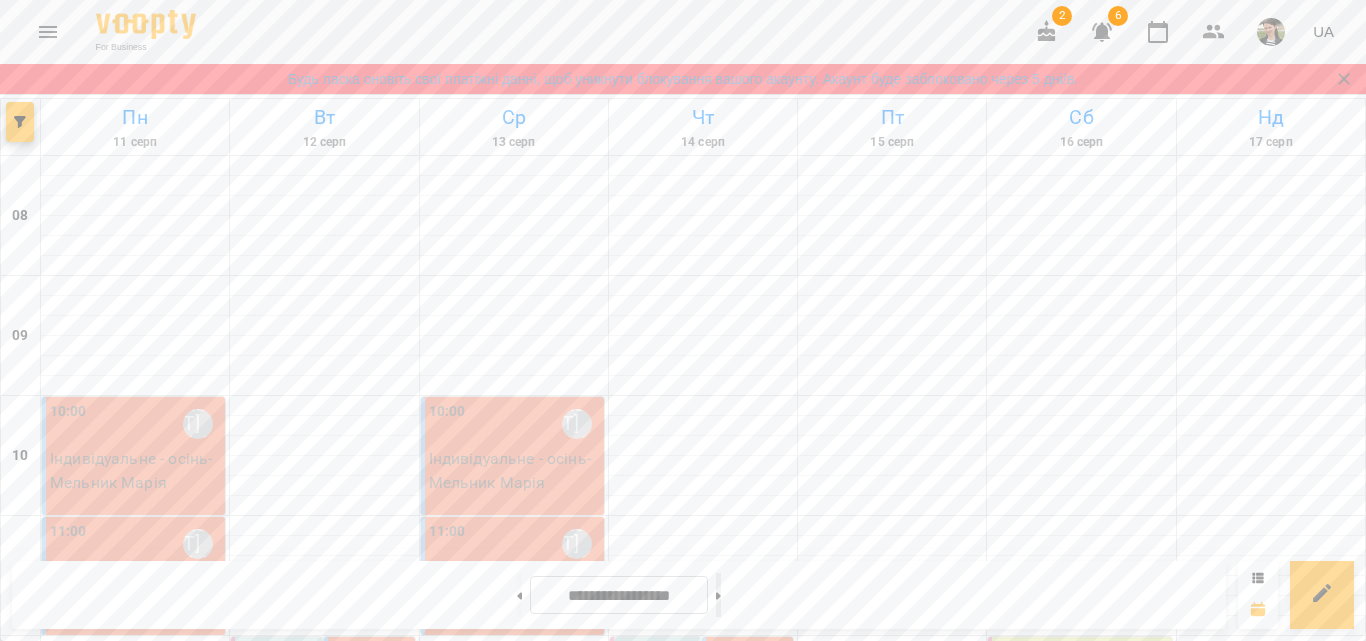 click 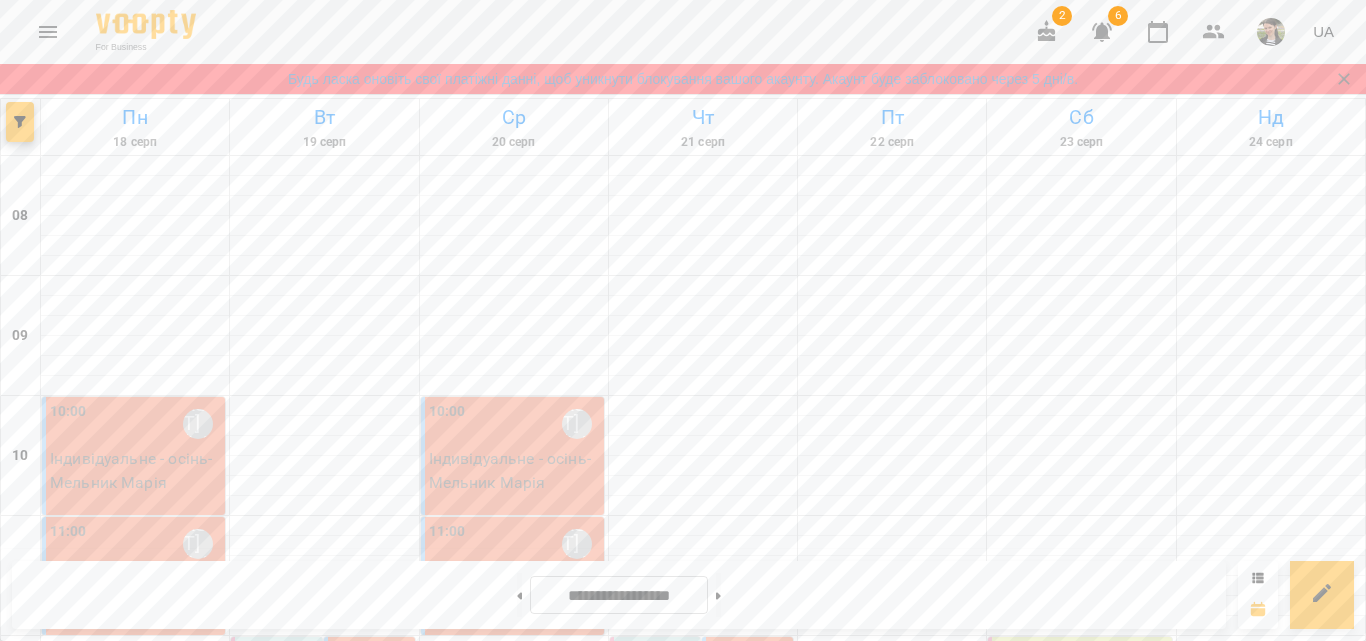click on "20:00" at bounding box center (74, 1637) 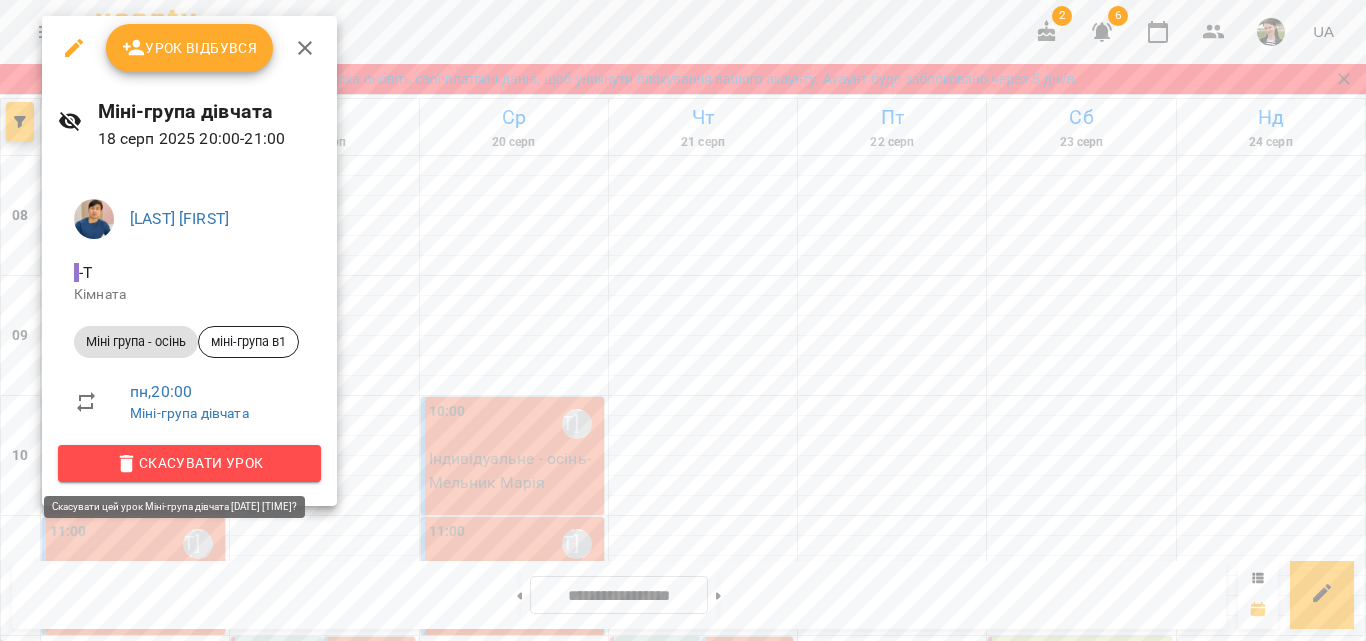 click on "Скасувати Урок" at bounding box center [189, 463] 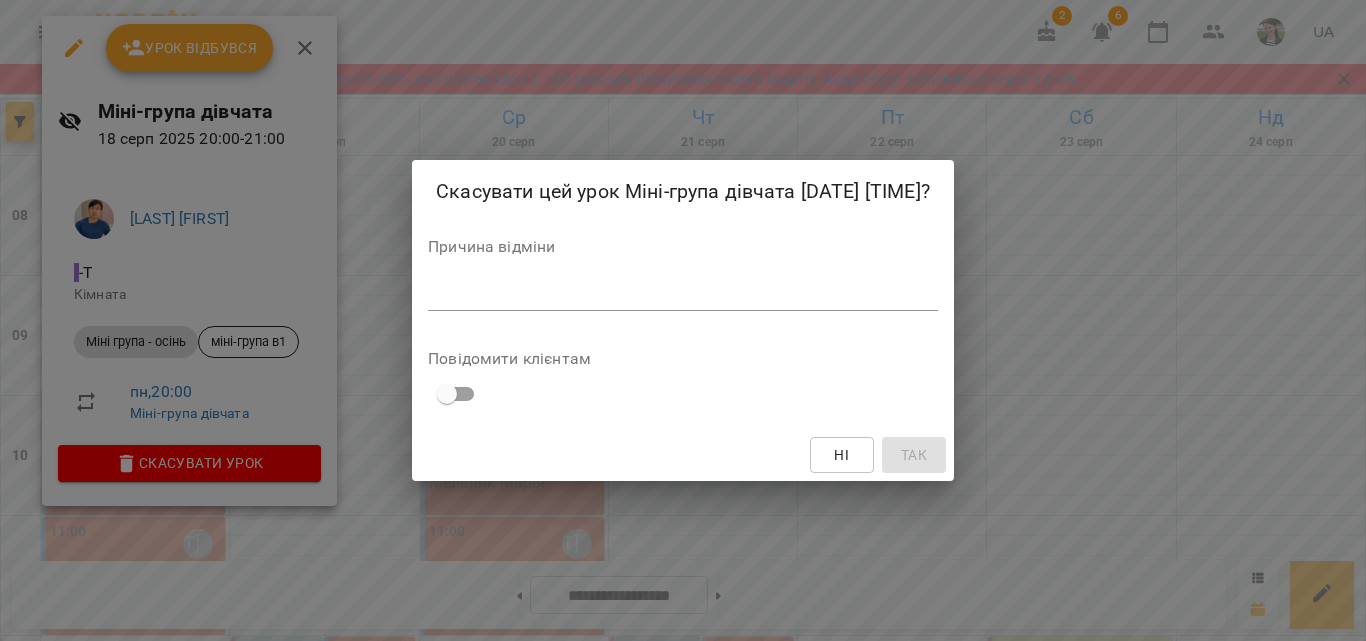 click on "*" at bounding box center (683, 295) 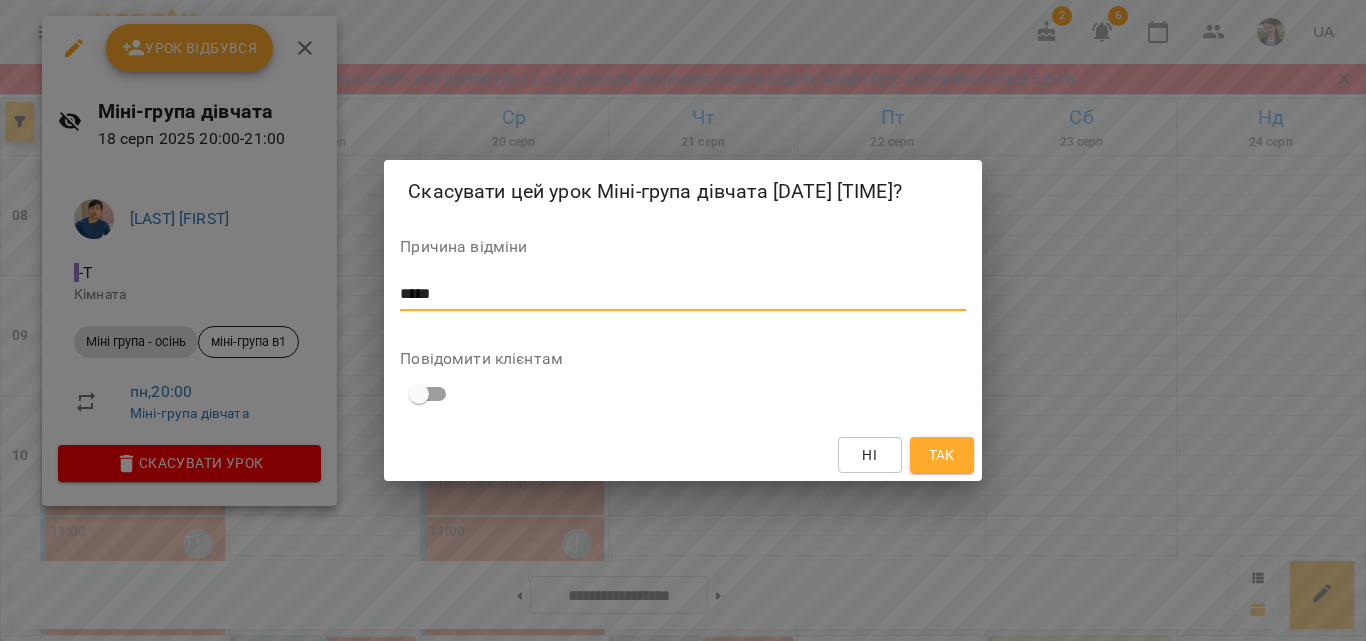 type on "*****" 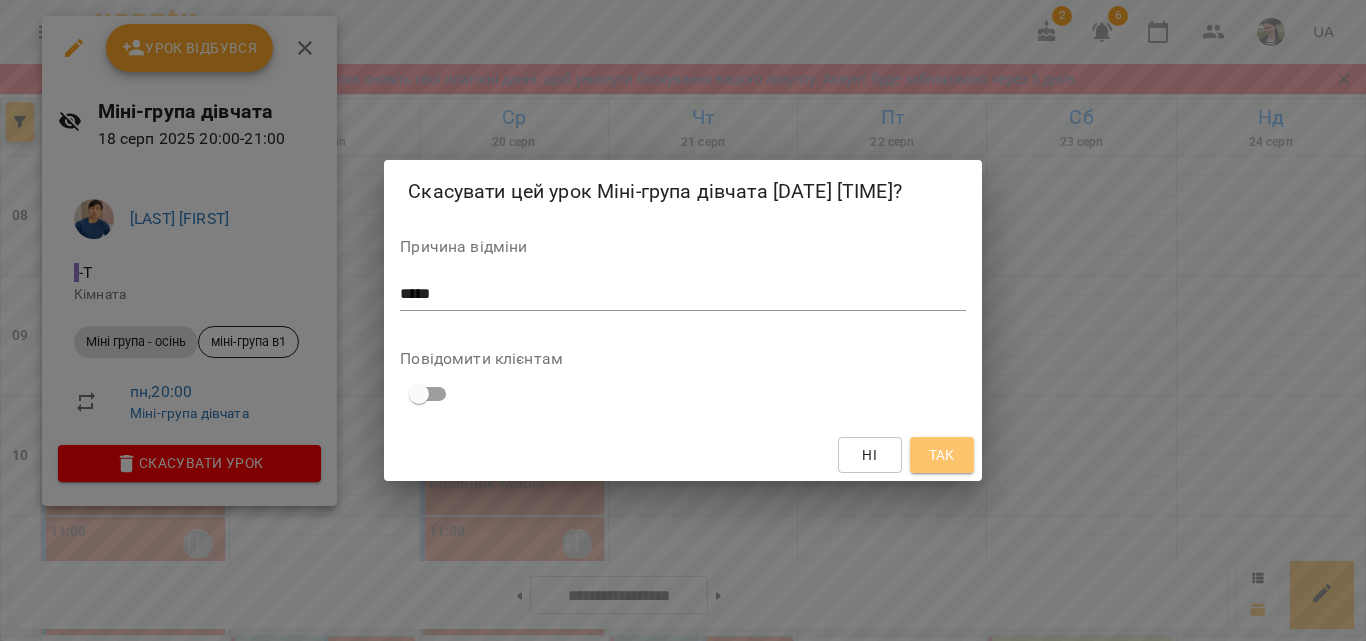 click on "Так" at bounding box center (942, 455) 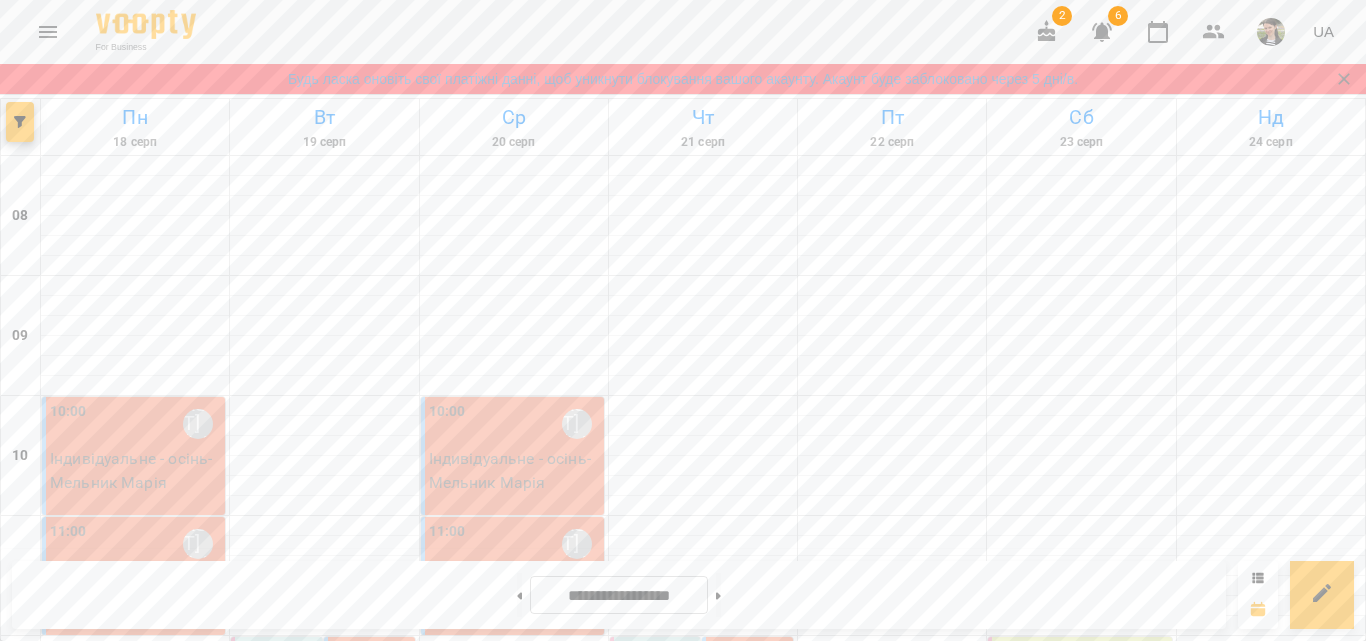 click at bounding box center [452, 1651] 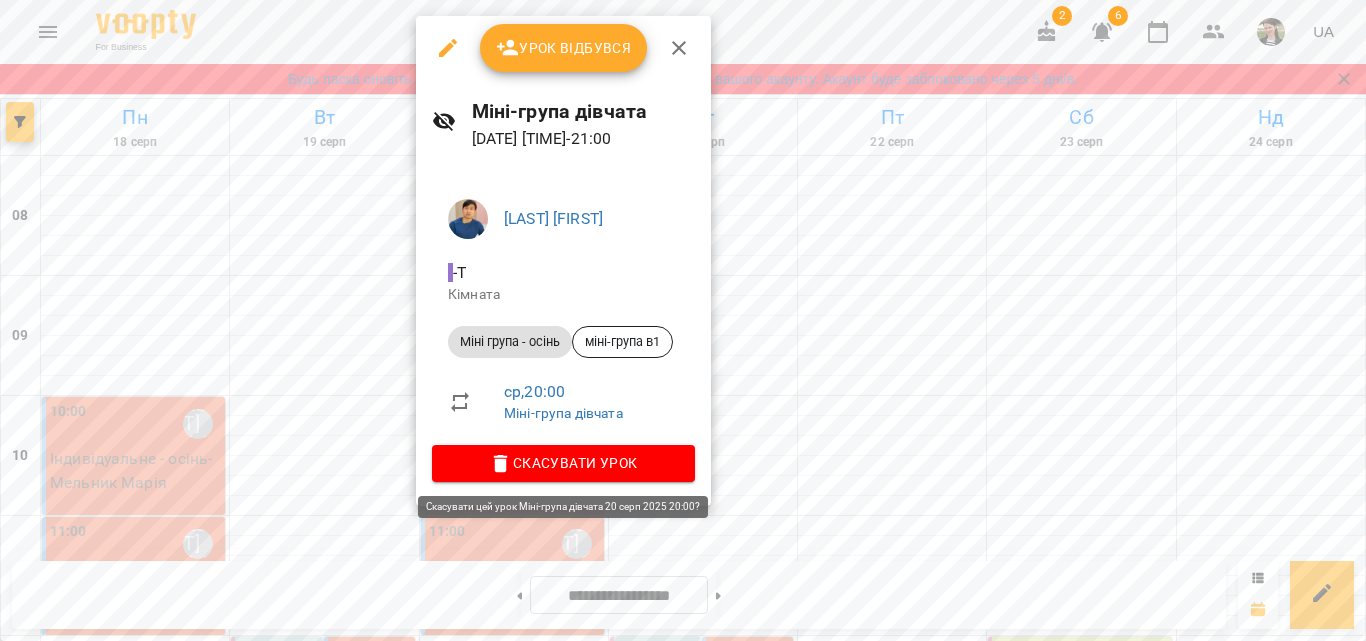 click on "Скасувати Урок" at bounding box center [563, 463] 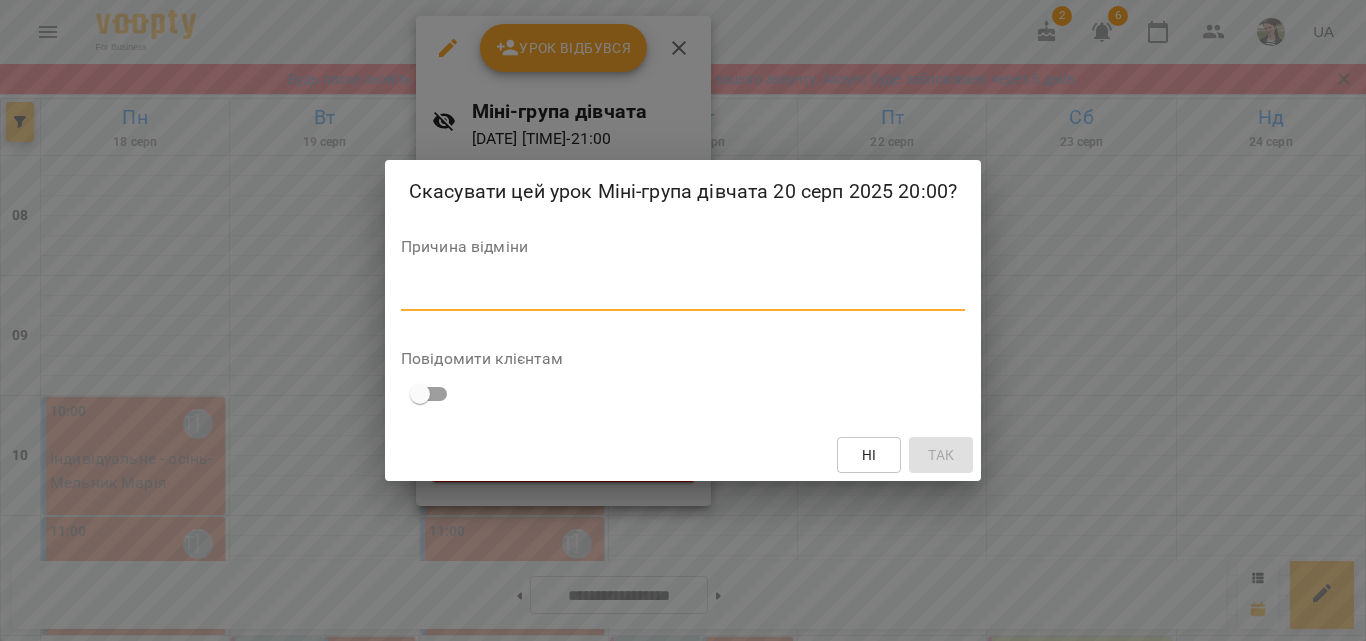 click at bounding box center (683, 294) 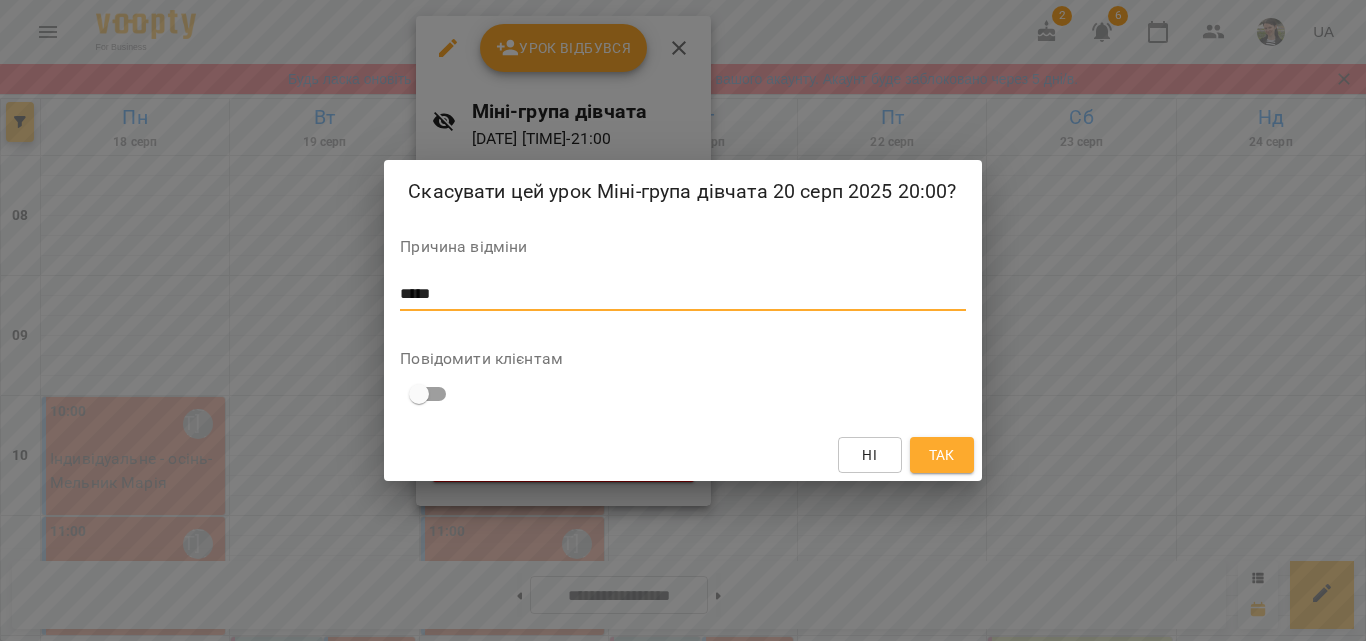 type on "*****" 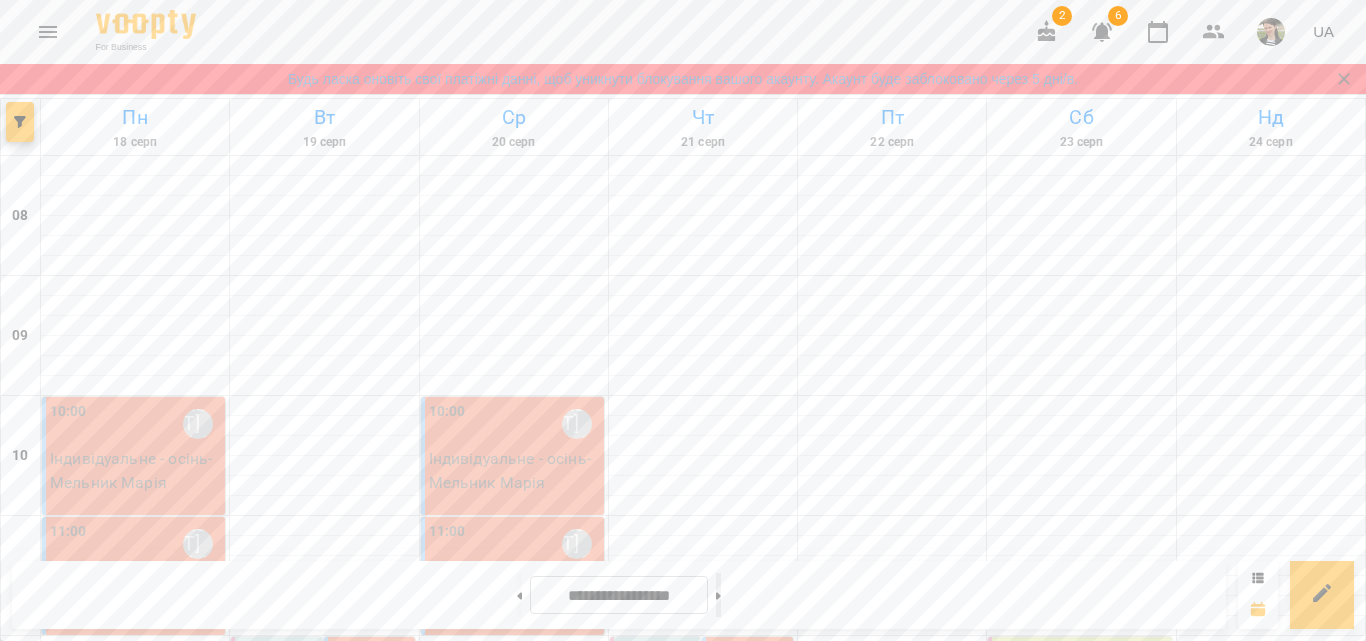 click 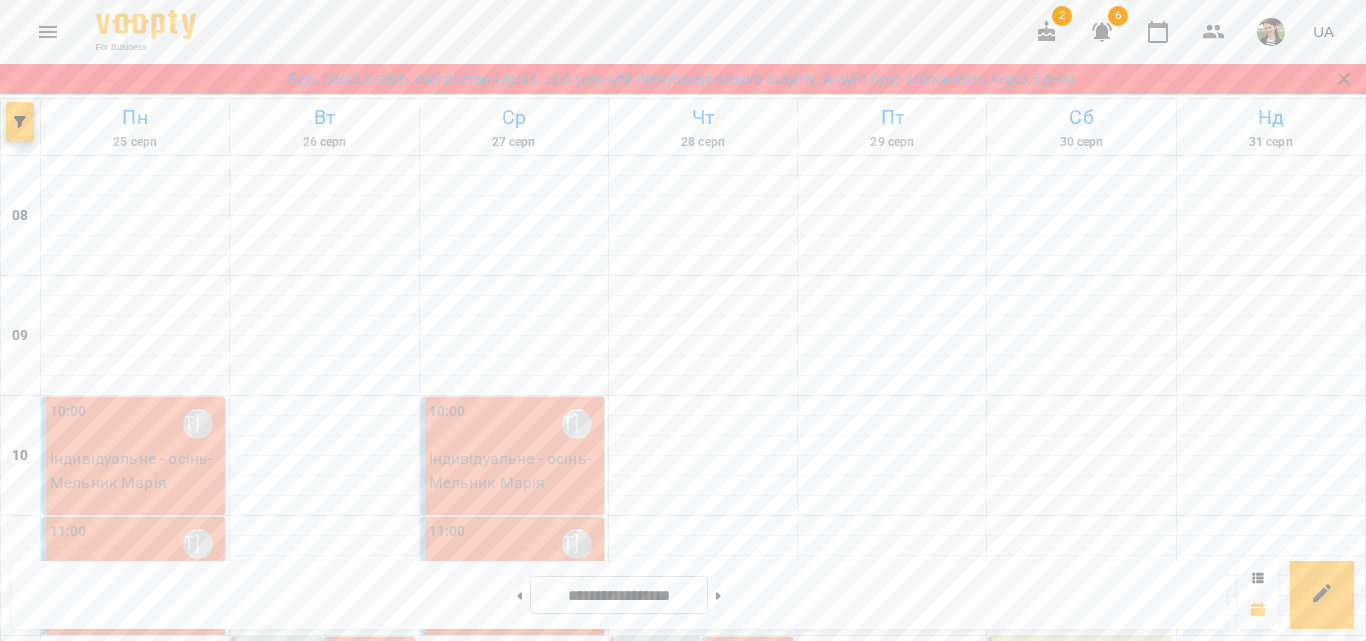 click on "20:00" at bounding box center (74, 1637) 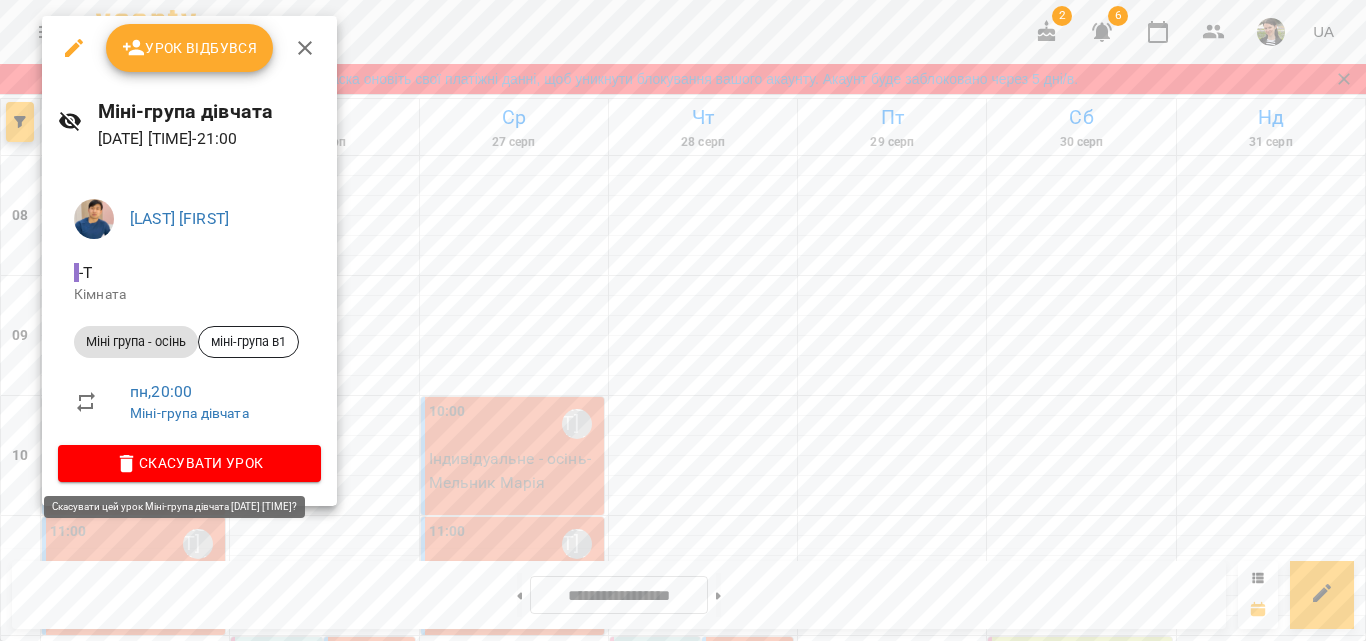 click on "Скасувати Урок" at bounding box center [189, 463] 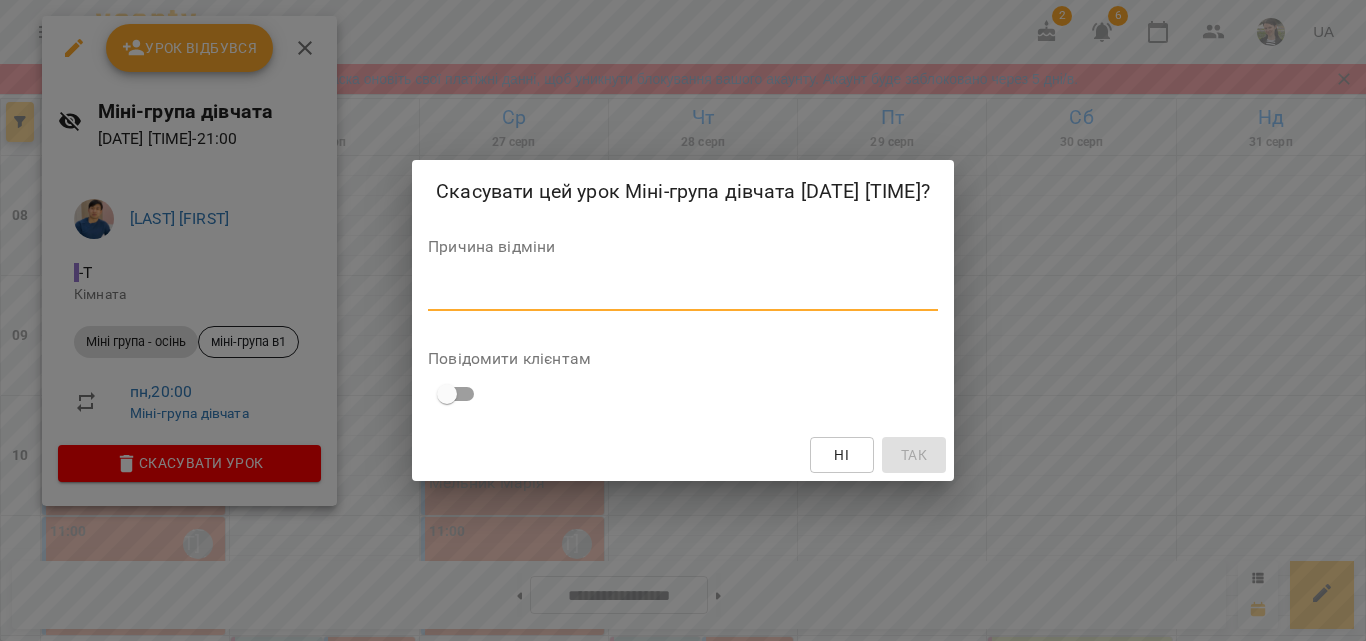 click at bounding box center [683, 294] 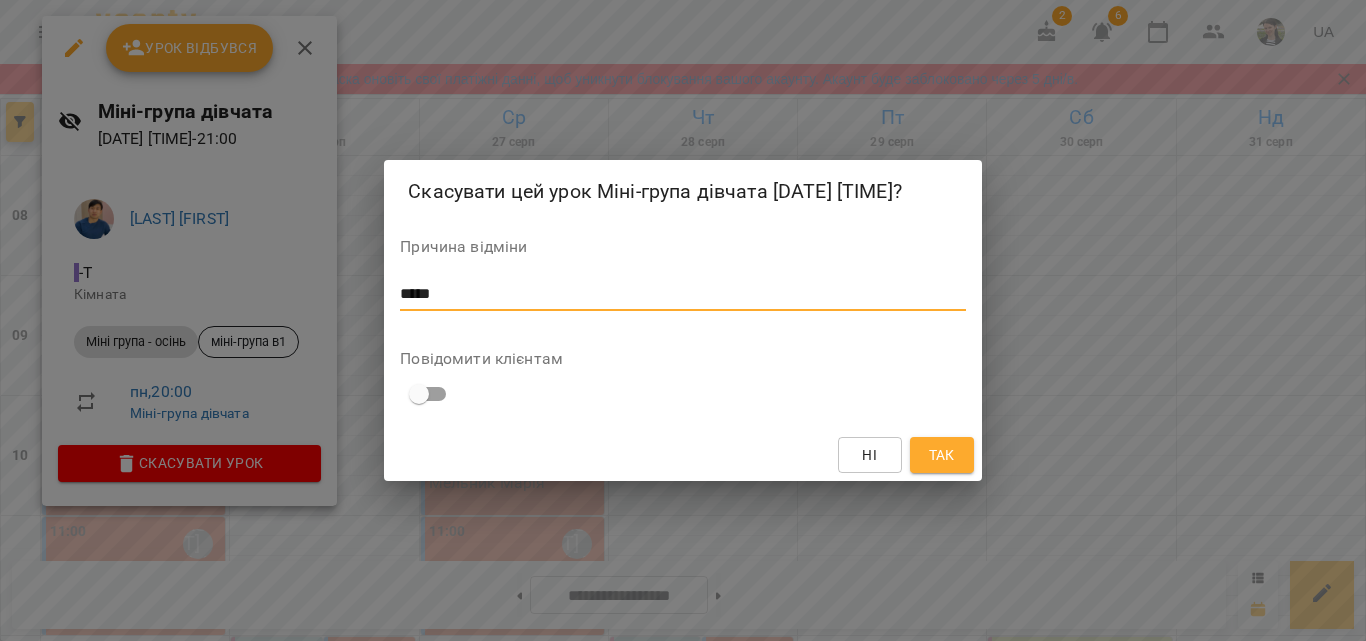 type on "*****" 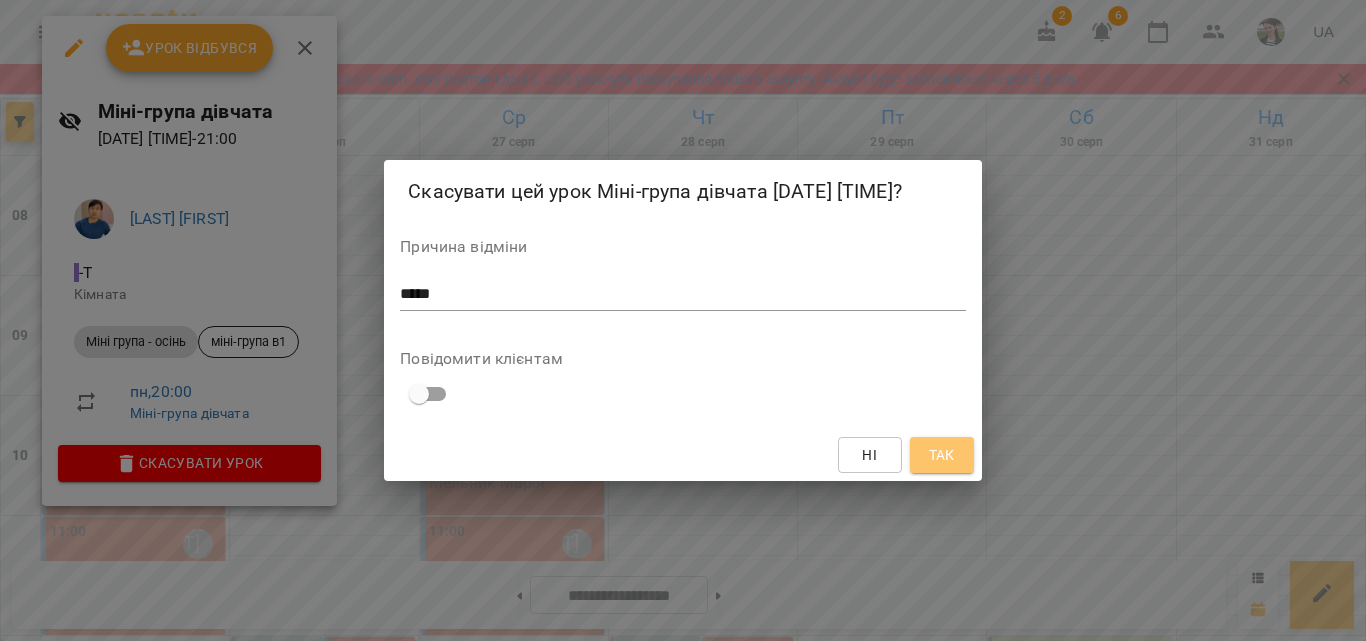 click on "Так" at bounding box center [942, 455] 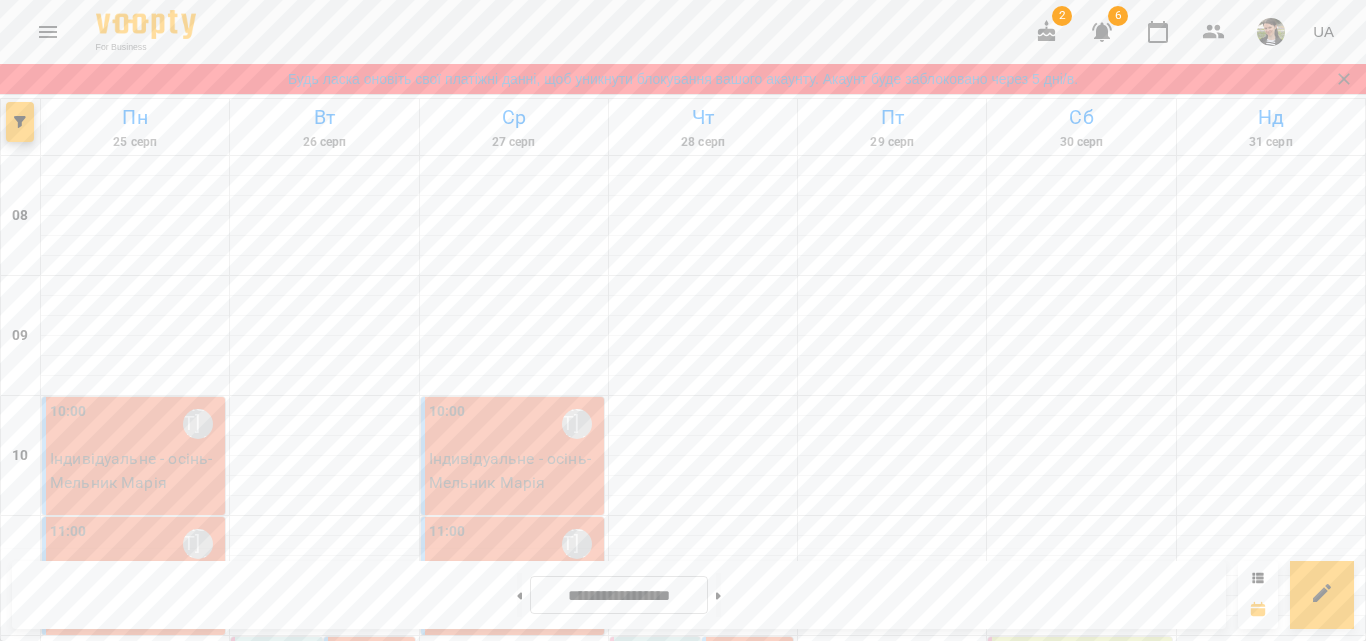 click on "20:00" at bounding box center (453, 1637) 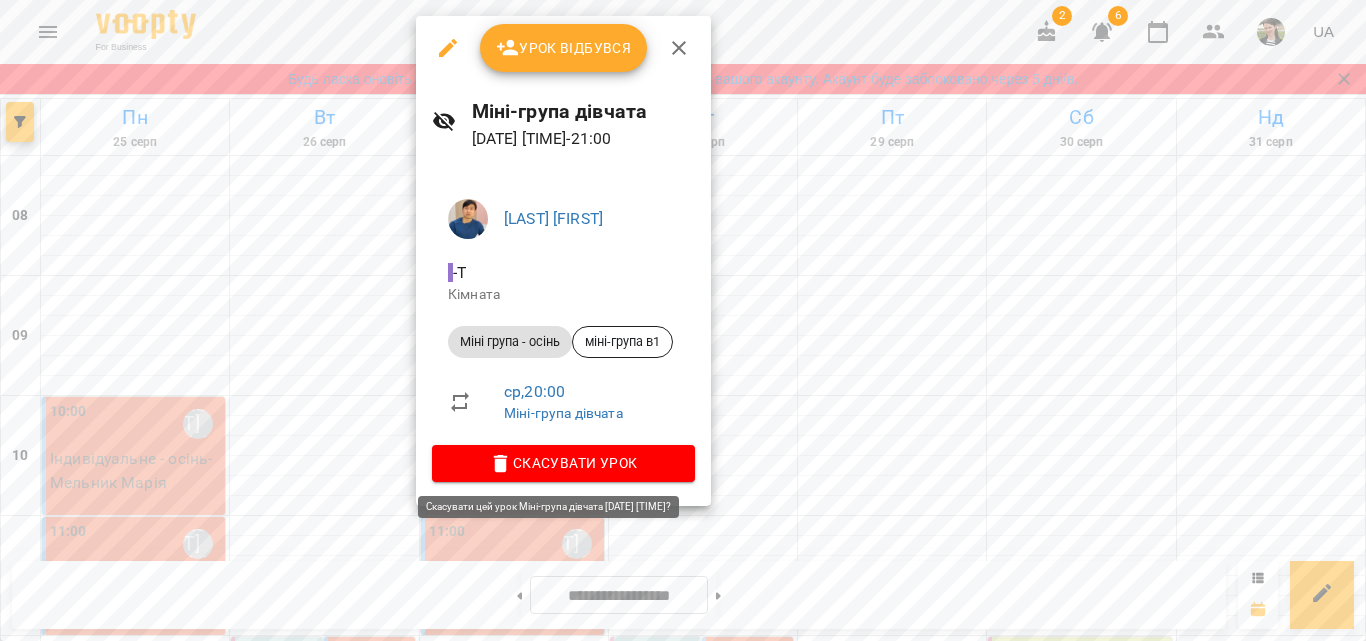click on "Скасувати Урок" at bounding box center (563, 463) 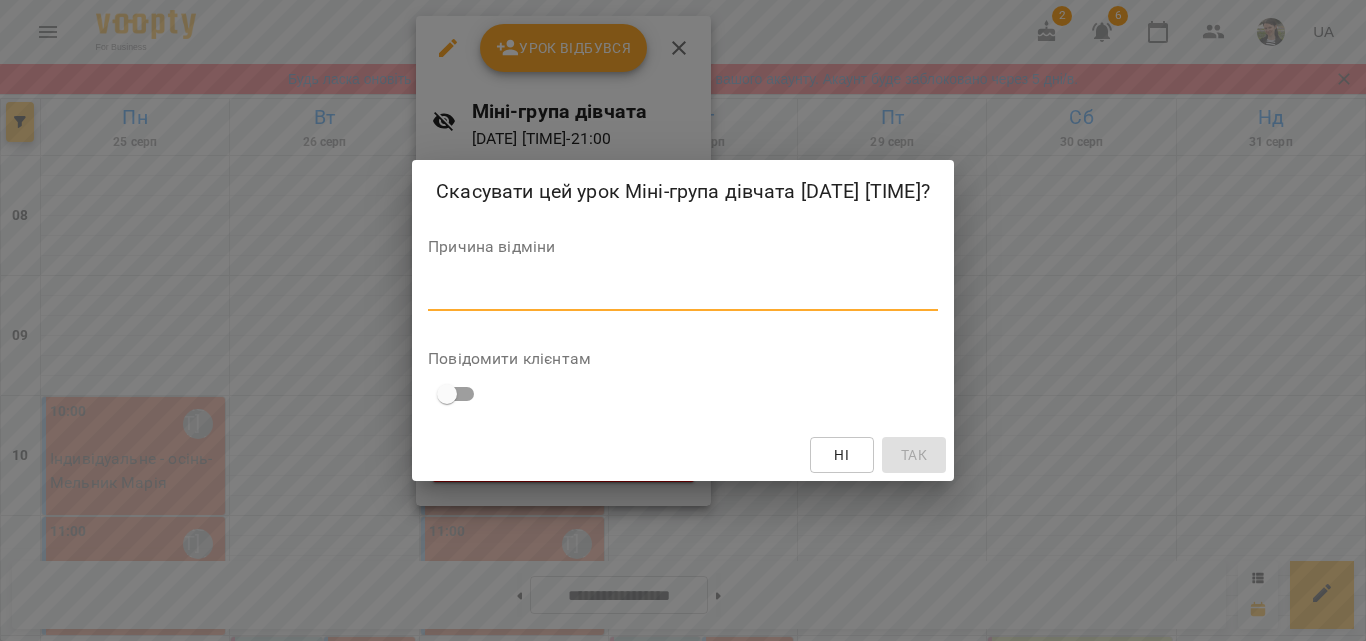 click at bounding box center (683, 294) 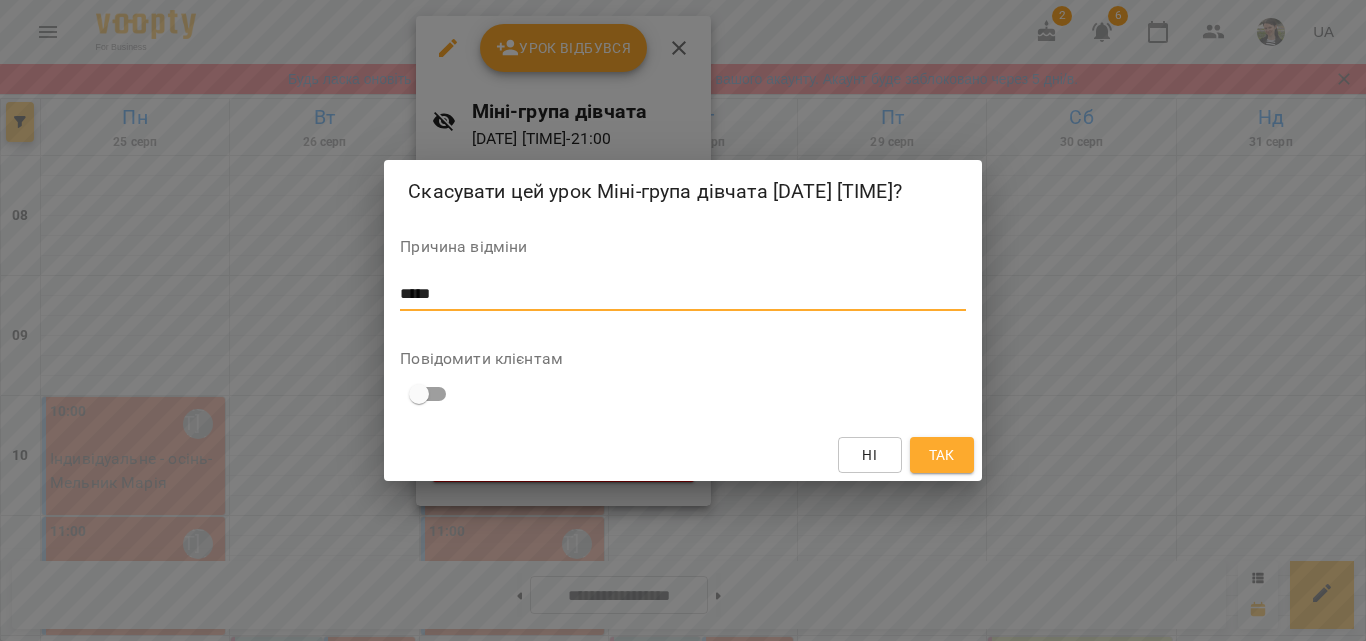 type on "*****" 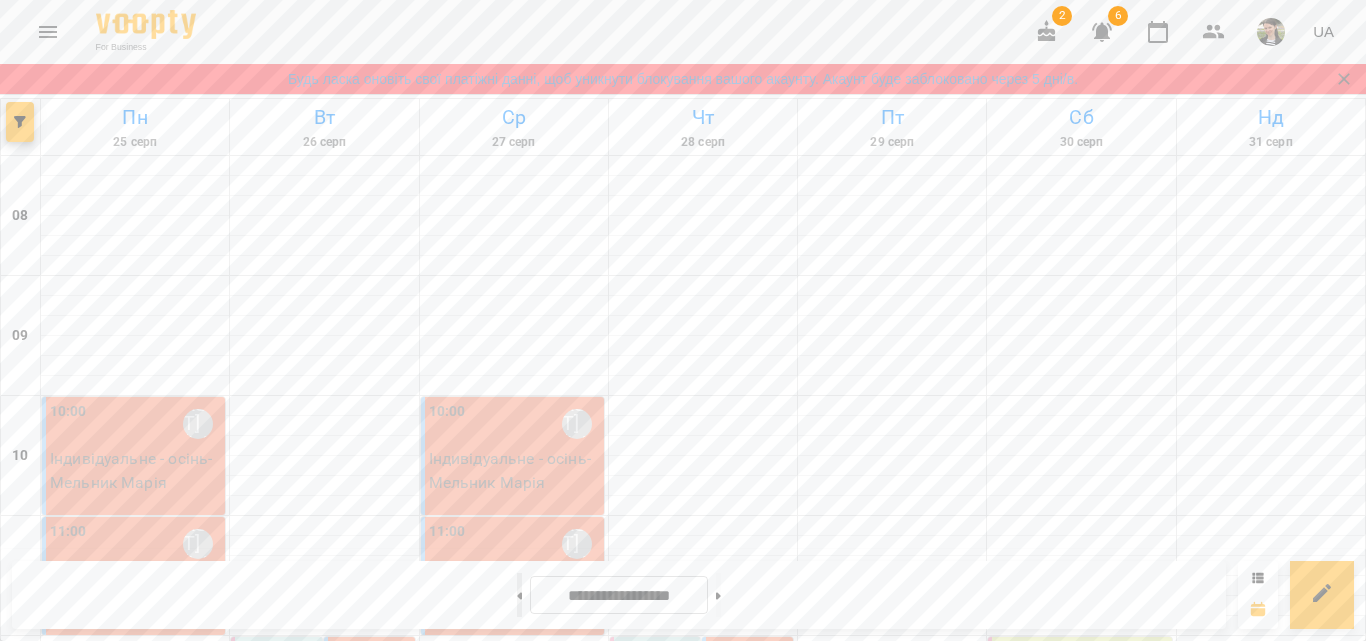 click at bounding box center [519, 595] 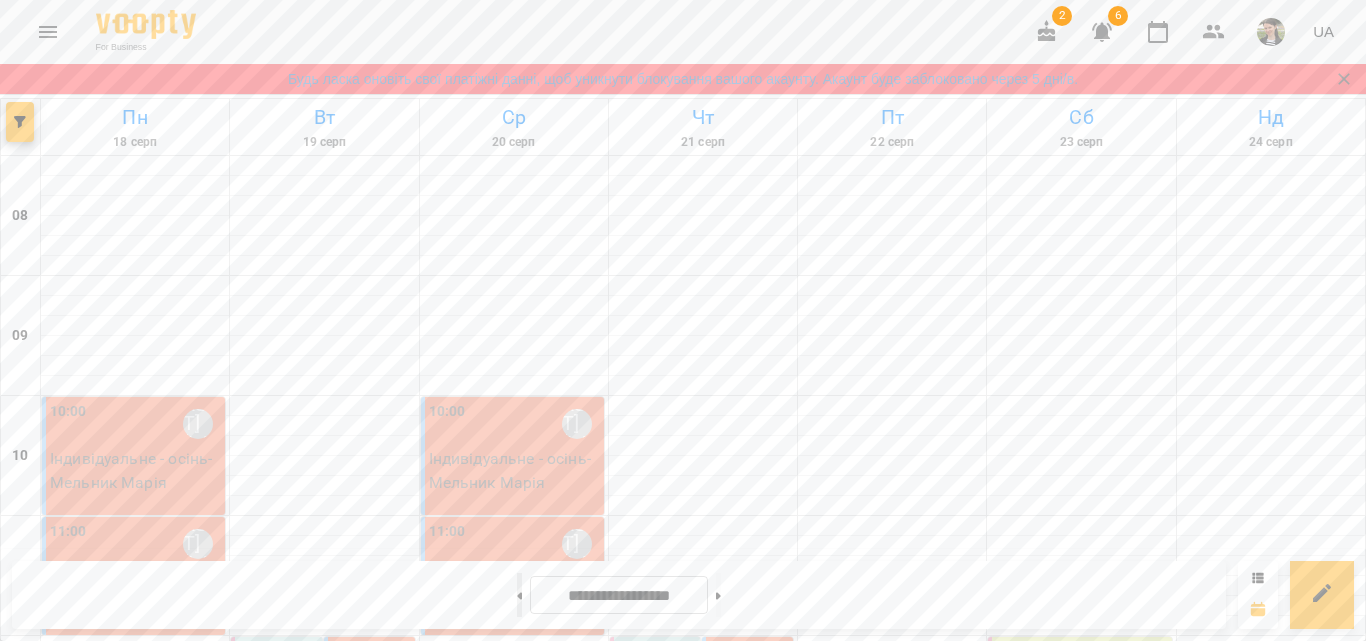 click 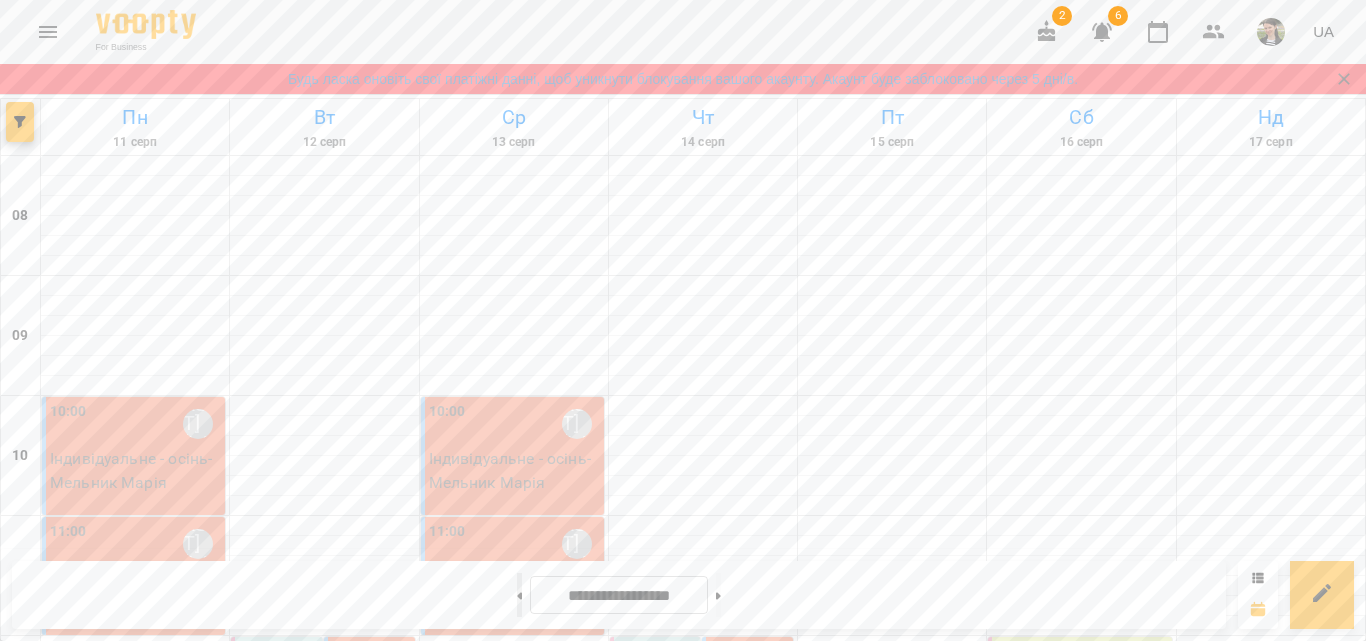 click 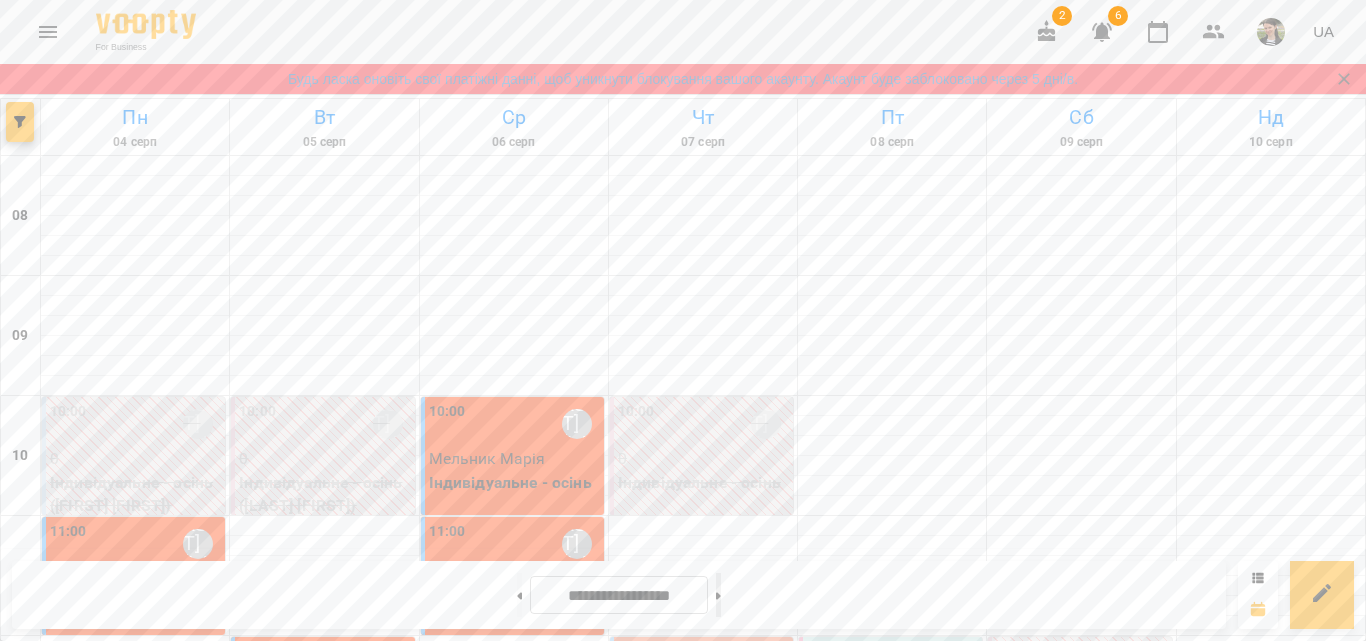 click 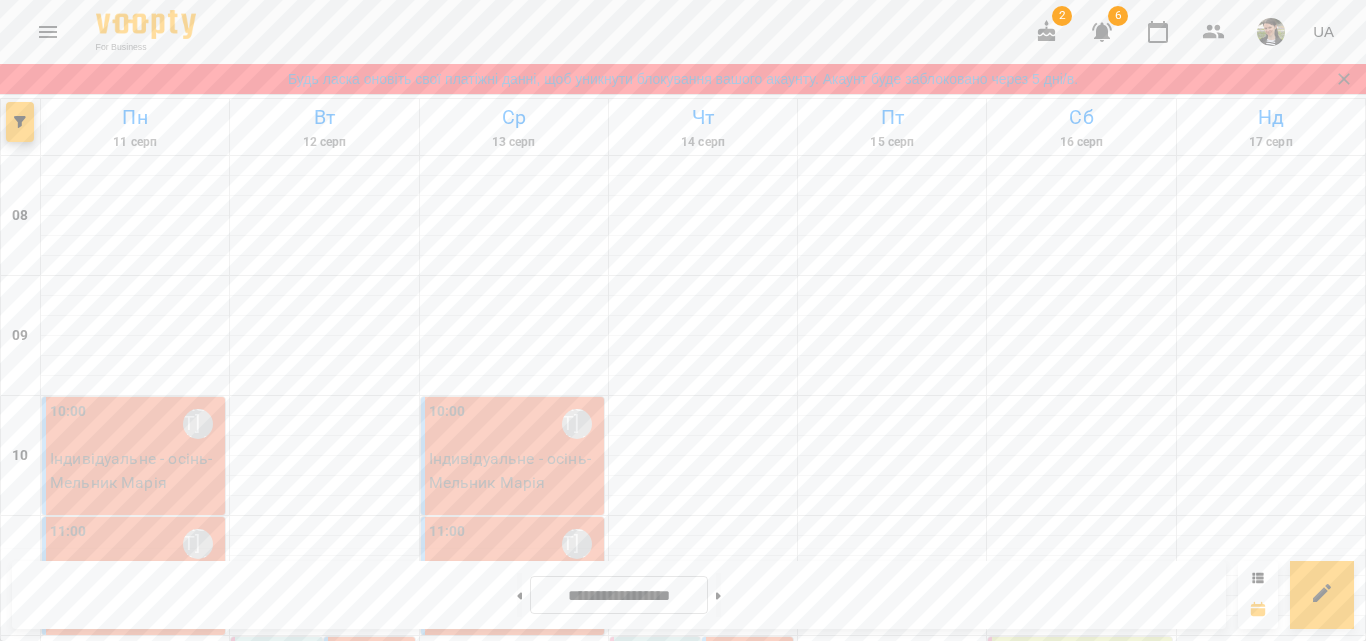 scroll, scrollTop: 385, scrollLeft: 0, axis: vertical 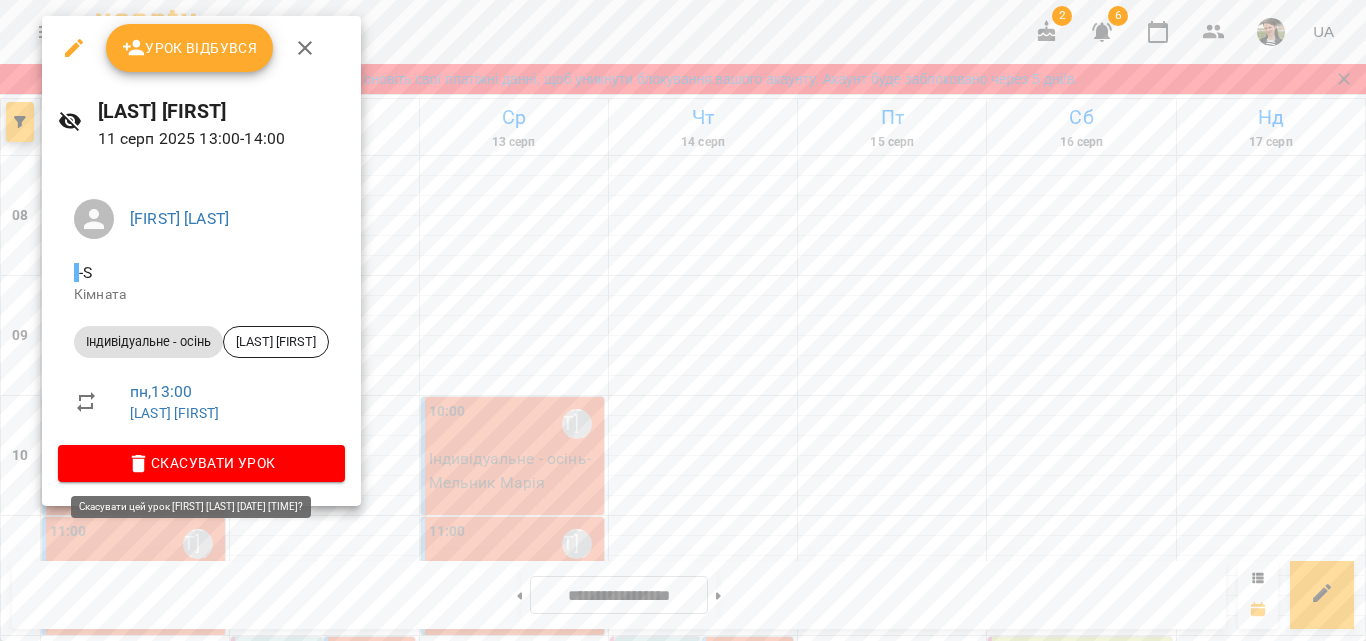 click on "Скасувати Урок" at bounding box center (201, 463) 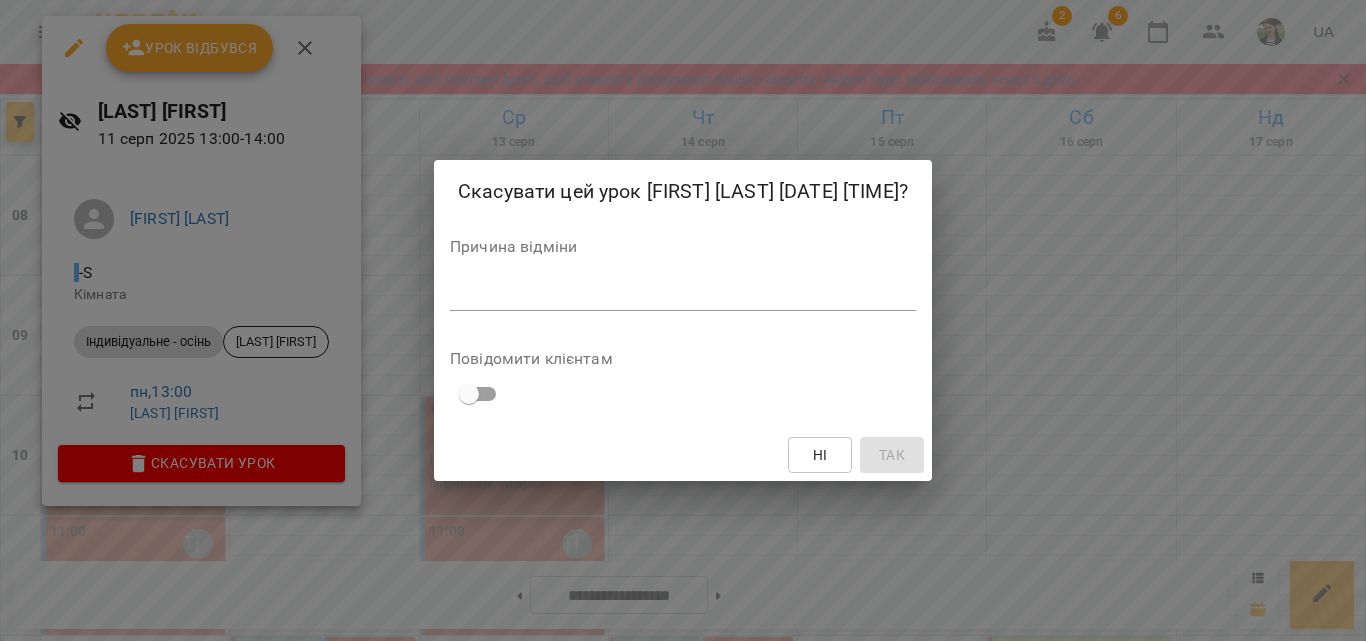click at bounding box center [683, 294] 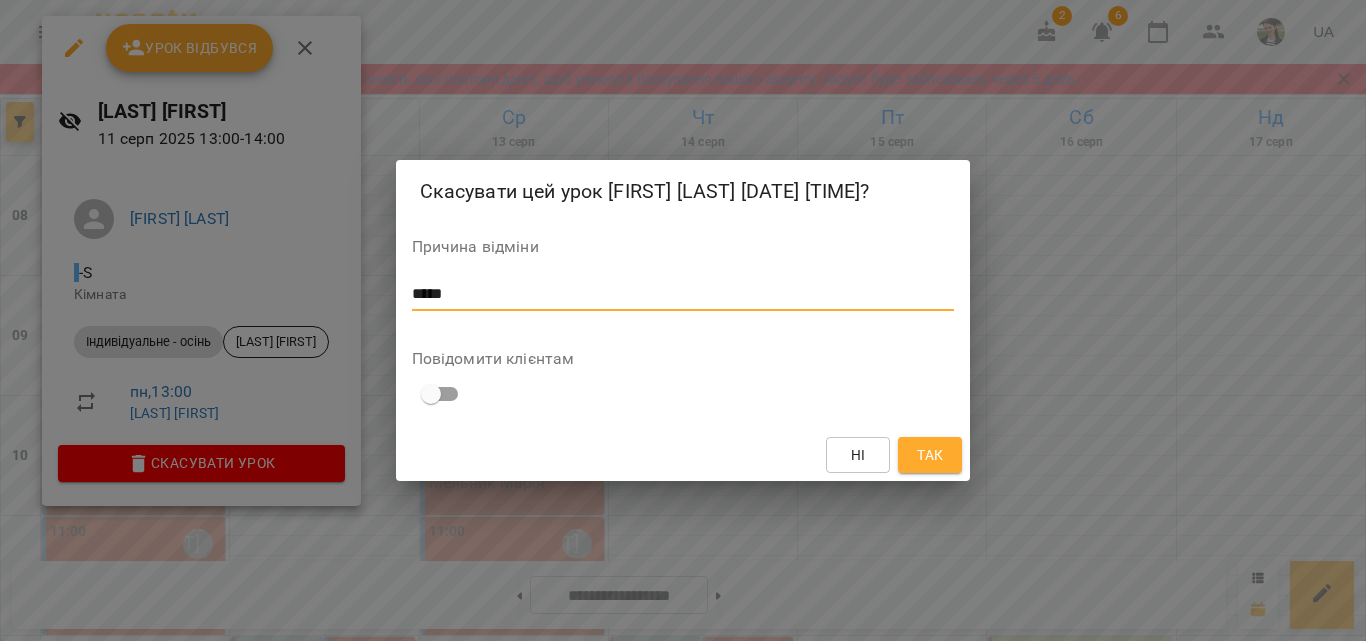 type on "*****" 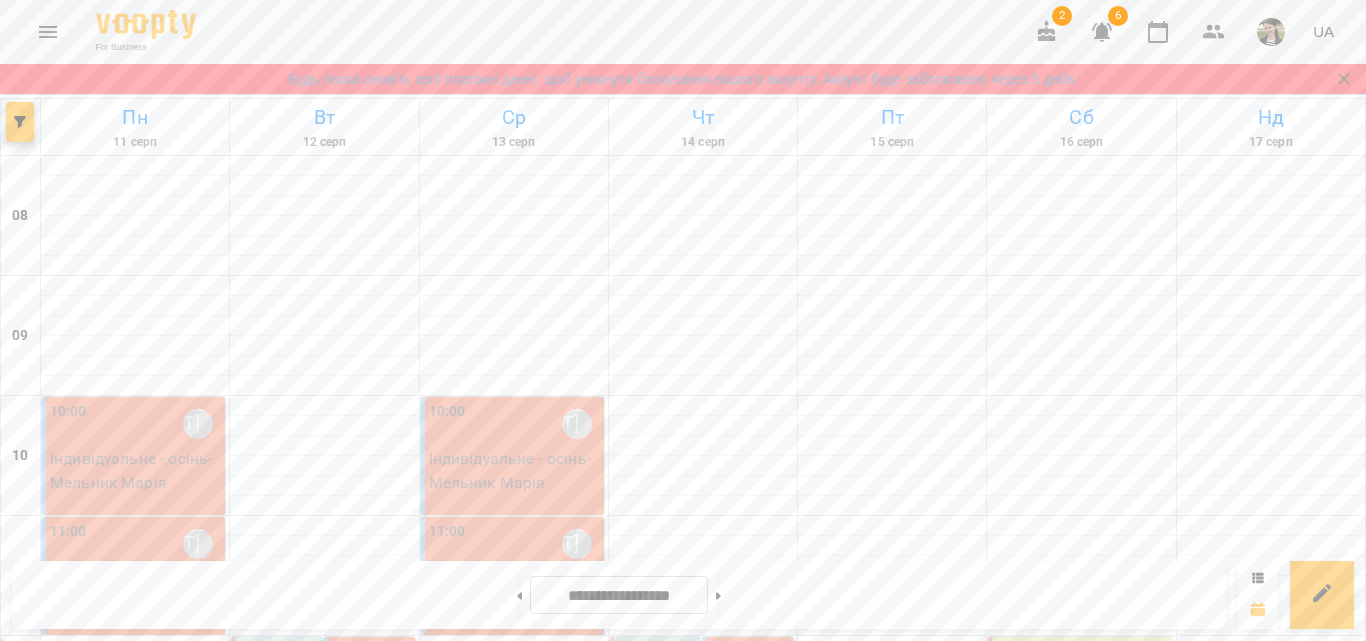 scroll, scrollTop: 700, scrollLeft: 0, axis: vertical 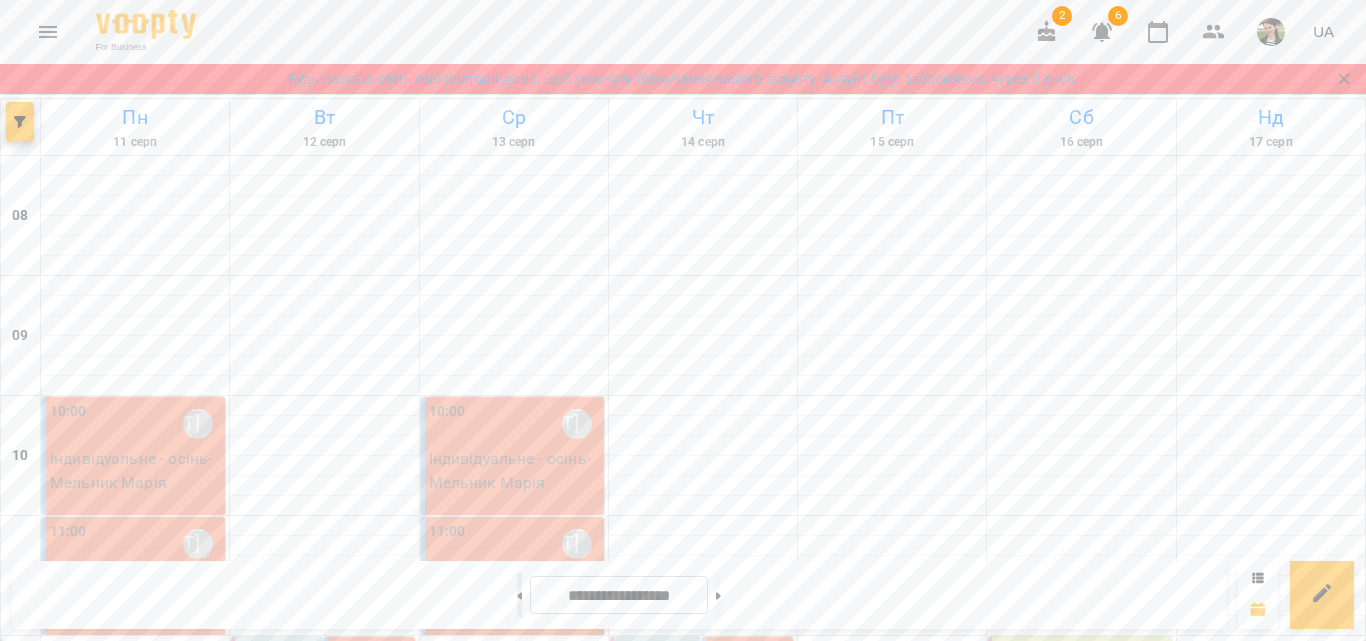 click at bounding box center (519, 595) 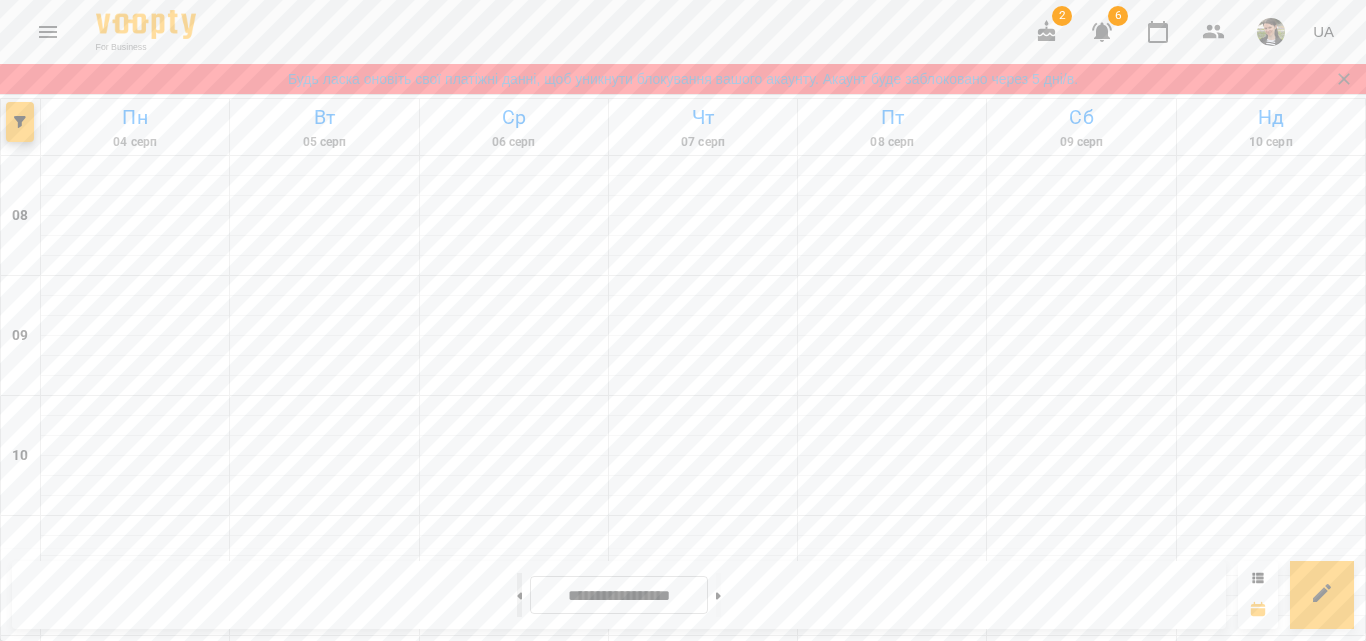 type on "**********" 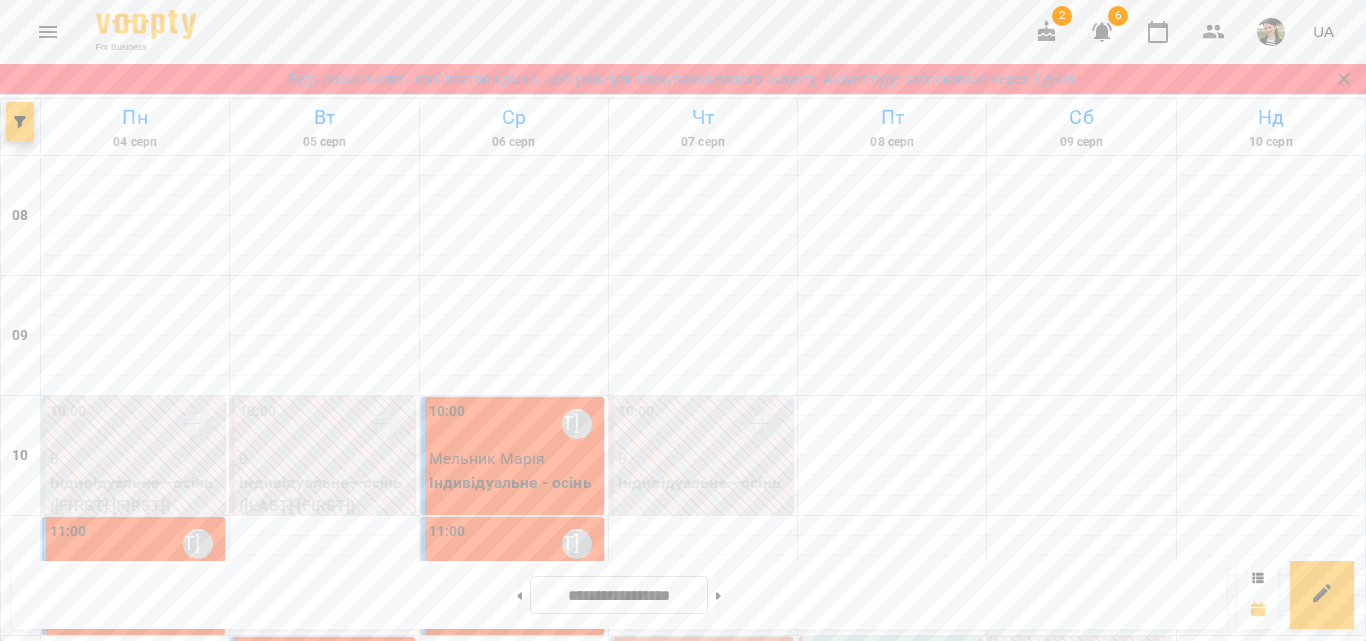 scroll, scrollTop: 1200, scrollLeft: 0, axis: vertical 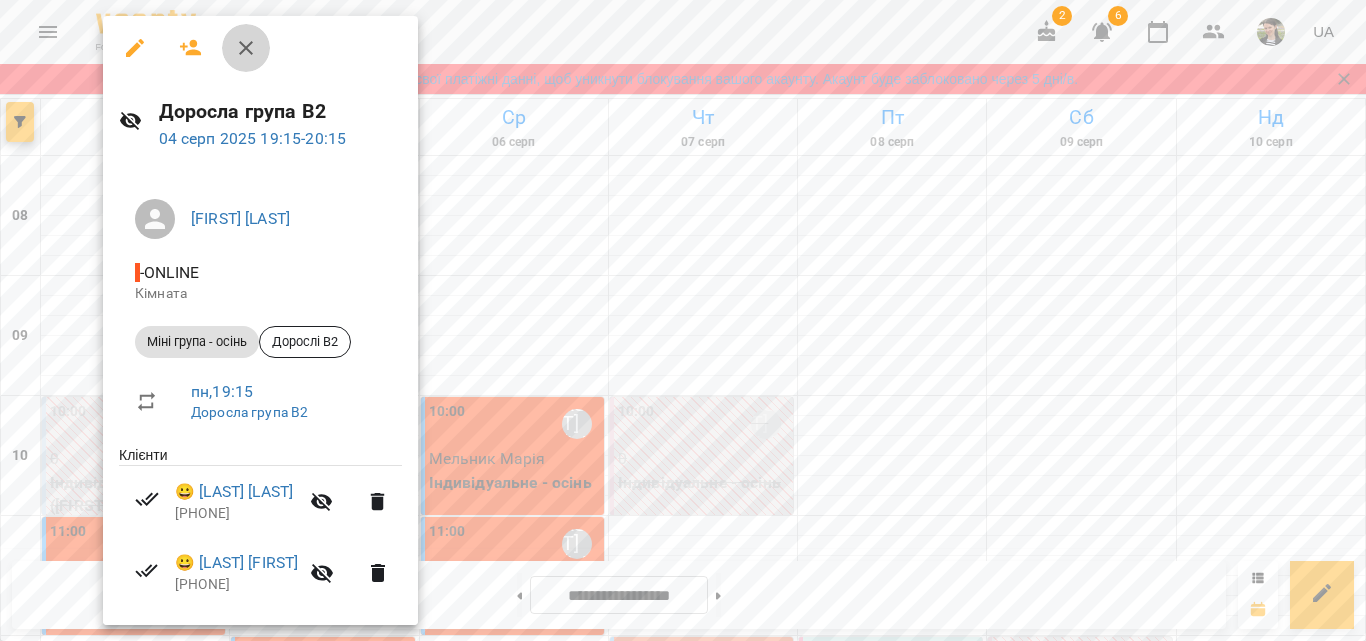 click 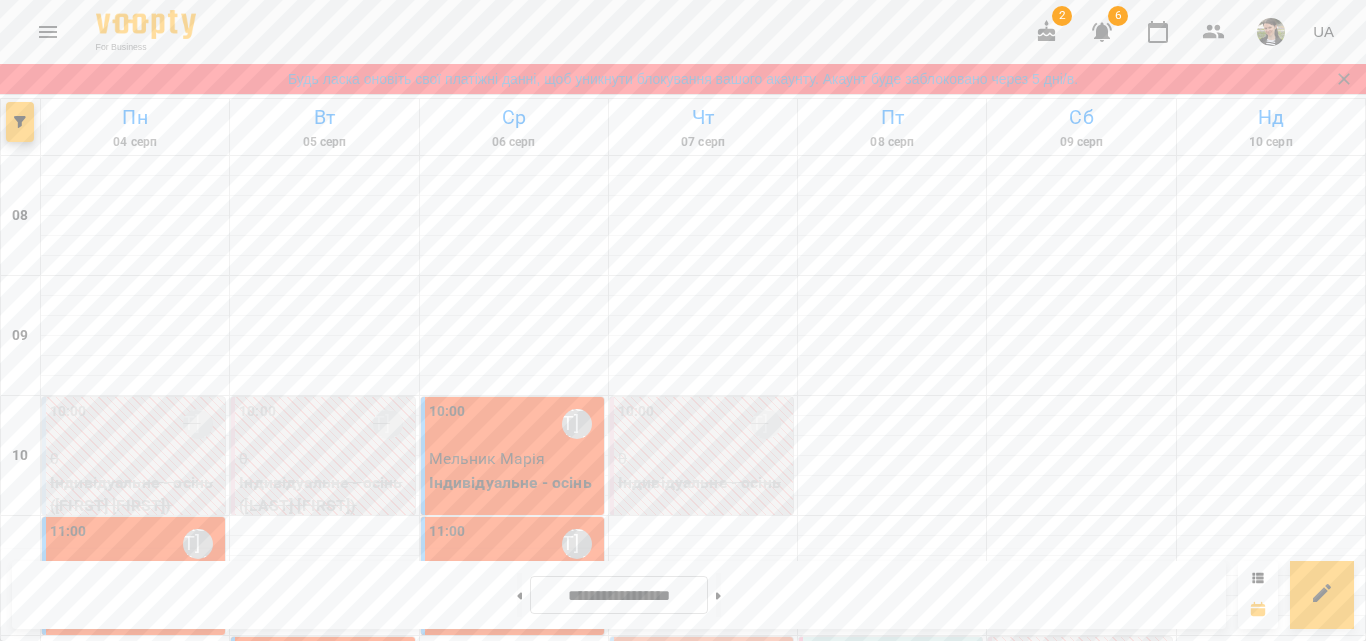 click on "20:00 [FIRST] [LAST]" at bounding box center (703, 1624) 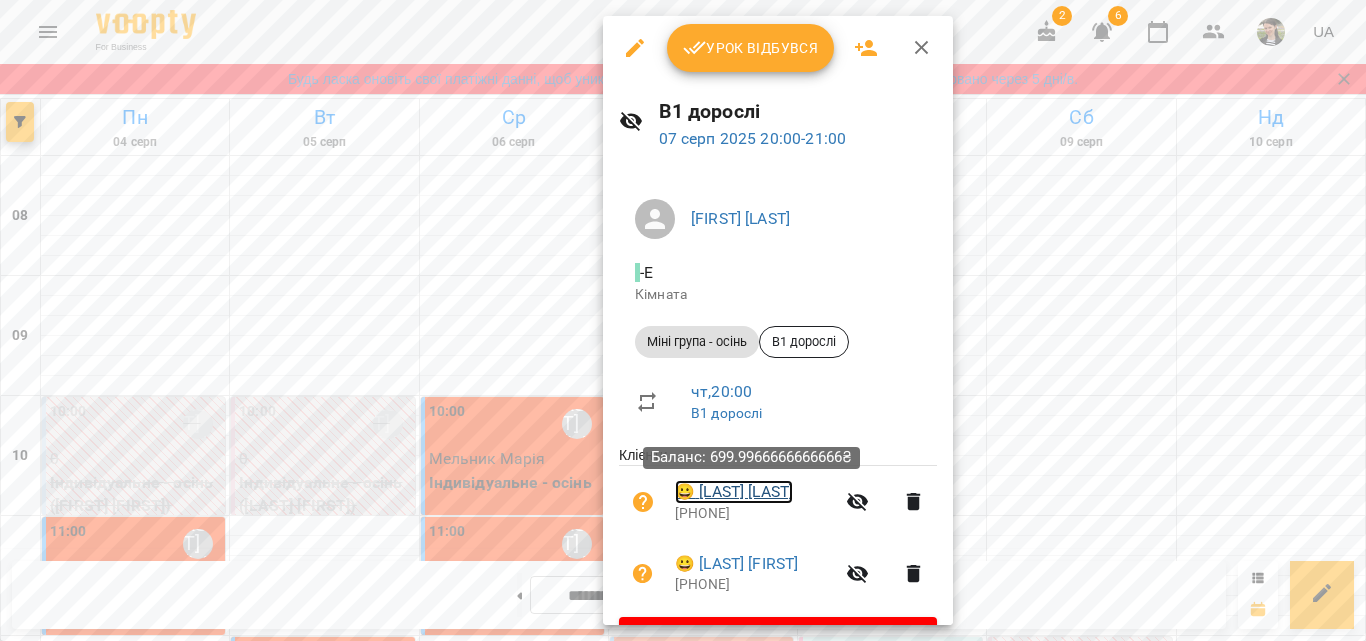click on "😀   [FIRST] [LAST]" at bounding box center [734, 492] 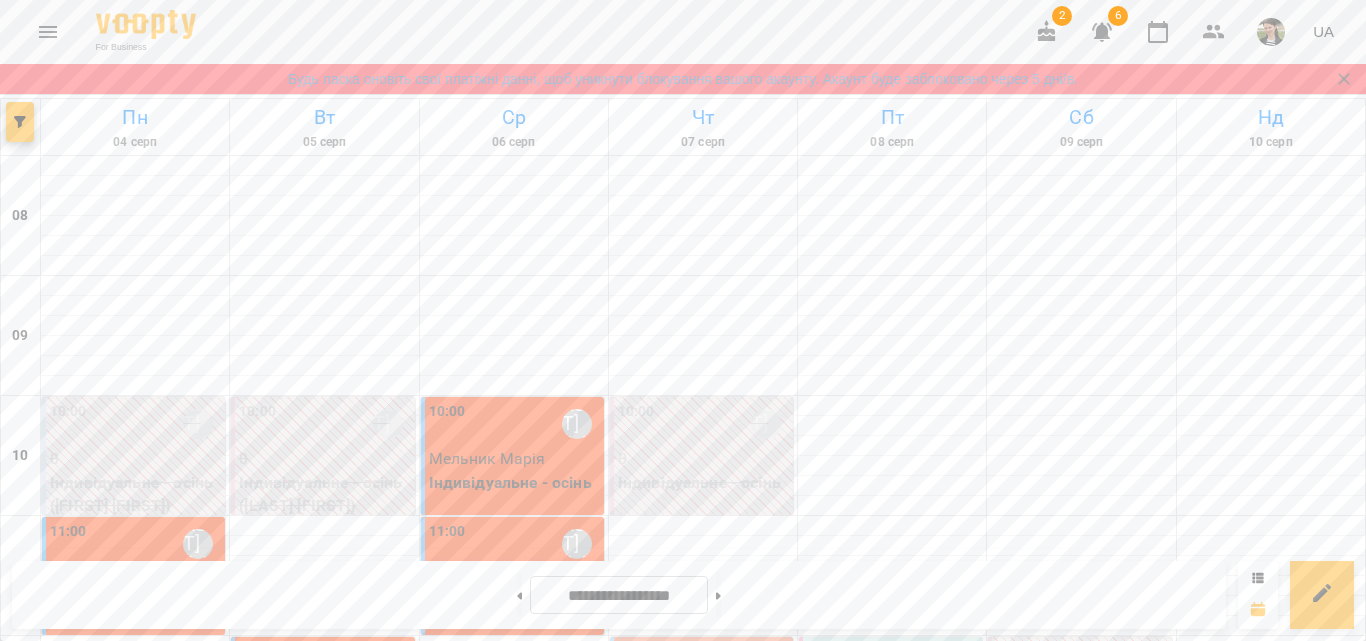 scroll, scrollTop: 1285, scrollLeft: 0, axis: vertical 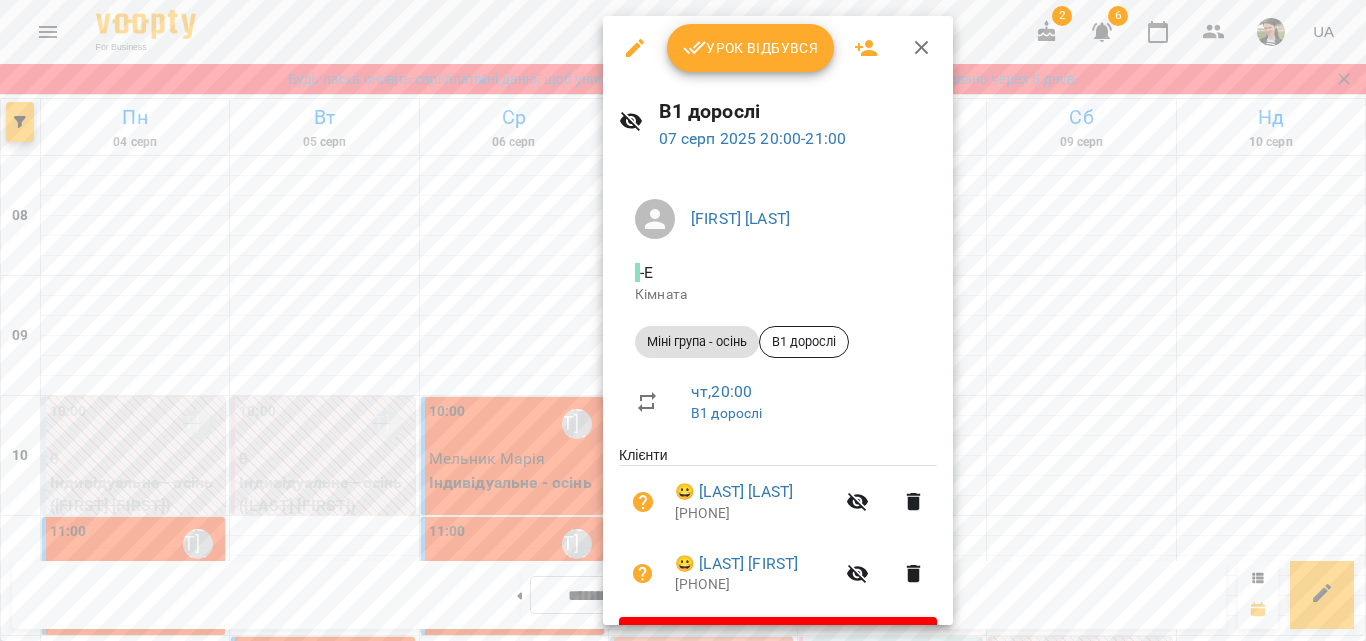 click 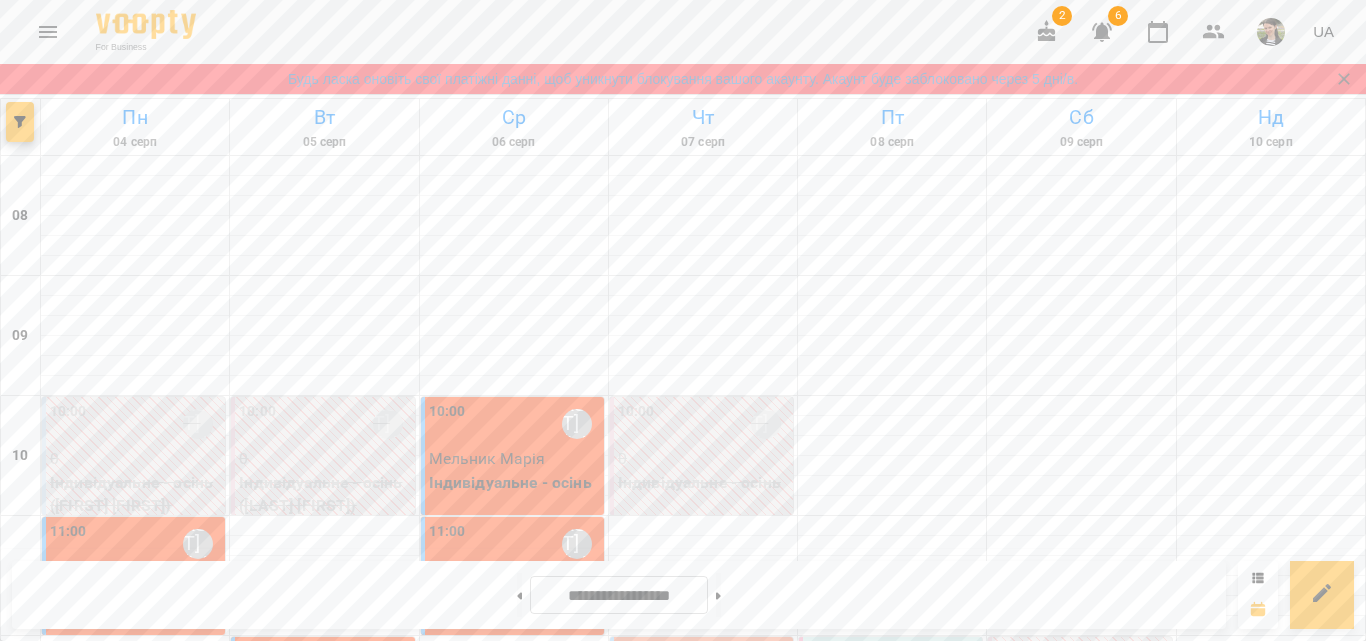 scroll, scrollTop: 200, scrollLeft: 0, axis: vertical 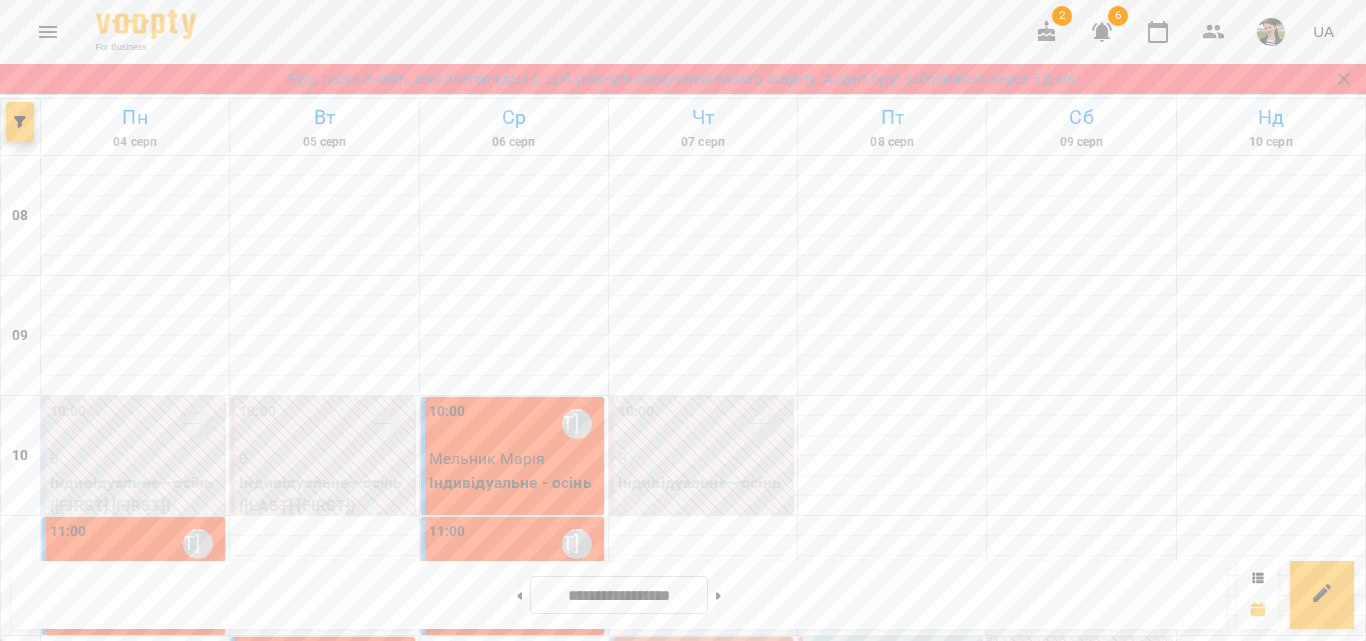 click on "10:00 [LAST] [LAST]" at bounding box center (514, 424) 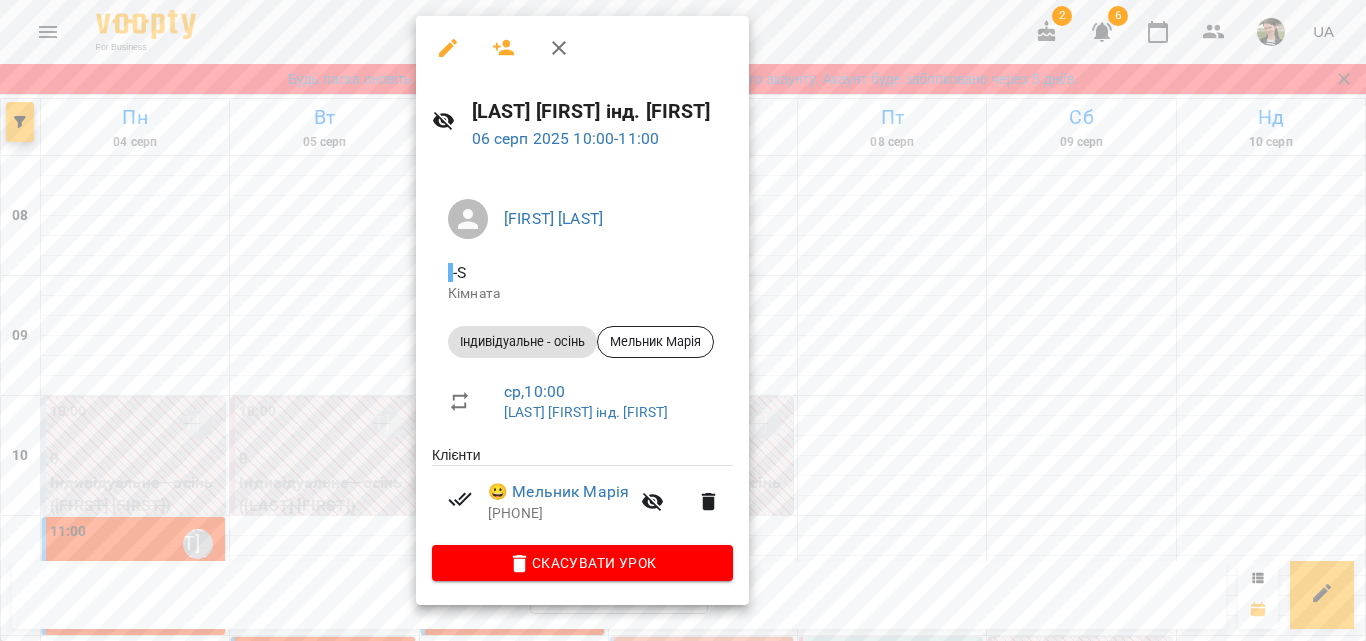 click 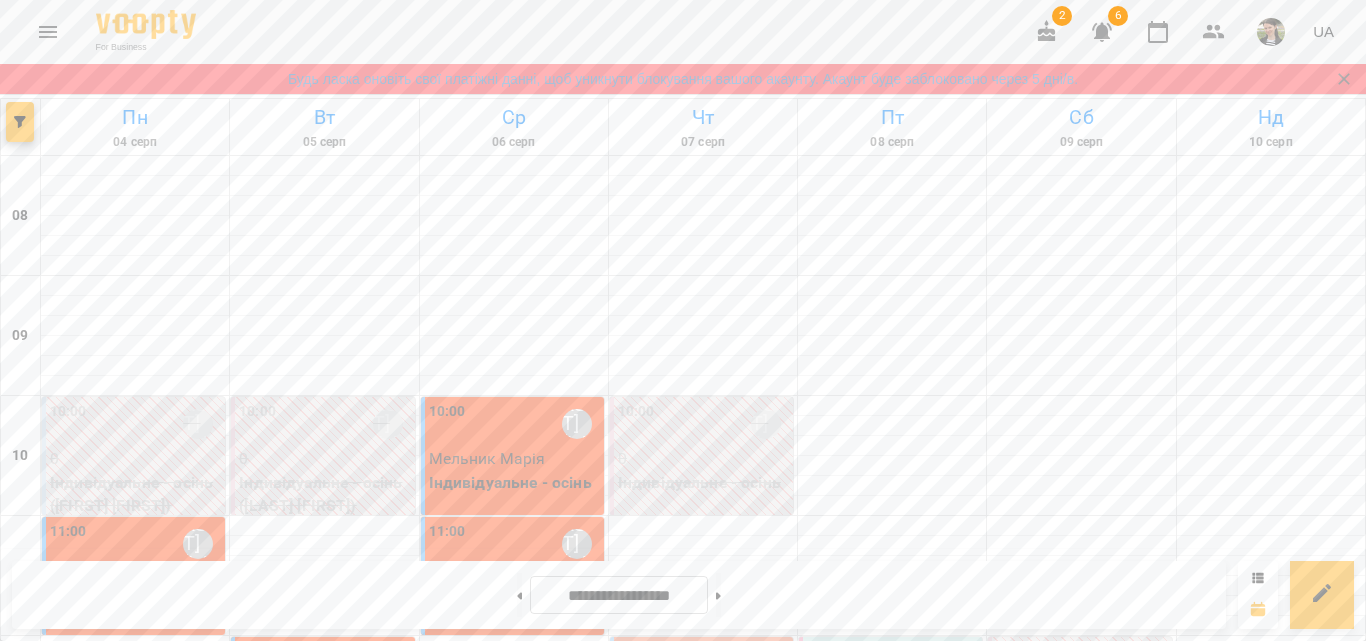 click on "10:00 [LAST] [LAST]" at bounding box center (514, 424) 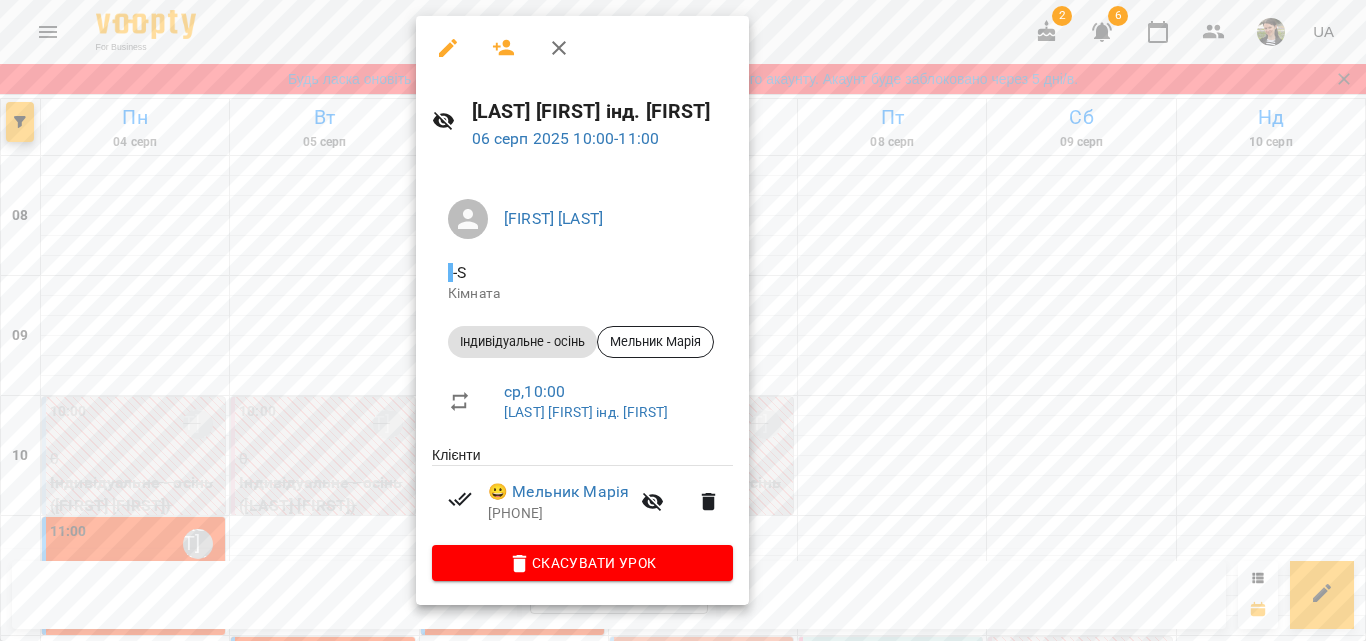 click 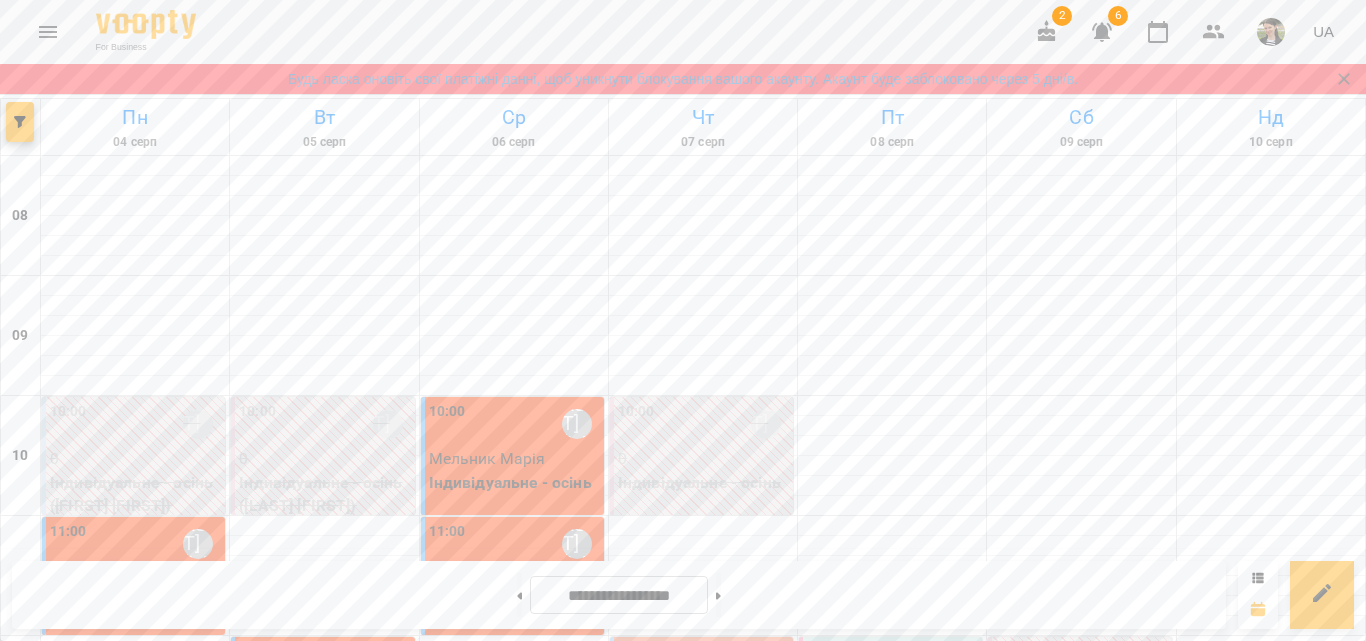 scroll, scrollTop: 1285, scrollLeft: 0, axis: vertical 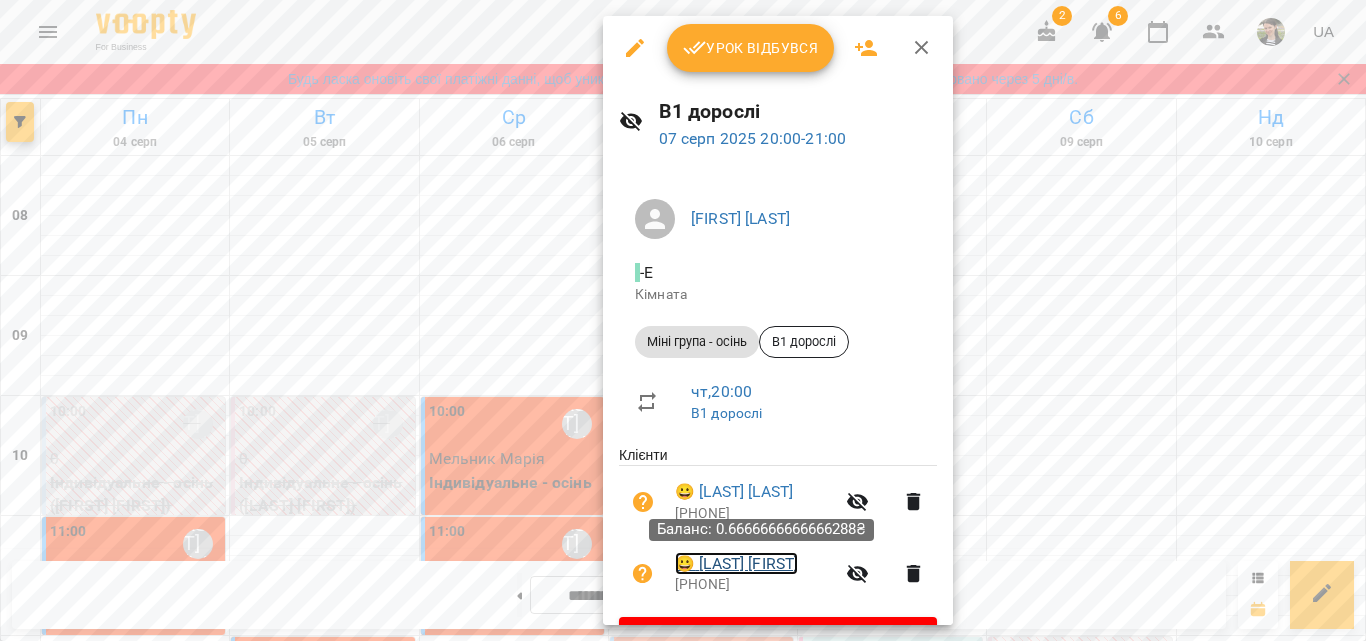click on "😀   [LAST] [FIRST]" at bounding box center (736, 564) 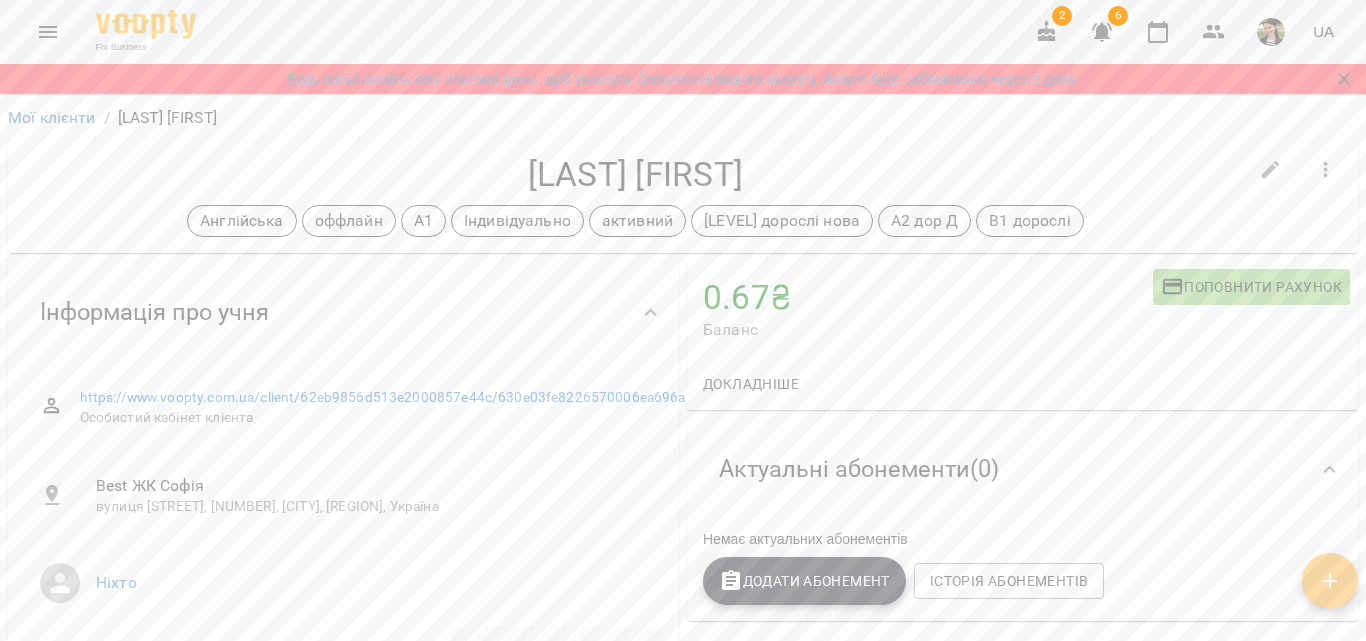 click on "Поповнити рахунок" at bounding box center (1251, 287) 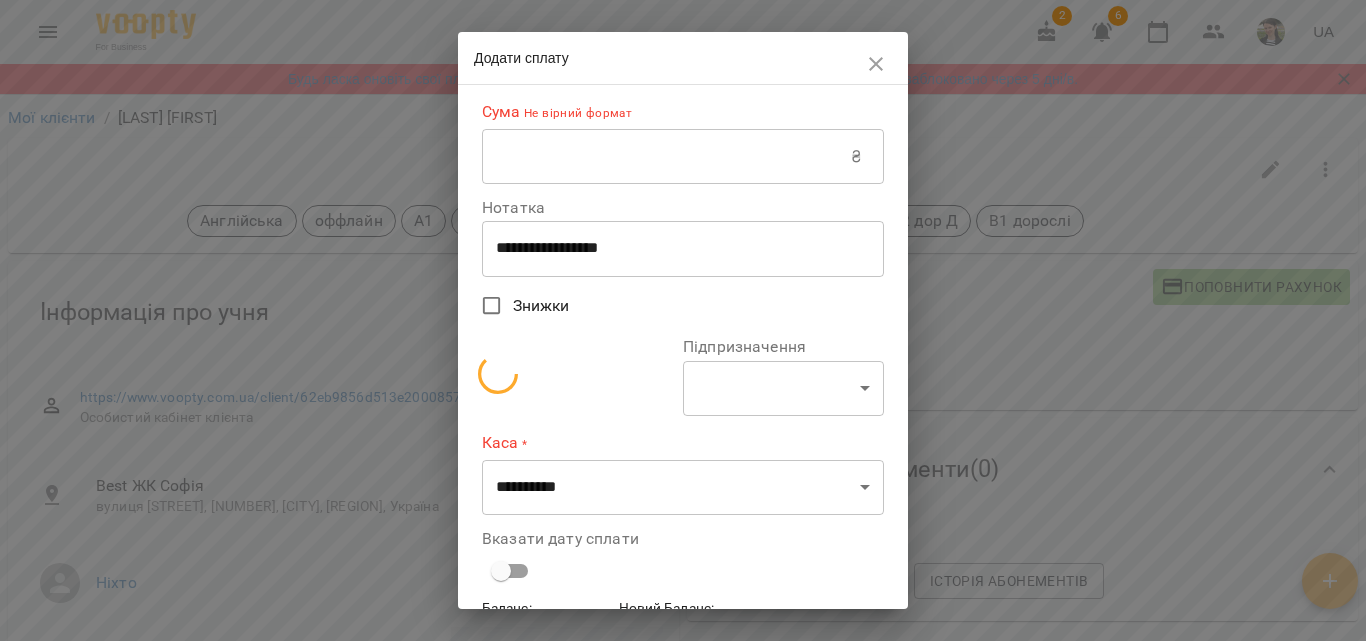 click at bounding box center [666, 157] 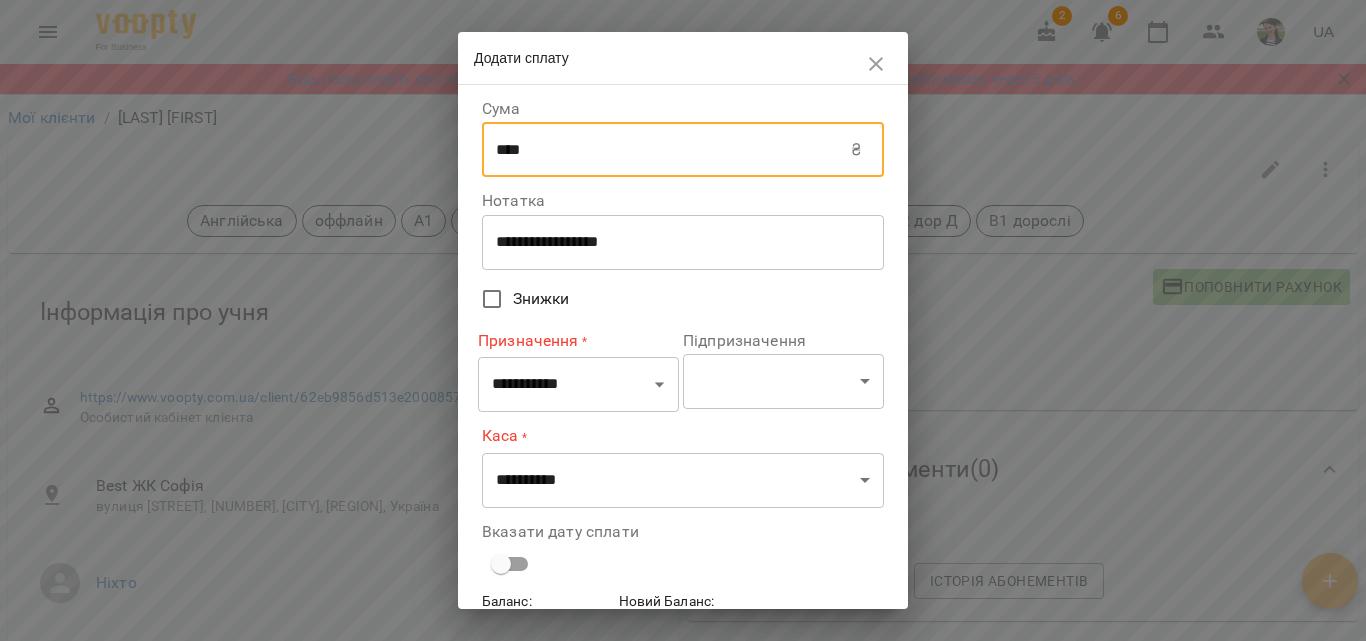 type on "****" 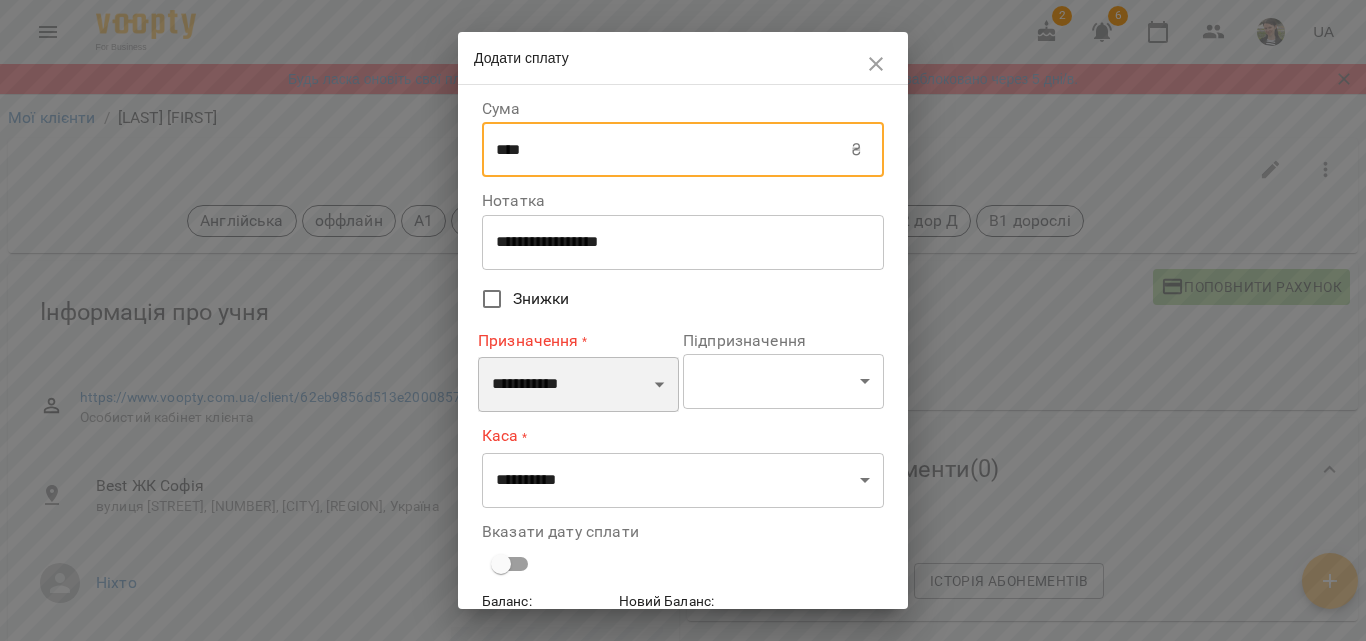 click on "**********" at bounding box center (578, 385) 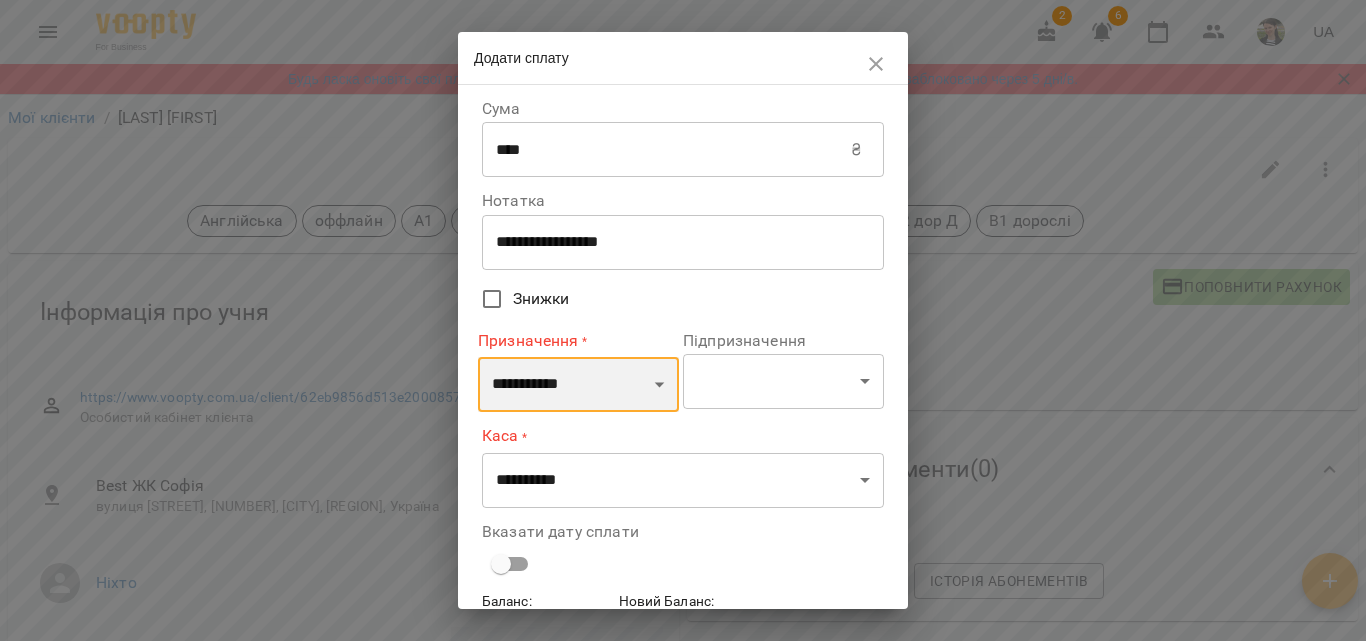 select on "*********" 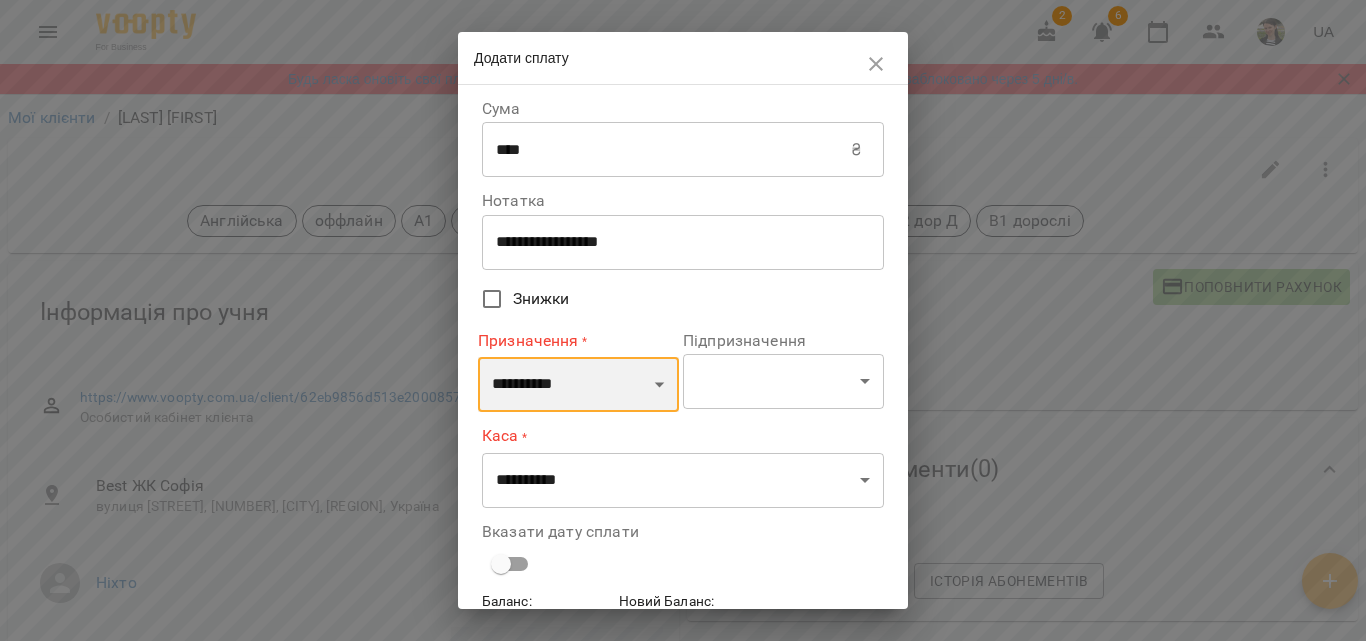 click on "**********" at bounding box center [578, 385] 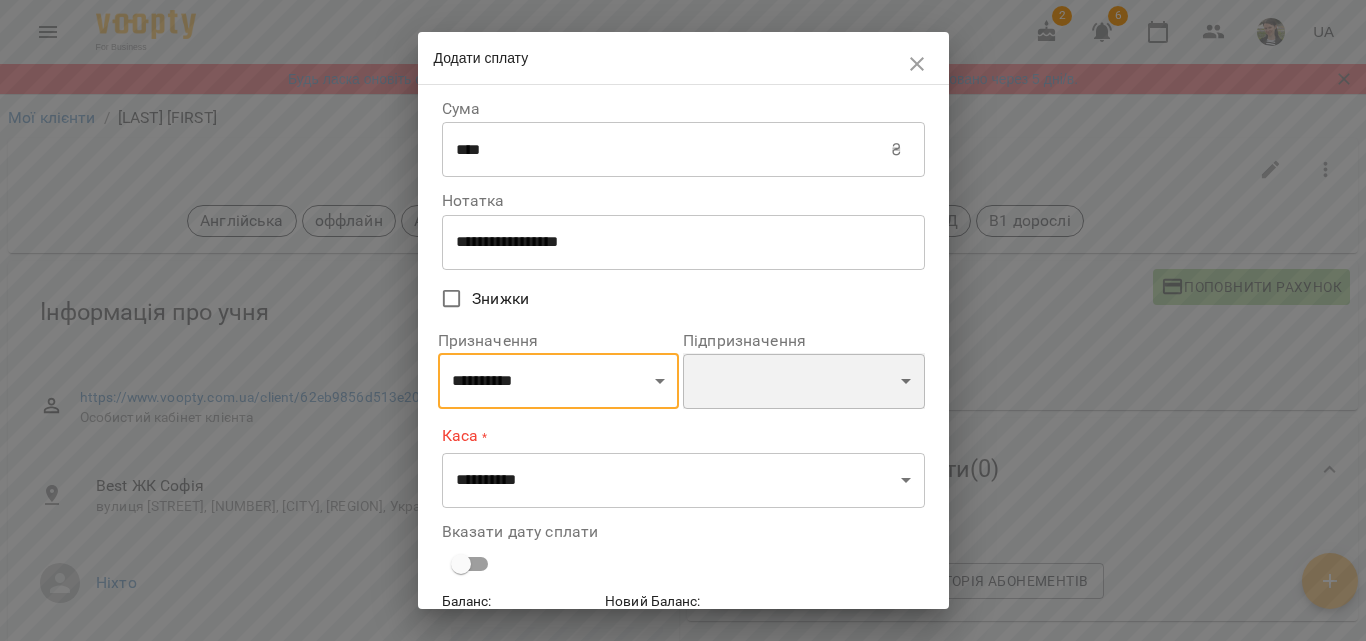click on "**********" at bounding box center (804, 381) 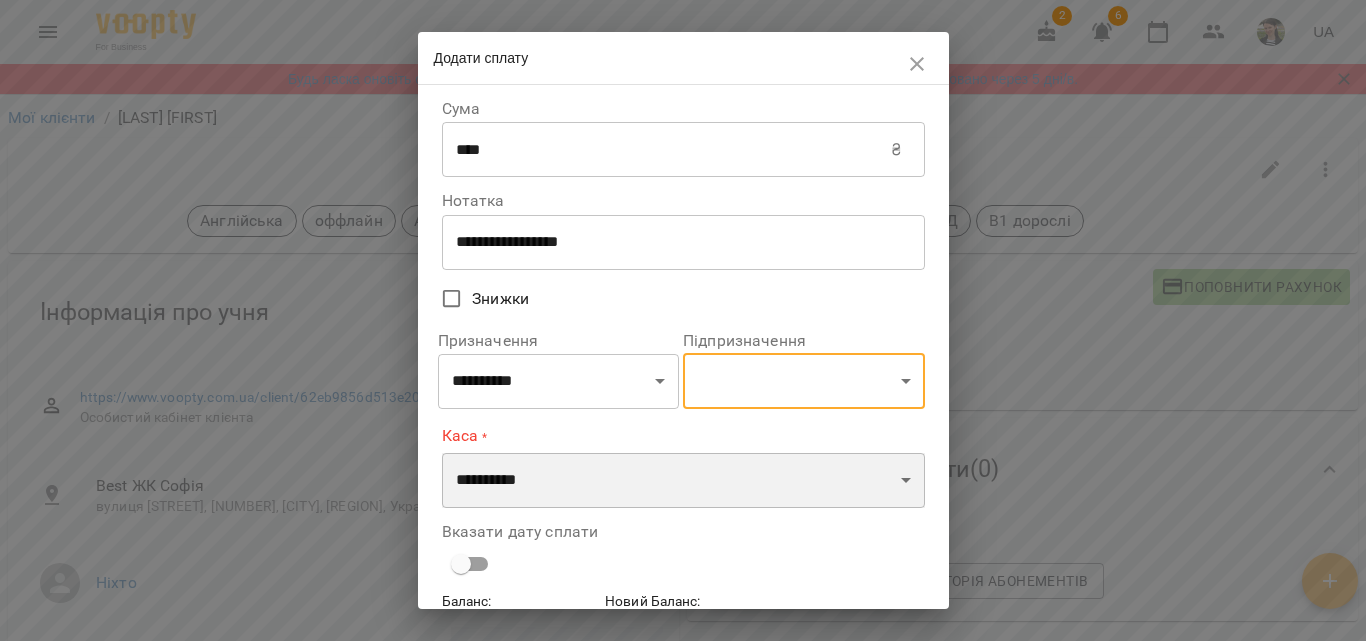 click on "**********" at bounding box center (683, 481) 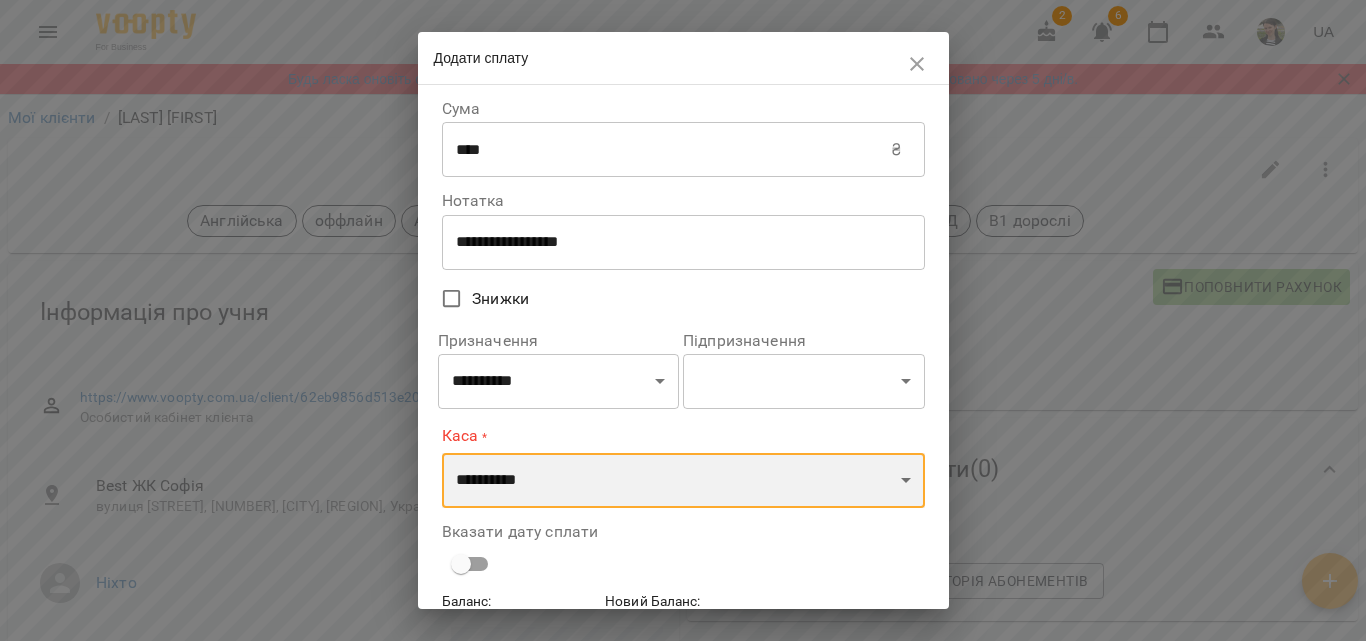 select on "**********" 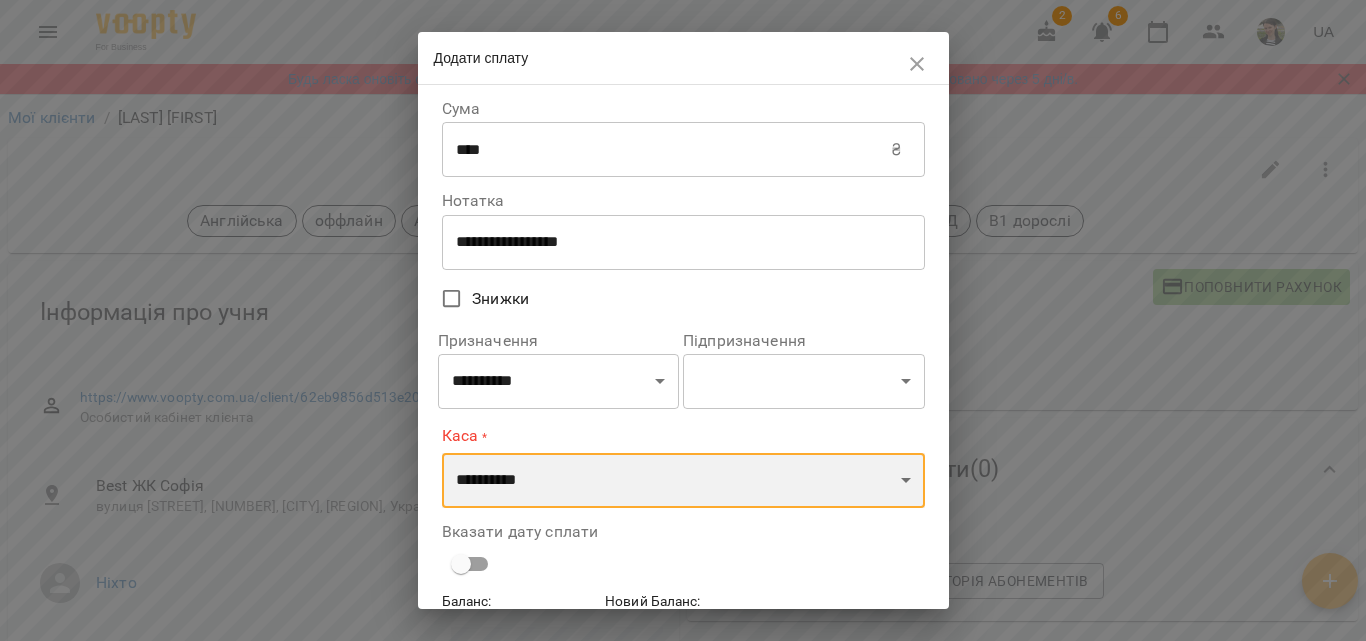 click on "**********" at bounding box center (683, 481) 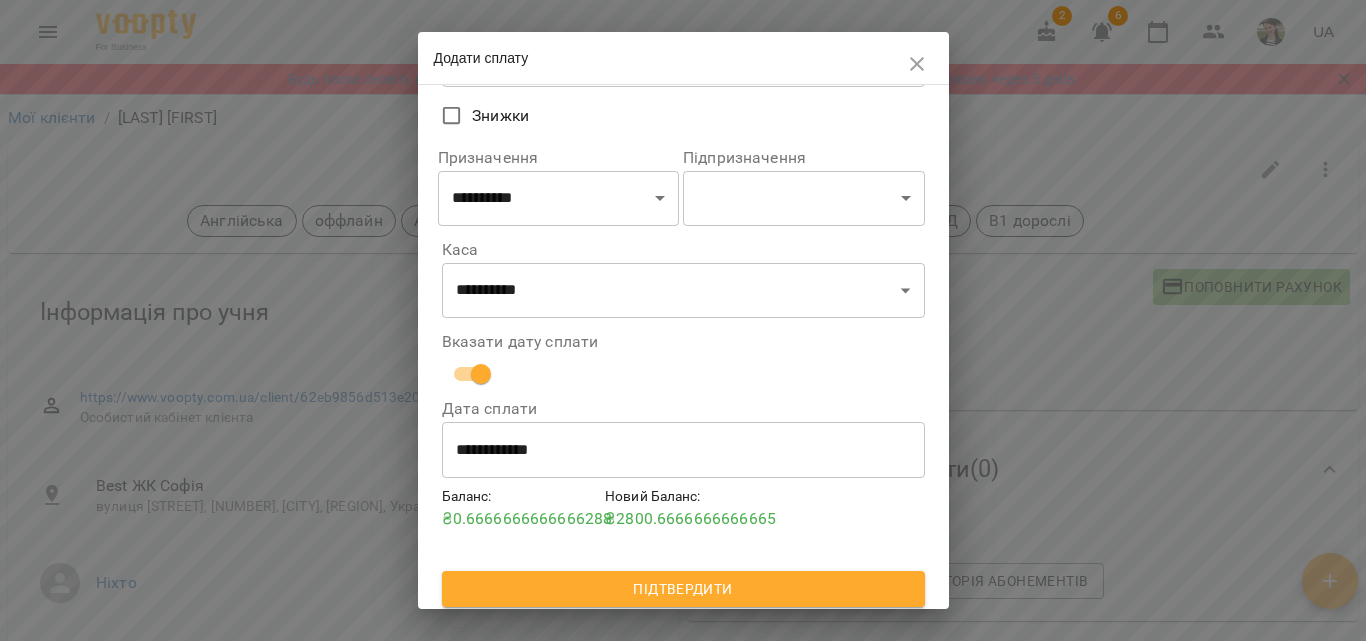 scroll, scrollTop: 192, scrollLeft: 0, axis: vertical 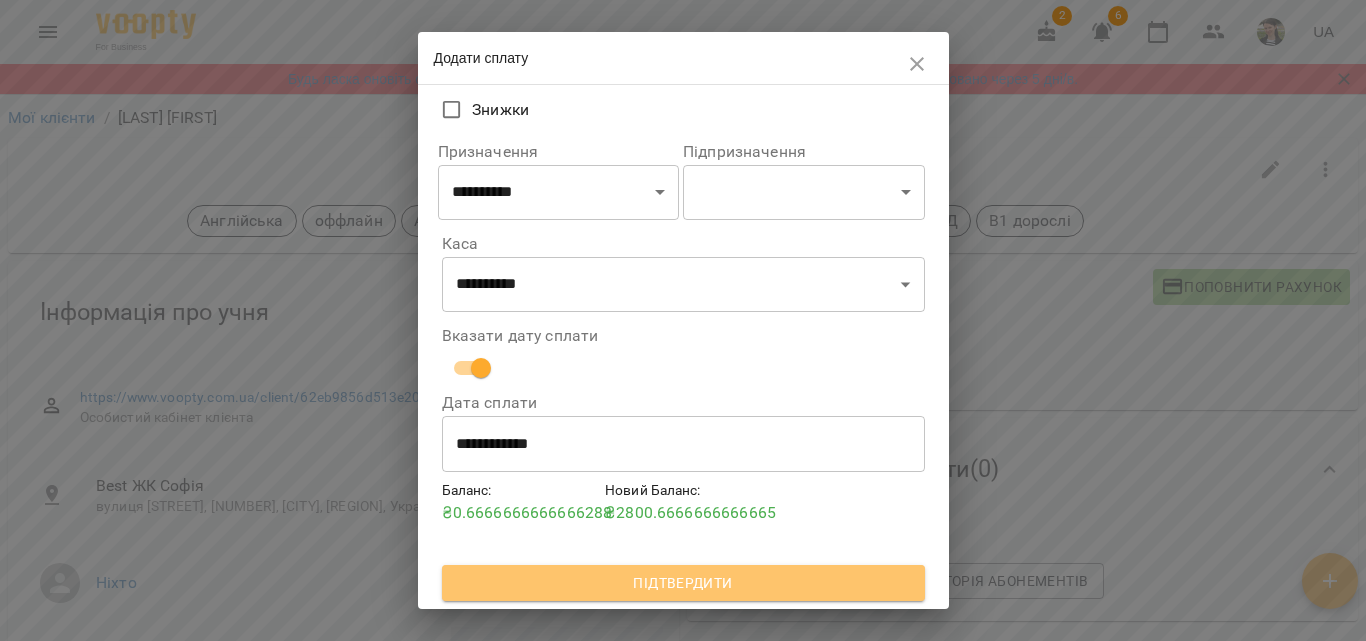 click on "Підтвердити" at bounding box center [683, 583] 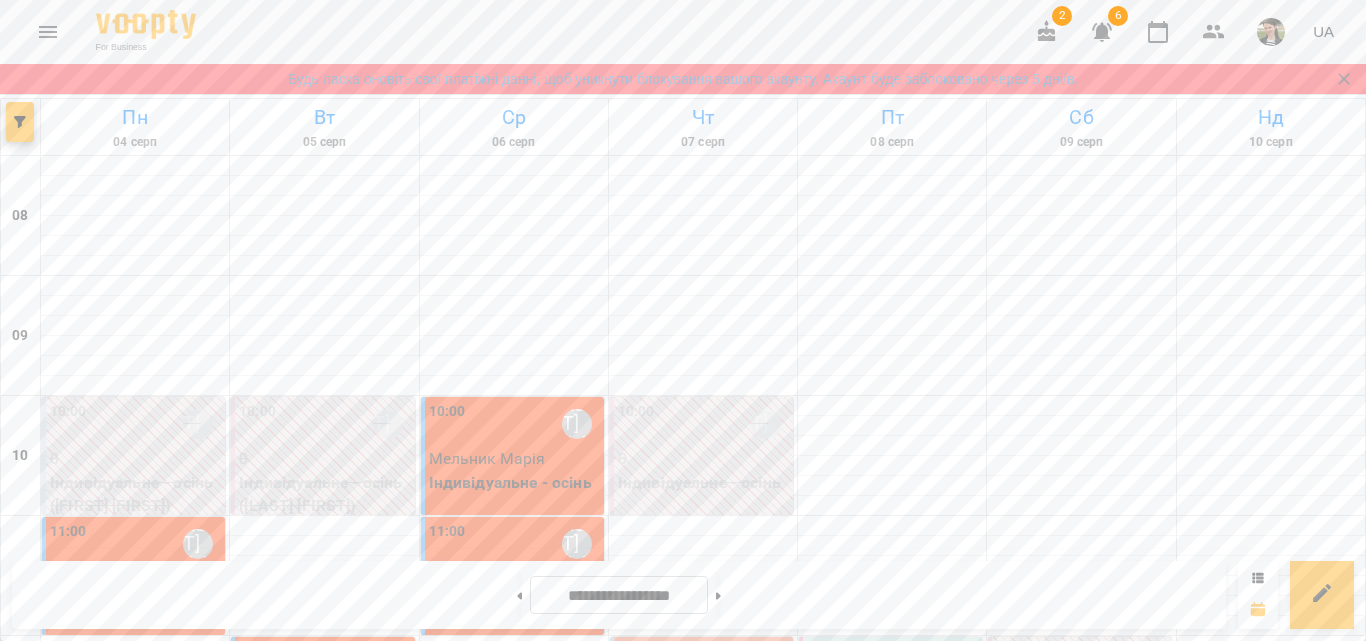 scroll, scrollTop: 800, scrollLeft: 0, axis: vertical 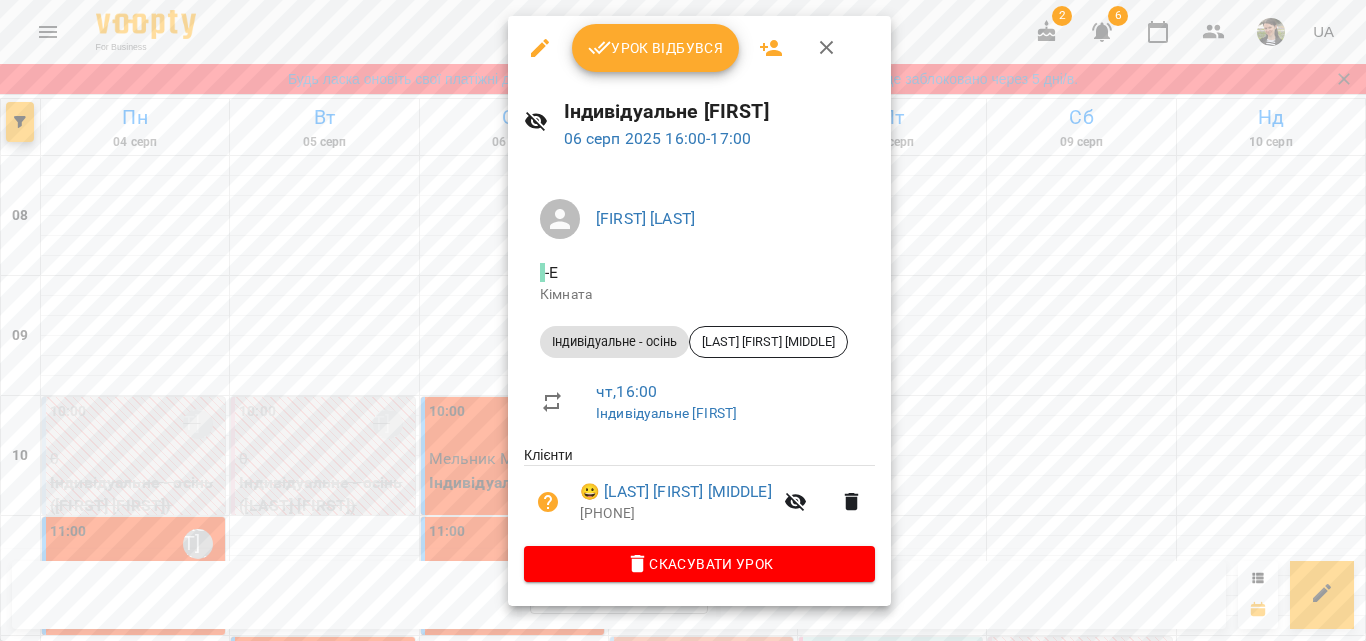 click on "Урок відбувся" at bounding box center [656, 48] 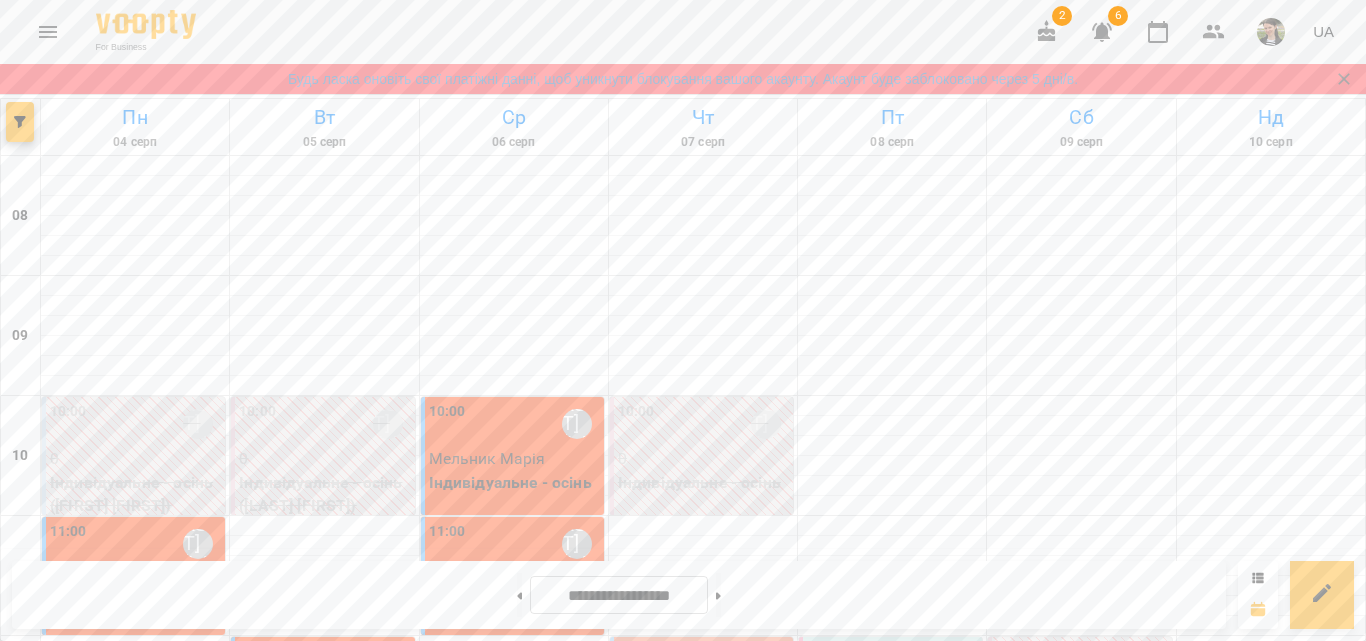 scroll, scrollTop: 800, scrollLeft: 0, axis: vertical 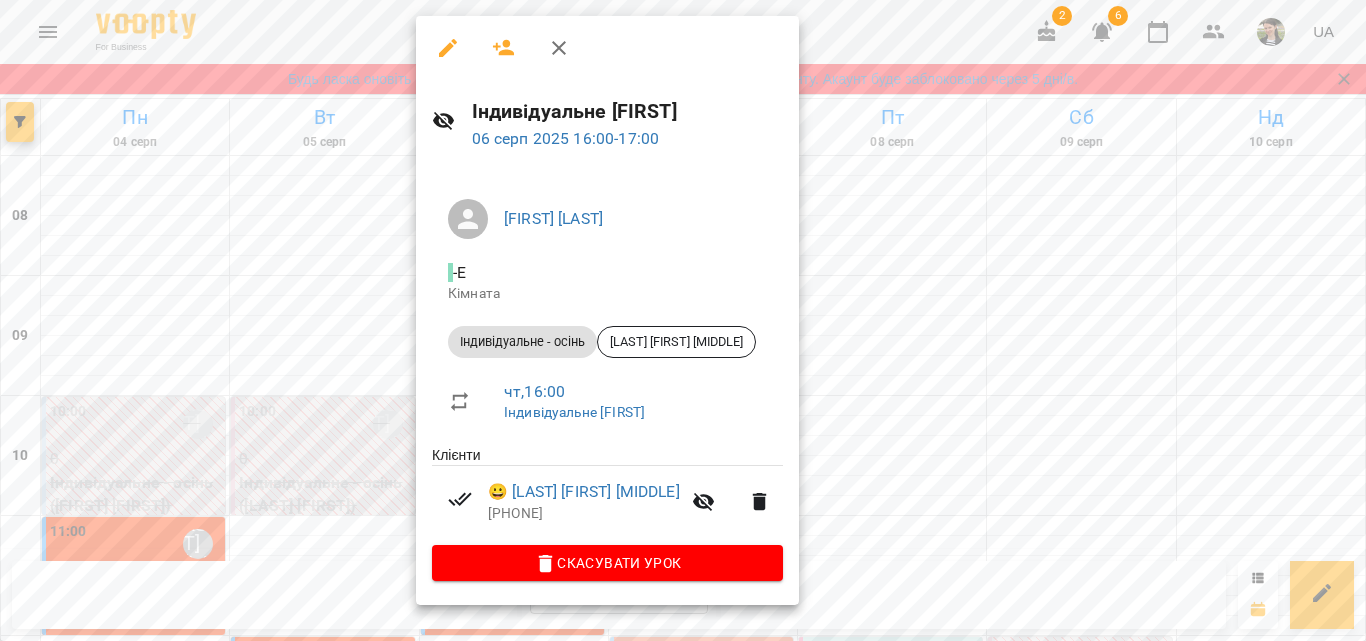 click 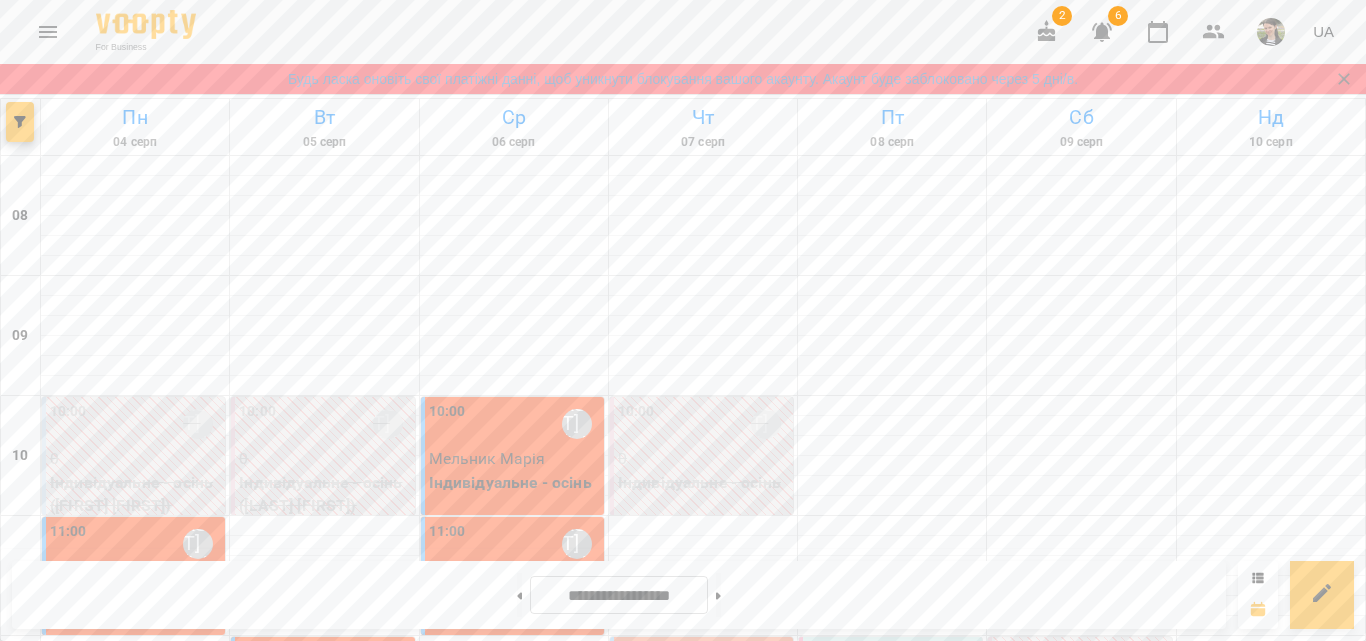 scroll, scrollTop: 1000, scrollLeft: 0, axis: vertical 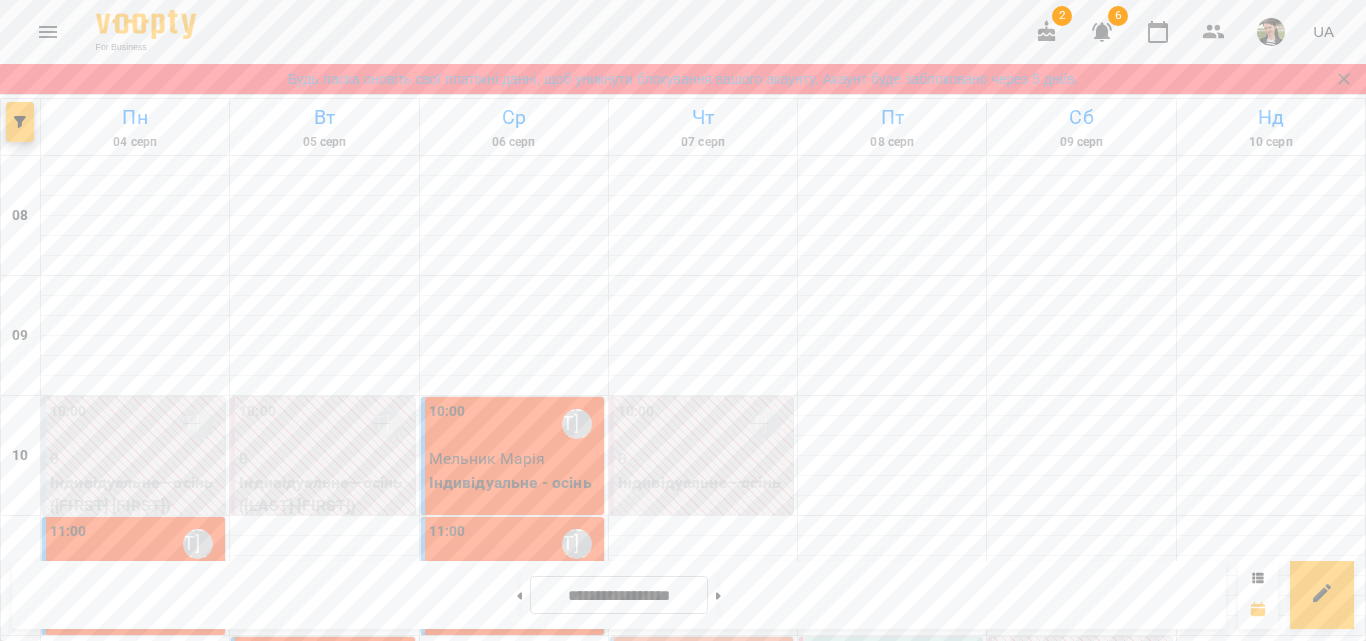 click on "17:00 [FIRST] [LAST]" at bounding box center (135, 1264) 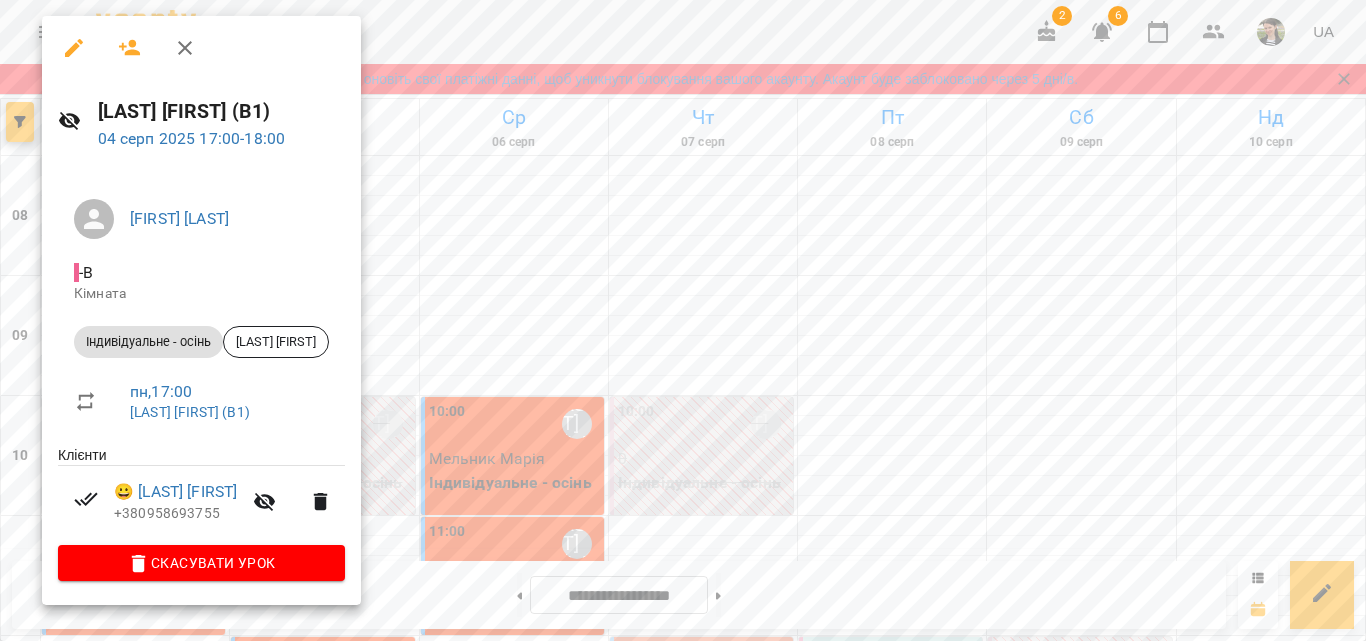 click at bounding box center (683, 320) 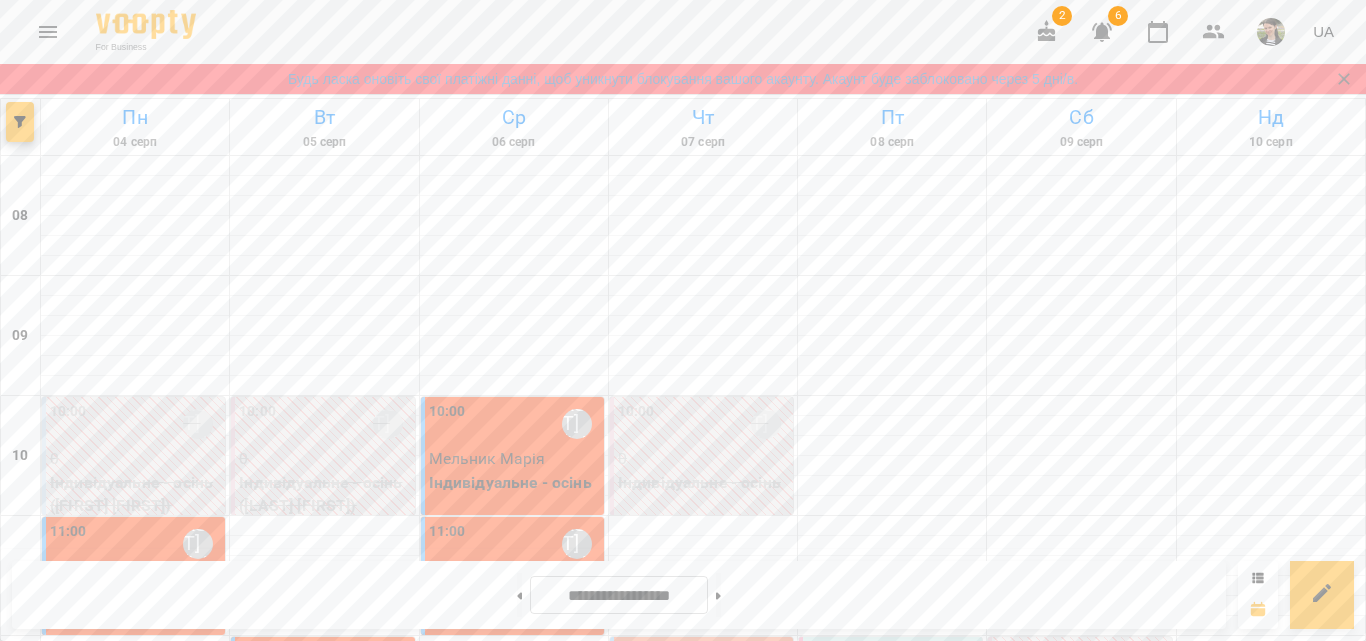 click on "[LAST] [FIRST]" at bounding box center (135, 1419) 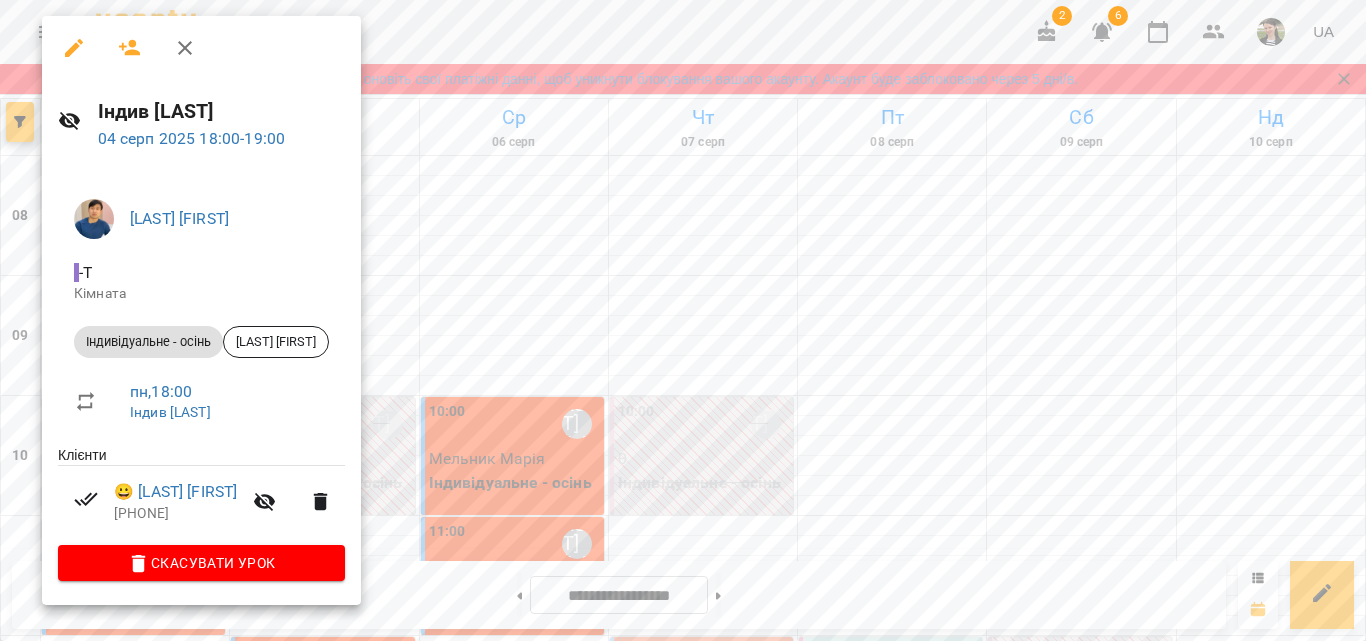 click at bounding box center (683, 320) 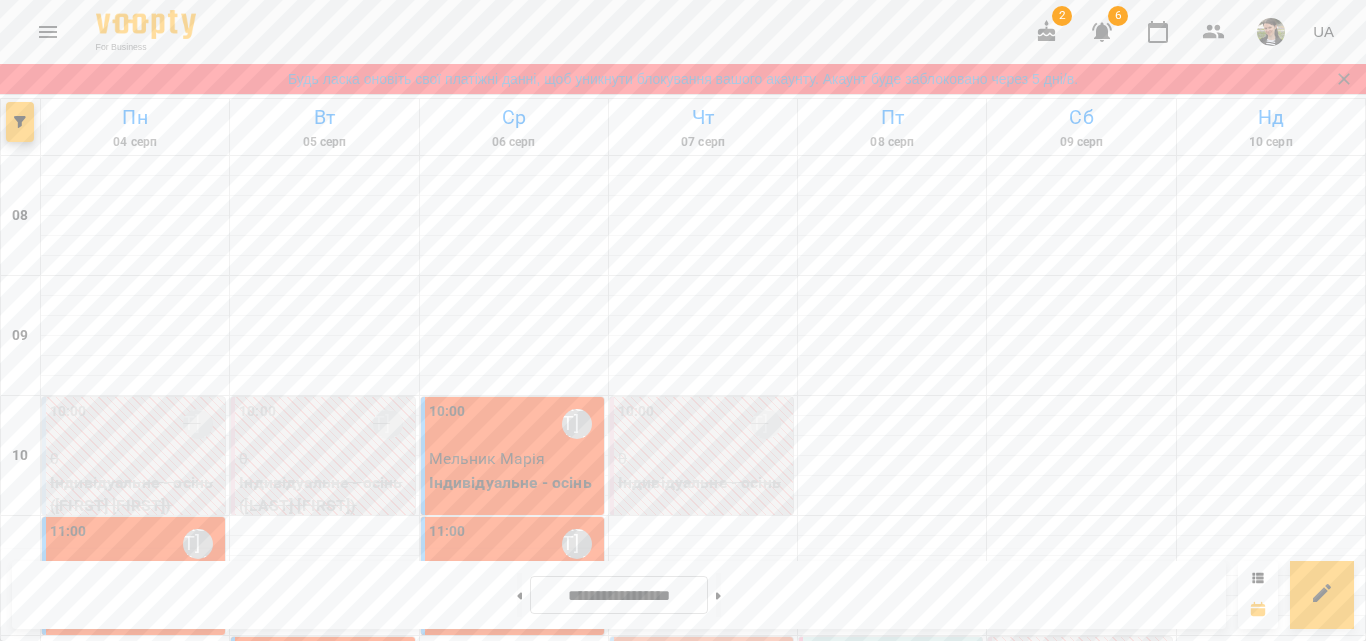 scroll, scrollTop: 885, scrollLeft: 0, axis: vertical 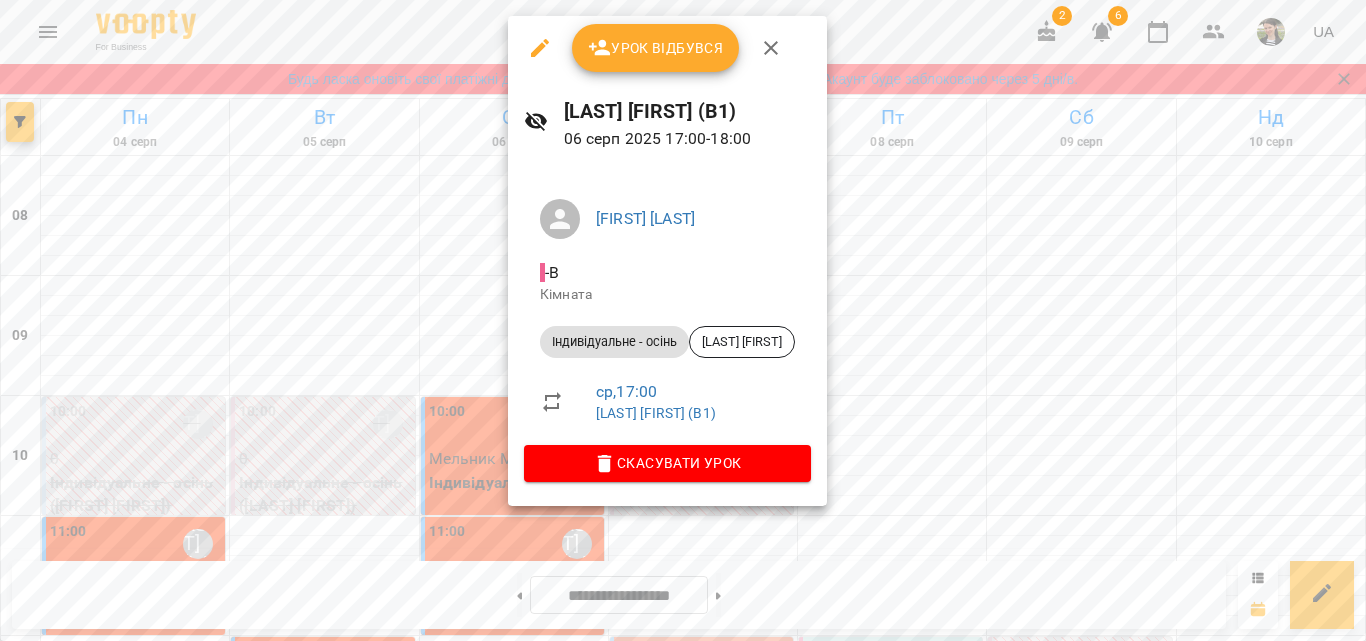 click on "Урок відбувся" at bounding box center (656, 48) 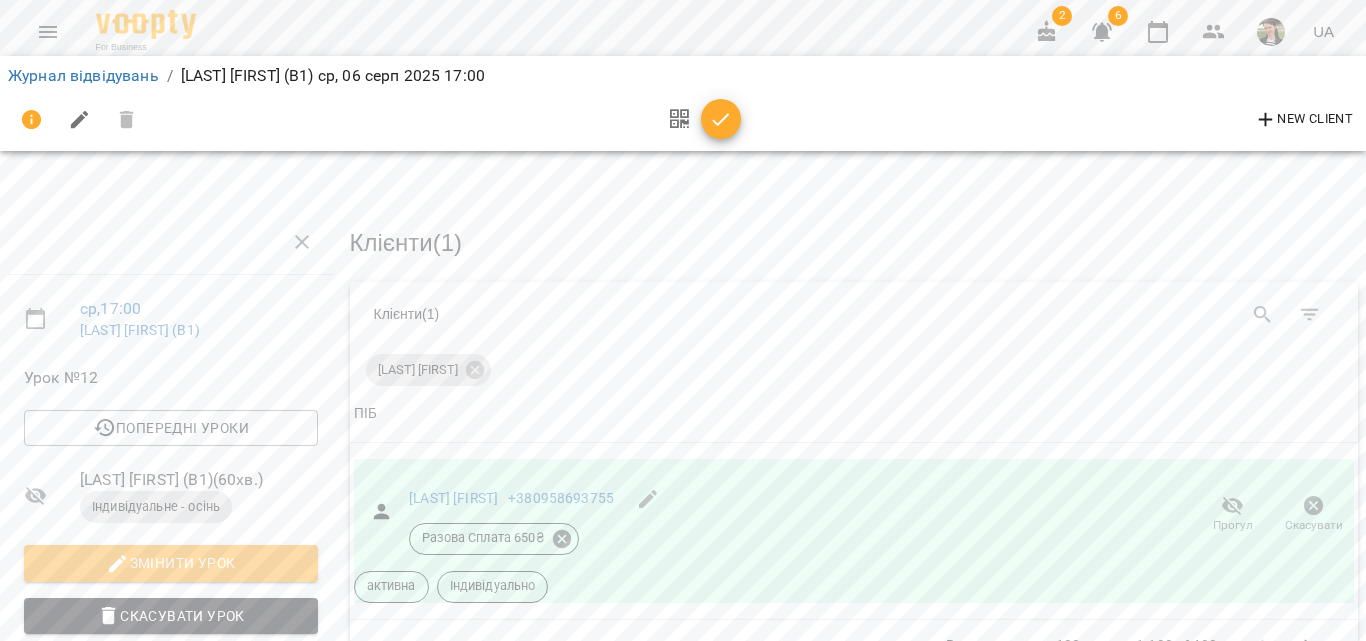 scroll, scrollTop: 200, scrollLeft: 0, axis: vertical 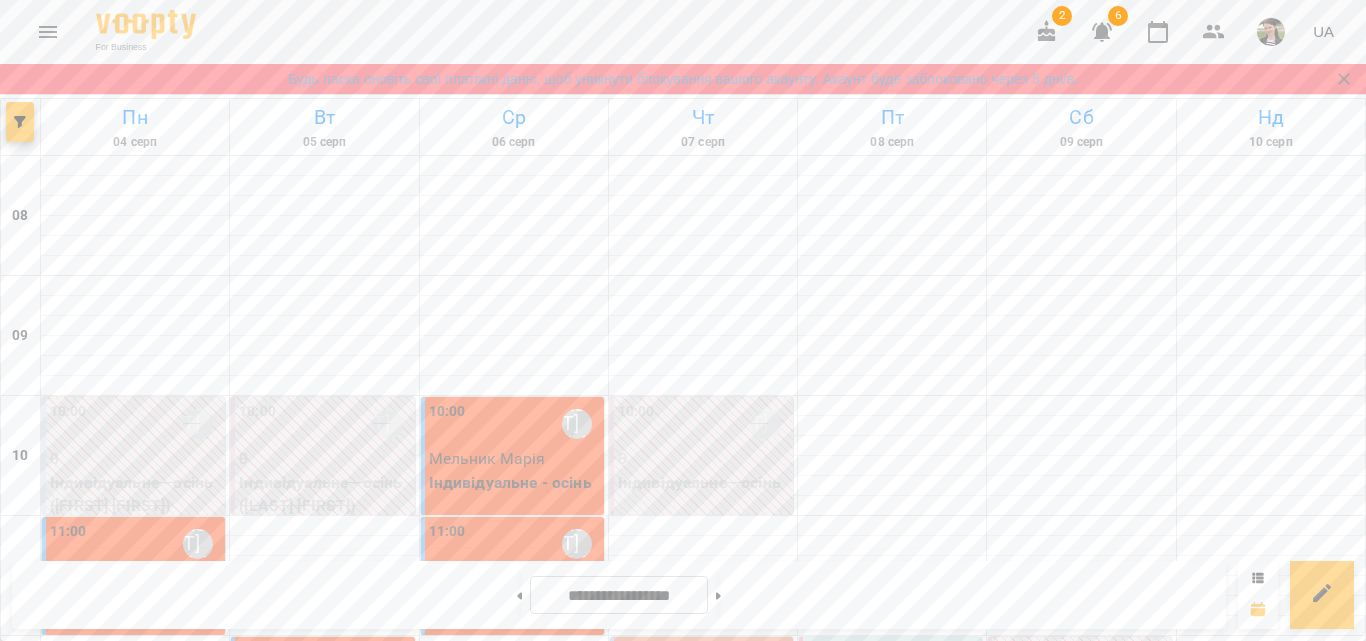 click on "17:00 [FIRST] [LAST]" at bounding box center [560, 1277] 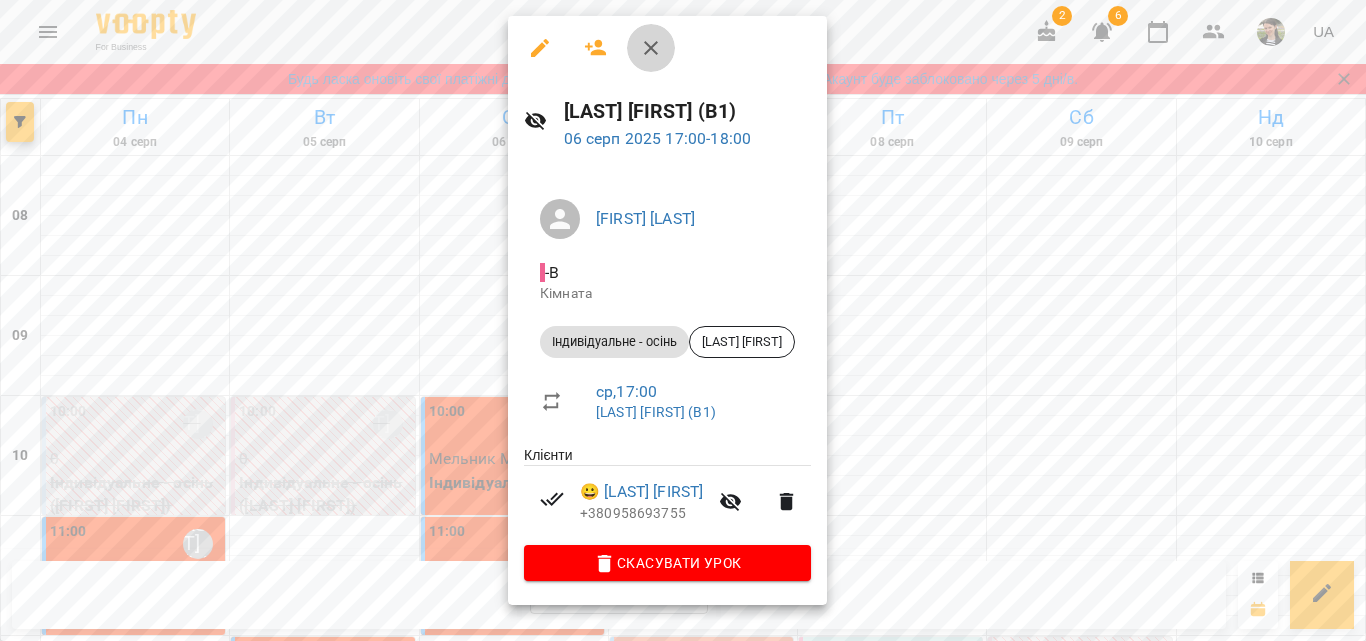 click 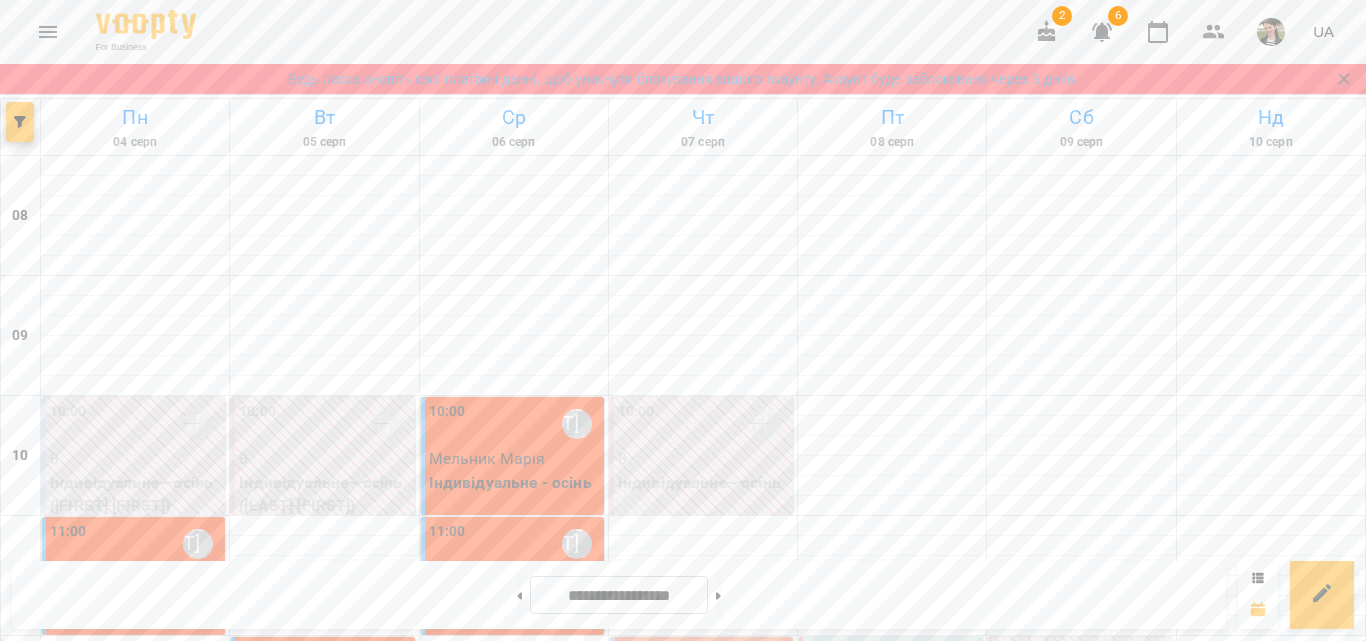 scroll, scrollTop: 1185, scrollLeft: 0, axis: vertical 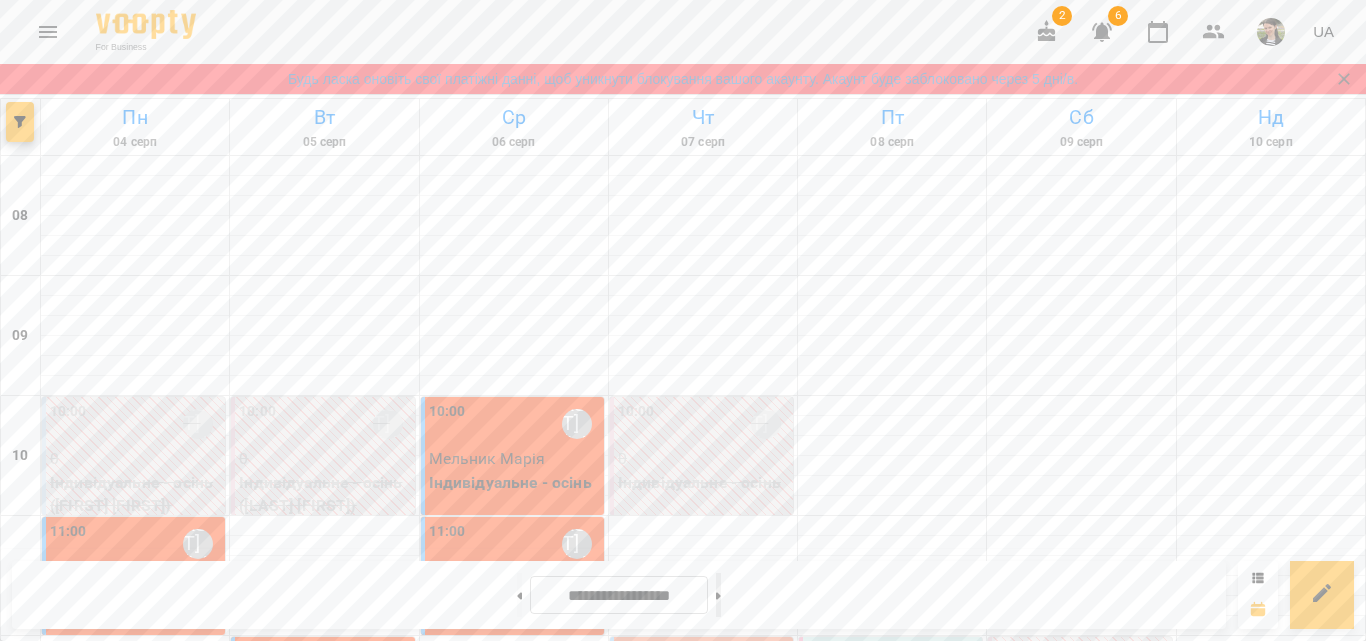 click 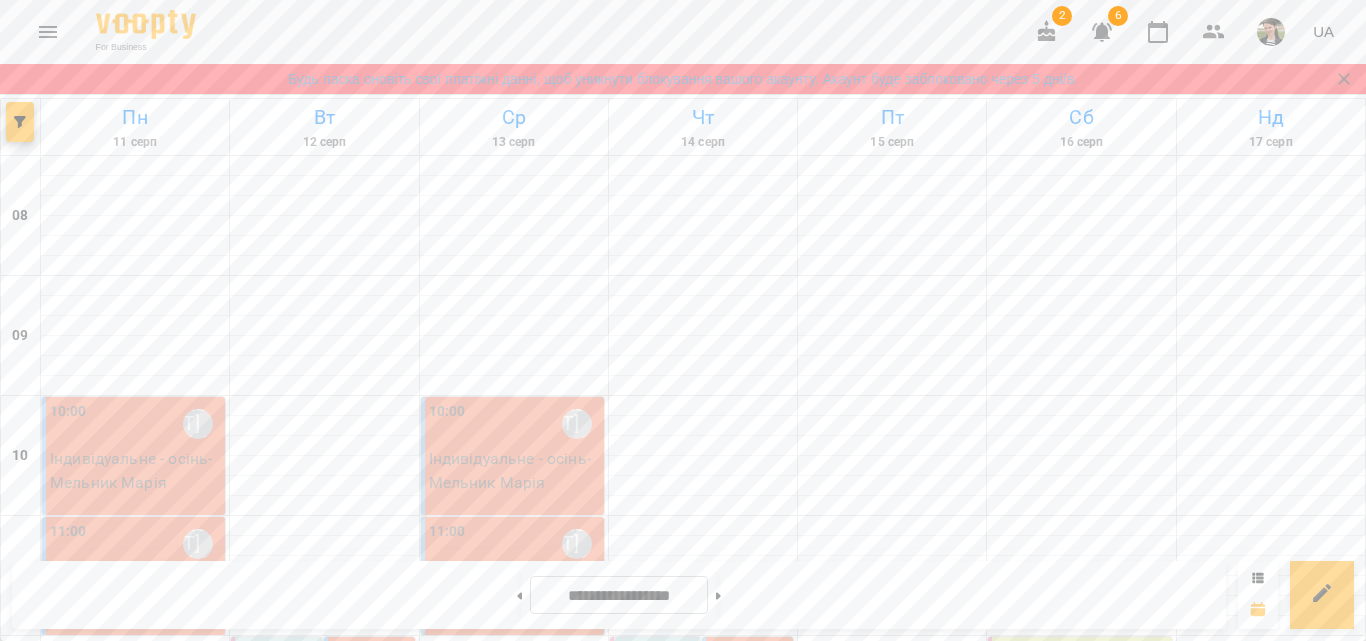 scroll, scrollTop: 0, scrollLeft: 0, axis: both 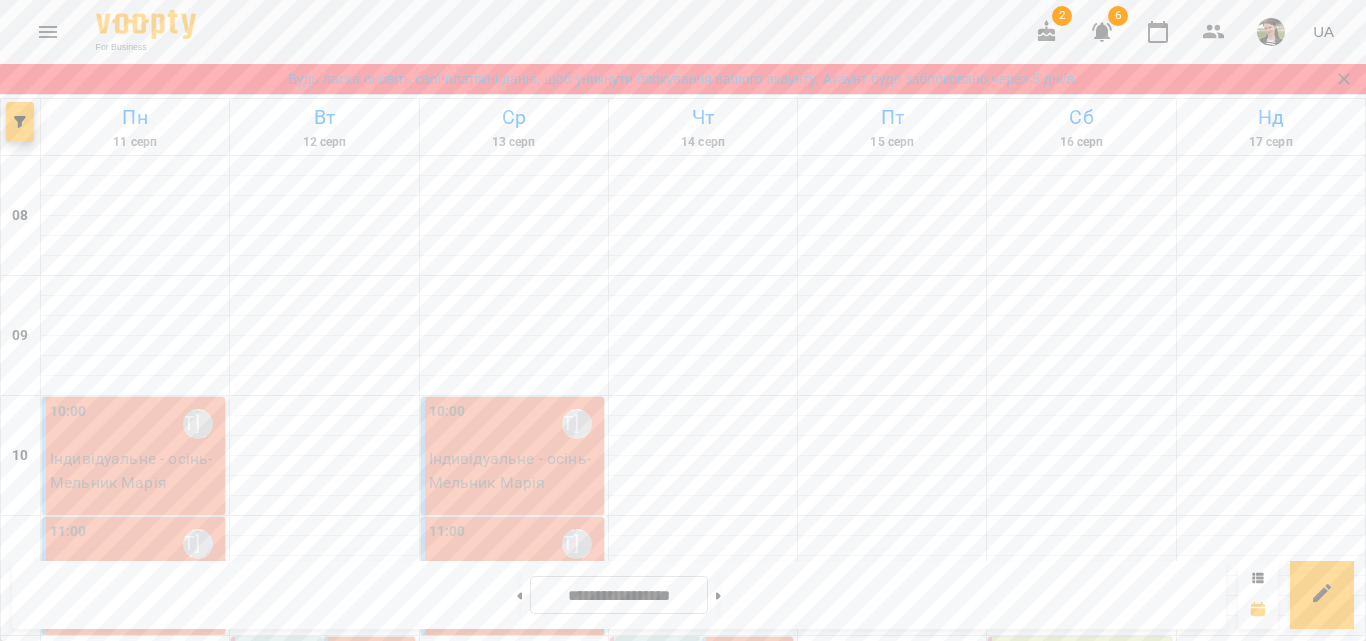 click at bounding box center [135, 406] 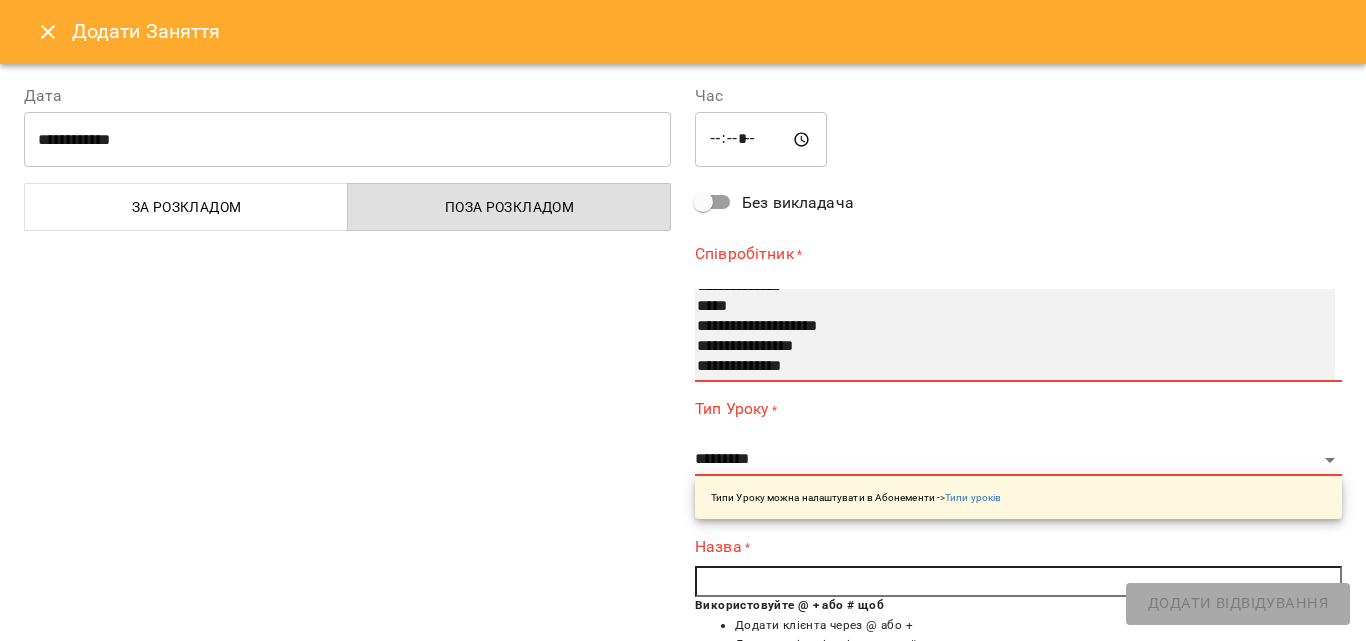 scroll, scrollTop: 160, scrollLeft: 0, axis: vertical 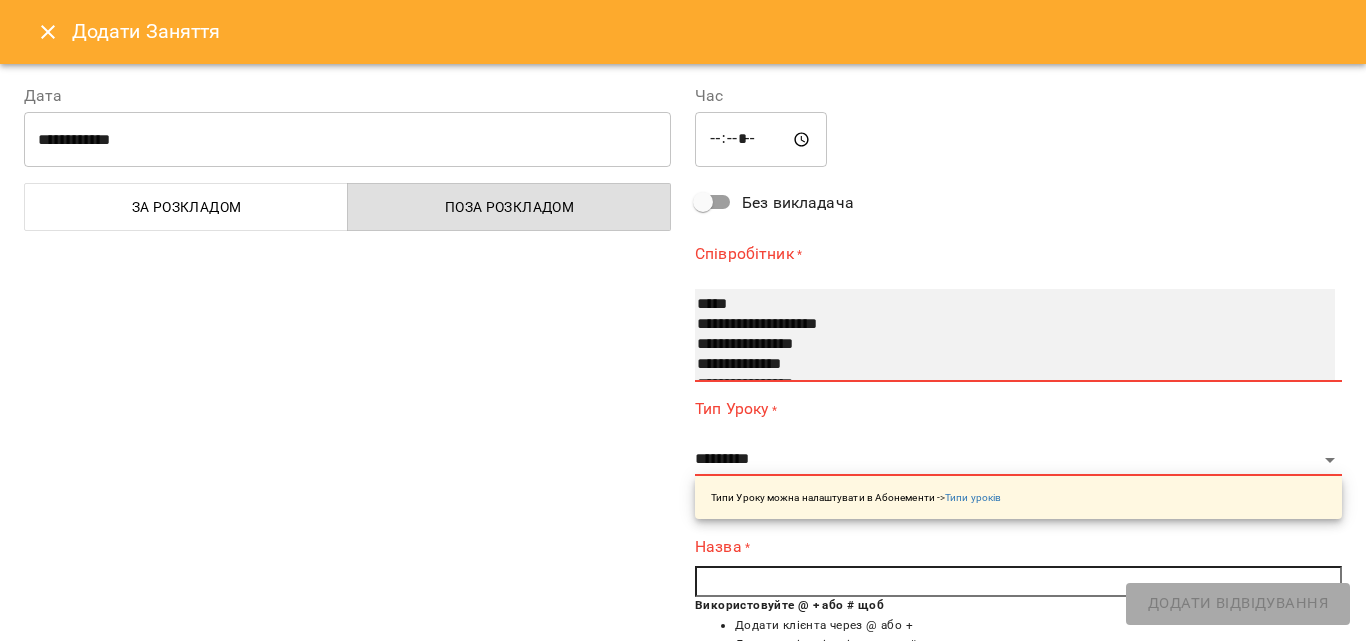 select on "**********" 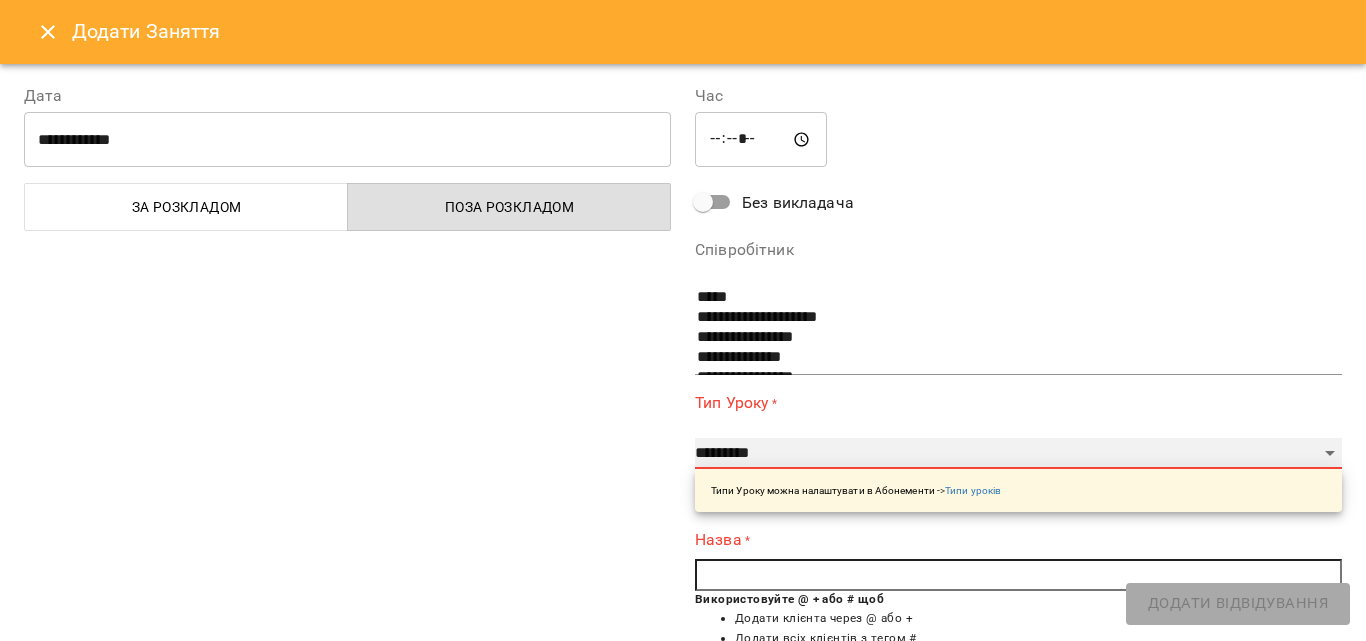 click on "**********" at bounding box center (1018, 454) 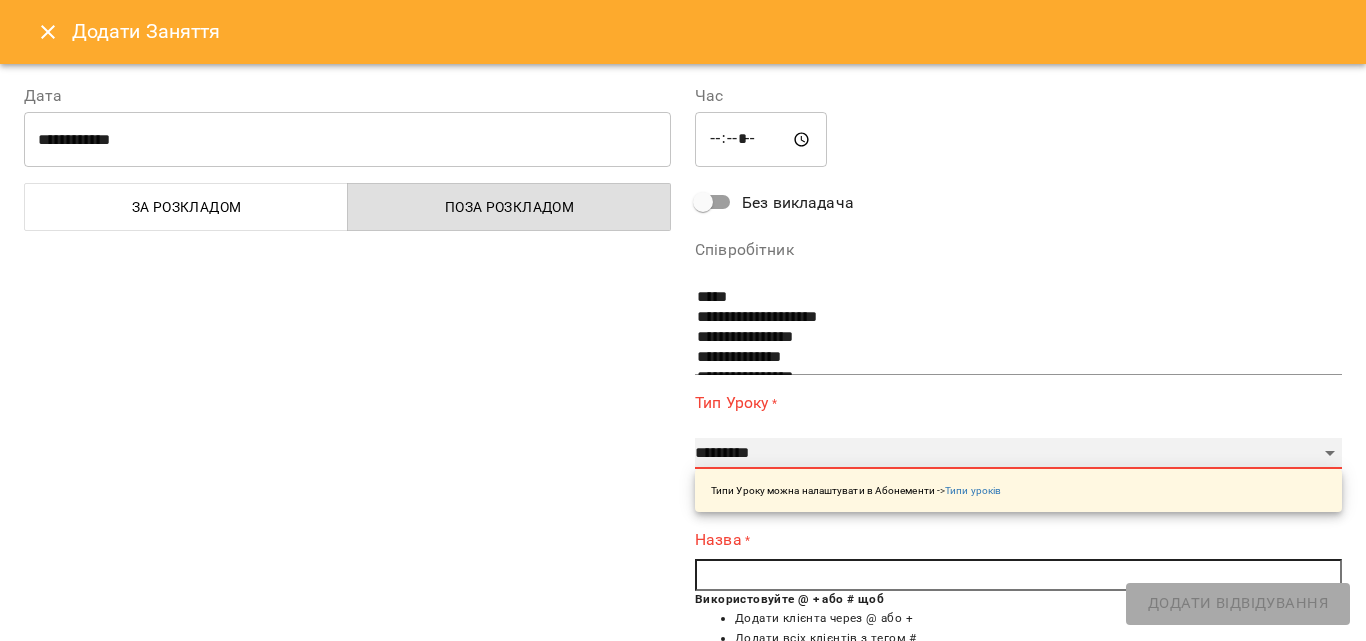 select on "**********" 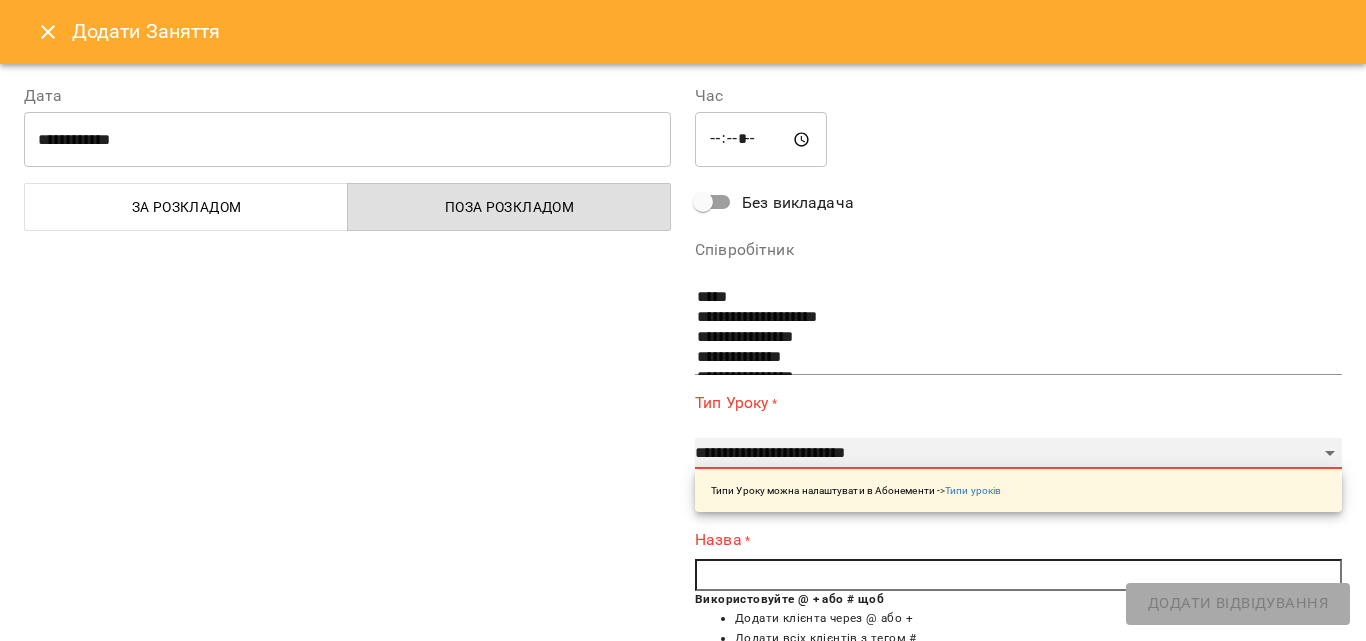 click on "**********" at bounding box center (1018, 454) 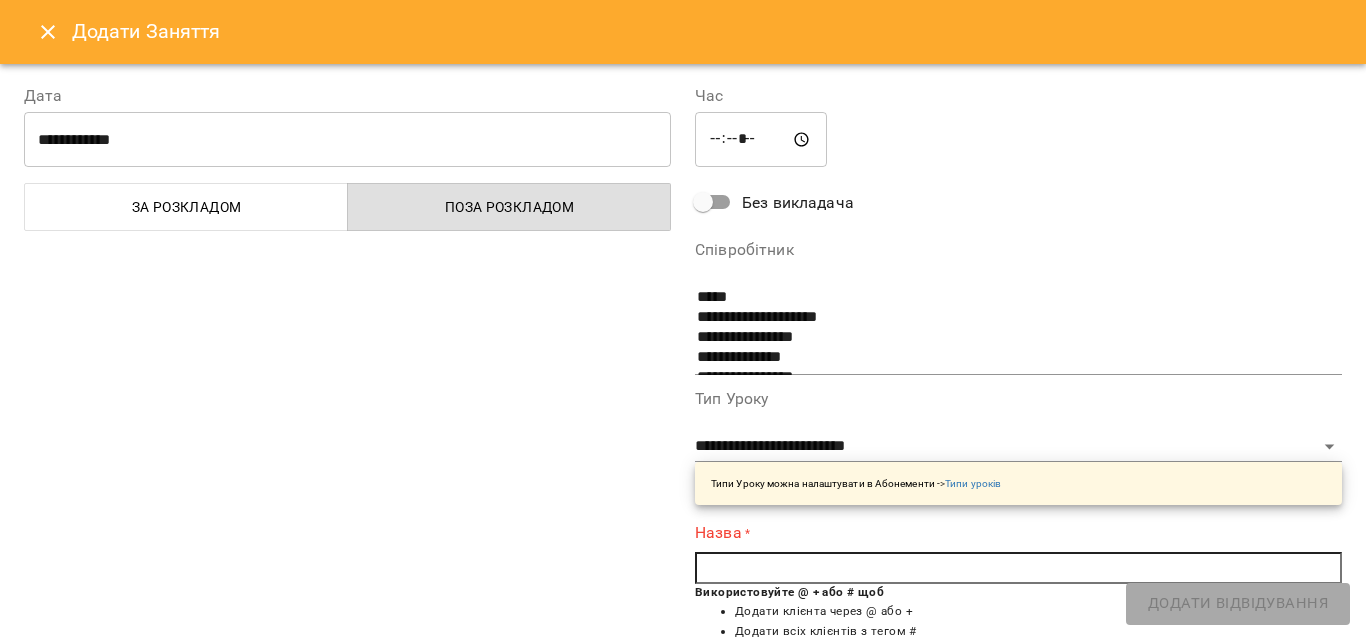 click at bounding box center [1018, 568] 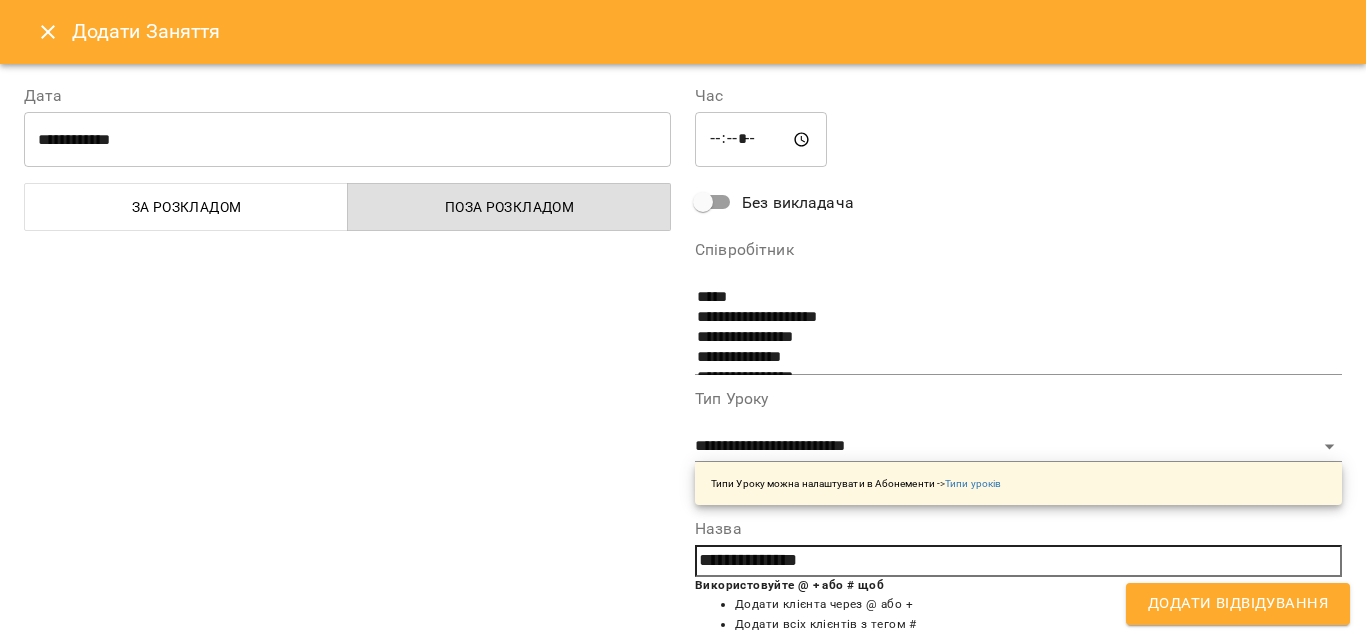 type on "**********" 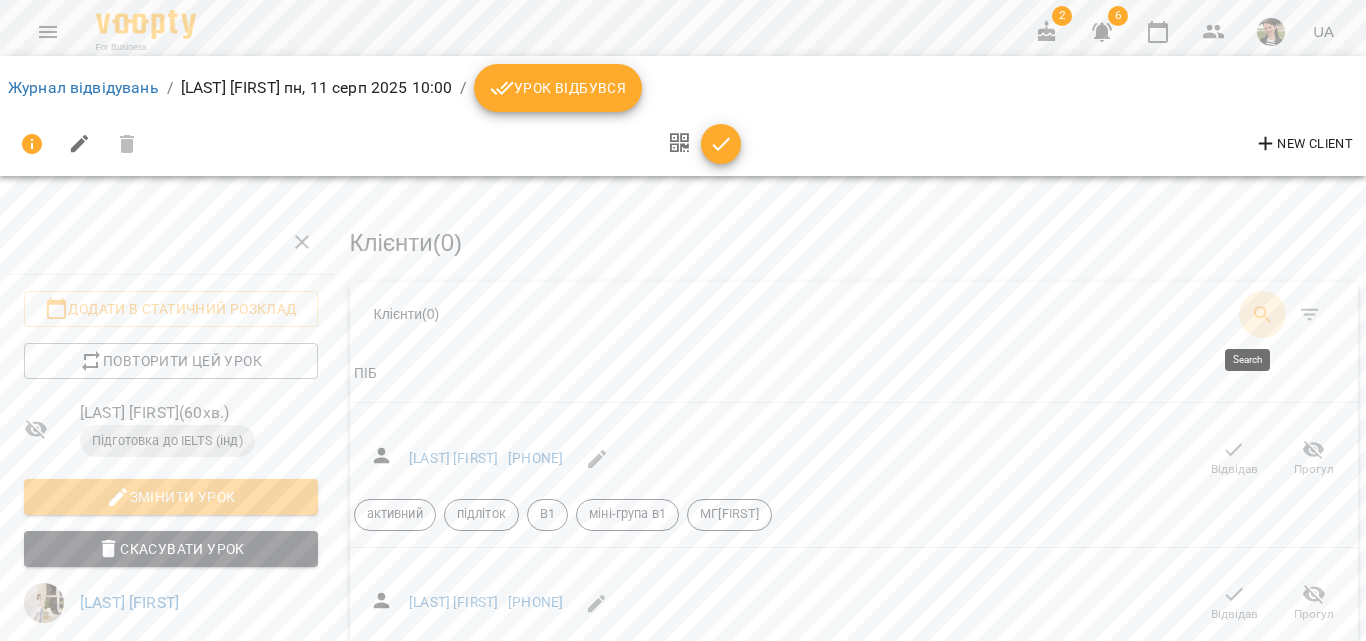 click 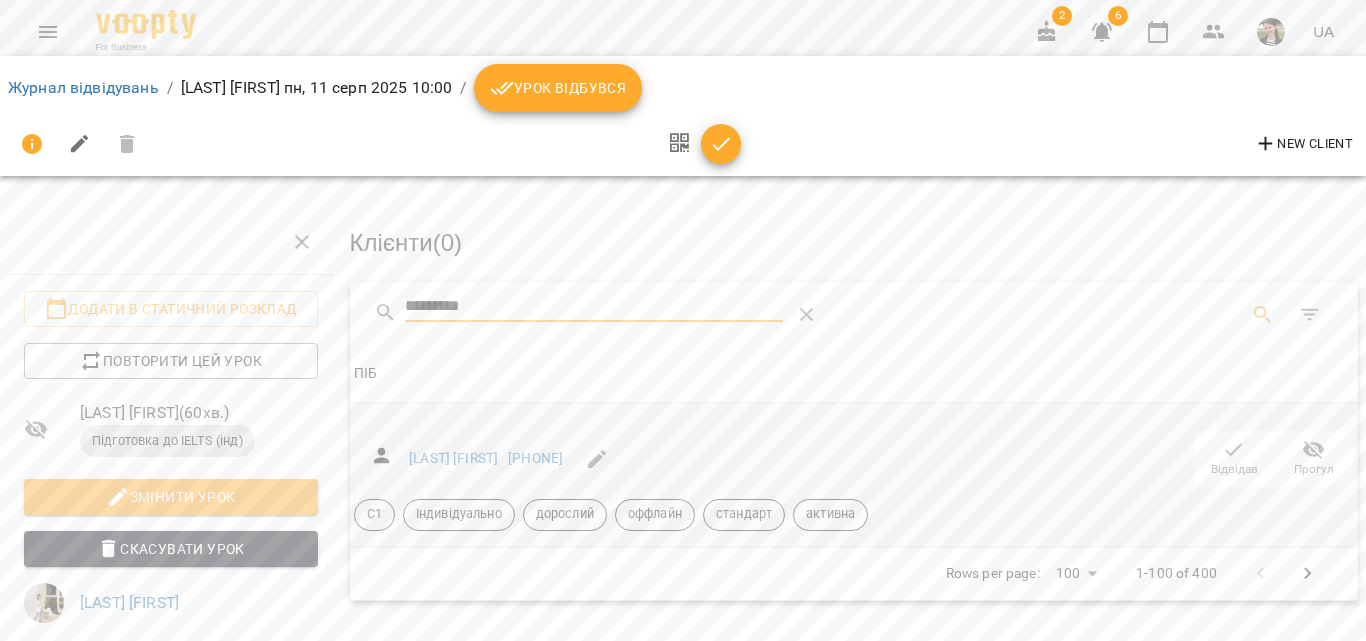 type on "*********" 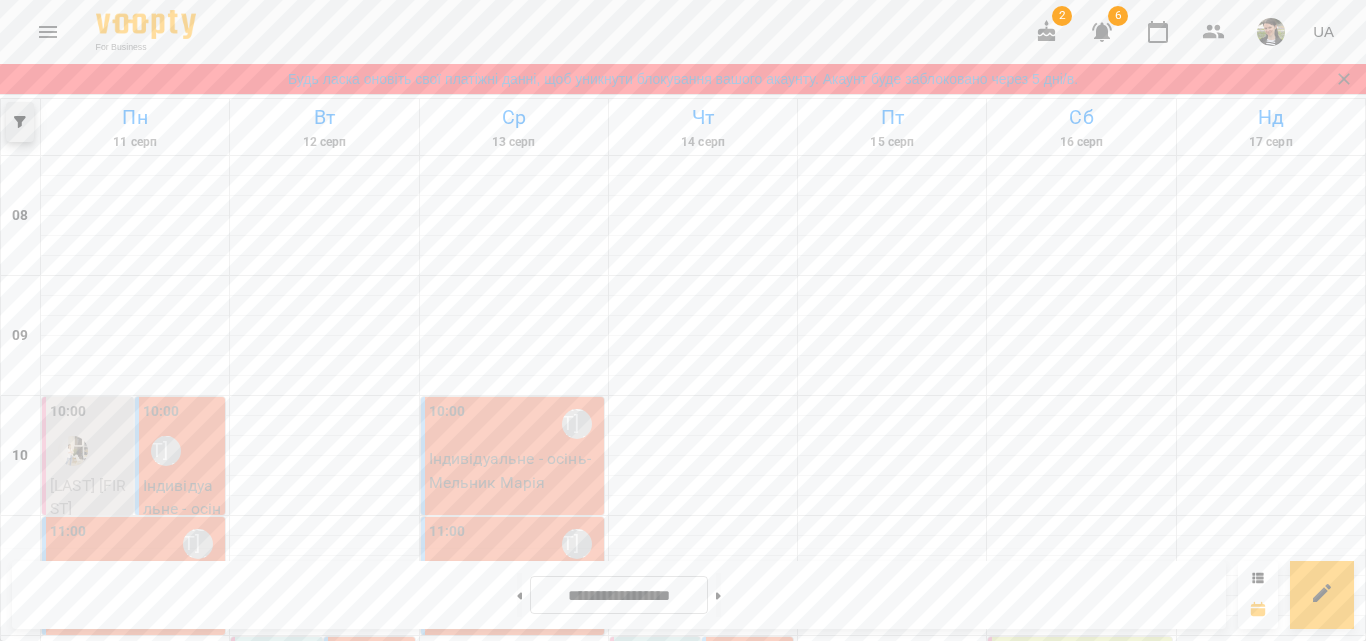 click 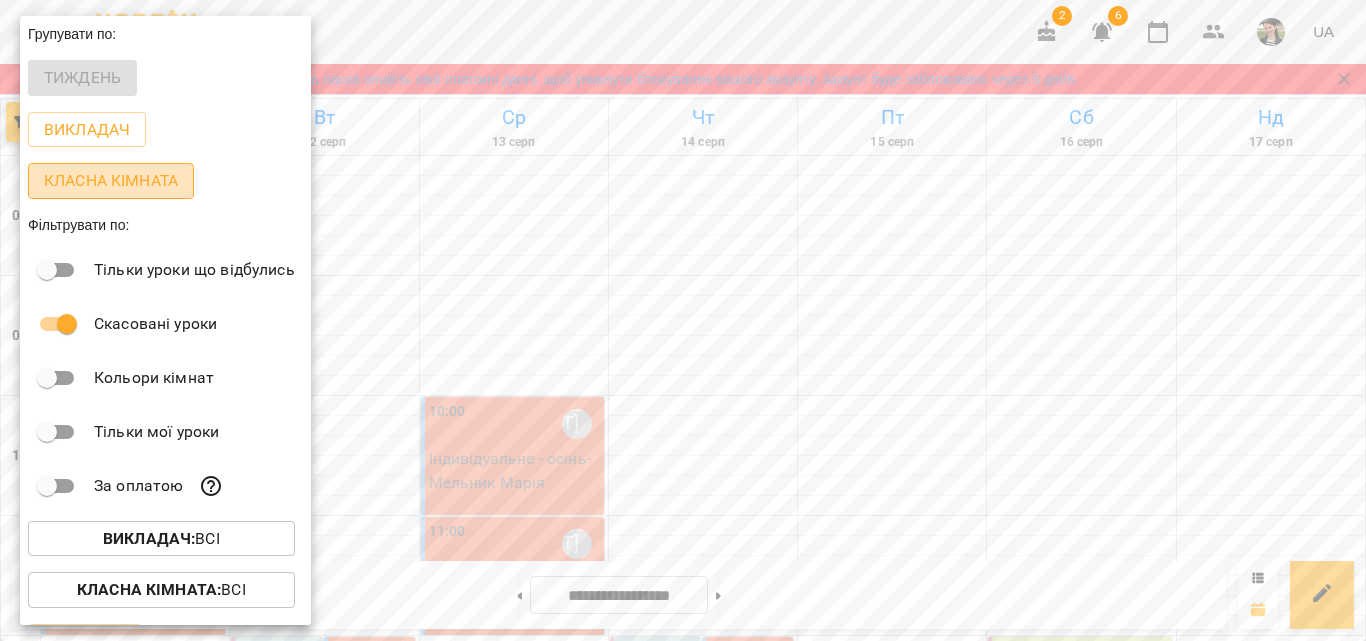 click on "Класна кімната" at bounding box center (111, 181) 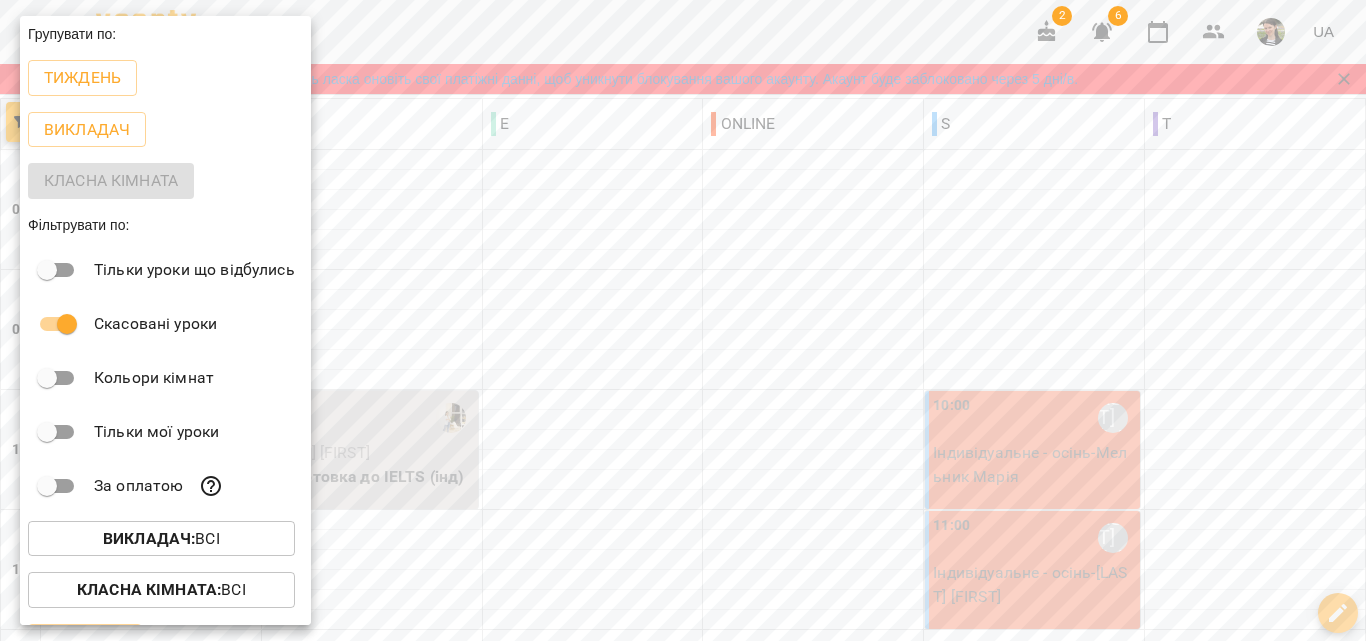 click at bounding box center [683, 320] 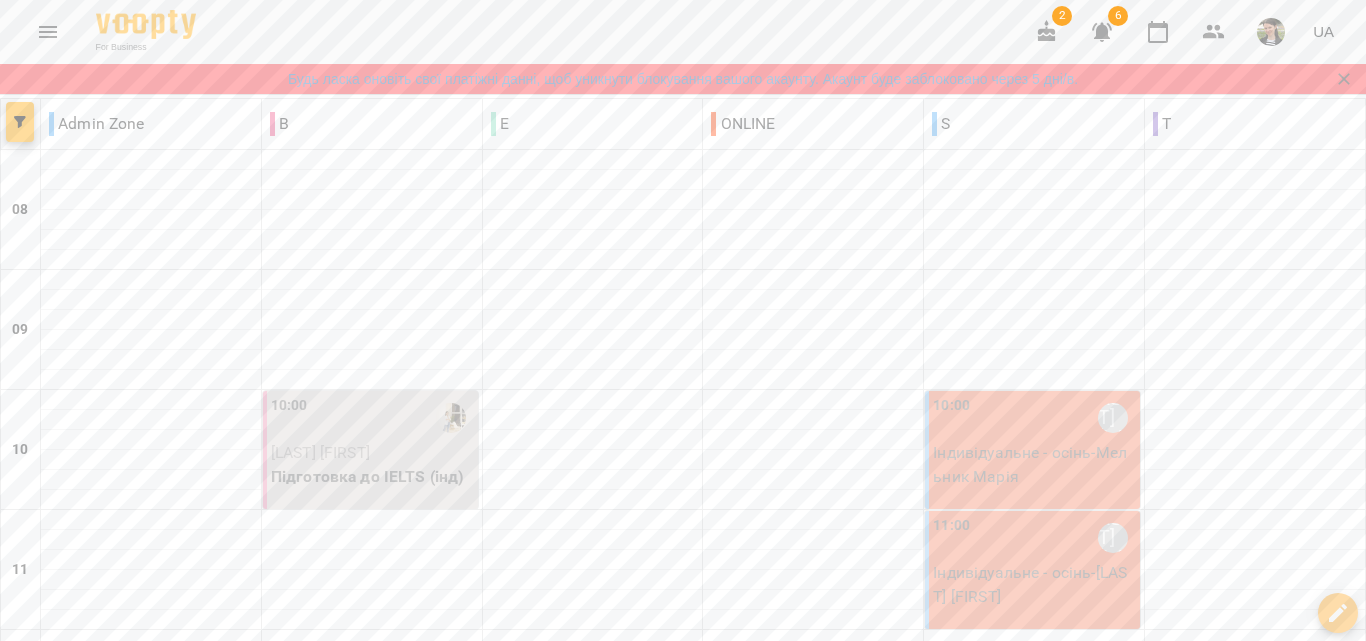 click on "10:00" at bounding box center [372, 418] 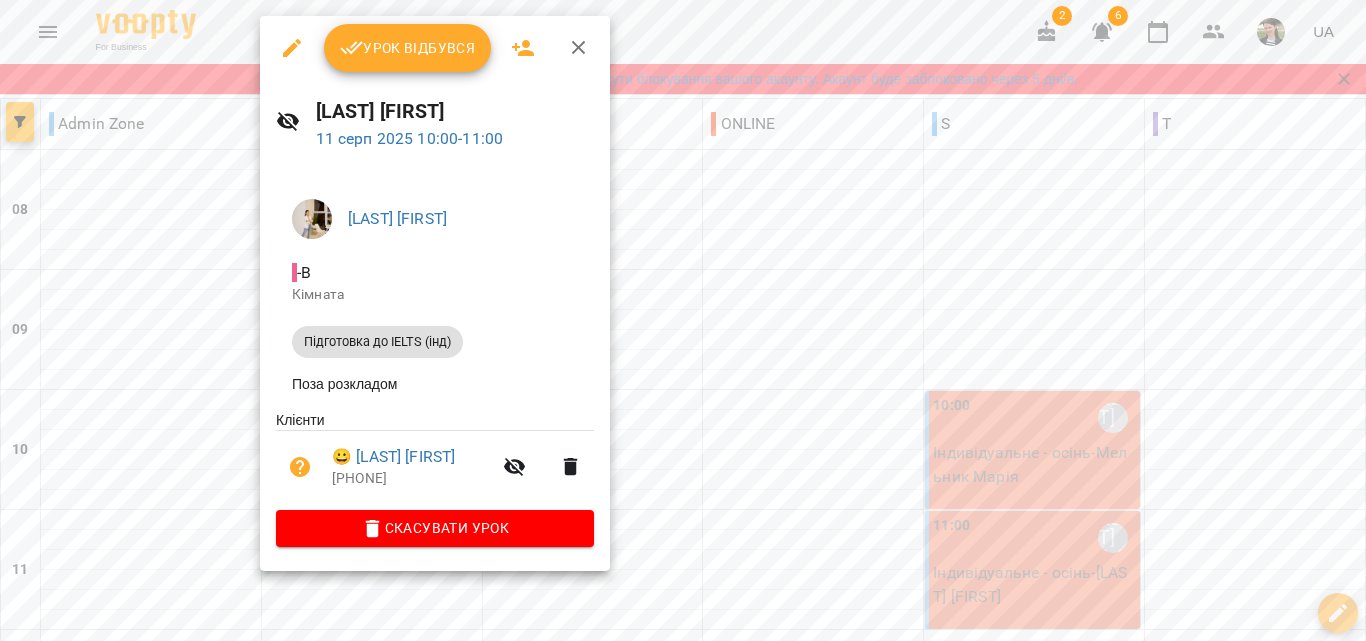 click 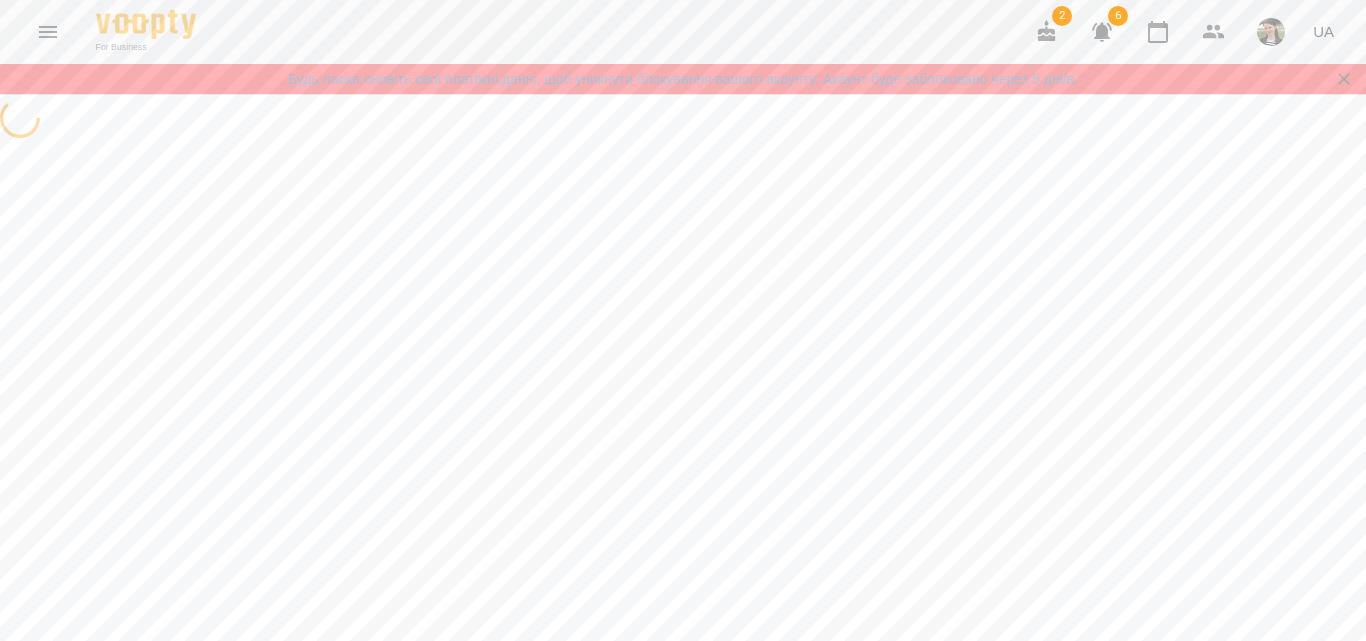 select on "**********" 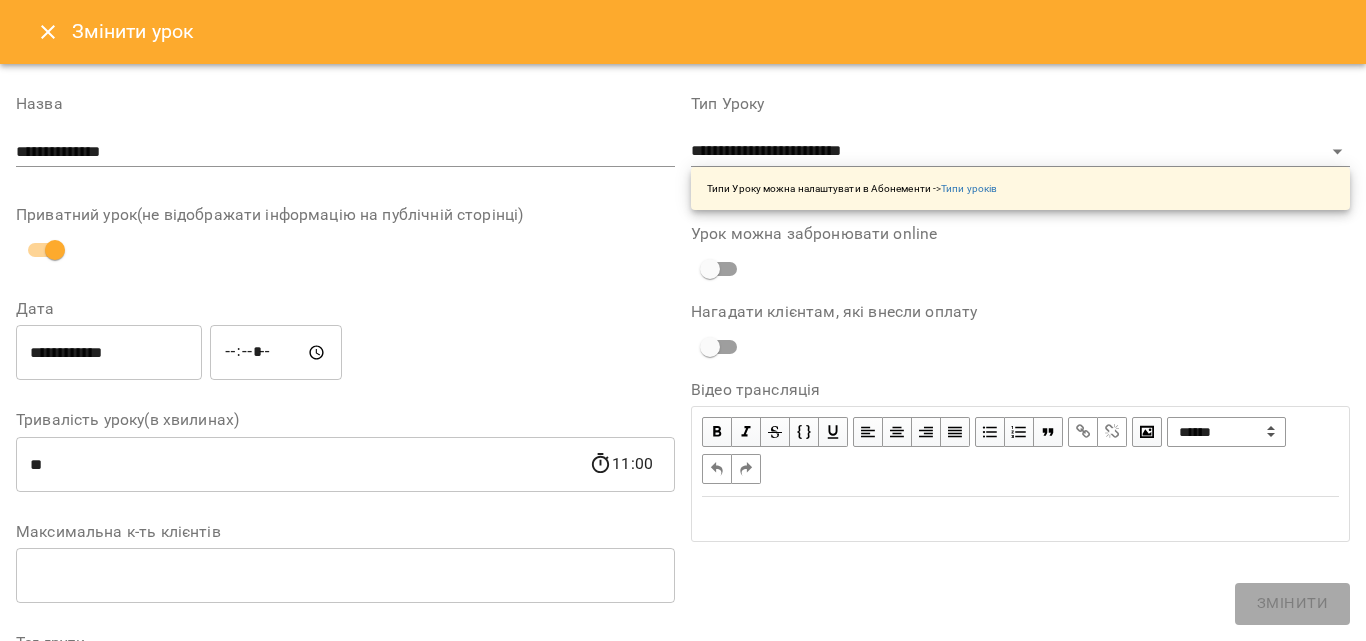 click on "**********" at bounding box center [345, 684] 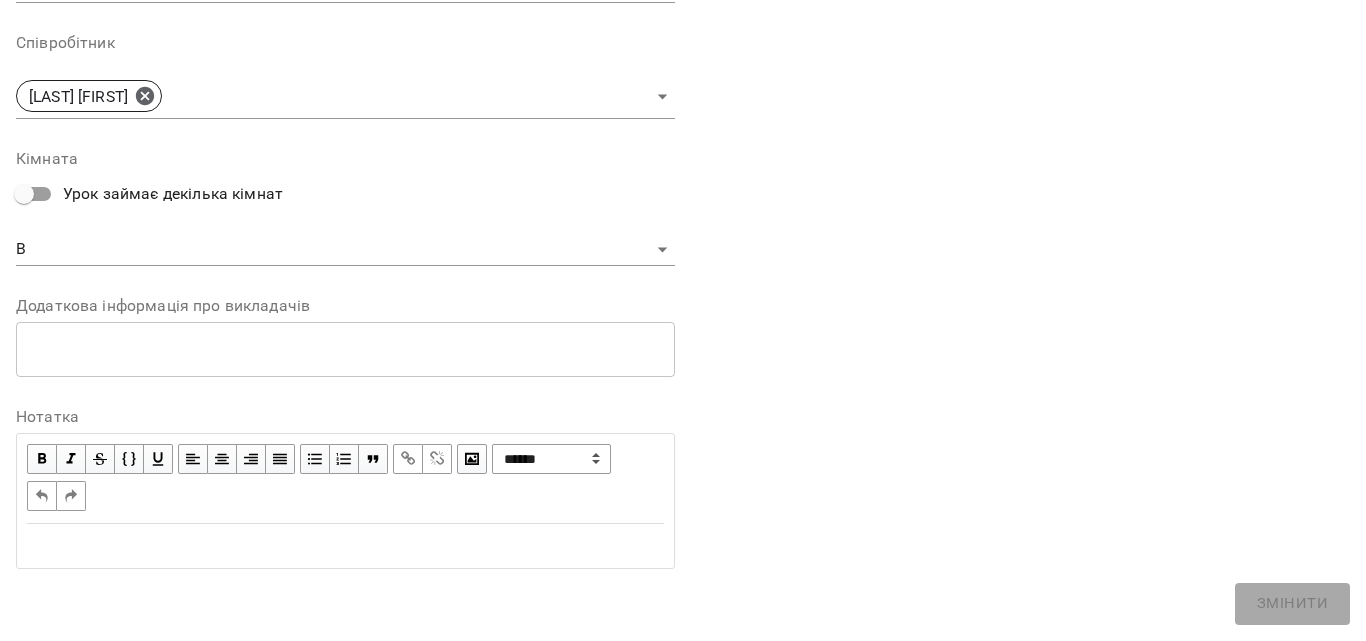 click on "**********" at bounding box center (683, 415) 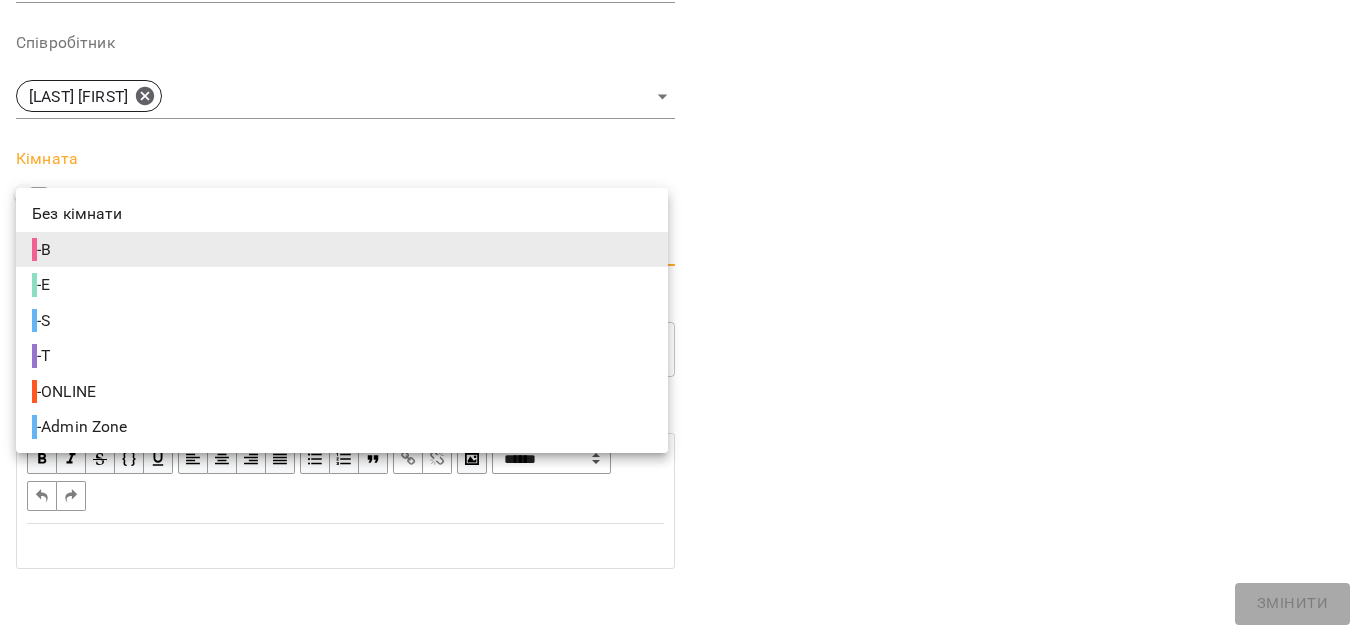 click on "-  ONLINE" at bounding box center (66, 392) 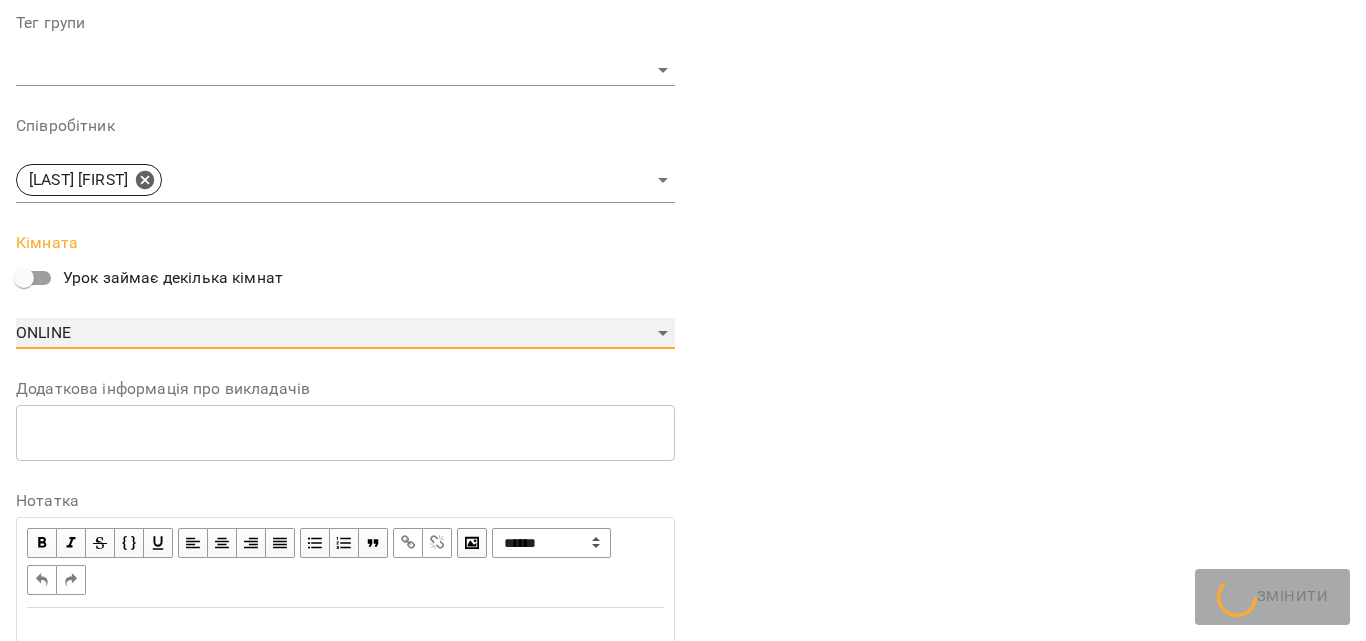 type on "**********" 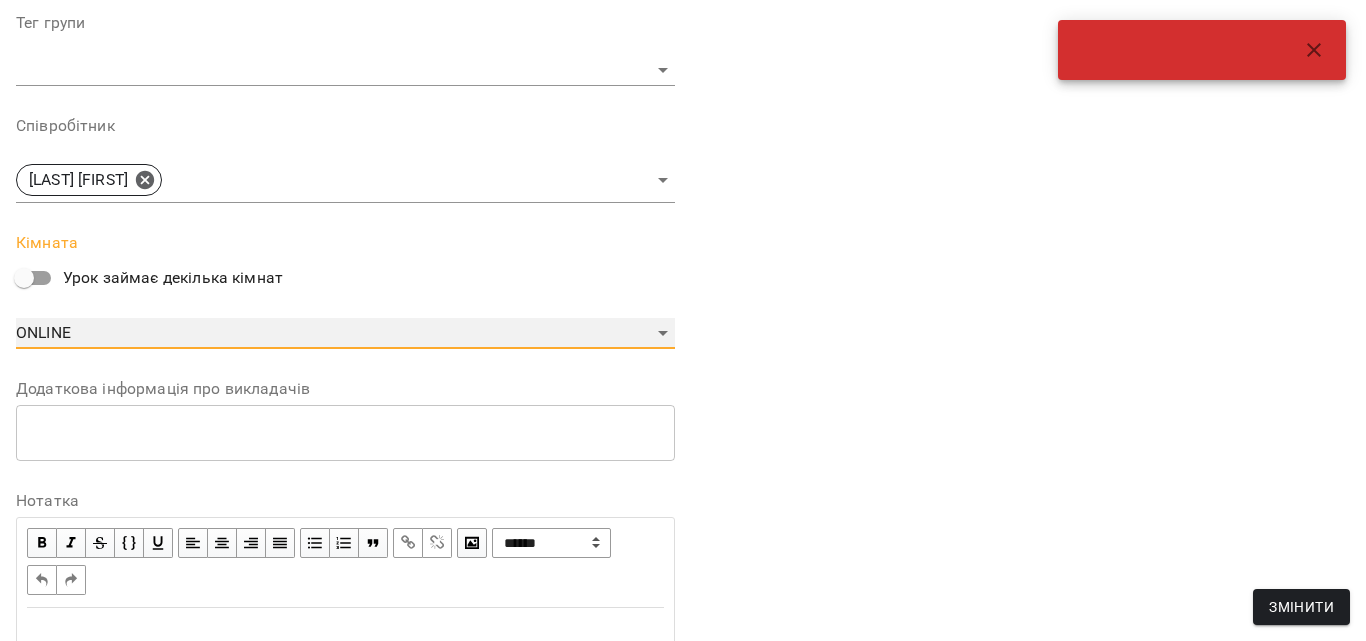 scroll, scrollTop: 788, scrollLeft: 0, axis: vertical 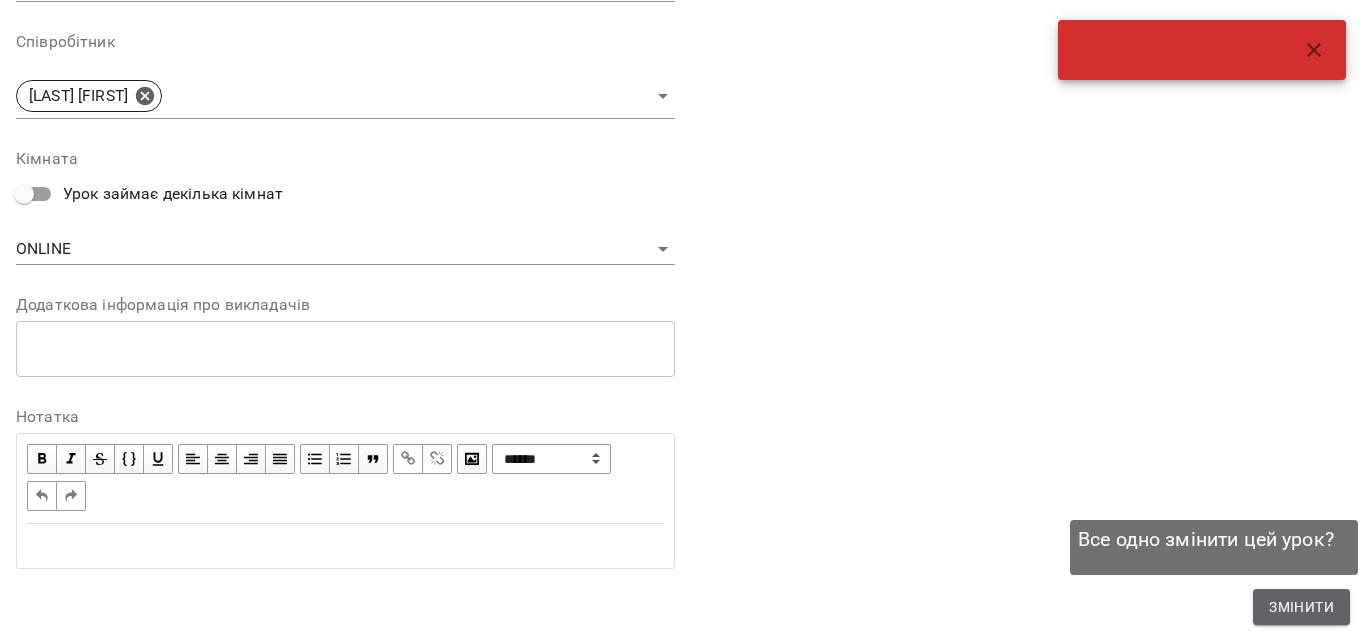 click on "Змінити" at bounding box center (1301, 607) 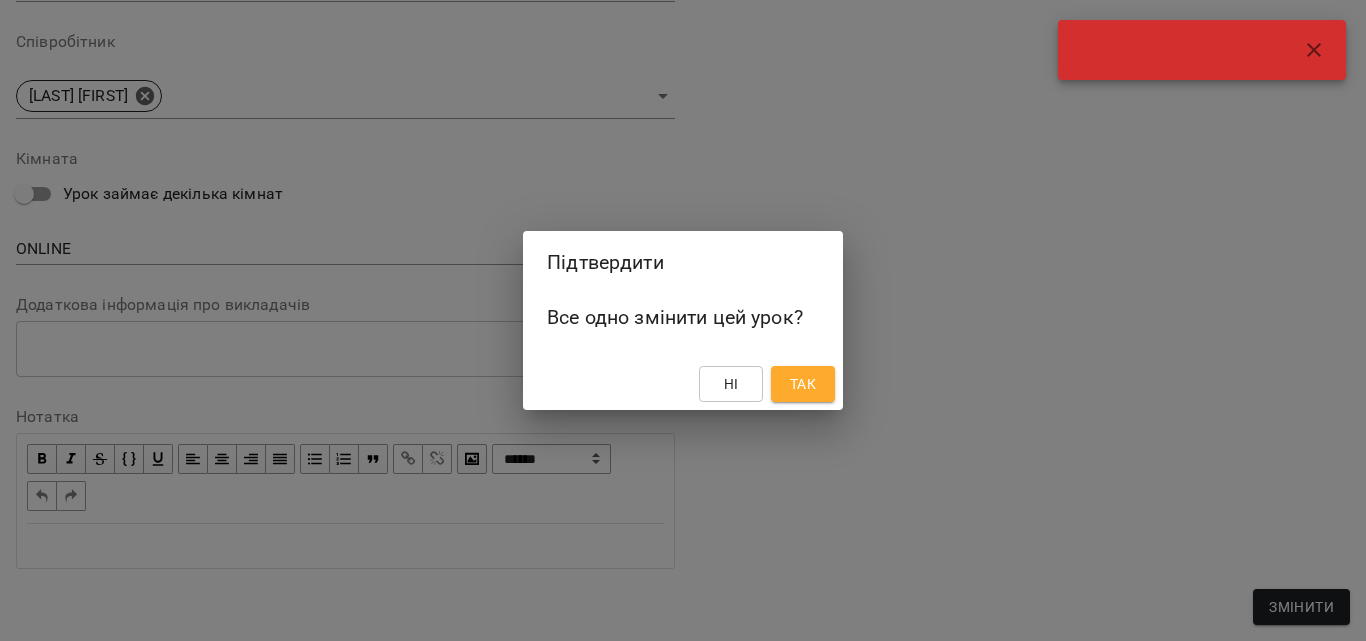 click on "Так" at bounding box center [803, 384] 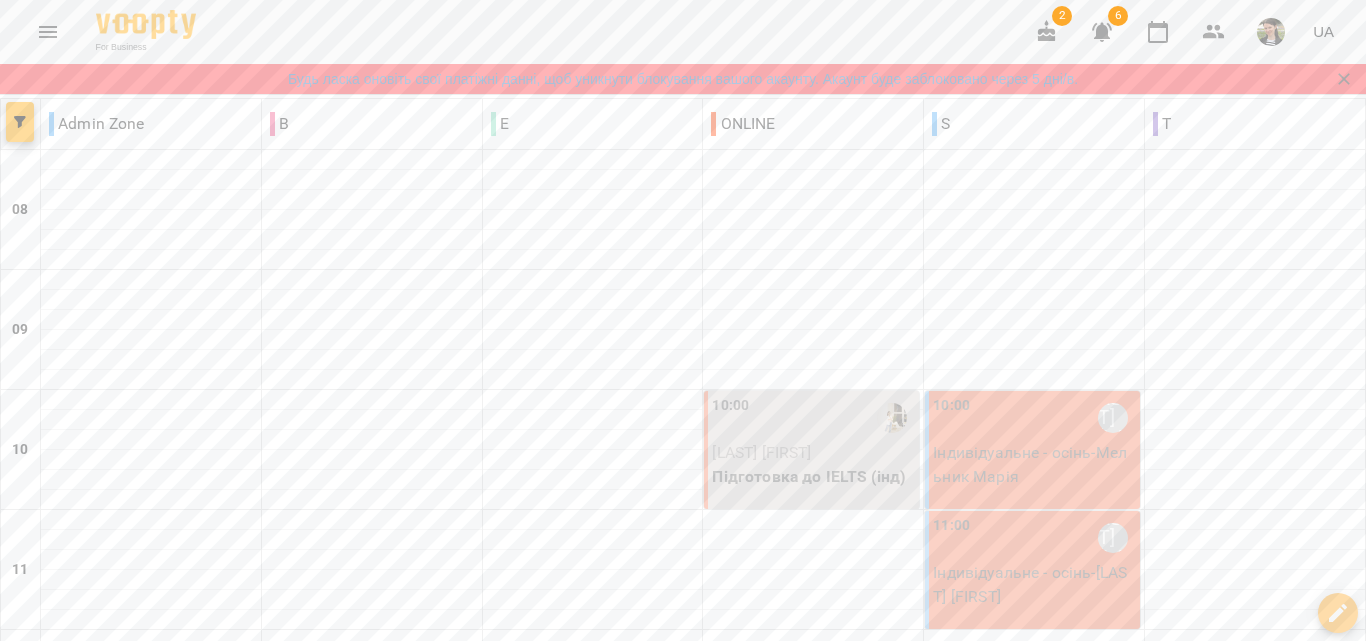 click 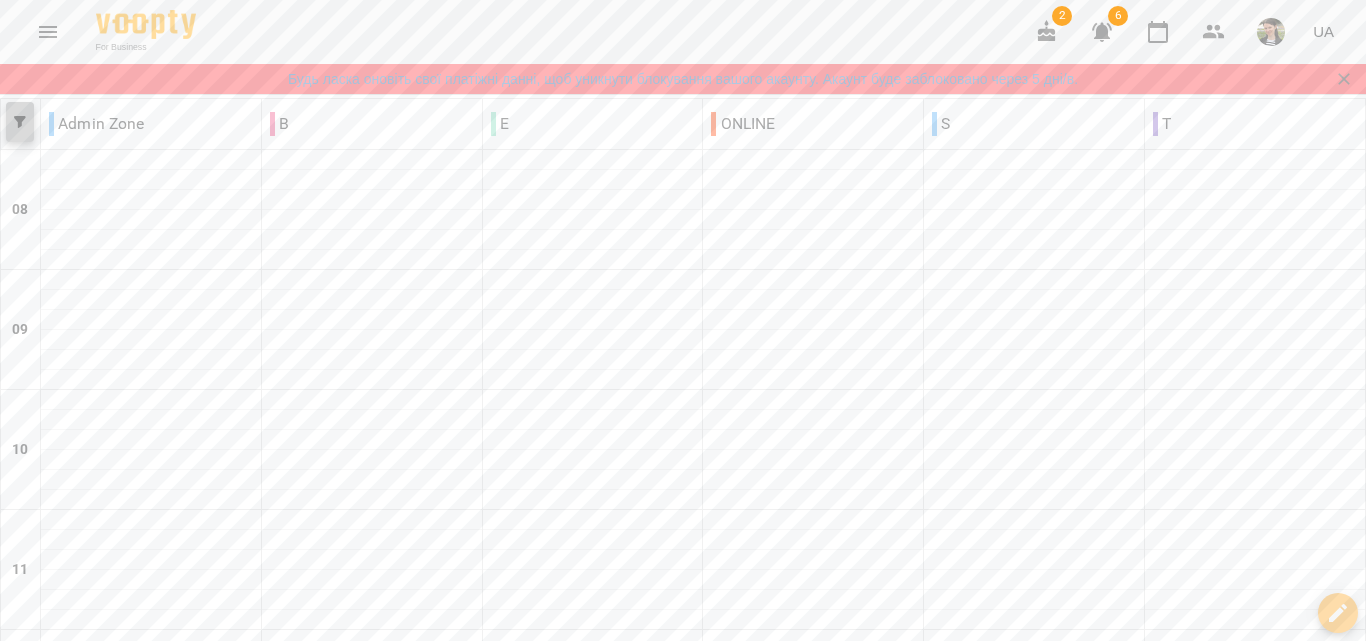 click at bounding box center [20, 122] 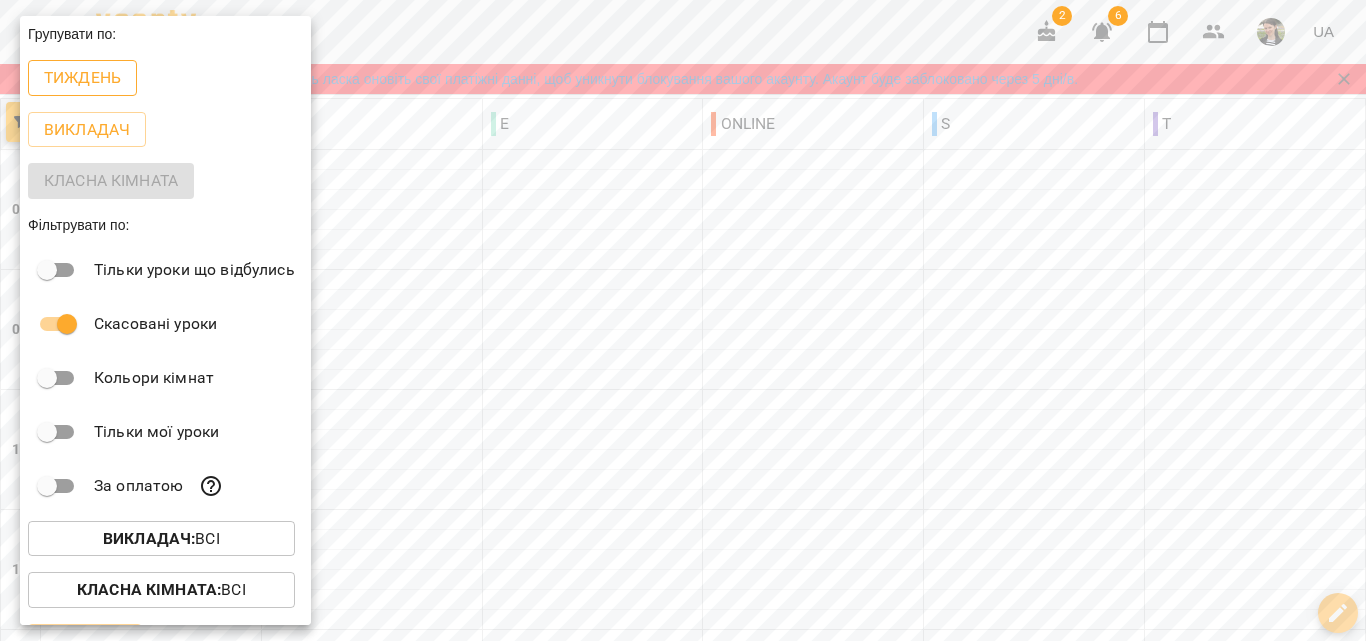 click on "Тиждень" at bounding box center [82, 78] 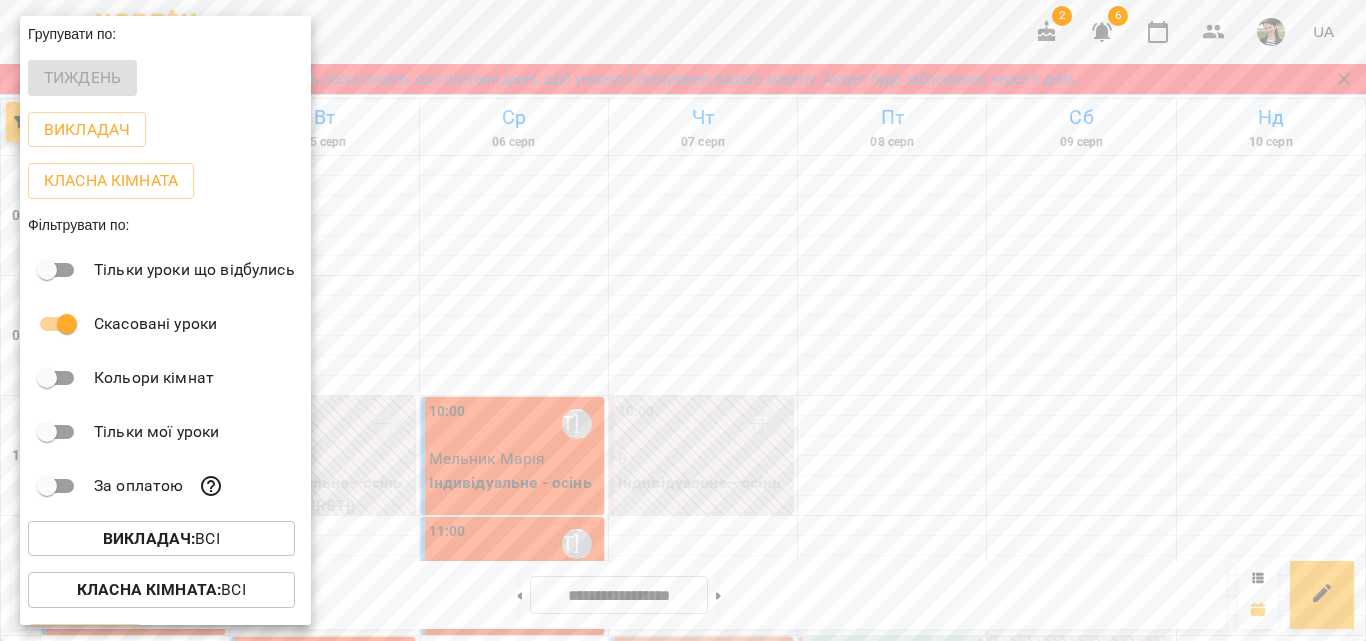 click at bounding box center (683, 320) 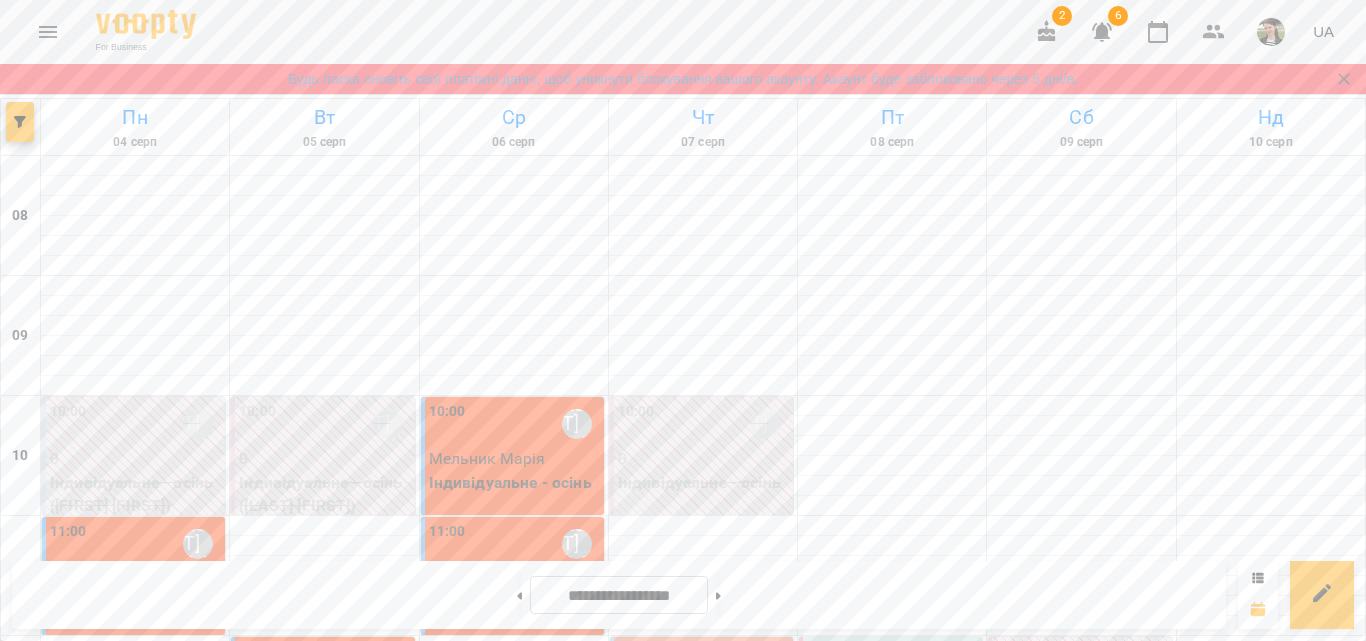 scroll, scrollTop: 85, scrollLeft: 0, axis: vertical 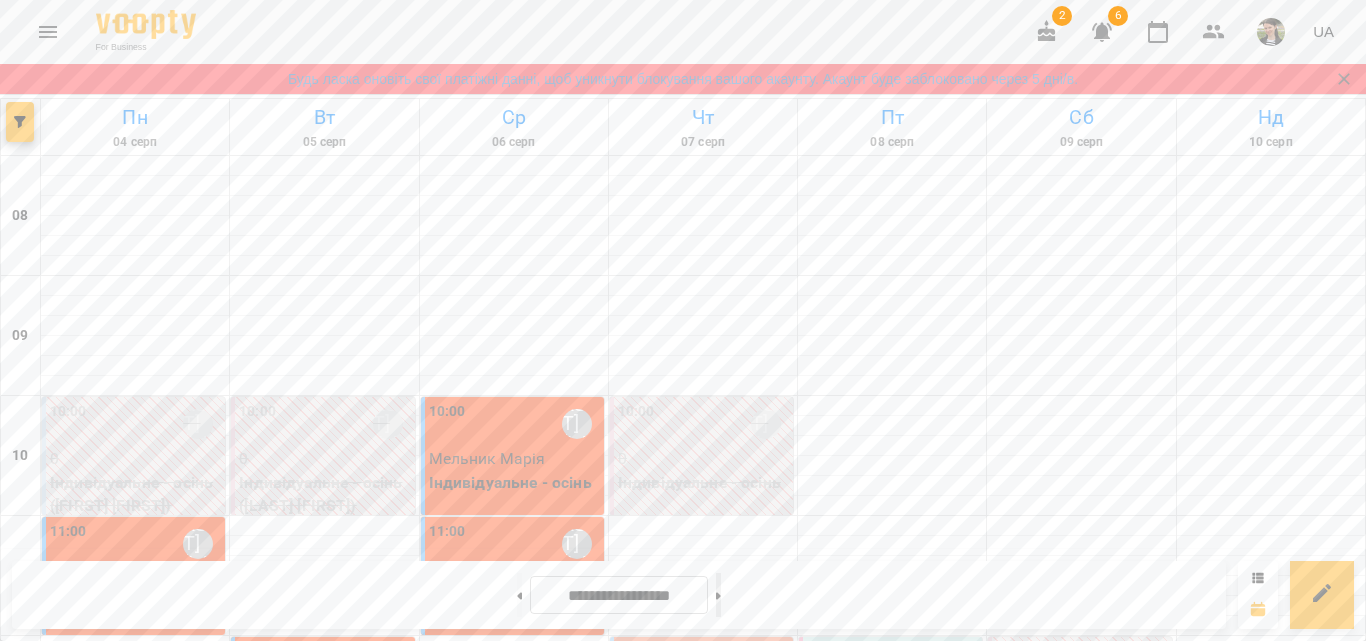 click at bounding box center (718, 595) 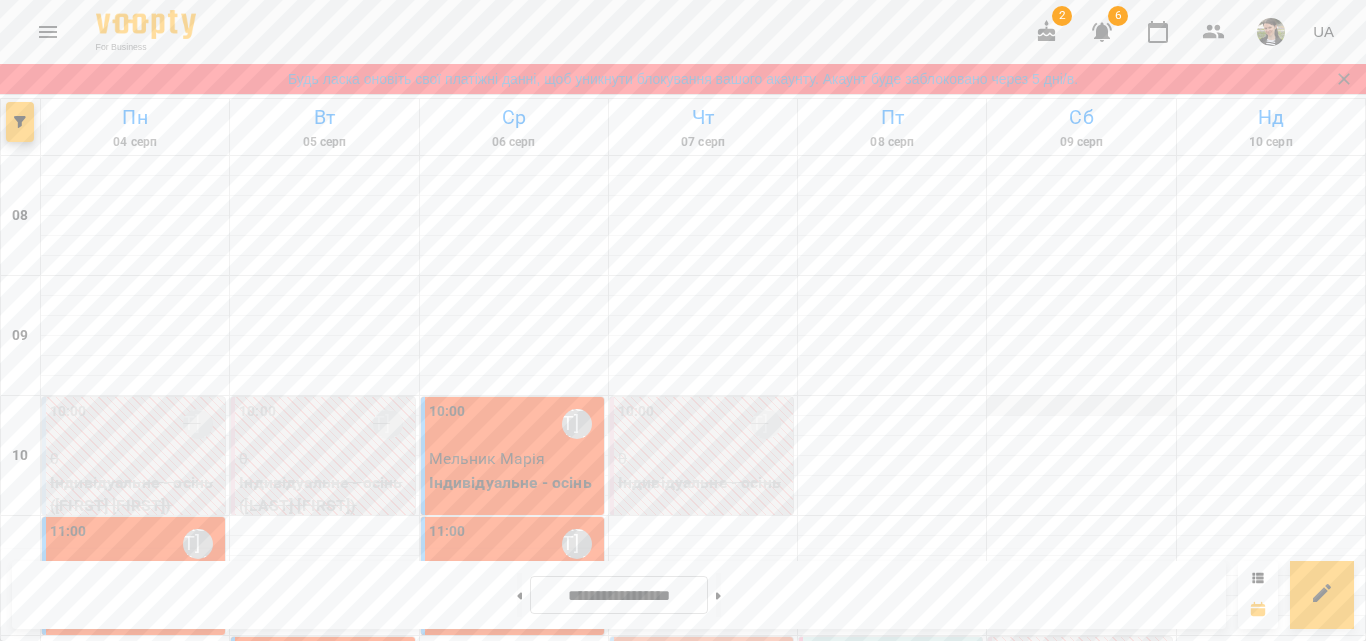 type on "**********" 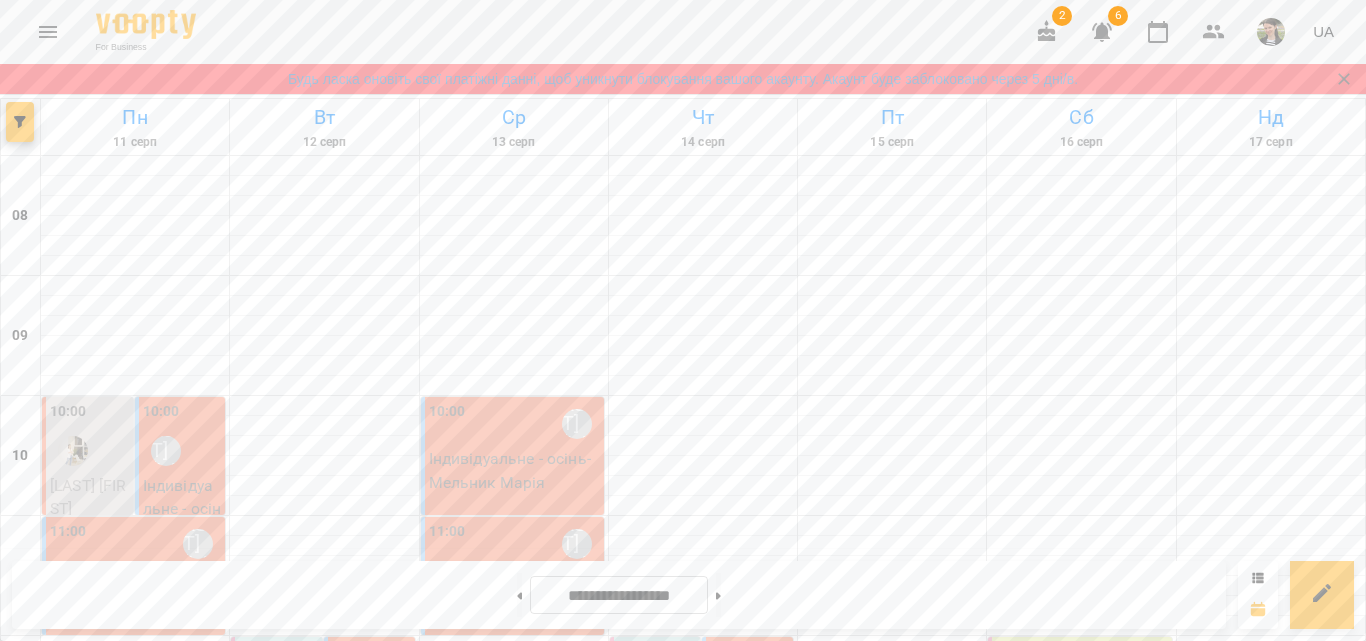 scroll, scrollTop: 885, scrollLeft: 0, axis: vertical 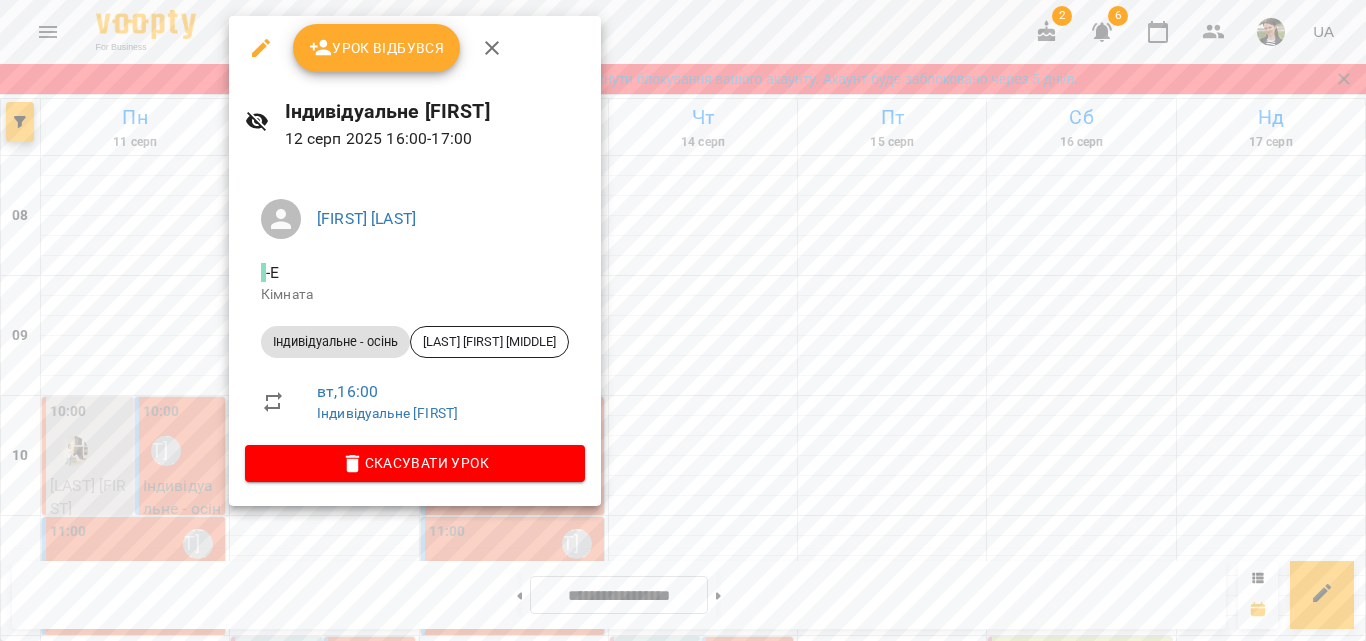 click 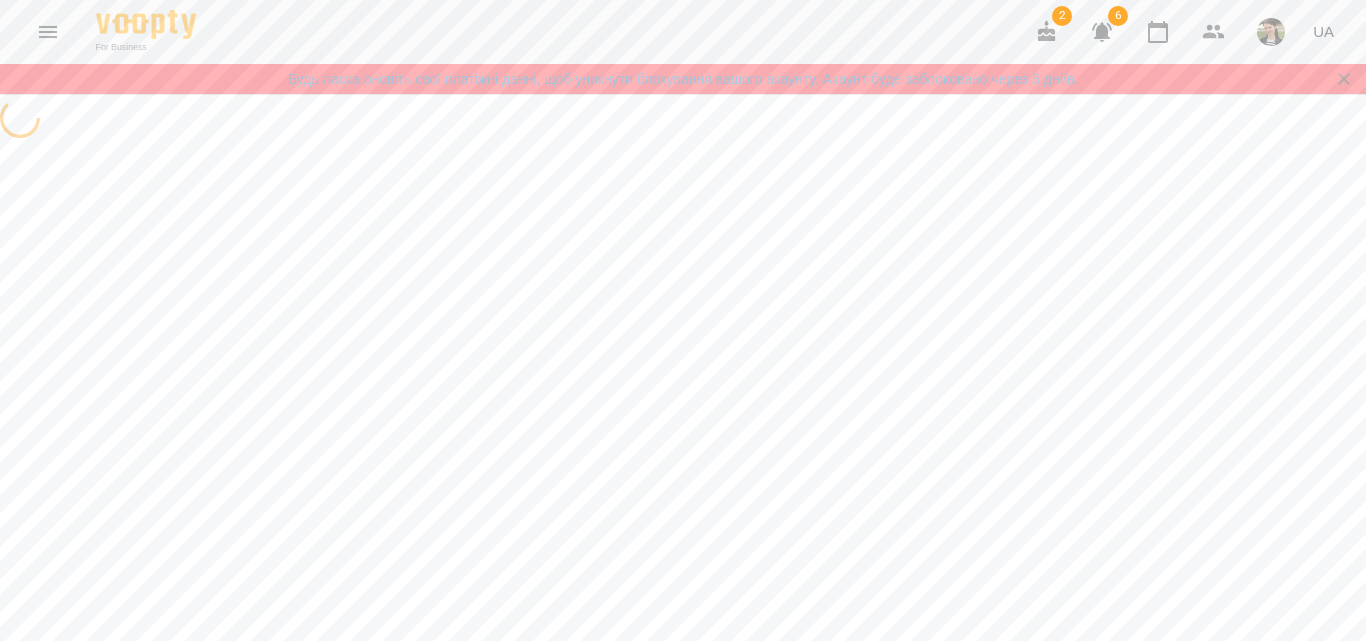 select on "**********" 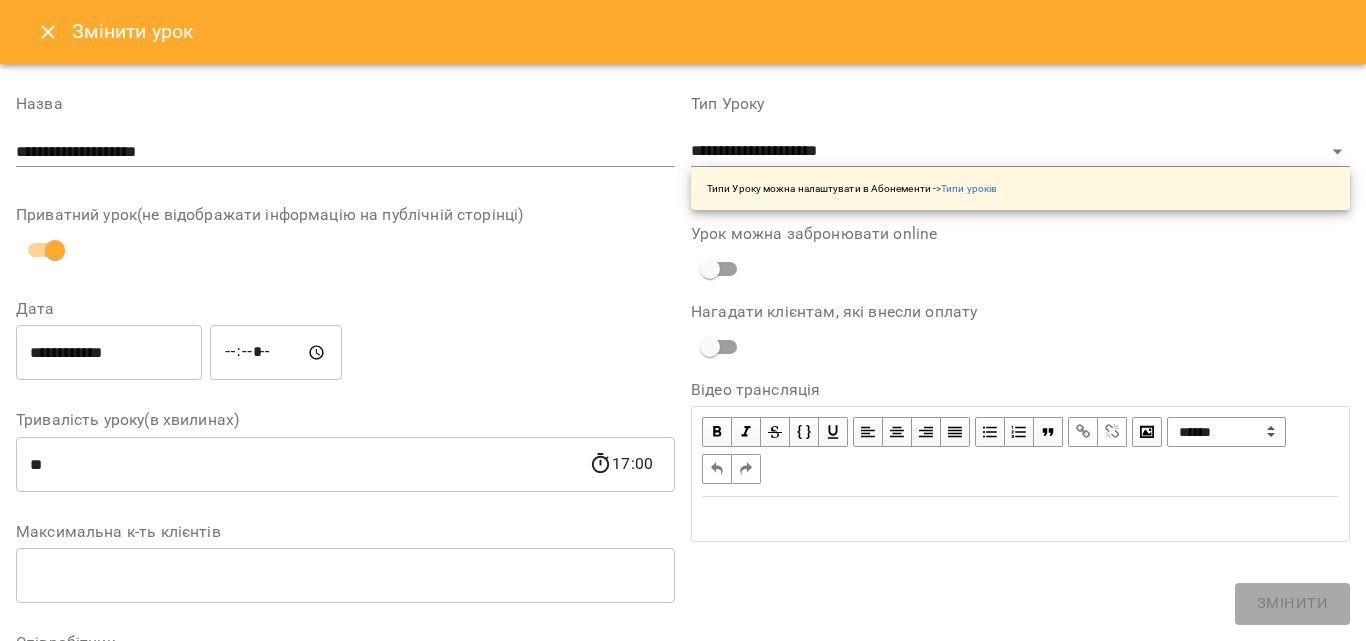 click on "**********" at bounding box center (109, 353) 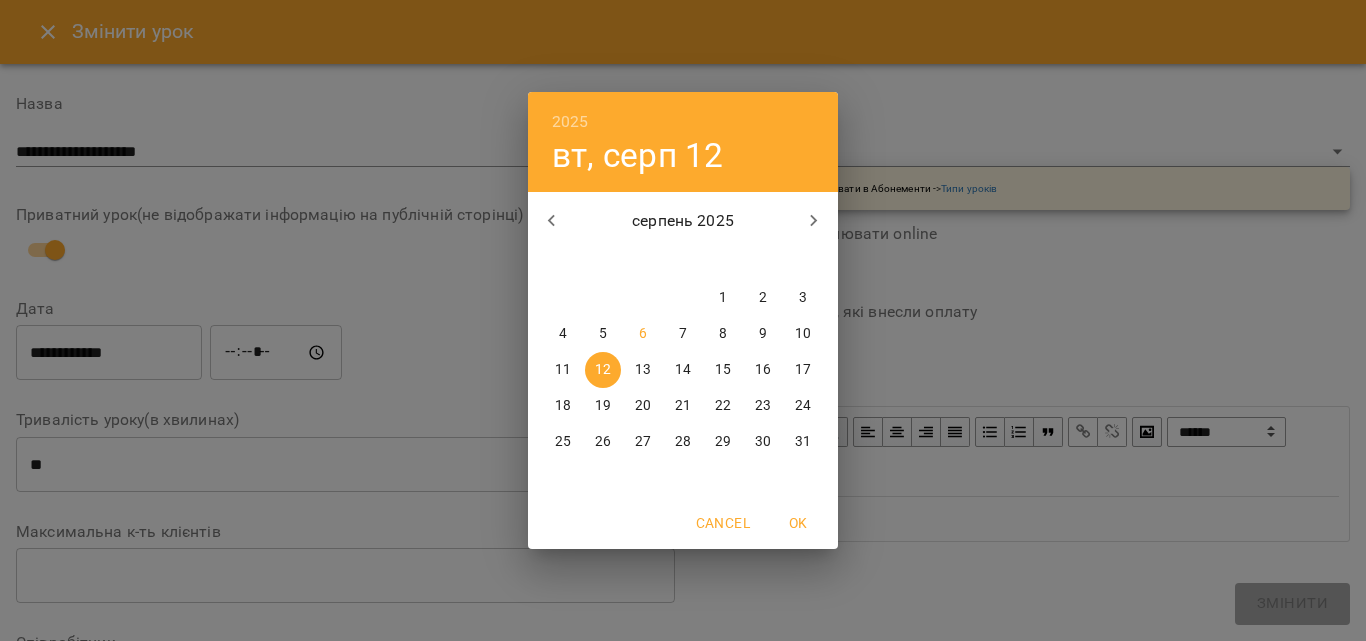 click on "11" at bounding box center (563, 370) 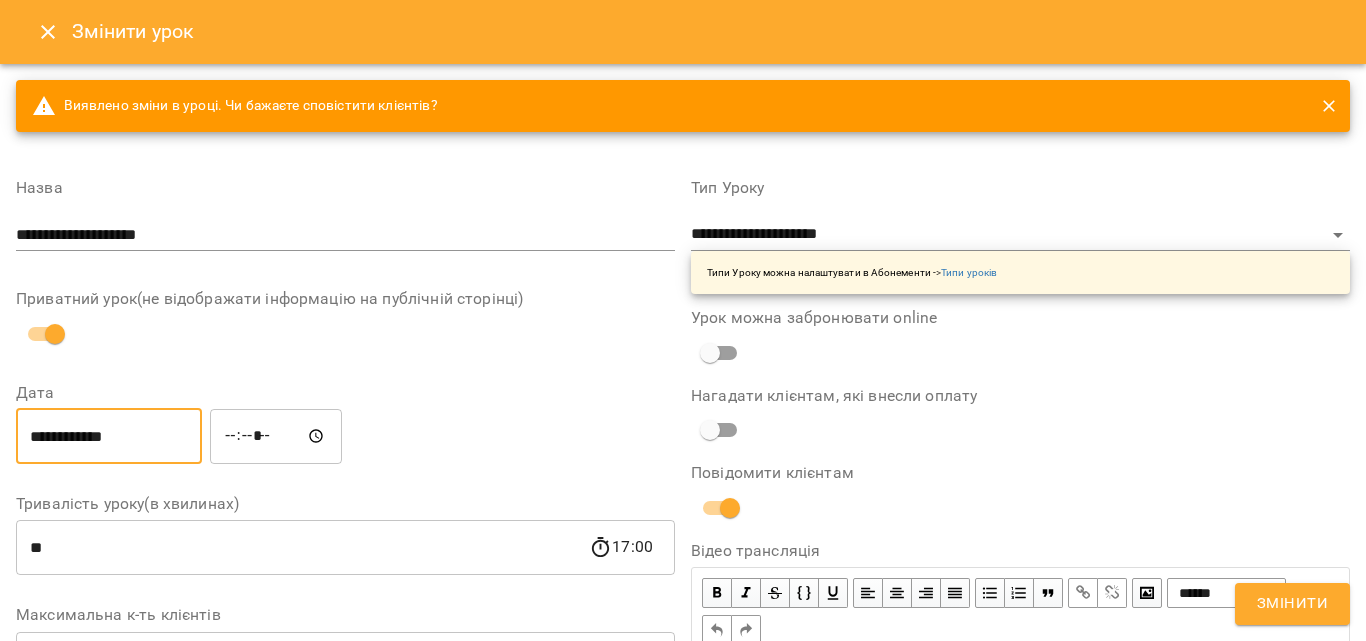 click on "Змінити" at bounding box center [1292, 604] 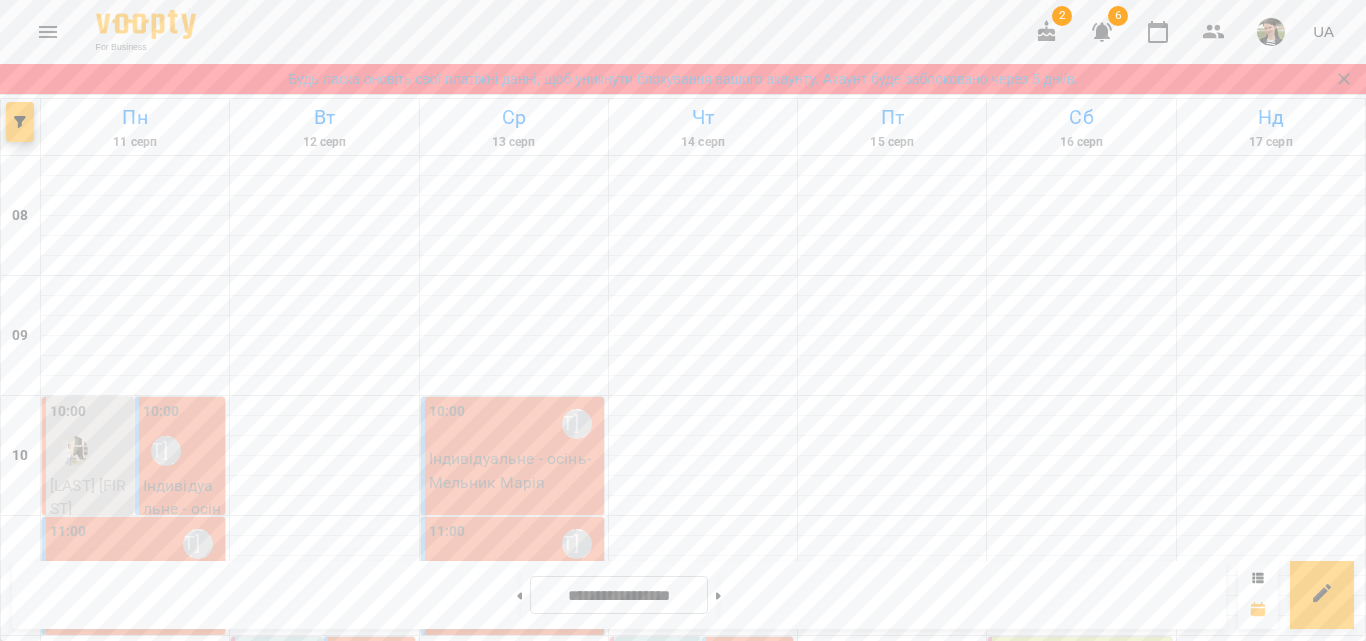 scroll, scrollTop: 700, scrollLeft: 0, axis: vertical 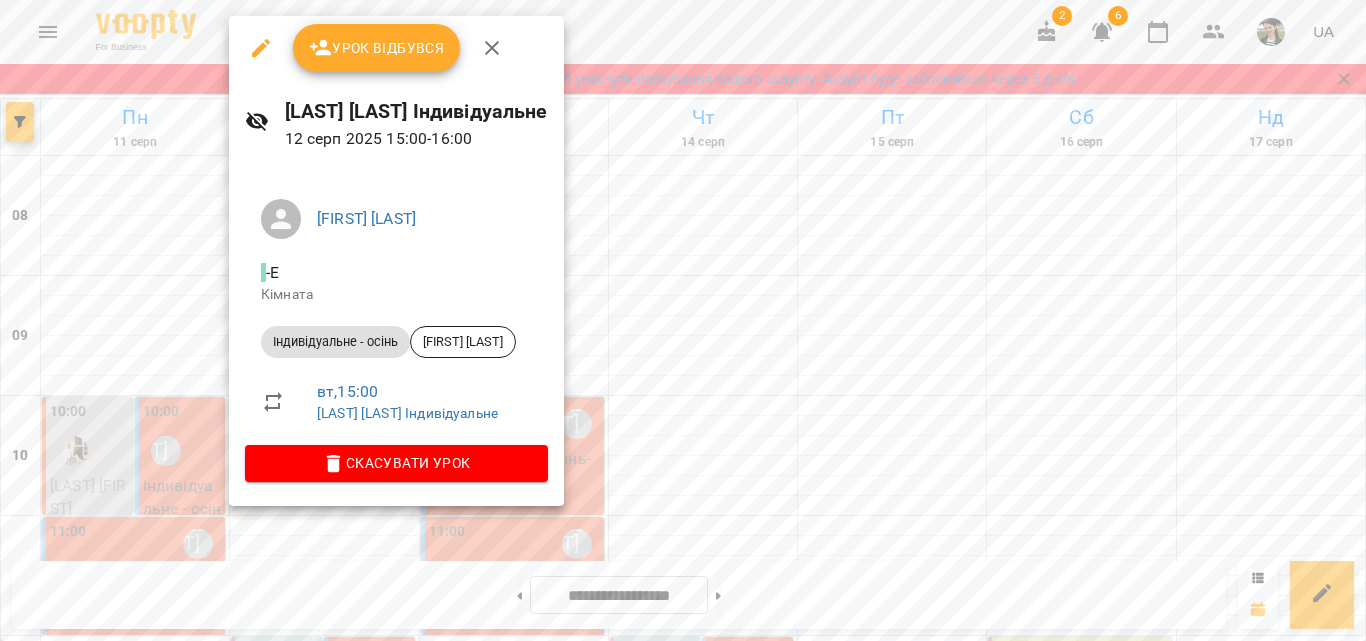 click 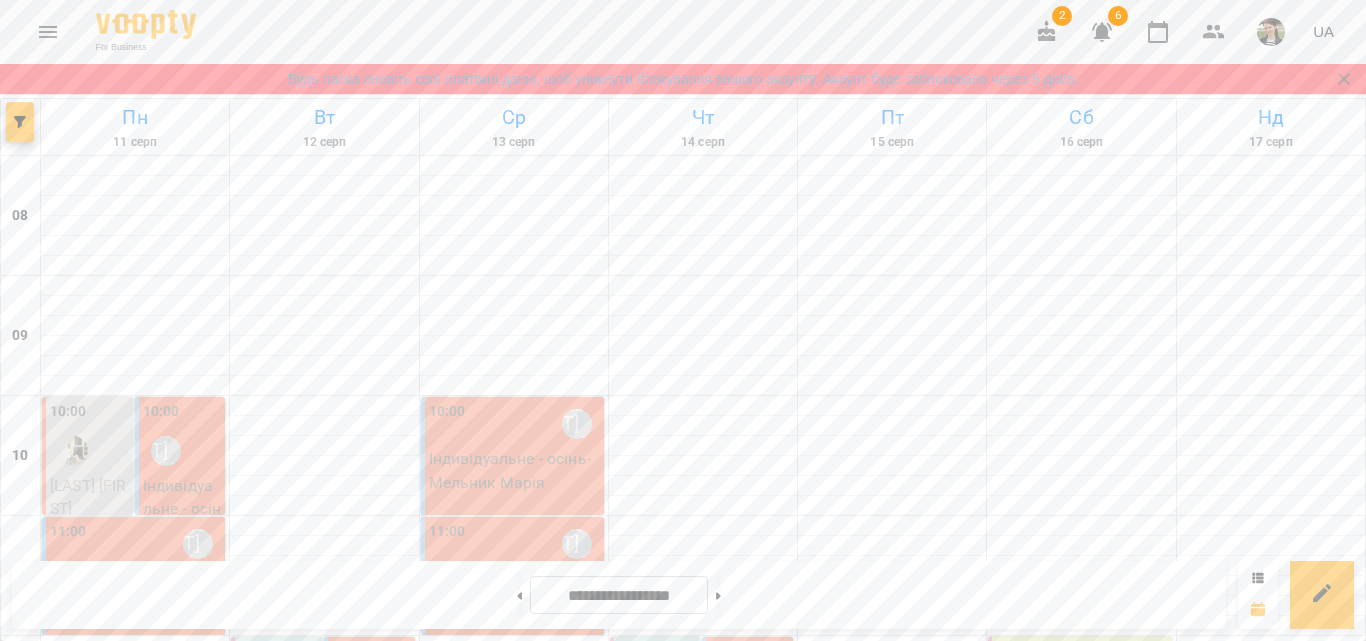 click on "група (60 хв) осінь  - дитяча група  look 4" at bounding box center [576, 1156] 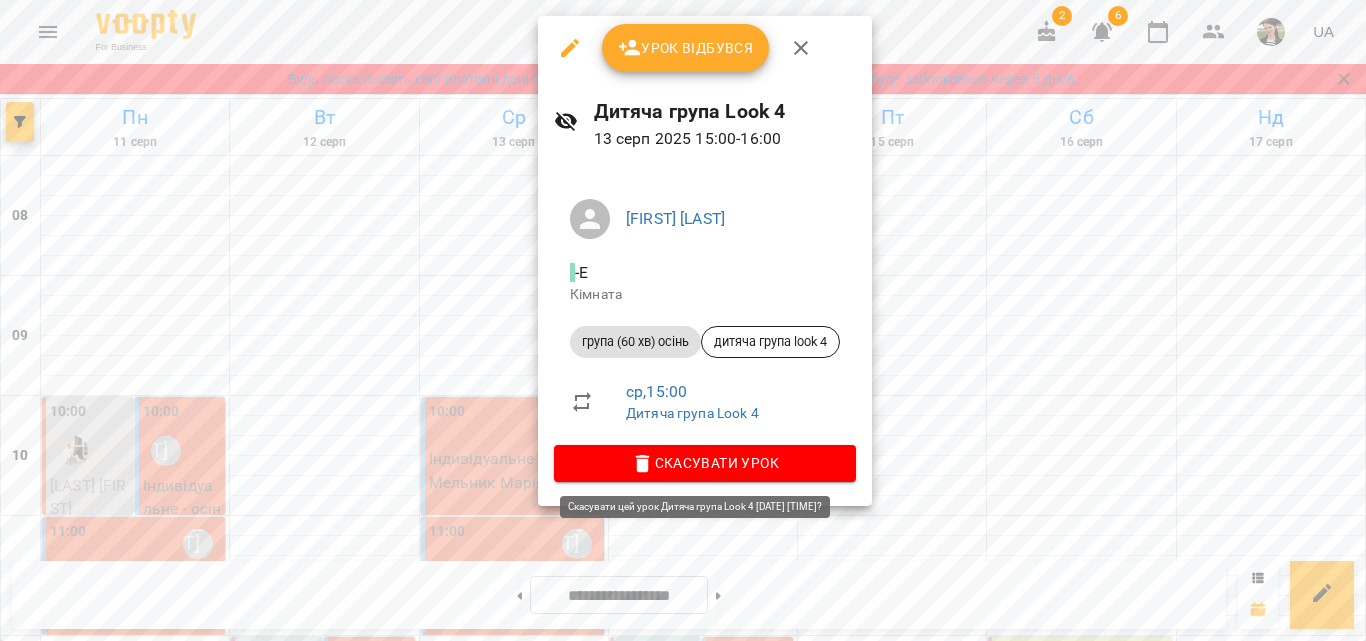click on "Скасувати Урок" at bounding box center (705, 463) 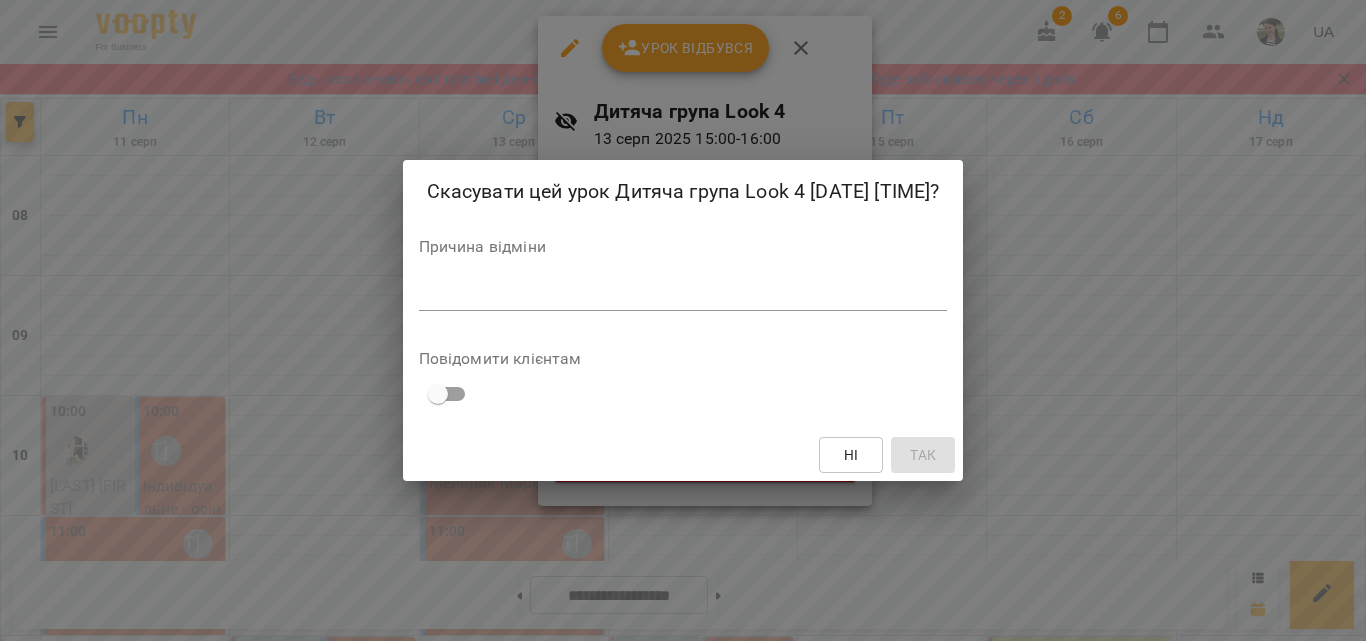 click at bounding box center (683, 294) 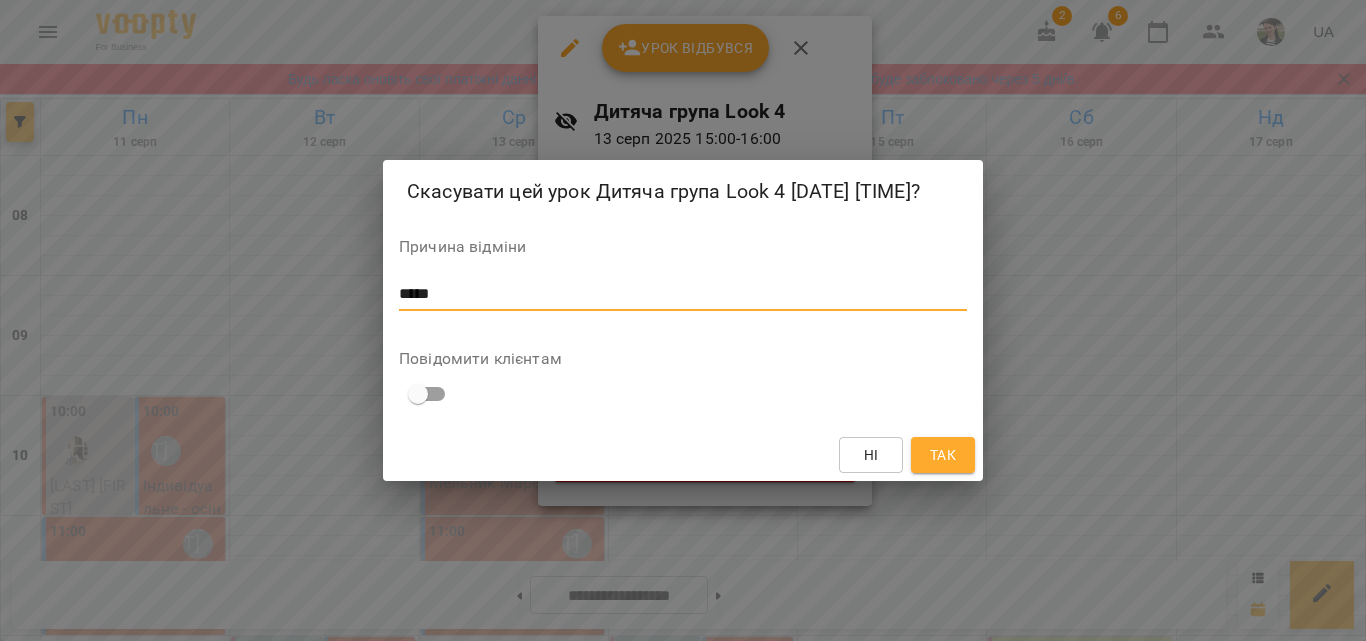 type on "*****" 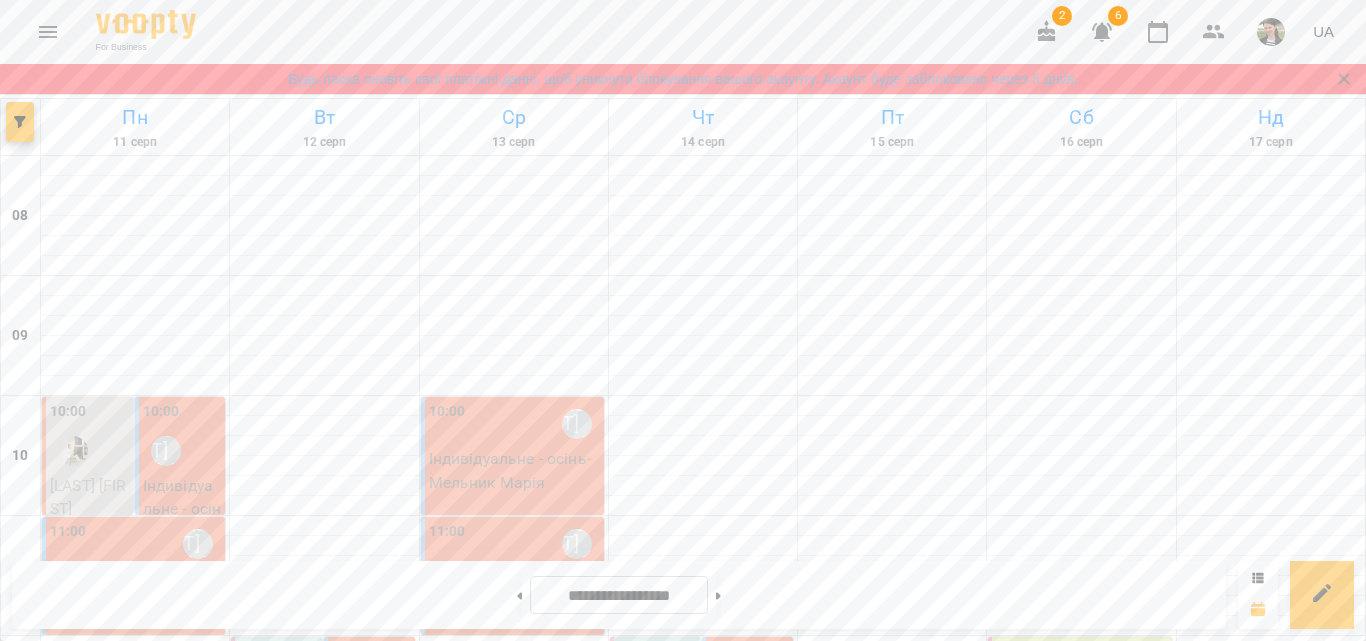 scroll, scrollTop: 700, scrollLeft: 0, axis: vertical 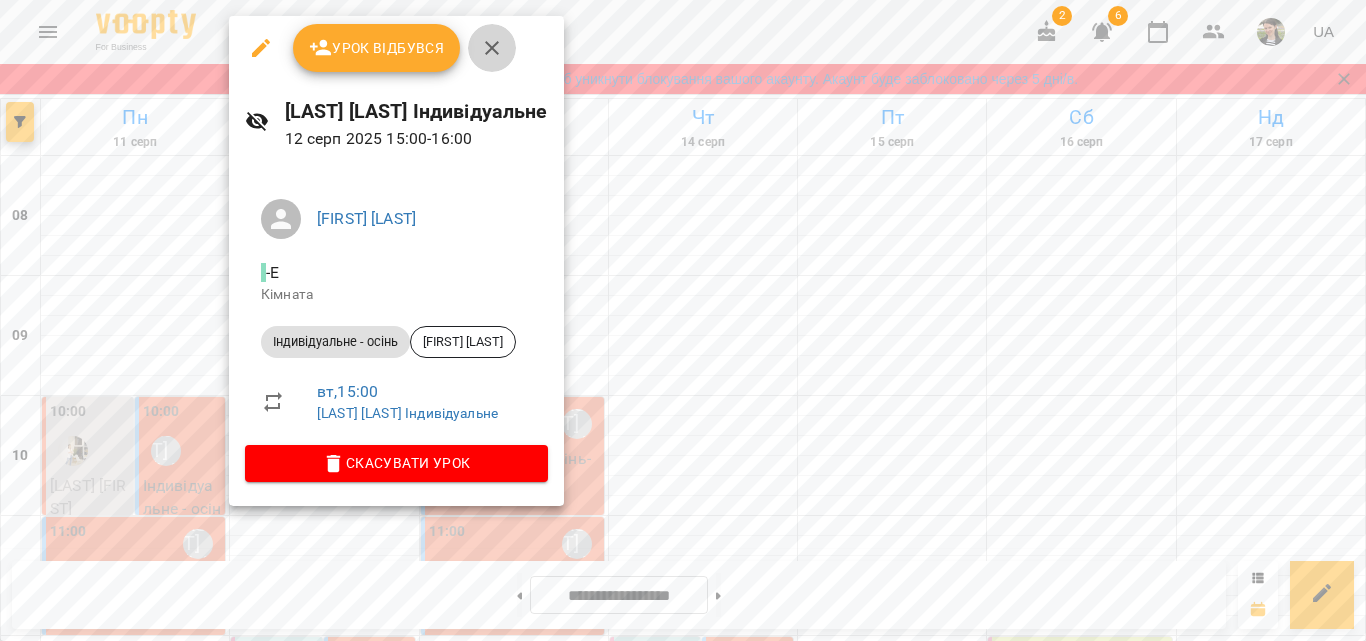 click 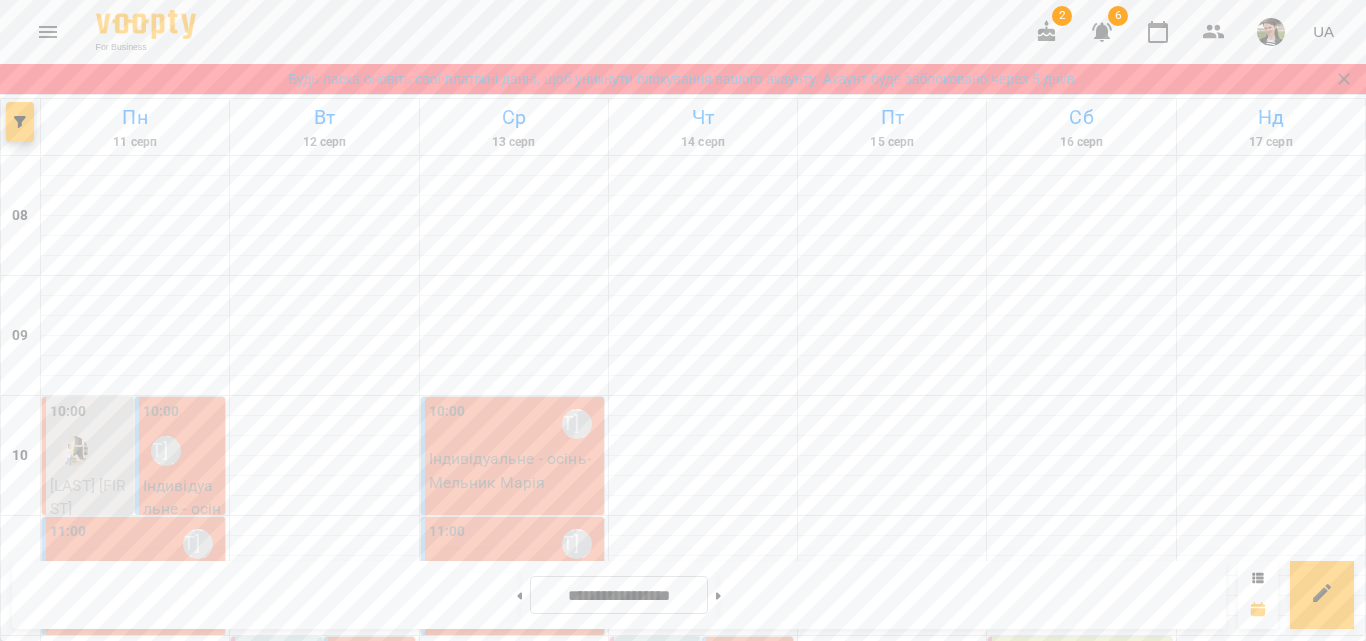 scroll, scrollTop: 985, scrollLeft: 0, axis: vertical 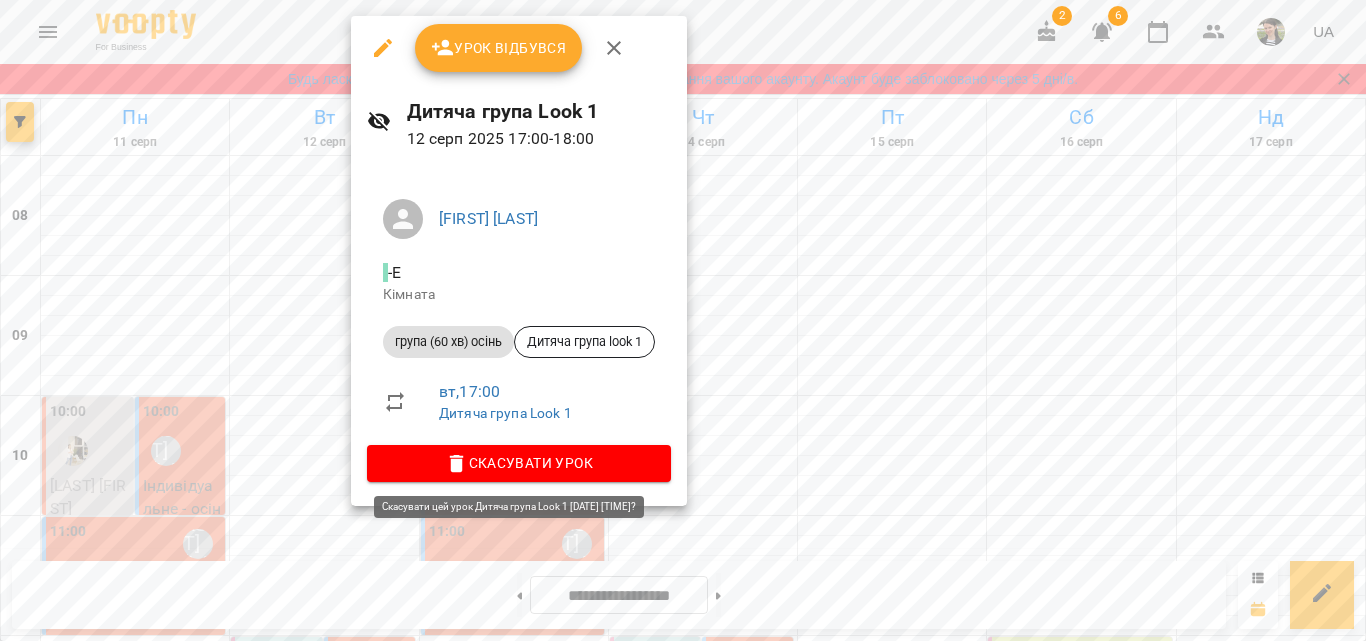 click on "Скасувати Урок" at bounding box center [519, 463] 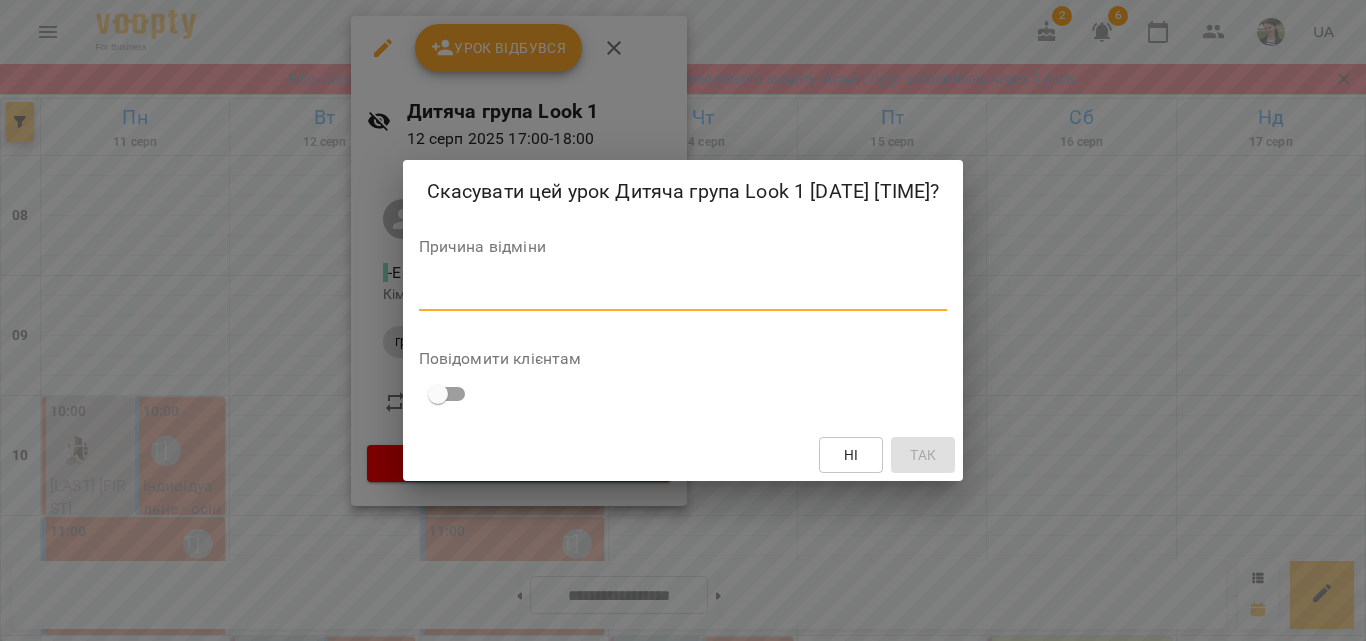 click at bounding box center (683, 294) 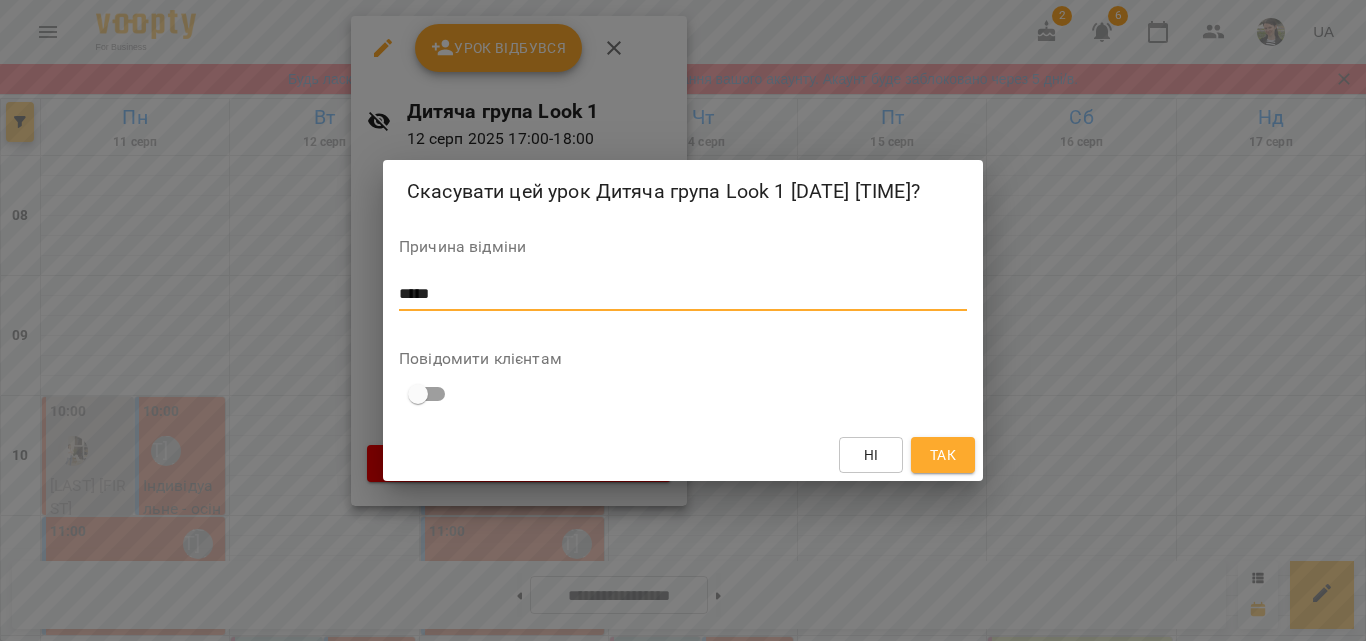 type on "*****" 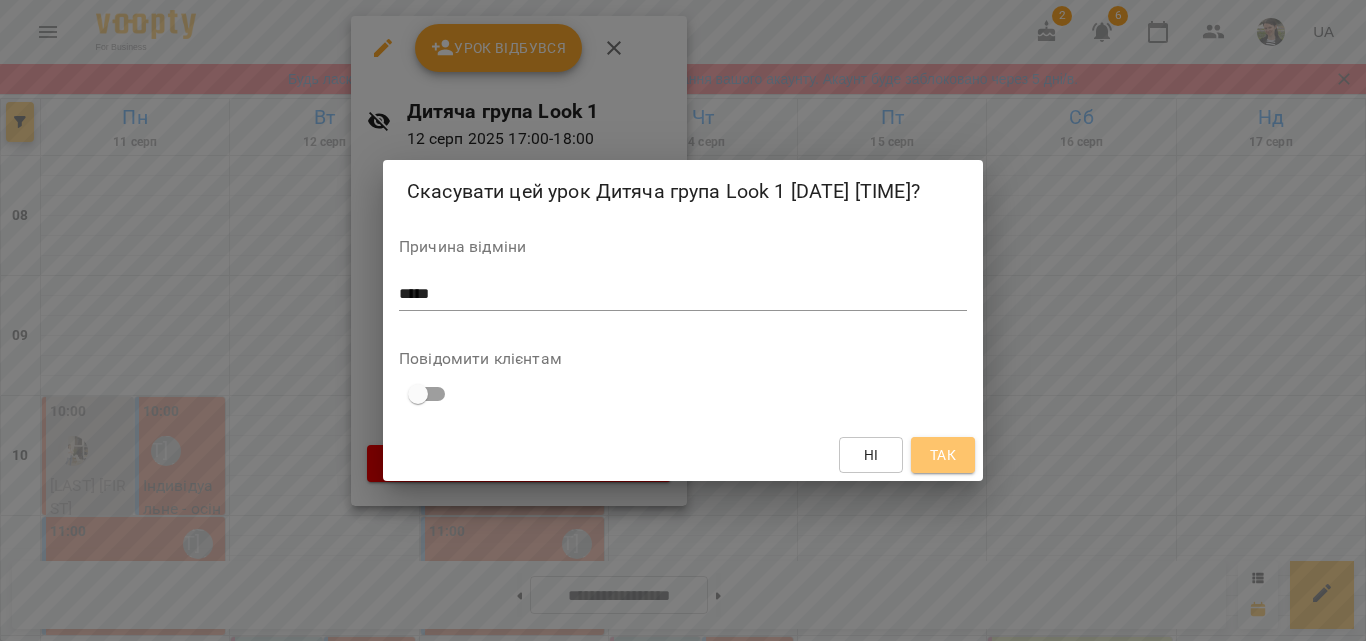 click on "Так" at bounding box center [943, 455] 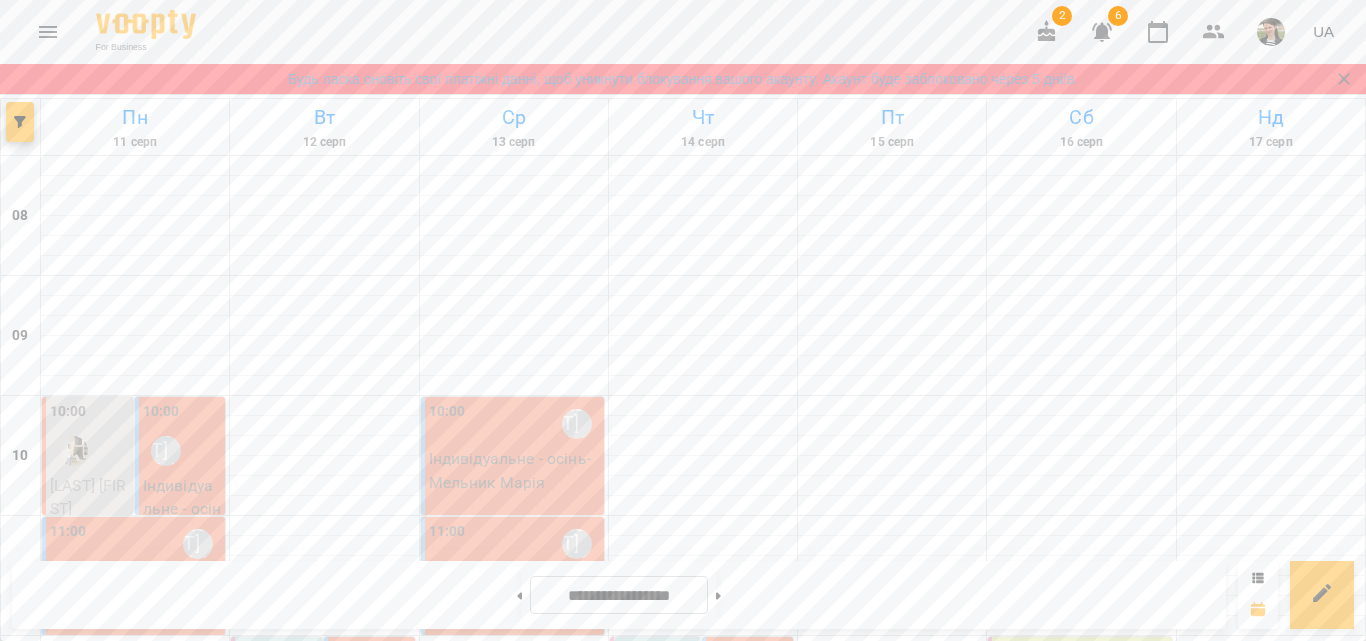 scroll, scrollTop: 785, scrollLeft: 0, axis: vertical 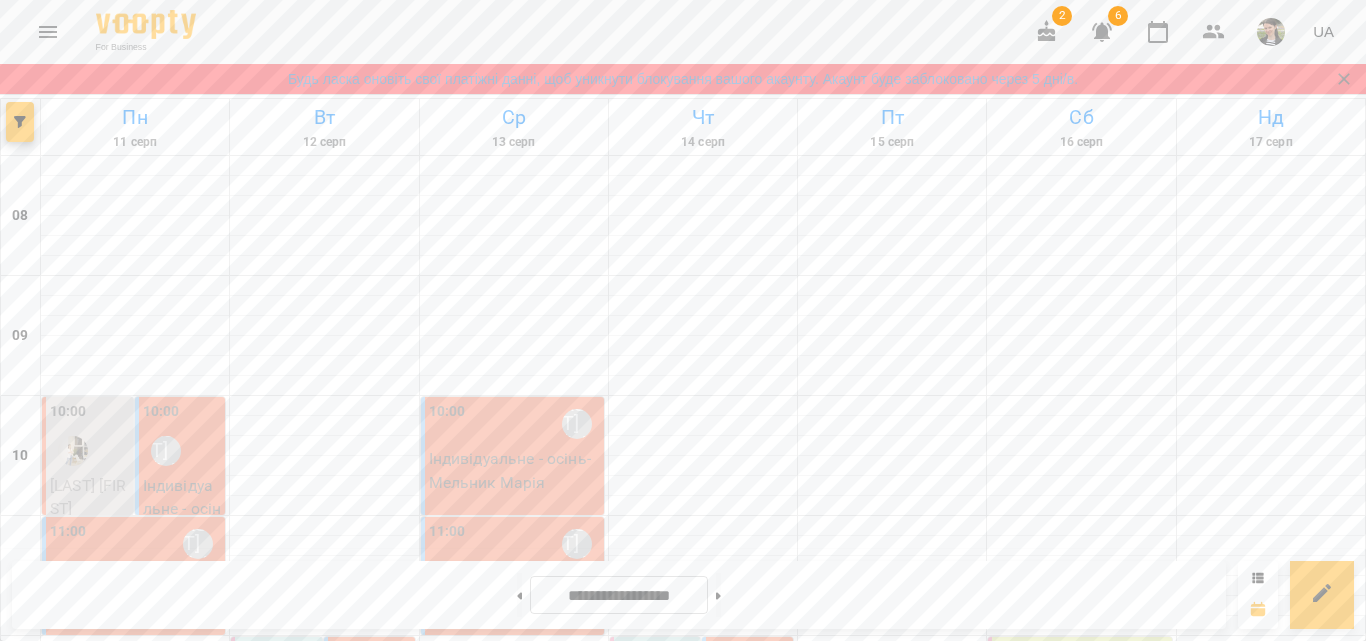 click on "група (60 хв) осінь  - [FIRST] look 2" at bounding box center (514, 1190) 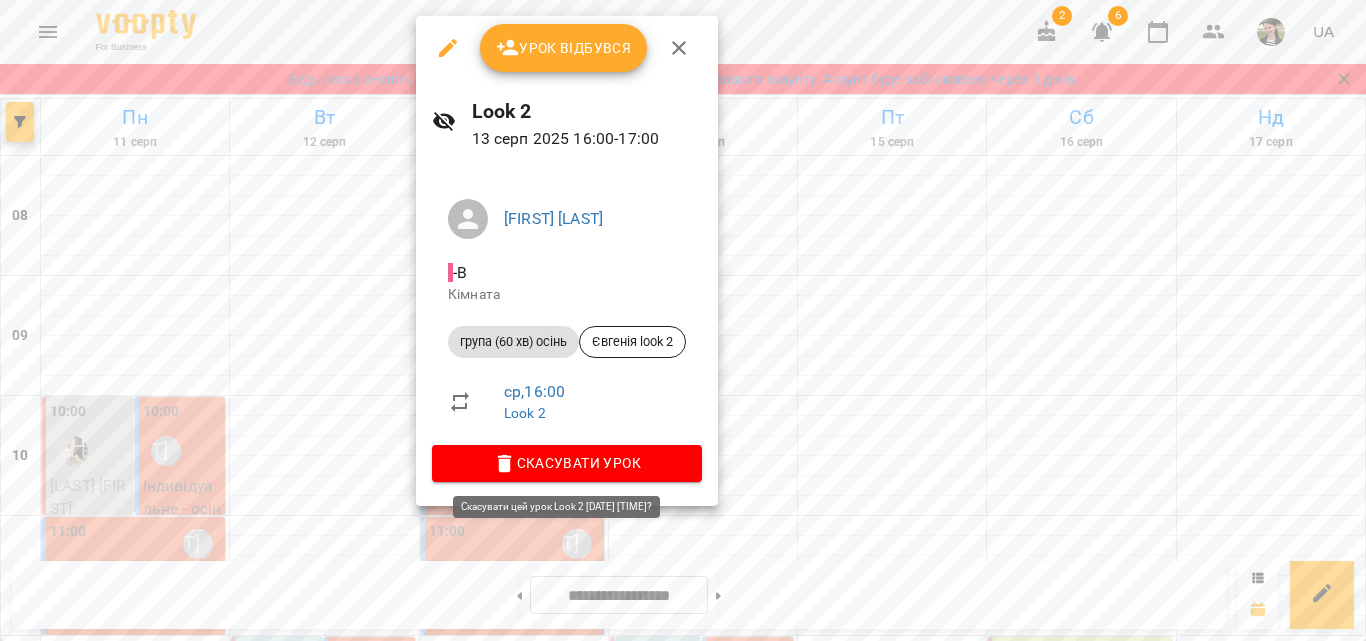 click on "Скасувати Урок" at bounding box center (567, 463) 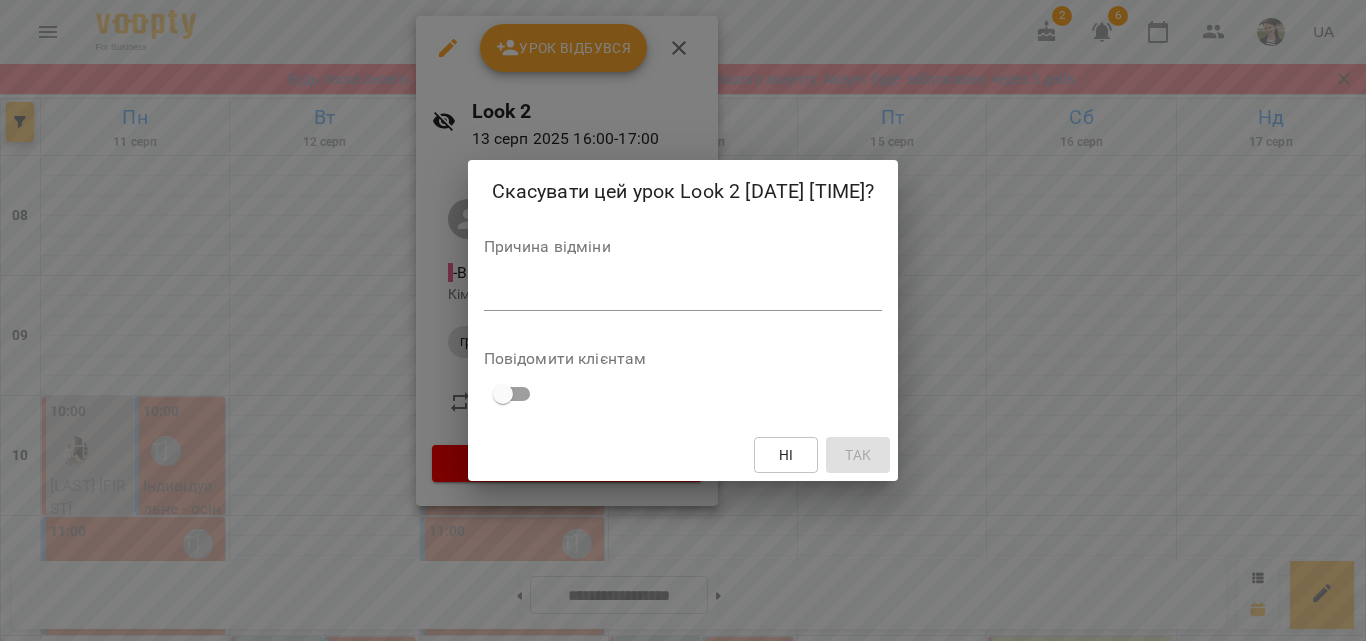 click at bounding box center (683, 294) 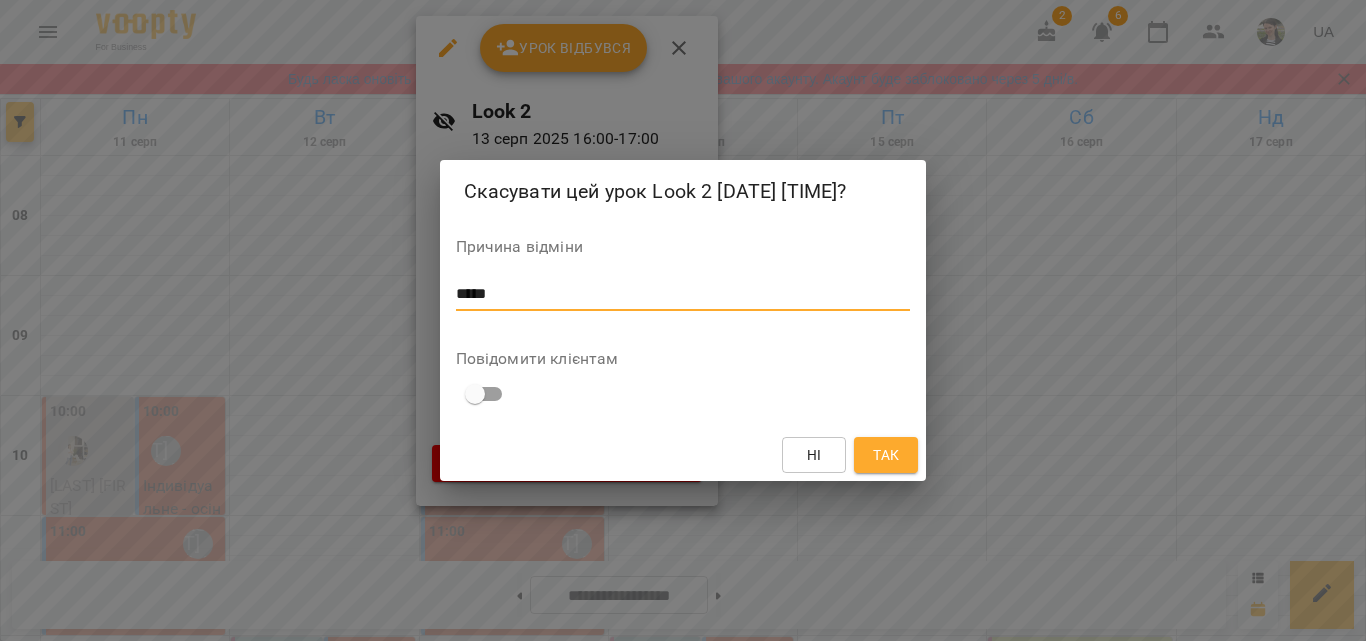 type on "*****" 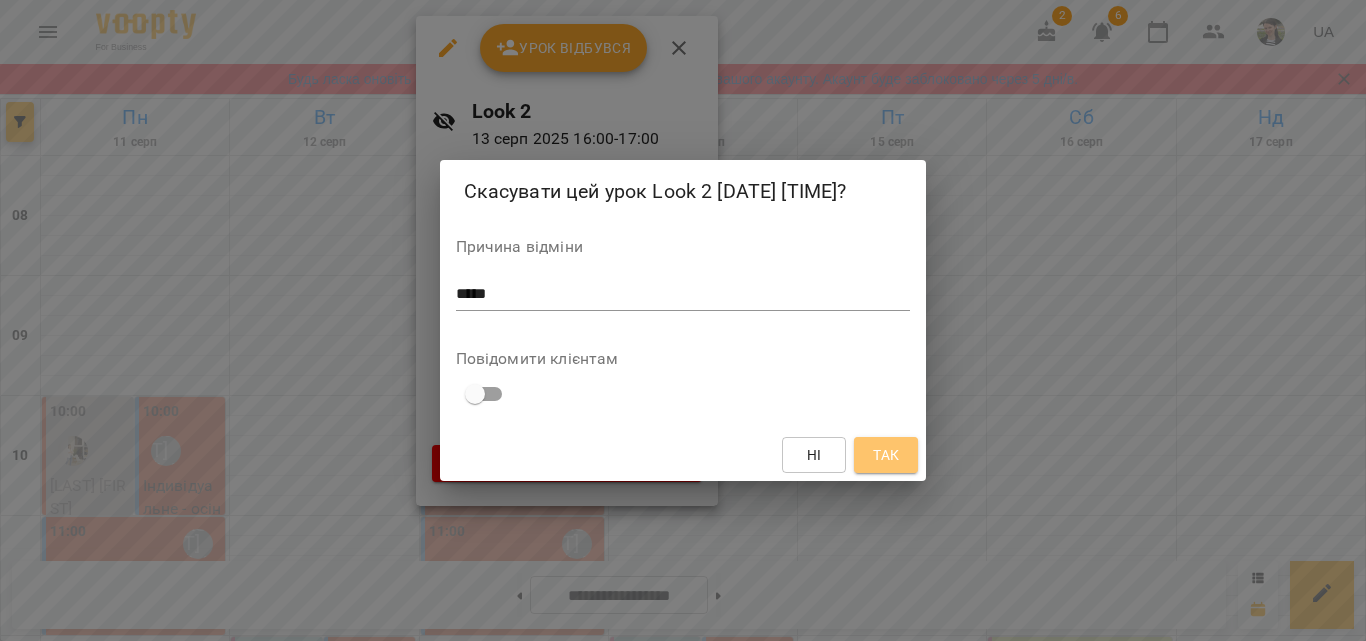 click on "Так" at bounding box center (886, 455) 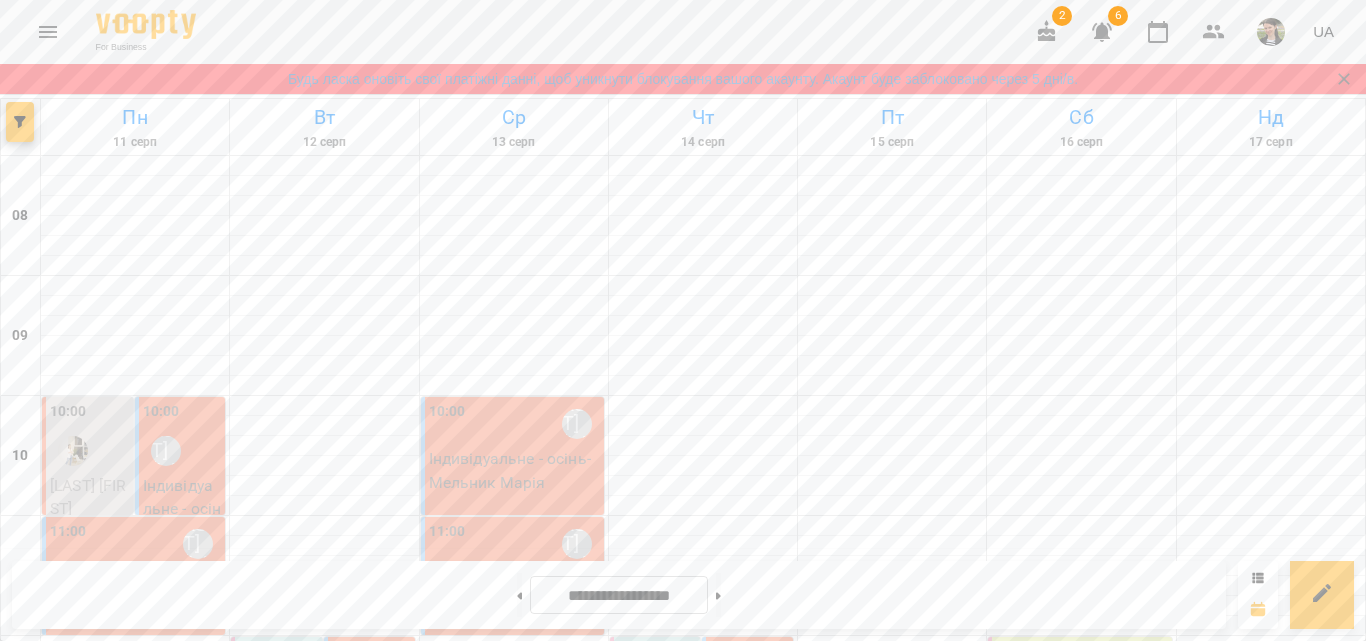 scroll, scrollTop: 885, scrollLeft: 0, axis: vertical 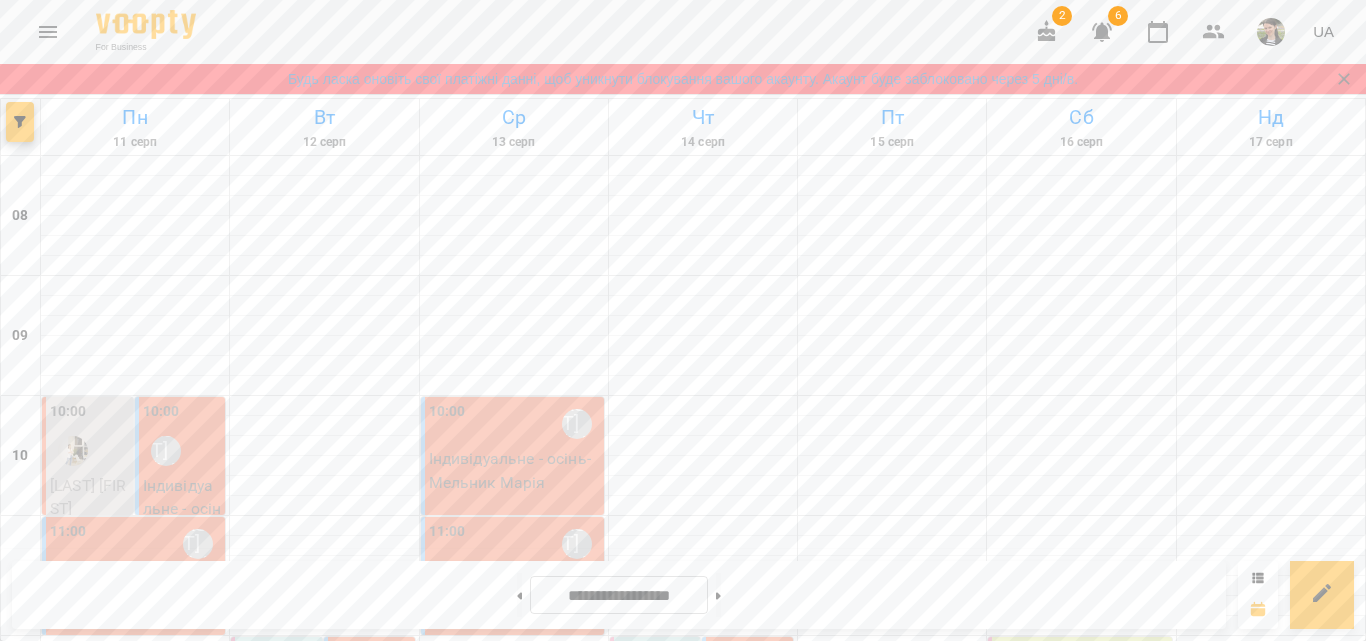click on "[FIRST] [LAST]" at bounding box center (703, 1171) 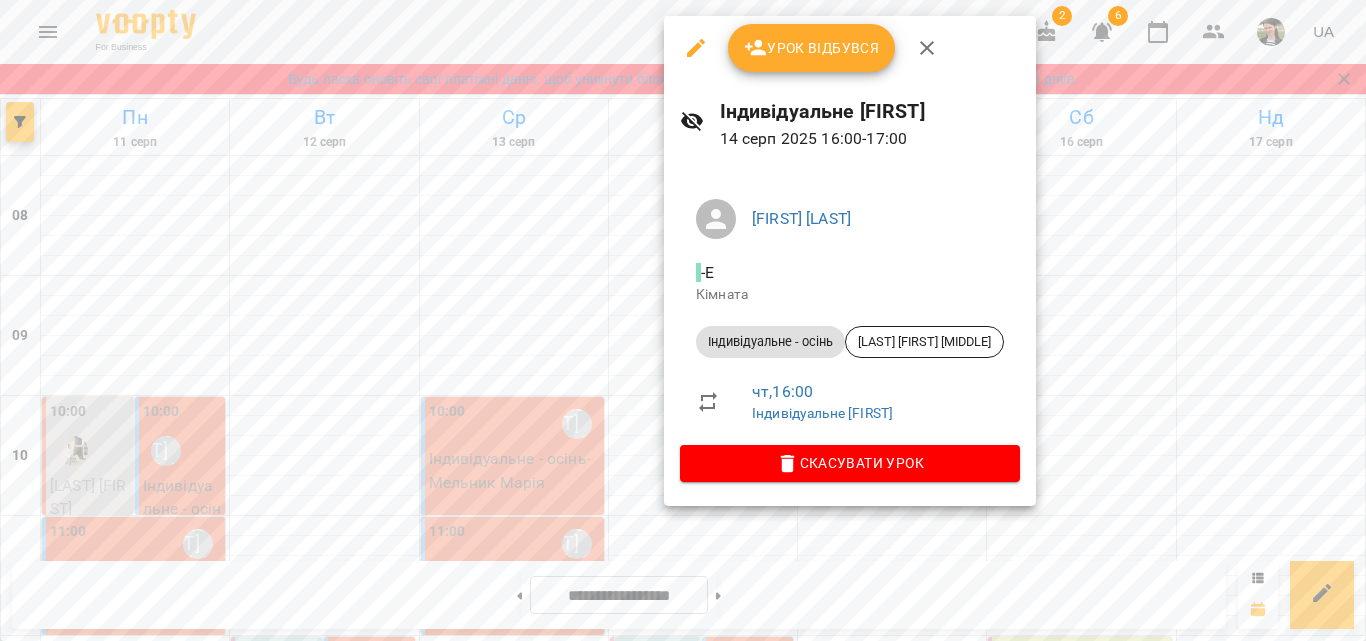 click 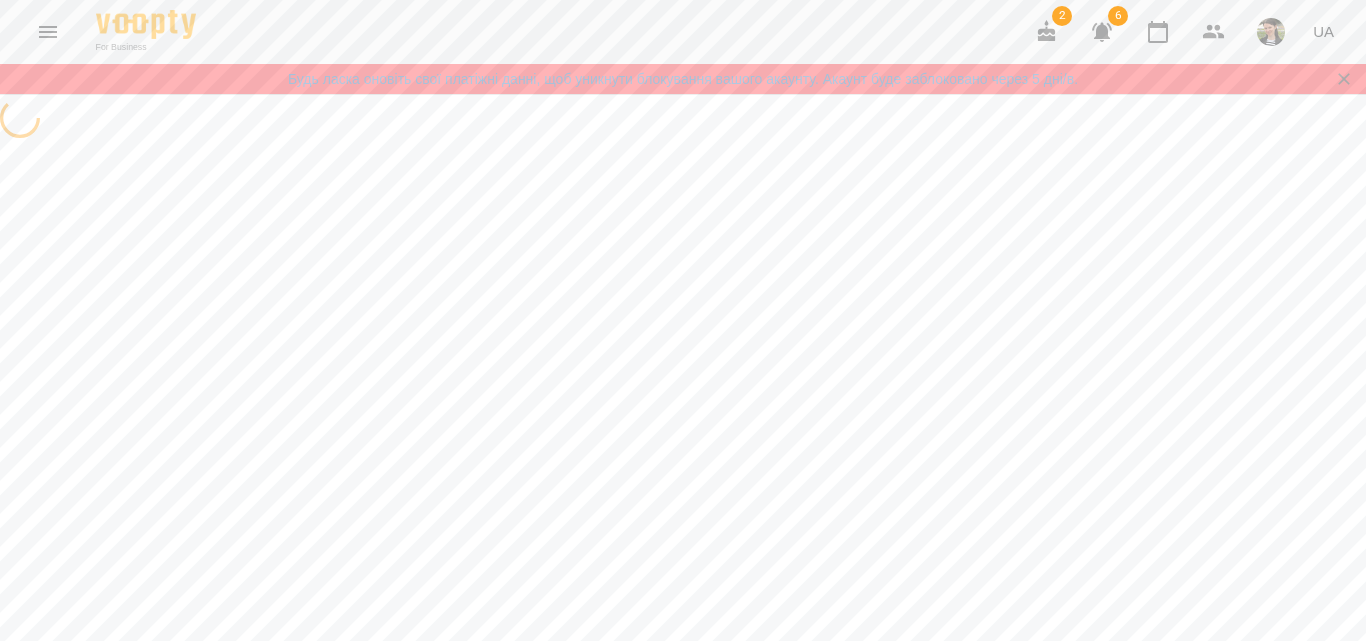 select on "**********" 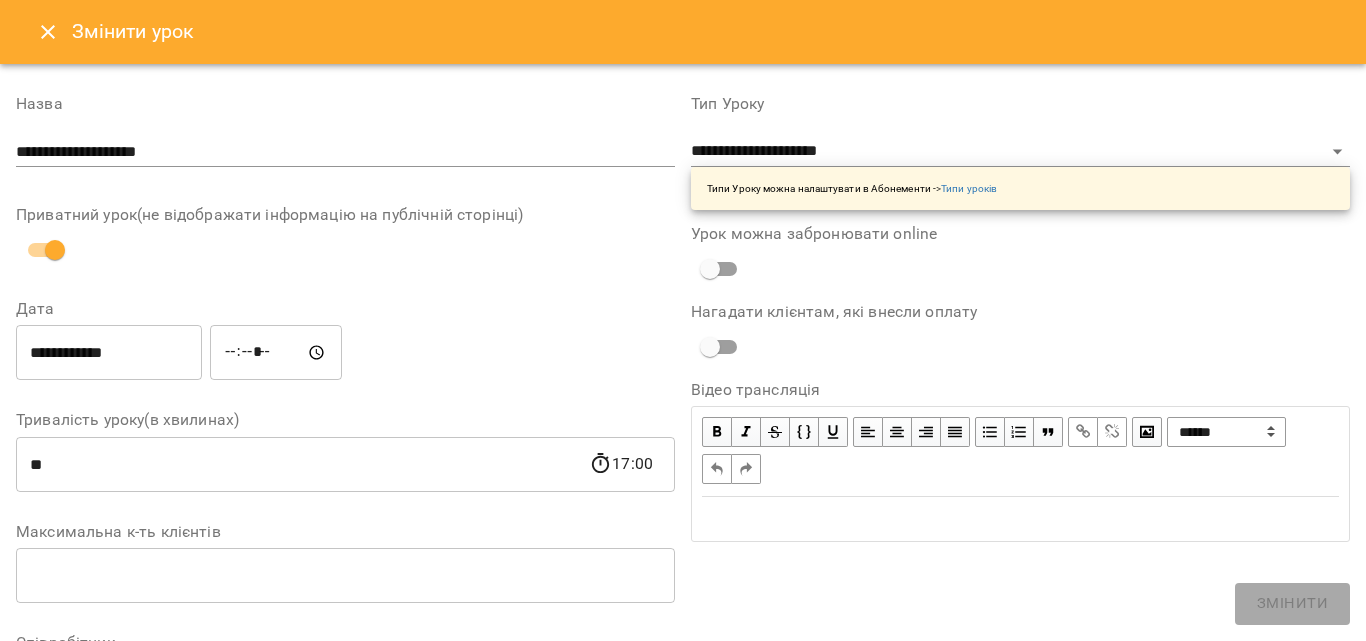 click on "**********" at bounding box center (109, 353) 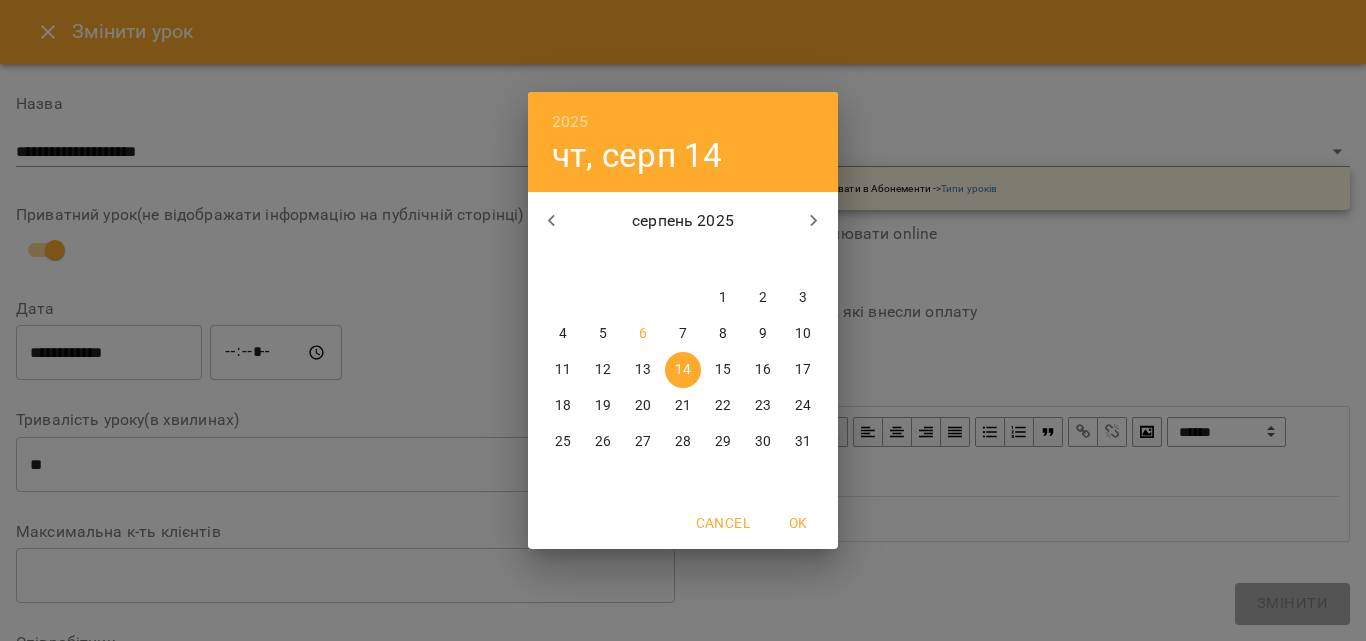 click on "13" at bounding box center (643, 370) 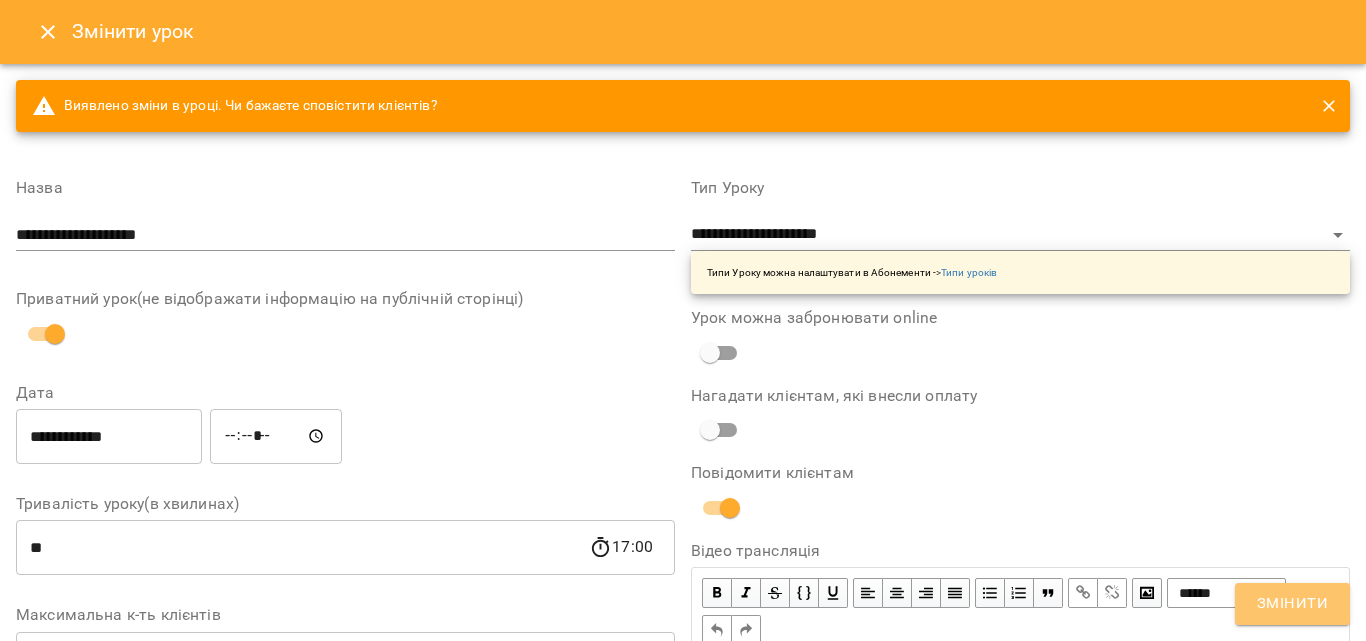 click on "Змінити" at bounding box center (1292, 604) 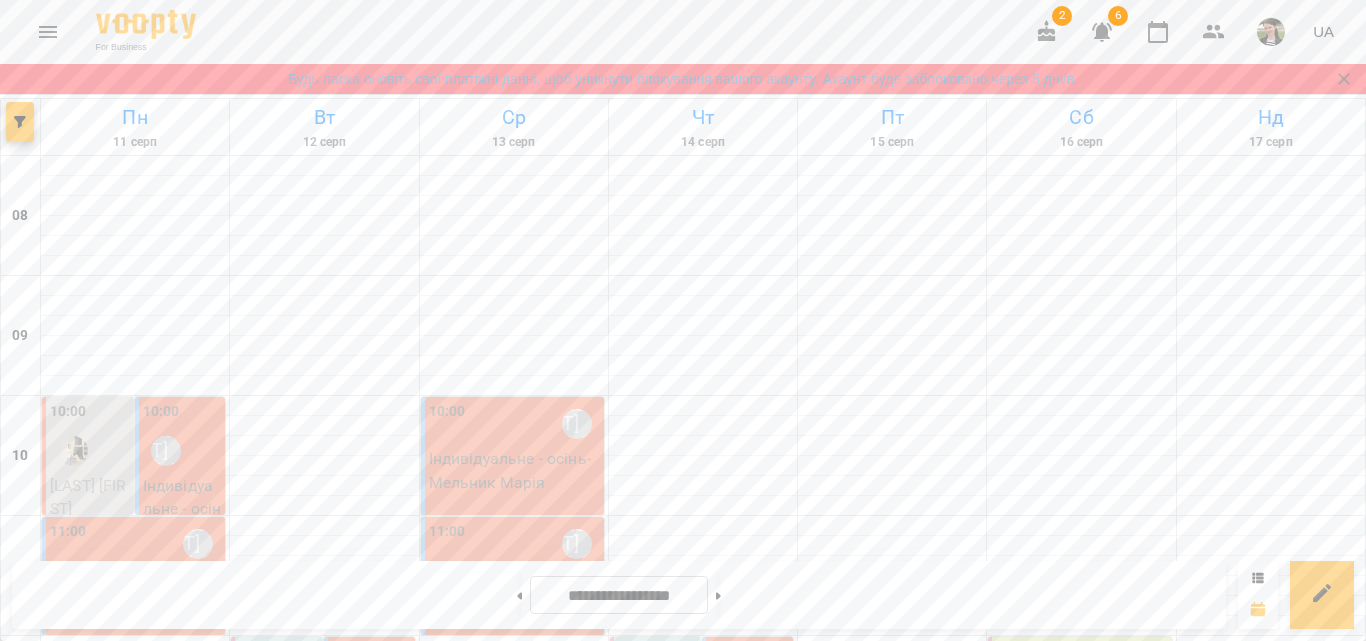 scroll, scrollTop: 600, scrollLeft: 0, axis: vertical 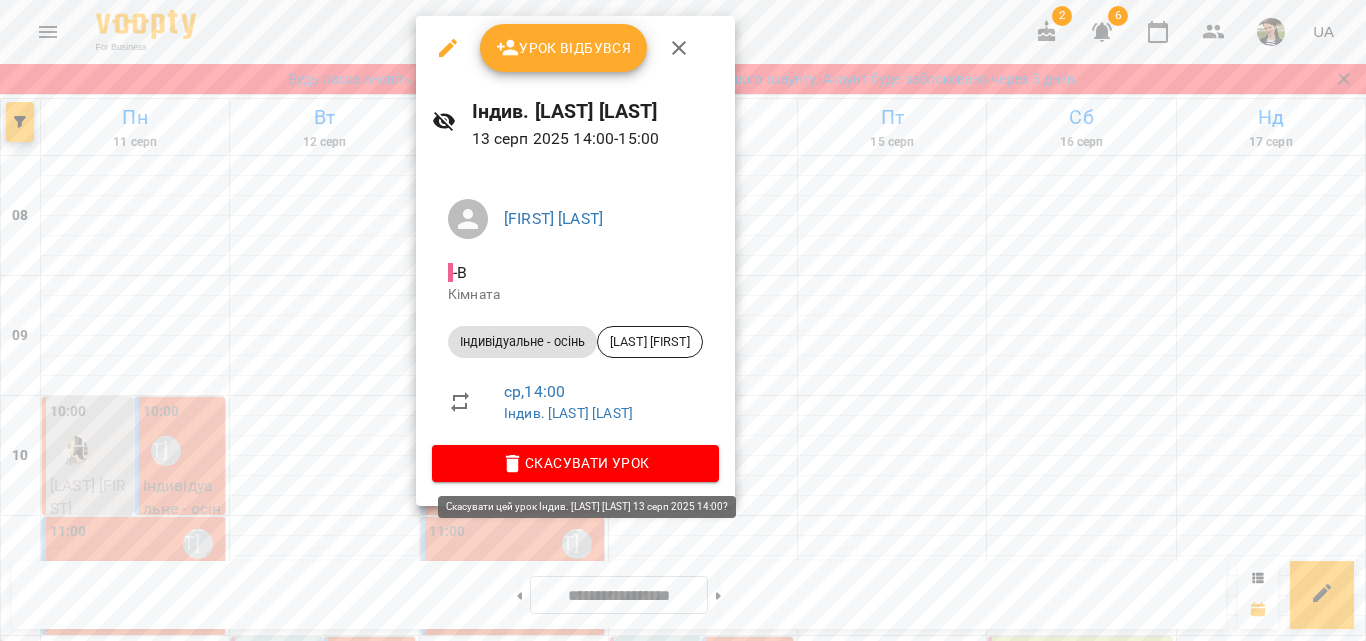 click on "Скасувати Урок" at bounding box center [575, 463] 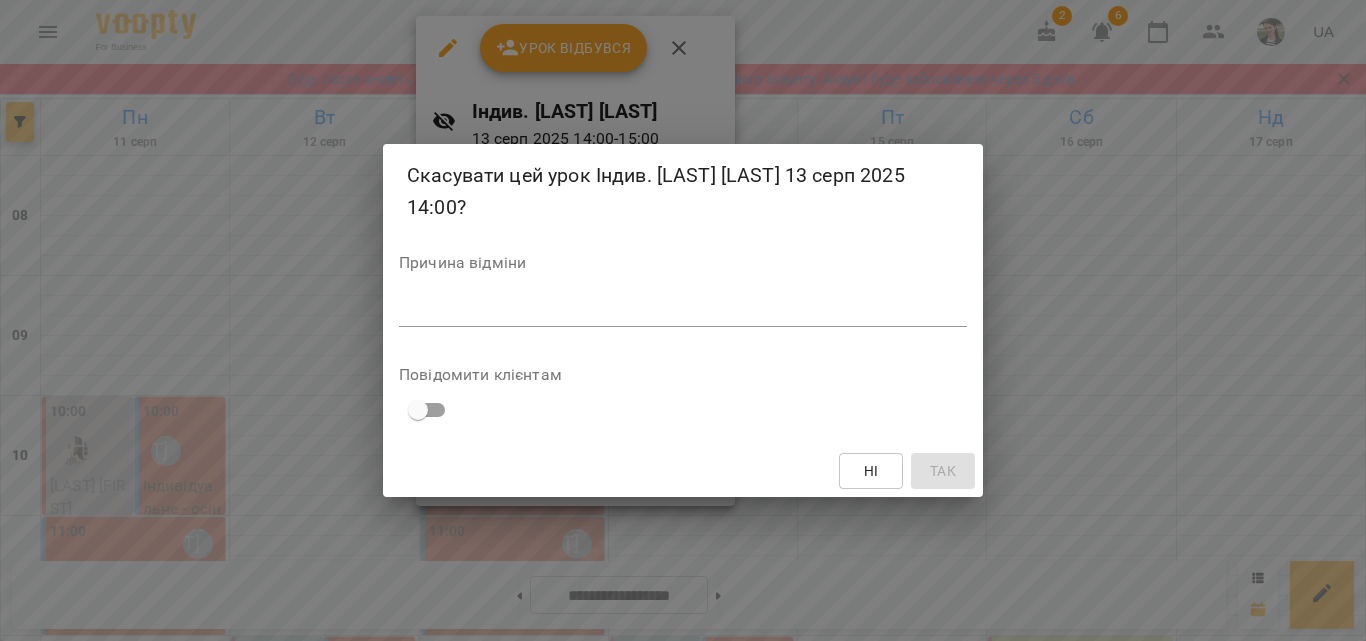 click at bounding box center [683, 310] 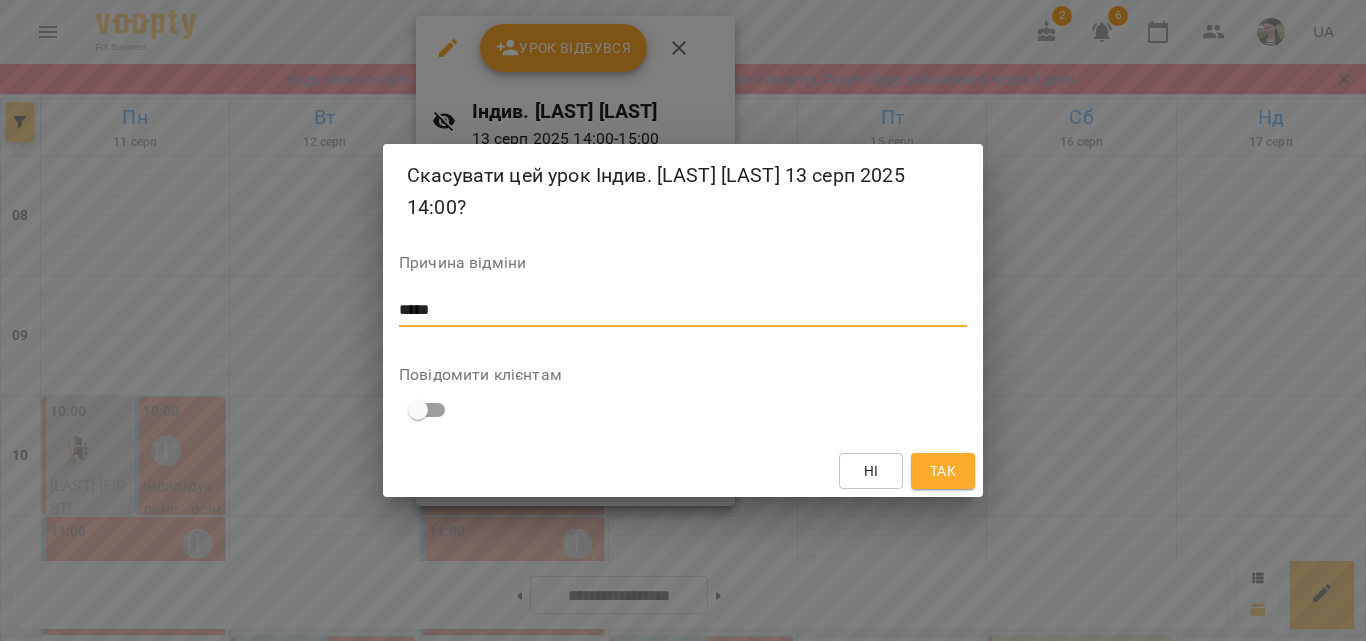 type on "*****" 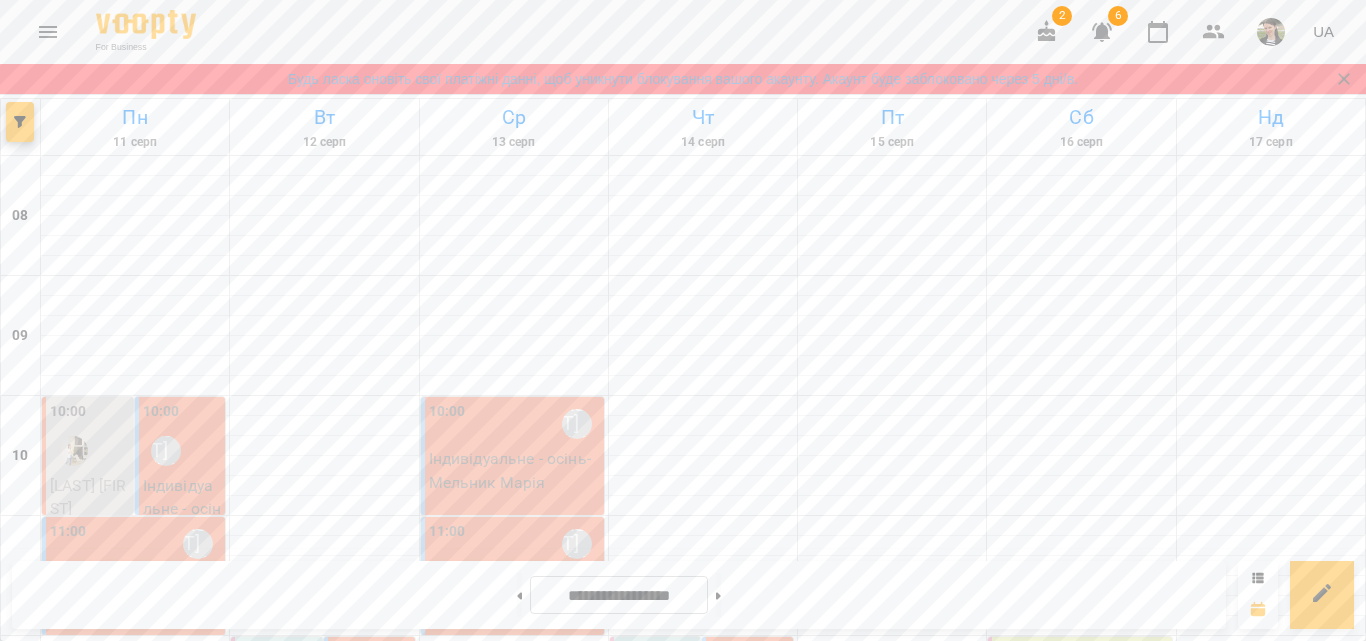 scroll, scrollTop: 200, scrollLeft: 0, axis: vertical 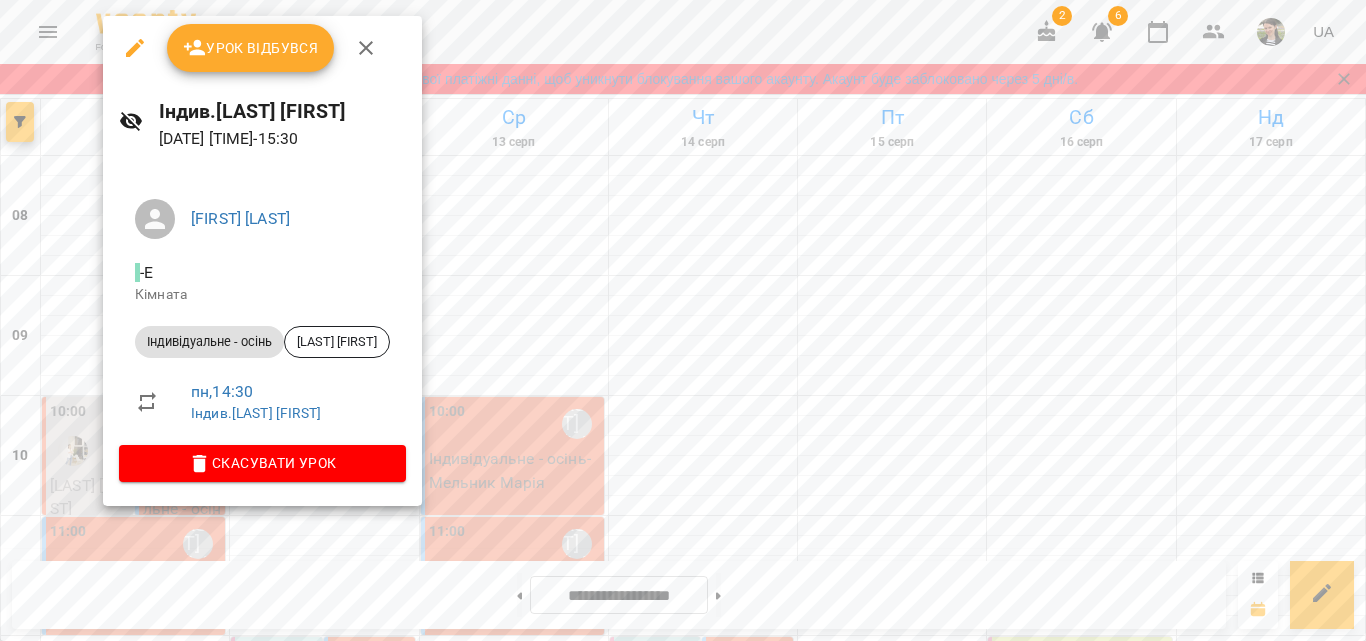 click 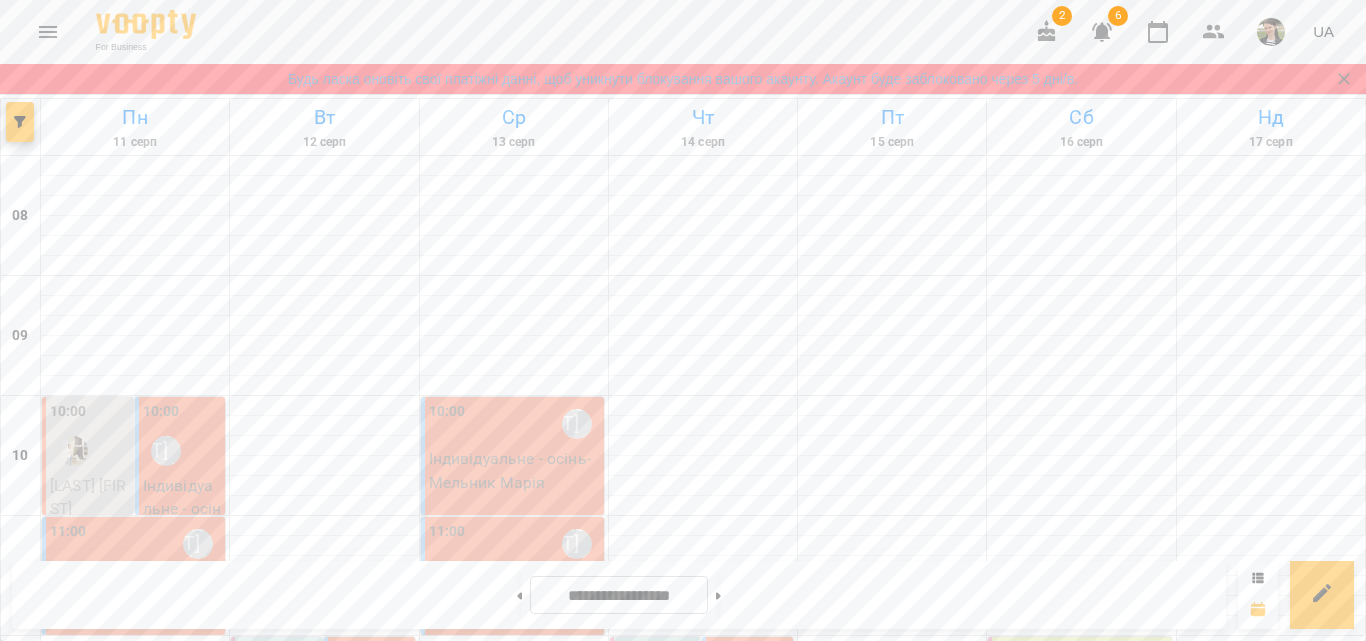 scroll, scrollTop: 800, scrollLeft: 0, axis: vertical 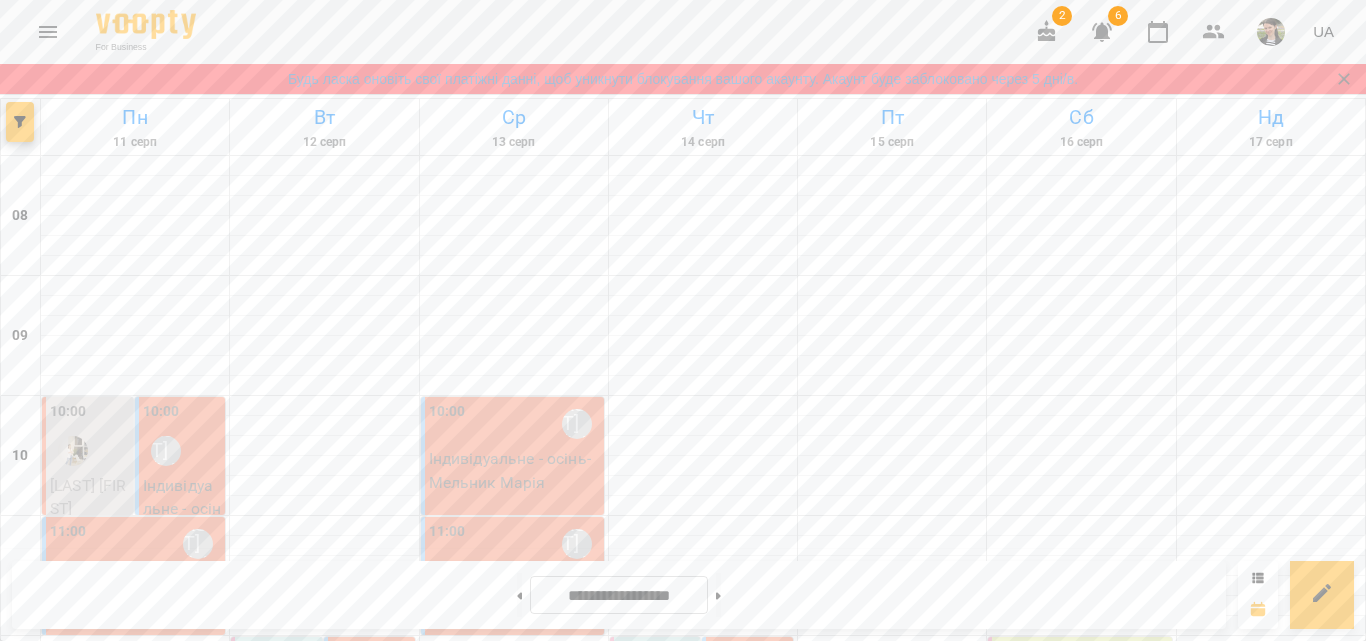 click on "Індивідуальне - осінь  - [FIRST] [FIRST]" at bounding box center (198, 1144) 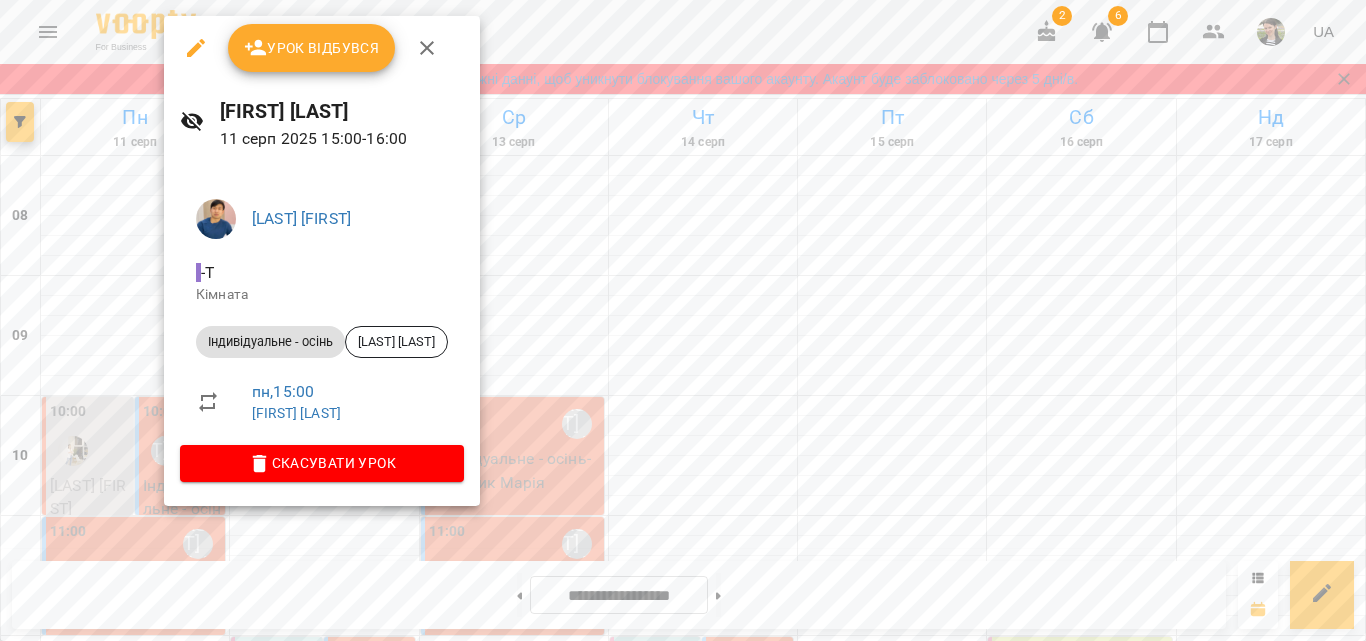 click 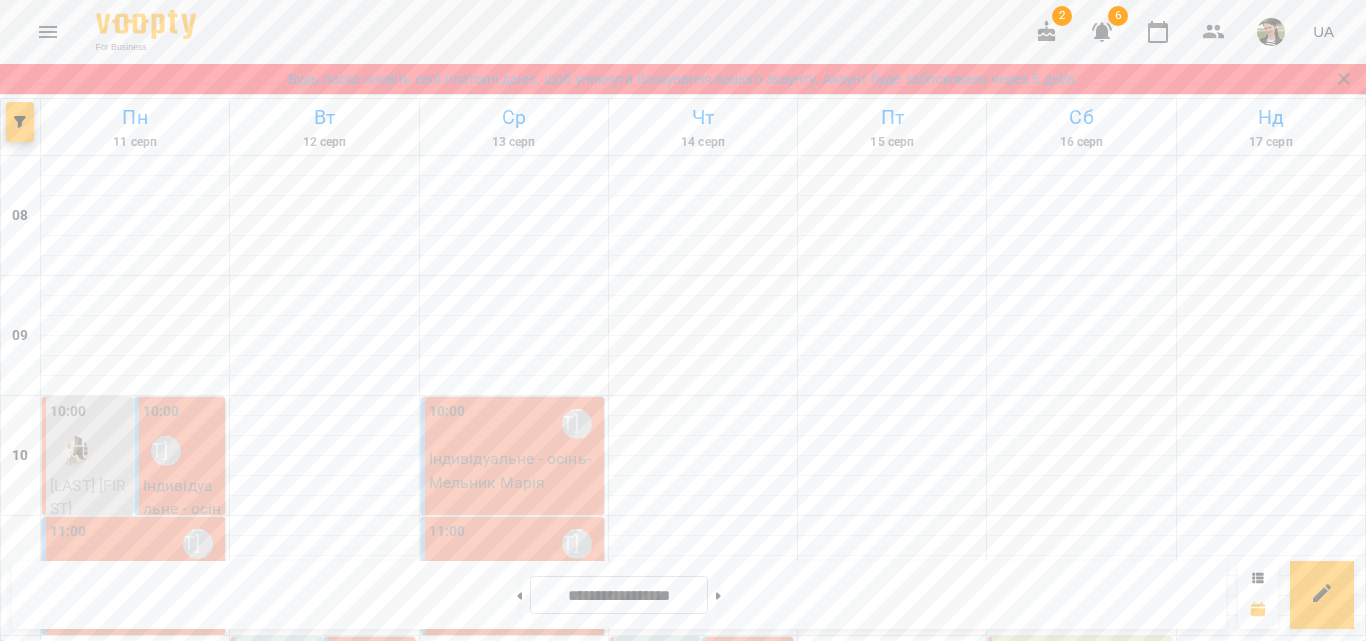 scroll, scrollTop: 0, scrollLeft: 0, axis: both 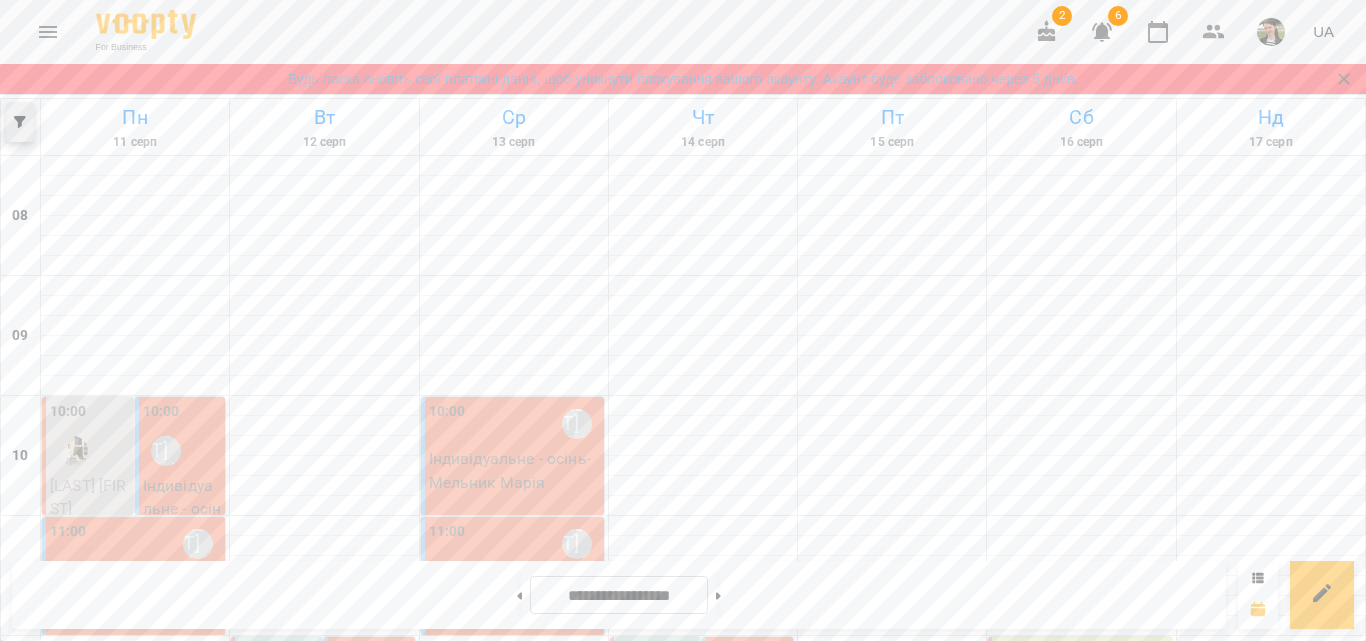 click 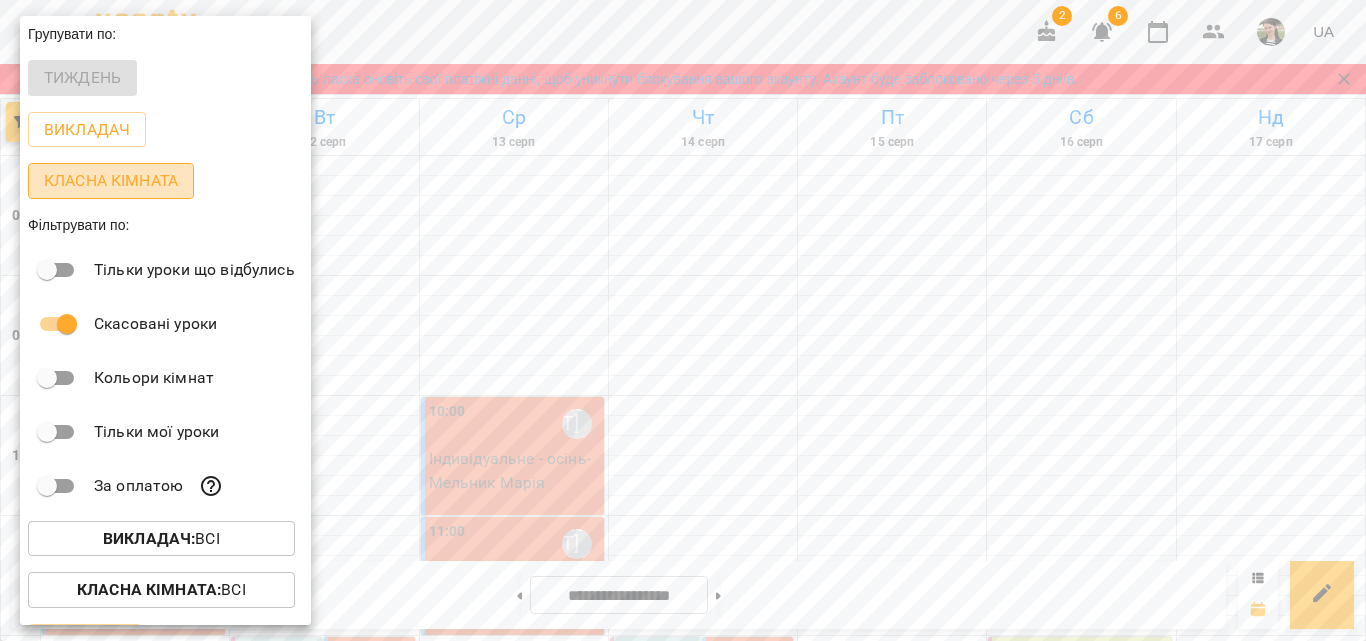 click on "Класна кімната" at bounding box center (111, 181) 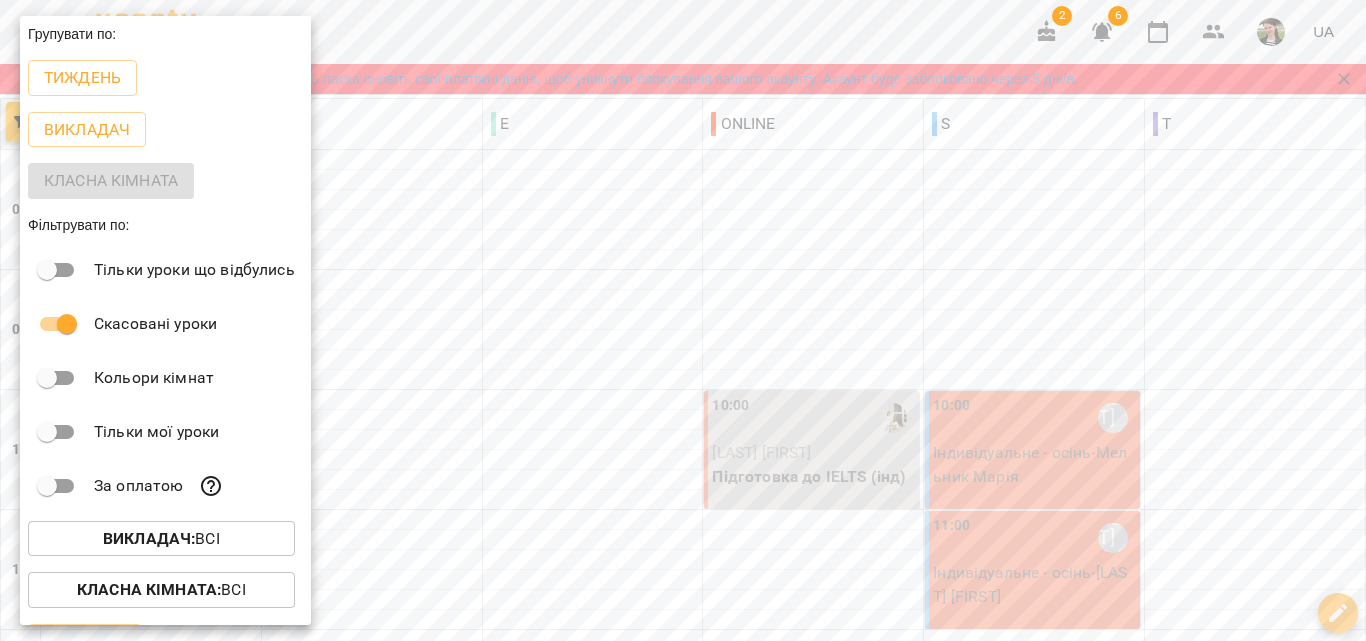 click at bounding box center [683, 320] 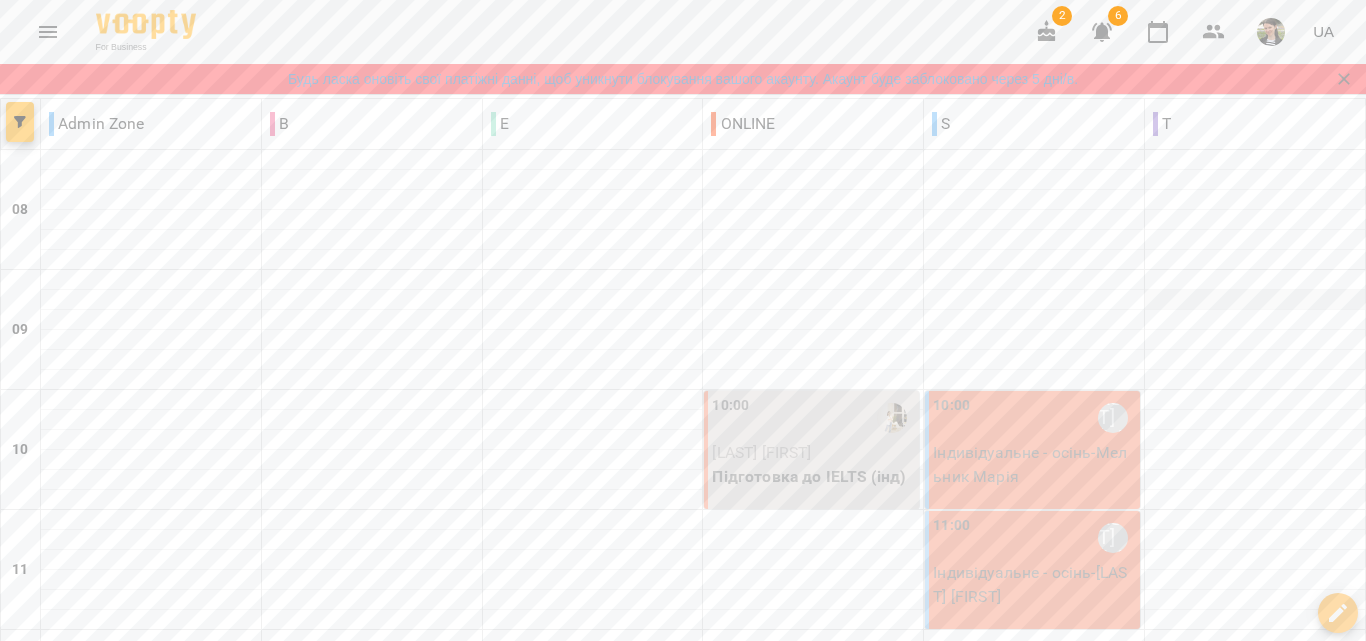 scroll, scrollTop: 400, scrollLeft: 0, axis: vertical 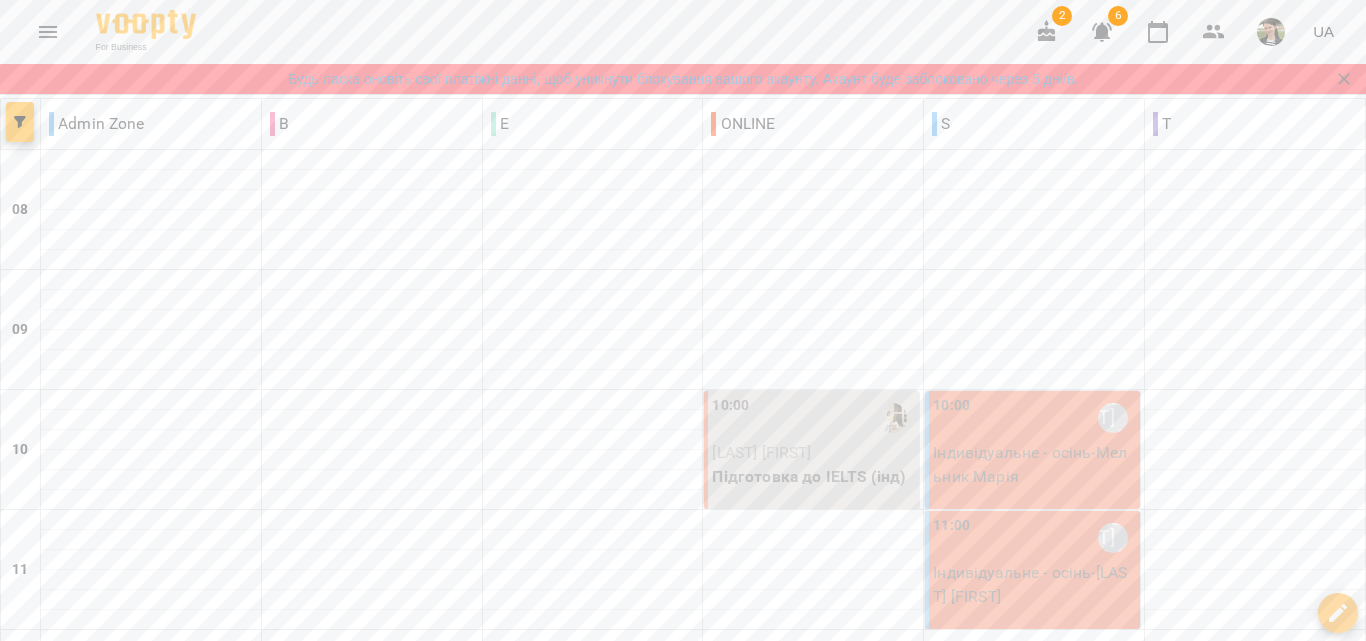 click on "13:00 [FIRST] [LAST]" at bounding box center (1034, 778) 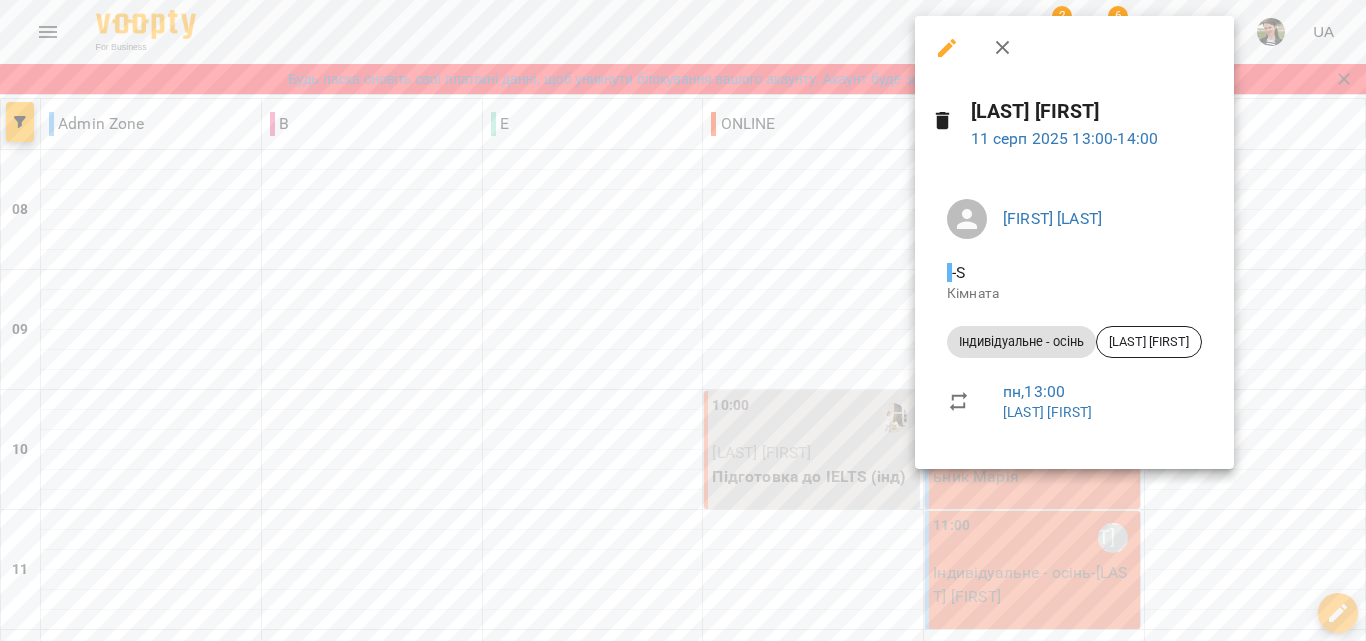click 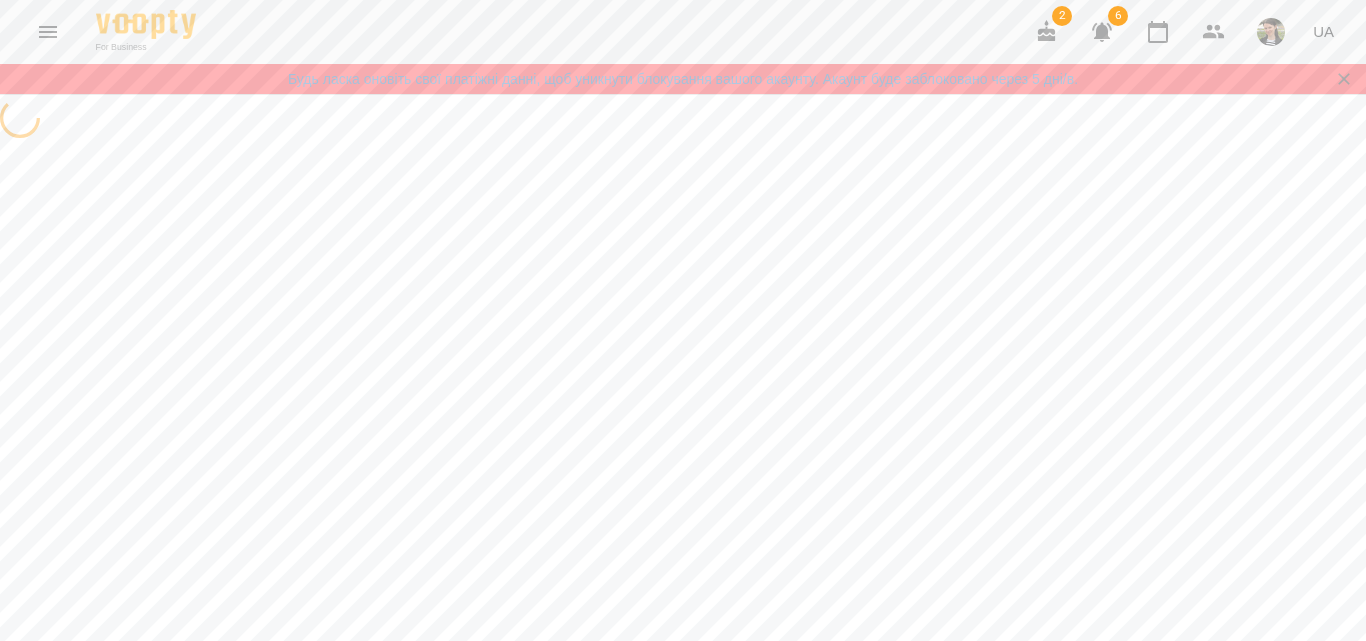 select on "**********" 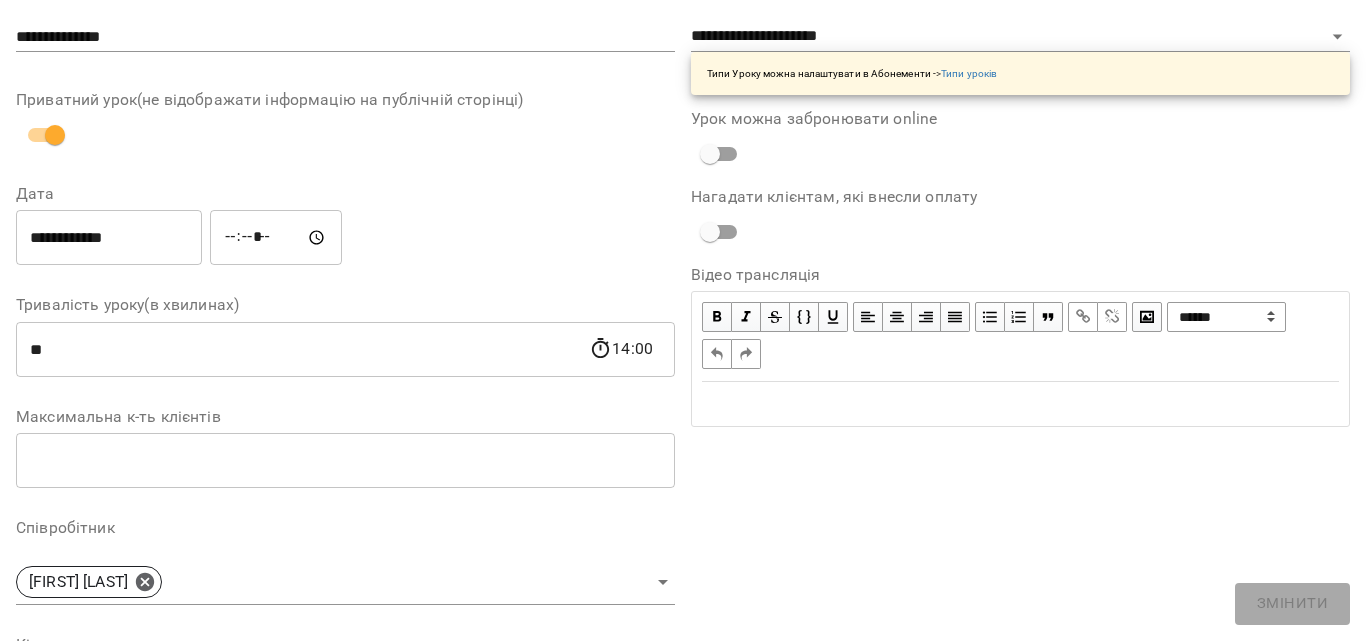 scroll, scrollTop: 400, scrollLeft: 0, axis: vertical 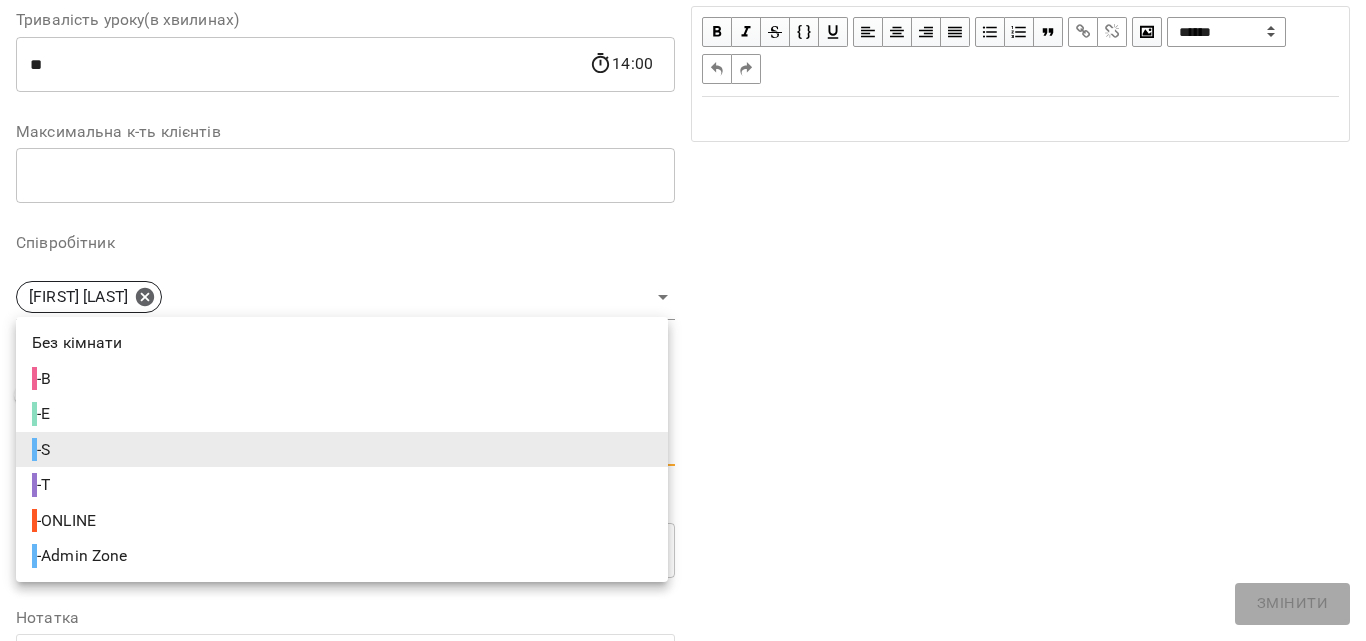 click on "For Business 2 6 UA Будь ласка оновіть свої платіжні данні, щоб уникнути блокування вашого акаунту. Акаунт буде заблоковано через 5 дні/в. Журнал відвідувань / [FIRST] [LAST]   пн, [DATE] [TIME] New Client пн ,  [TIME] [FIRST] [LAST] Урок №55 Попередні уроки вт [DATE] [TIME] ср [DATE] [TIME] пн [DATE] [TIME] ср [DATE] [TIME] чт [DATE] [TIME]   [FIRST] [LAST] ( 60 хв. ) Індивідуальне - осінь  Змінити урок Скасовано студією пауза [DATE] [TIME] Відновити урок [FIRST] [LAST] S Кімната [LAST] [FIRST] [DATE] [TIME] Клієнти ( 0 ) Клієнти ( 0 ) [LAST] [FIRST] ( 0 ) ПІБ" at bounding box center [683, 503] 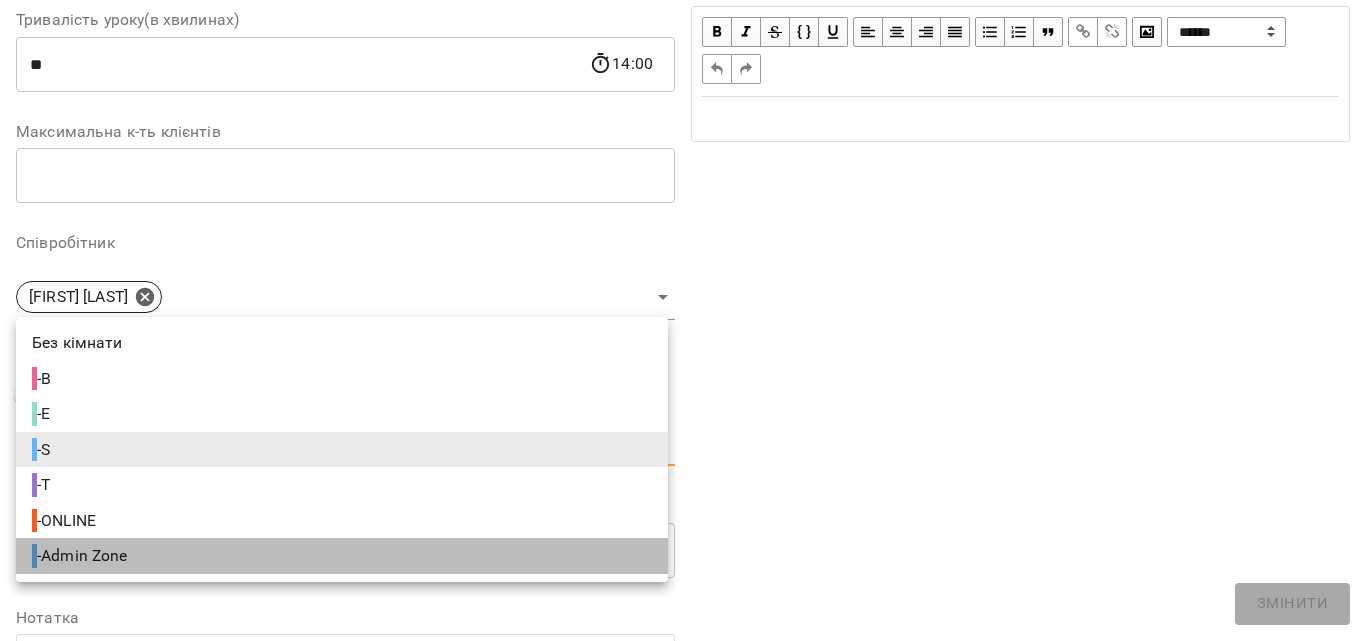 click on "- Admin Zone" at bounding box center [82, 556] 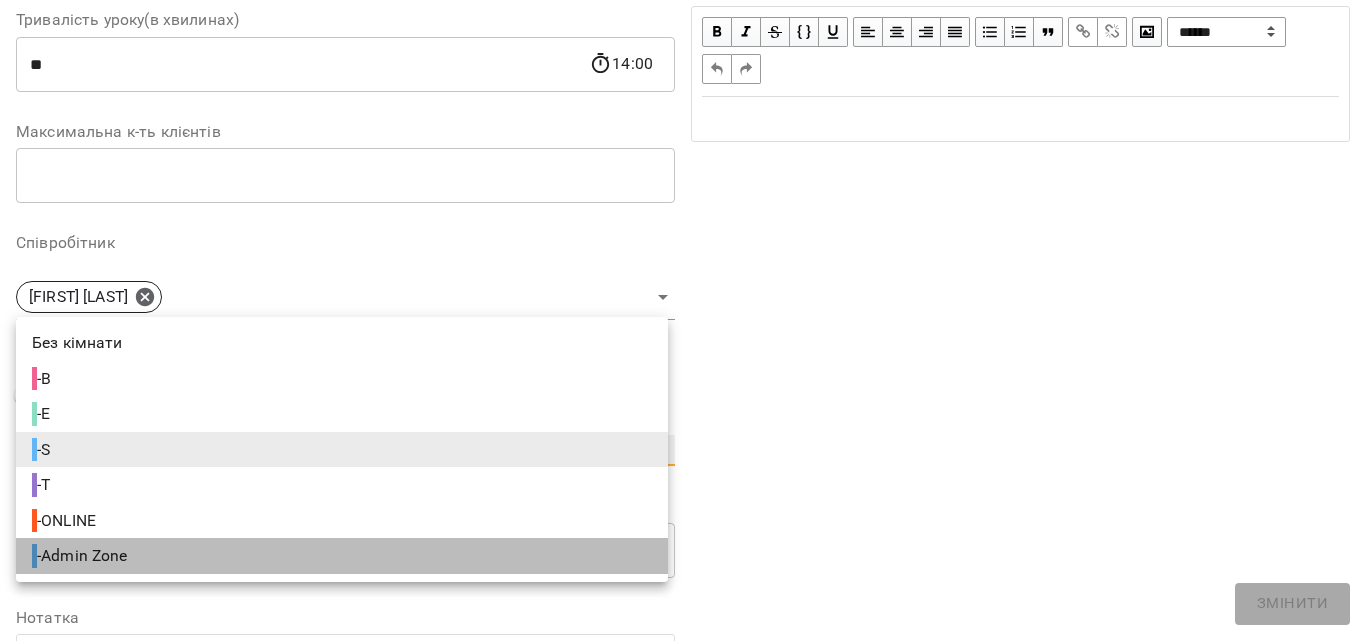 type on "**********" 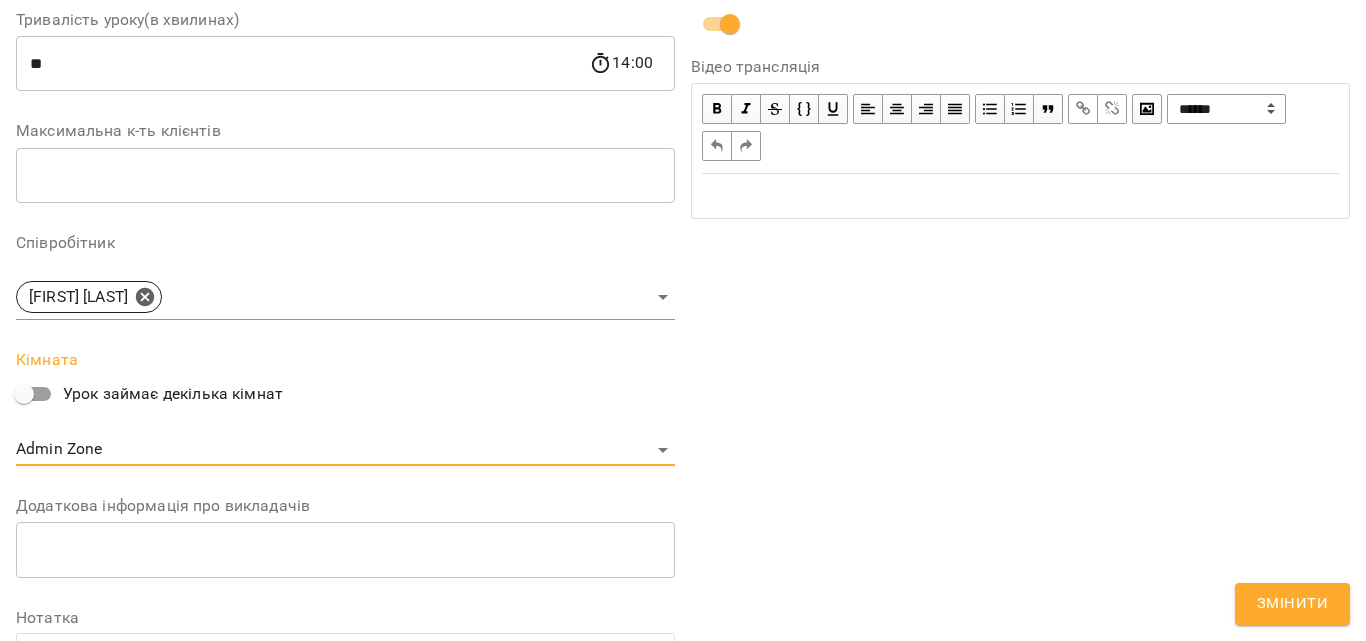 click on "Змінити" at bounding box center (1292, 604) 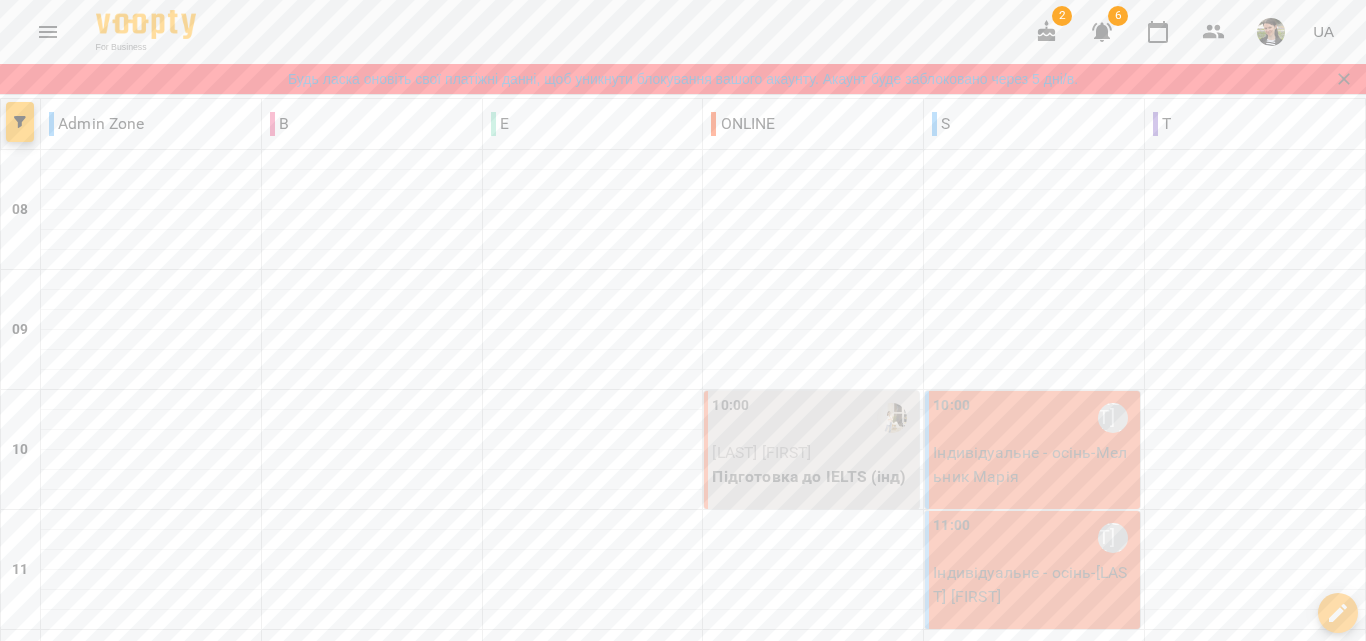 scroll, scrollTop: 500, scrollLeft: 0, axis: vertical 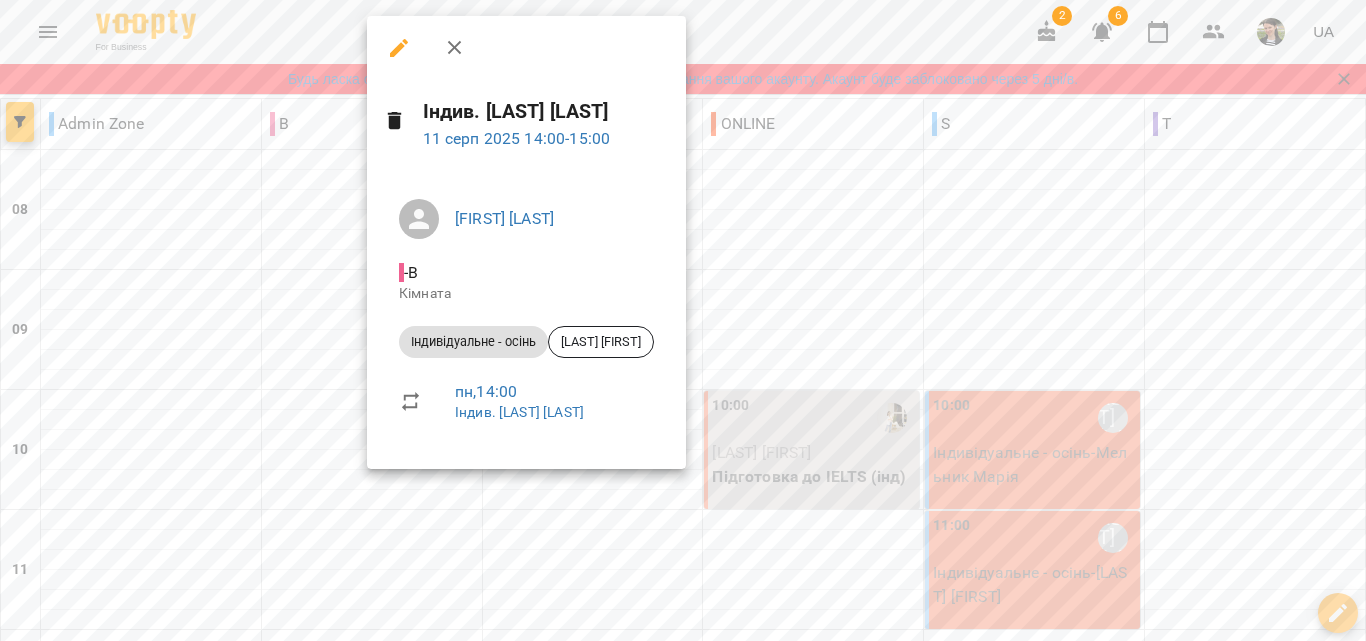 click 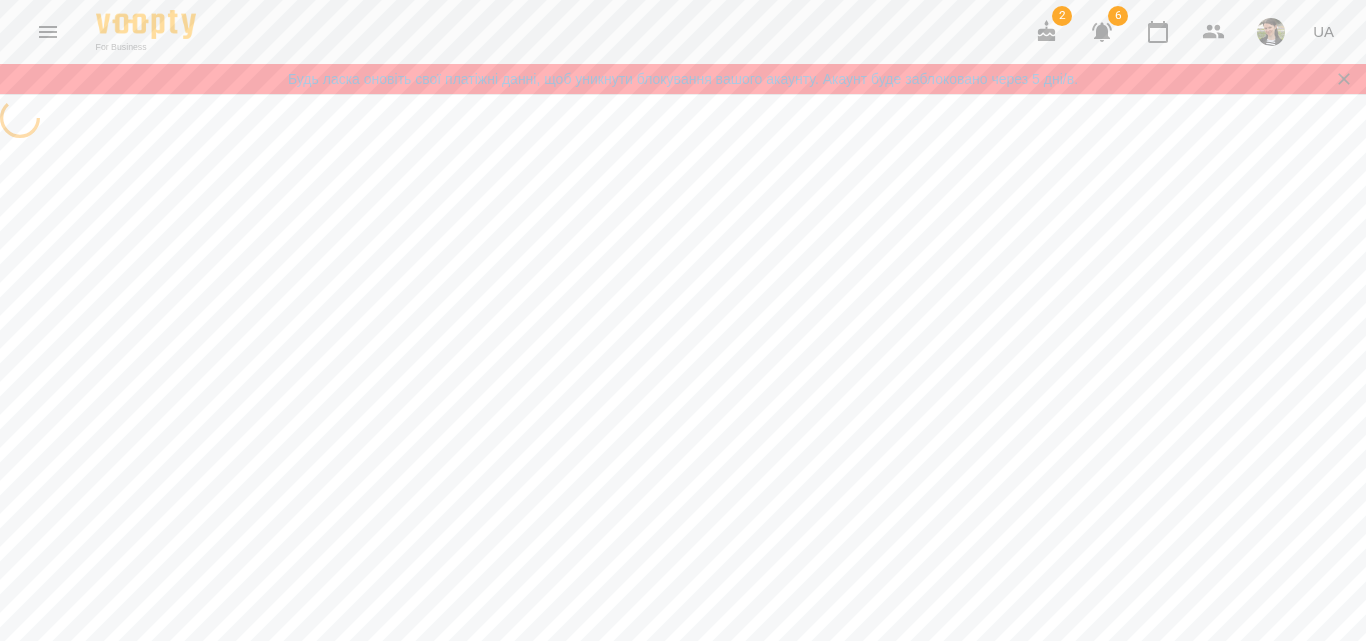 select on "**********" 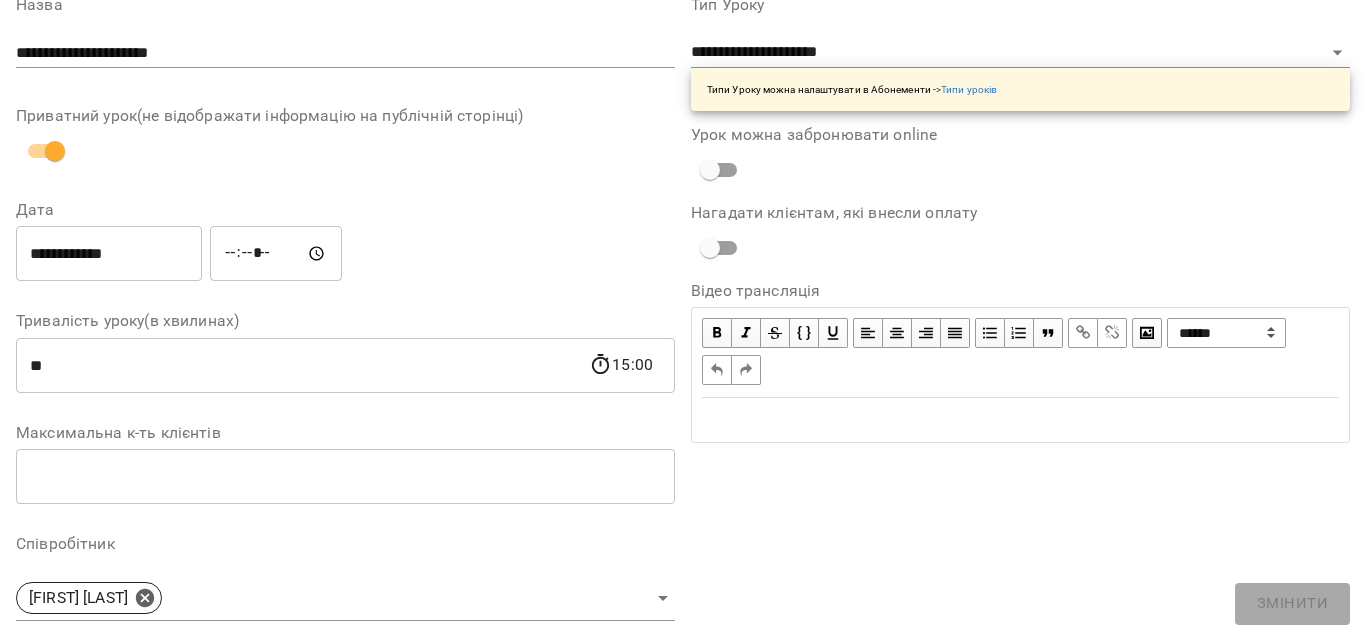 scroll, scrollTop: 400, scrollLeft: 0, axis: vertical 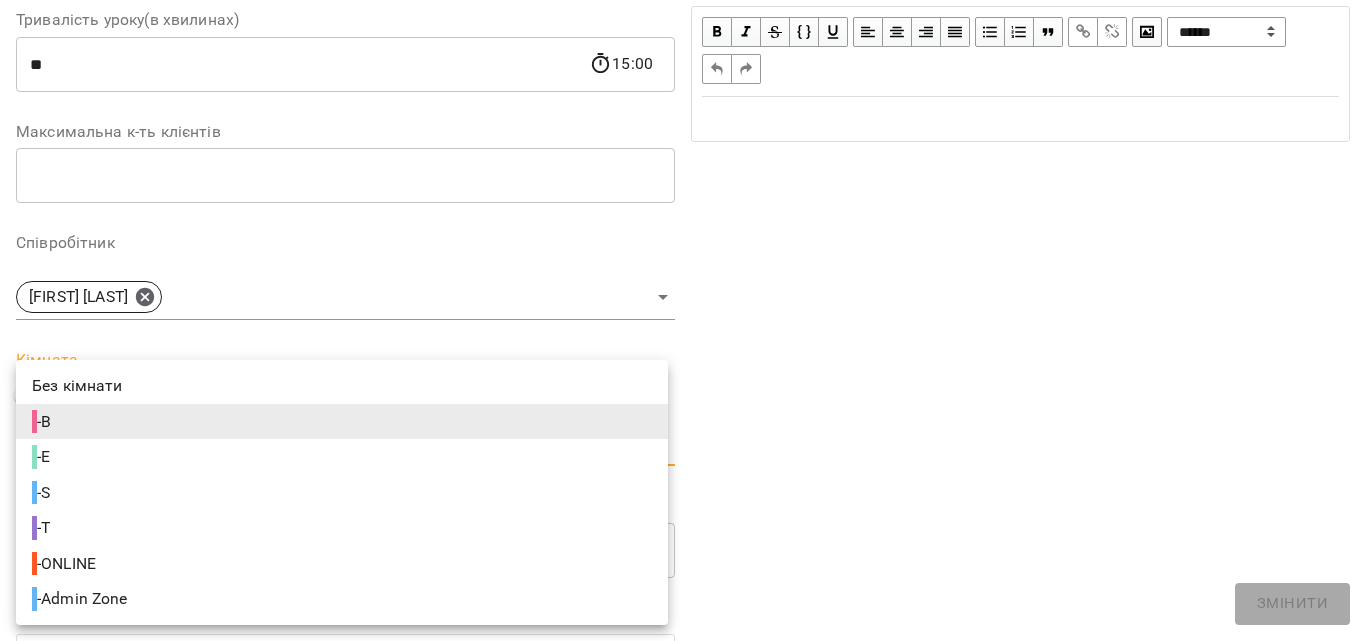 click on "For Business 2 6 UA Будь ласка оновіть свої платіжні данні, щоб уникнути блокування вашого акаунту. Акаунт буде заблоковано через 5 дні/в. Журнал відвідувань / Індив.[LAST] [LAST]   пн, 11 серп 2025 14:30 / Урок відбувся пн ,  14:30 Індив.[LAST] [LAST] Урок №28 Попередні уроки пт 08 серп 2025 14:30 ср 06 серп 2025 14:30 пн 28 лип 2025 14:30 ср 23 лип 2025 14:30 пн 21 лип 2025 14:30   Індив.[LAST] [LAST] ( 60 хв. ) Індивідуальне - осінь  Змінити урок Скасувати Урок [LAST] [LAST] E Кімната [LAST] [LAST] 2025-08-06 17:41:05 Створити розсилку   [LAST] [LAST] Прогул Скасувати" at bounding box center [683, 503] 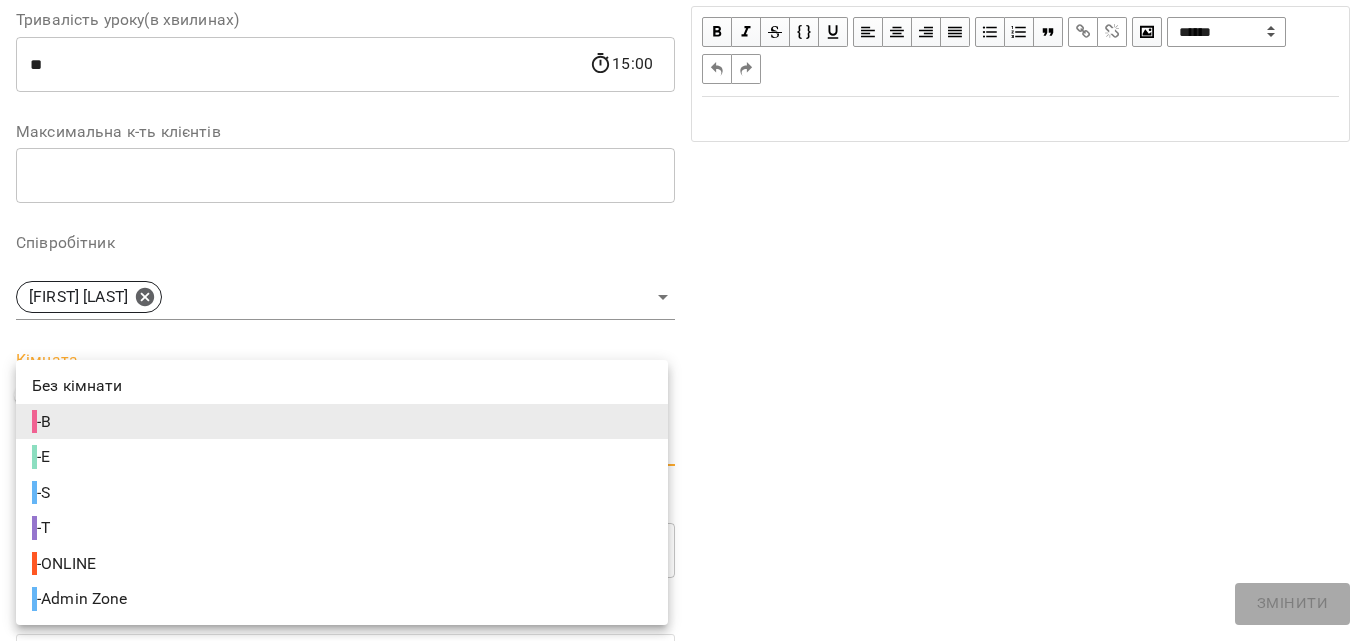 click on "- Admin Zone" at bounding box center (82, 599) 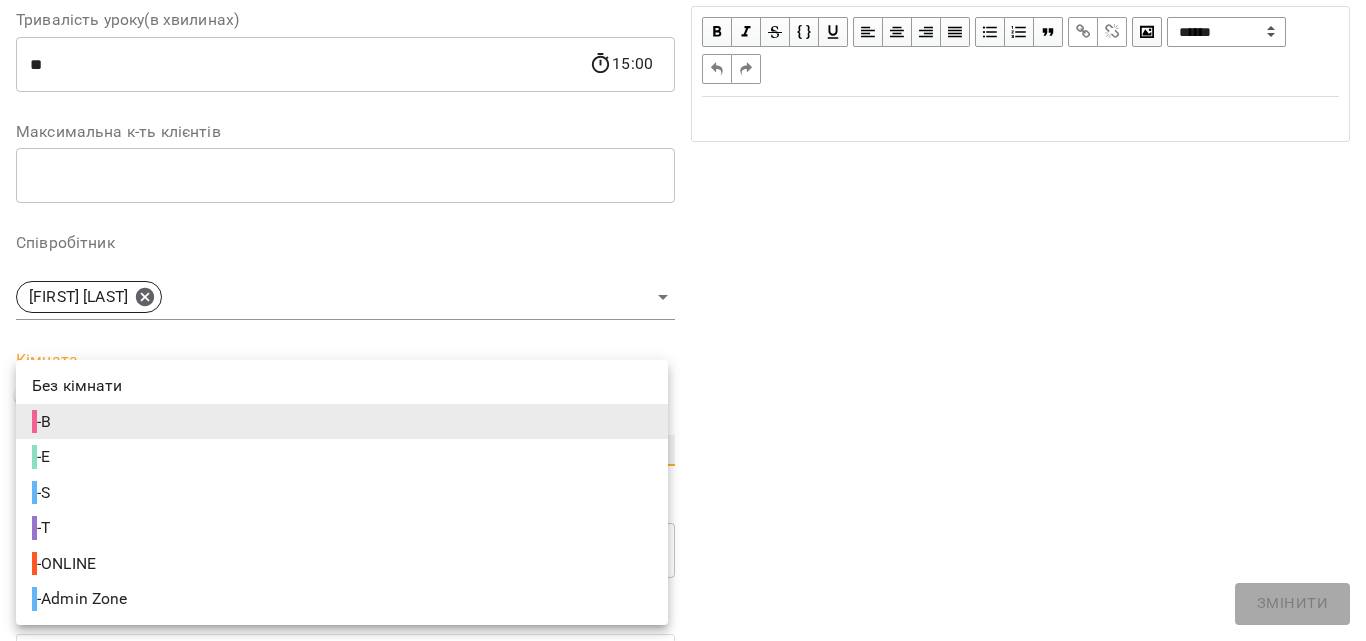 type on "**********" 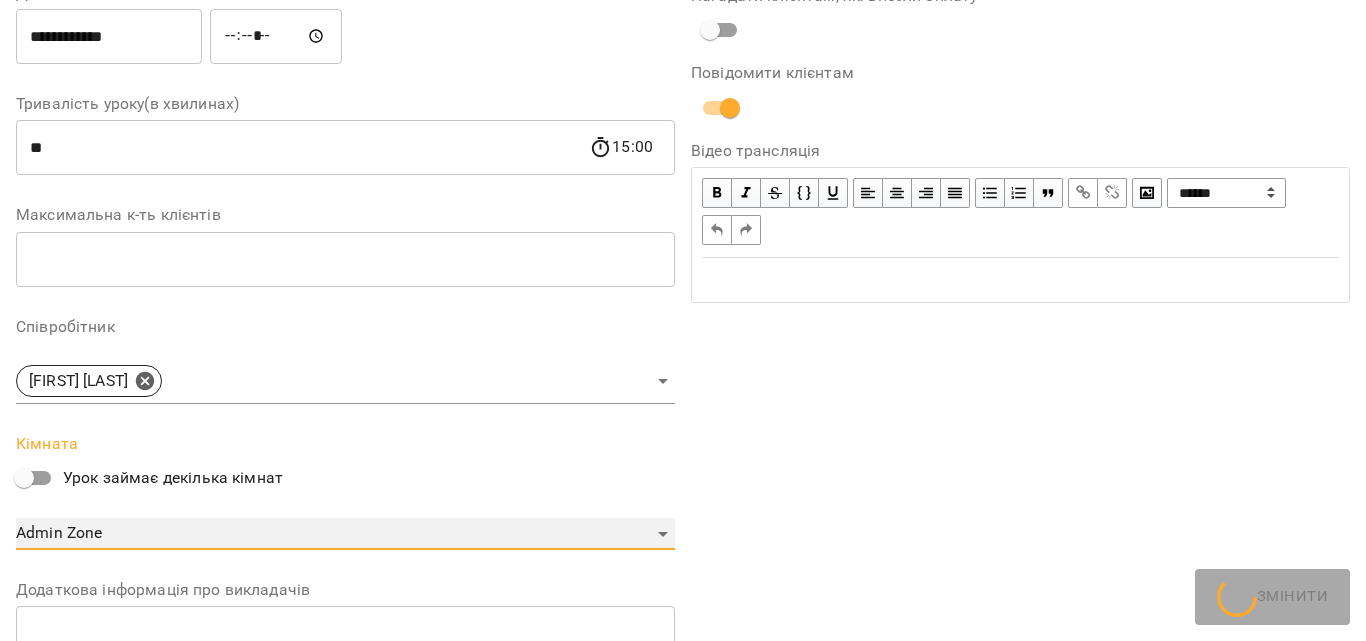 scroll, scrollTop: 484, scrollLeft: 0, axis: vertical 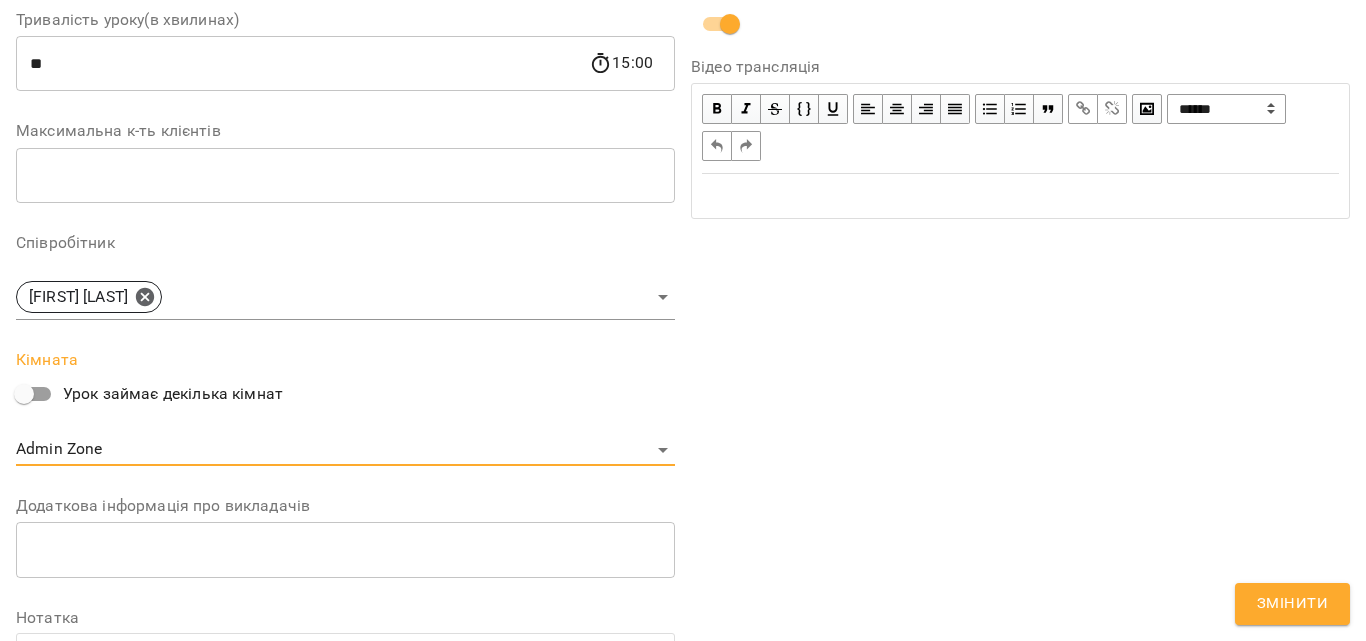 click on "Змінити" at bounding box center (1292, 604) 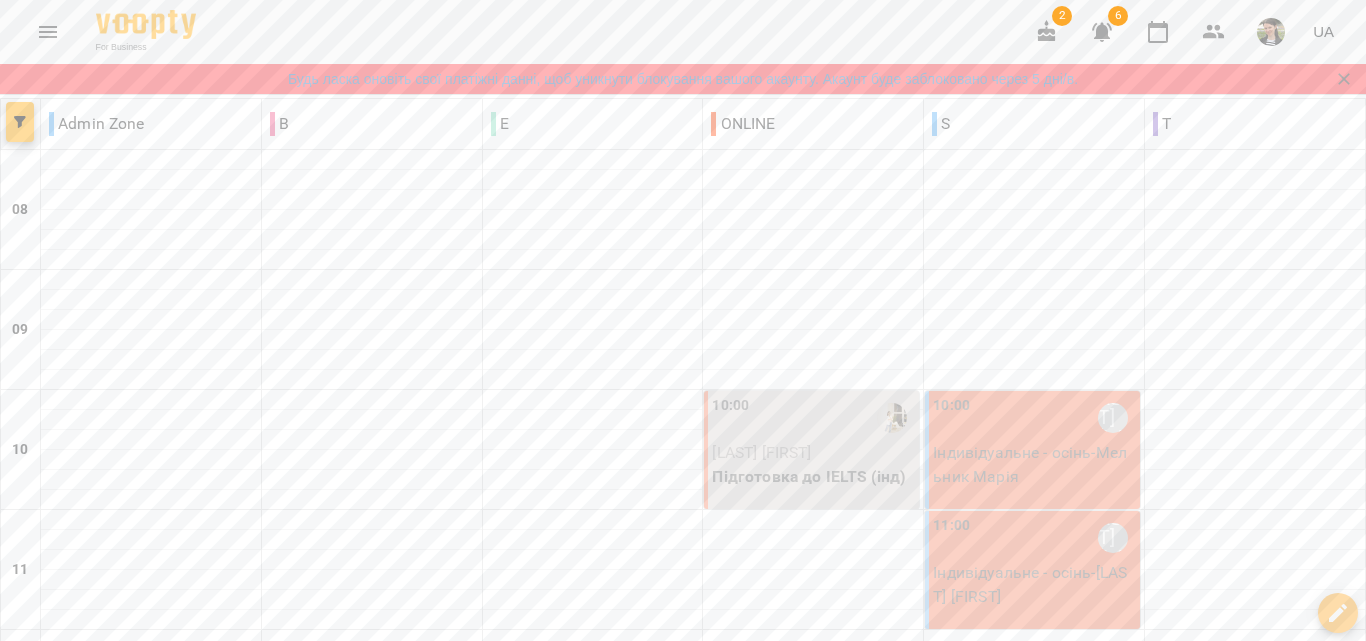 scroll, scrollTop: 600, scrollLeft: 0, axis: vertical 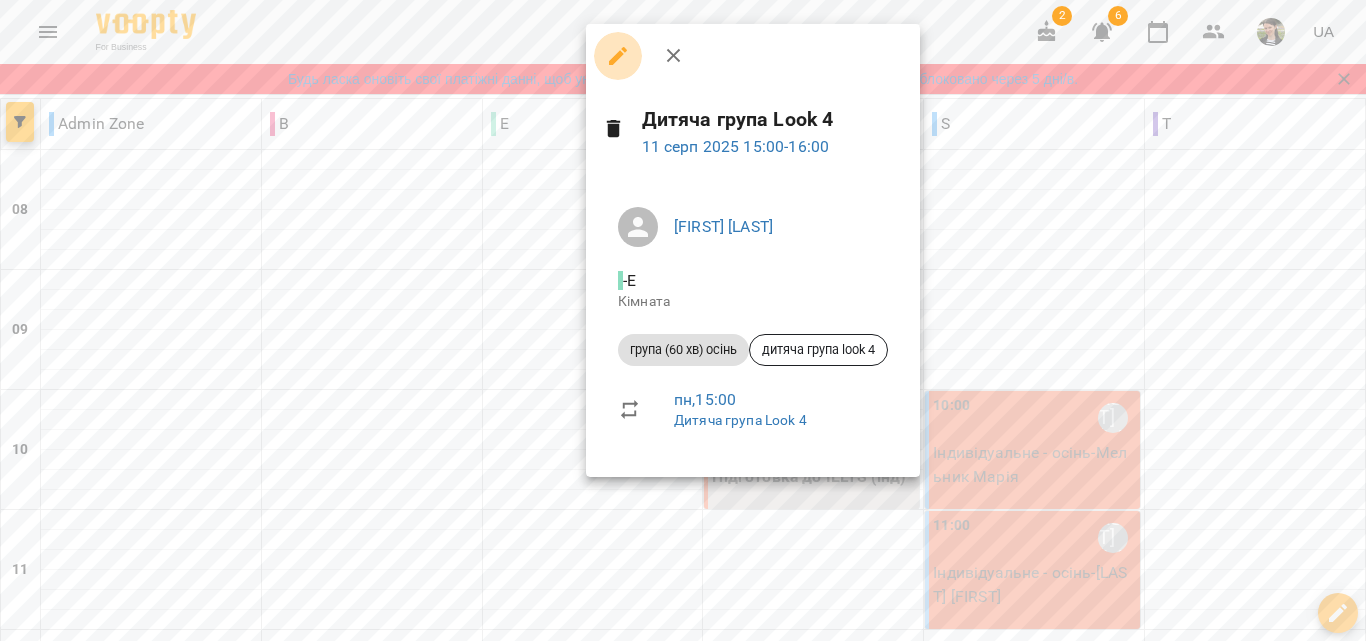 click 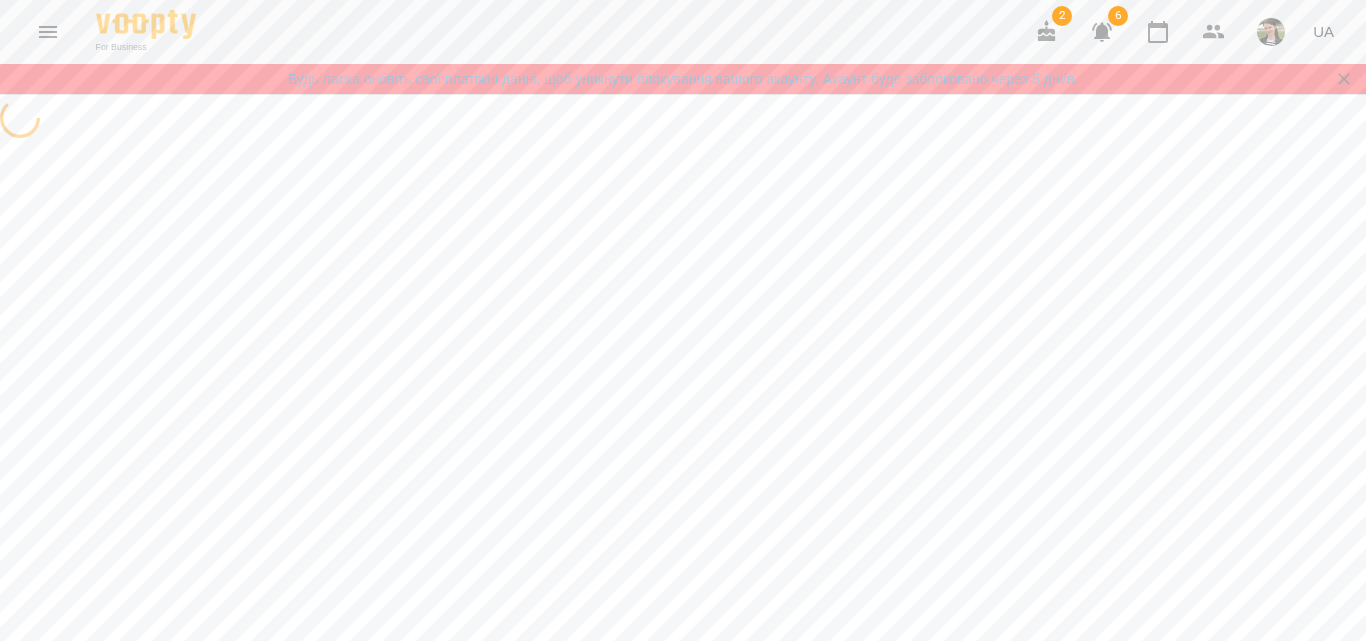 select on "**********" 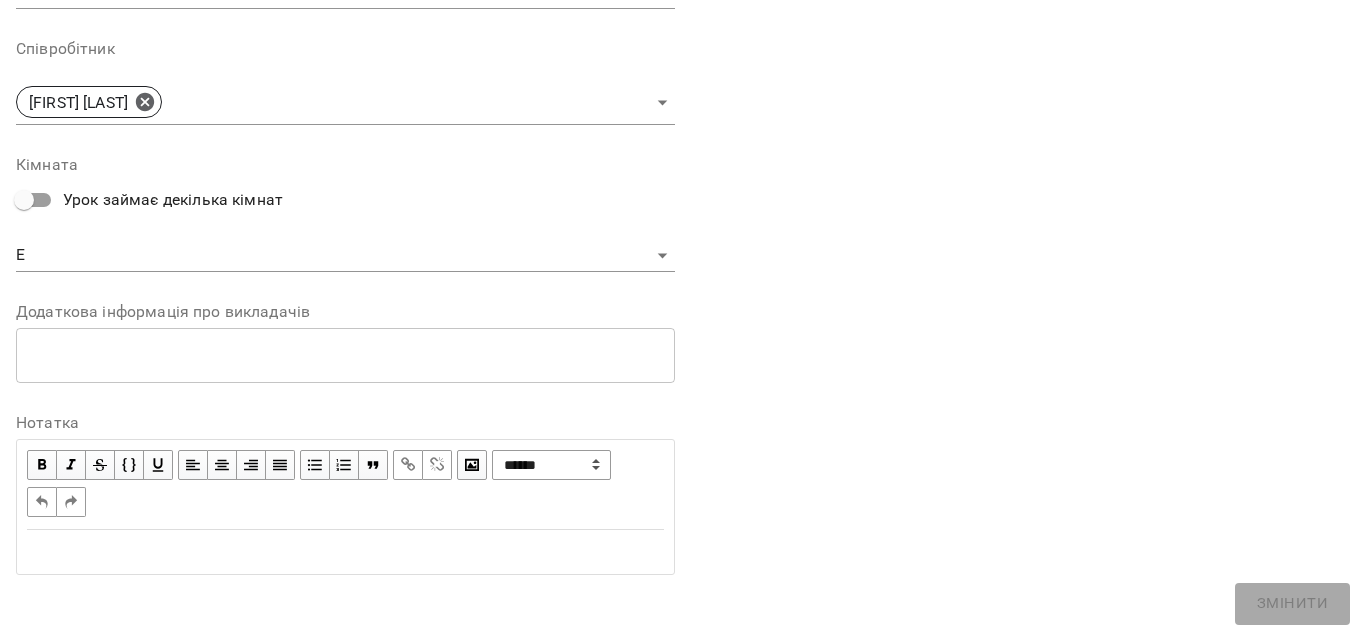 scroll, scrollTop: 704, scrollLeft: 0, axis: vertical 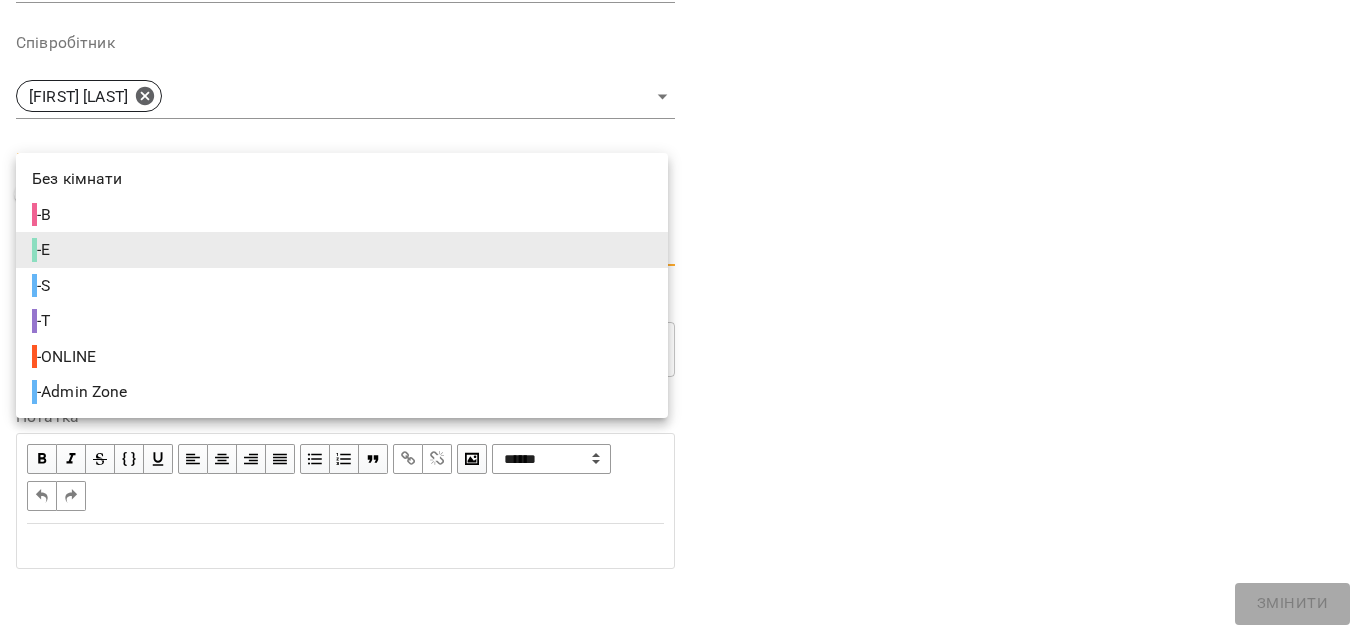 click on "For Business 2 6 UA Будь ласка оновіть свої платіжні данні, щоб уникнути блокування вашого акаунту. Акаунт буде заблоковано через 5 дні/в. Журнал відвідувань / Дитяча група Look 4   [DAY], [DATE] [TIME] New Client [DAY] ,  [TIME] Дитяча група Look 4 Урок №77 Попередні уроки [DAY] [DATE] [TIME] [DAY] [DATE] [TIME] [DAY] [DATE] [TIME] [DAY] [DATE] [TIME] [DAY] [DATE] [TIME]   Дитяча група Look 4 ( 60 хв. ) група (60 хв) осінь  Змінити урок Скасовано студією канікули [DATE] [TIME] Відновити урок [FIRST] [FIRST] E Кімната дитяча група  look 4 [DATE] [TIME] Клієнти ( 0 ) Клієнти ( 0 ) дитяча група  look 4 ( 0 ) E" at bounding box center [683, 685] 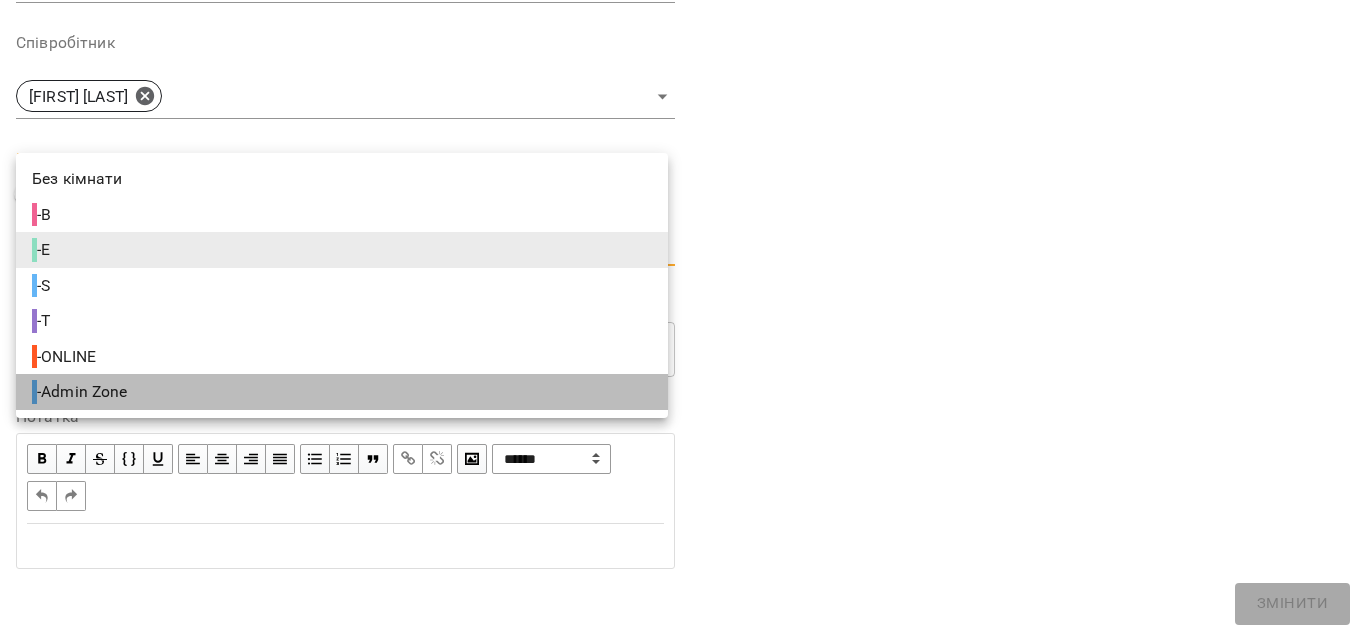 click on "- Admin Zone" at bounding box center (82, 392) 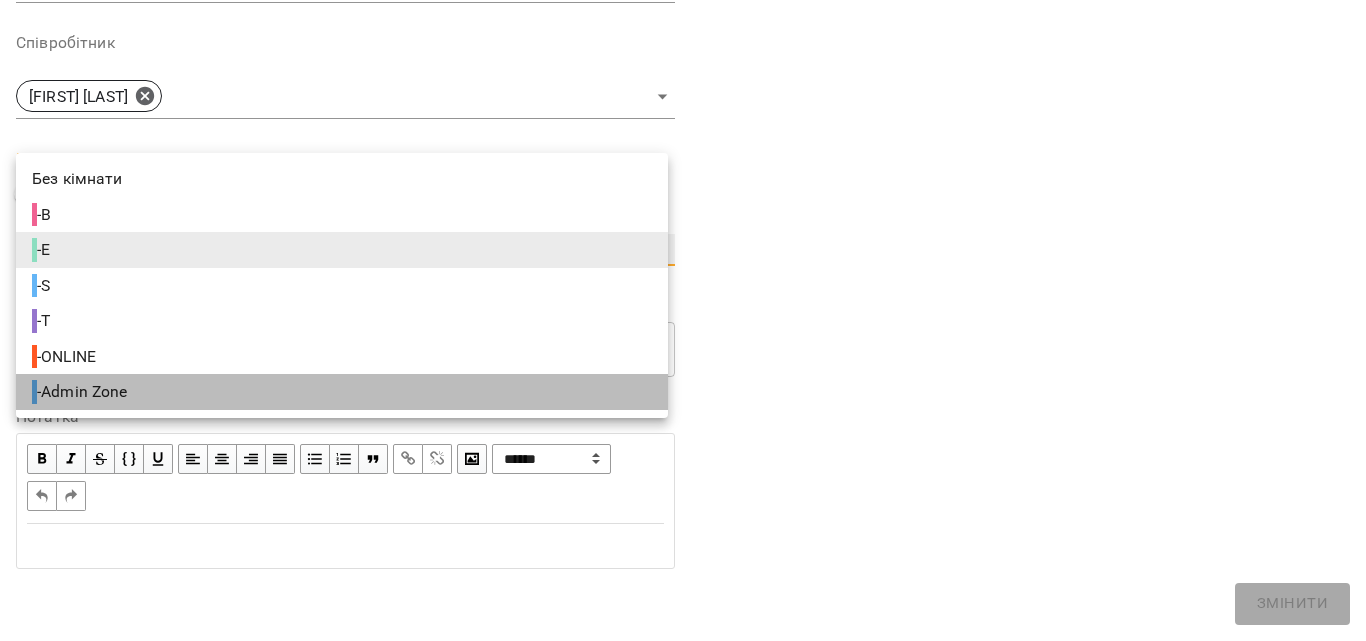 type on "**********" 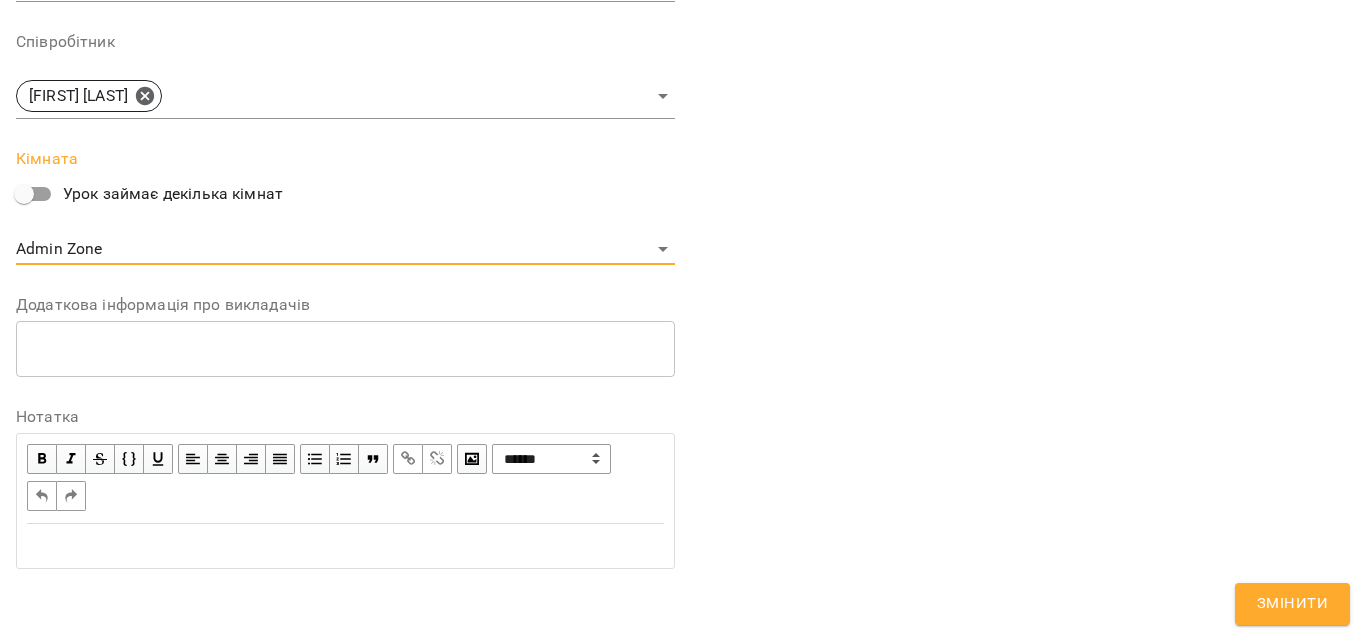 click on "Змінити" at bounding box center [1292, 604] 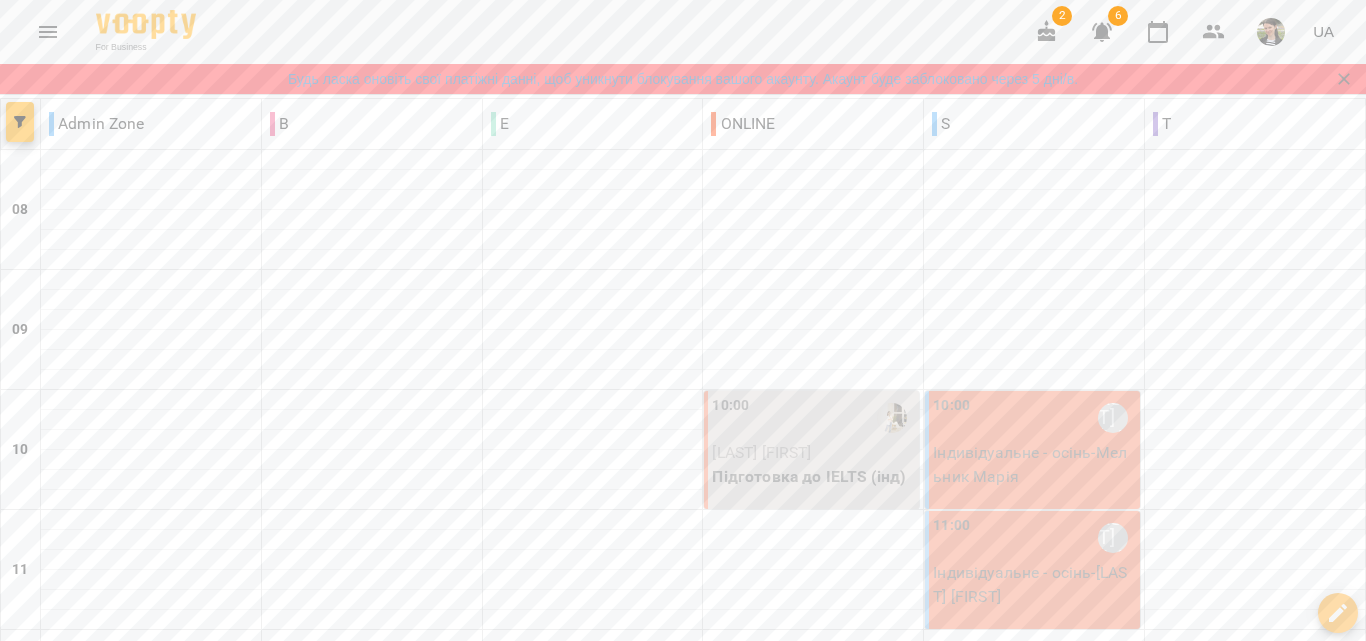 scroll, scrollTop: 600, scrollLeft: 0, axis: vertical 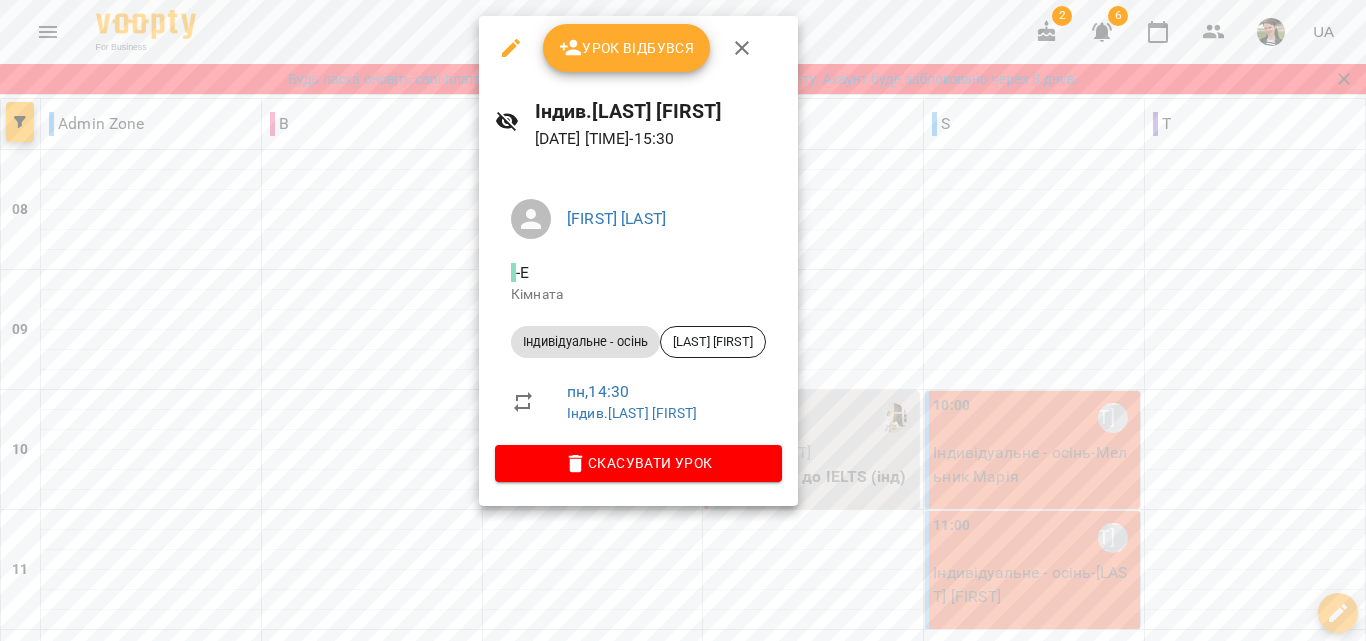 click 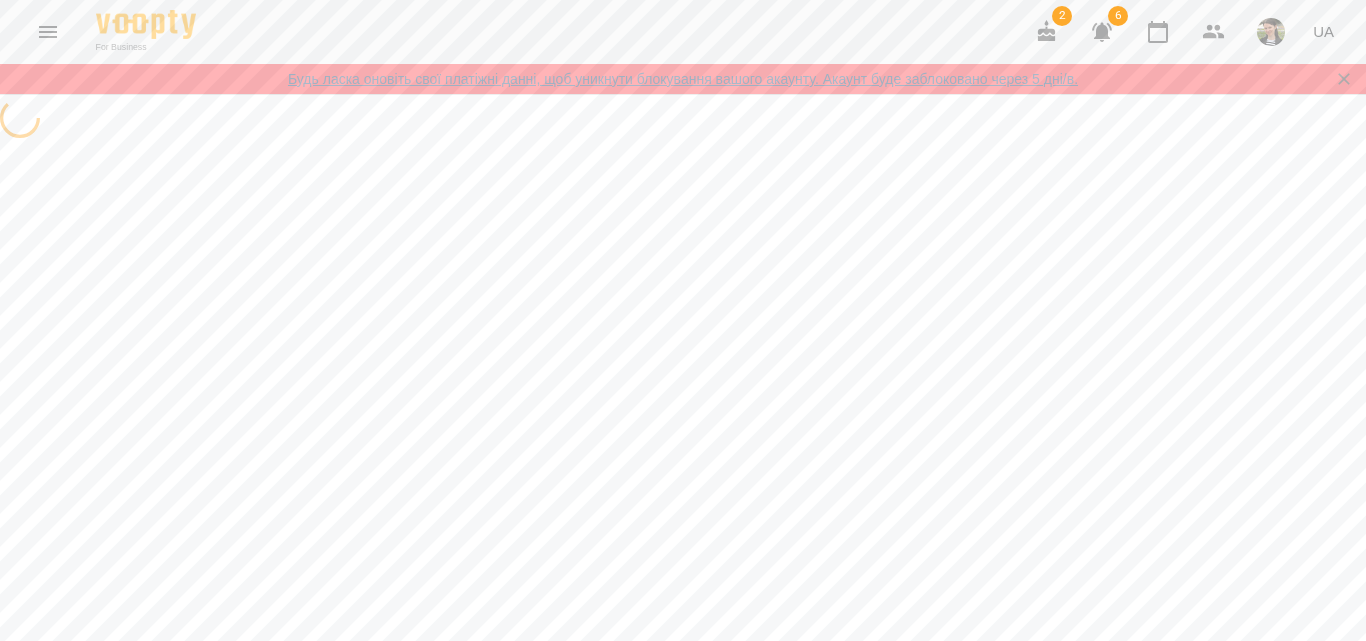 select on "**********" 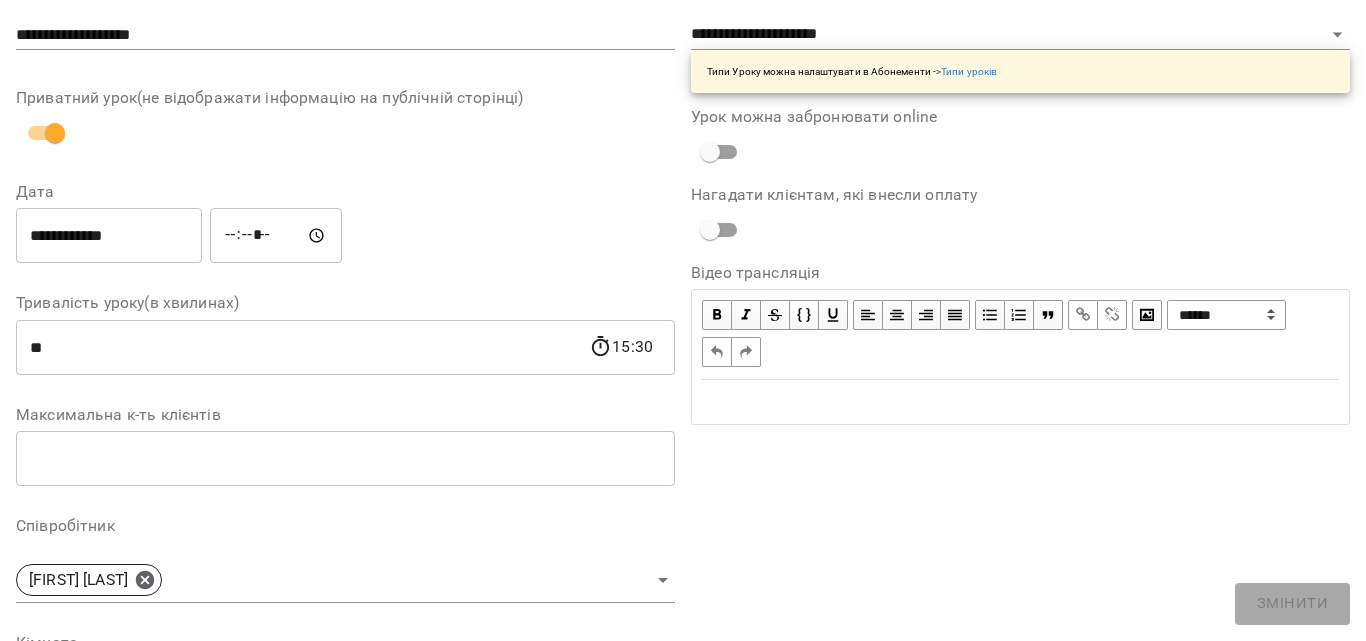 scroll, scrollTop: 300, scrollLeft: 0, axis: vertical 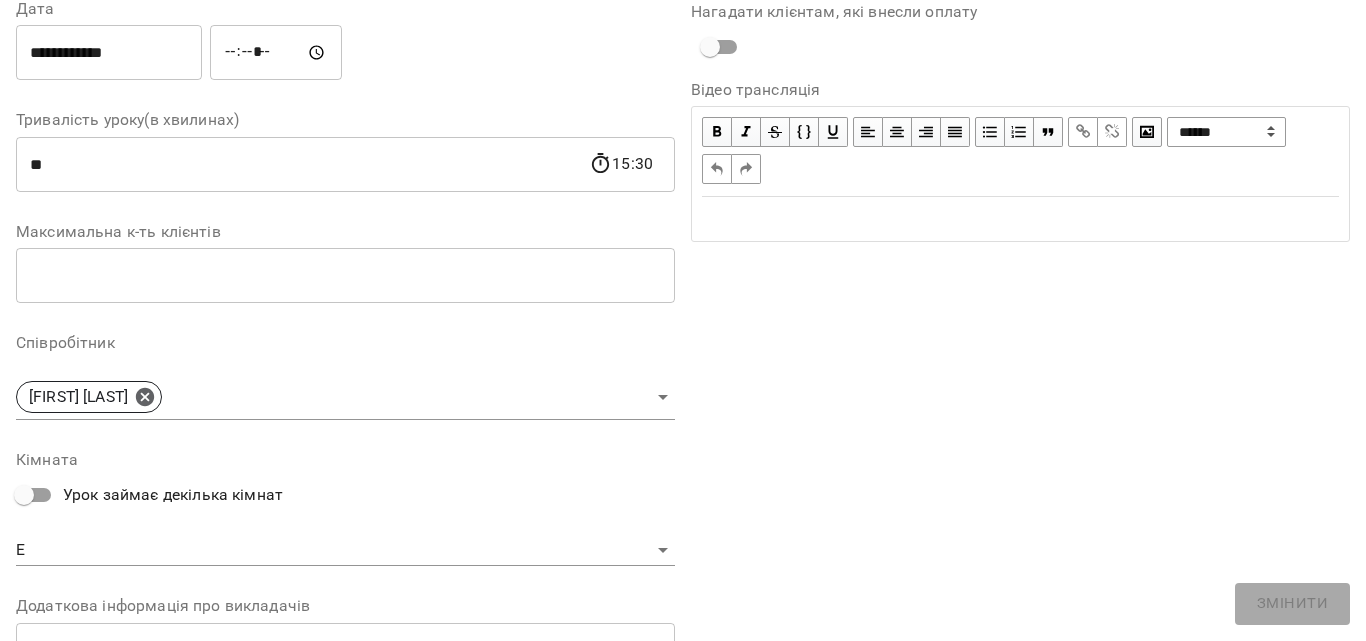 click on "For Business 2 6 UA Будь ласка оновіть свої платіжні данні, щоб уникнути блокування вашого акаунту. Акаунт буде заблоковано через 5 дні/в. Журнал відвідувань / Індив.[LAST] [LAST]   пн, 11 серп 2025 14:30 / Урок відбувся пн ,  14:30 Індив.[LAST] [LAST] Урок №28 Попередні уроки пт 08 серп 2025 14:30 ср 06 серп 2025 14:30 пн 28 лип 2025 14:30 ср 23 лип 2025 14:30 пн 21 лип 2025 14:30   Індив.[LAST] [LAST] ( 60 хв. ) Індивідуальне - осінь  Змінити урок Скасувати Урок [LAST] [LAST] E Кімната [LAST] [LAST] 2025-08-06 17:41:05 Створити розсилку   [LAST] [LAST] Прогул Скасувати" at bounding box center [683, 472] 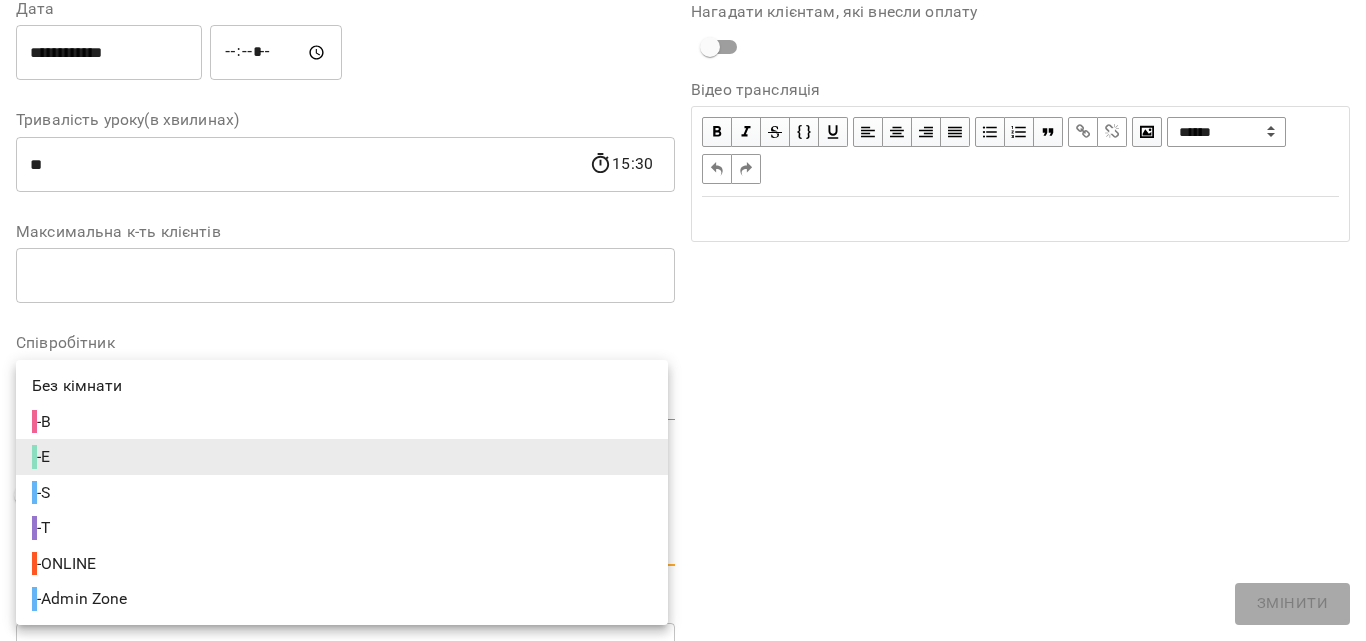 click on "-  B" at bounding box center (43, 422) 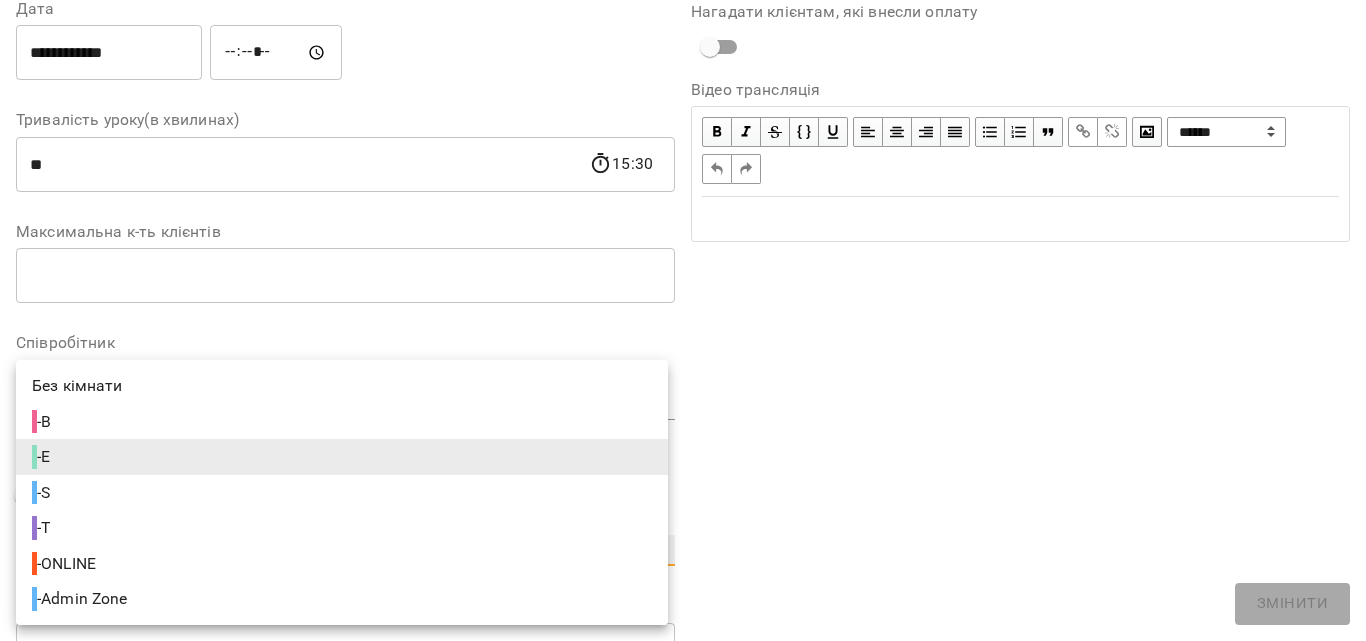 type on "**********" 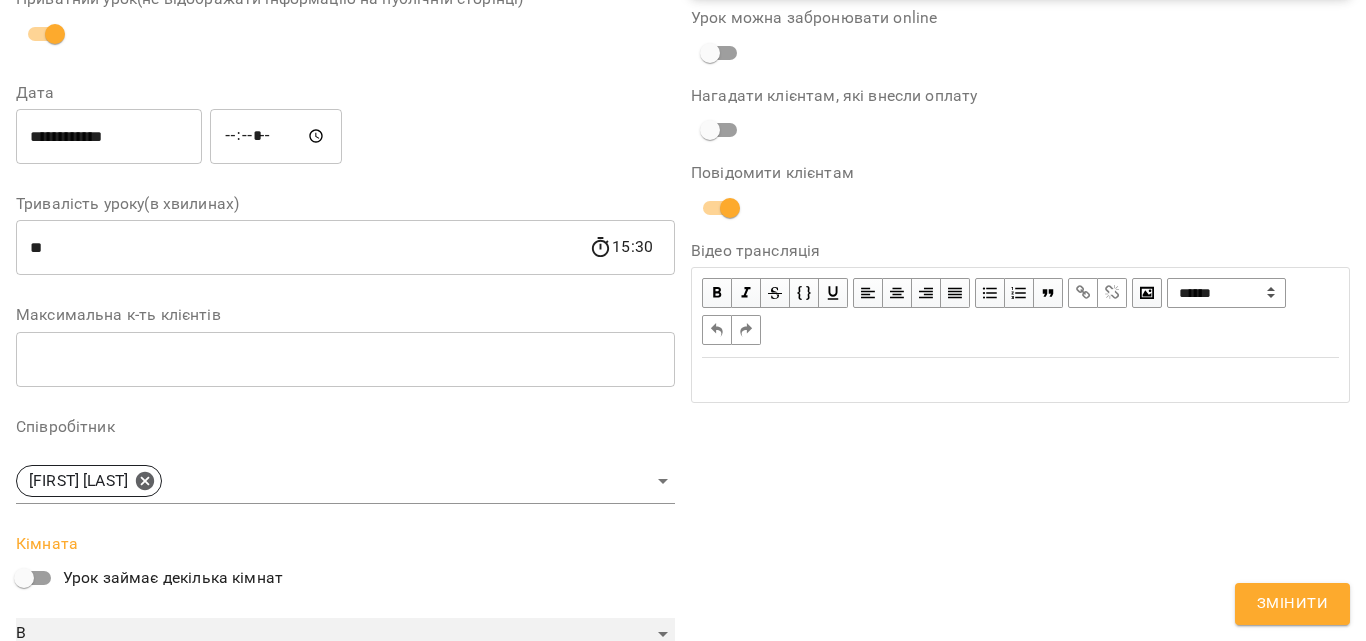 scroll, scrollTop: 384, scrollLeft: 0, axis: vertical 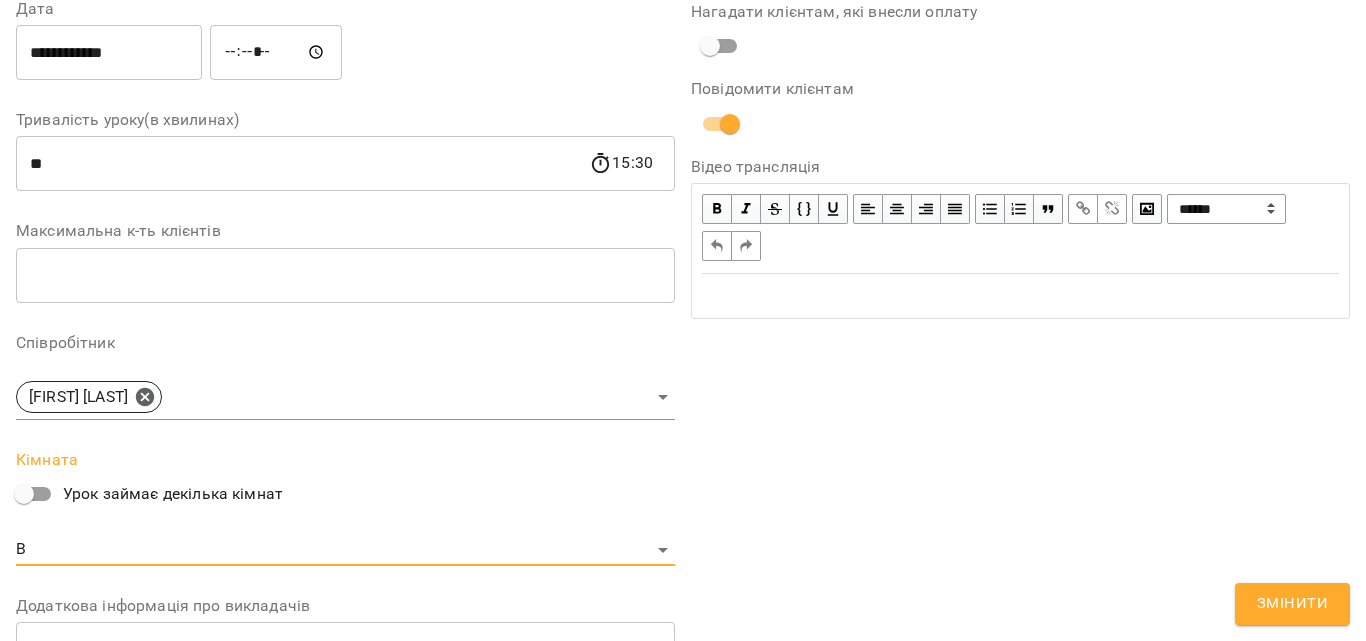 click on "Змінити" at bounding box center [1292, 604] 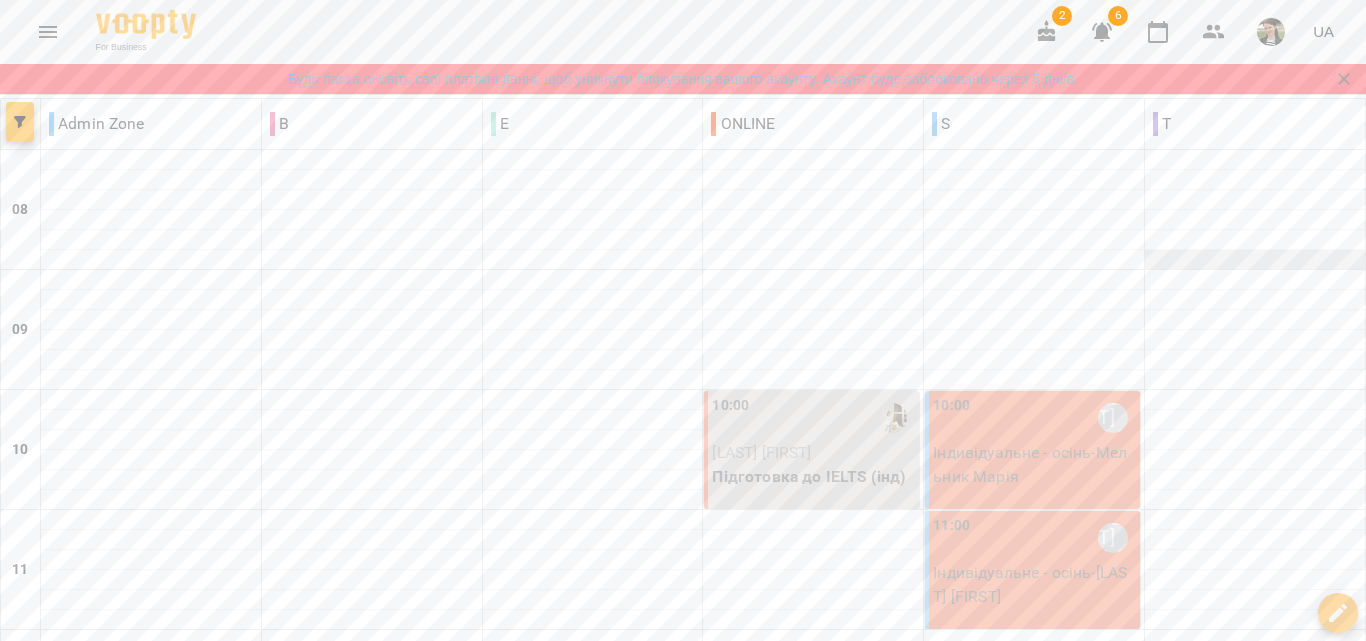 scroll, scrollTop: 700, scrollLeft: 0, axis: vertical 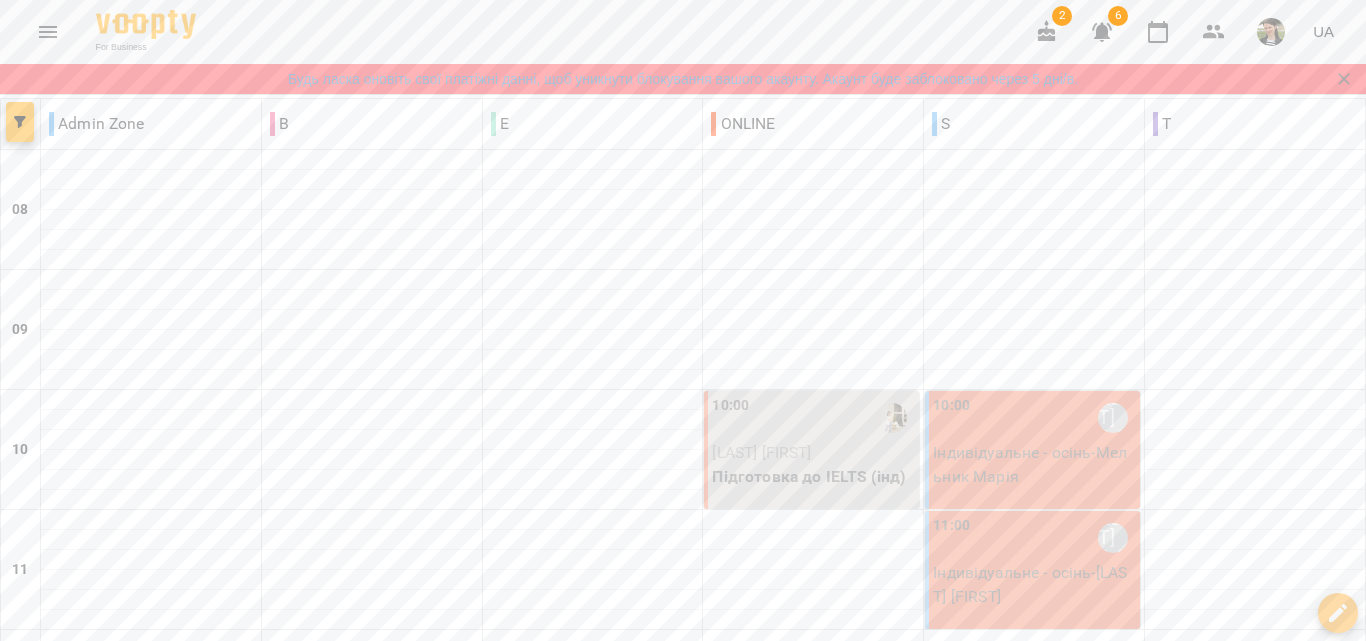 click on "16:00 [LAST] [LAST]" at bounding box center [372, 1138] 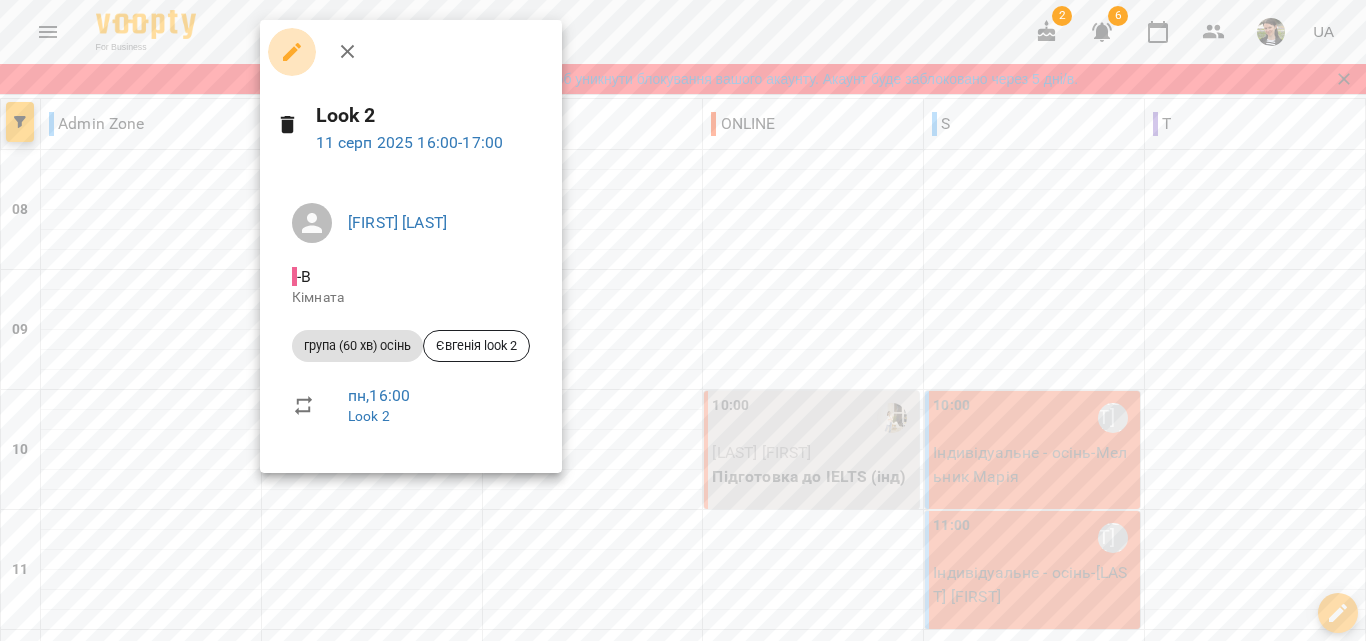 click 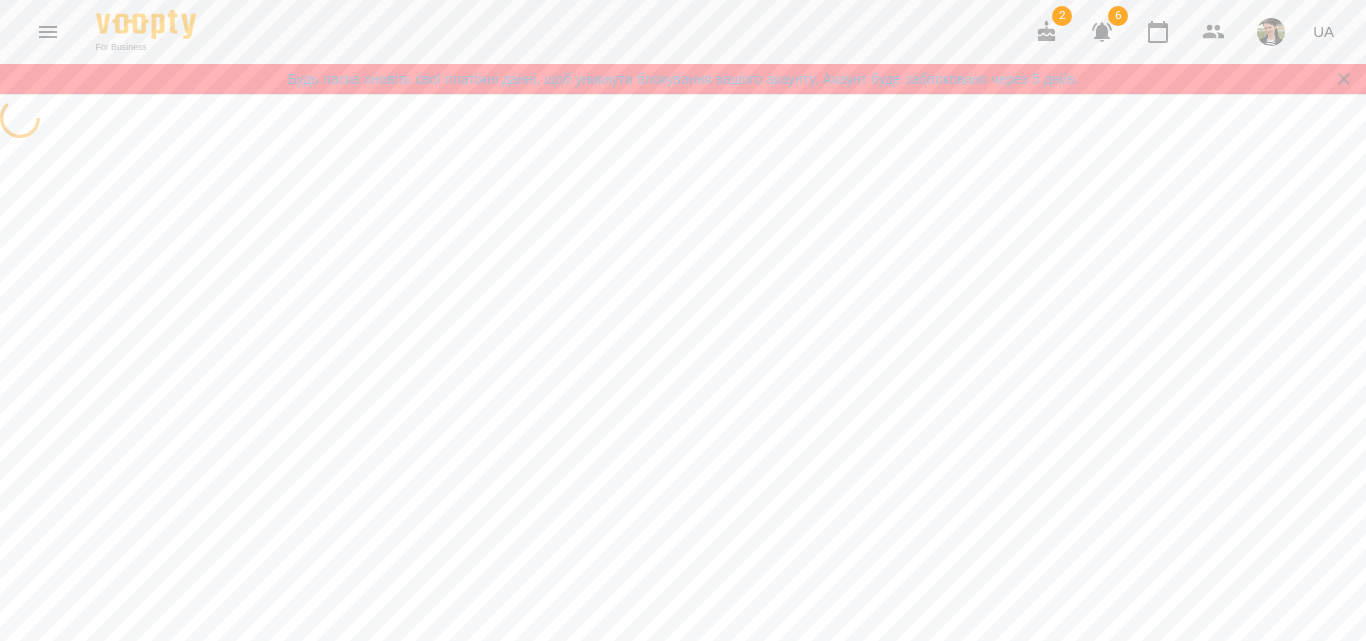 select on "**********" 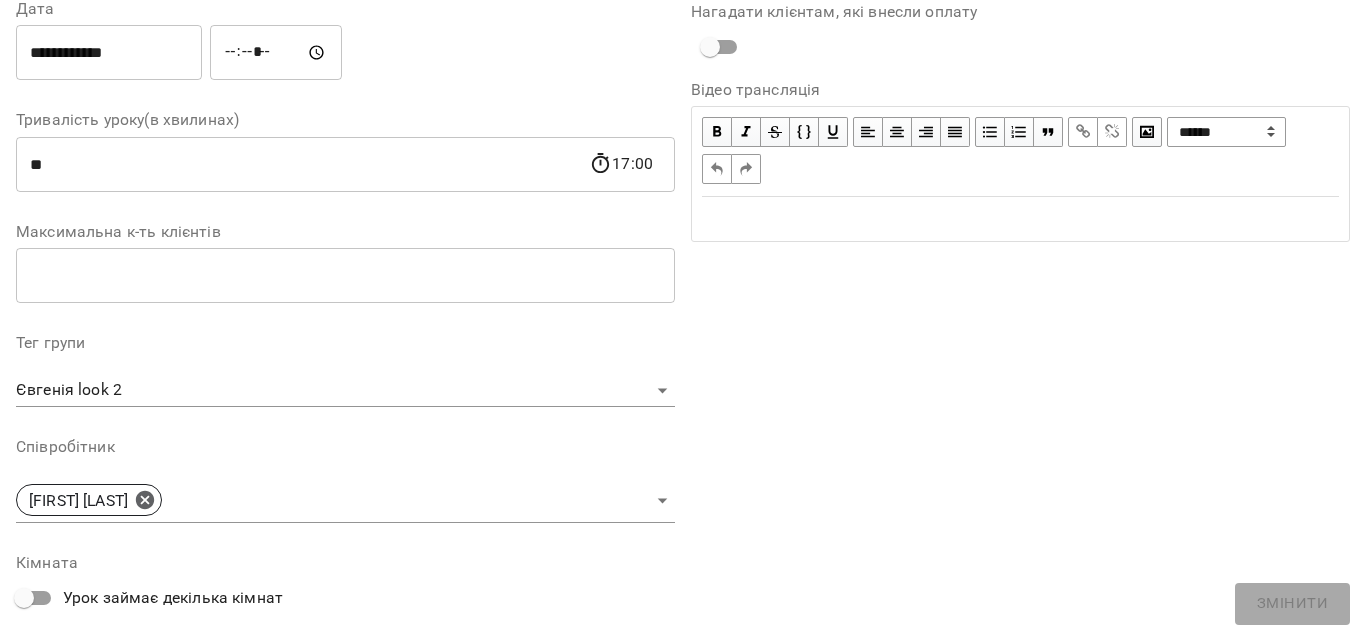 scroll, scrollTop: 600, scrollLeft: 0, axis: vertical 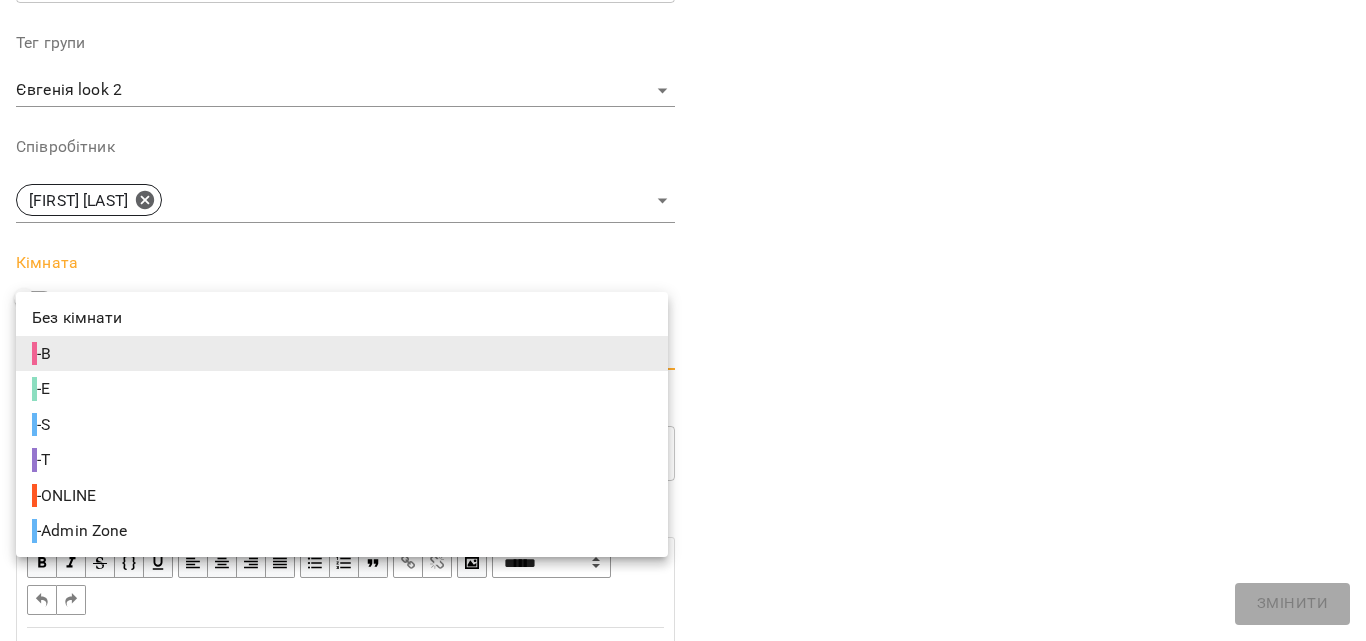 click on "For Business 2 6 UA Будь ласка оновіть свої платіжні данні, щоб уникнути блокування вашого акаунту. Акаунт буде заблоковано через 5 дні/в. Журнал відвідувань / Look 2   пн, 11 серп 2025 16:00 New Client пн ,  16:00 Look 2 Урок №84 Попередні уроки ср 02 лип 2025 16:00 пн 30 черв 2025 16:00 ср 25 черв 2025 16:00 пн 23 черв 2025 16:00 ср 18 черв 2025 16:00   Look 2 ( 60 хв. ) група (60 хв) осінь  Змінити урок Скасовано студією канікули 06 серп 2025 11:48 Відновити урок Анна [LAST] B Кімната Євгенія look 2 2025-08-06 14:48:38 Клієнти ( 0 ) Клієнти ( 0 ) Євгенія look 2 Клієнти ( 0 ) ПІБ ПІБ [LAST] [LAST] [PHONE] Відвідав Прогул **" at bounding box center [683, 685] 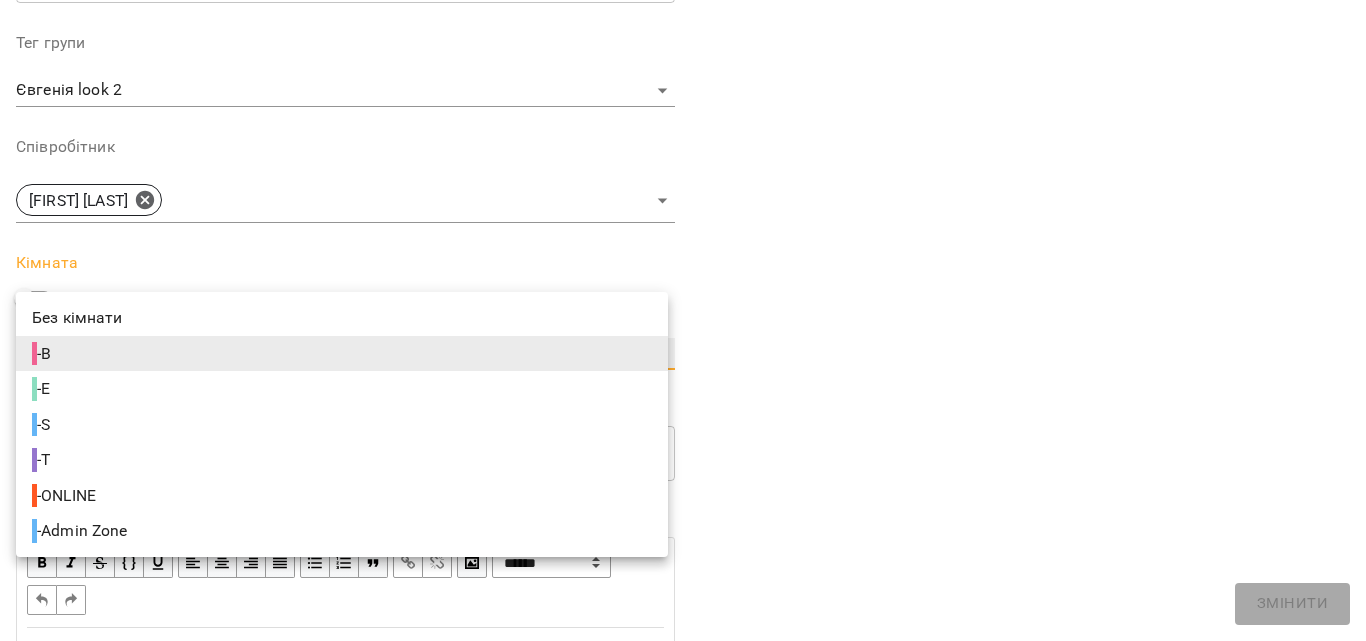 type on "**********" 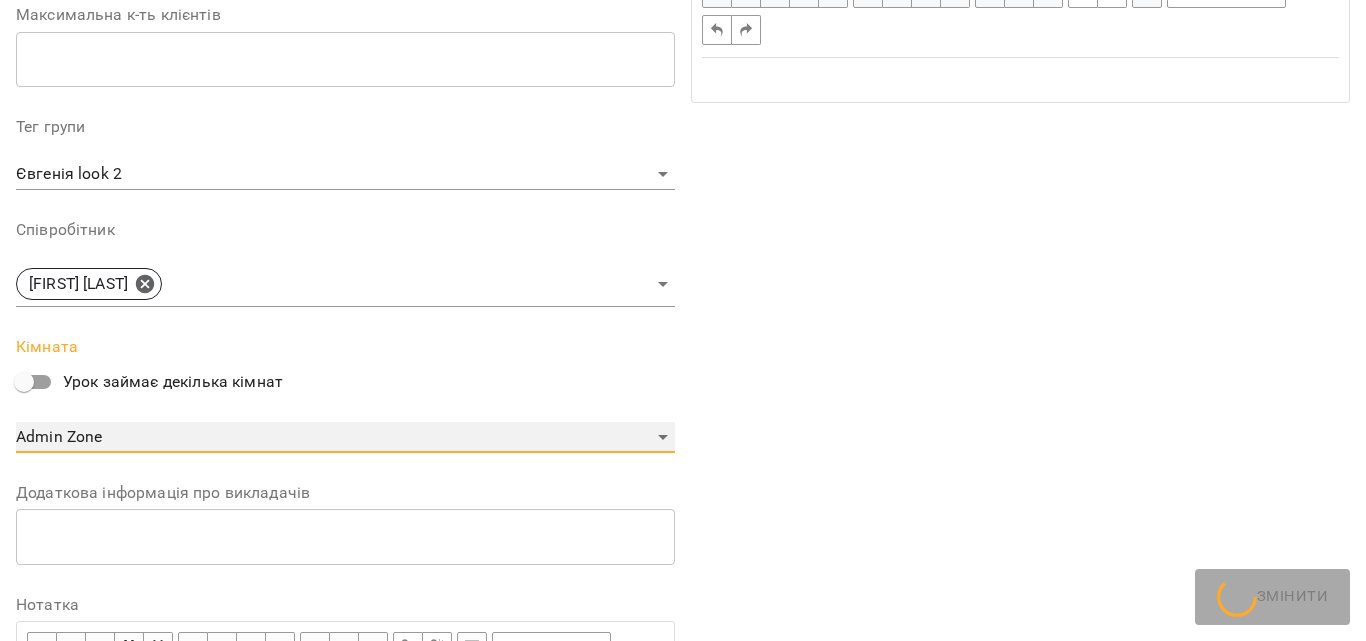 scroll, scrollTop: 683, scrollLeft: 0, axis: vertical 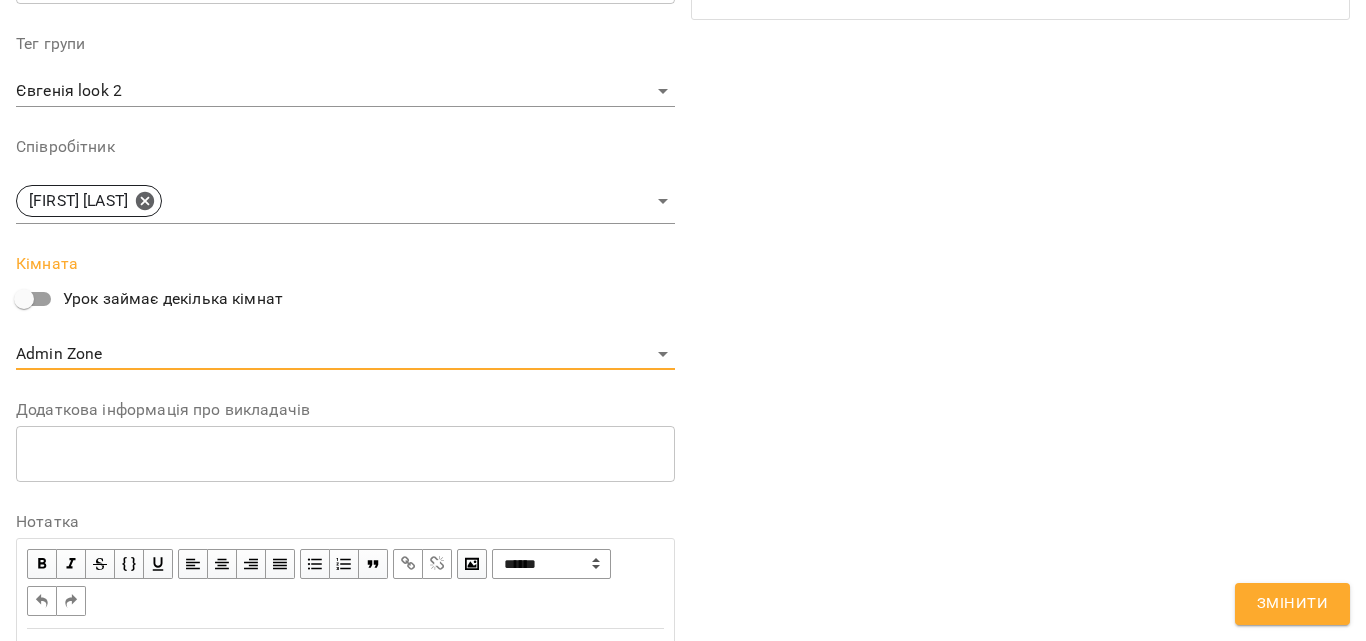click on "Змінити" at bounding box center (1292, 604) 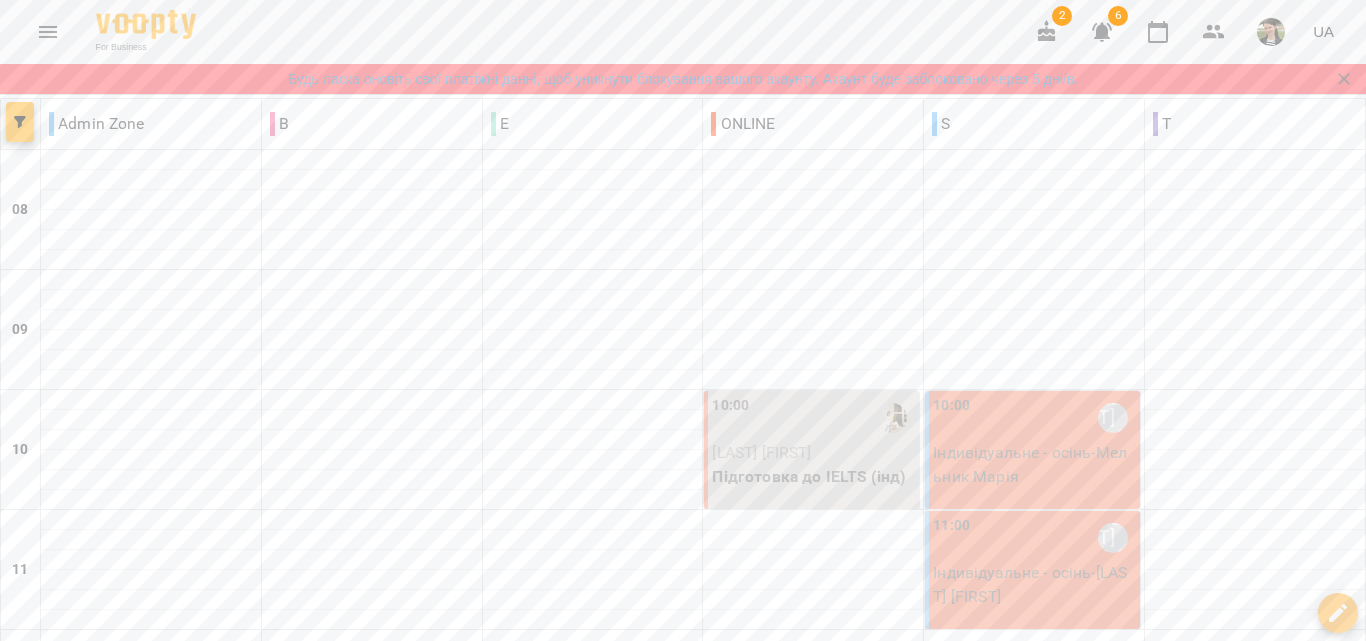 scroll, scrollTop: 900, scrollLeft: 0, axis: vertical 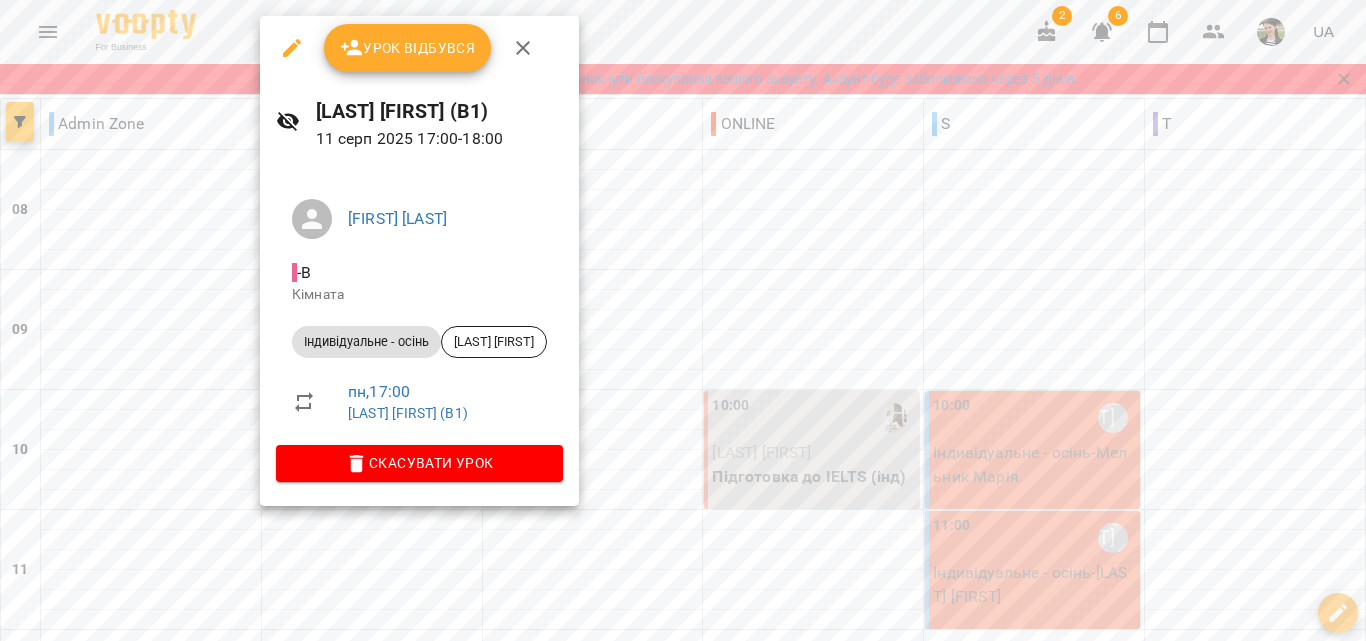 click 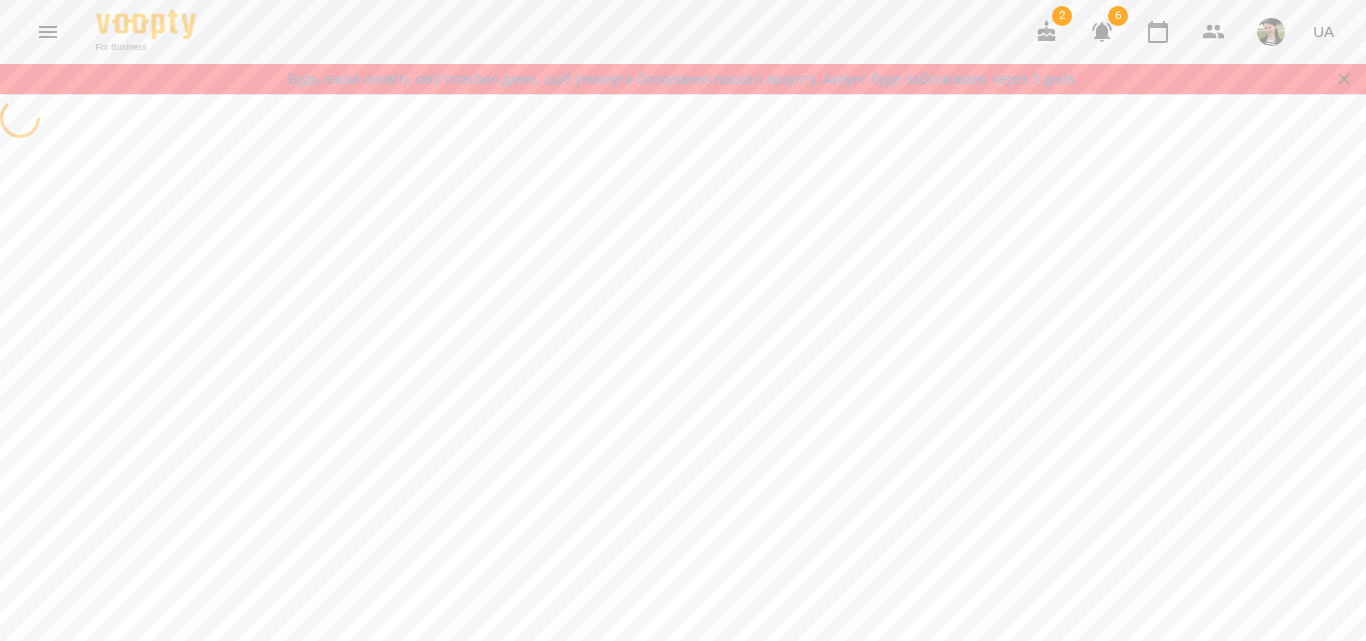 select on "**********" 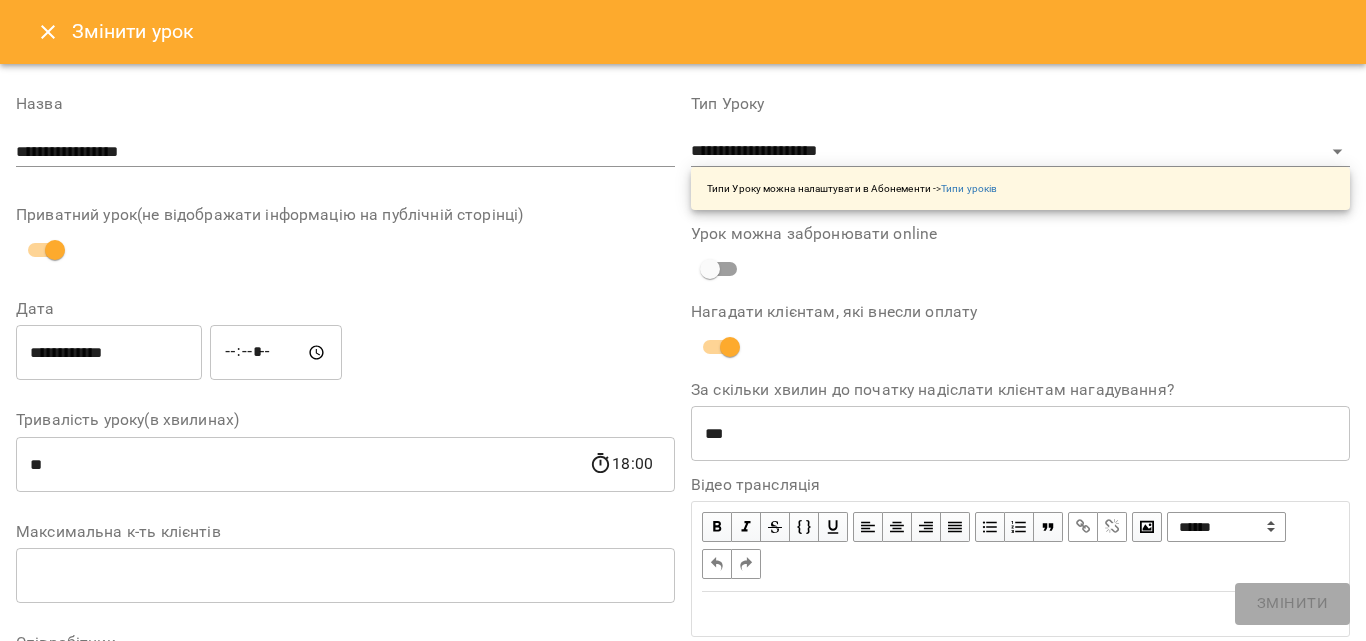 scroll, scrollTop: 400, scrollLeft: 0, axis: vertical 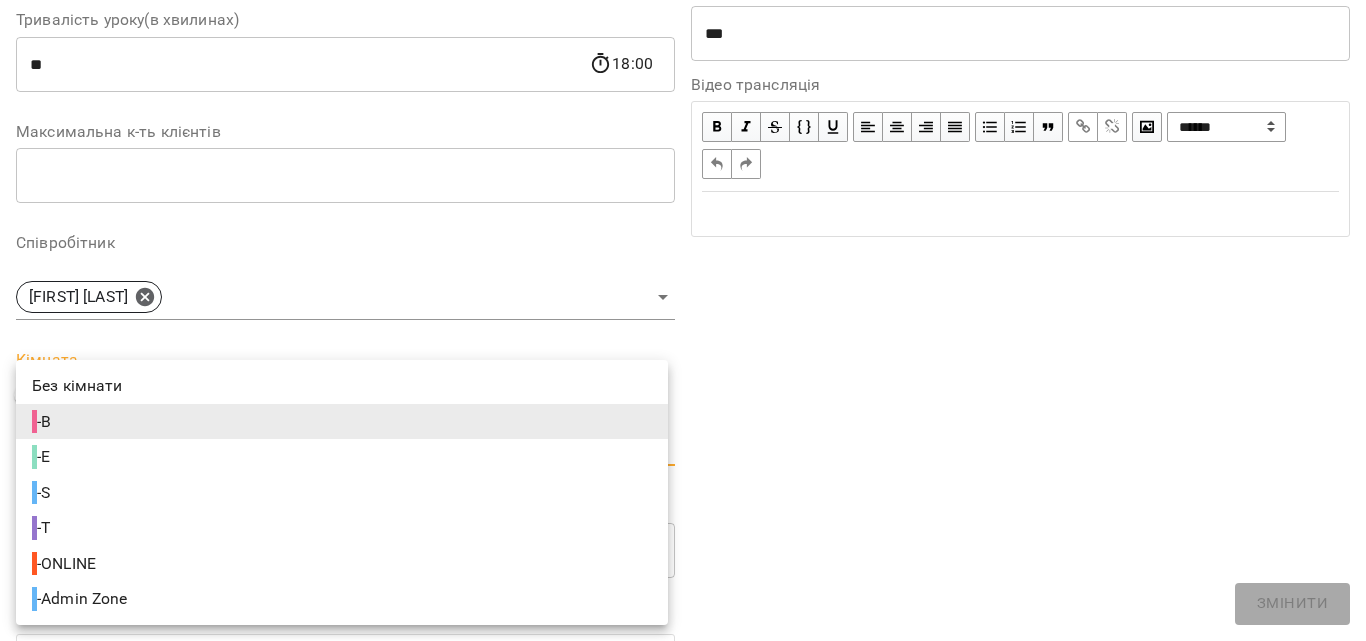 click on "For Business 2 6 UA Будь ласка оновіть свої платіжні данні, щоб уникнути блокування вашого акаунту. Акаунт буде заблоковано через 5 дні/в. Журнал відвідувань / [LAST] [FIRST] (В1)   [DAY], [DATE] [TIME] / Урок відбувся [DAY] ,  [TIME] [LAST] [FIRST] (В1) Урок №13 Попередні уроки [DAY] [DATE] [TIME] [DAY] [DATE] [TIME] [DAY] [DATE] [TIME] [DAY] [DATE] [TIME] [DAY] [DATE] [TIME]   [LAST] [FIRST] (В1) ( 60 хв. ) Індивідуальне - осінь  Змінити урок Скасувати Урок [FIRST] [LAST] B Кімната [LAST] [FIRST] 300 За скільки хвилин до початку надіслати клієнтам нагадування? [DATE] [TIME]   [LAST] [FIRST] ​" at bounding box center [683, 517] 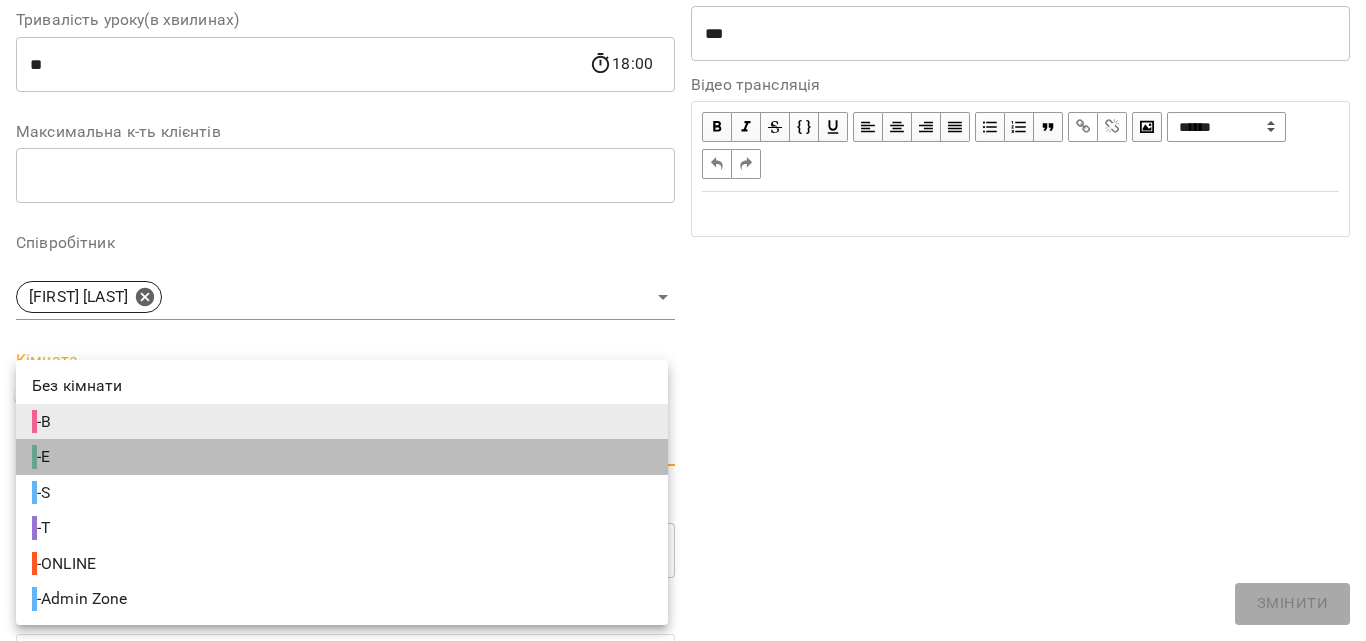 click on "-  E" at bounding box center (43, 457) 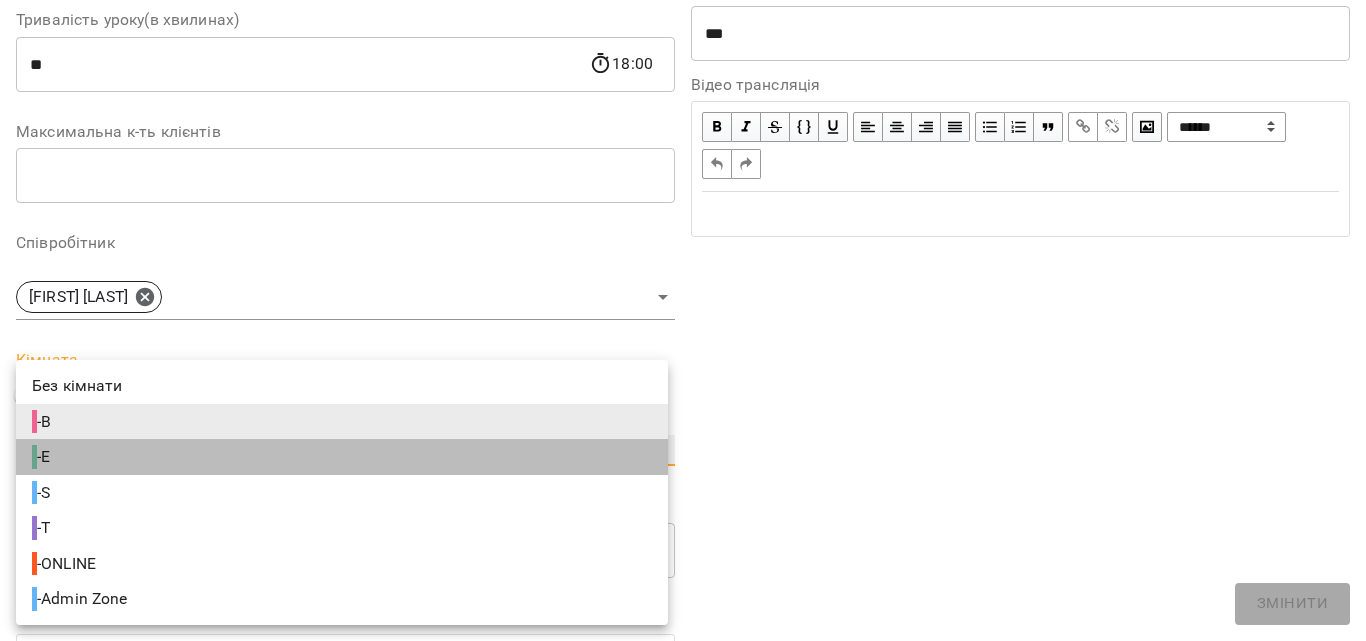 type on "**********" 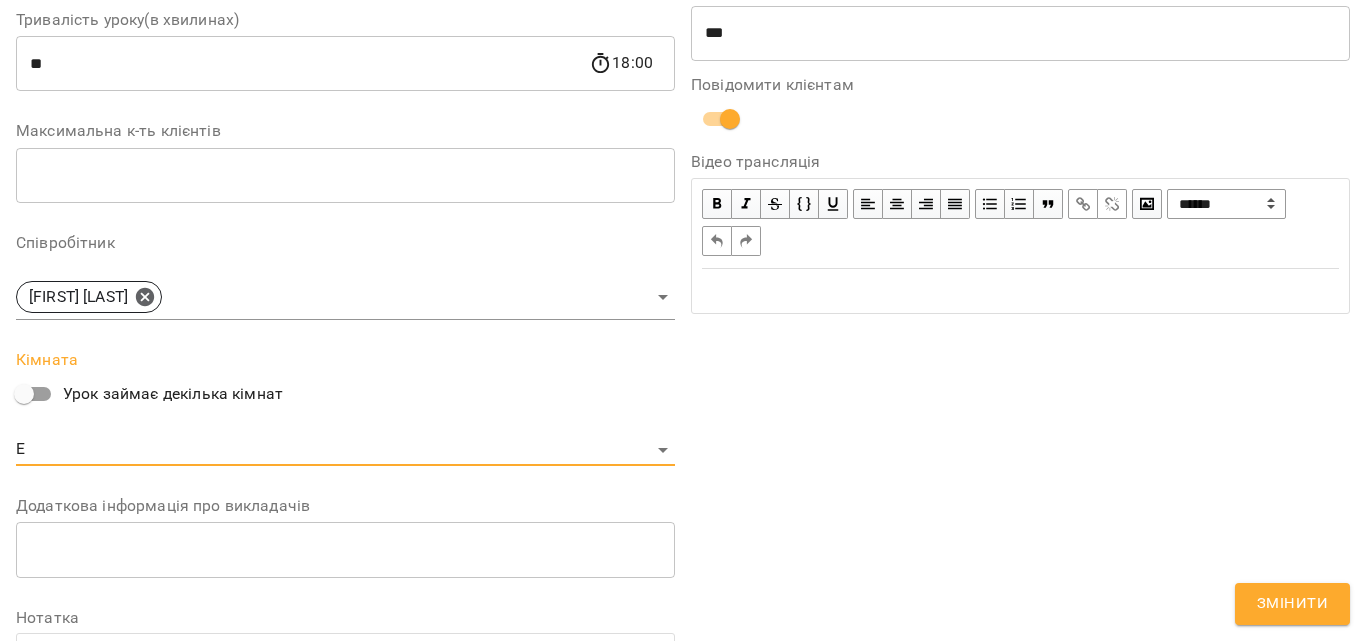 click on "Змінити" at bounding box center [1292, 604] 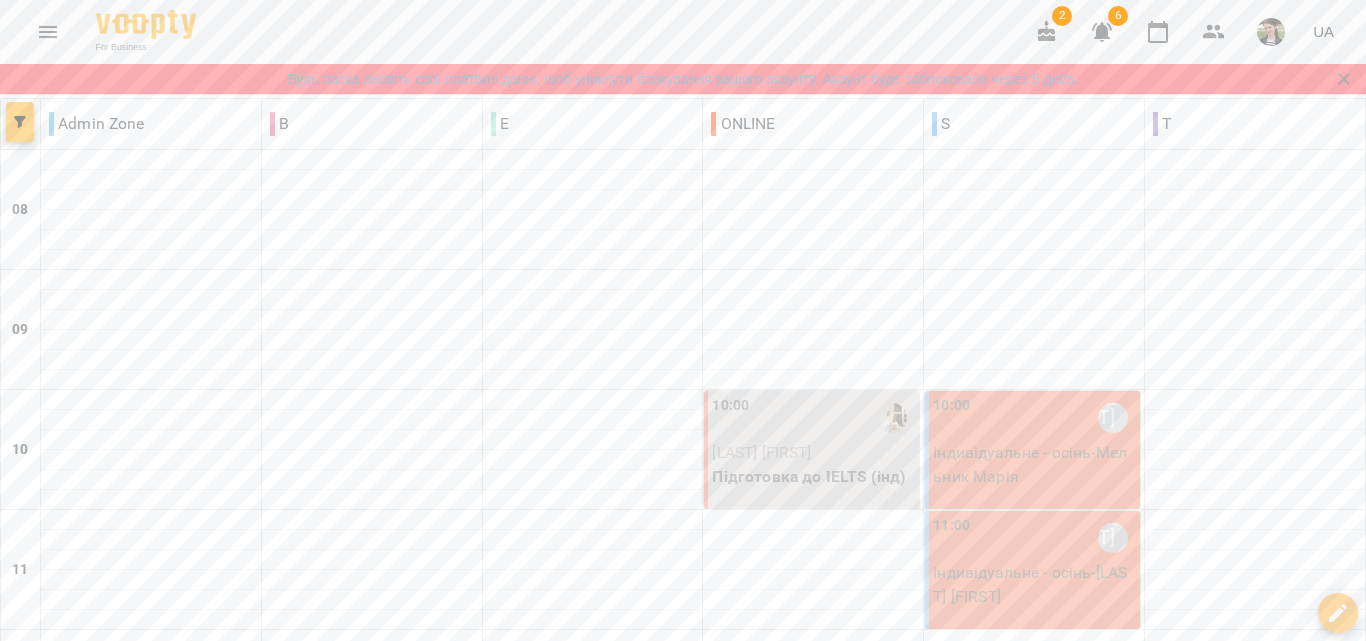 scroll, scrollTop: 1322, scrollLeft: 0, axis: vertical 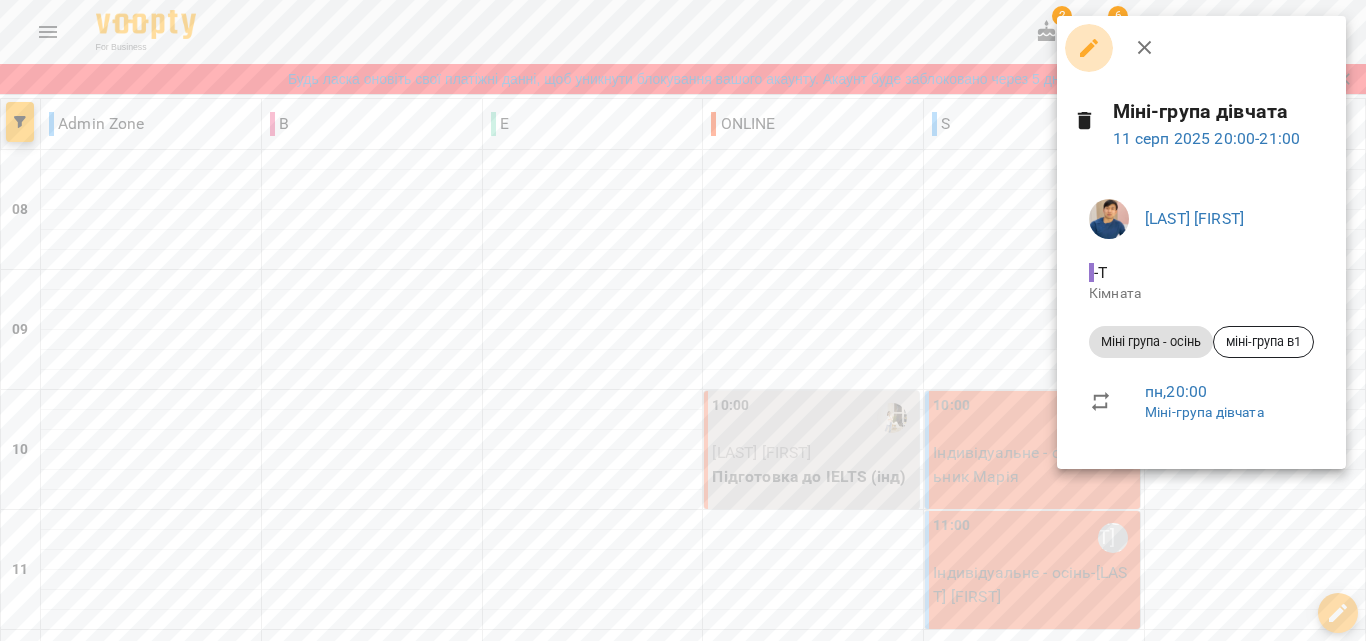 click 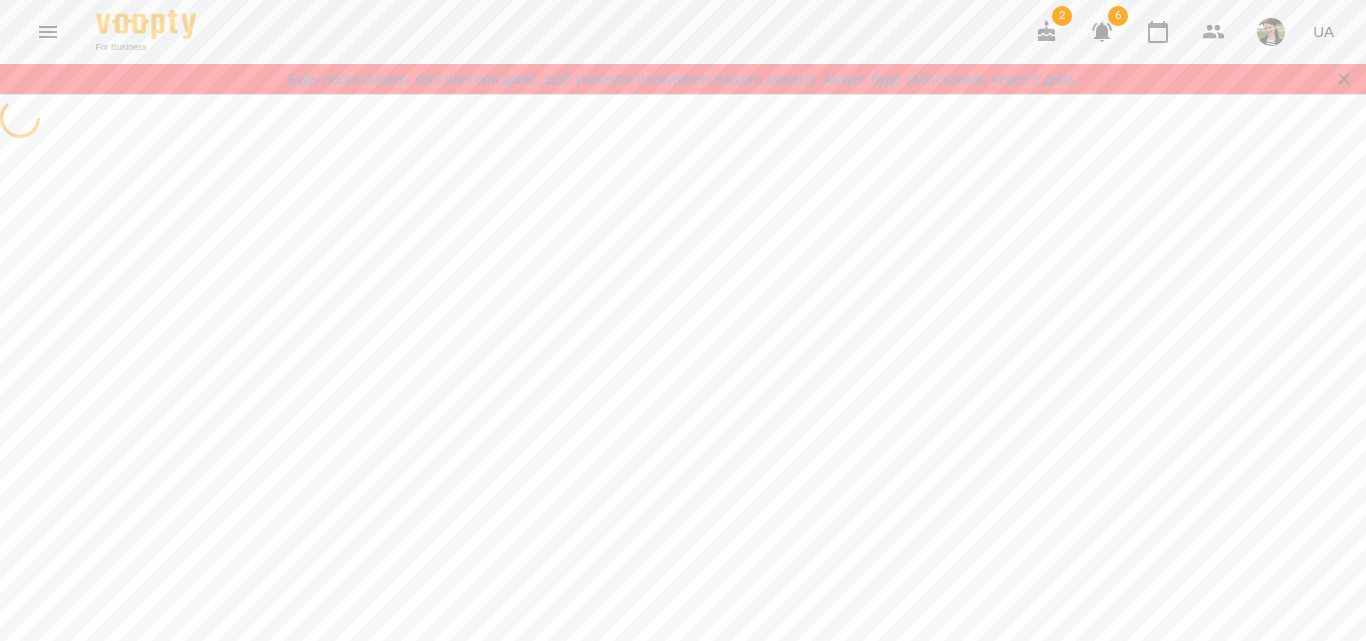 select on "**********" 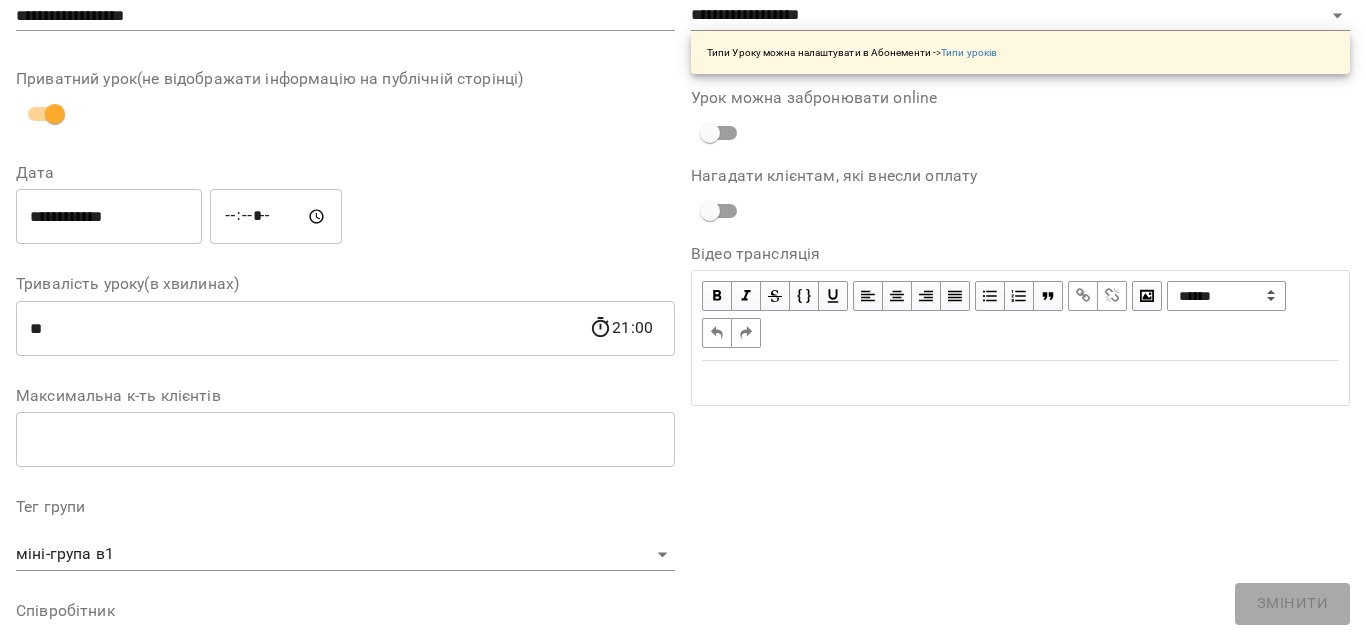 scroll, scrollTop: 500, scrollLeft: 0, axis: vertical 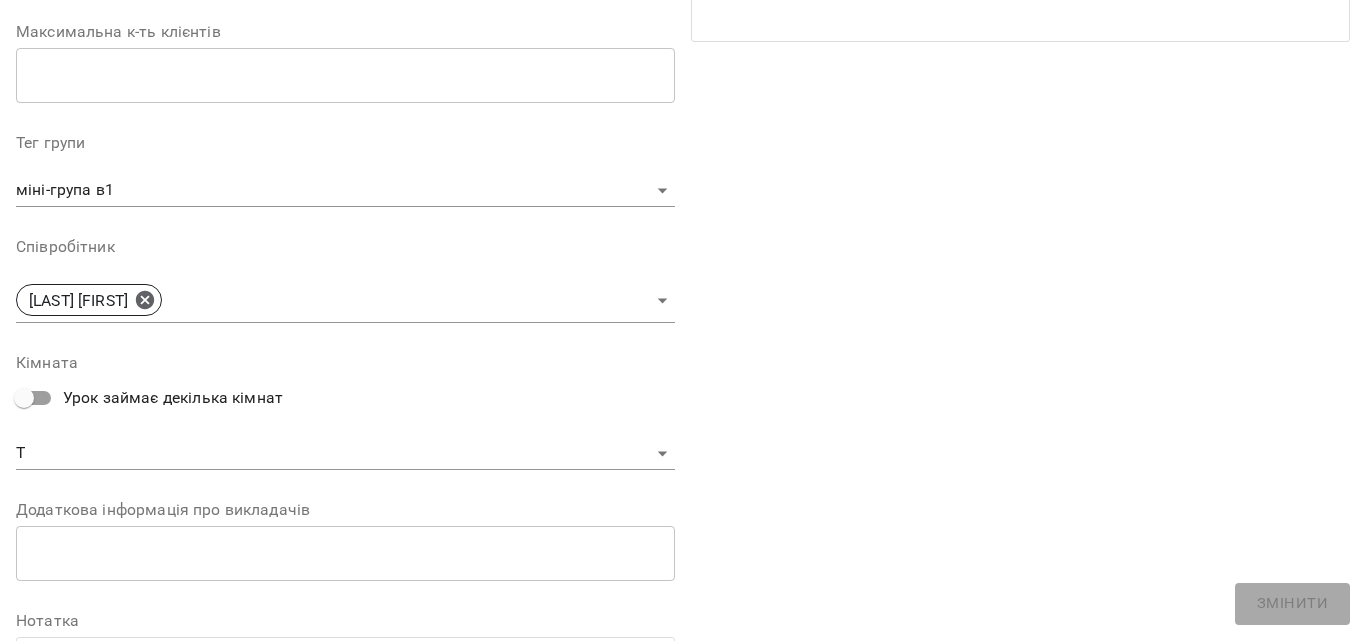 click on "For Business 2 6 UA Будь ласка оновіть свої платіжні данні, щоб уникнути блокування вашого акаунту. Акаунт буде заблоковано через 5 дні/в. Журнал відвідувань / Міні-група дівчата   пн, [DATE] [TIME] New Client пн ,  [TIME] Міні-група дівчата Урок №60 Попередні уроки ср [DATE] [TIME] пн [DATE] [TIME] ср [DATE] [TIME] ср [DATE] [TIME] пн [DATE] [TIME]   Міні-група дівчата ( 60 хв. ) Міні група - осінь  Змінити урок Скасовано студією пауза [DATE] [TIME] Відновити урок [LAST] [FIRST] T Кімната міні-група в1 [DATE] [TIME] Клієнти ( 0 ) Клієнти ( 0 ) міні-група в1 Клієнти ( 0 ) **" at bounding box center (683, 503) 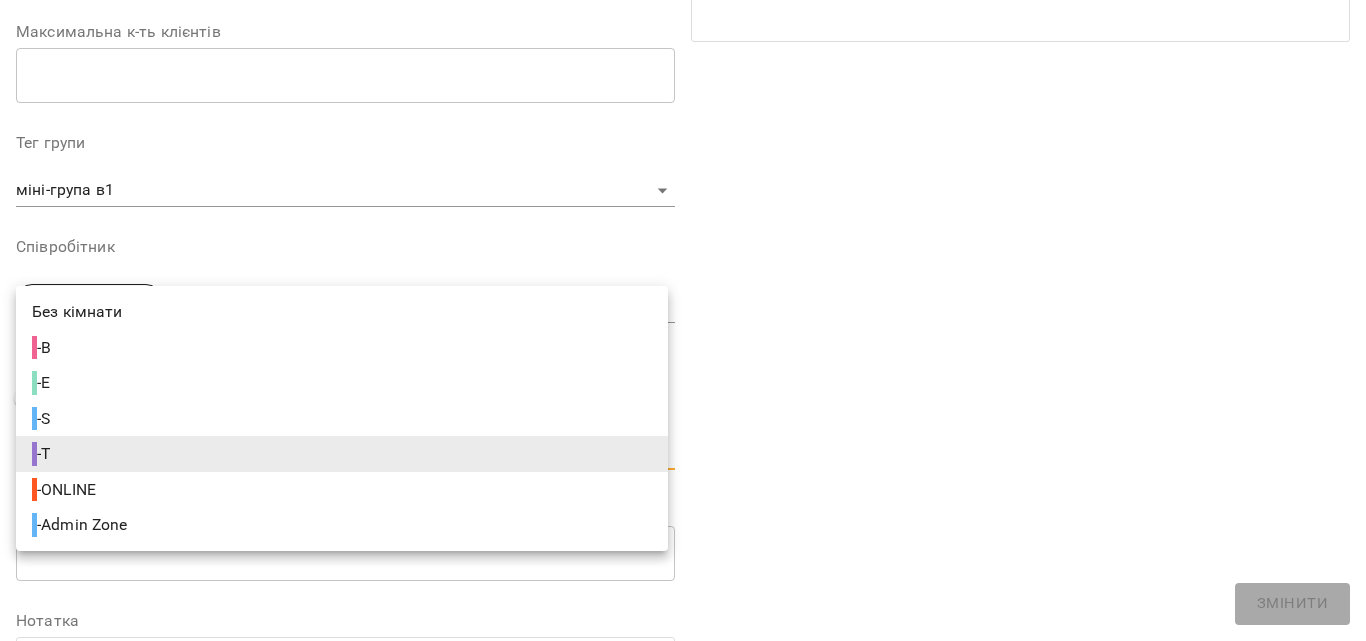 click on "- Admin Zone" at bounding box center [82, 525] 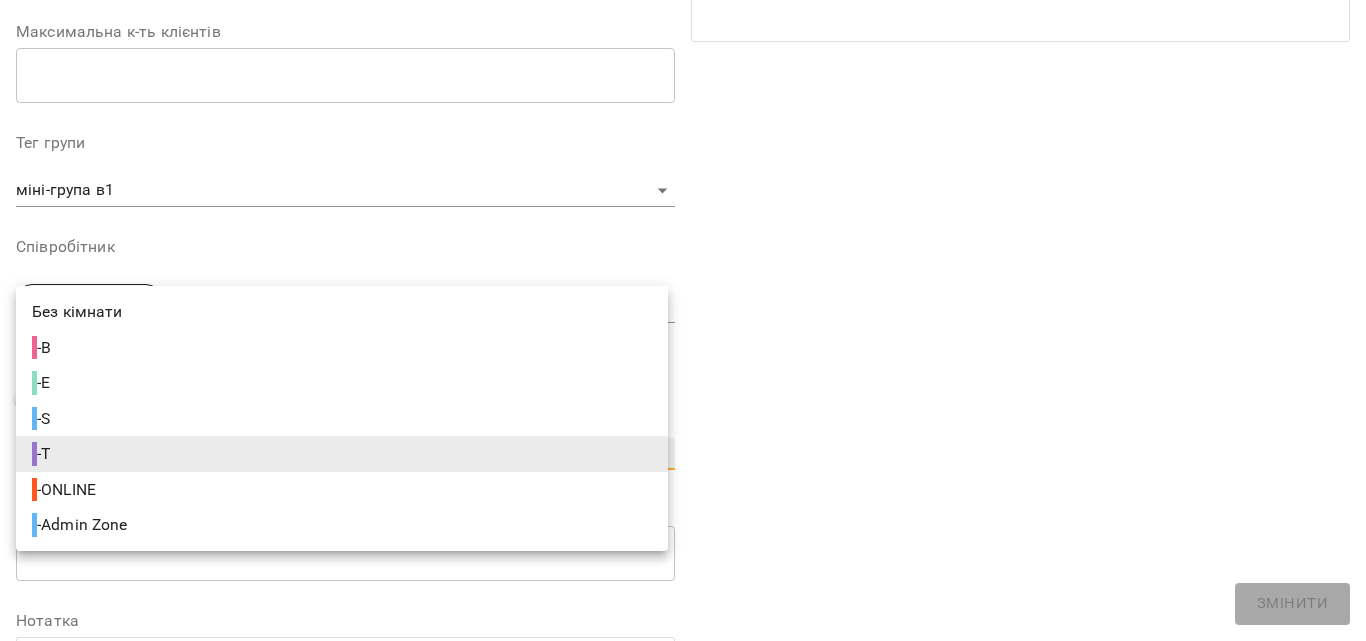 type on "**********" 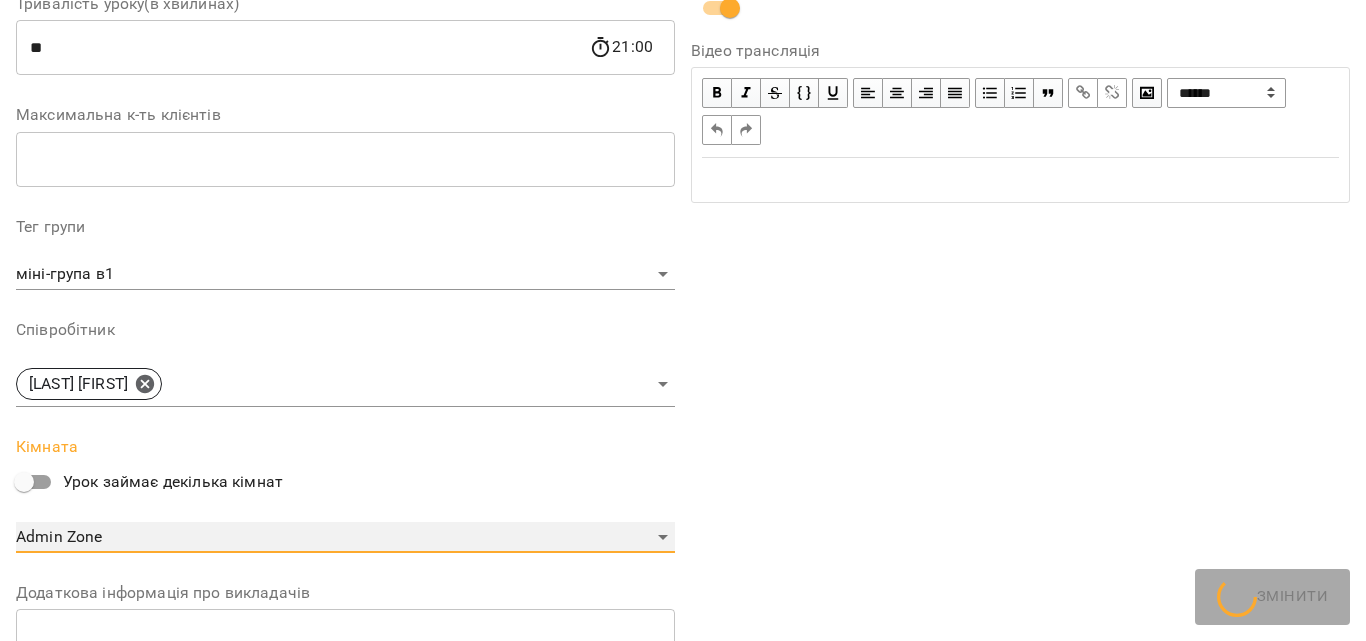 scroll, scrollTop: 583, scrollLeft: 0, axis: vertical 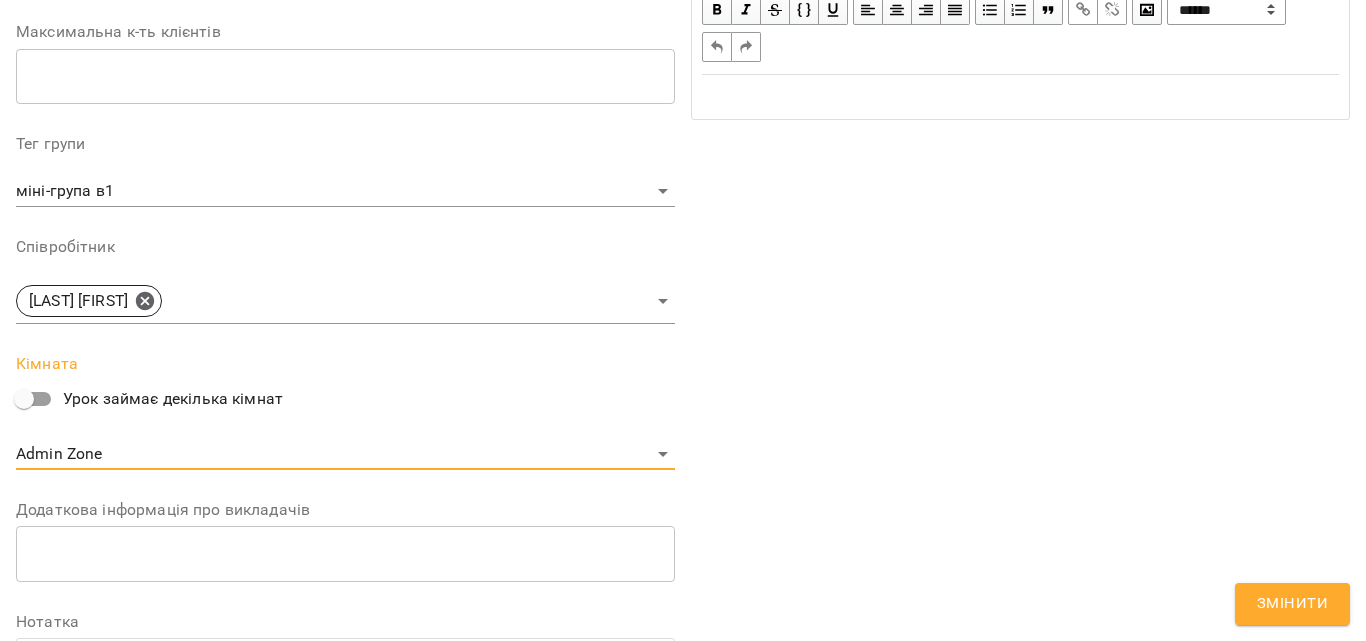 click on "Змінити" at bounding box center [1292, 604] 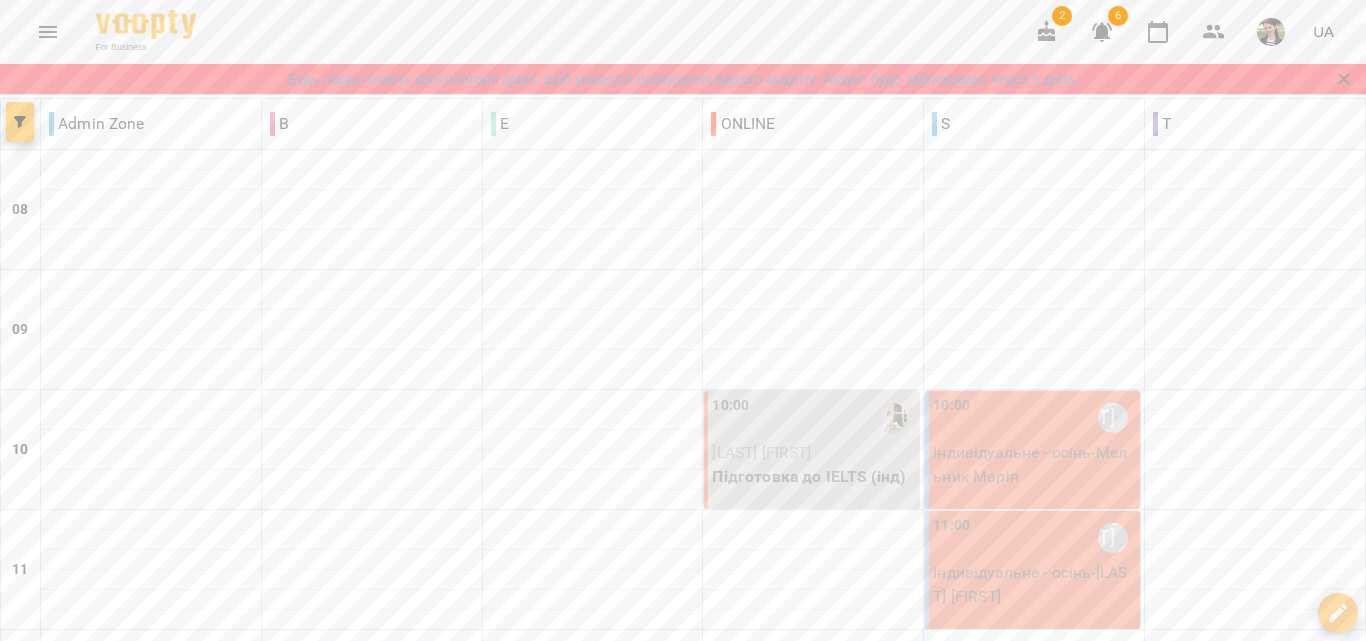 scroll, scrollTop: 1222, scrollLeft: 0, axis: vertical 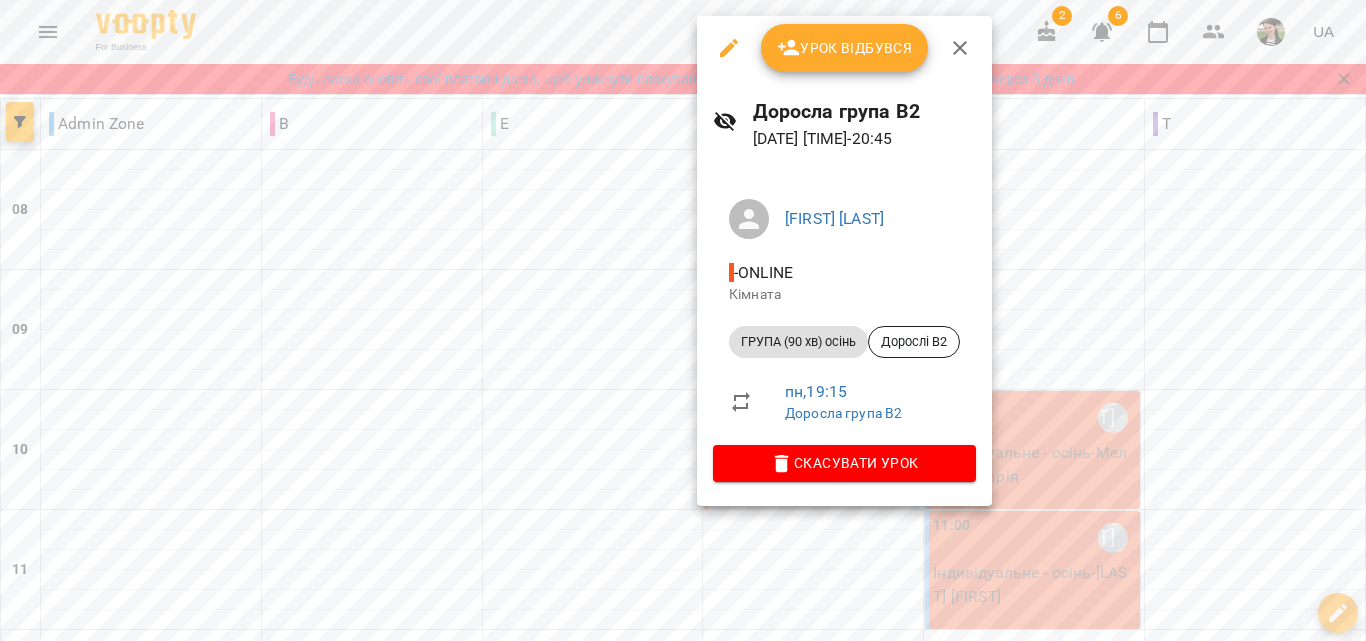 click 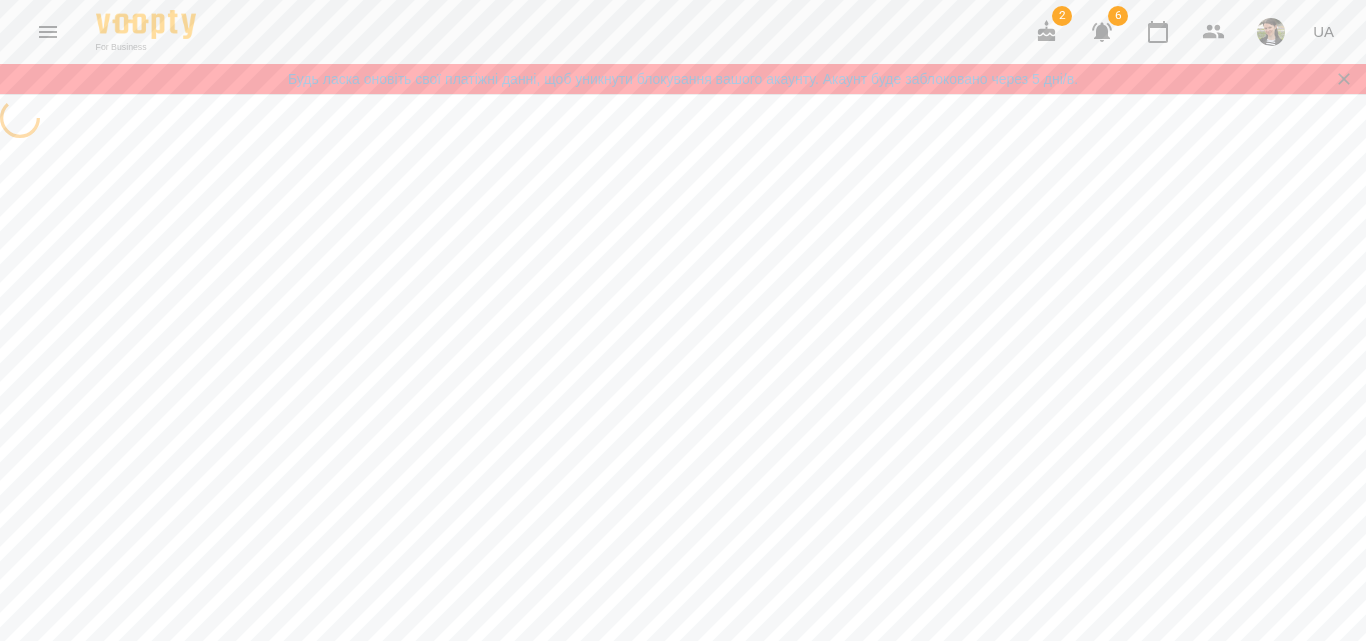select on "**********" 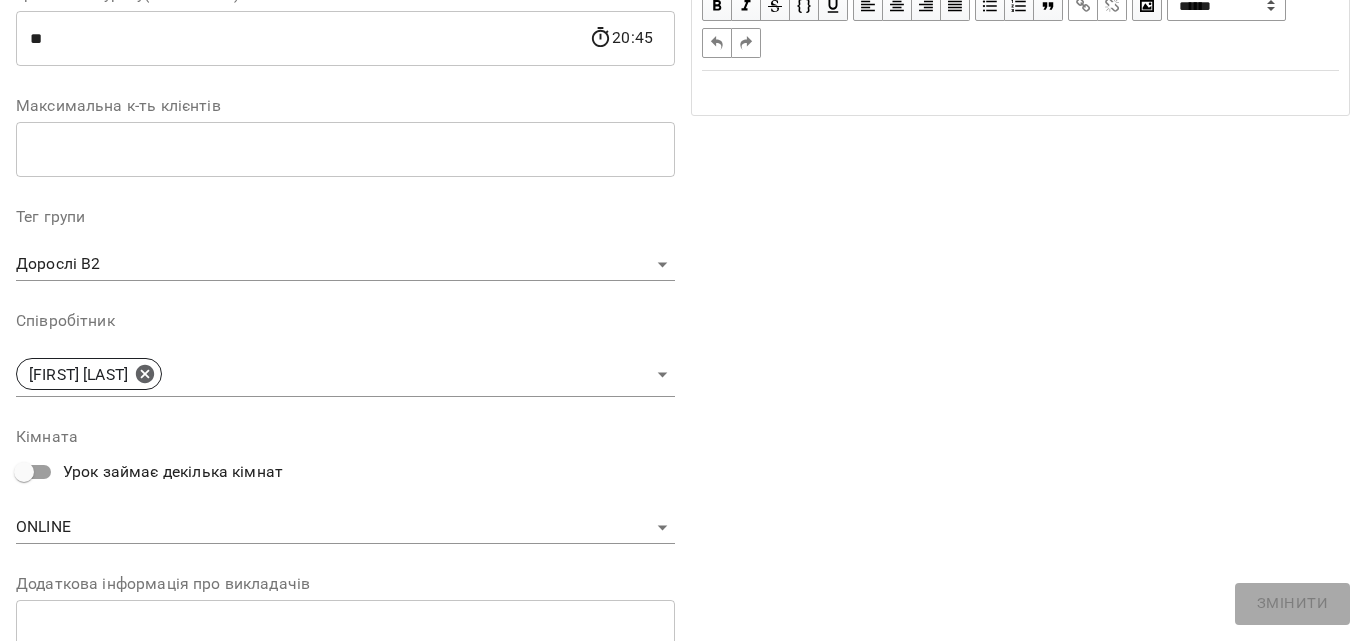 scroll, scrollTop: 600, scrollLeft: 0, axis: vertical 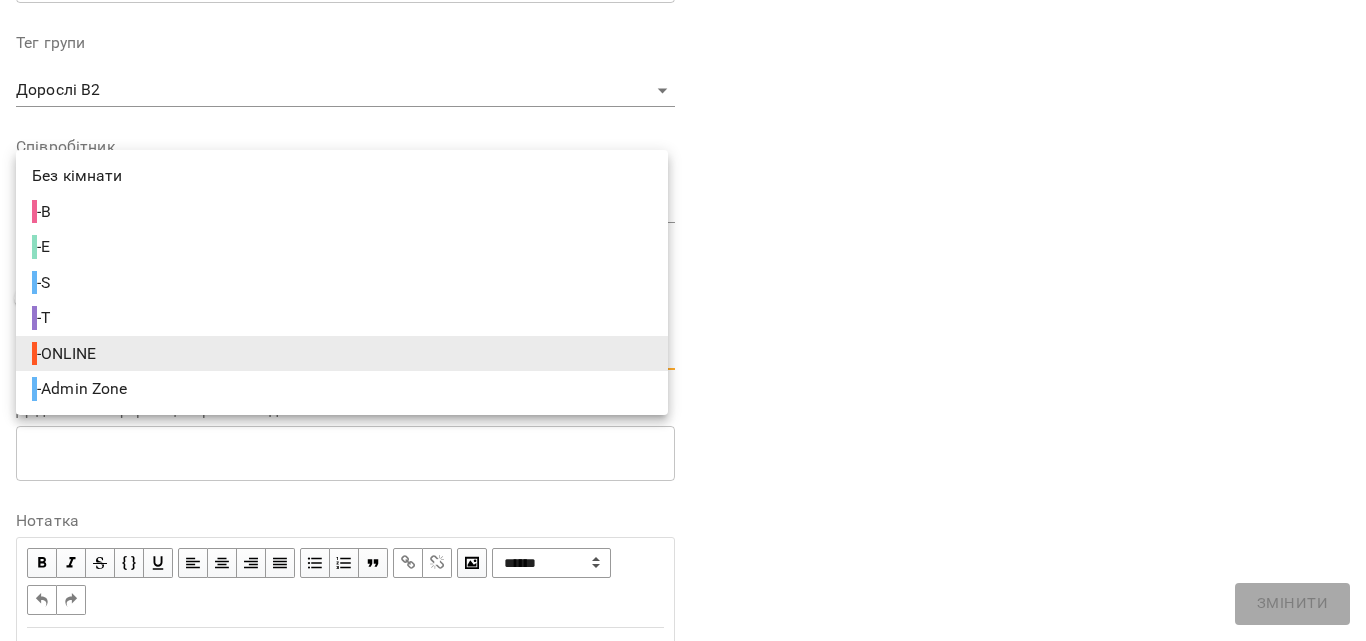click on "For Business 2 6 UA Будь ласка оновіть свої платіжні данні, щоб уникнути блокування вашого акаунту. Акаунт буде заблоковано через 5 дні/в. Журнал відвідувань / [LAST] група В2   [DAY], [DATE] [TIME] / Урок відбувся [DAY] ,  [TIME] [LAST] група В2 Урок №72 Попередні уроки [DAY] [DATE] [TIME] [DAY] [DATE] [TIME] [DAY] [DATE] [TIME] [DAY] [DATE] [TIME] [DAY] [DATE] [TIME]   [LAST] група В2 ( 90 хв. ) ГРУПА (90 хв) осінь Змінити урок Скасувати Урок [FIRST] [LAST] ONLINE Кімната [LAST] В2 [DATE] [TIME] Створити розсилку   [LAST] [FIRST] Прогул Скасувати   [LAST] [FIRST] Прогул     ​" at bounding box center [683, 472] 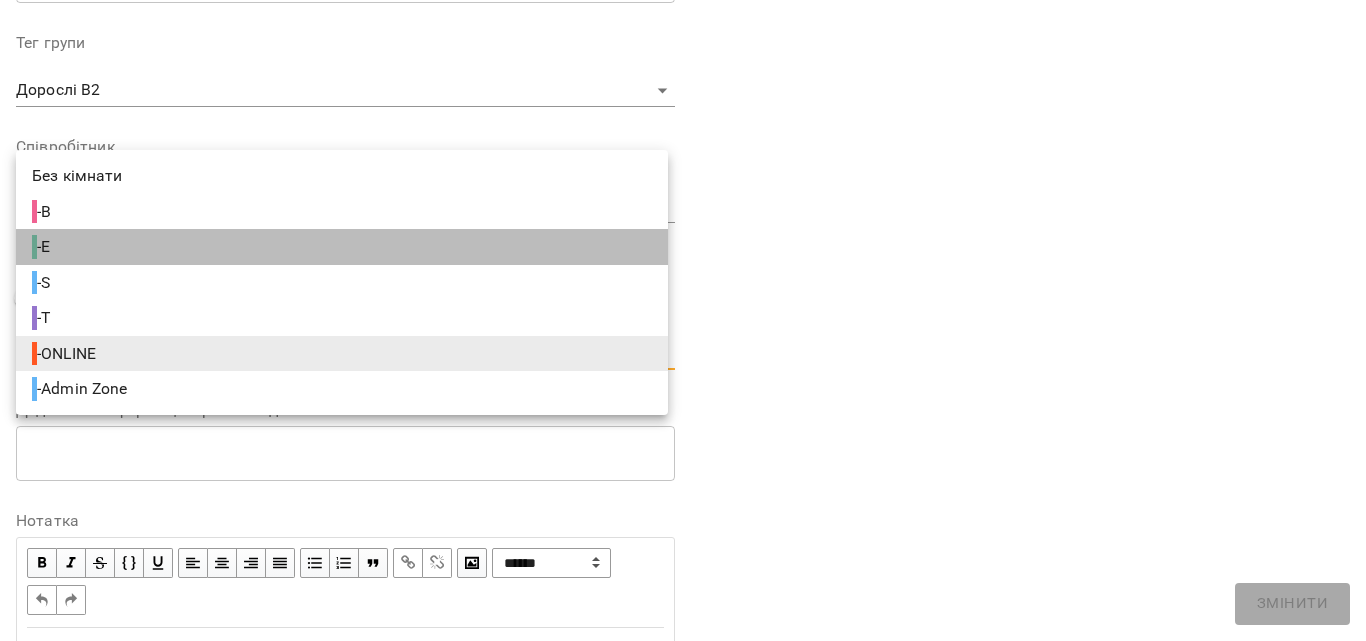 click on "-  E" at bounding box center (43, 247) 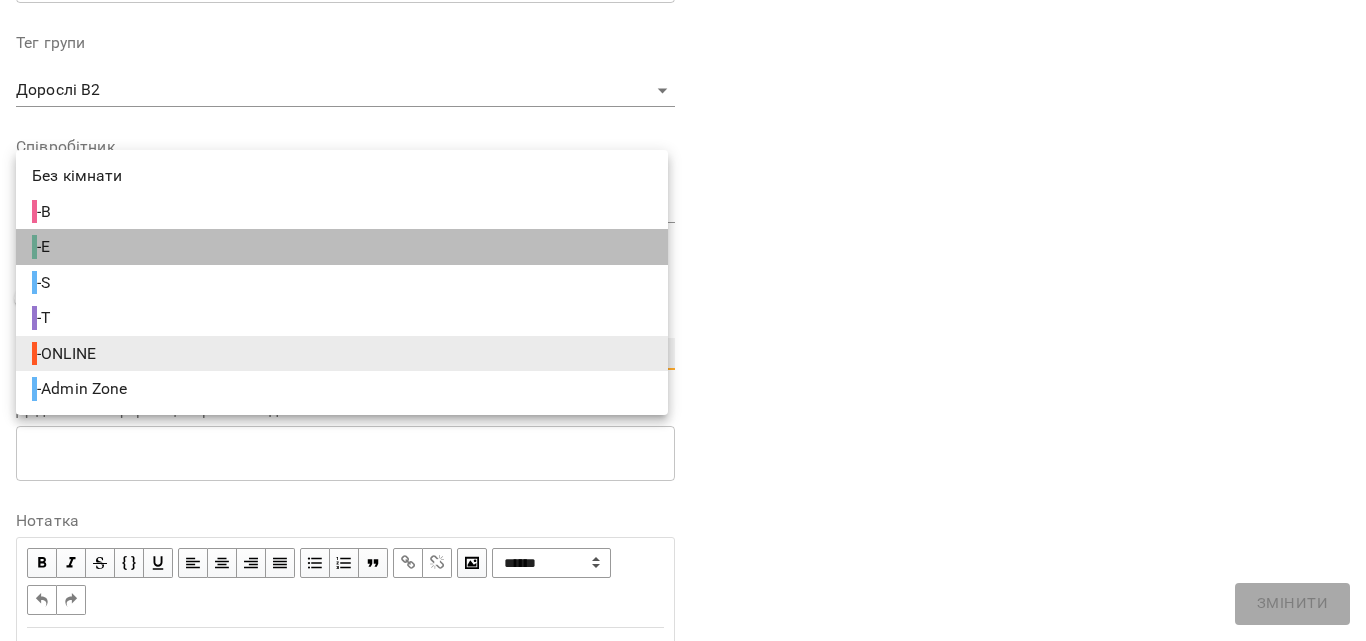 type on "**********" 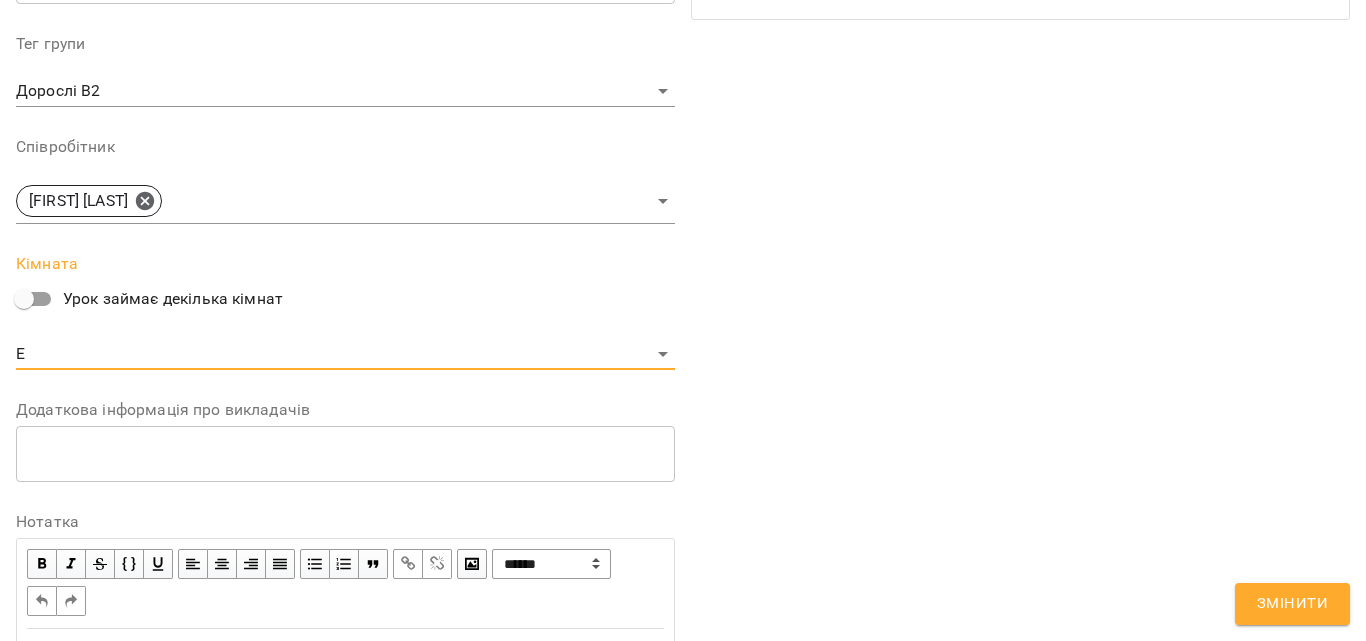 click on "Змінити" at bounding box center (1292, 604) 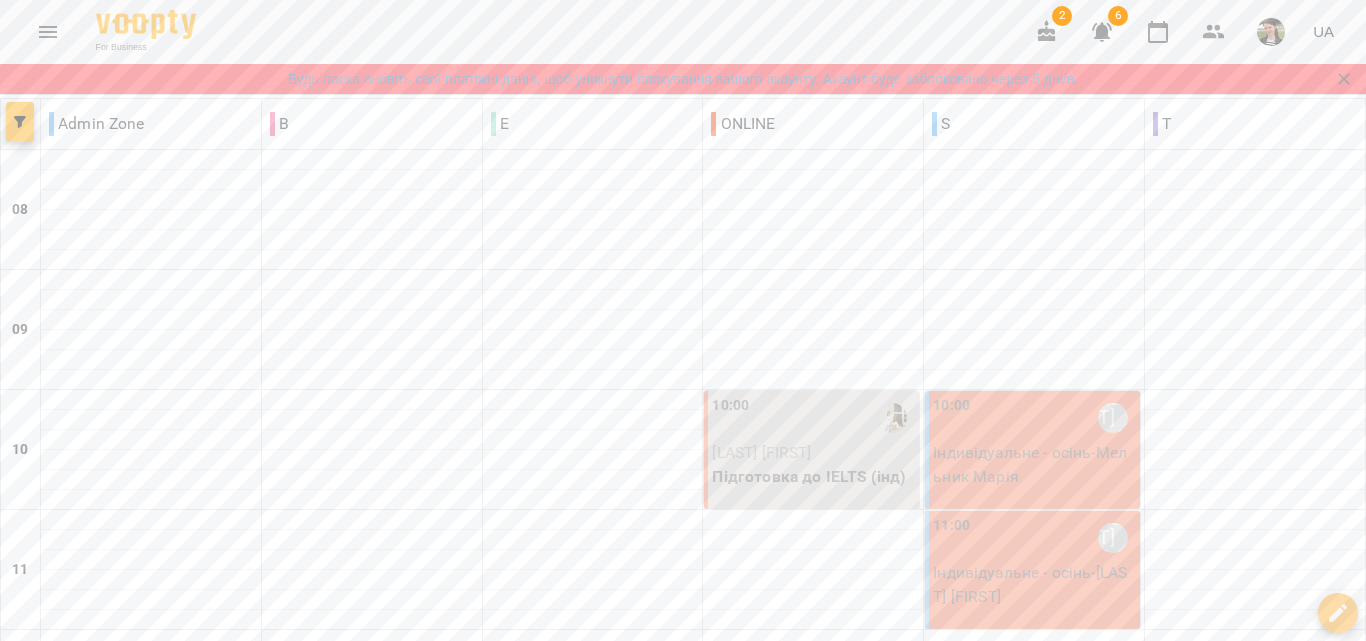 scroll, scrollTop: 0, scrollLeft: 0, axis: both 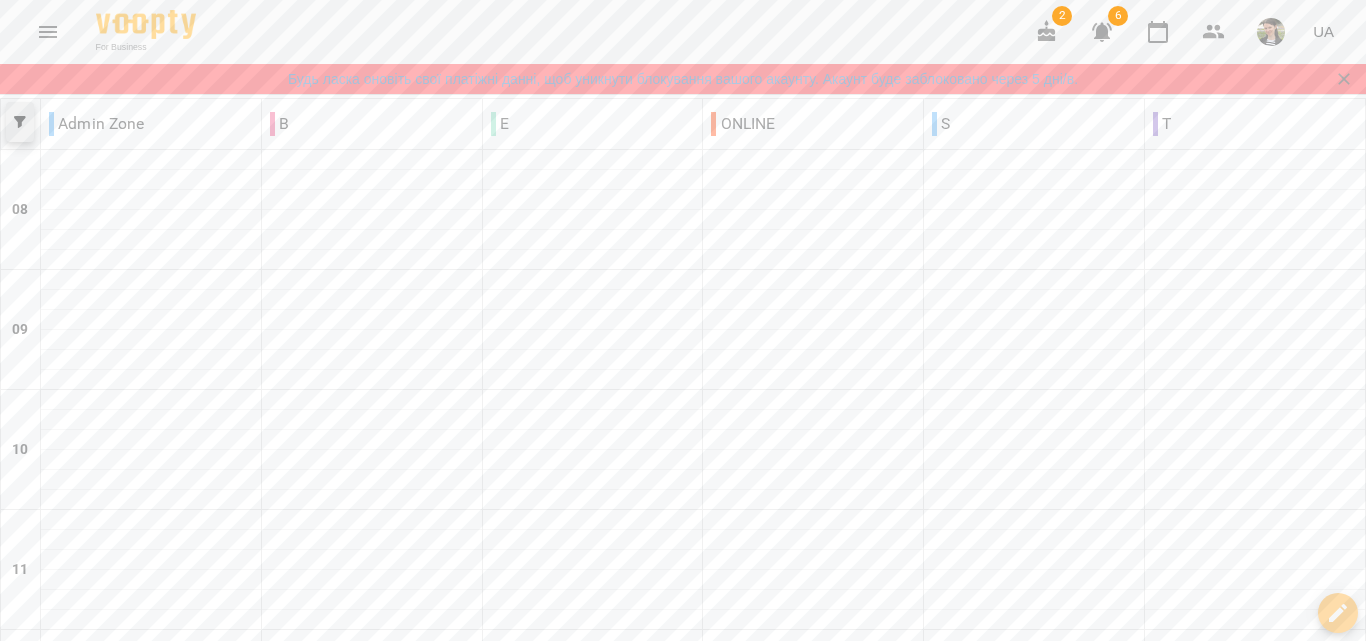 click 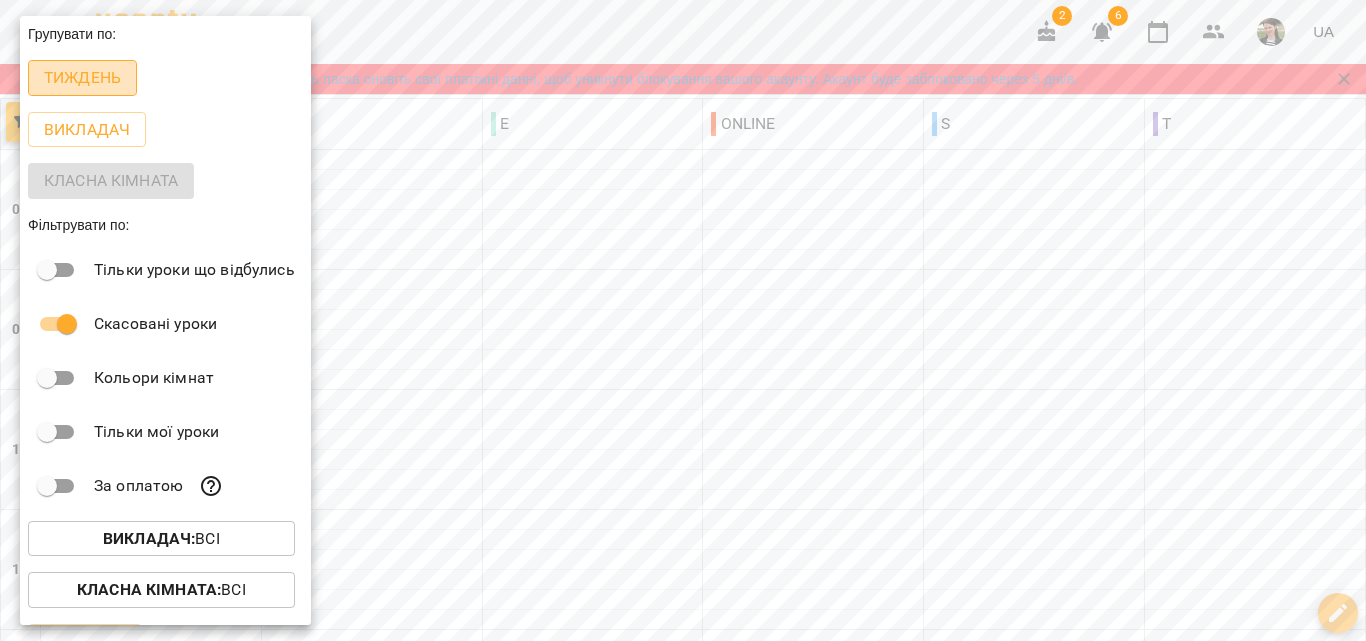 click on "Тиждень" at bounding box center (82, 78) 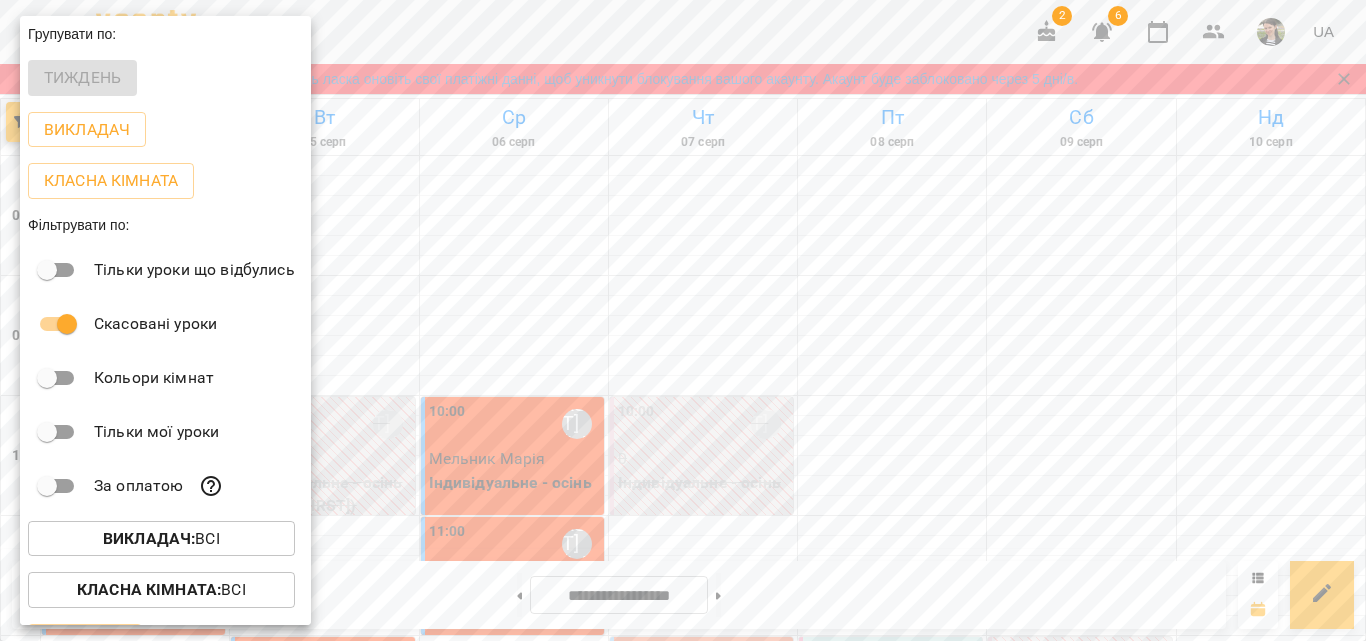 click at bounding box center (683, 320) 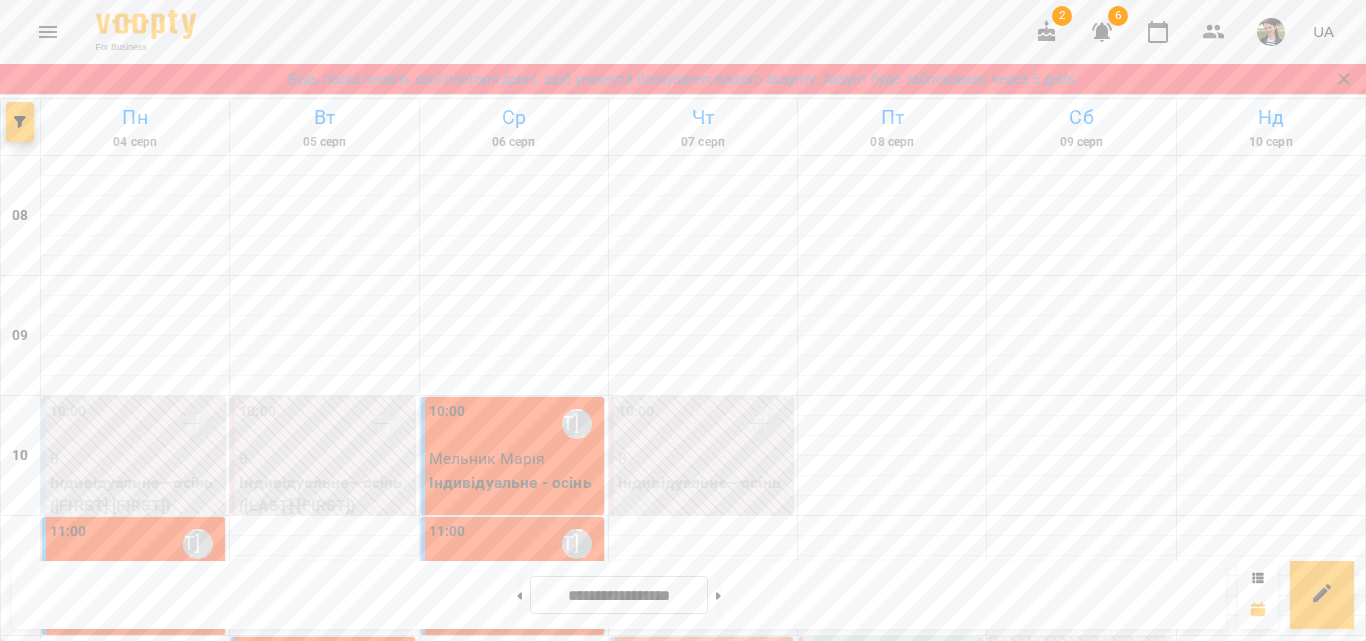 scroll, scrollTop: 1185, scrollLeft: 0, axis: vertical 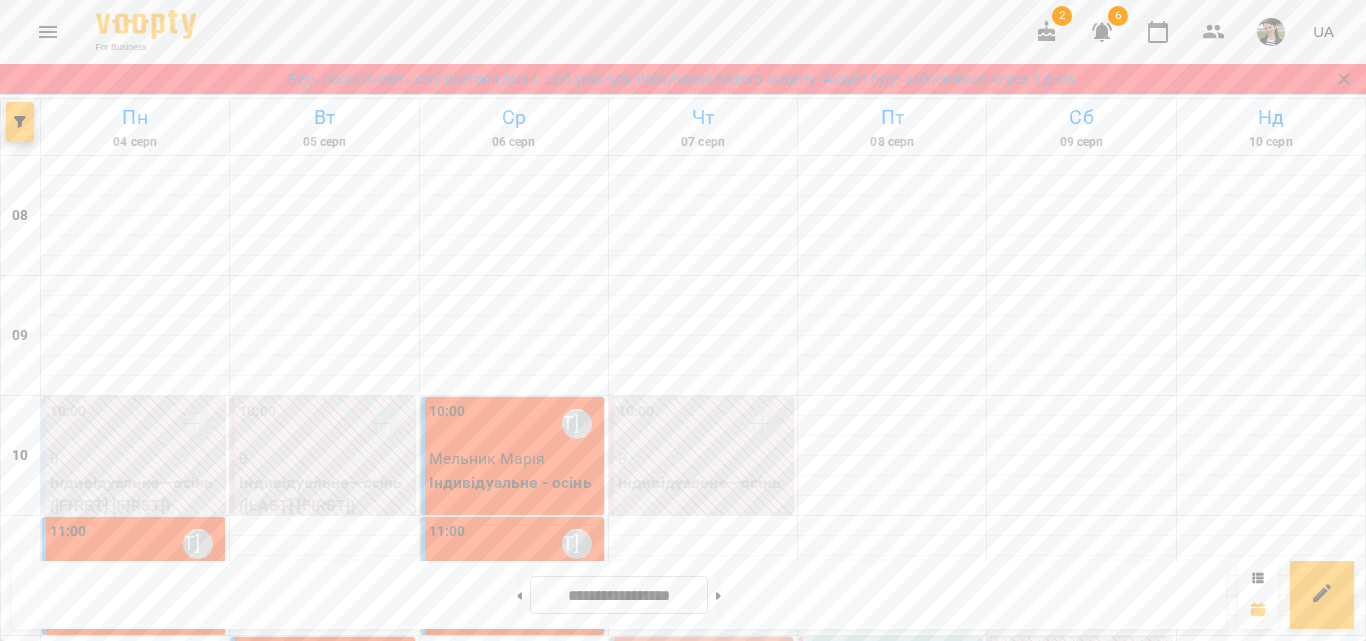 click on "Індивідуальне - осінь  - [LAST] [FIRST]" at bounding box center (514, 1430) 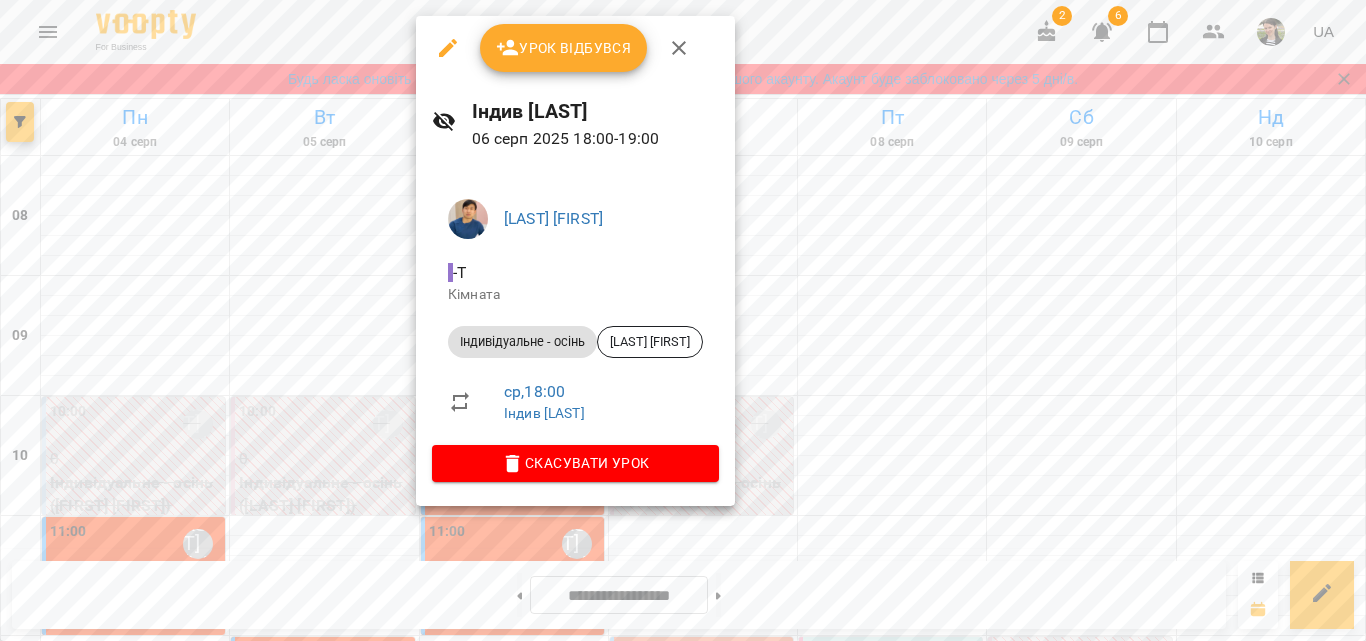 click on "Урок відбувся" at bounding box center (564, 48) 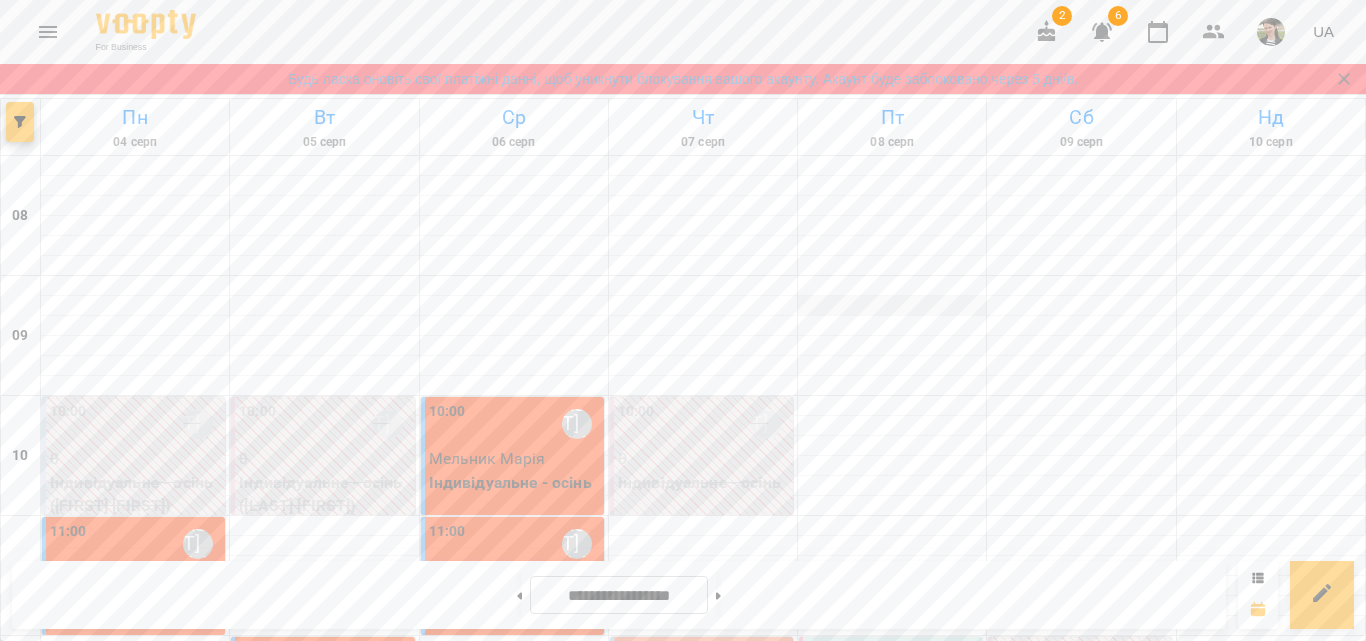 scroll, scrollTop: 1285, scrollLeft: 0, axis: vertical 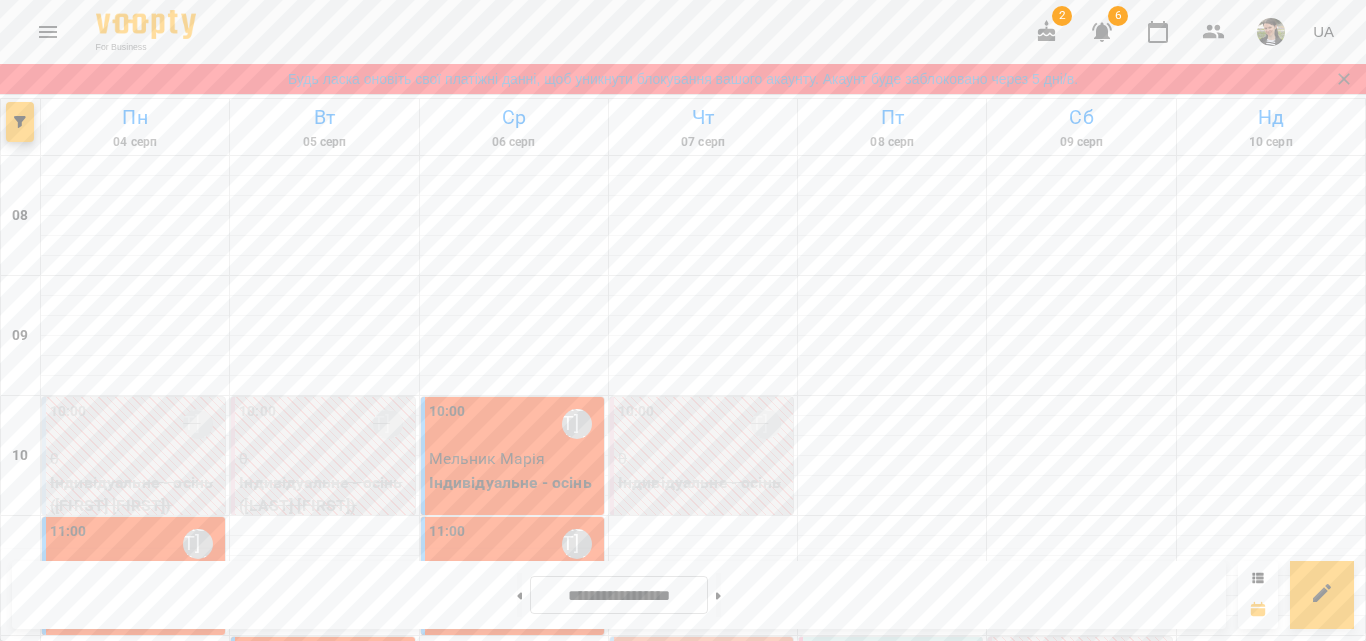 click at bounding box center (73, 1531) 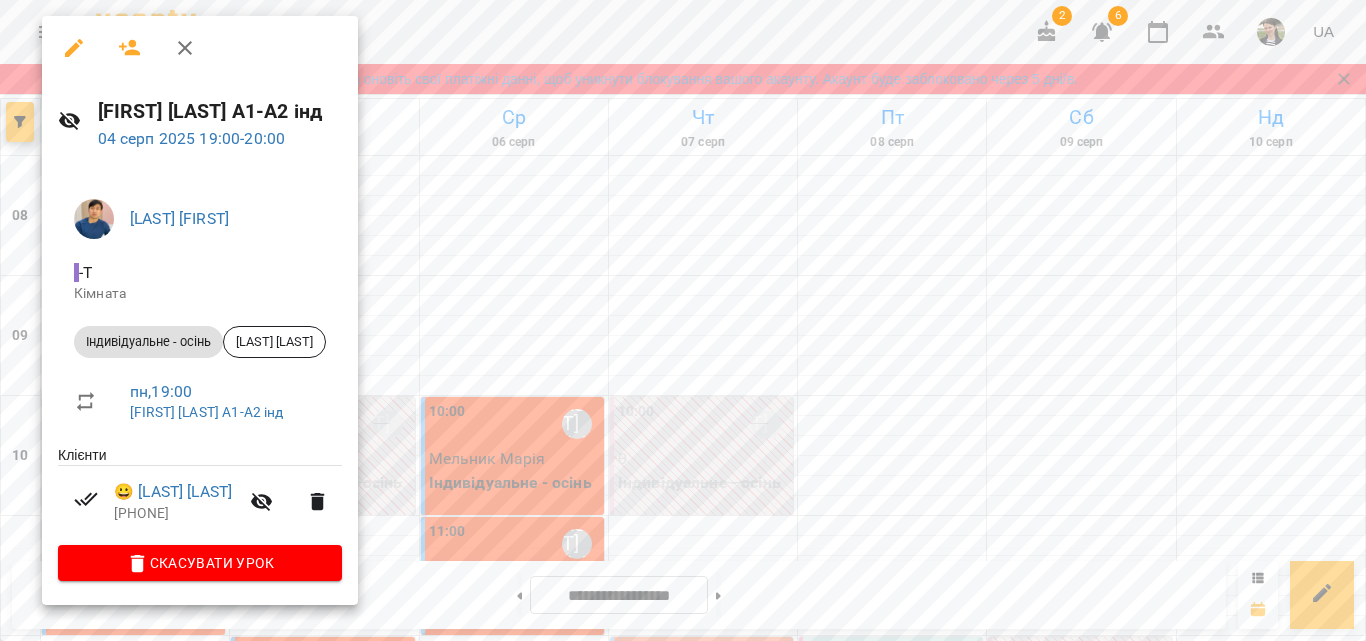 click at bounding box center [683, 320] 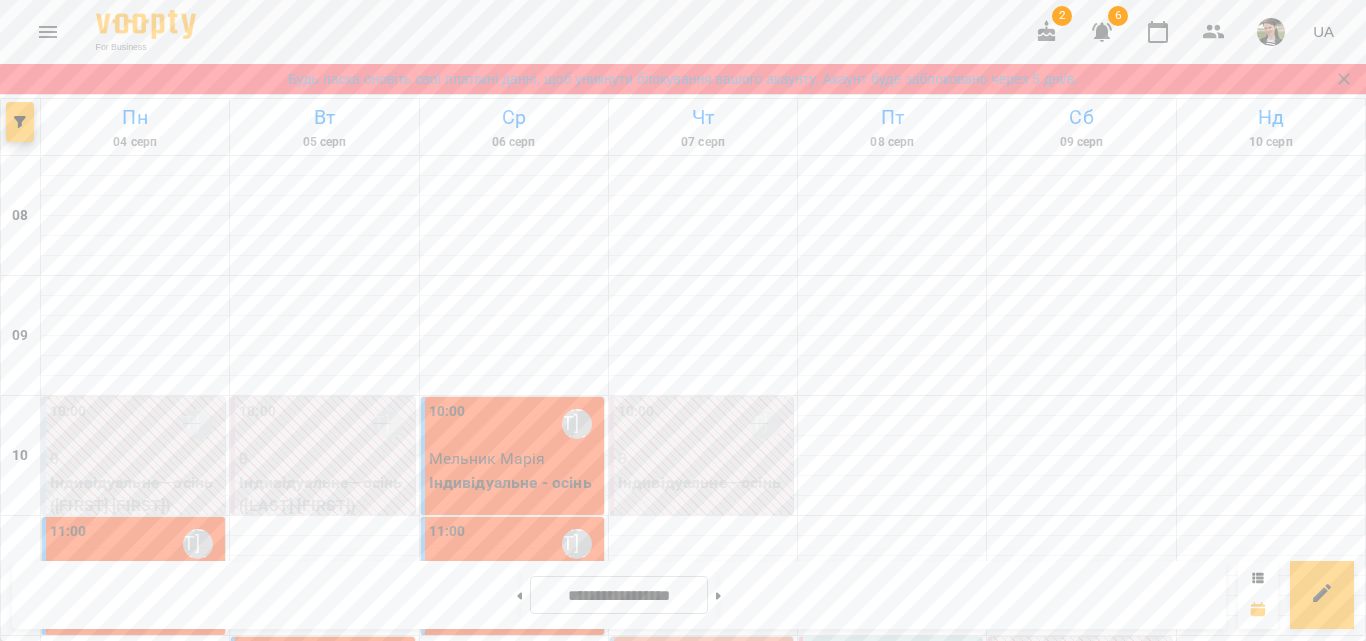 scroll, scrollTop: 1185, scrollLeft: 0, axis: vertical 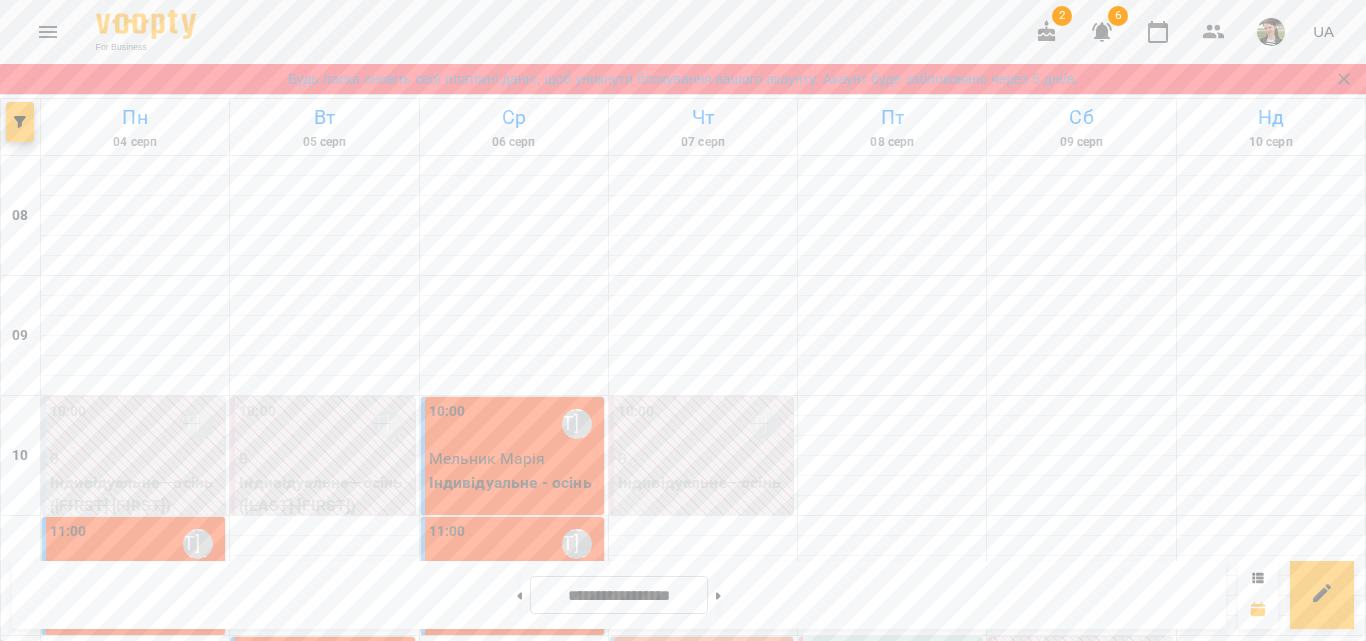click at bounding box center (452, 1531) 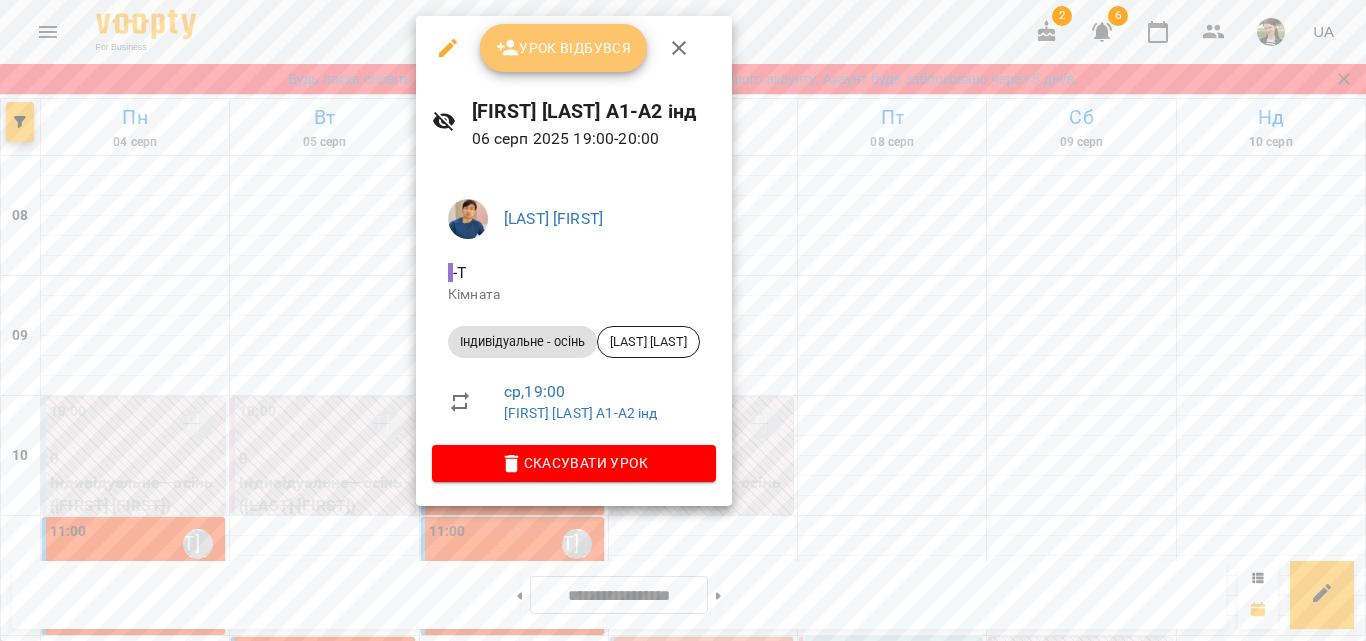 click on "Урок відбувся" at bounding box center [564, 48] 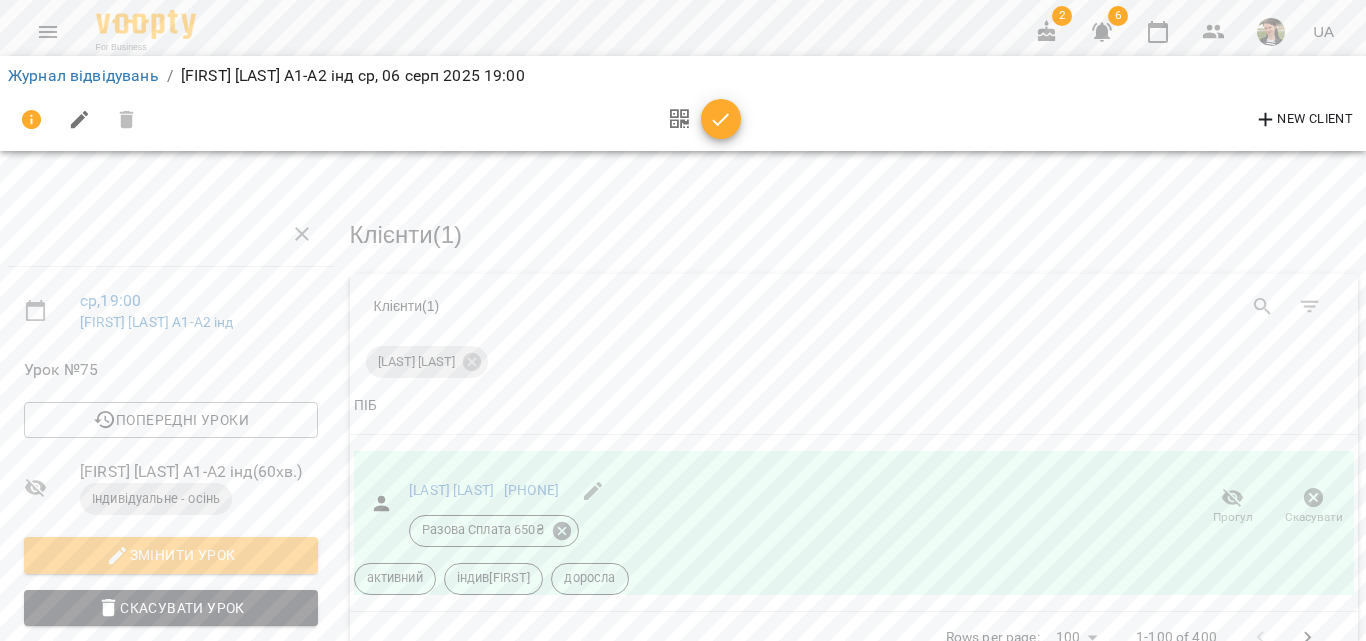 scroll, scrollTop: 100, scrollLeft: 0, axis: vertical 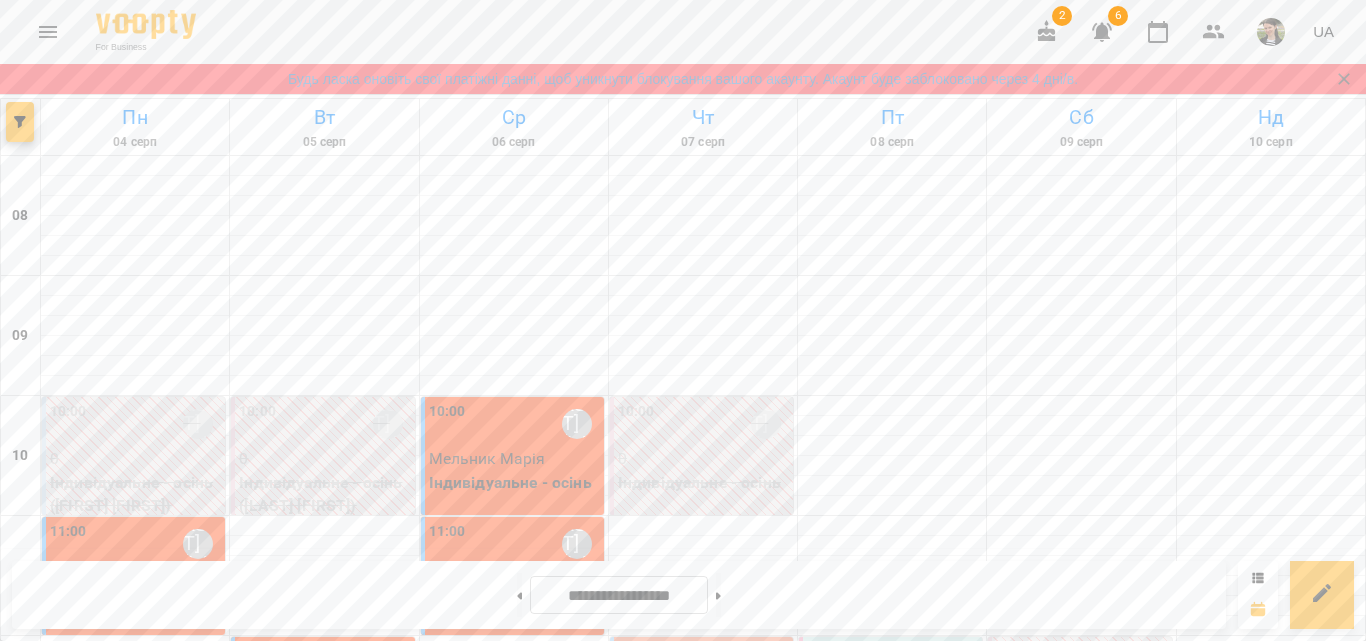 click on "[FIRST] [LAST]" at bounding box center [513, 1551] 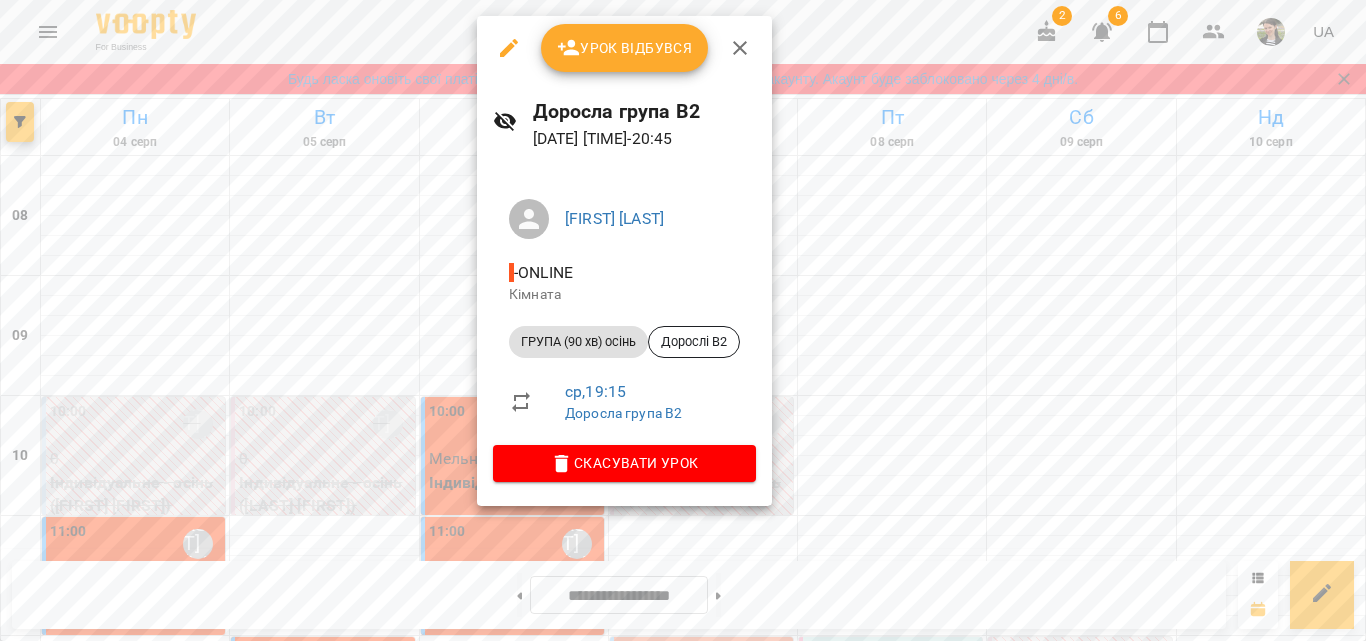 click 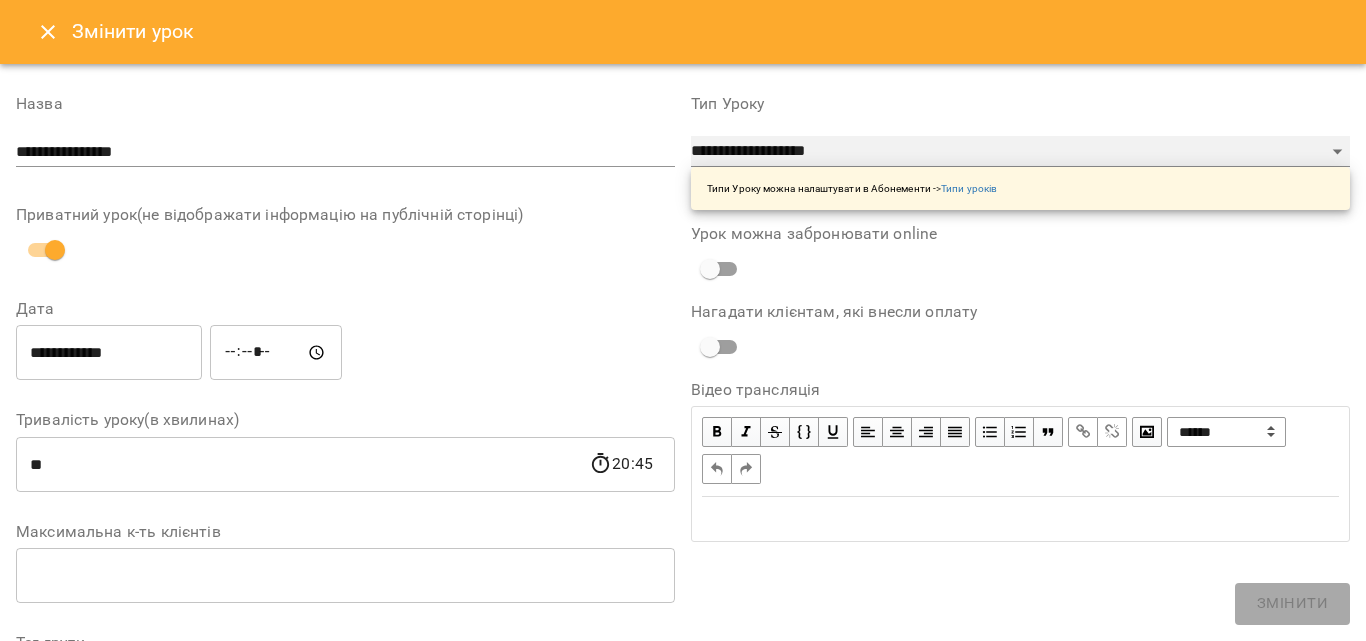 click on "**********" at bounding box center (1020, 152) 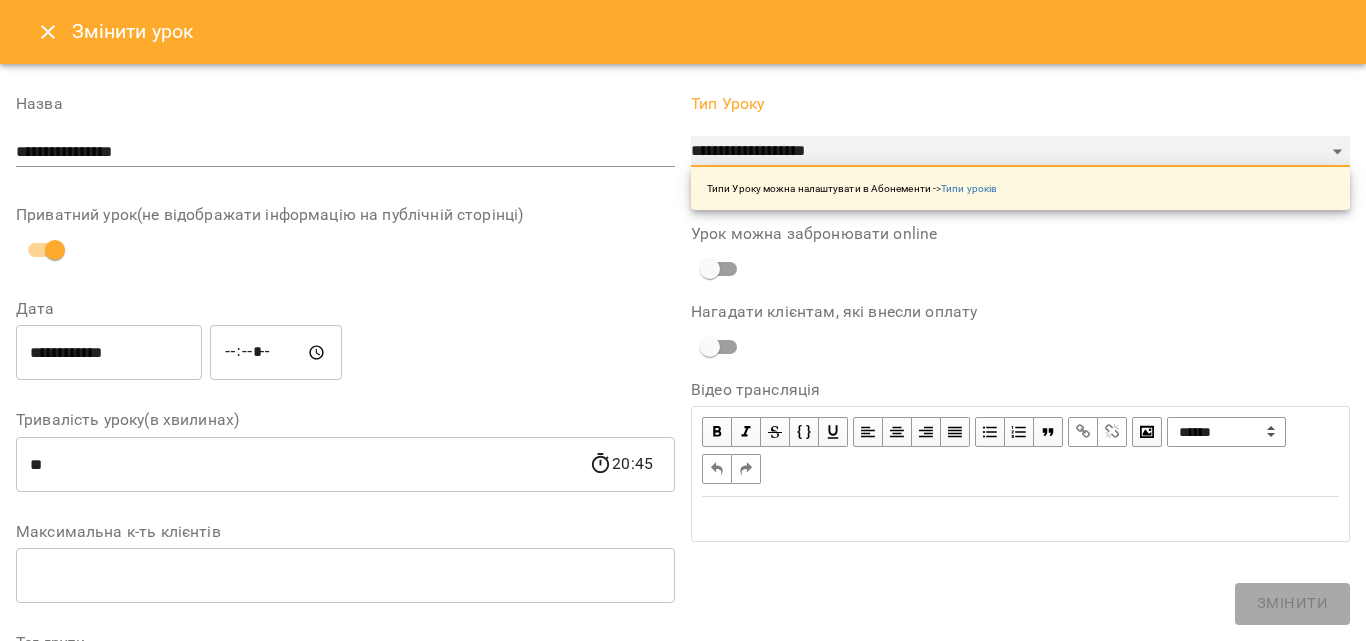 select on "**********" 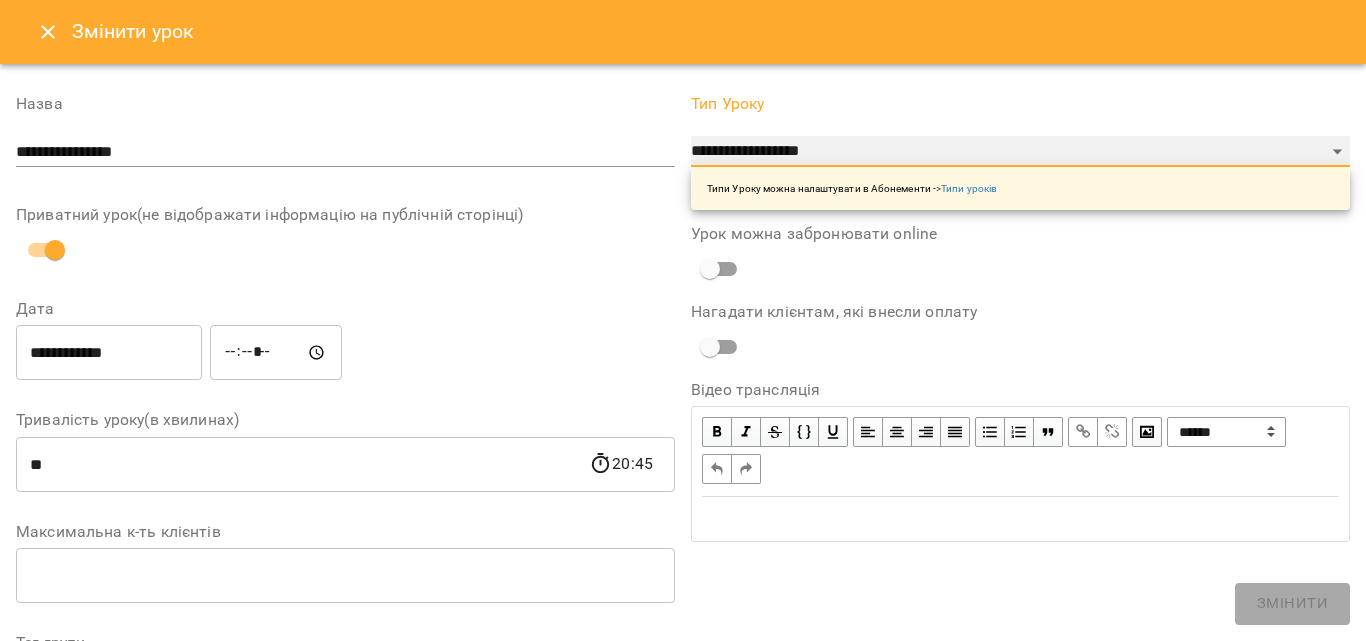 click on "**********" at bounding box center [1020, 152] 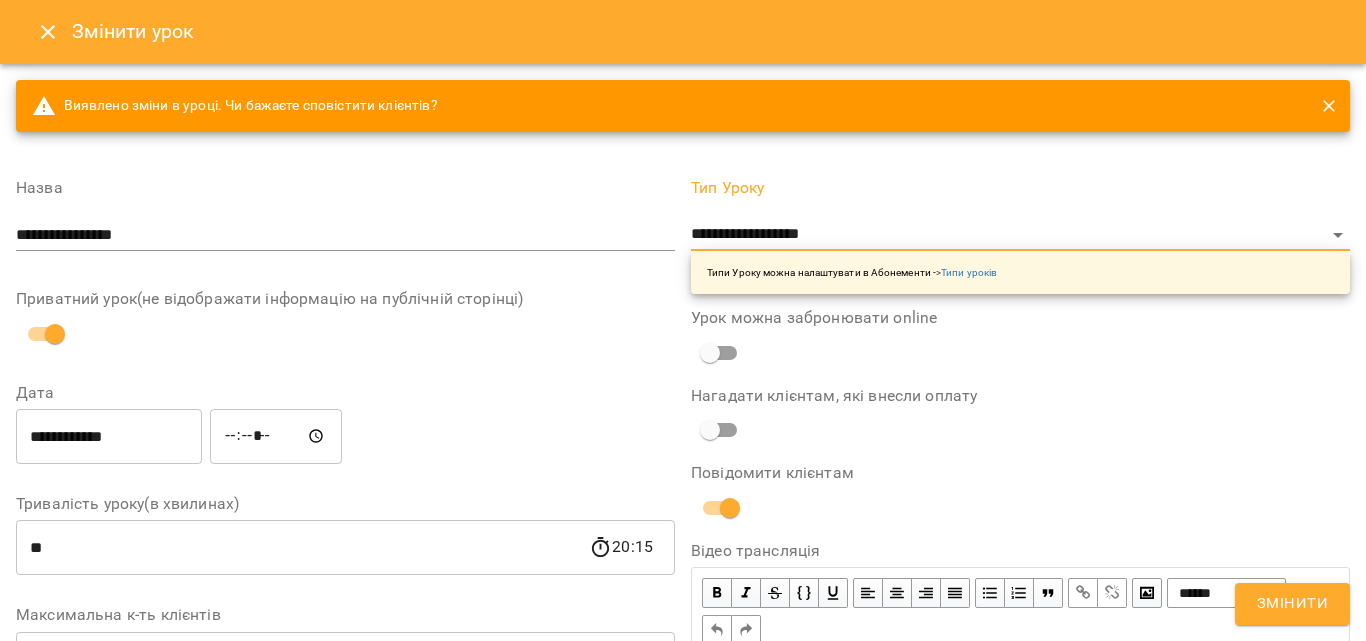 click on "Змінити" at bounding box center (1292, 604) 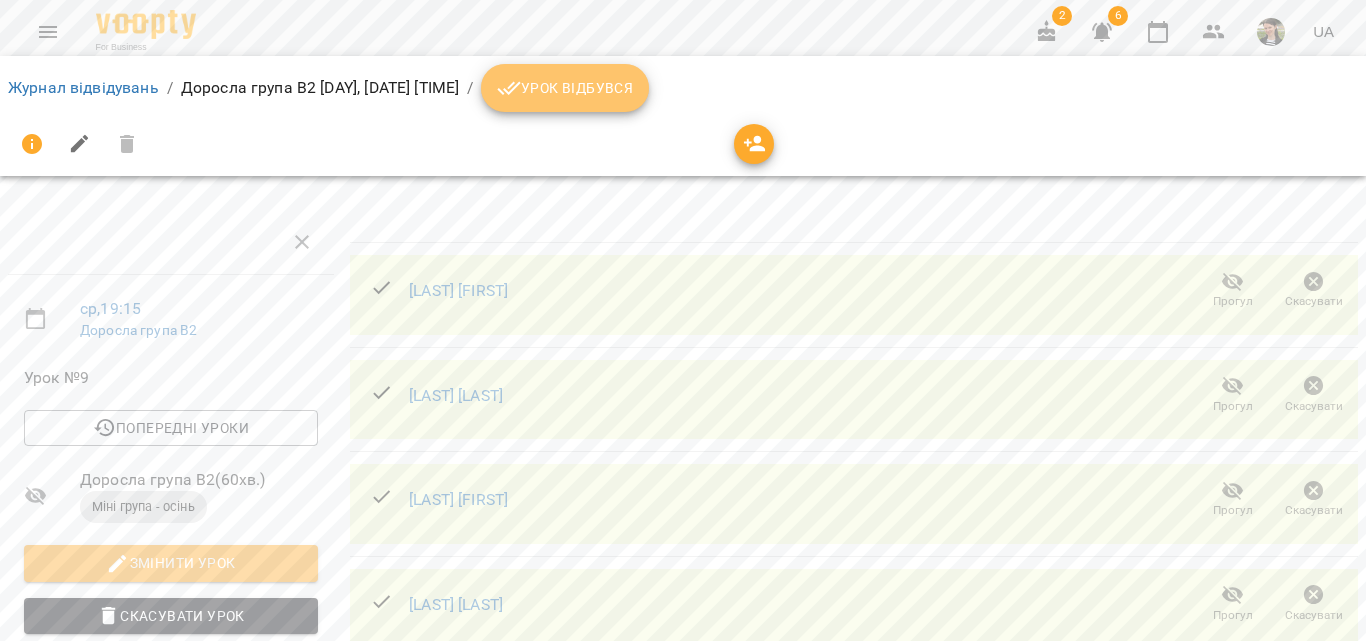 click on "Урок відбувся" at bounding box center [565, 88] 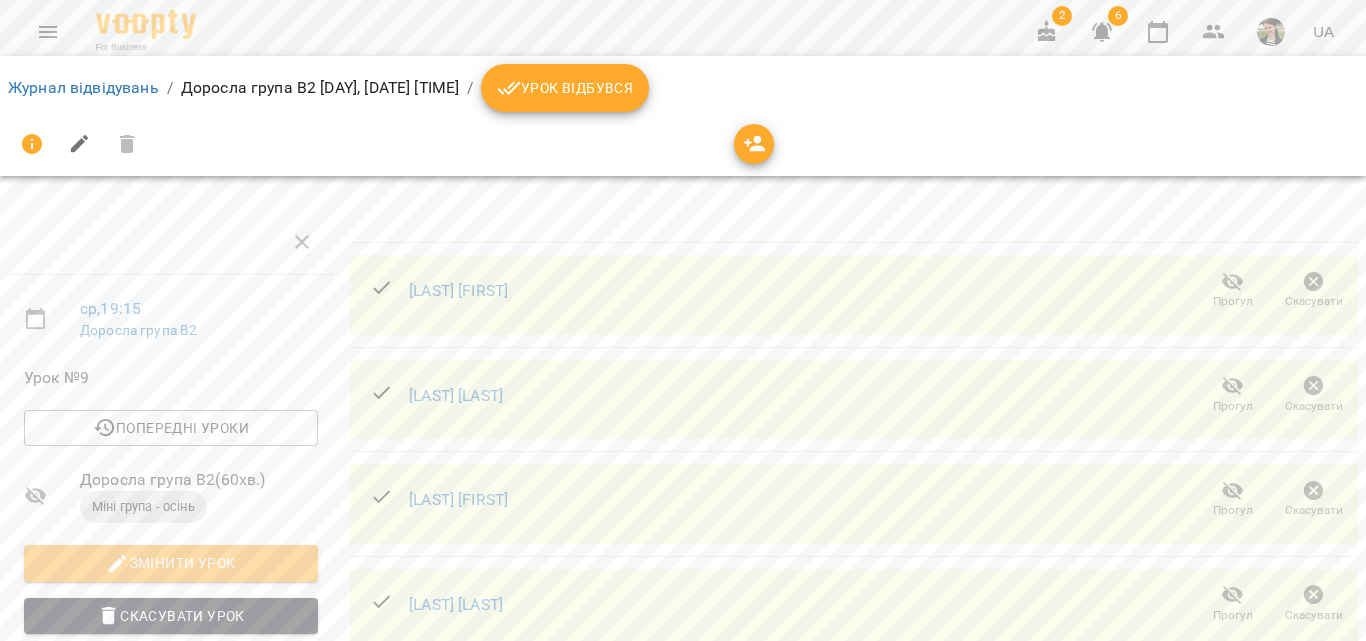 click 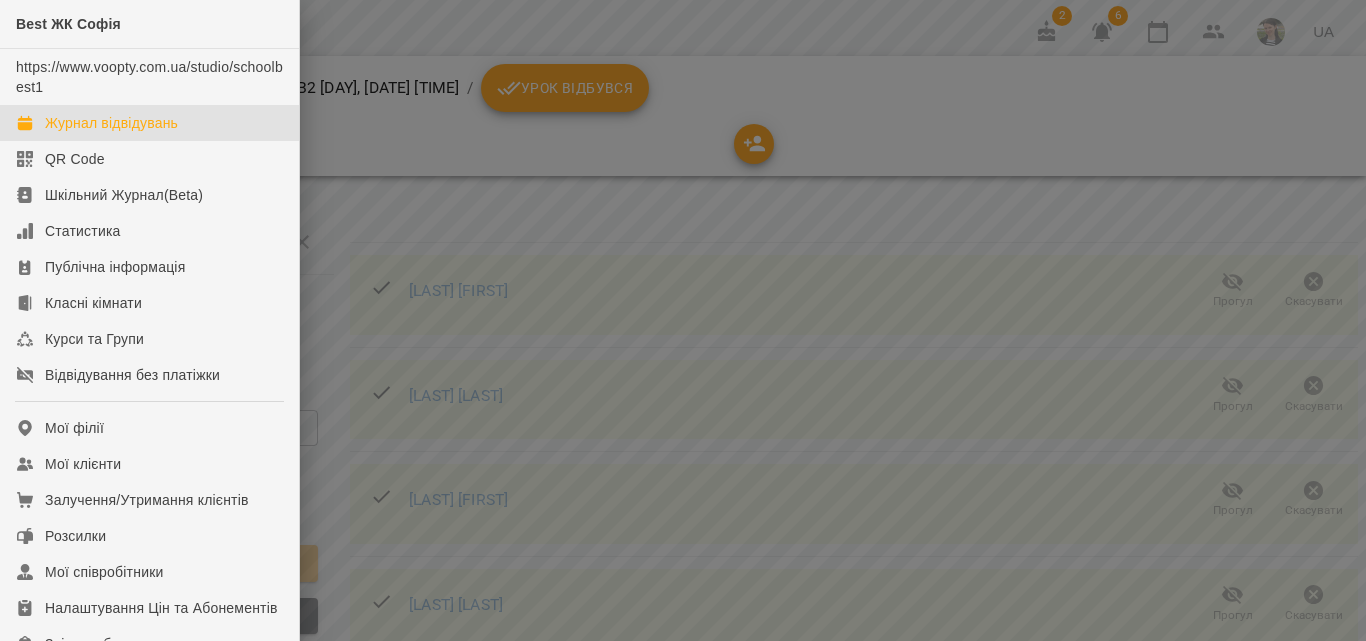 click on "Журнал відвідувань" at bounding box center (111, 123) 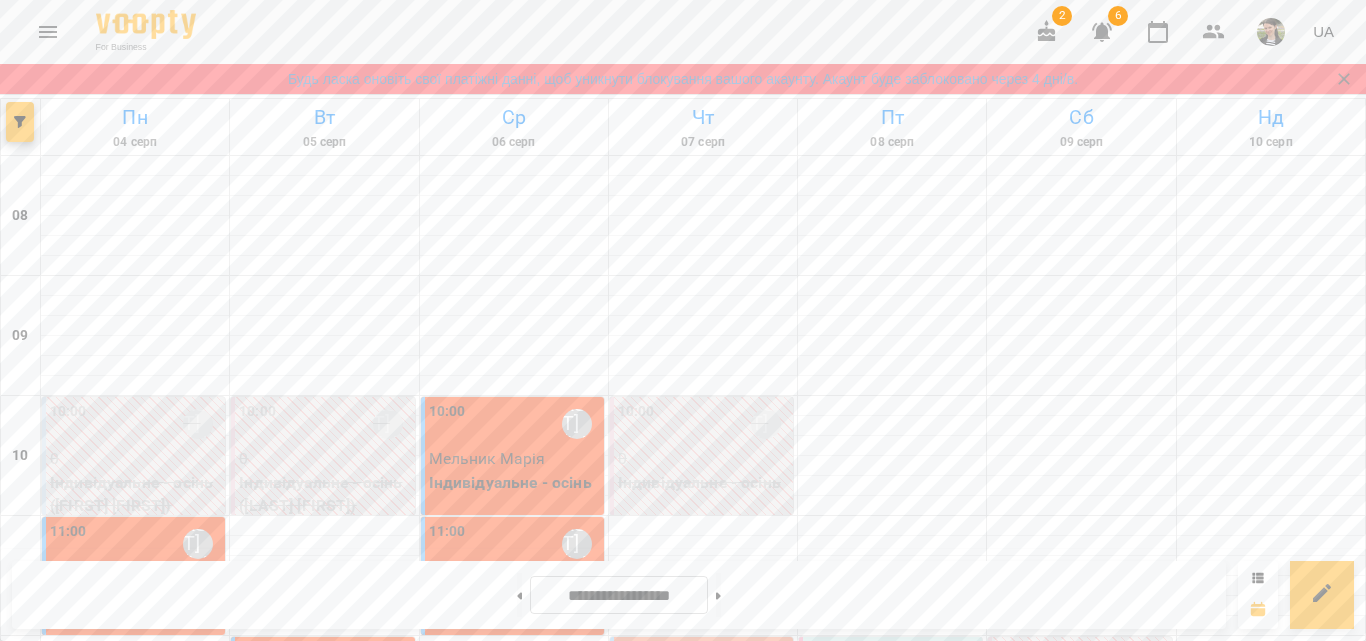 scroll, scrollTop: 1285, scrollLeft: 0, axis: vertical 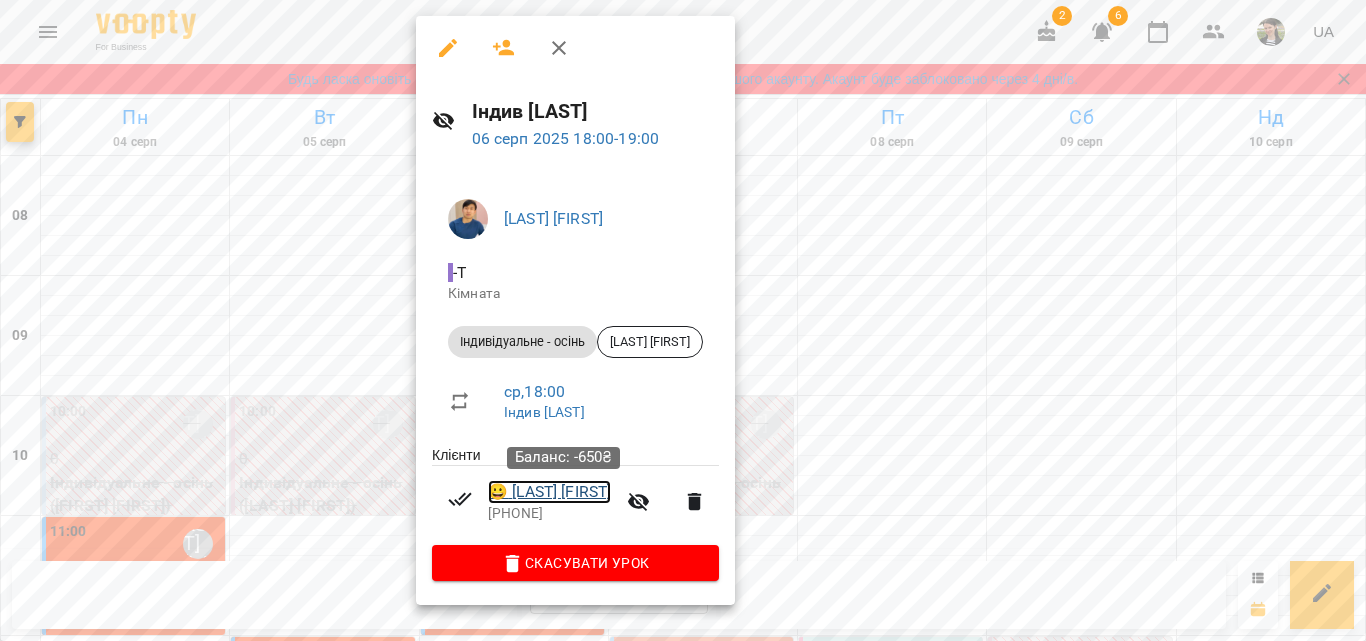 click on "😀   [FIRST] [LAST]" at bounding box center [549, 492] 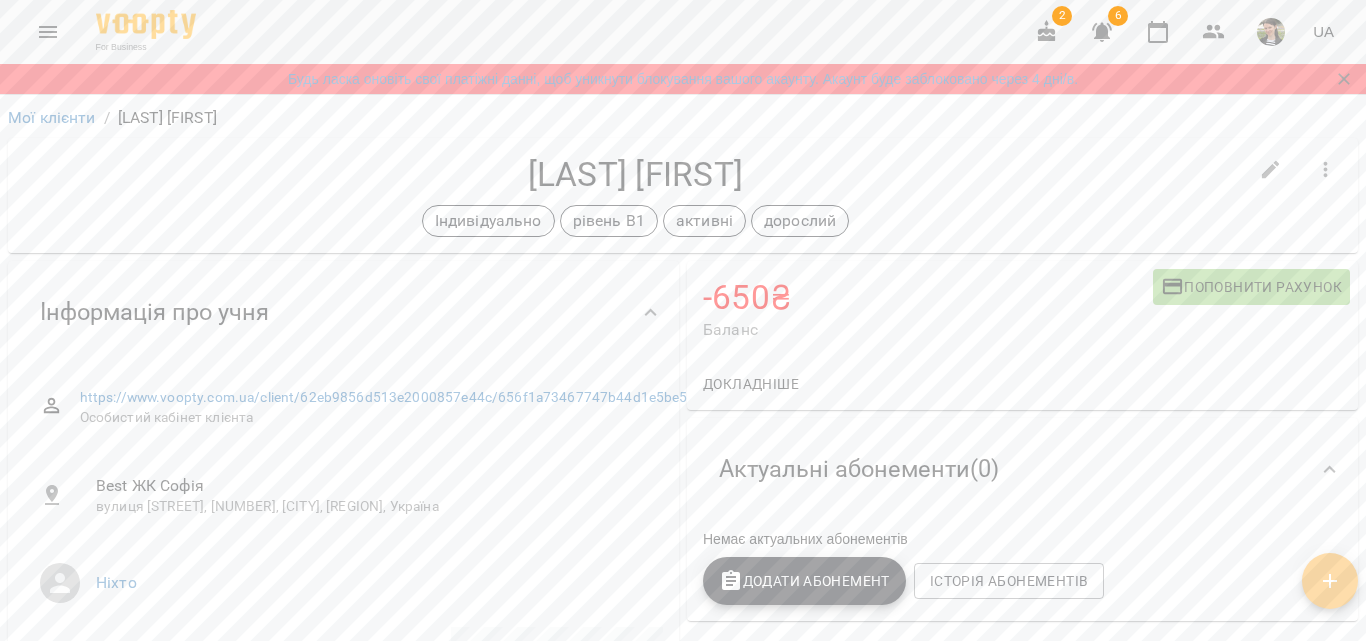 click on "Поповнити рахунок" at bounding box center (1251, 287) 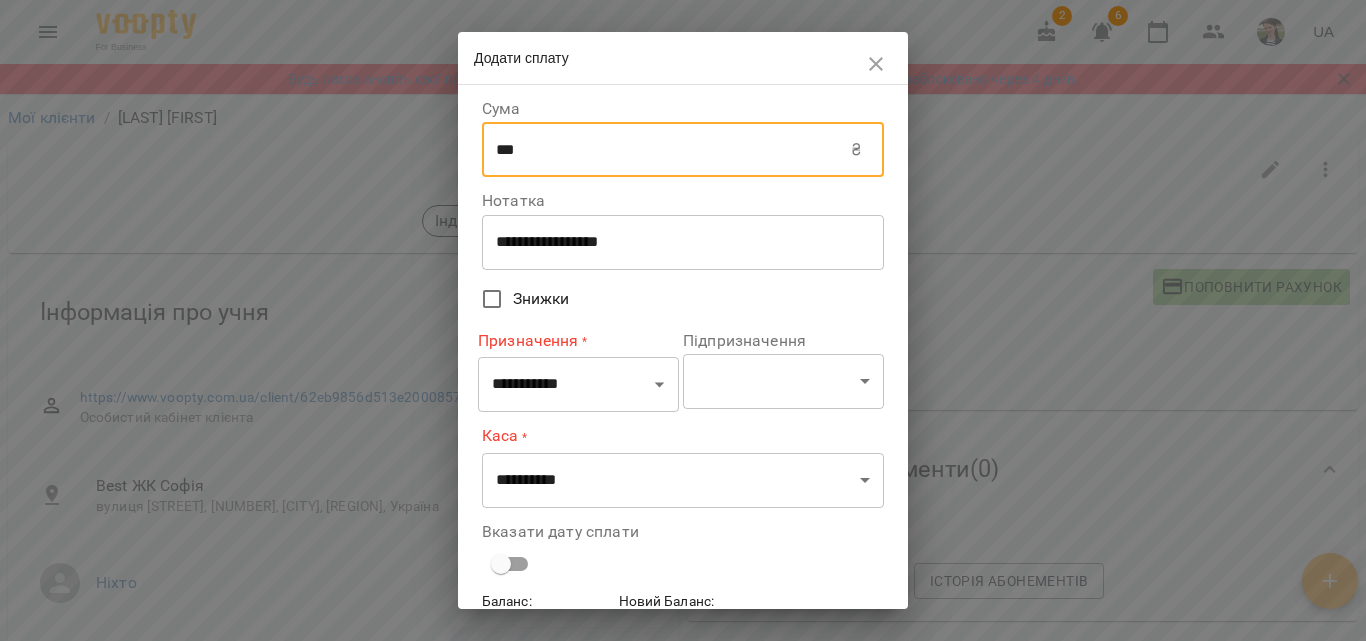 drag, startPoint x: 534, startPoint y: 156, endPoint x: 456, endPoint y: 149, distance: 78.31347 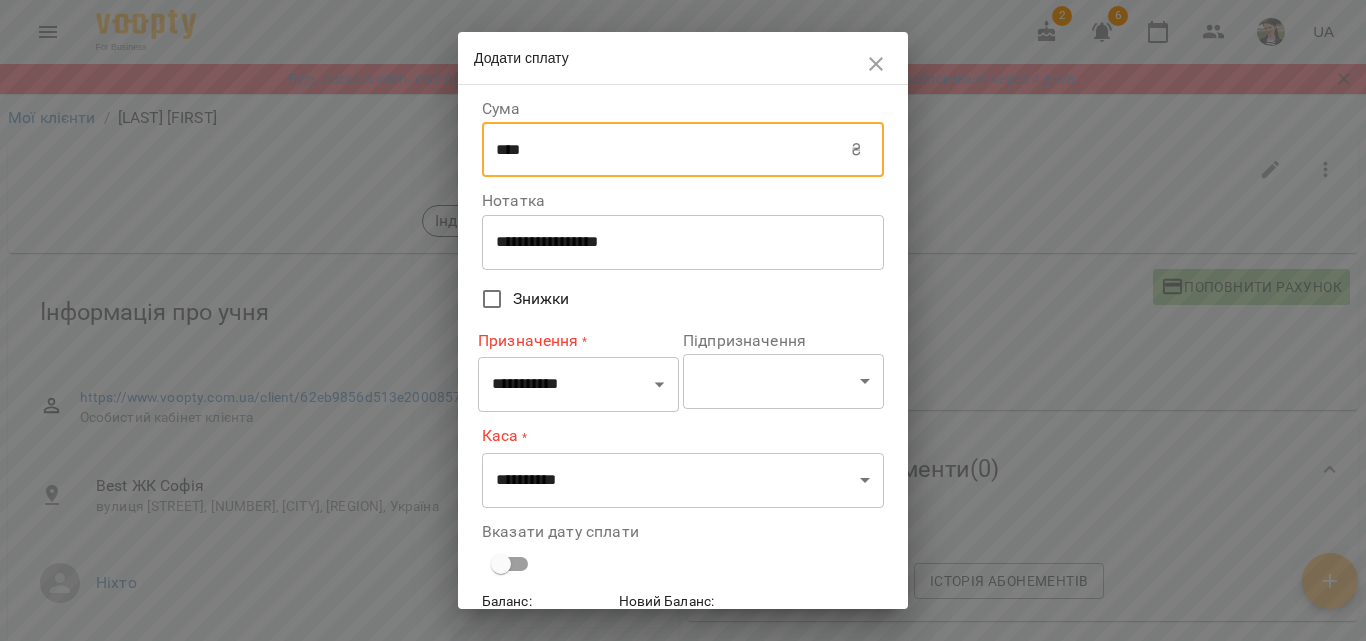 type on "****" 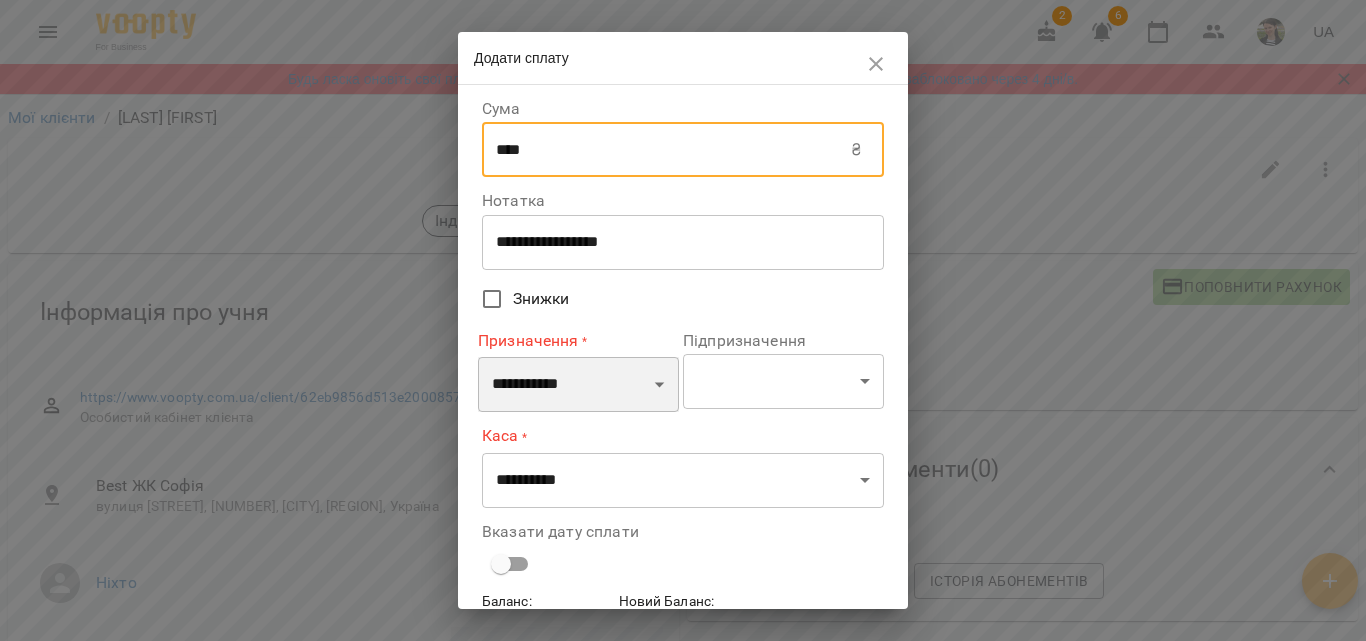 click on "**********" at bounding box center [578, 385] 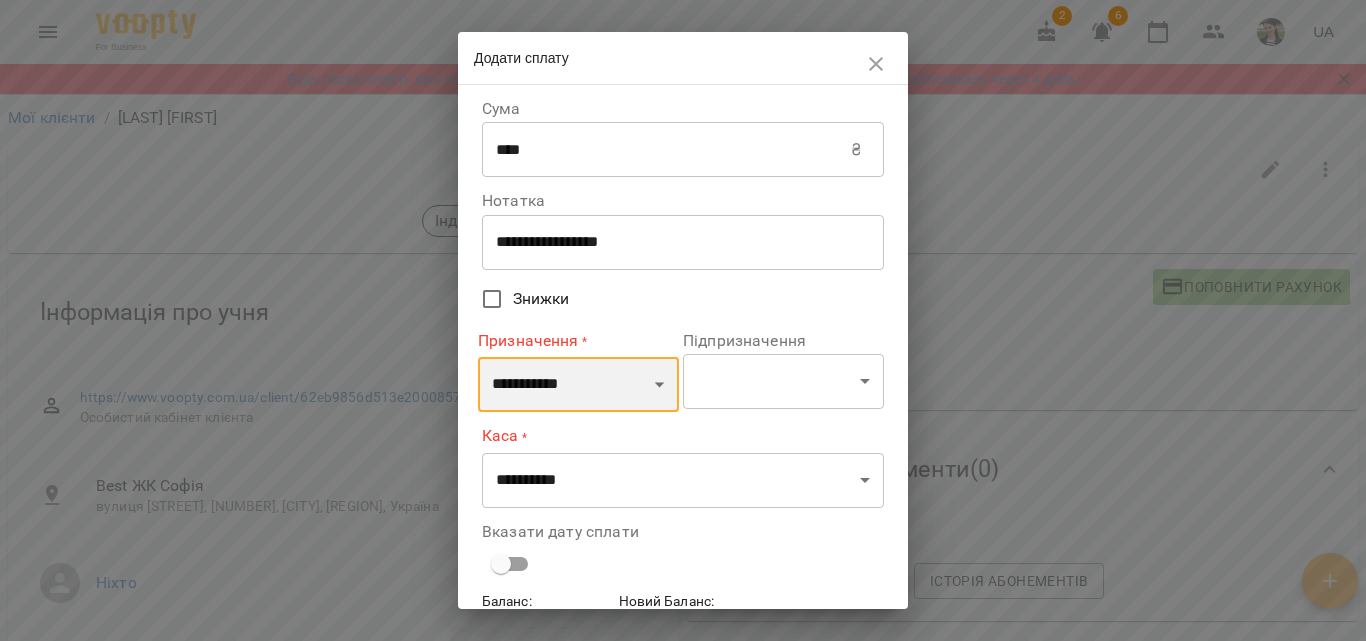 select on "*********" 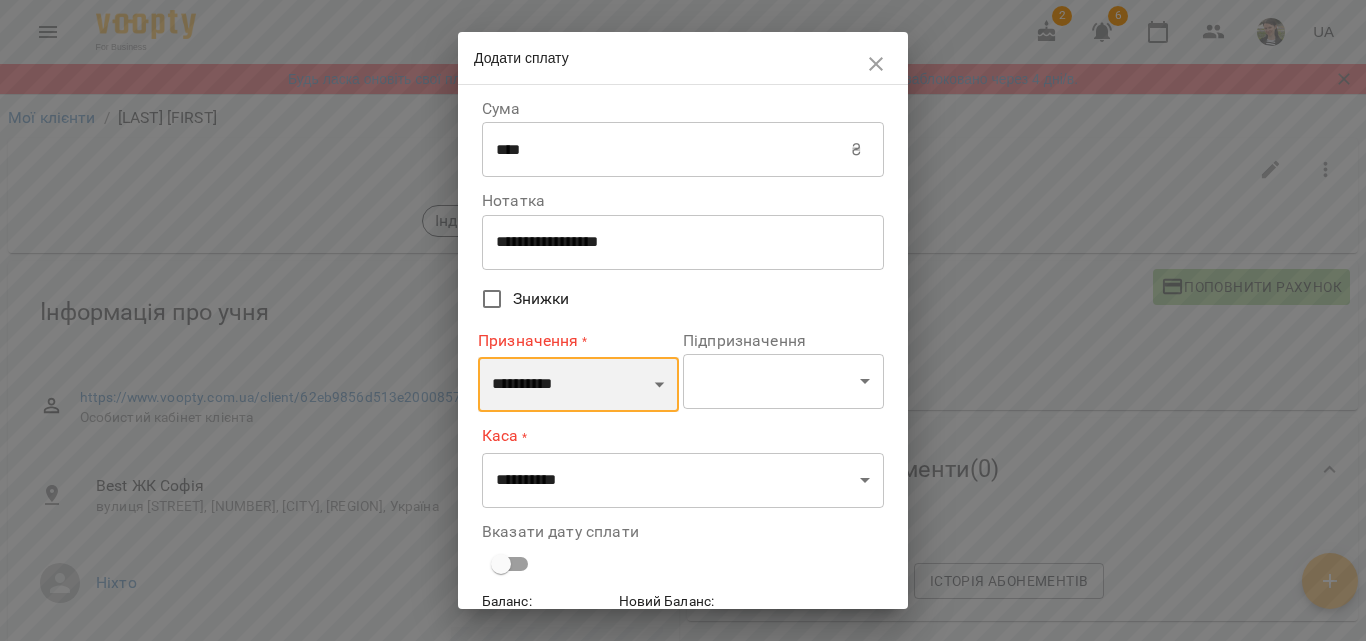 click on "**********" at bounding box center [578, 385] 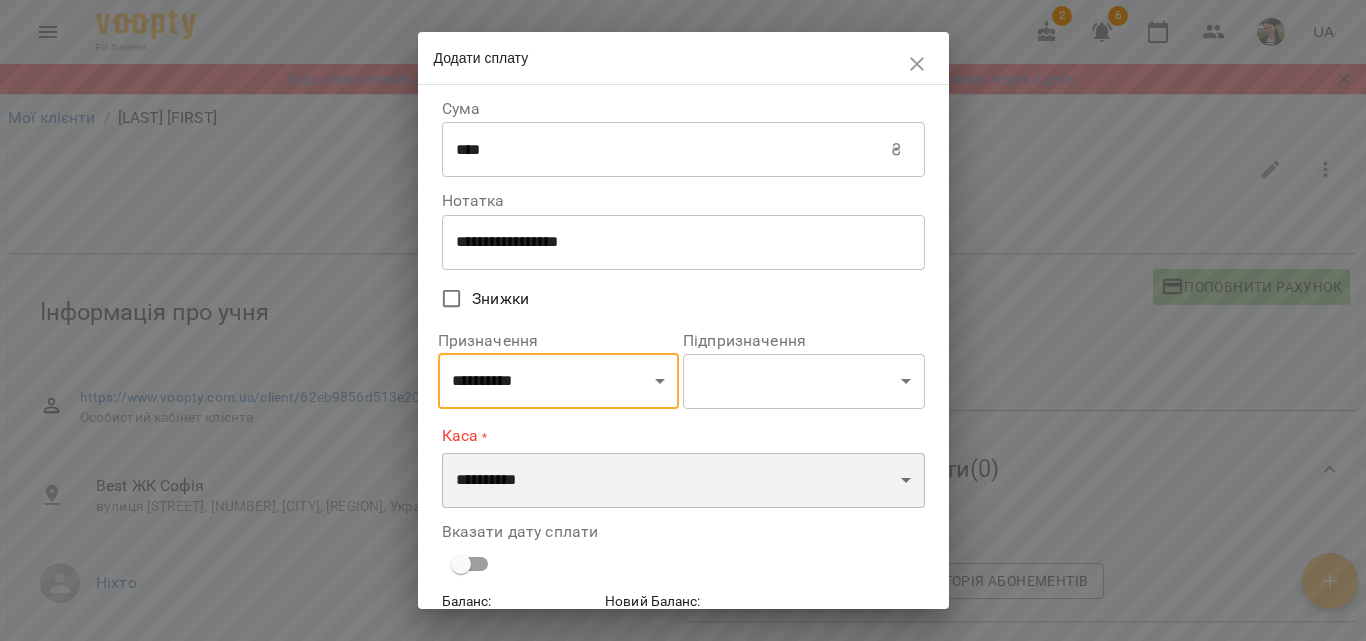 click on "**********" at bounding box center (683, 481) 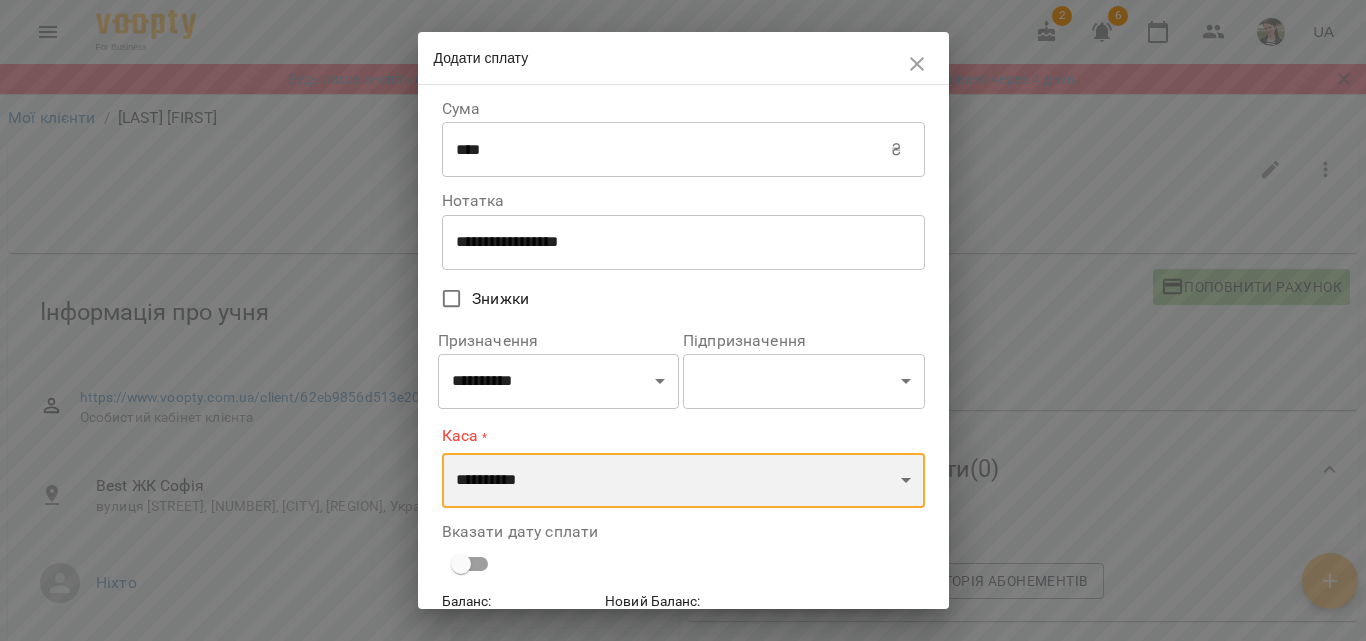 select on "**********" 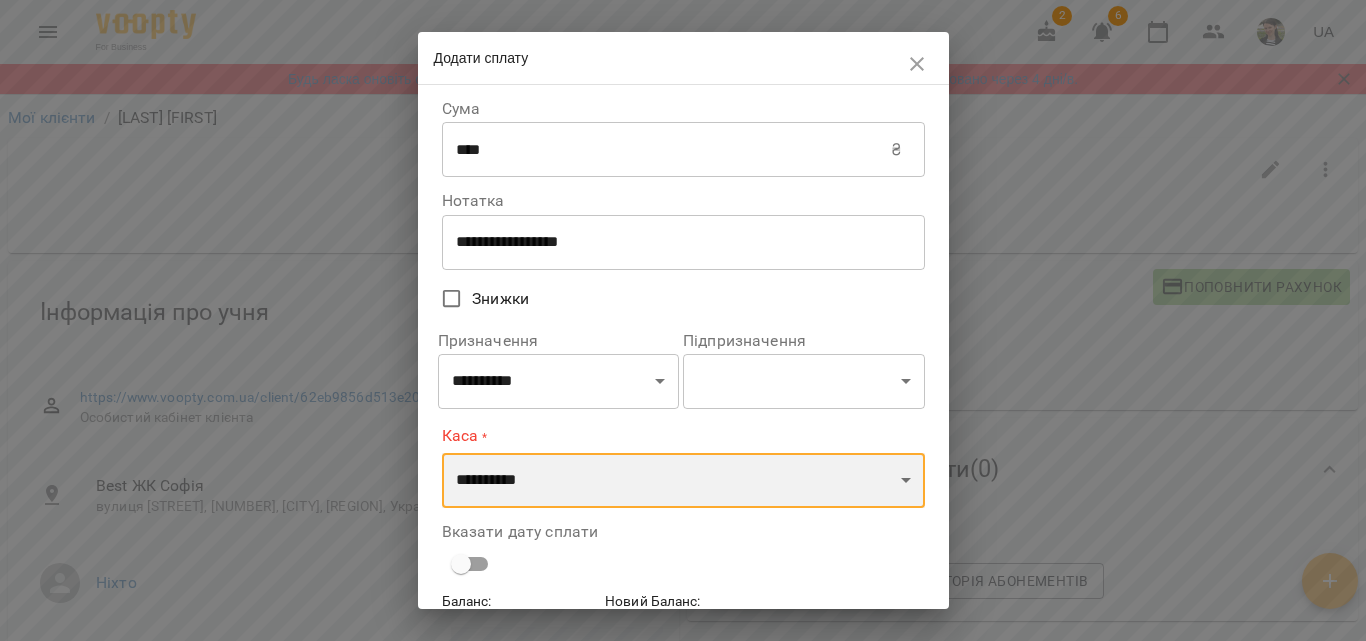 click on "**********" at bounding box center (683, 481) 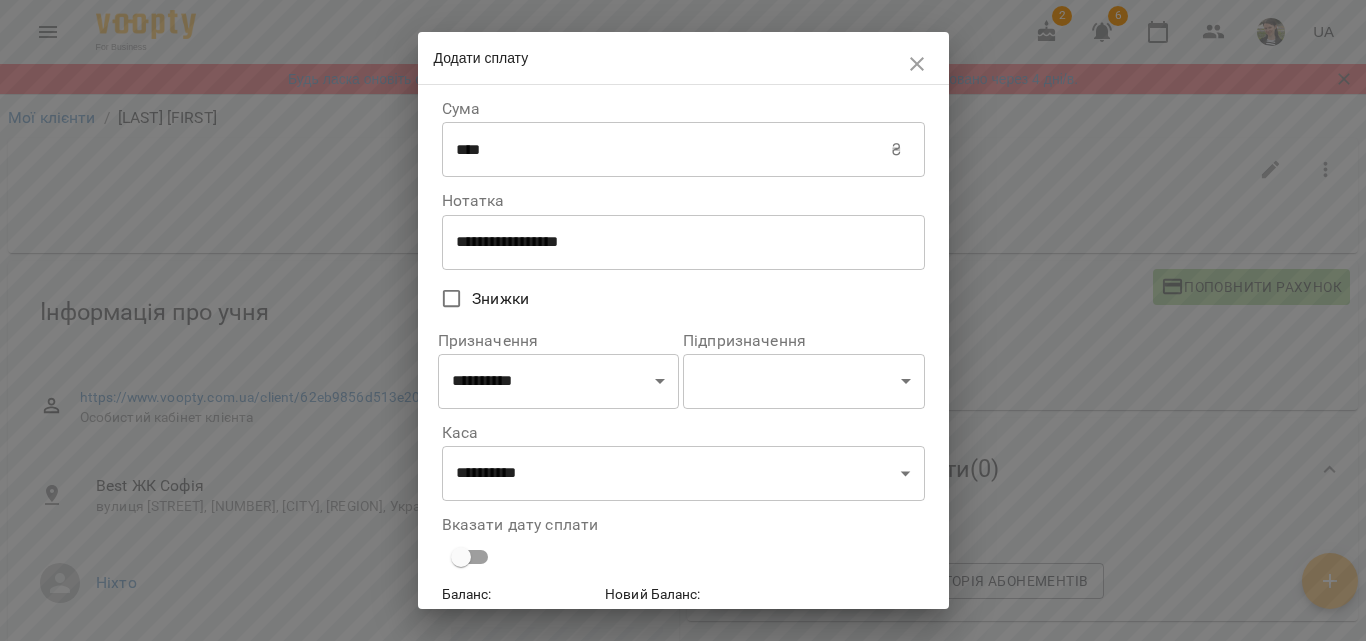 scroll, scrollTop: 107, scrollLeft: 0, axis: vertical 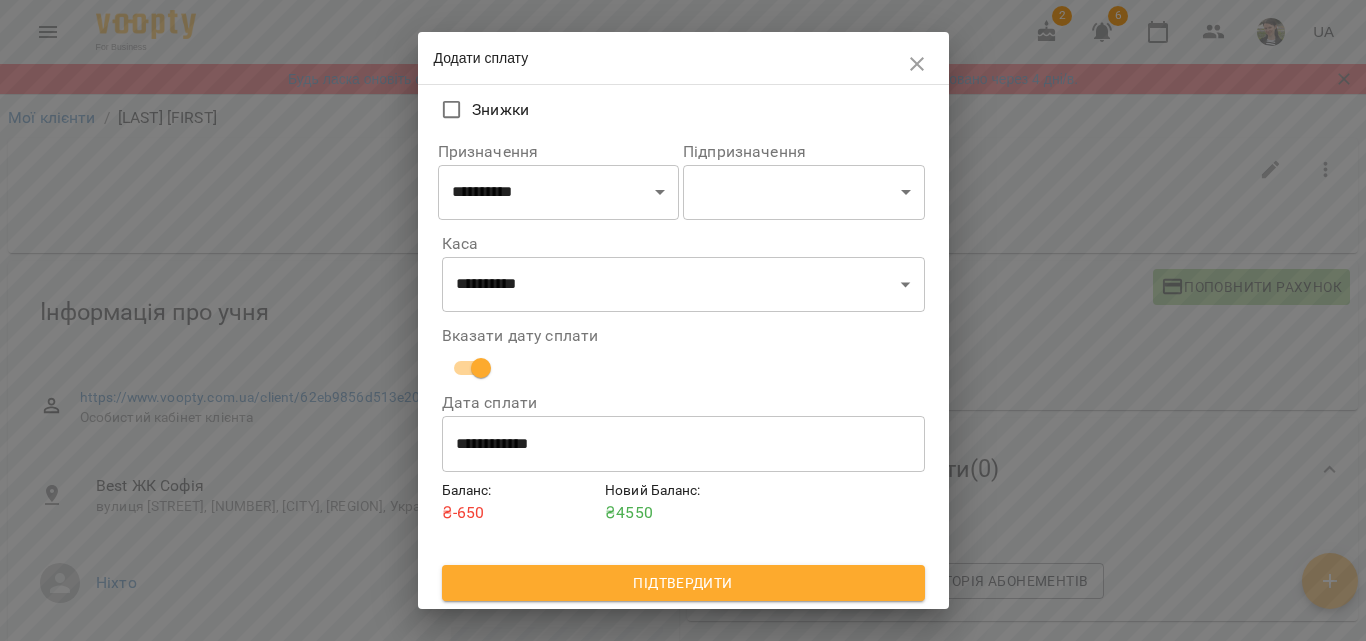 click 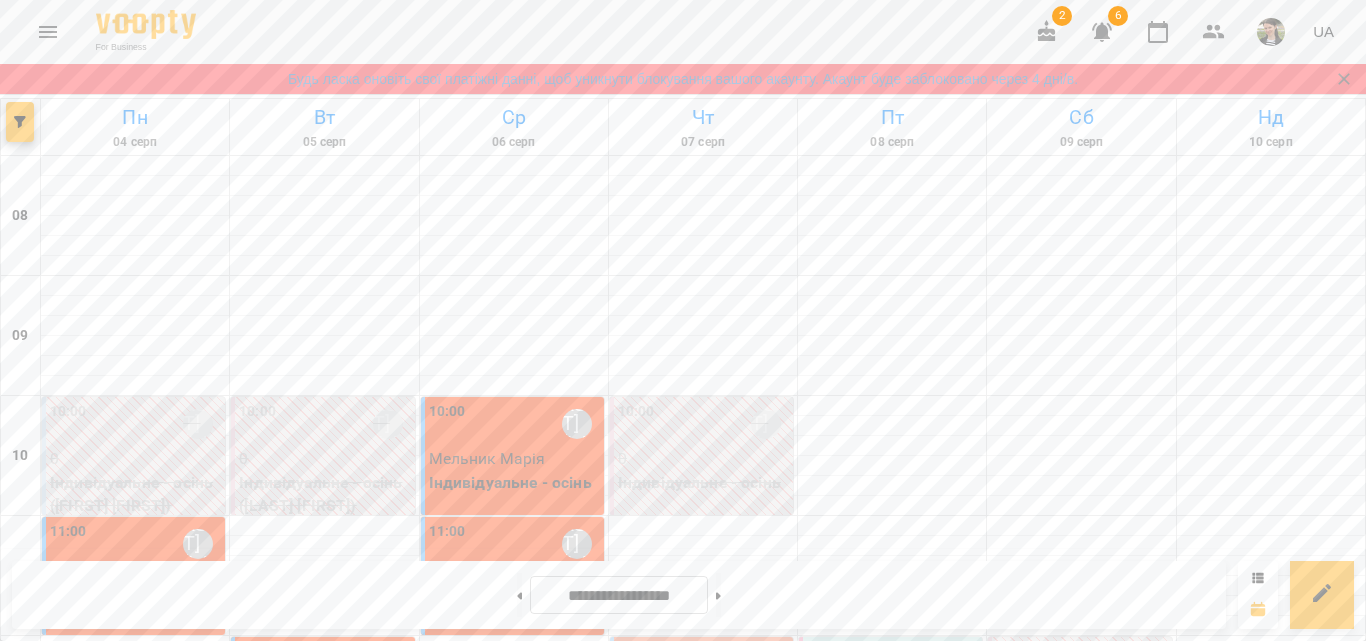 scroll, scrollTop: 1185, scrollLeft: 0, axis: vertical 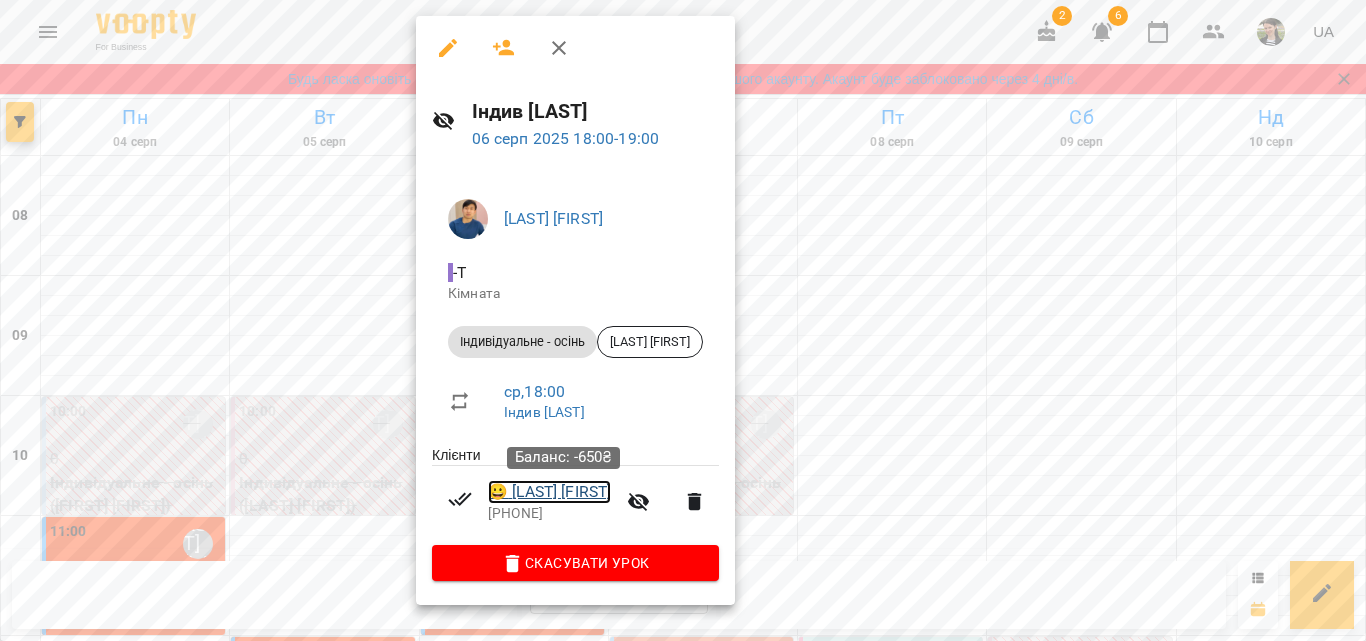 click on "😀   [FIRST] [LAST]" at bounding box center [549, 492] 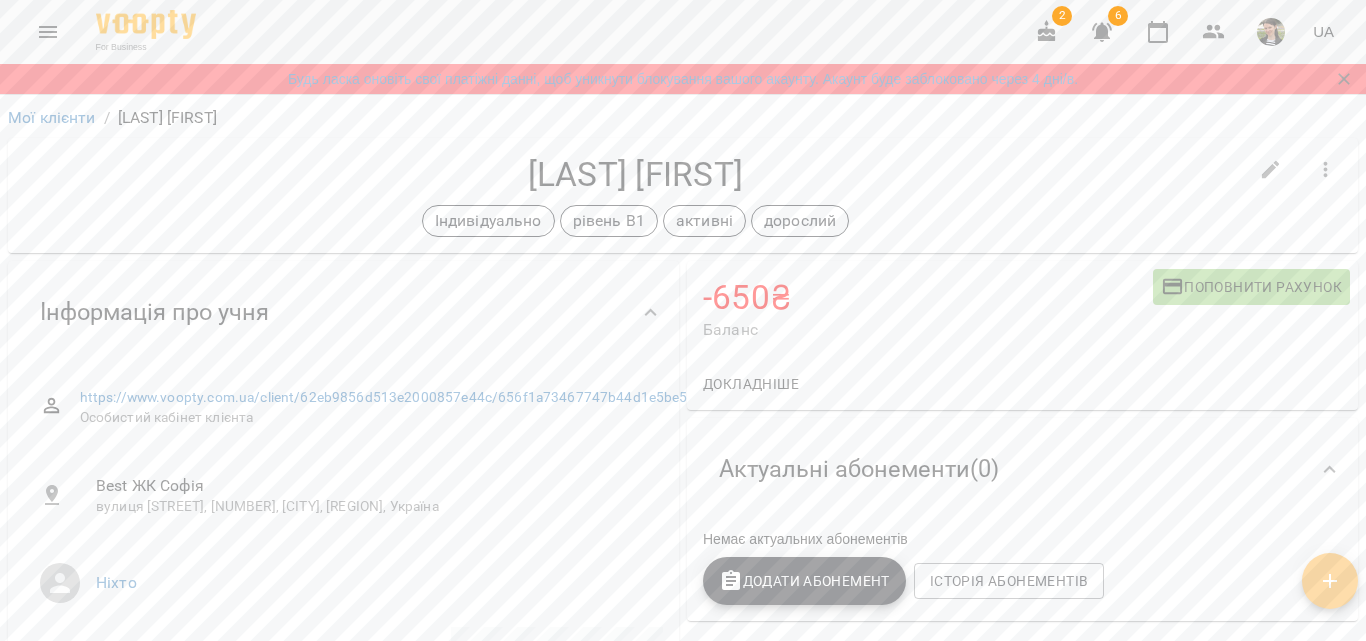 click on "Поповнити рахунок" at bounding box center [1251, 287] 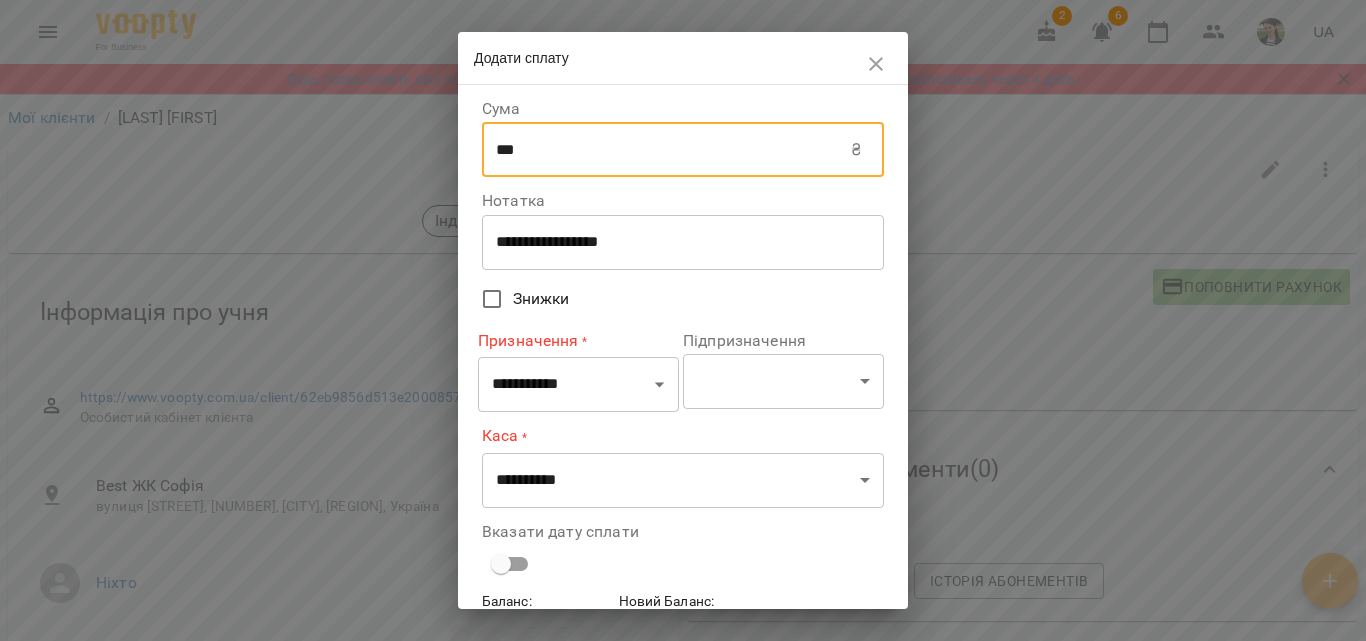 drag, startPoint x: 535, startPoint y: 152, endPoint x: 388, endPoint y: 125, distance: 149.45903 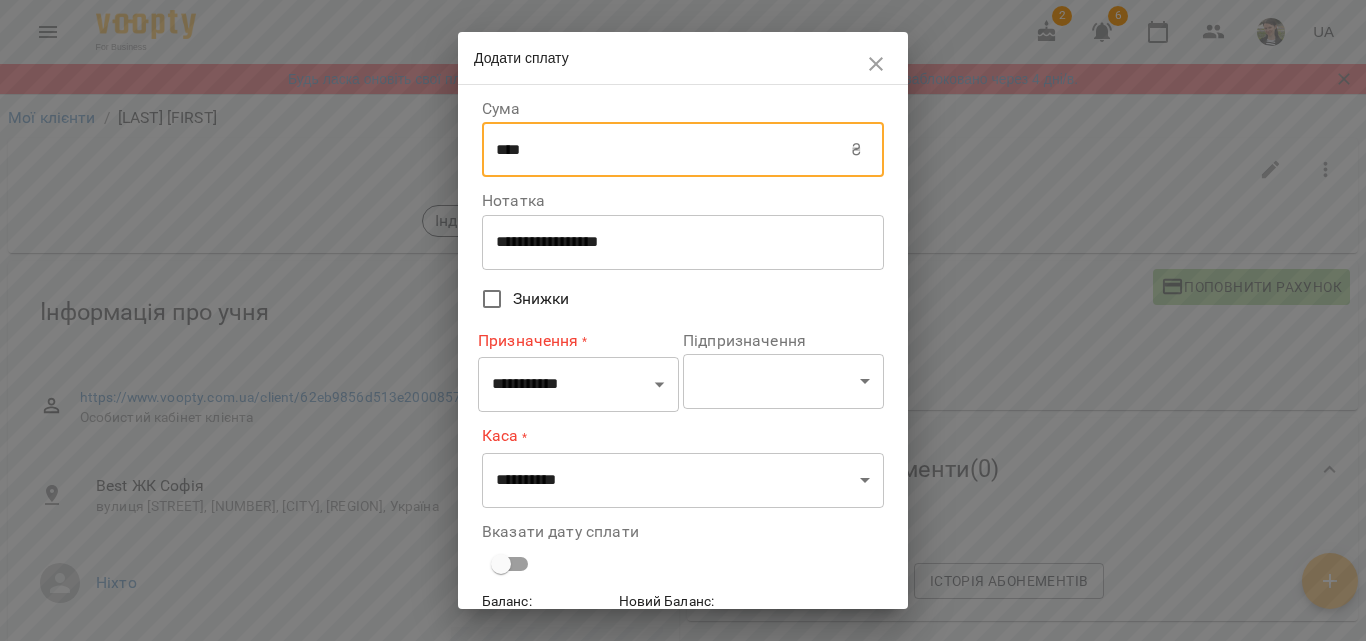 type on "****" 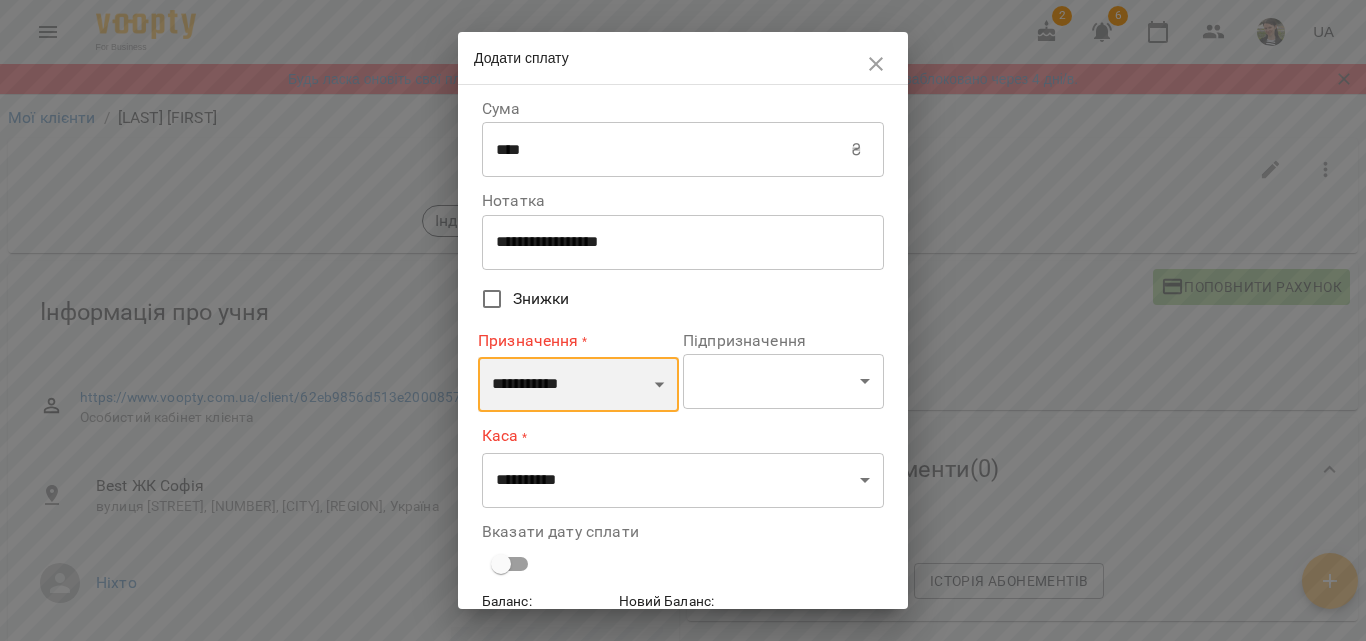 click on "**********" at bounding box center (578, 385) 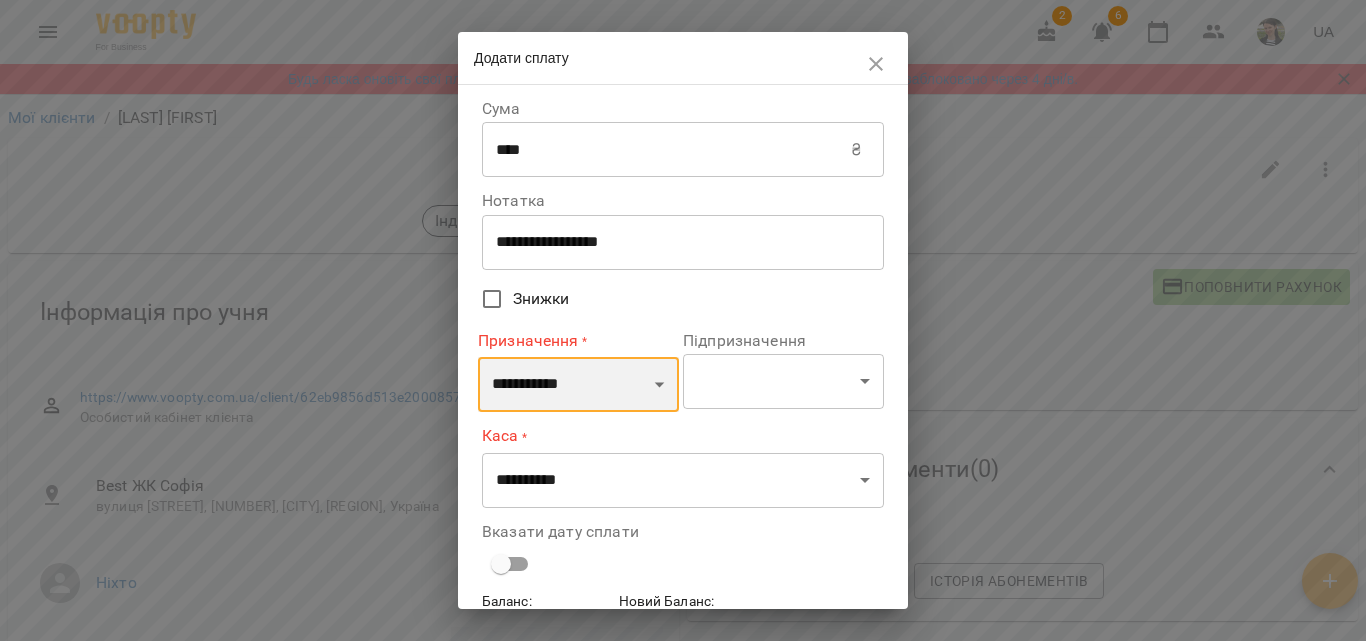 select on "*********" 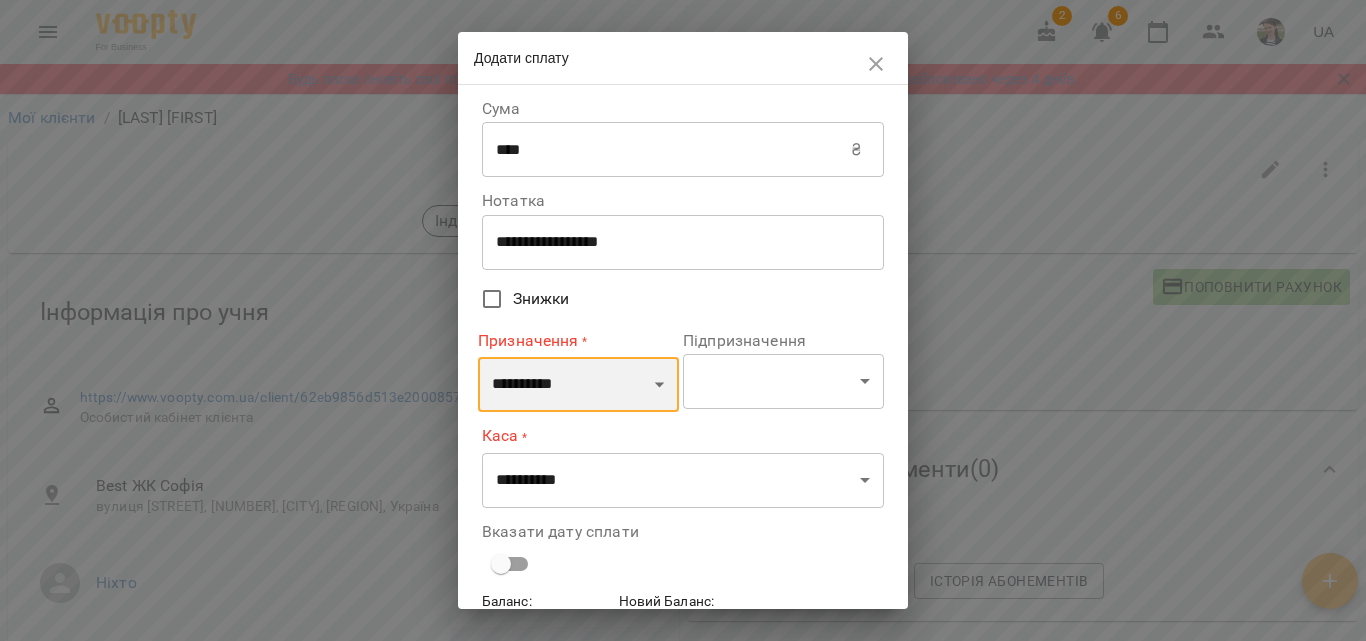 click on "**********" at bounding box center (578, 385) 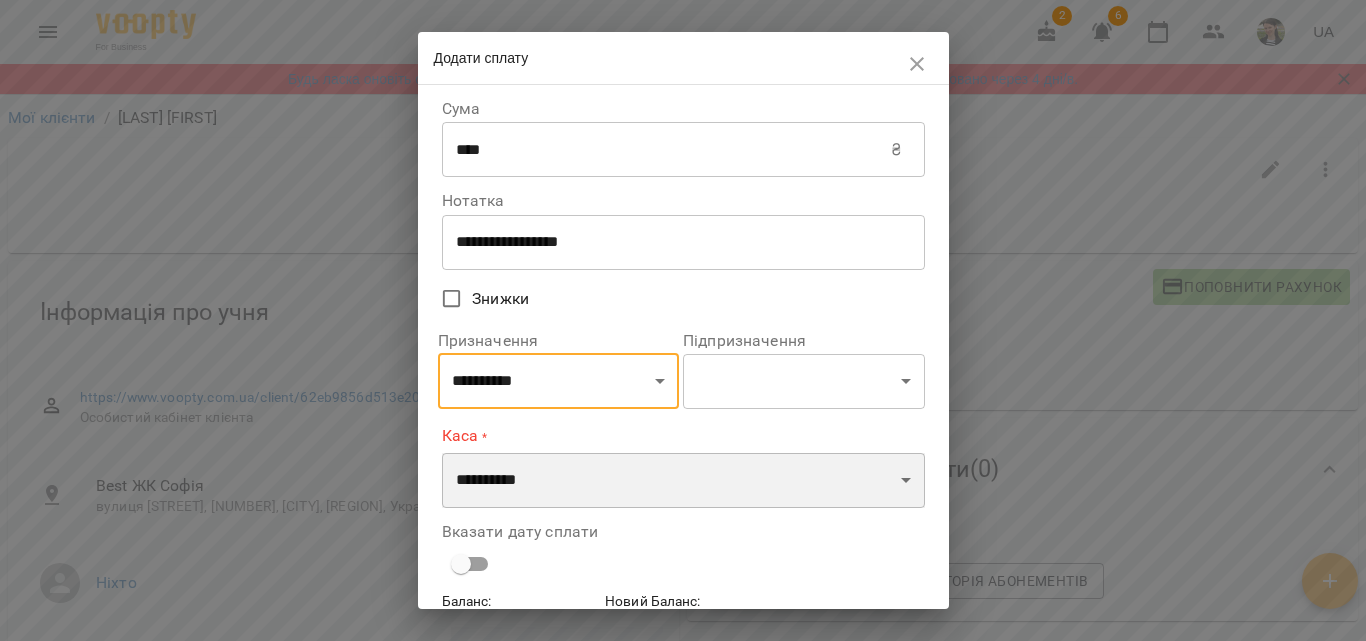 click on "**********" at bounding box center [683, 481] 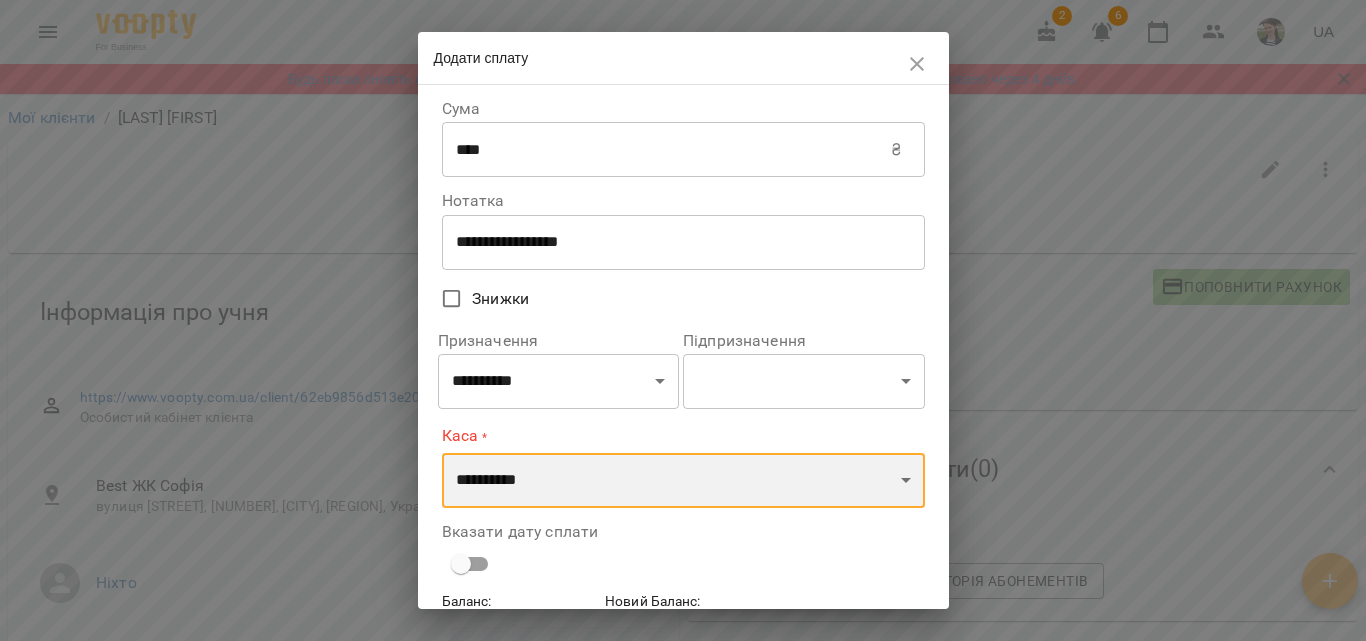 select on "**********" 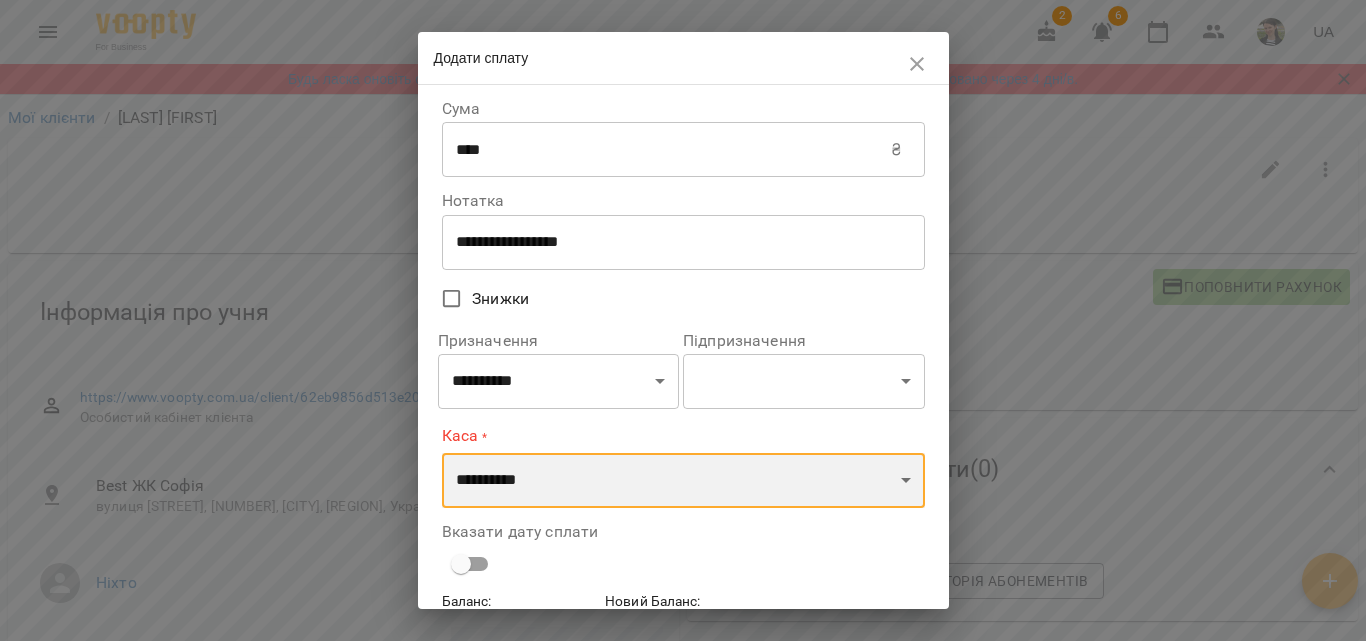 click on "**********" at bounding box center (683, 481) 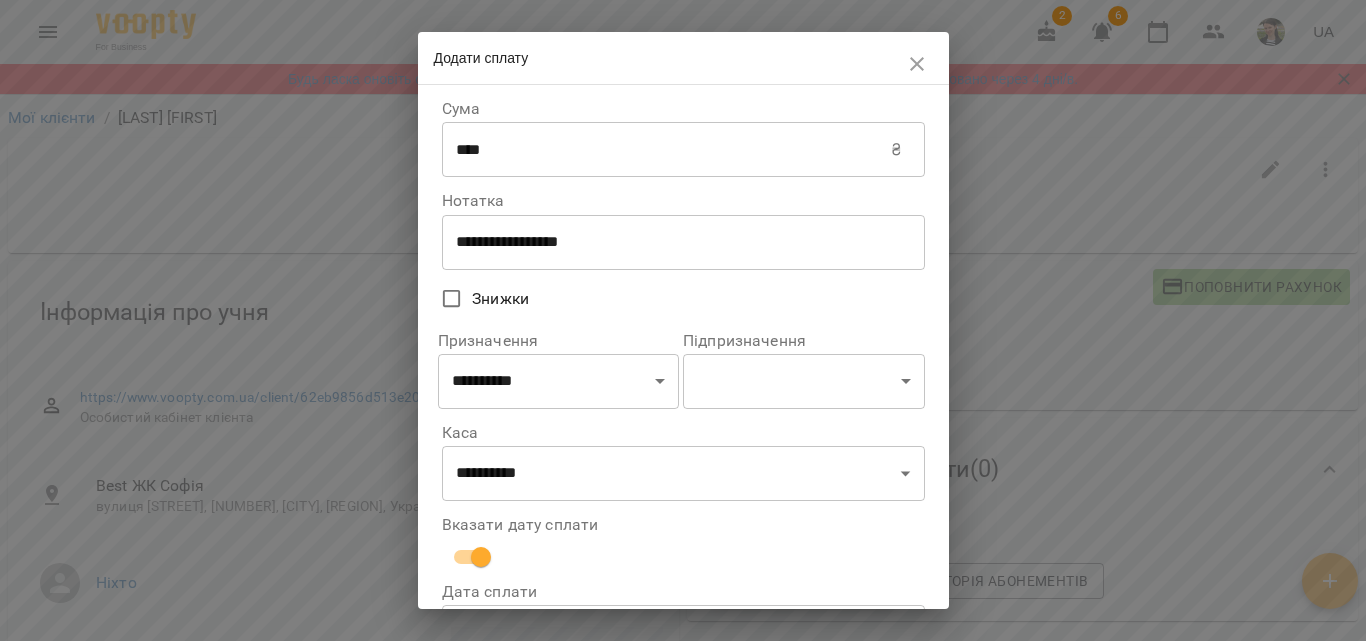 scroll, scrollTop: 192, scrollLeft: 0, axis: vertical 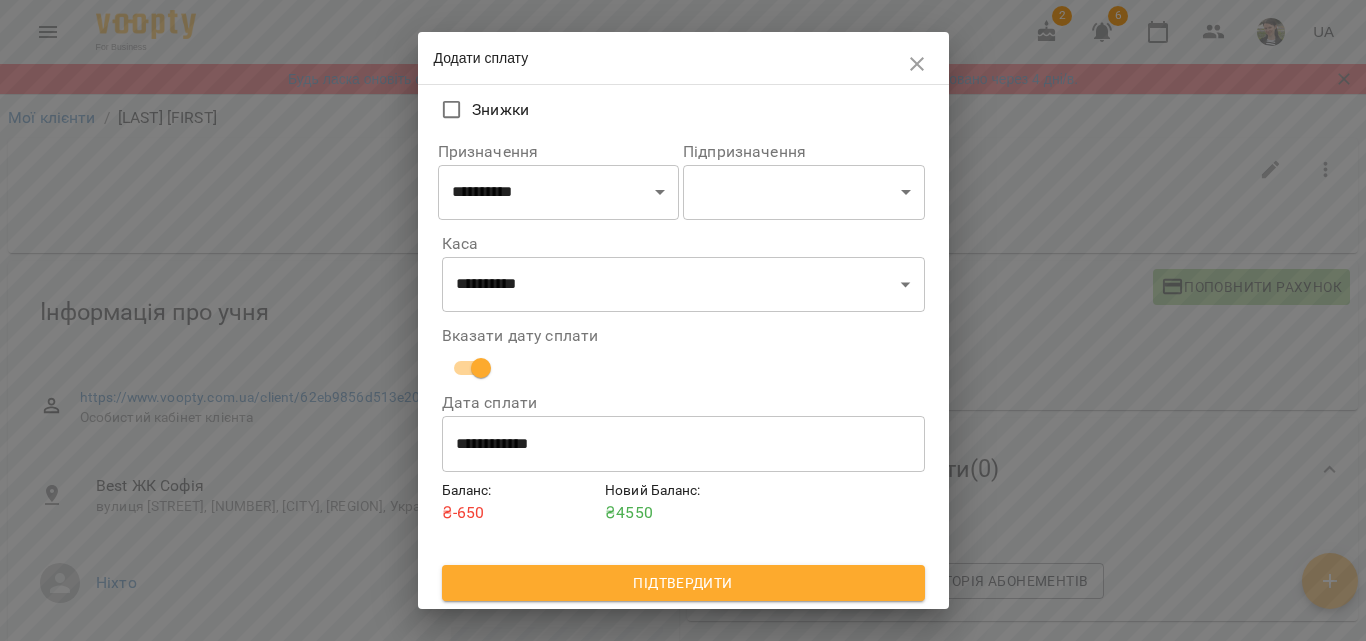click on "Підтвердити" at bounding box center (683, 583) 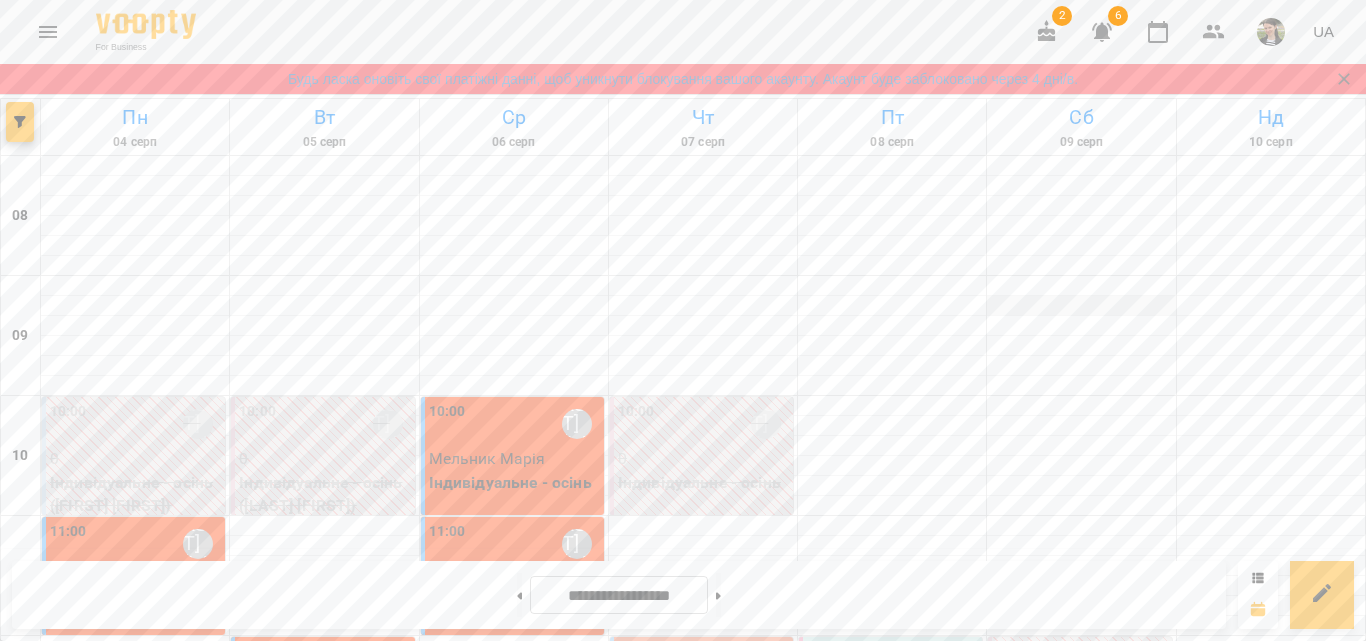 scroll, scrollTop: 900, scrollLeft: 0, axis: vertical 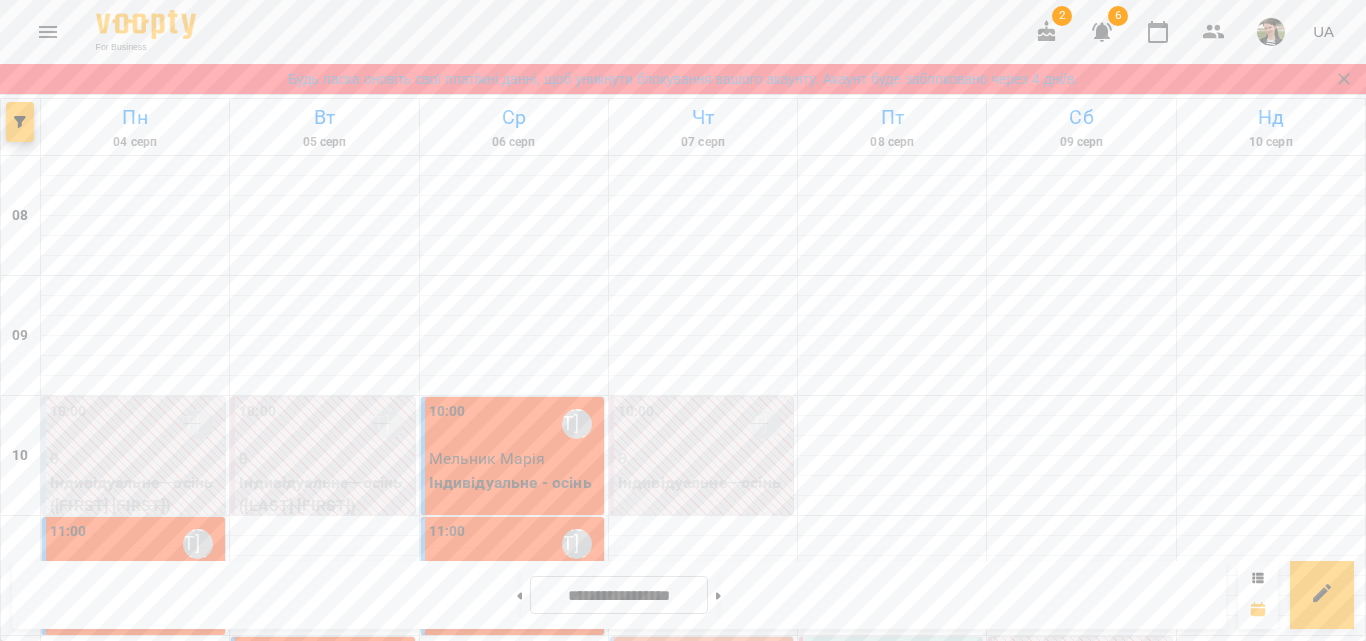 click on "16:00 [LAST] [LAST]" at bounding box center [560, 1157] 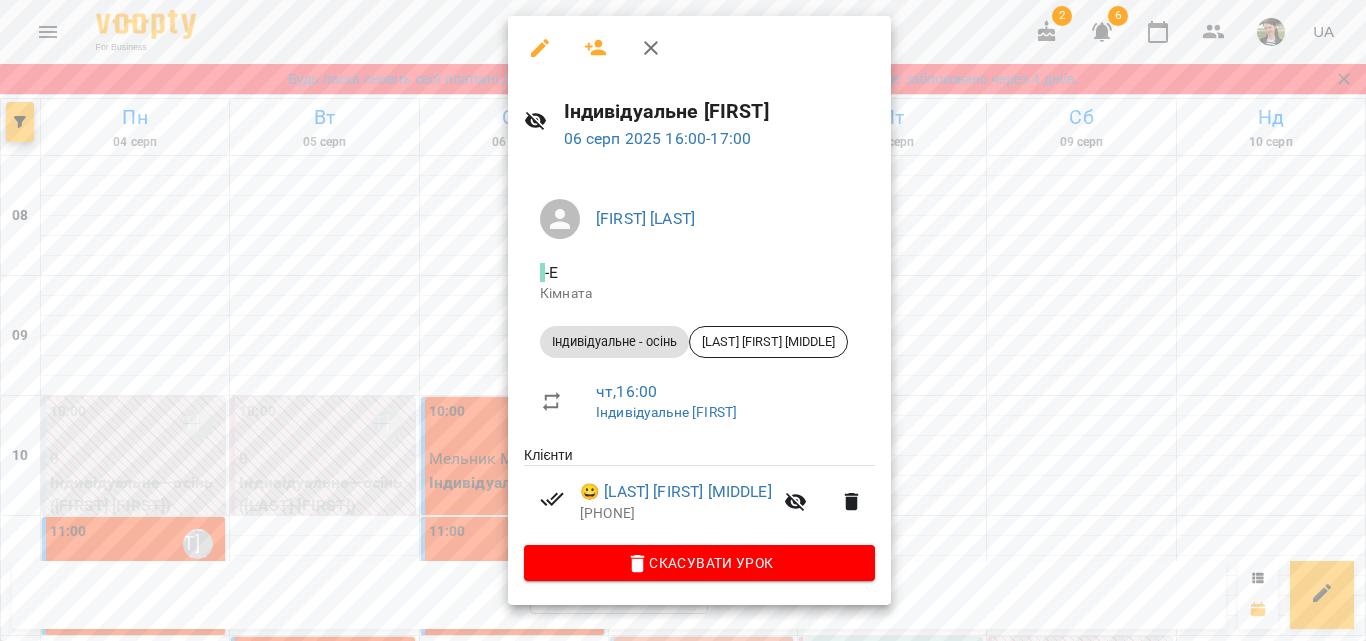 click 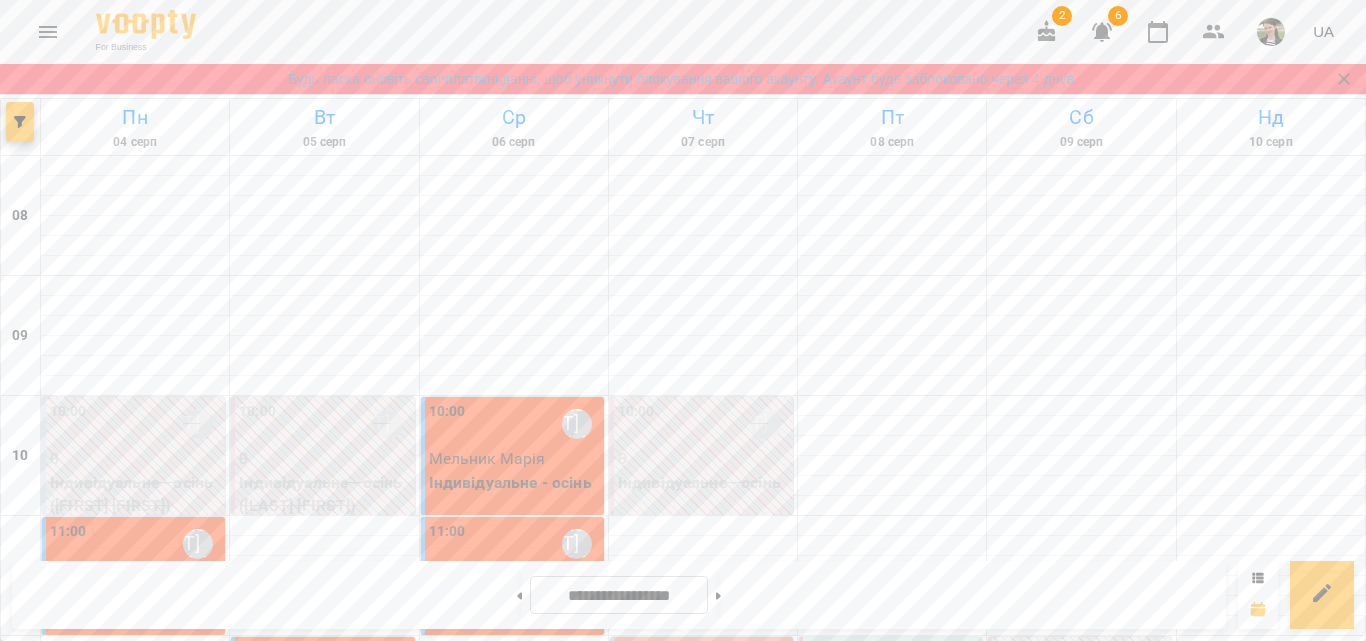 scroll, scrollTop: 1100, scrollLeft: 0, axis: vertical 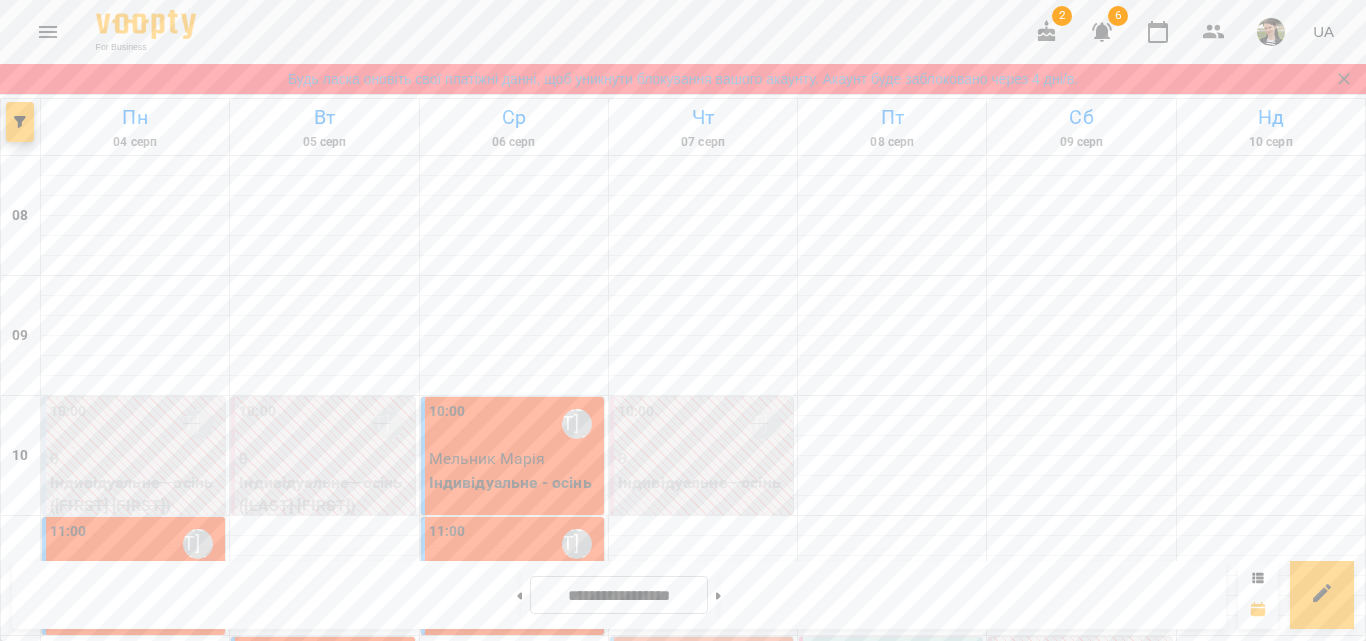 click on "19:15 [FIRST] [LAST]" at bounding box center [514, 1537] 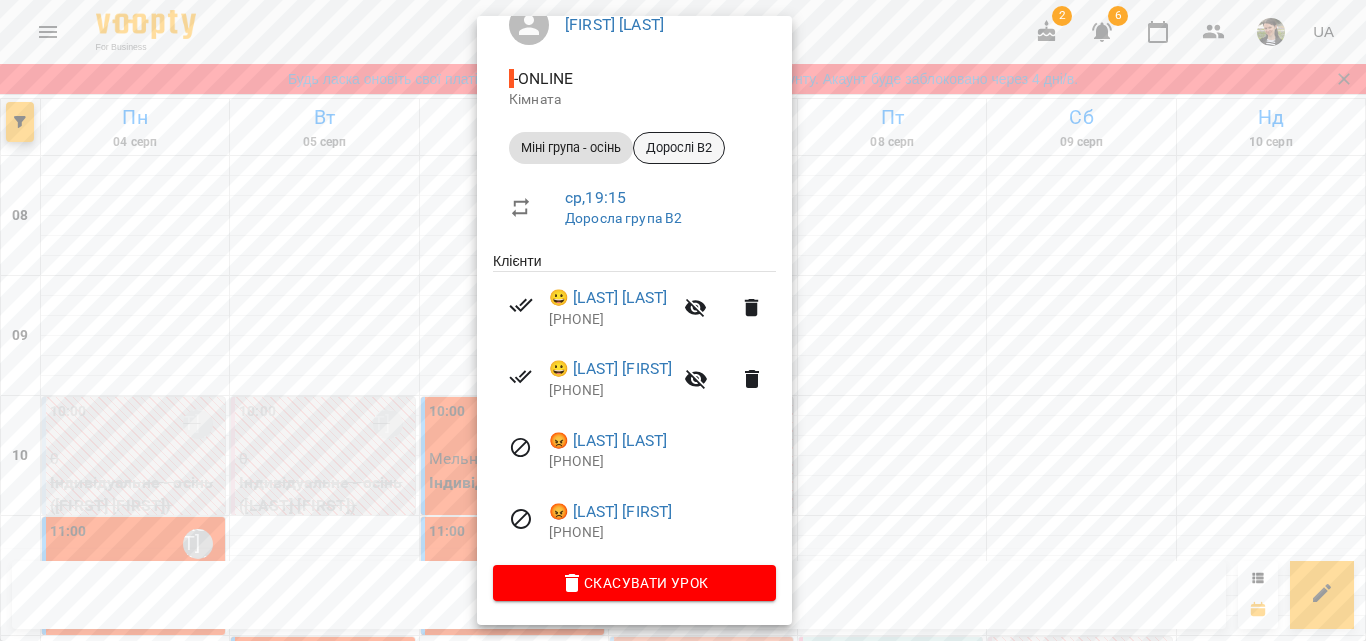 scroll, scrollTop: 0, scrollLeft: 0, axis: both 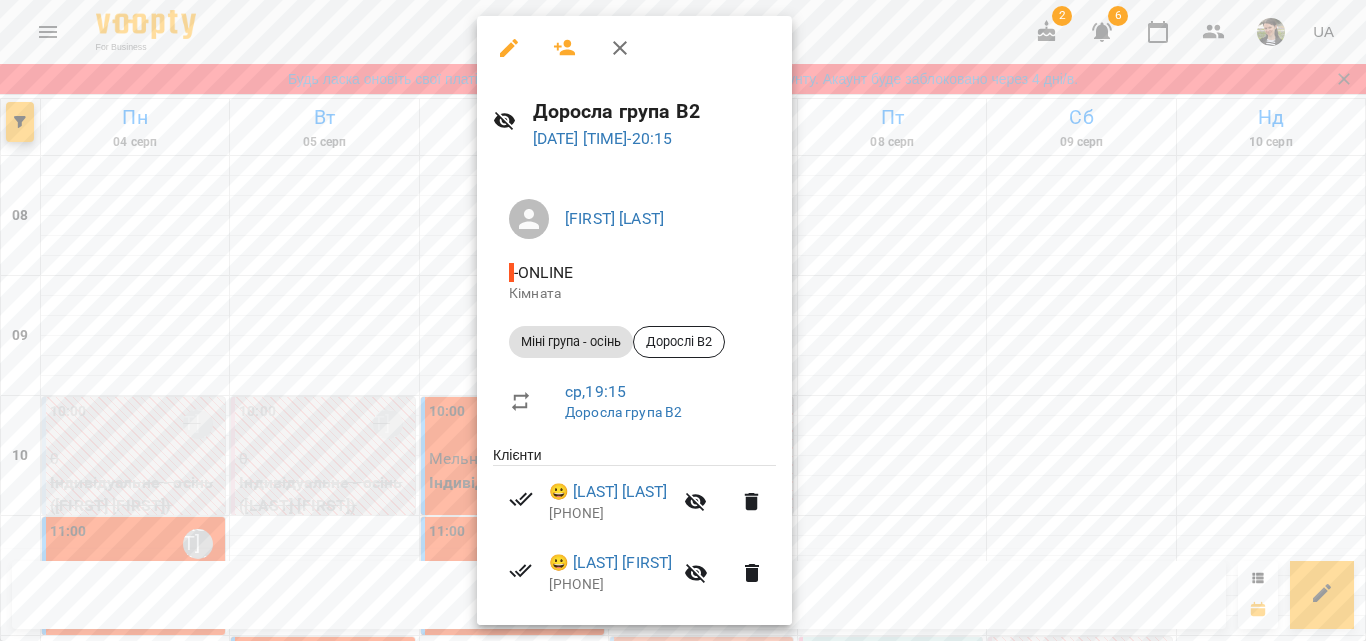 click 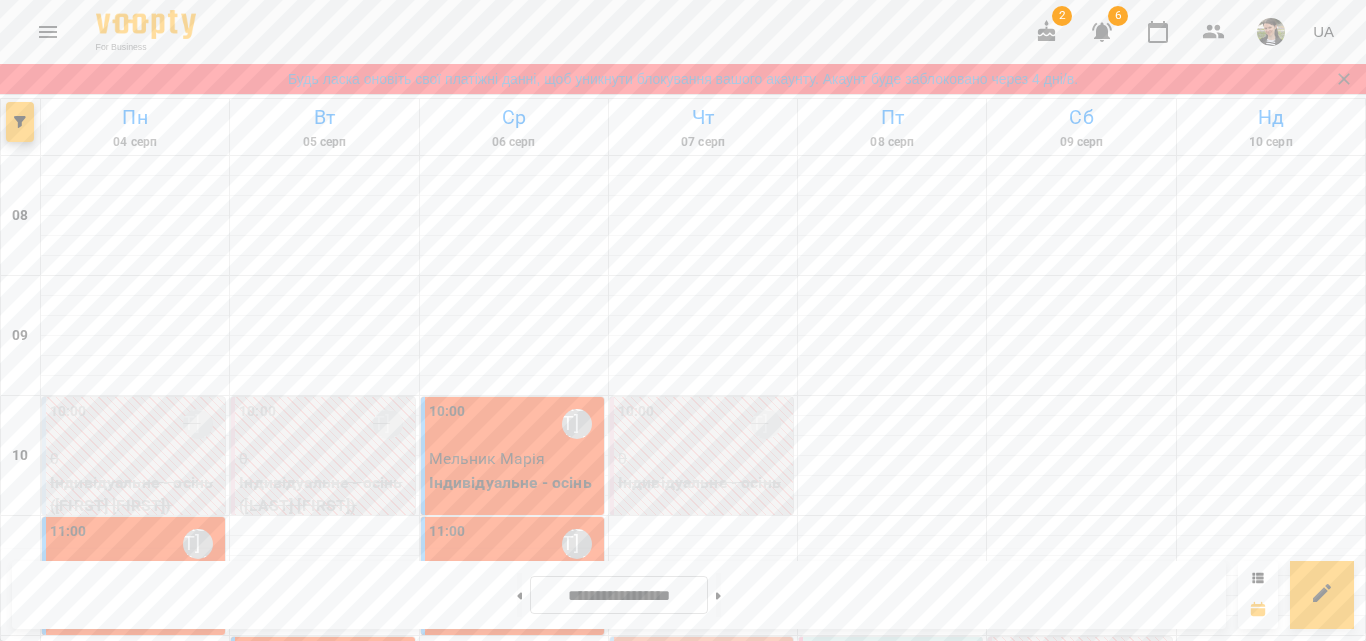 scroll, scrollTop: 1285, scrollLeft: 0, axis: vertical 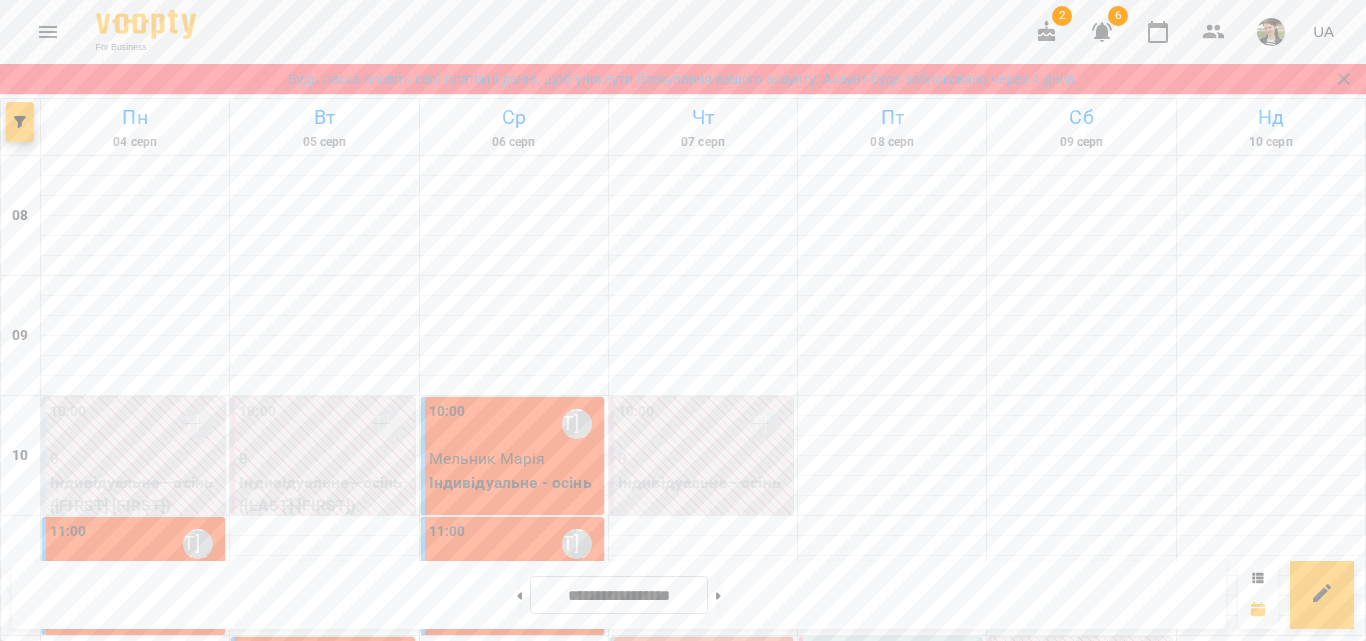 click on "19:30 [LAST] [LAST]" at bounding box center [576, 1577] 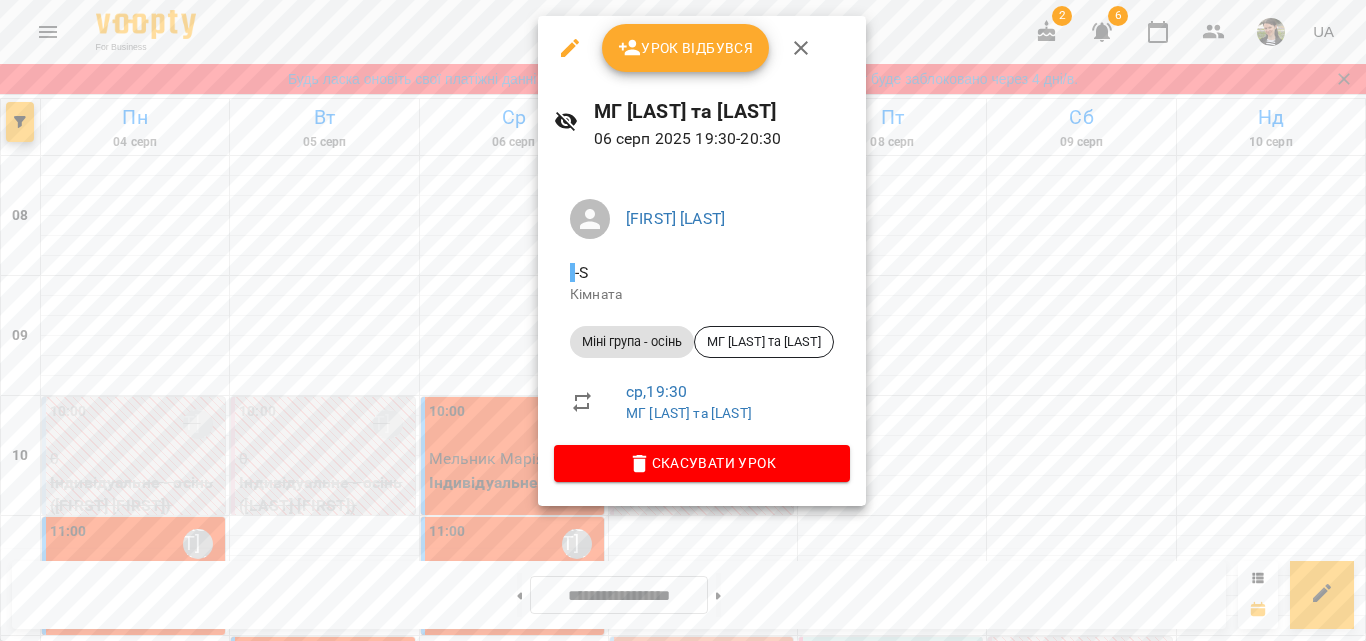 click on "Урок відбувся" at bounding box center [686, 48] 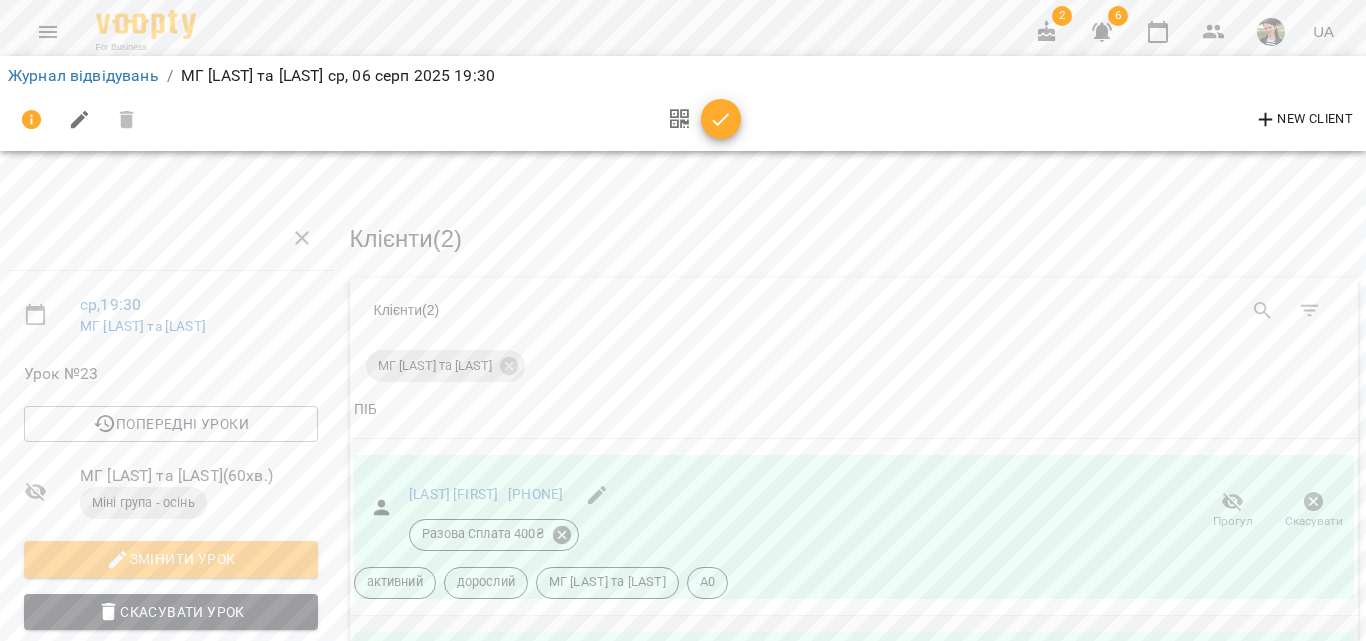 scroll, scrollTop: 0, scrollLeft: 0, axis: both 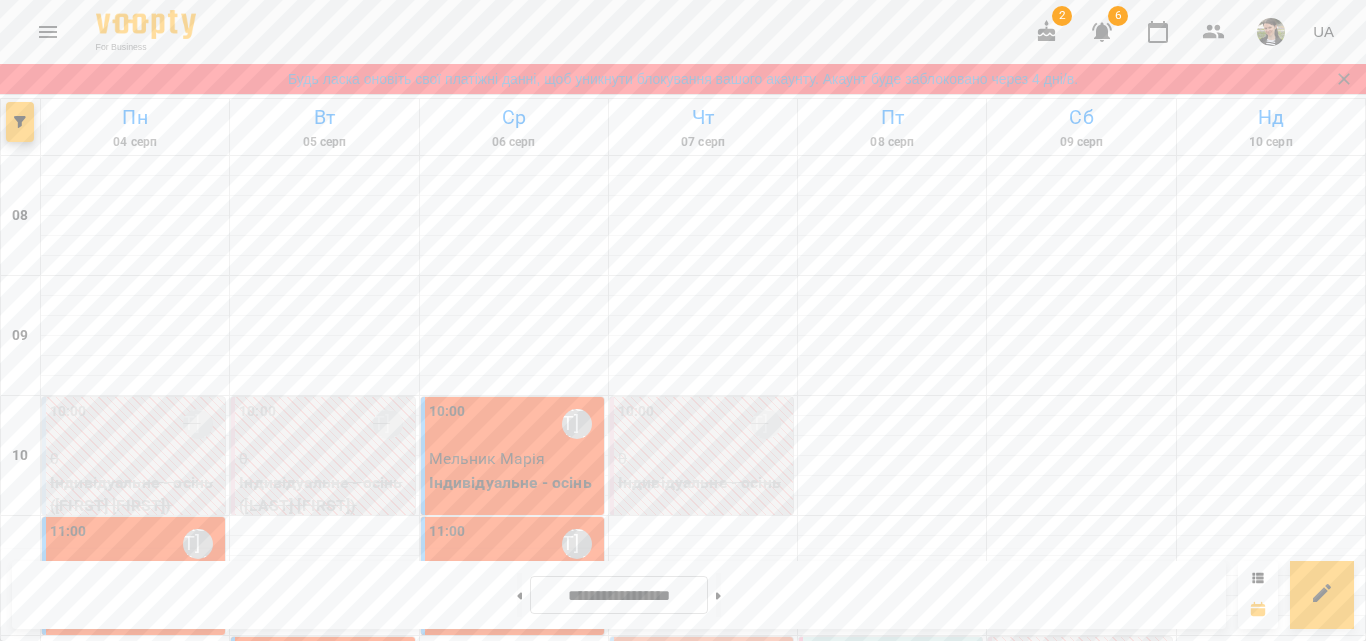 click on "18:00 [LAST] [LAST]" at bounding box center [703, 1384] 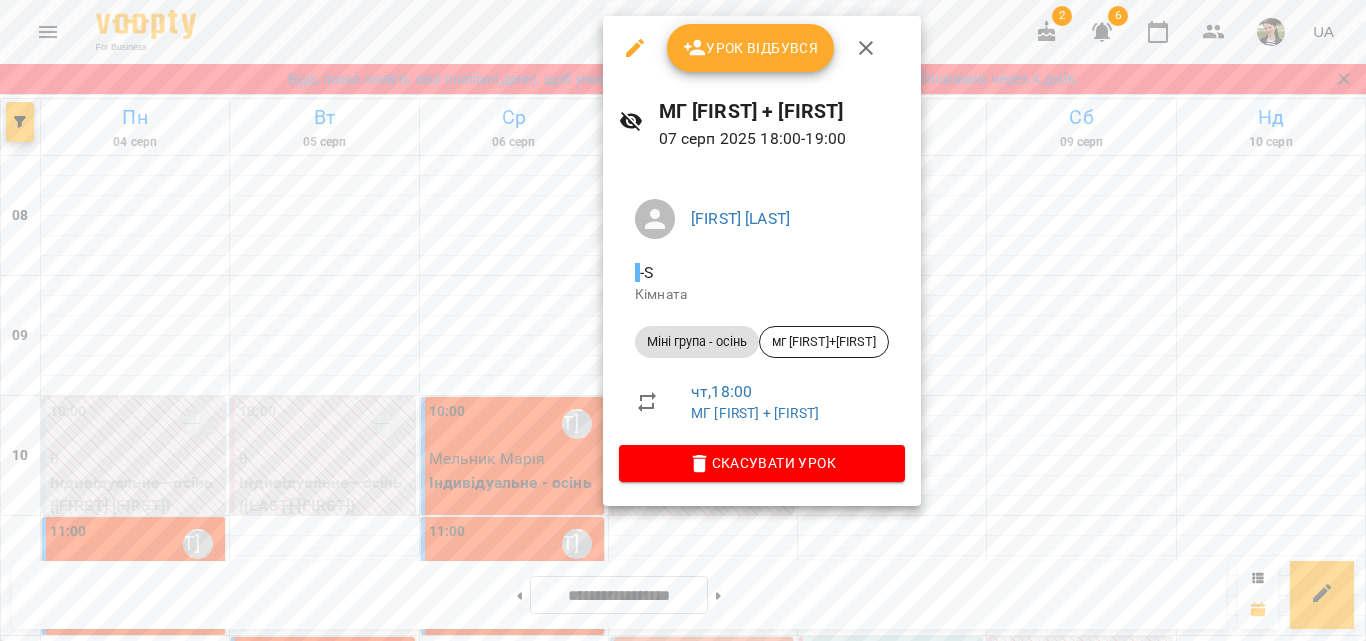 click 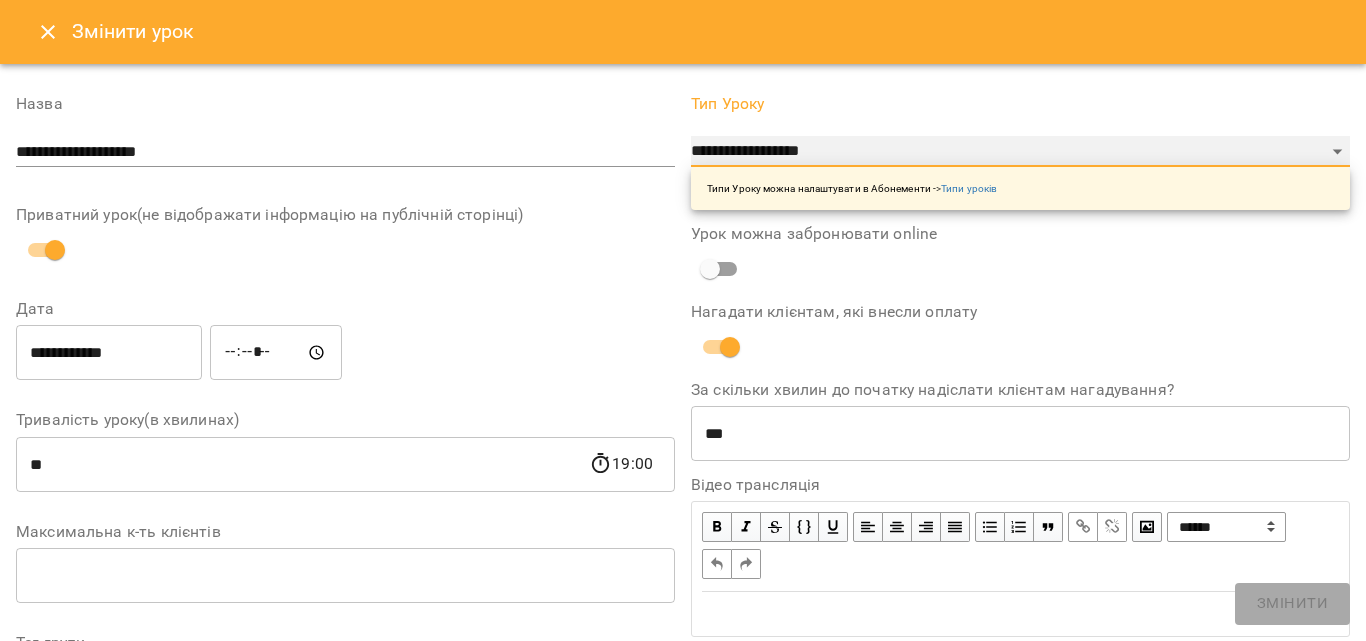 click on "**********" at bounding box center [1020, 152] 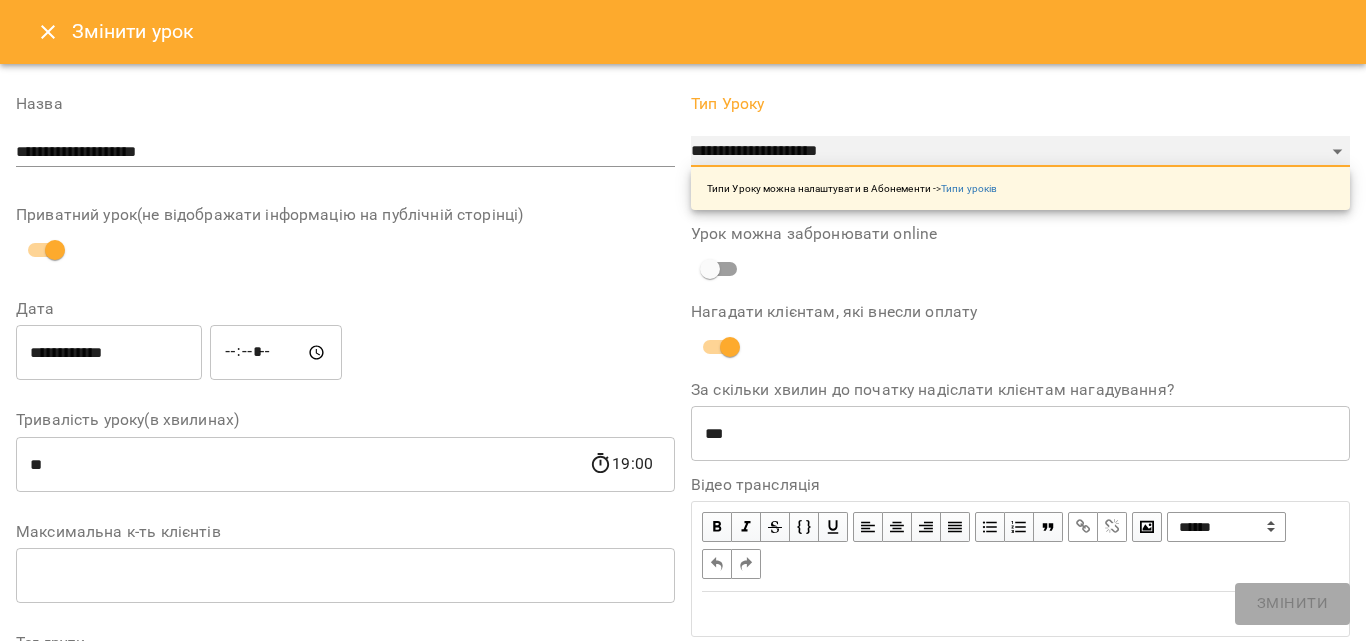 click on "**********" at bounding box center [1020, 152] 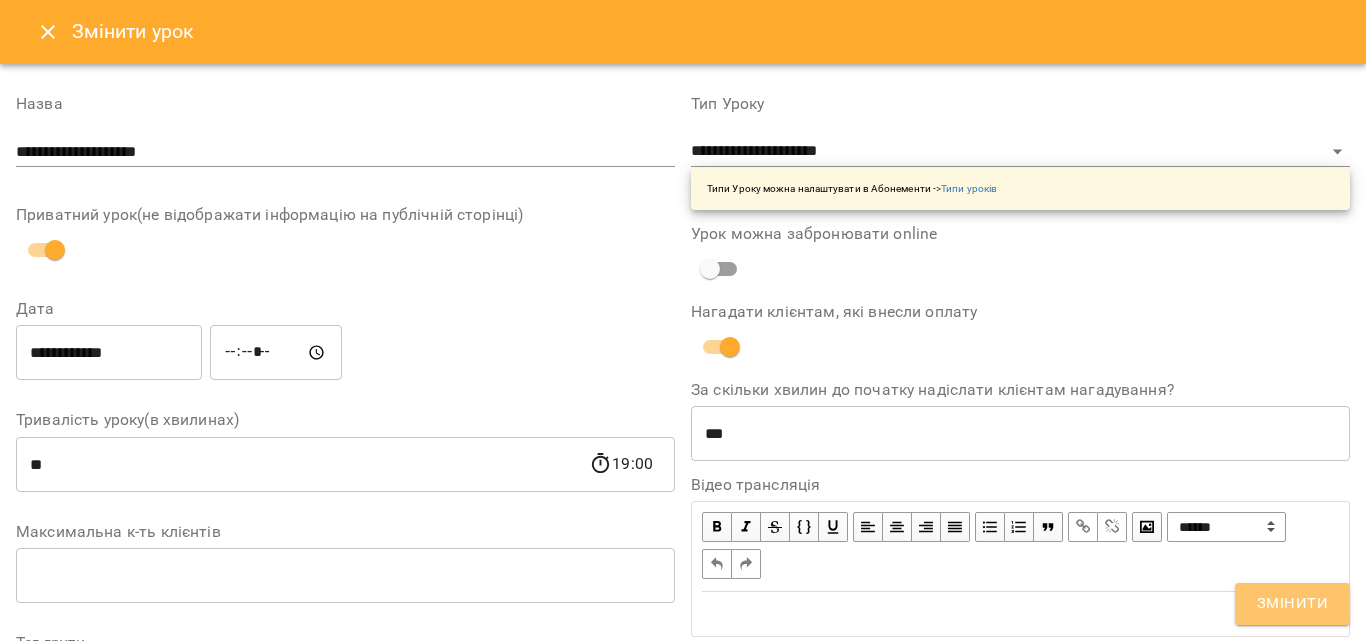 click on "Змінити" at bounding box center (1292, 604) 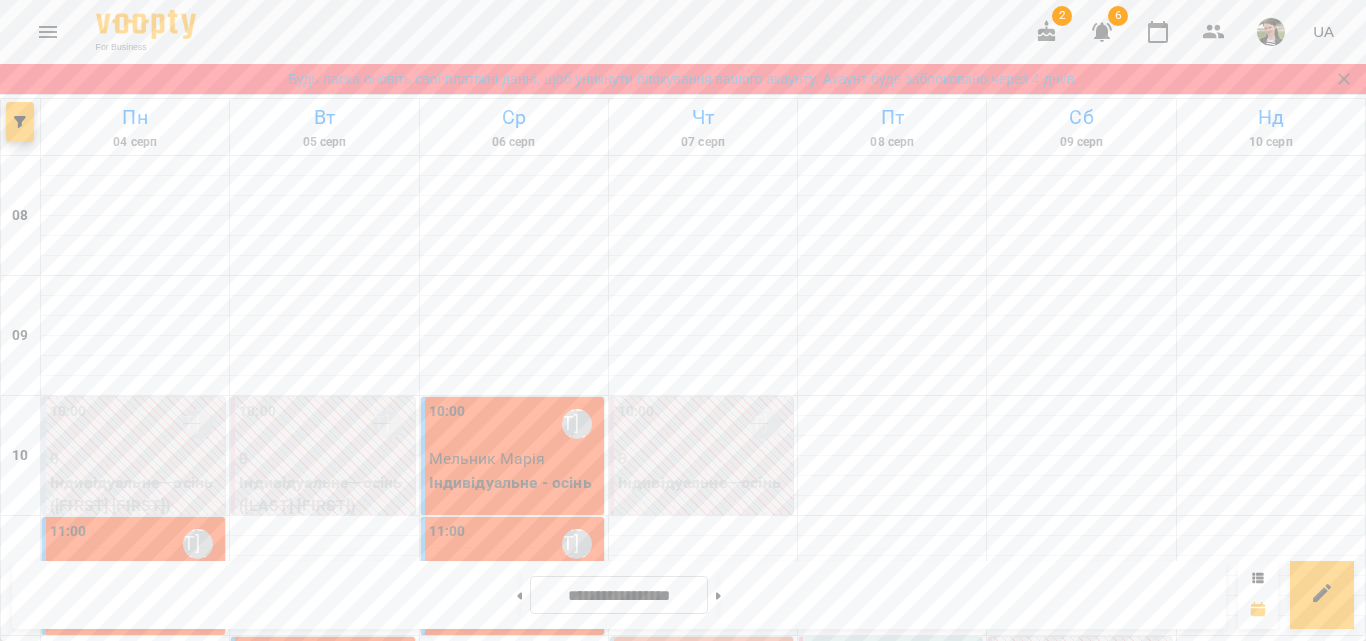 scroll, scrollTop: 1000, scrollLeft: 0, axis: vertical 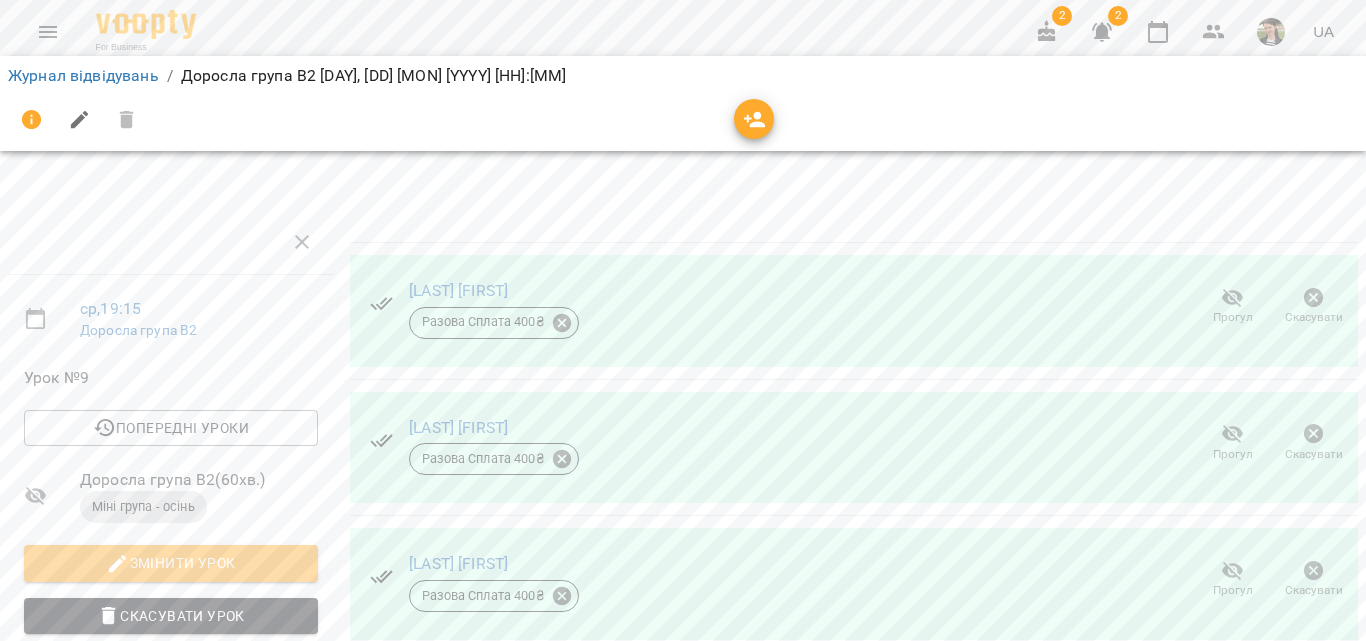 click 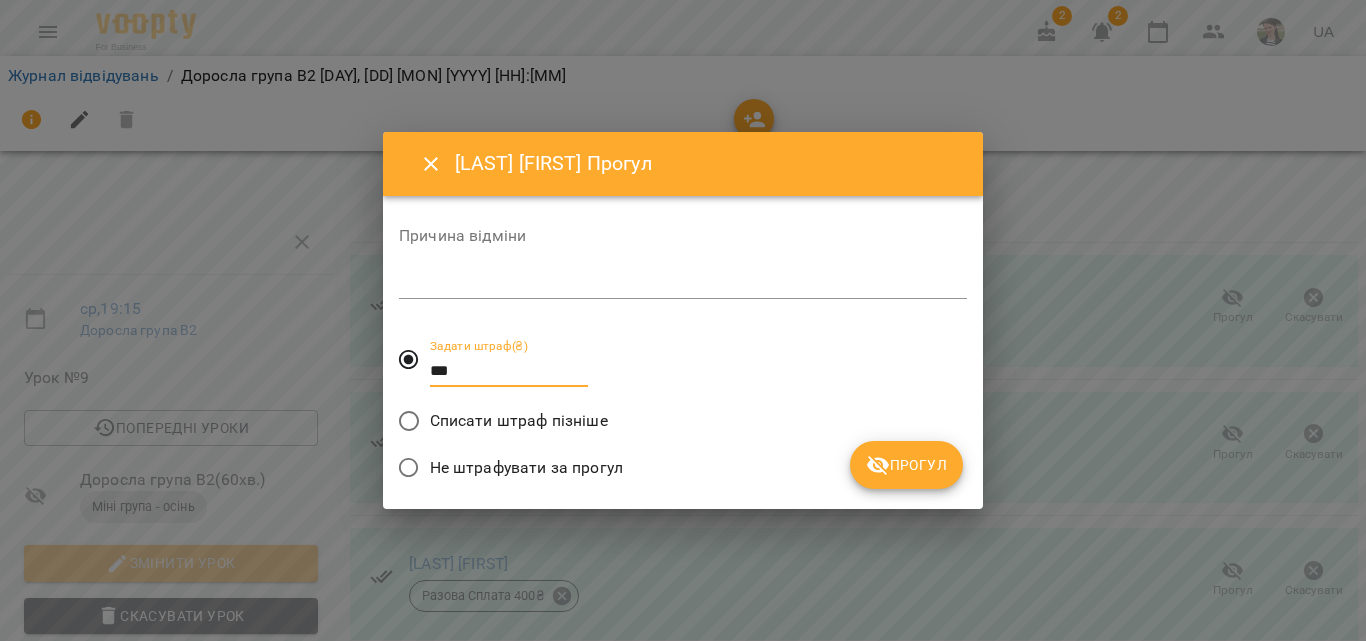click on "Задати штраф(₴) ***" at bounding box center [488, 359] 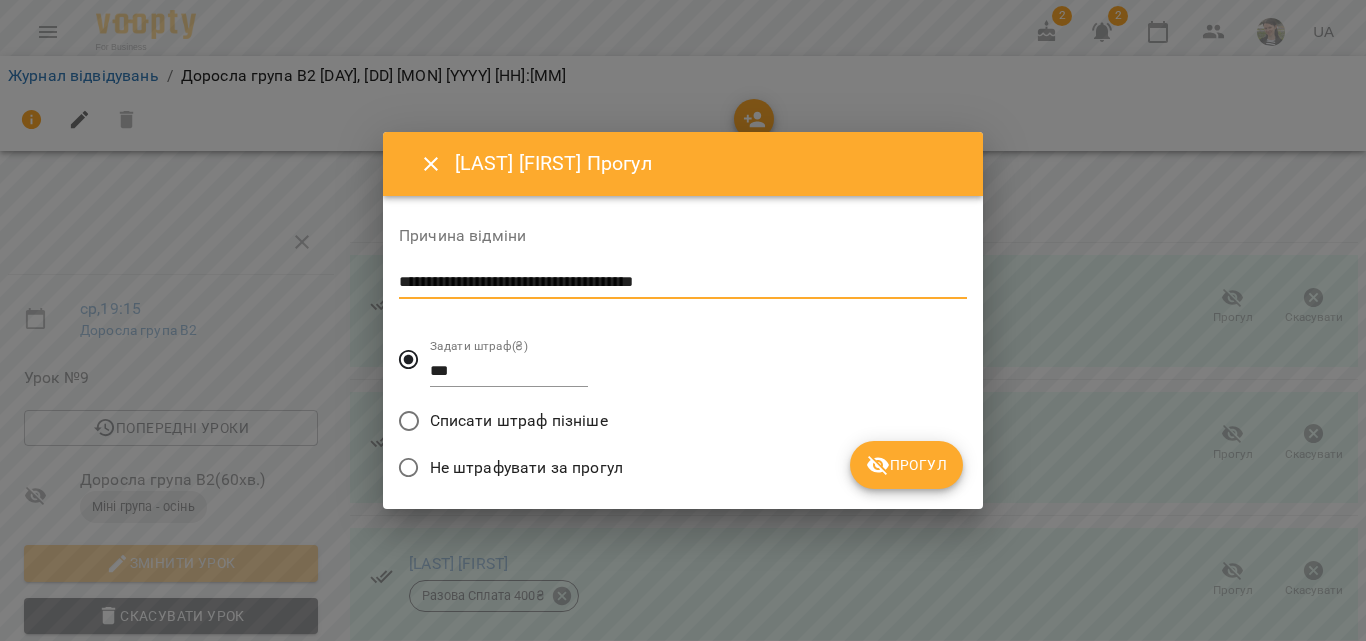 type on "**********" 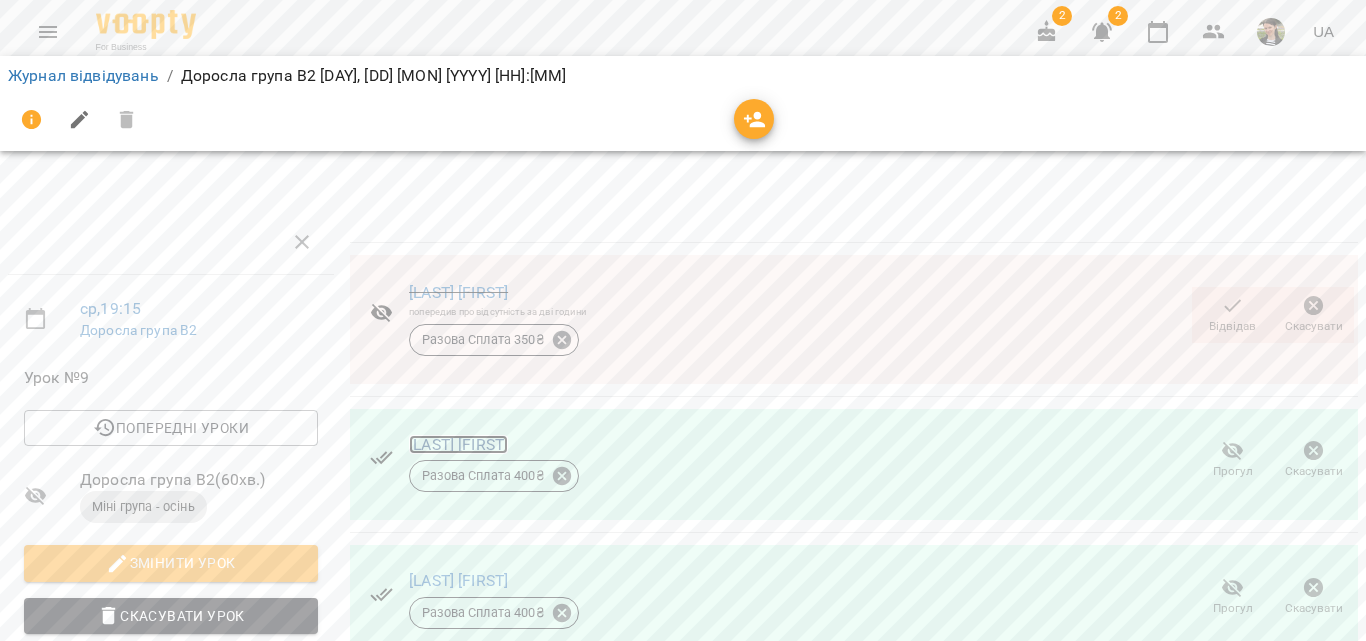 click on "Стасів Ірина" at bounding box center [458, 444] 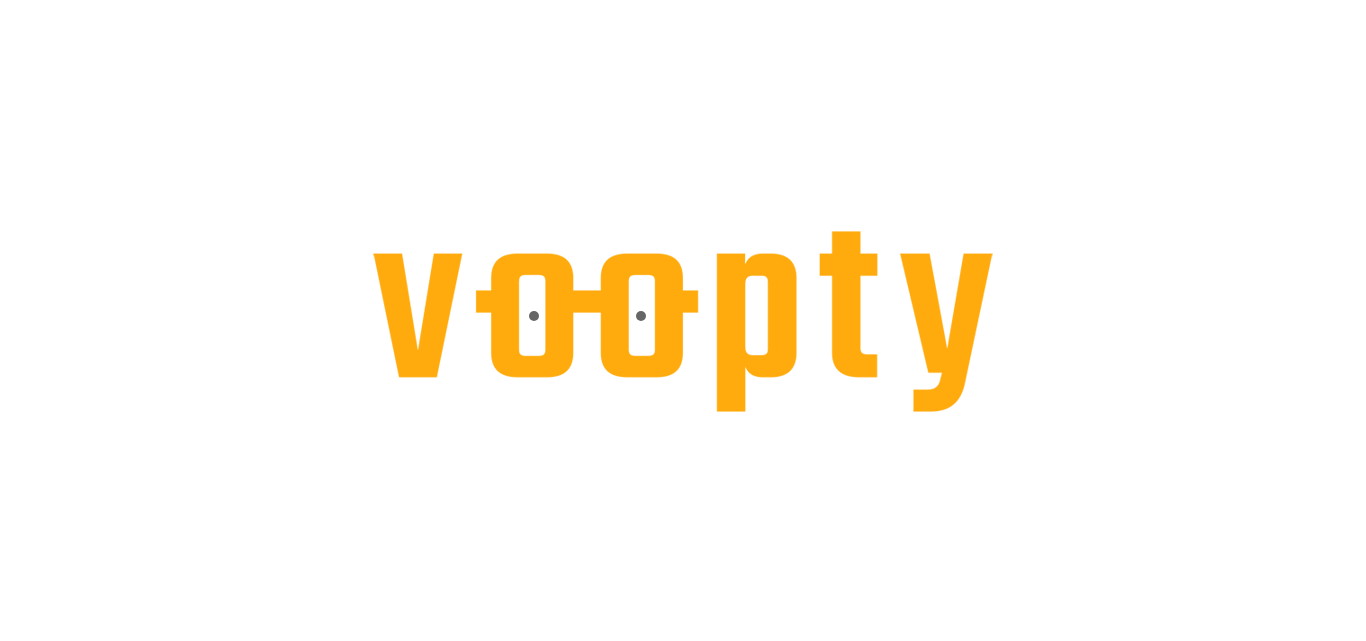 scroll, scrollTop: 0, scrollLeft: 0, axis: both 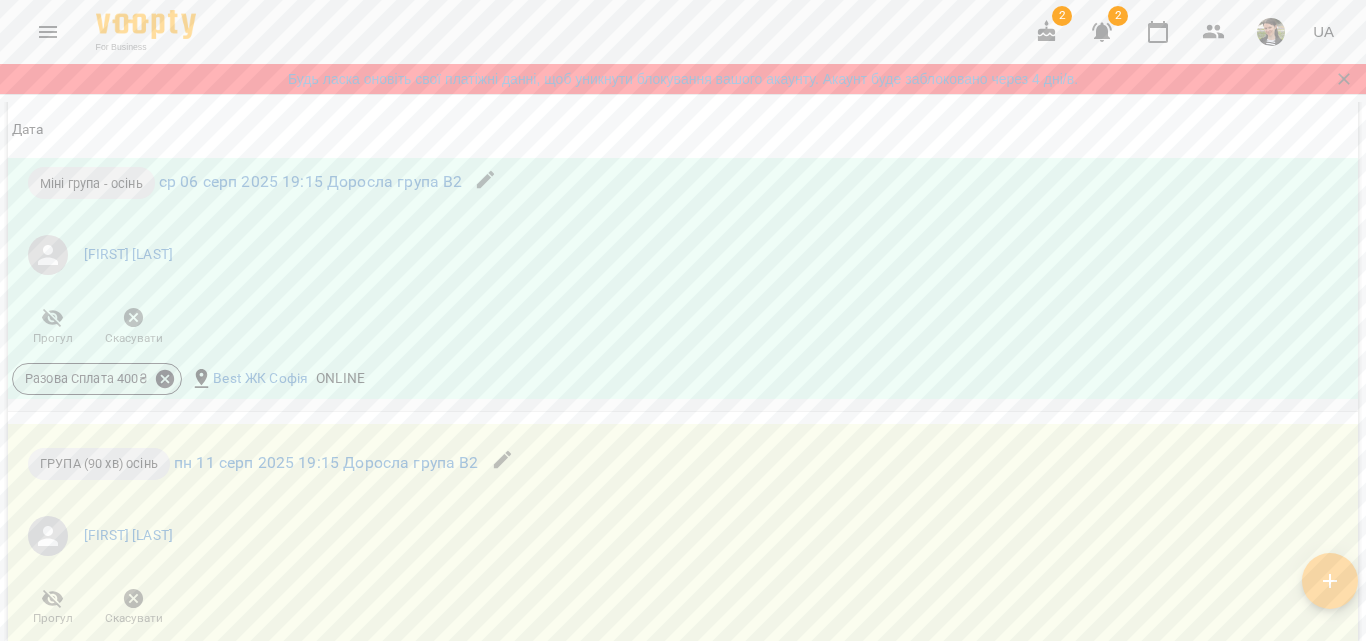 click 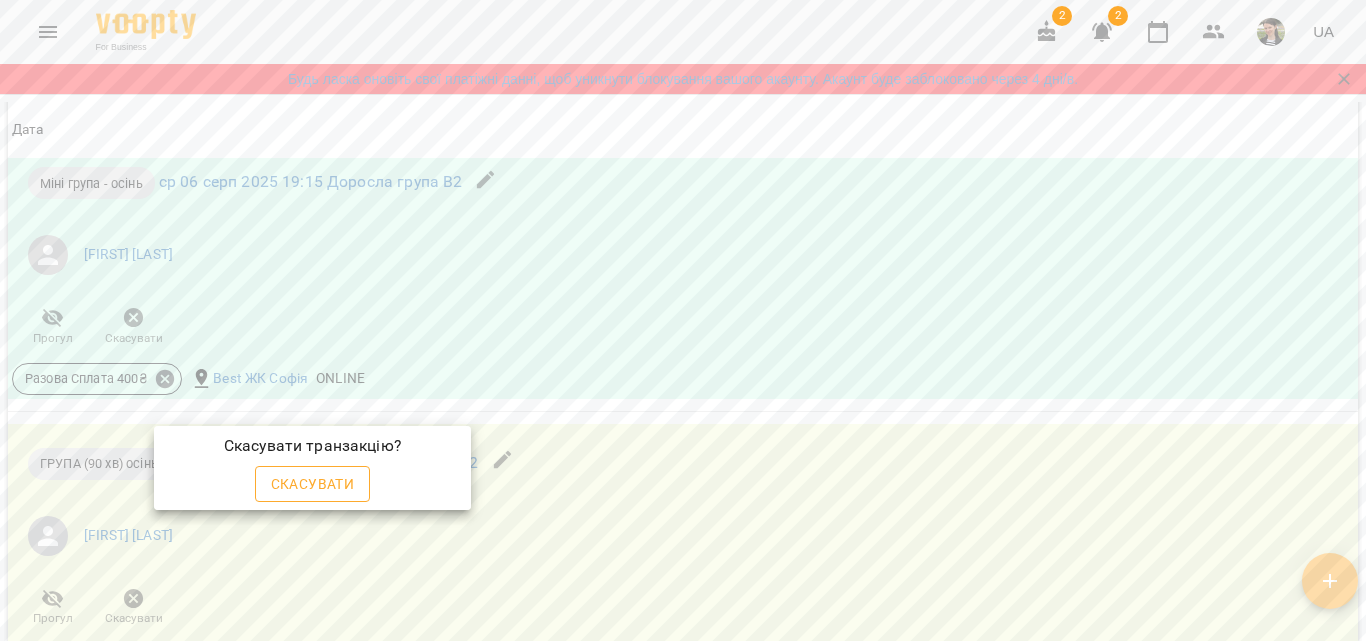 click on "Скасувати" at bounding box center (313, 484) 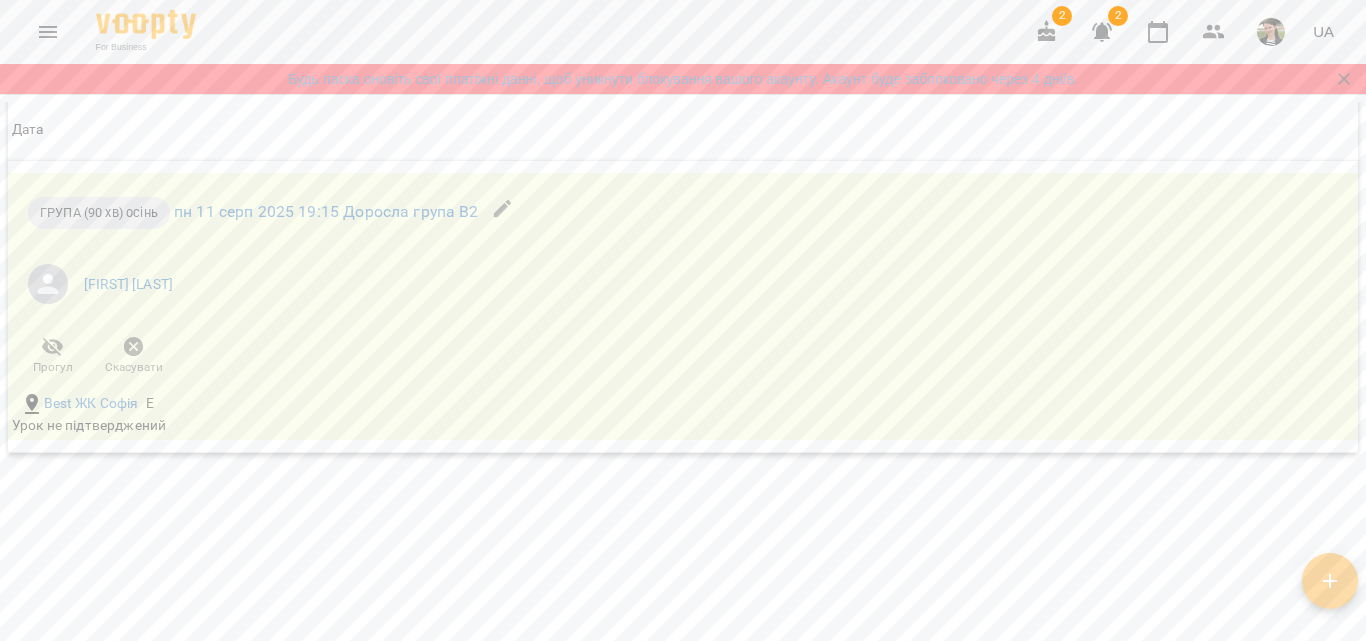 scroll, scrollTop: 2152, scrollLeft: 0, axis: vertical 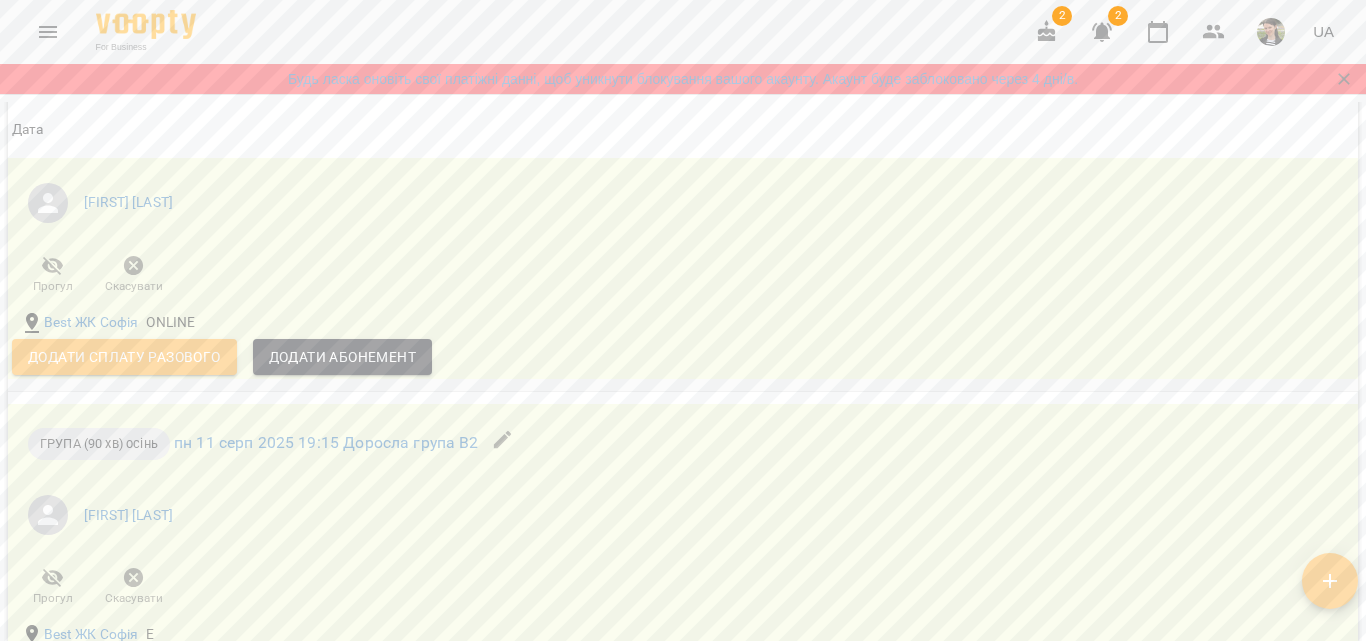click on "Додати сплату разового" at bounding box center (124, 357) 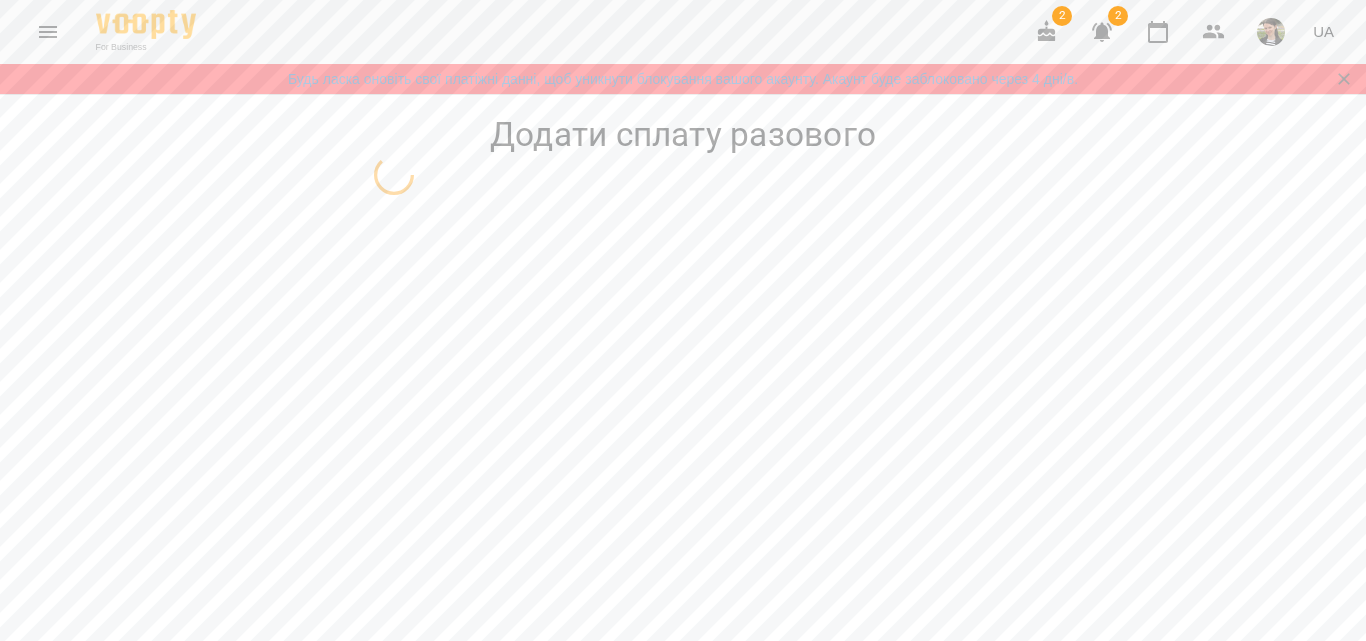 select on "**********" 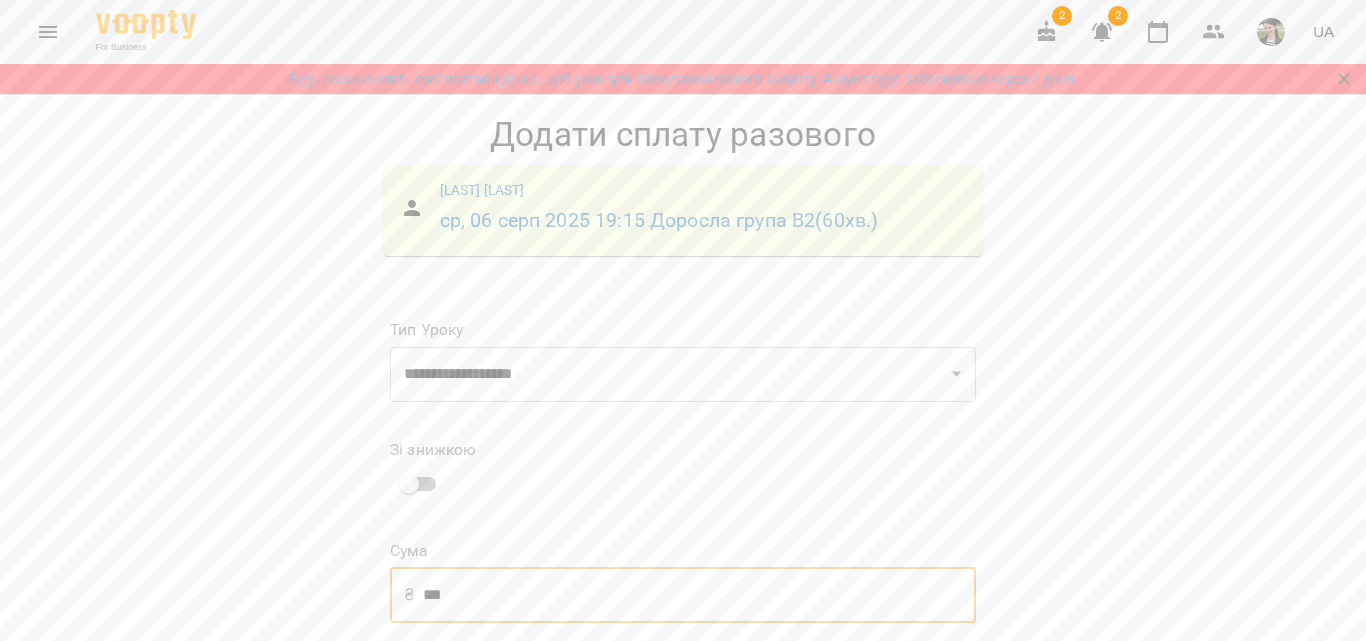 drag, startPoint x: 462, startPoint y: 599, endPoint x: 405, endPoint y: 597, distance: 57.035076 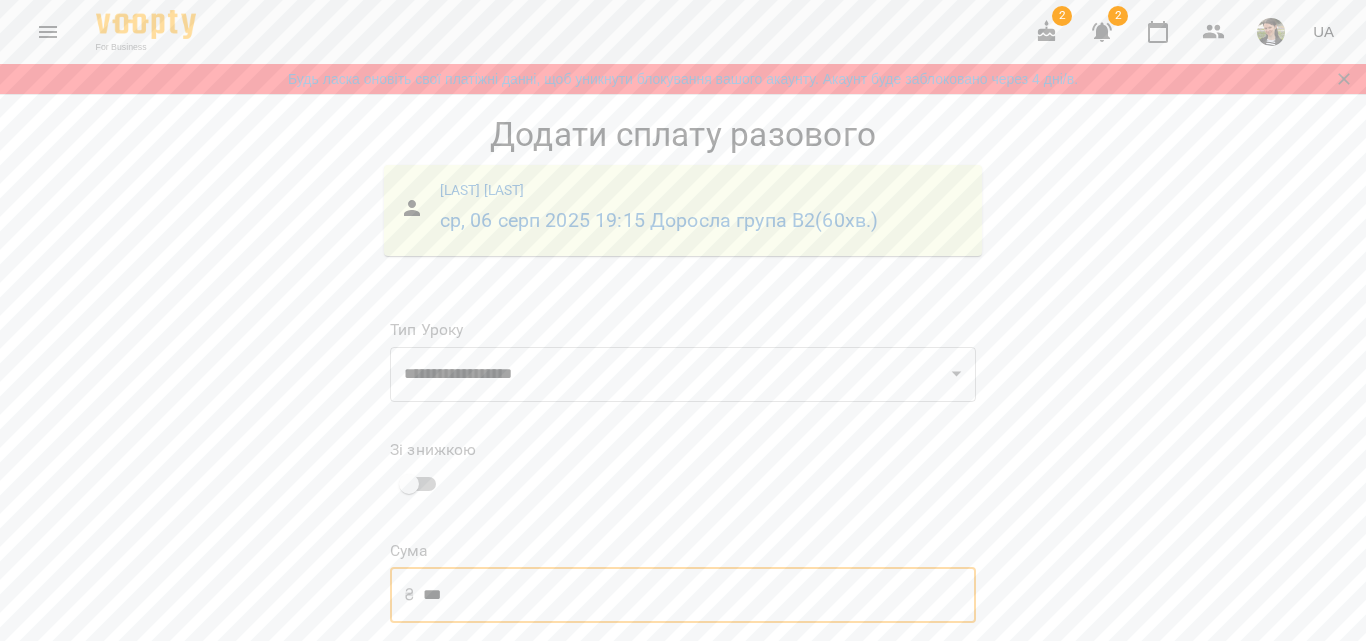 scroll, scrollTop: 310, scrollLeft: 0, axis: vertical 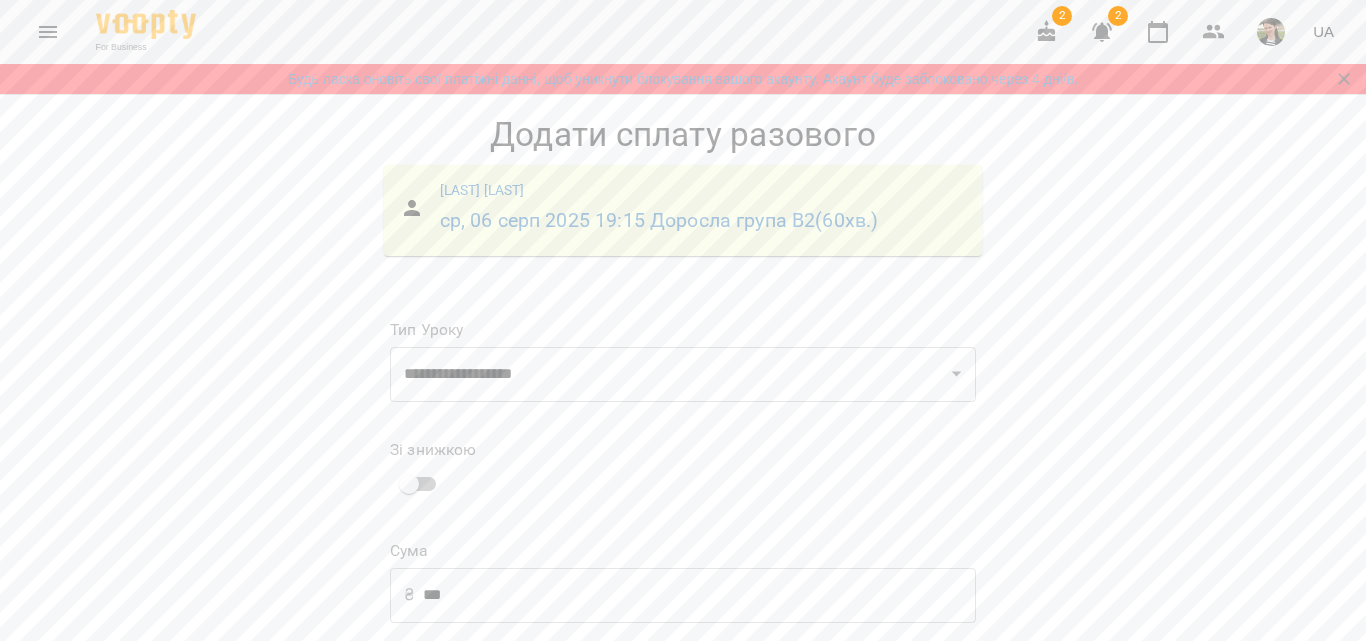 click on "Додати сплату разового" at bounding box center (849, 724) 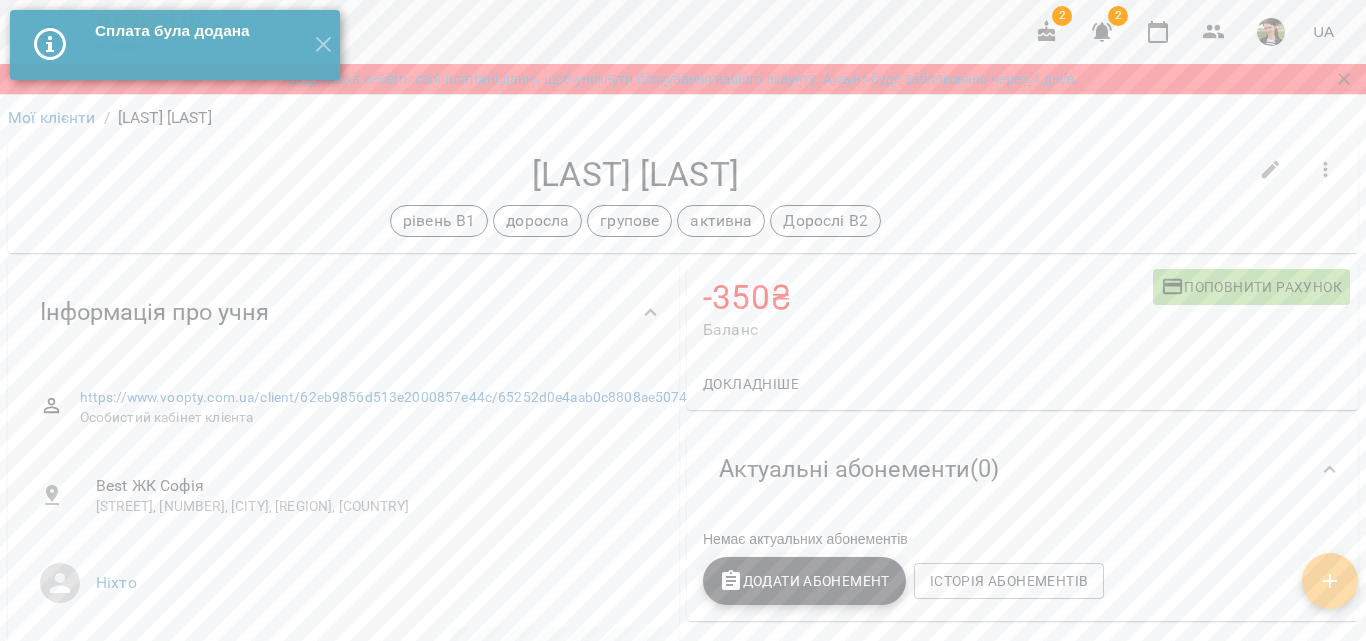 click on "For Business 2 2 UA" at bounding box center [683, 32] 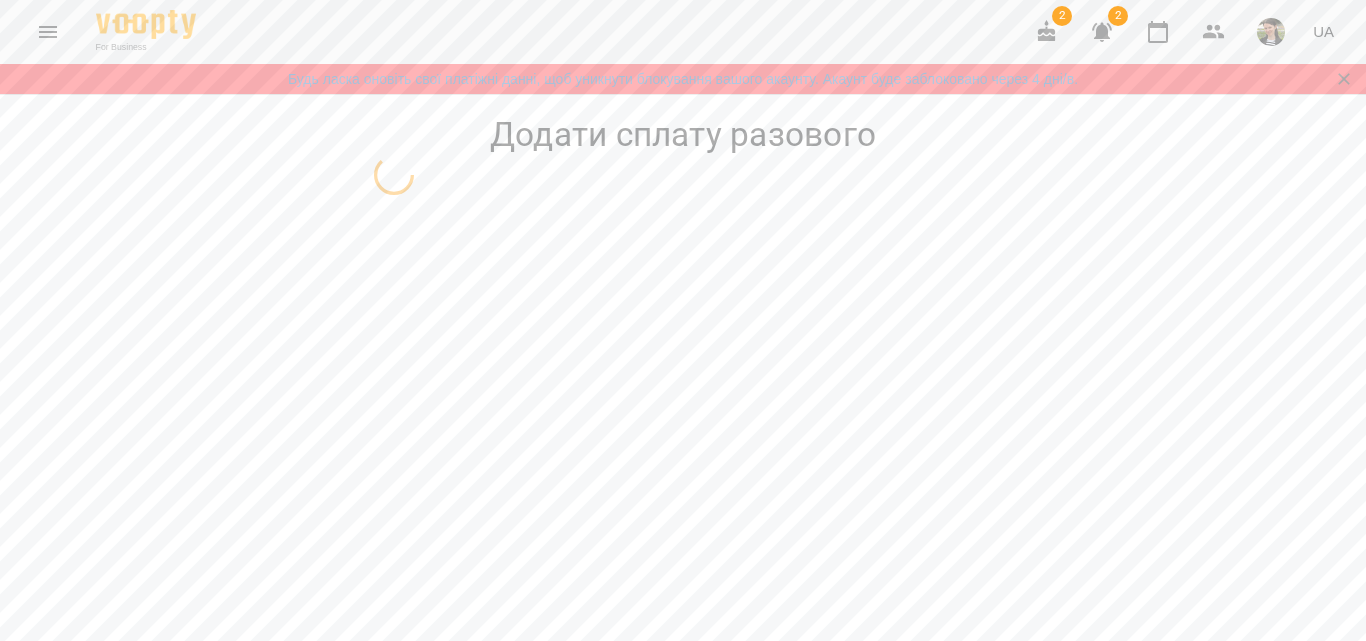 scroll, scrollTop: 0, scrollLeft: 0, axis: both 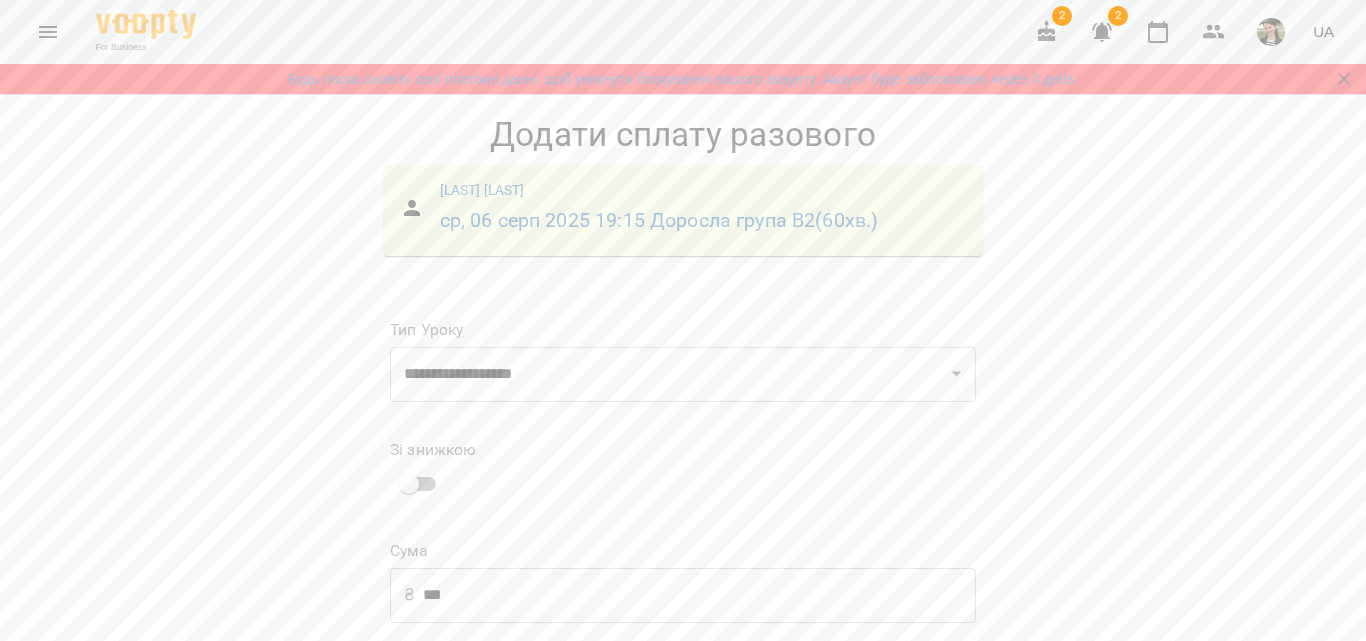 click 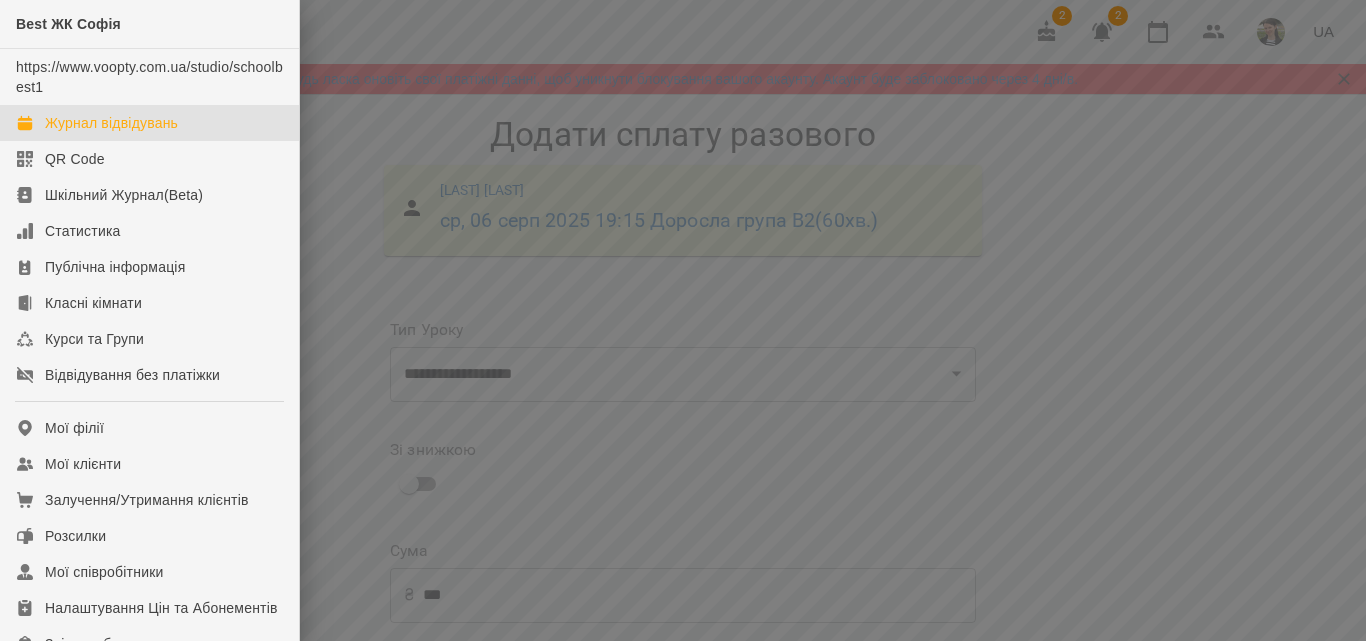 click on "Журнал відвідувань" at bounding box center [111, 123] 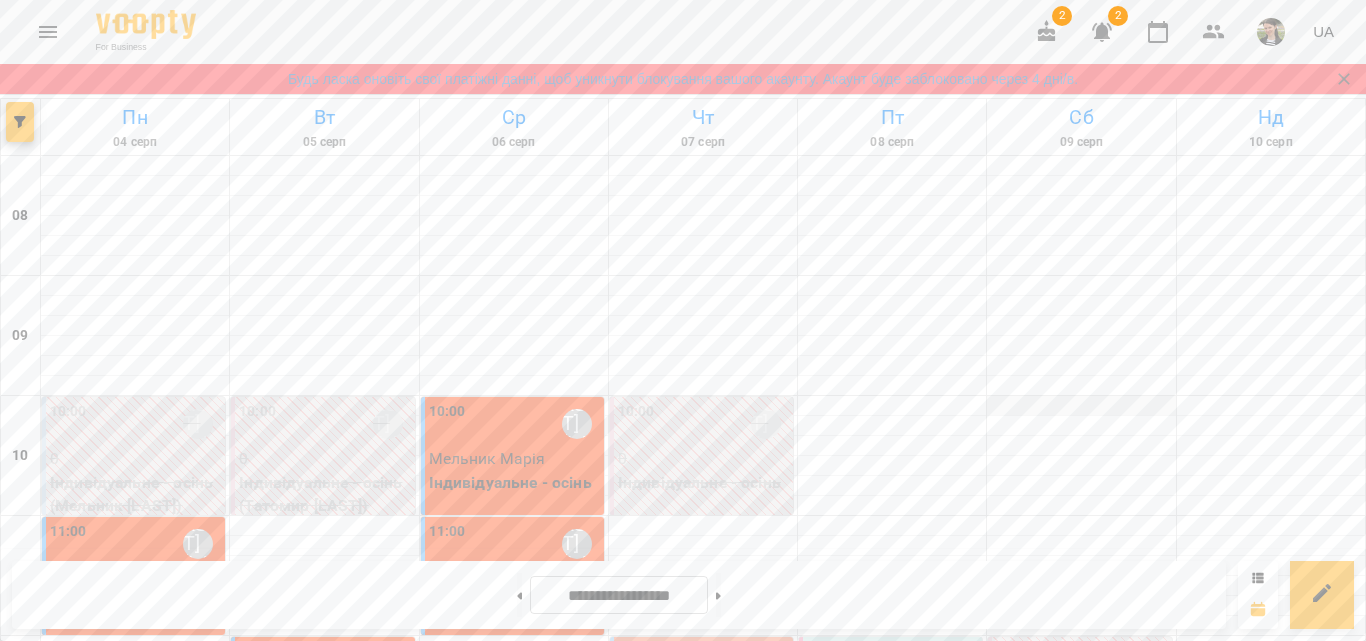 scroll, scrollTop: 1200, scrollLeft: 0, axis: vertical 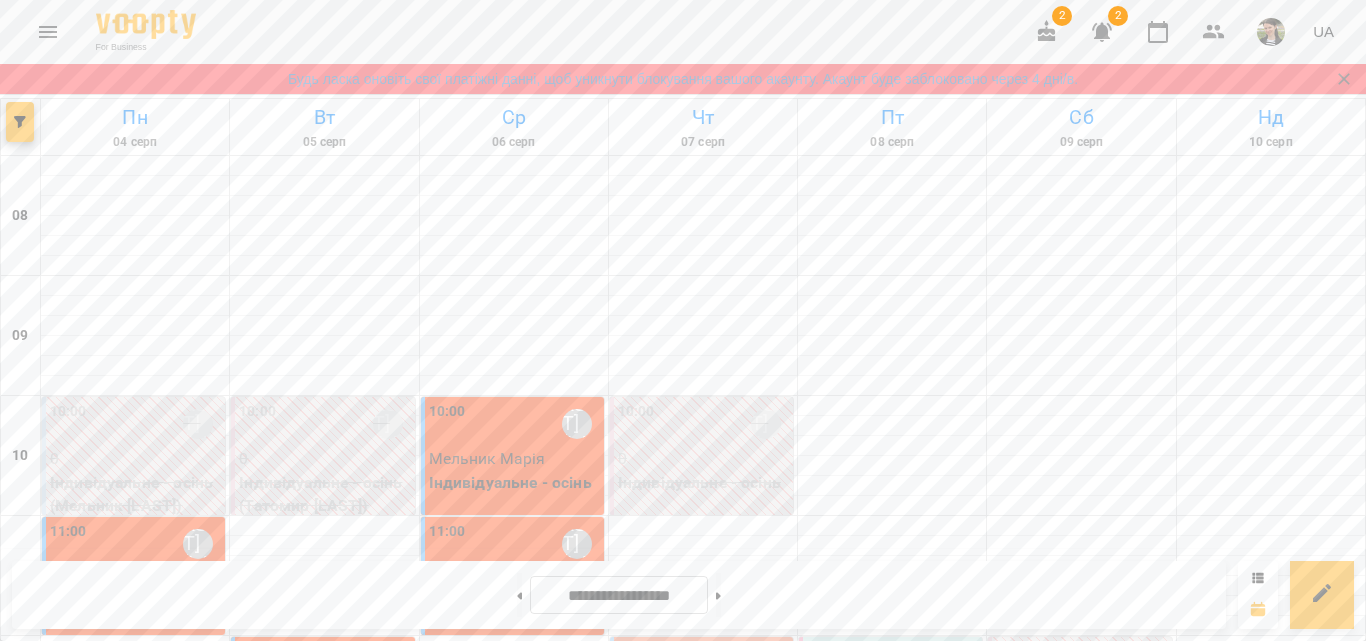 click on "3" at bounding box center [514, 1586] 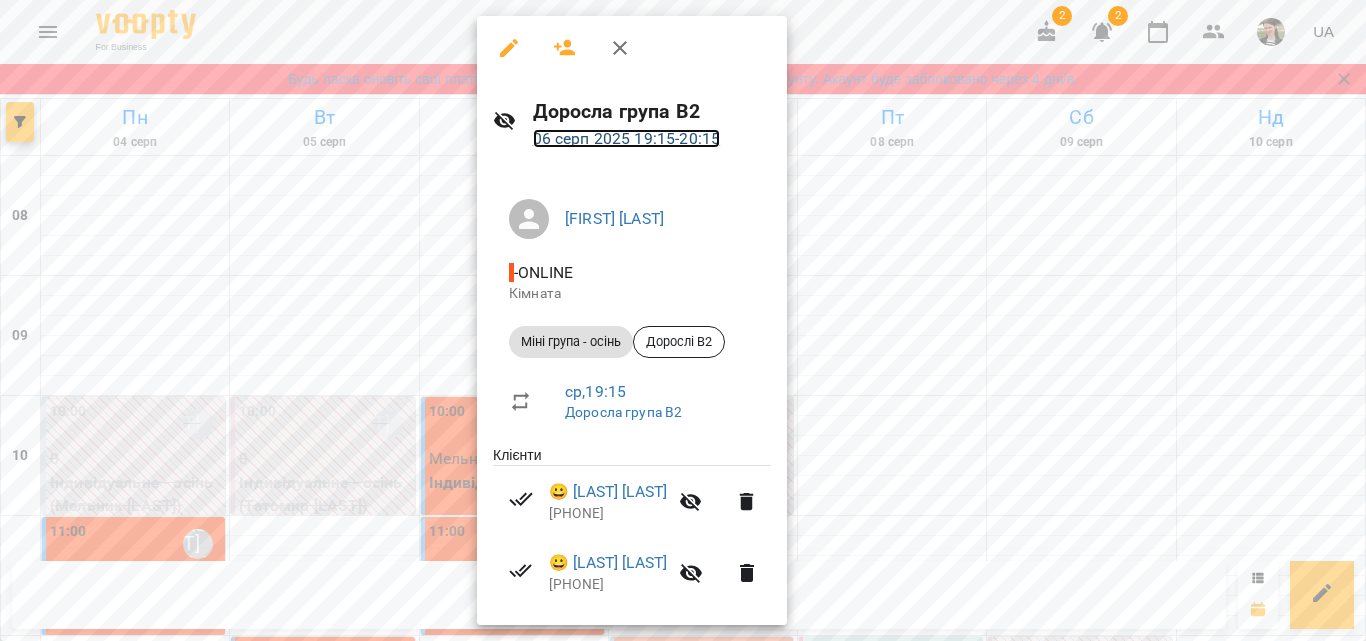click on "06 серп 2025 19:15  -  20:15" at bounding box center [627, 138] 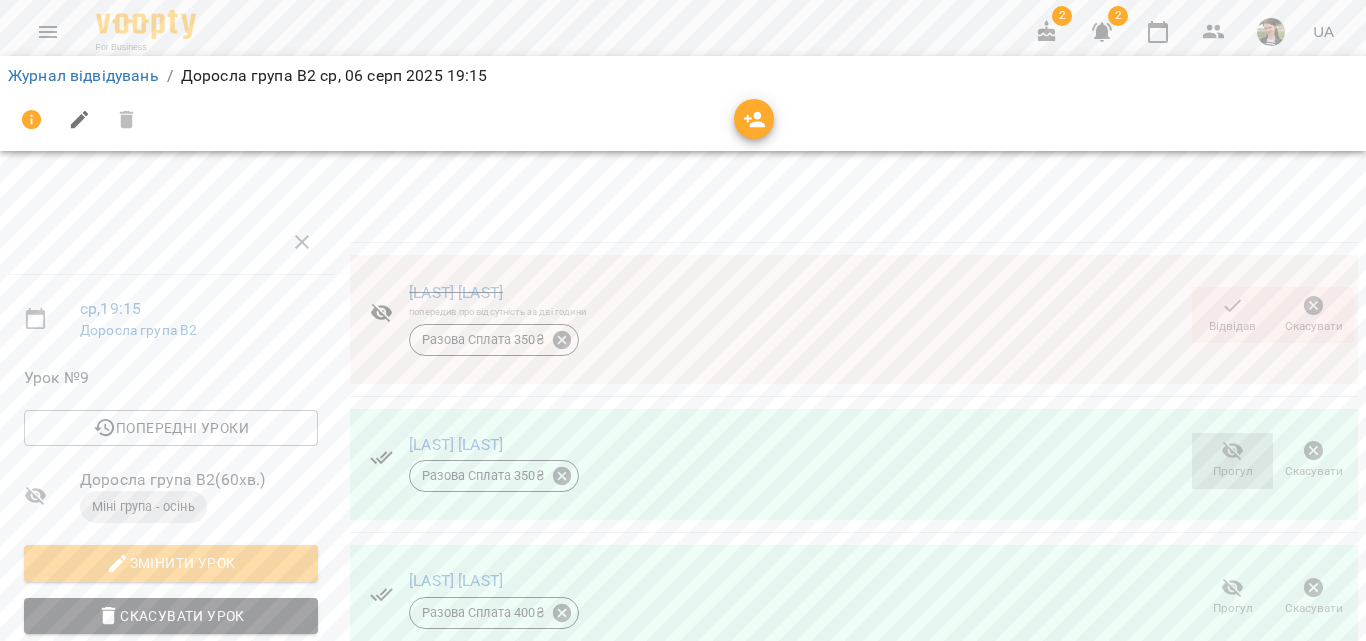 click 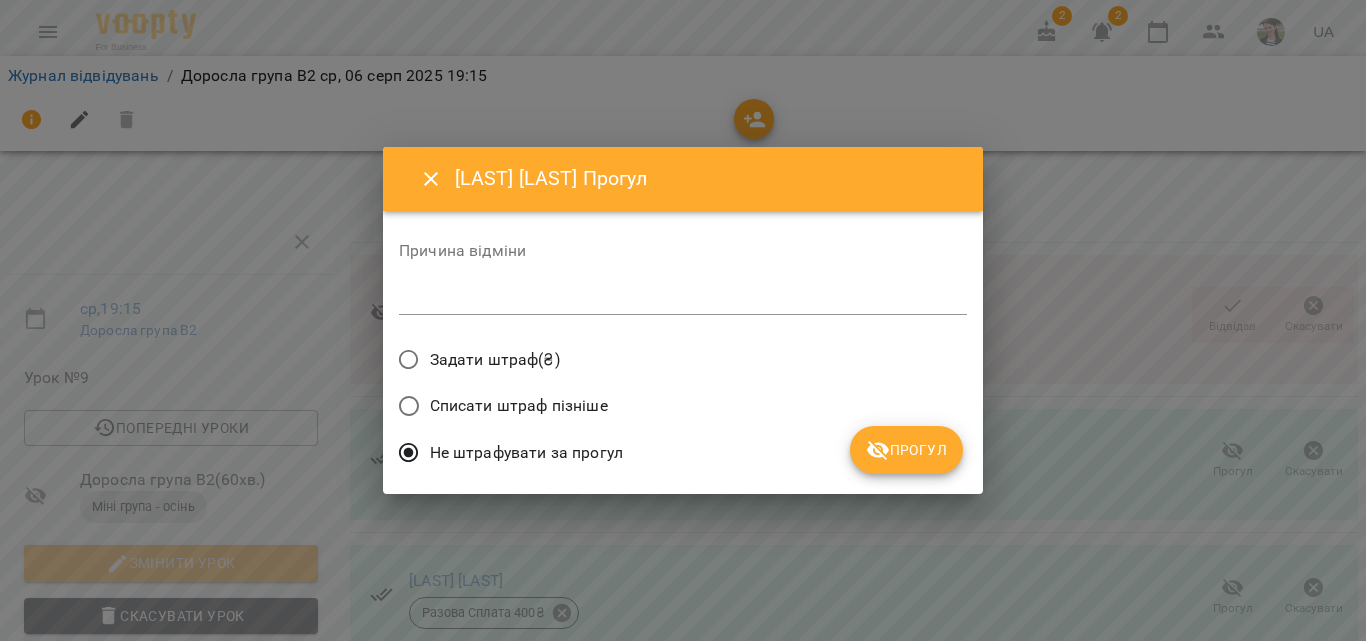 click on "*" at bounding box center (683, 299) 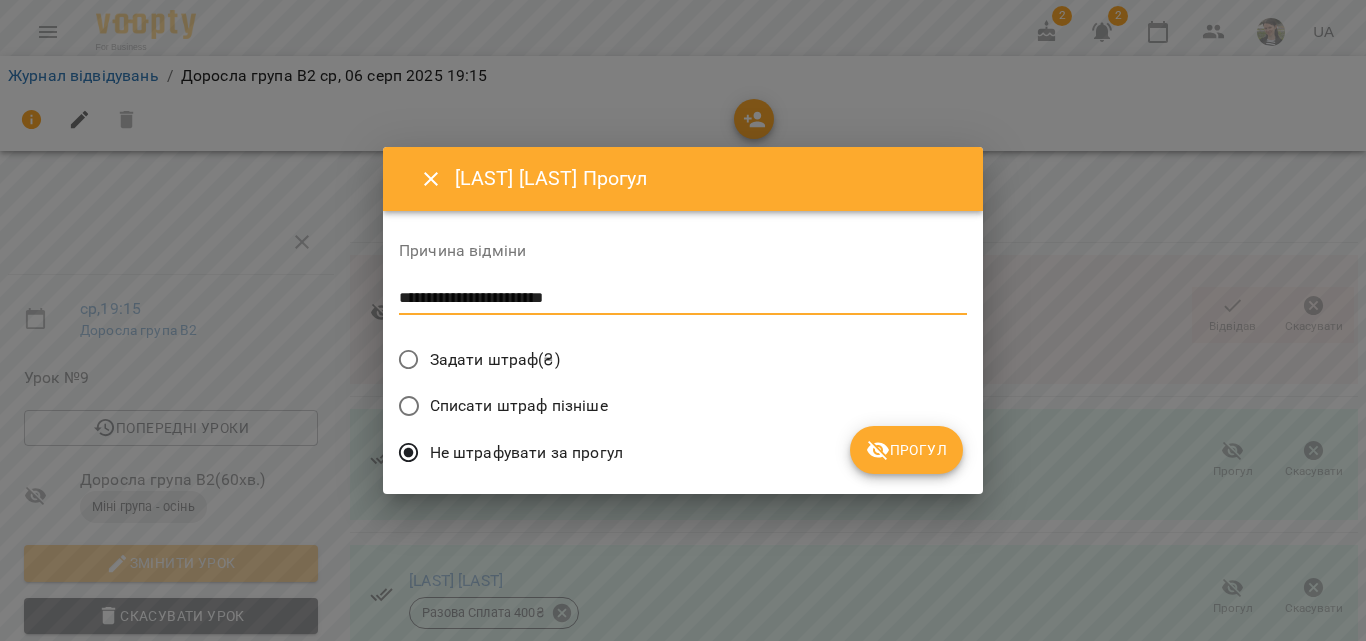 type on "**********" 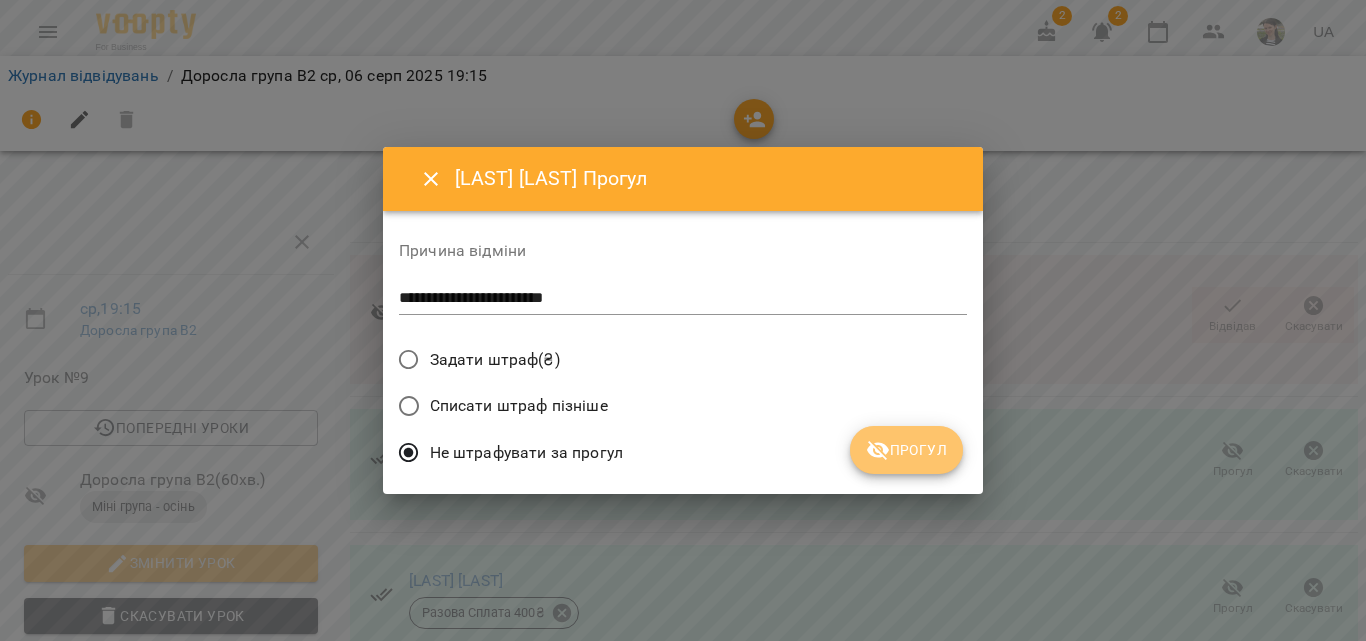 click on "Прогул" at bounding box center (906, 450) 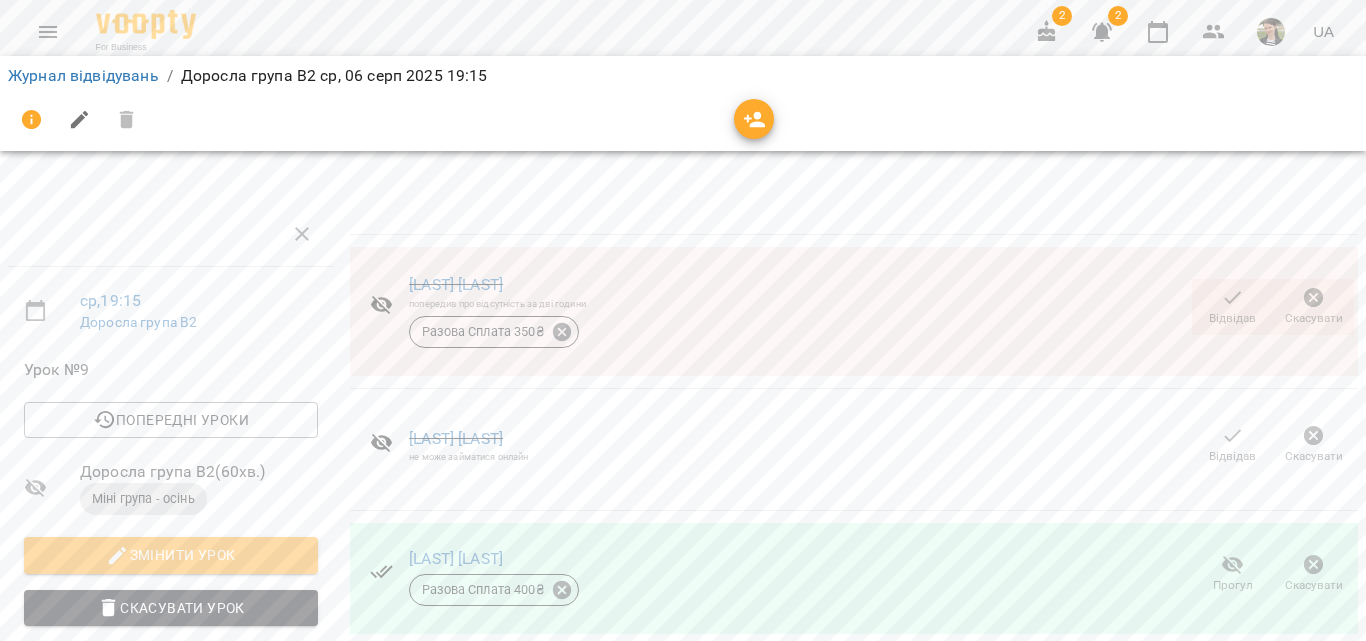 scroll, scrollTop: 300, scrollLeft: 0, axis: vertical 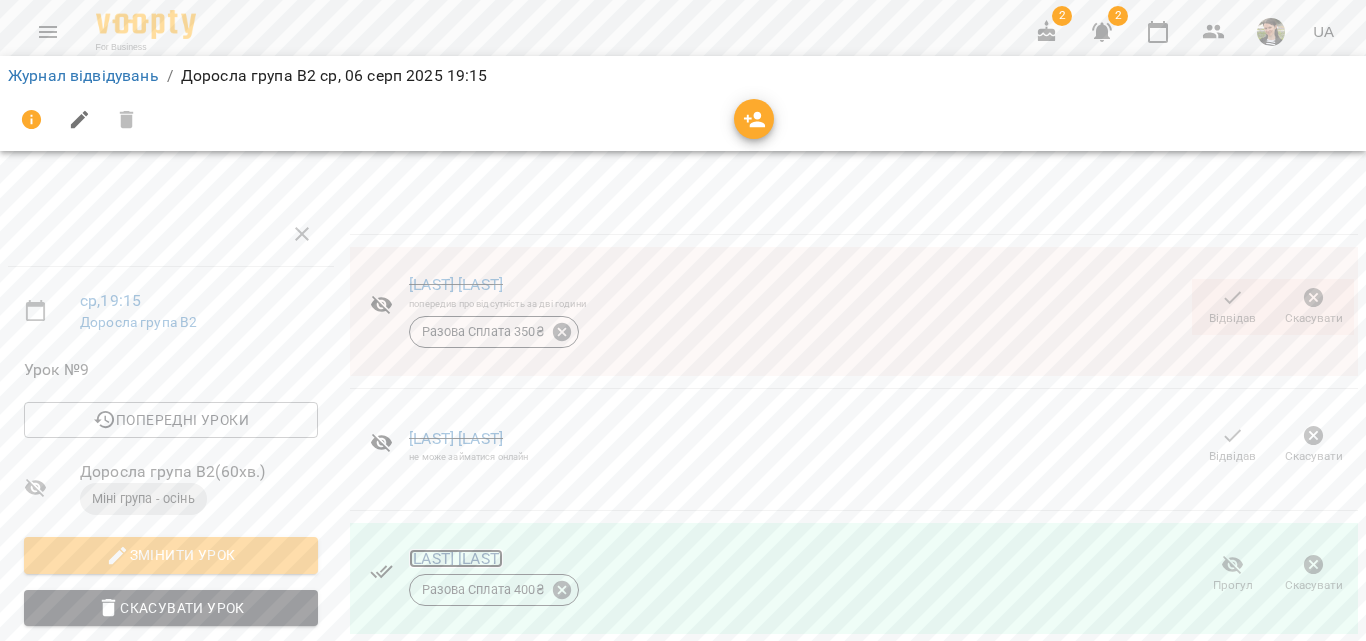 click on "Сторожук Олена" at bounding box center [456, 558] 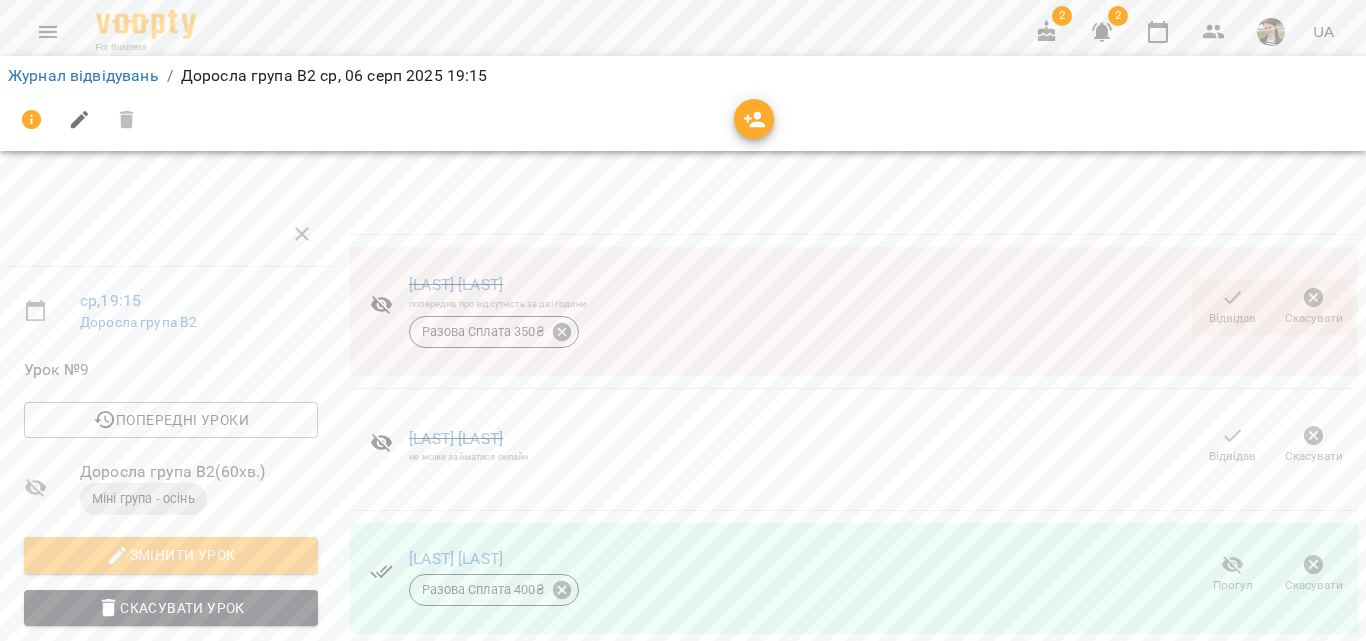 click on "Чернова Лідія" at bounding box center (456, 694) 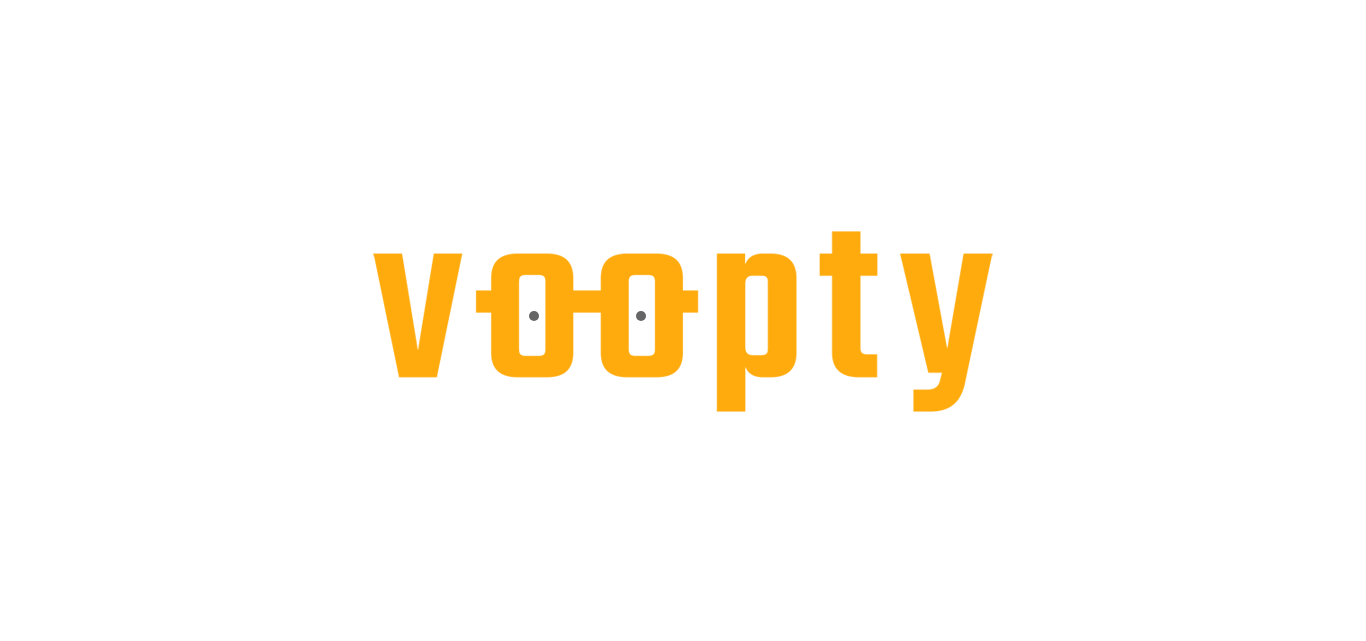 scroll, scrollTop: 0, scrollLeft: 0, axis: both 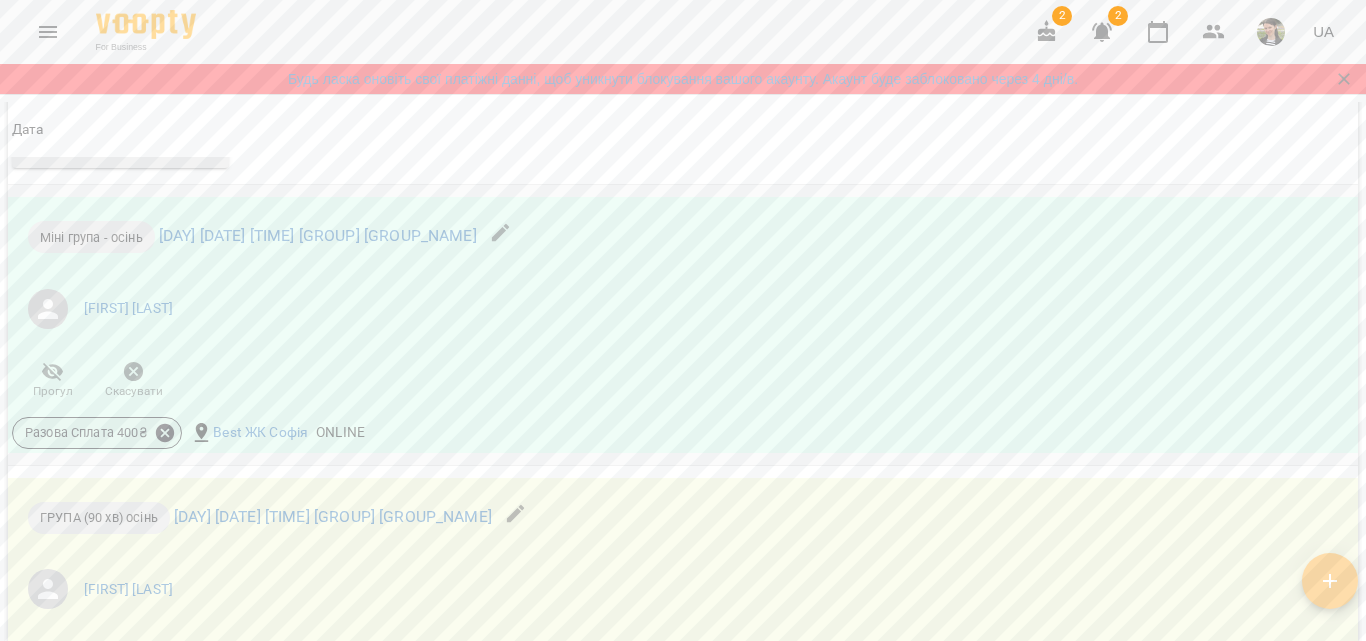 click 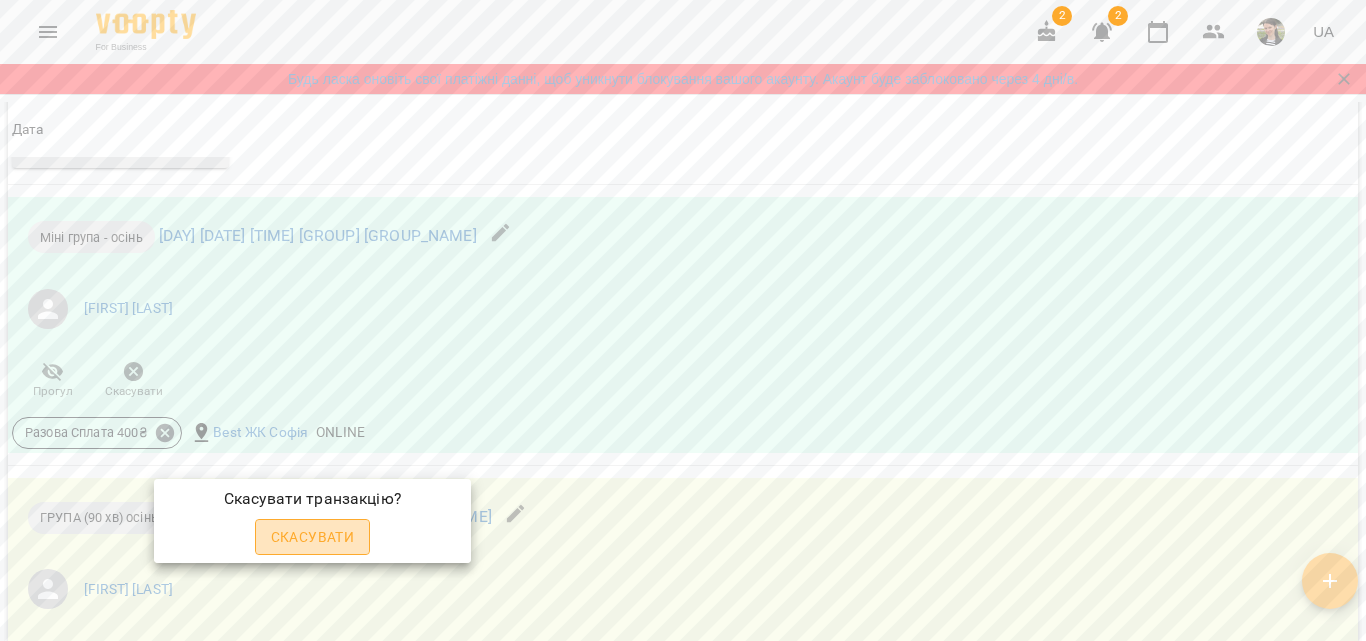 click on "Скасувати" at bounding box center [313, 537] 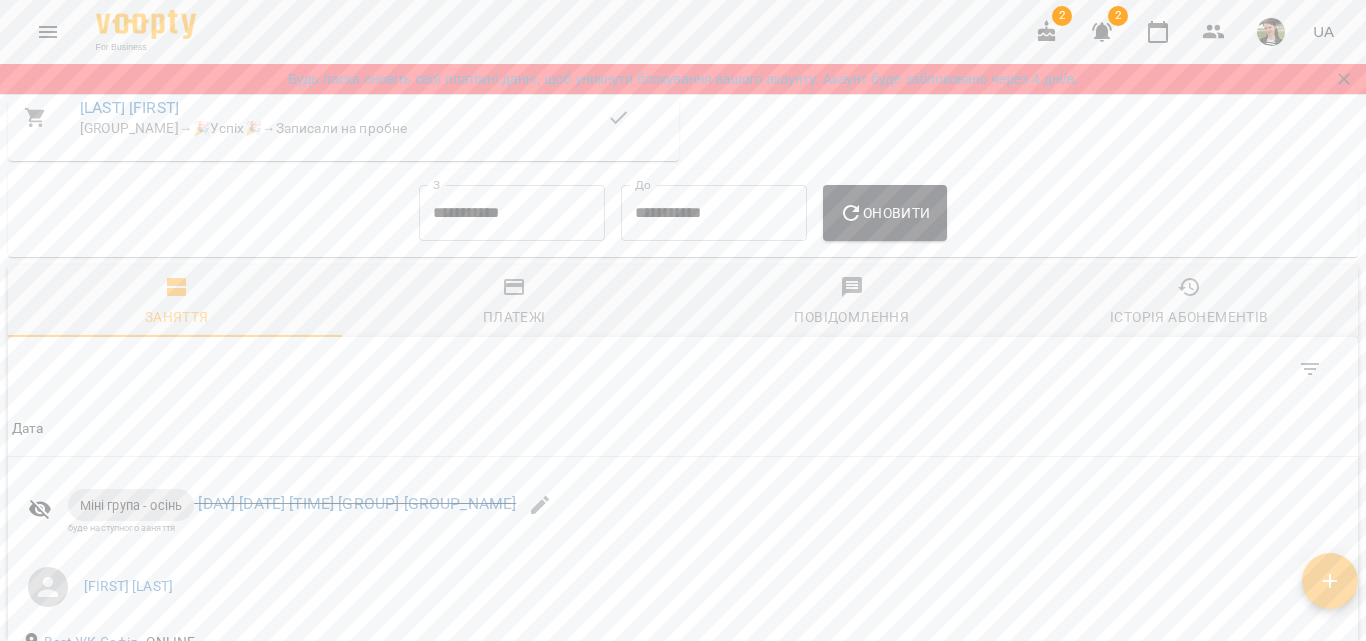 scroll, scrollTop: 2178, scrollLeft: 0, axis: vertical 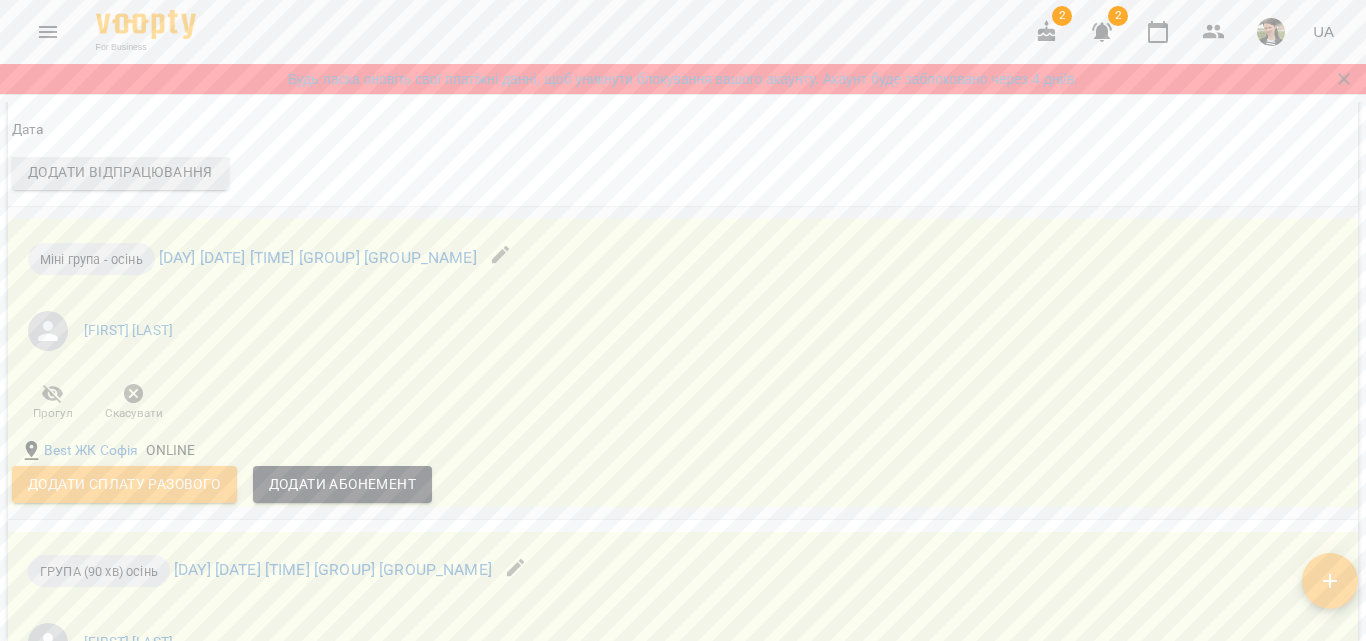 click on "Додати сплату разового" at bounding box center [124, 484] 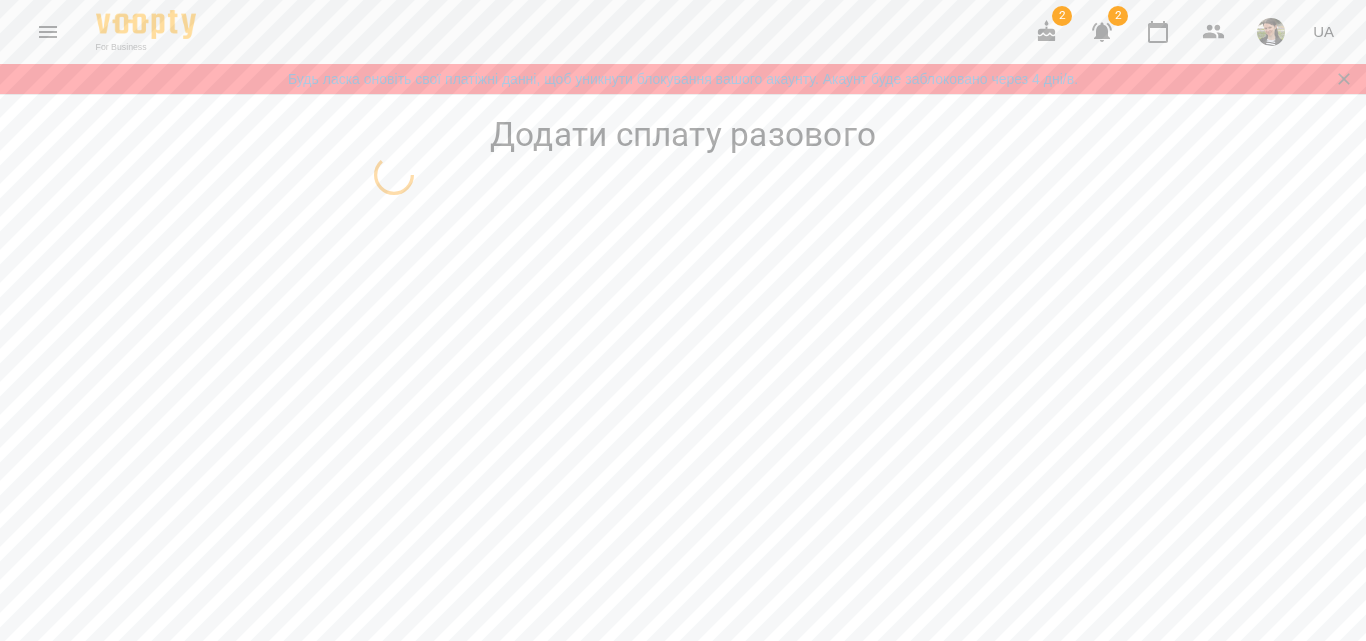 select on "**********" 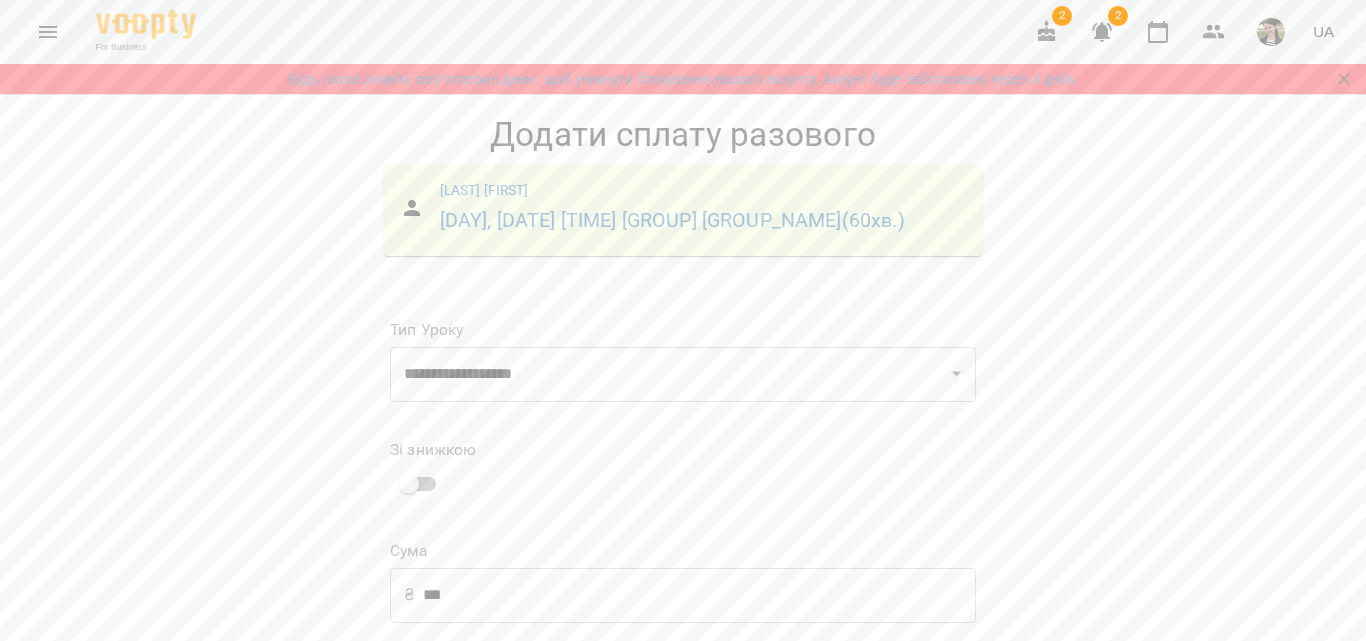 scroll, scrollTop: 200, scrollLeft: 0, axis: vertical 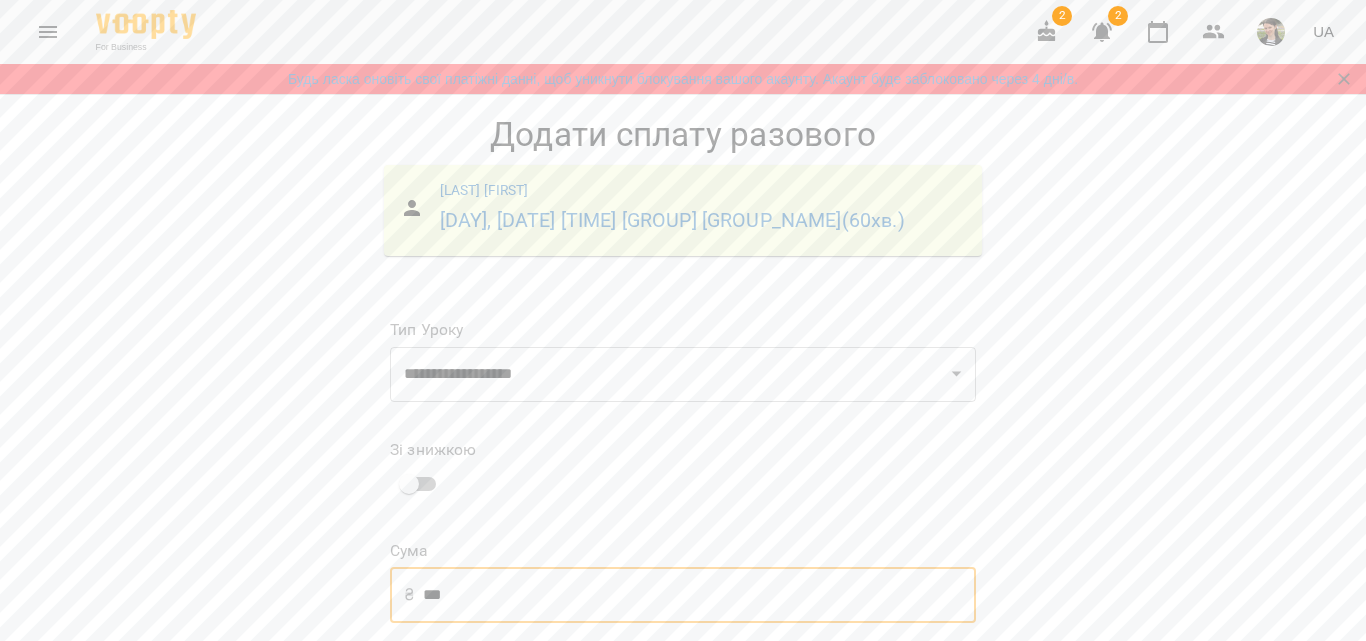 drag, startPoint x: 456, startPoint y: 391, endPoint x: 415, endPoint y: 390, distance: 41.01219 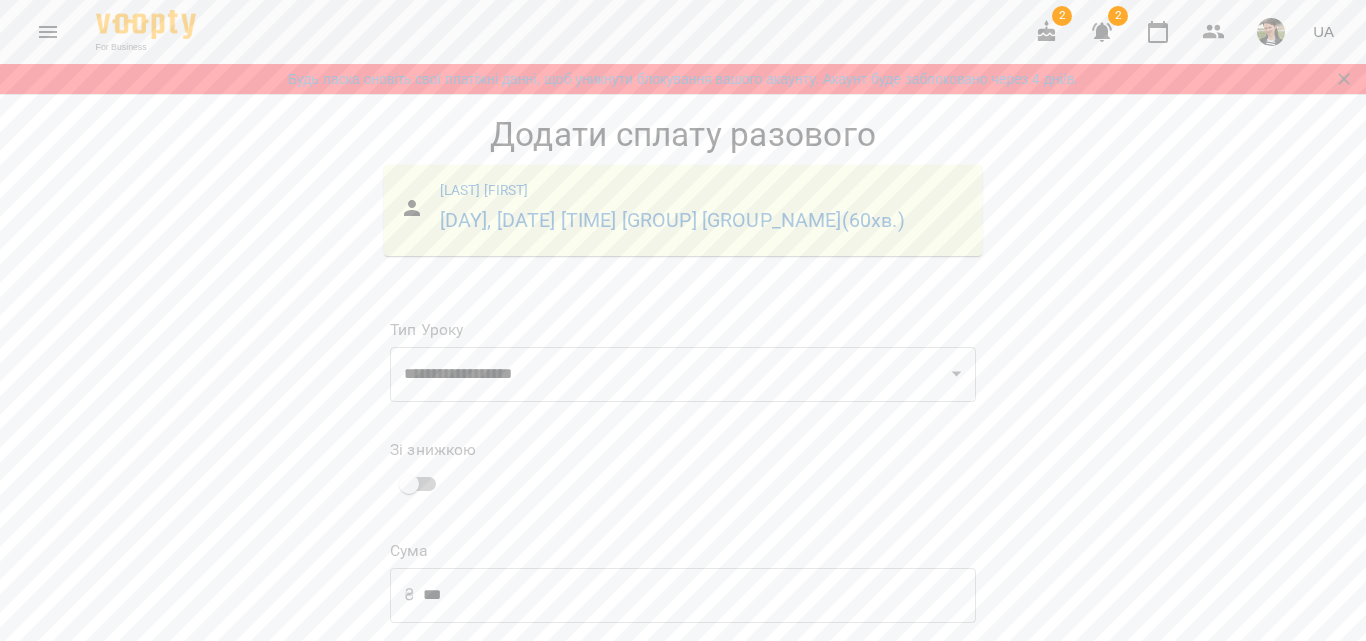 scroll, scrollTop: 136, scrollLeft: 0, axis: vertical 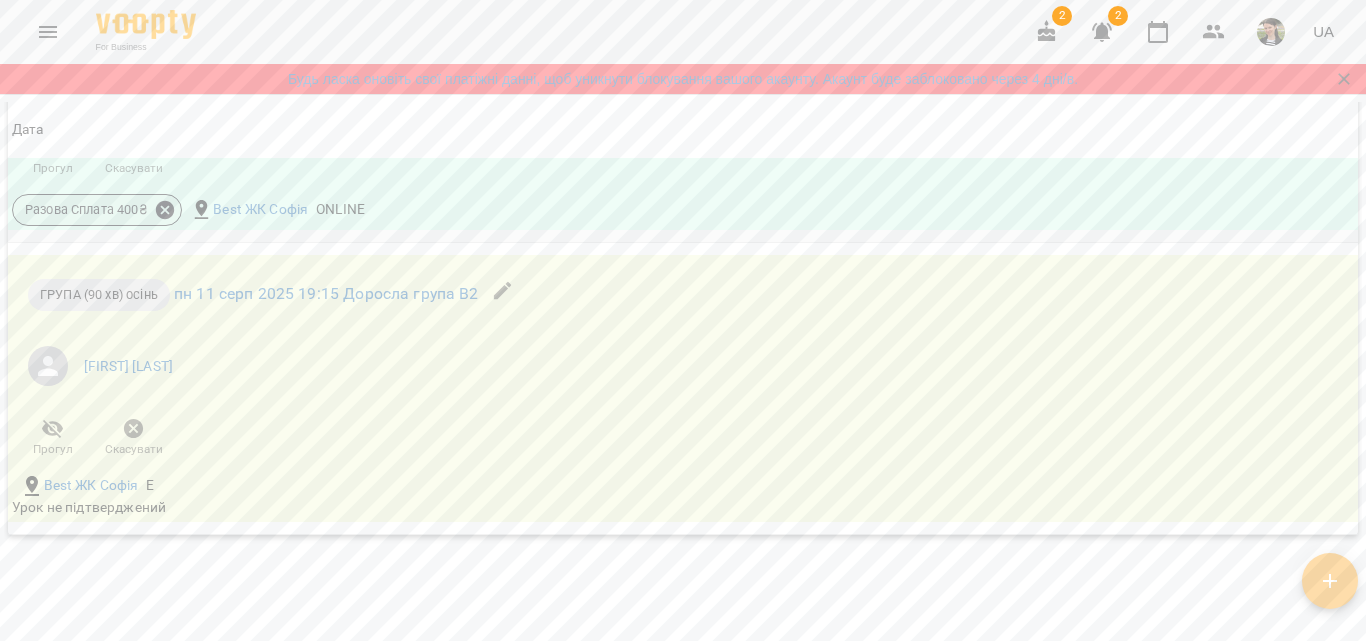click 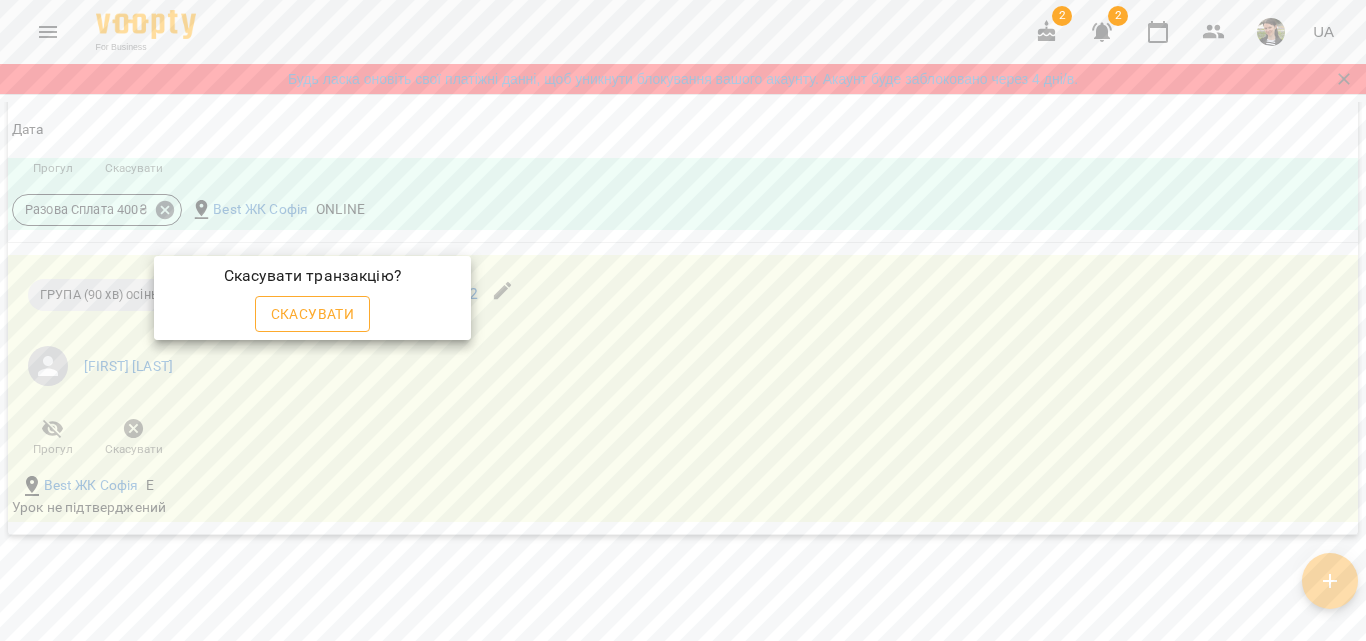 click on "Скасувати" at bounding box center (313, 314) 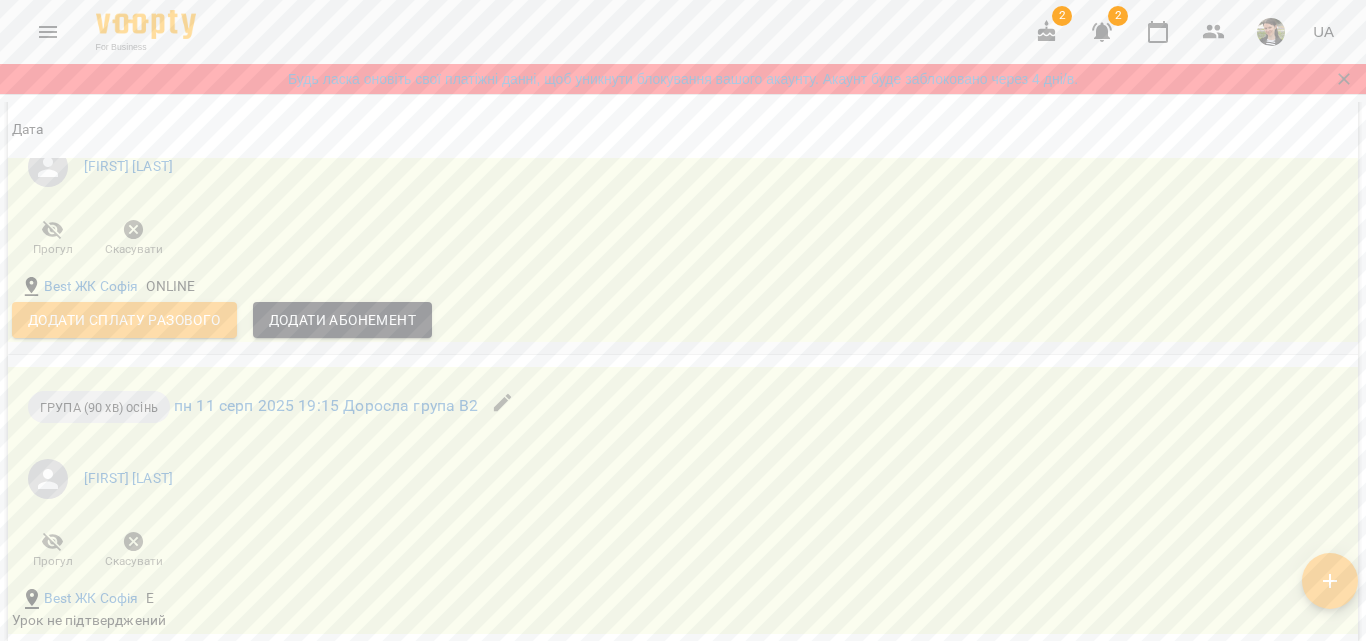 scroll, scrollTop: 2224, scrollLeft: 0, axis: vertical 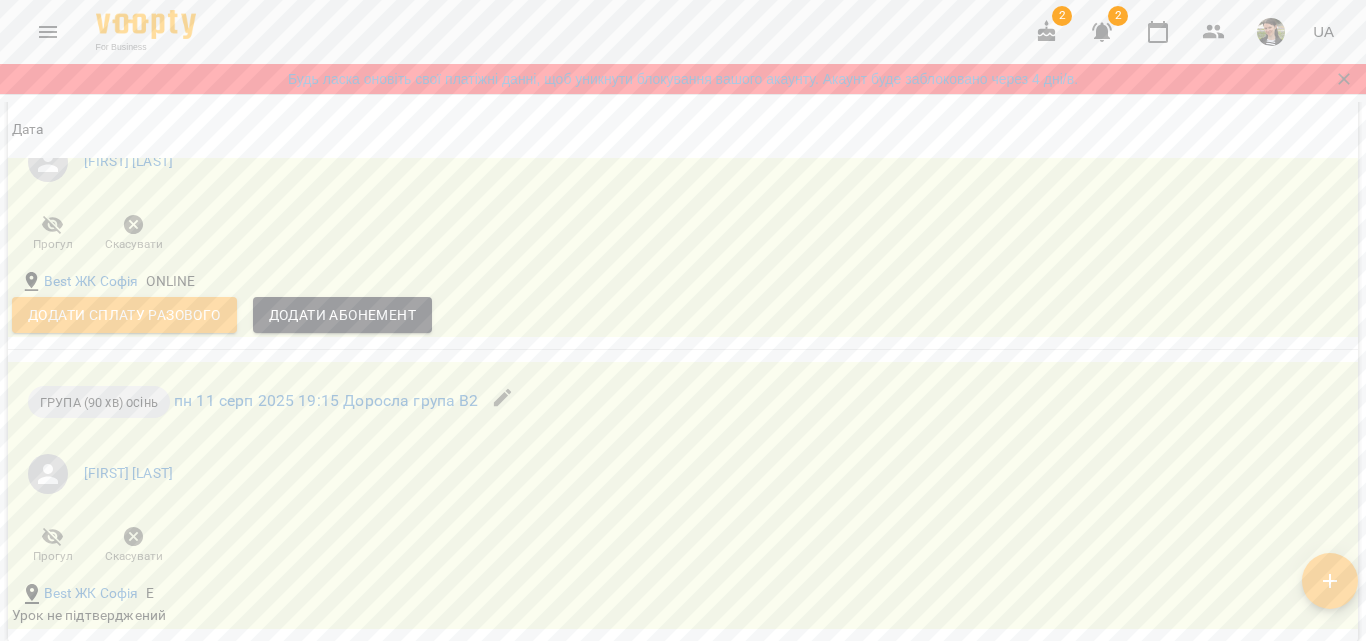 click on "Додати сплату разового" at bounding box center [124, 315] 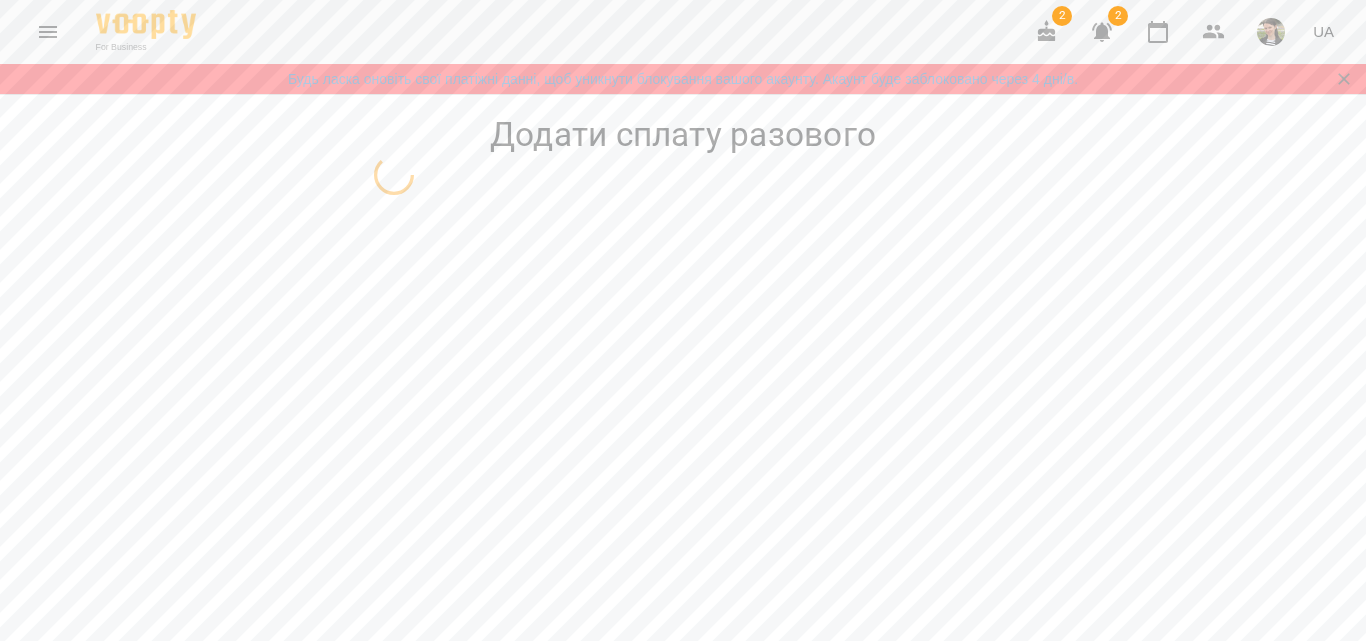 select on "**********" 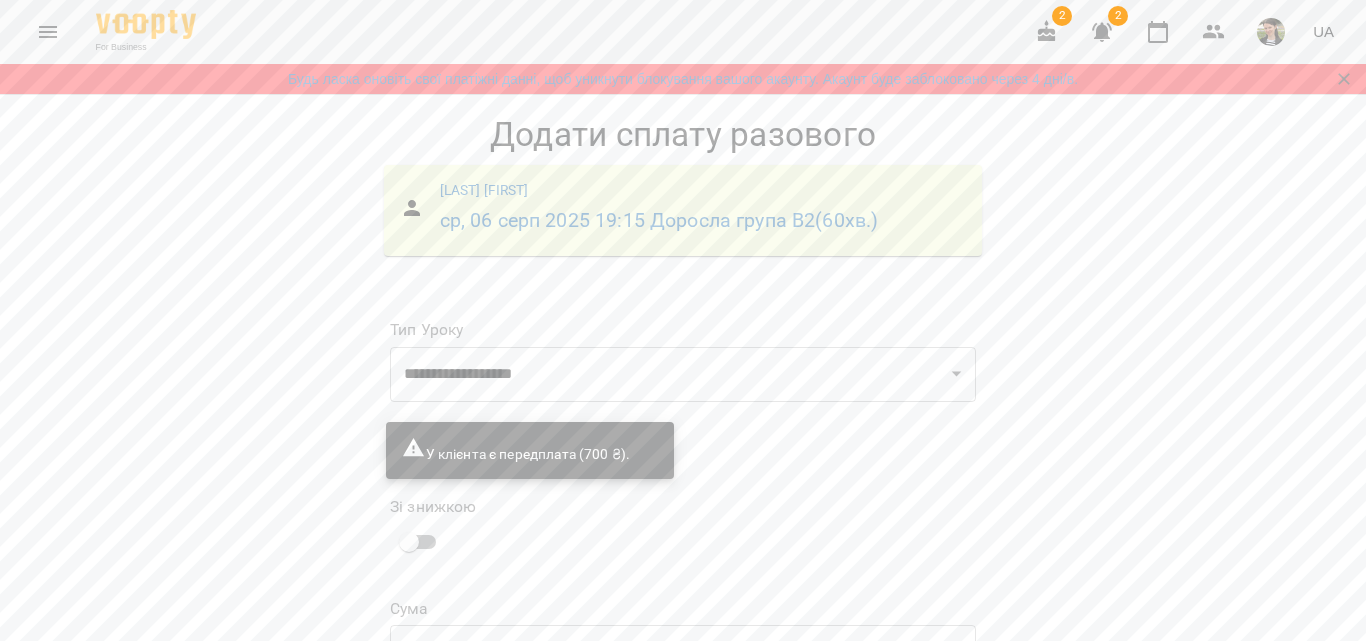 scroll, scrollTop: 193, scrollLeft: 0, axis: vertical 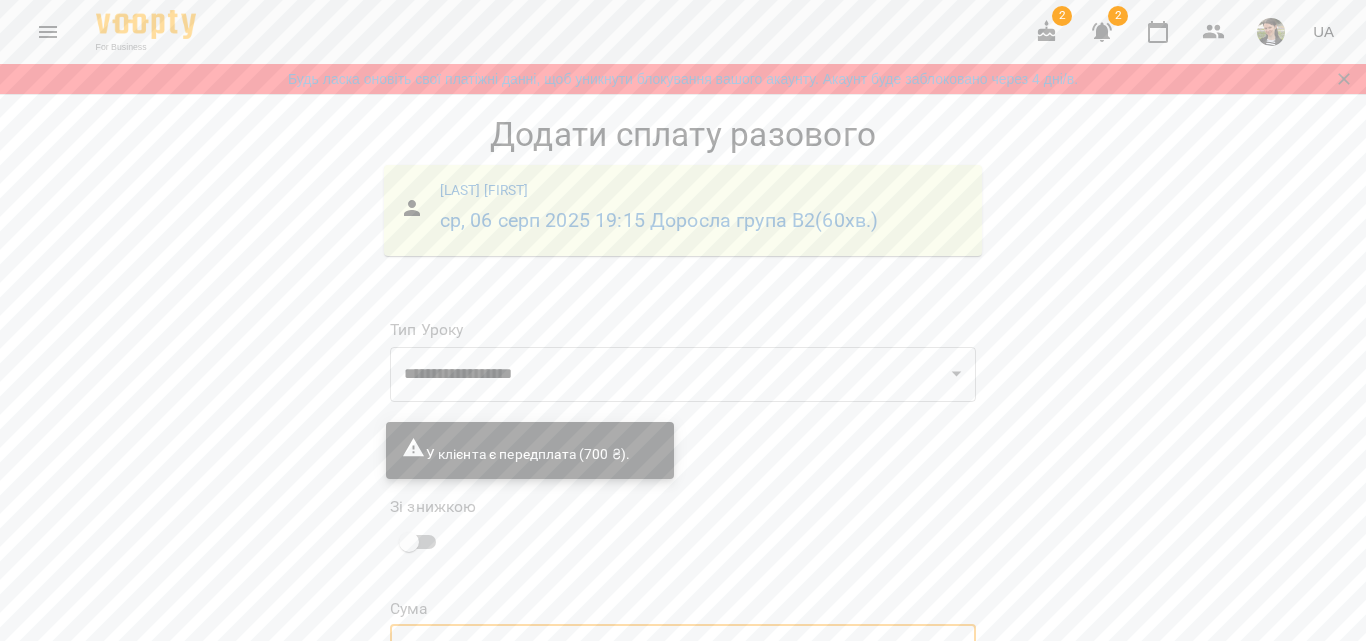 drag, startPoint x: 451, startPoint y: 456, endPoint x: 395, endPoint y: 456, distance: 56 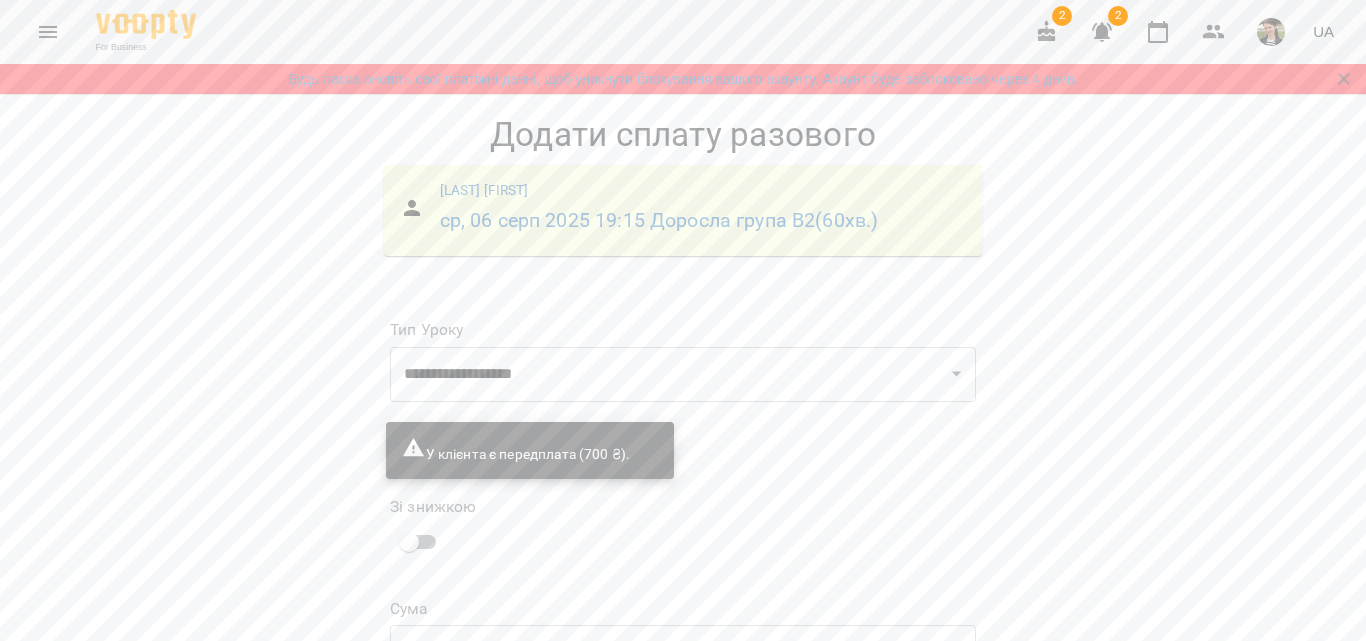 click on "Додати сплату разового" at bounding box center [849, 781] 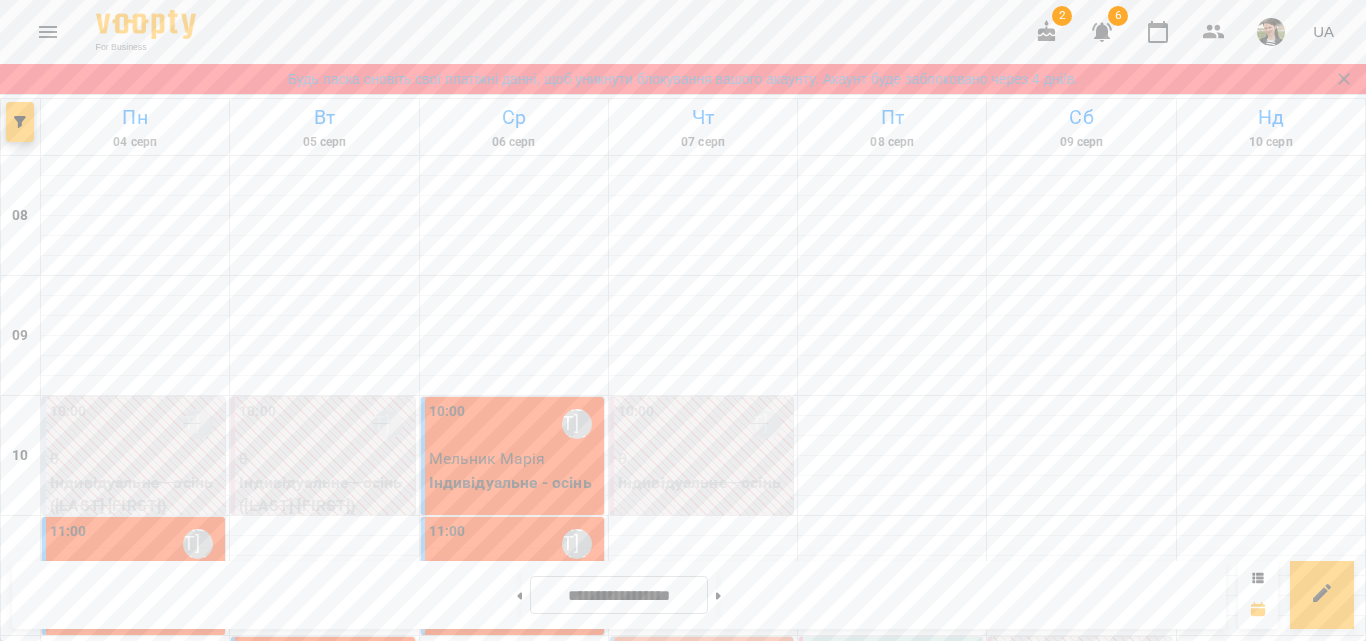 scroll, scrollTop: 0, scrollLeft: 0, axis: both 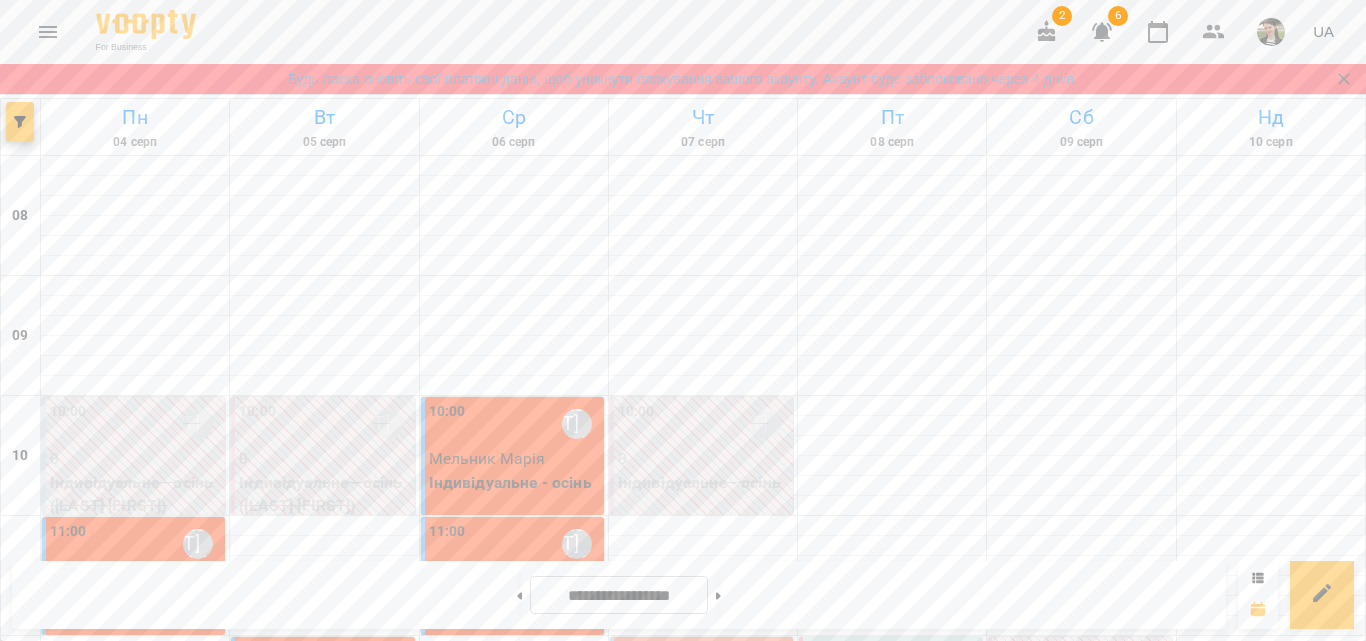 click on "2" at bounding box center (703, 1419) 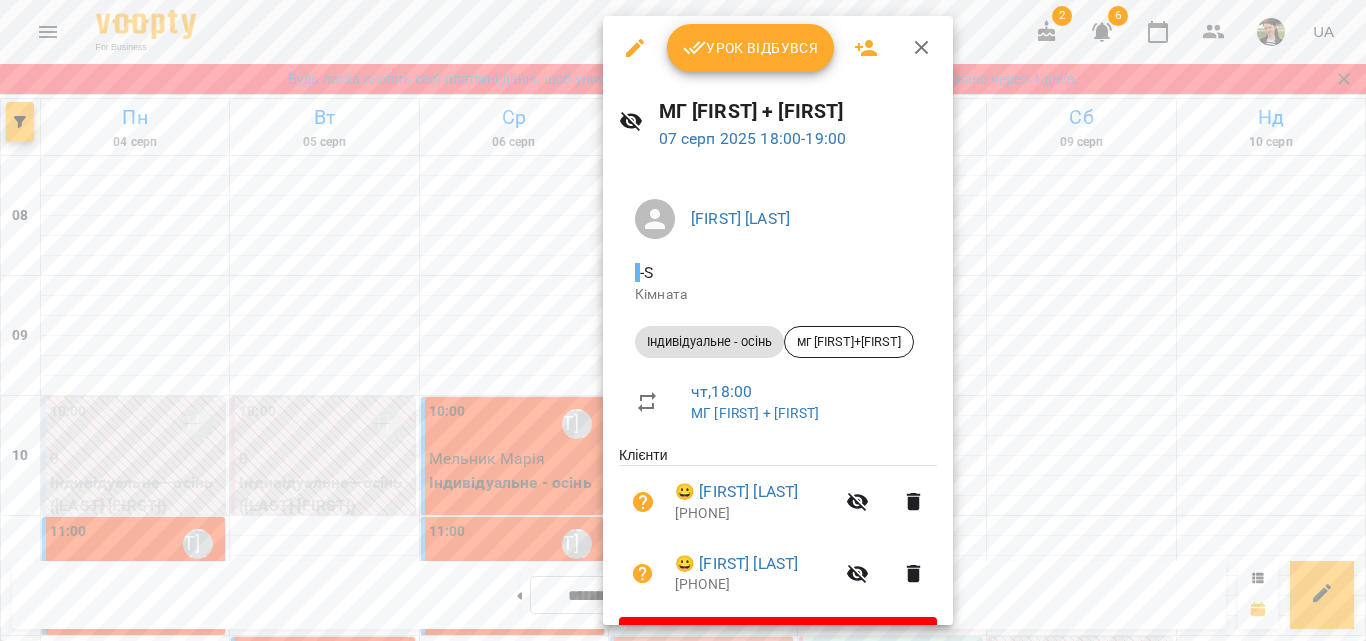 click 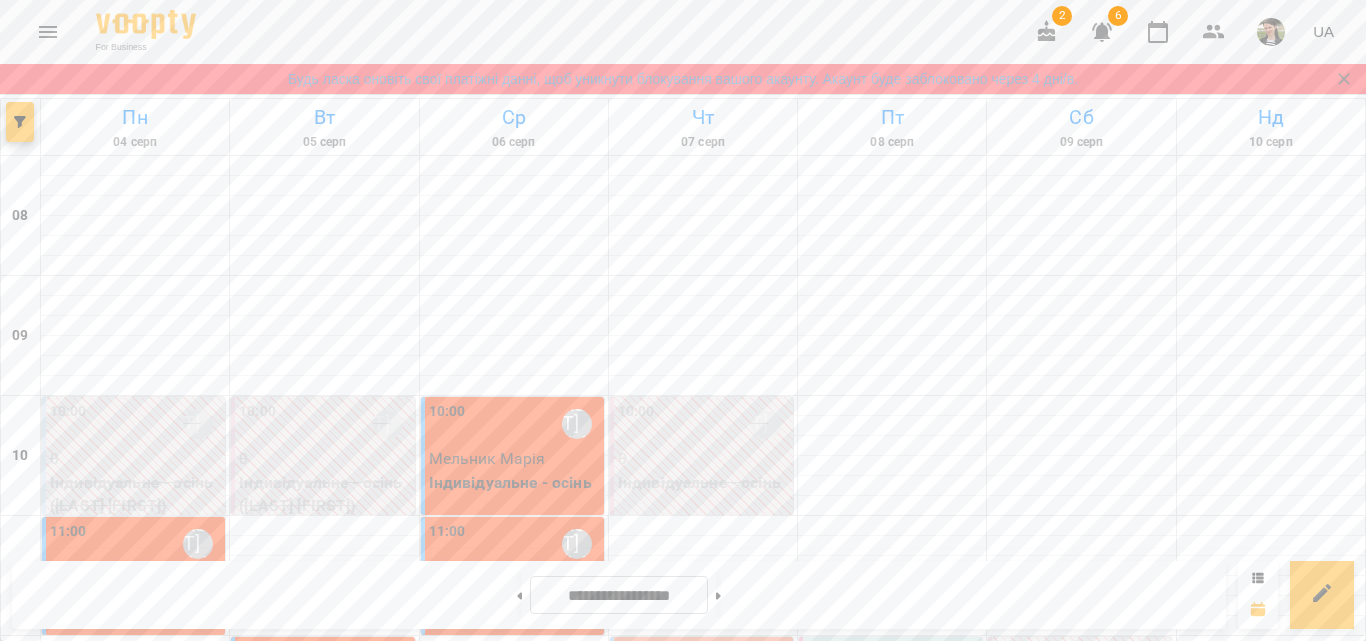 scroll, scrollTop: 1285, scrollLeft: 0, axis: vertical 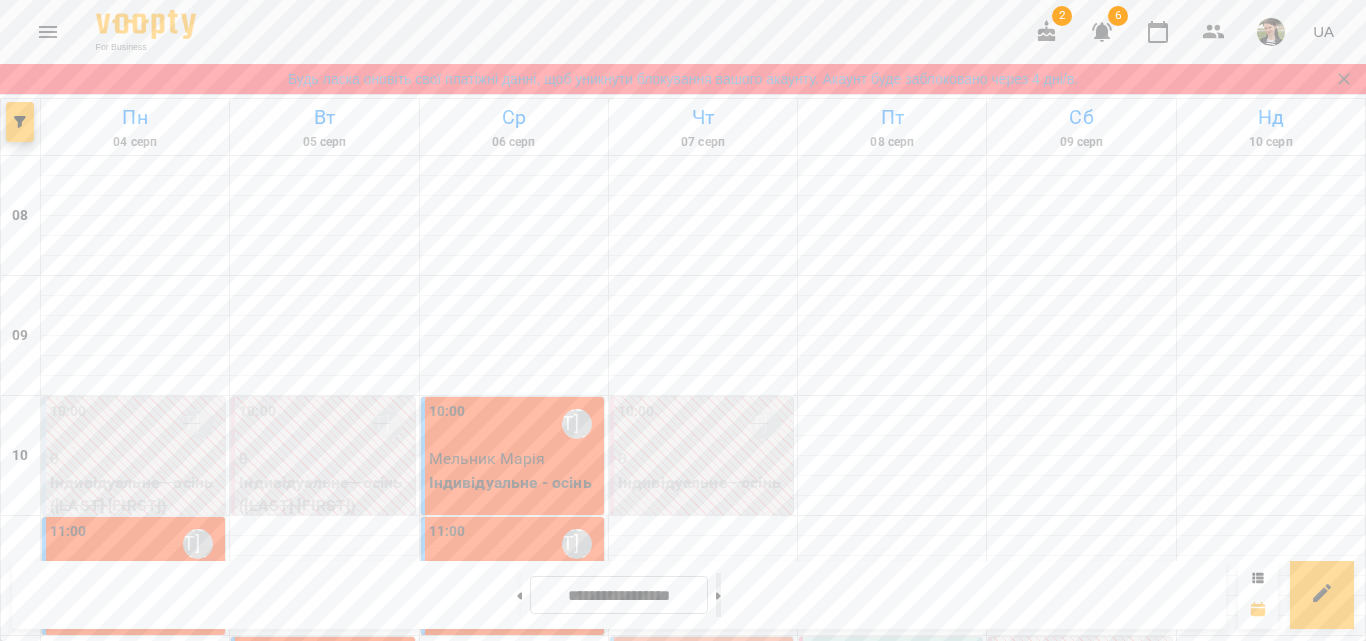 click 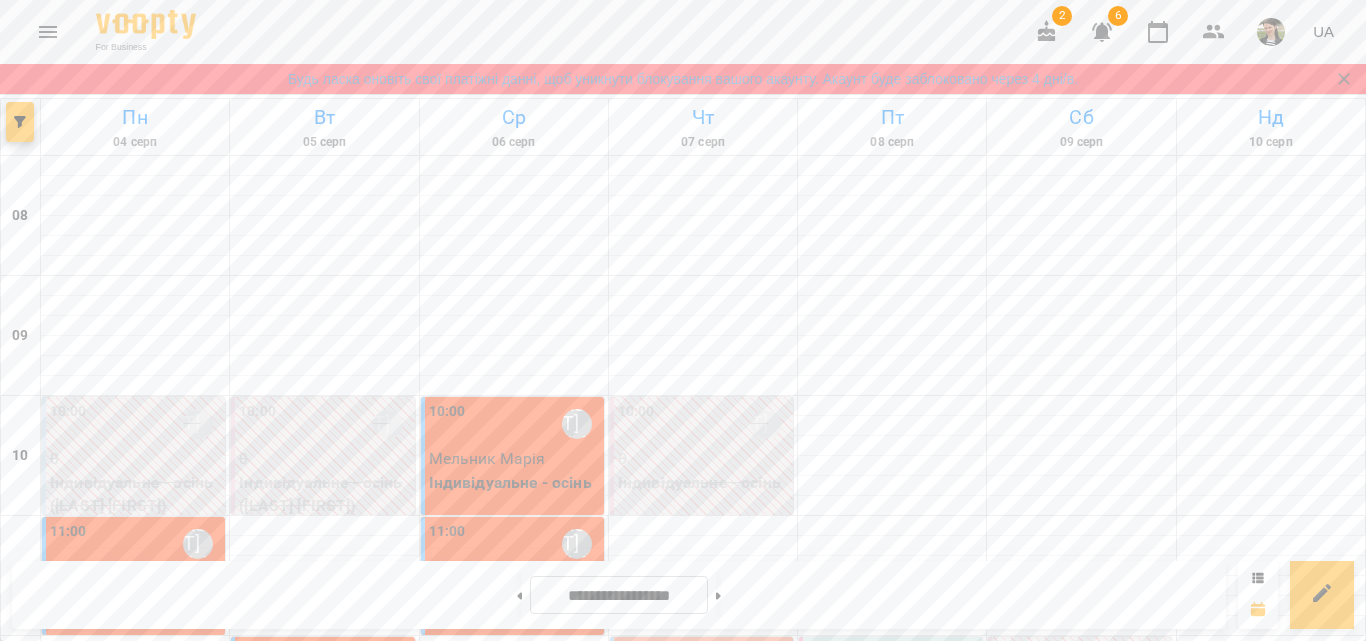 type on "**********" 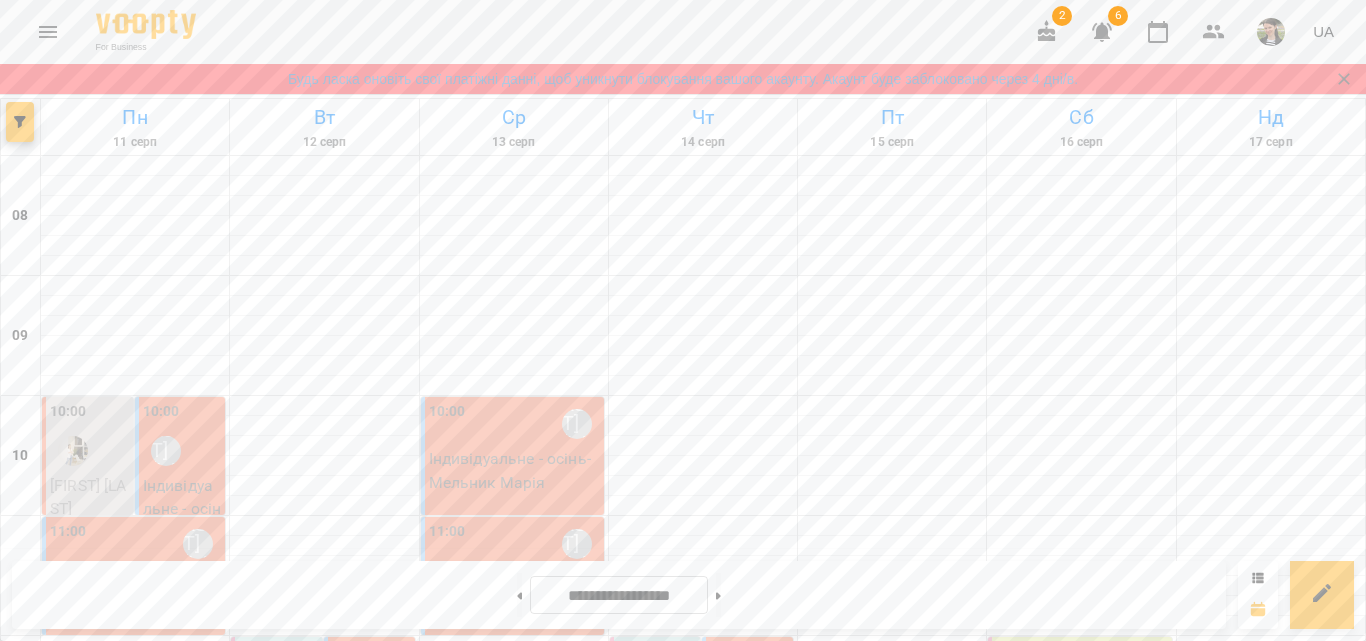 click on "Міні група - осінь  - МГ Ратушинська та Іванова" at bounding box center (198, 1696) 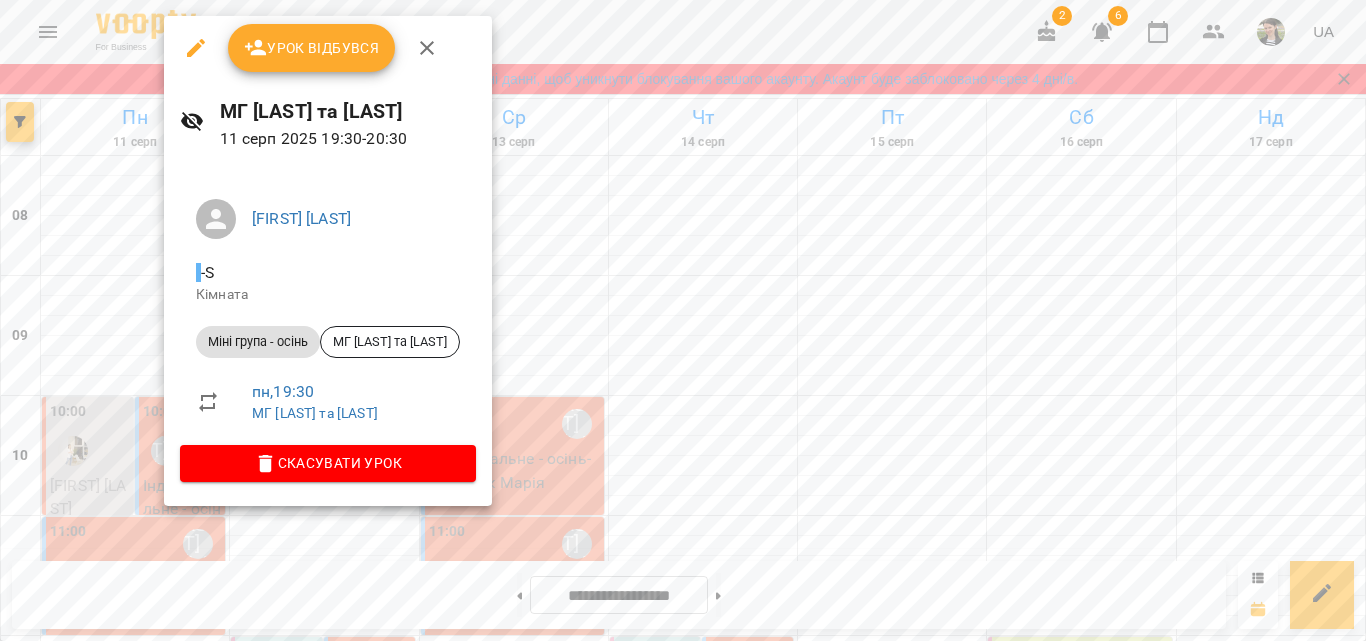 click on "Скасувати Урок" at bounding box center (328, 463) 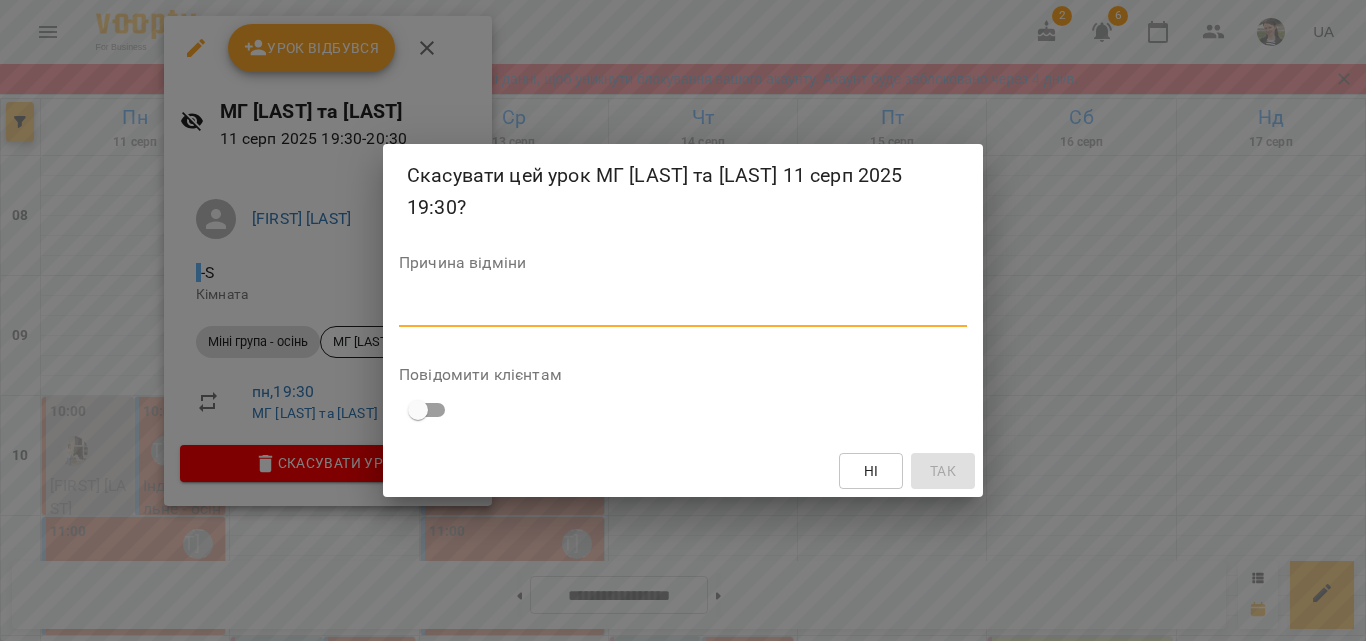 click at bounding box center [683, 310] 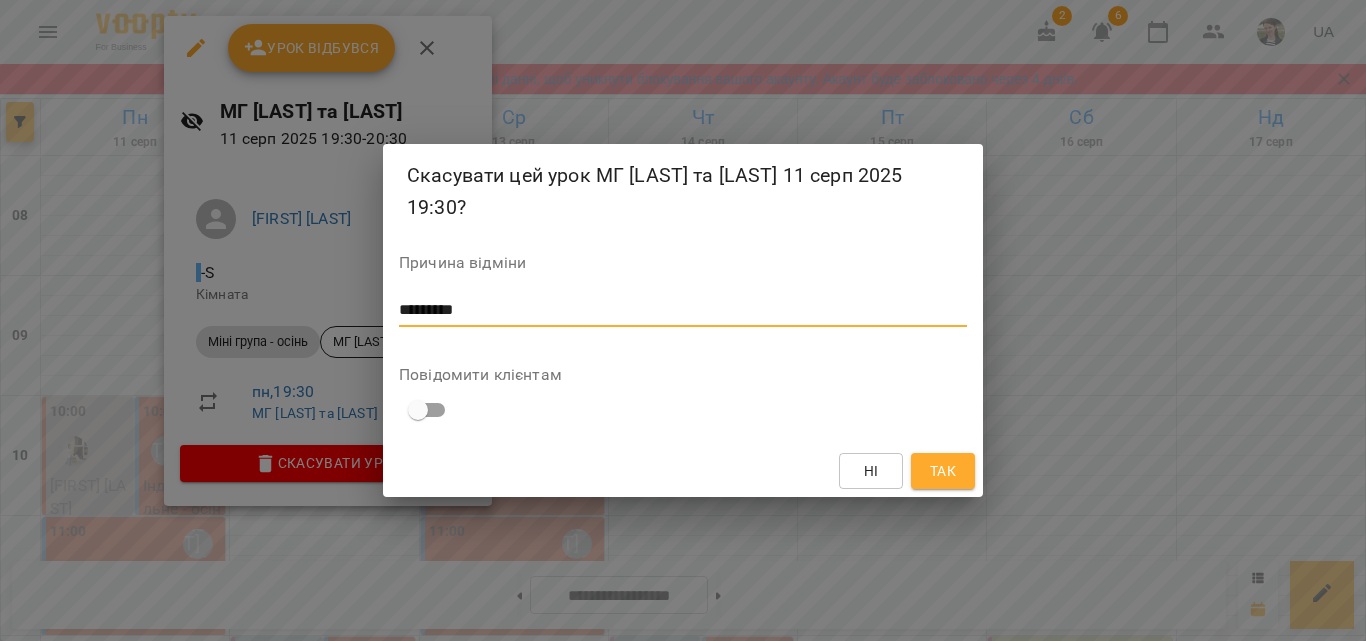 type on "*********" 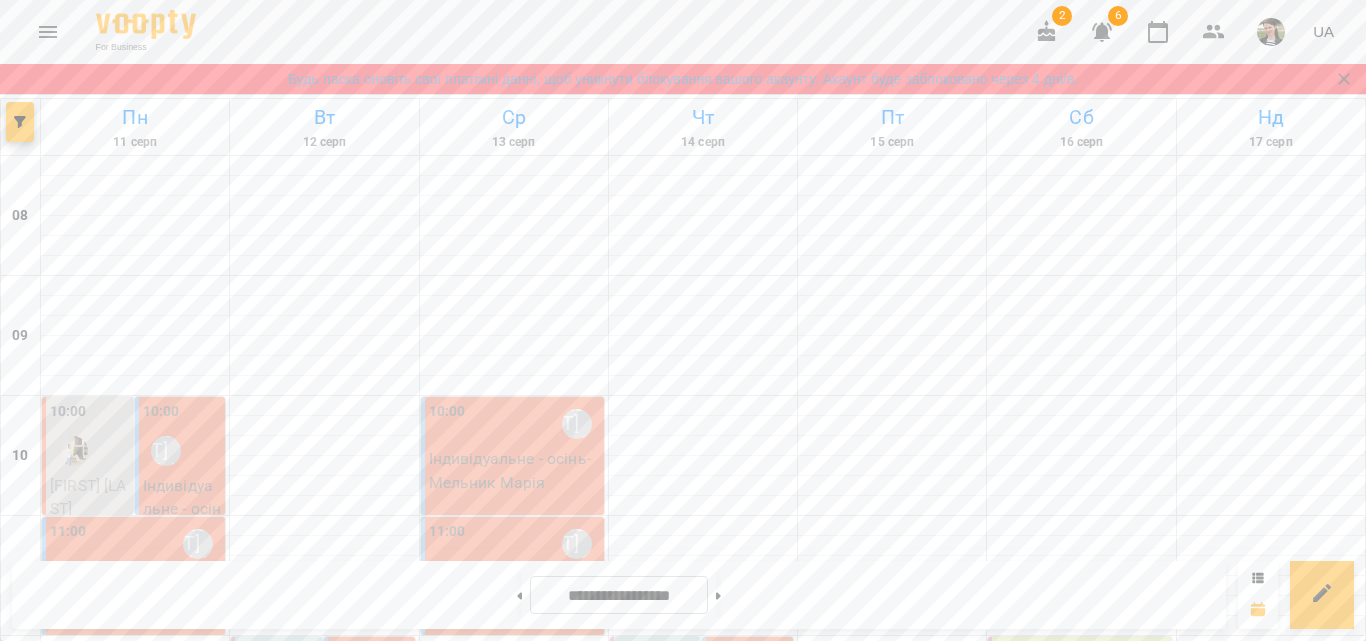 click on "Міні група - осінь  - МГ Ратушинська та Іванова" at bounding box center (576, 1696) 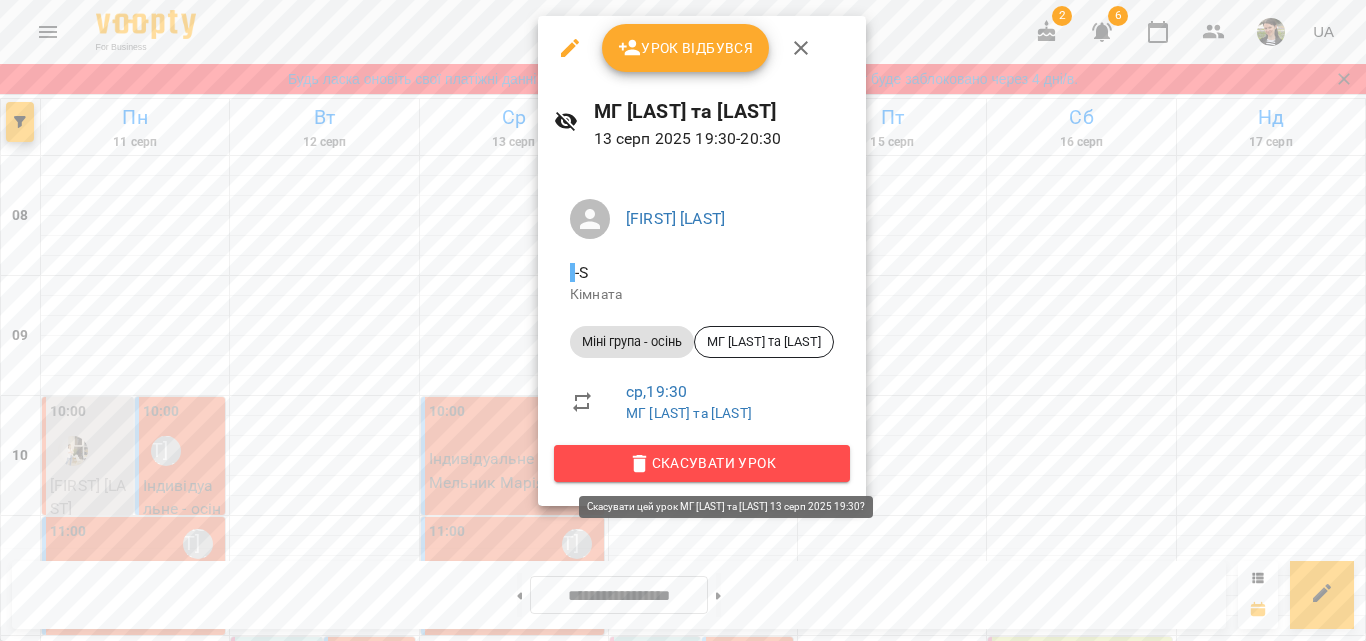 click on "Скасувати Урок" at bounding box center [702, 463] 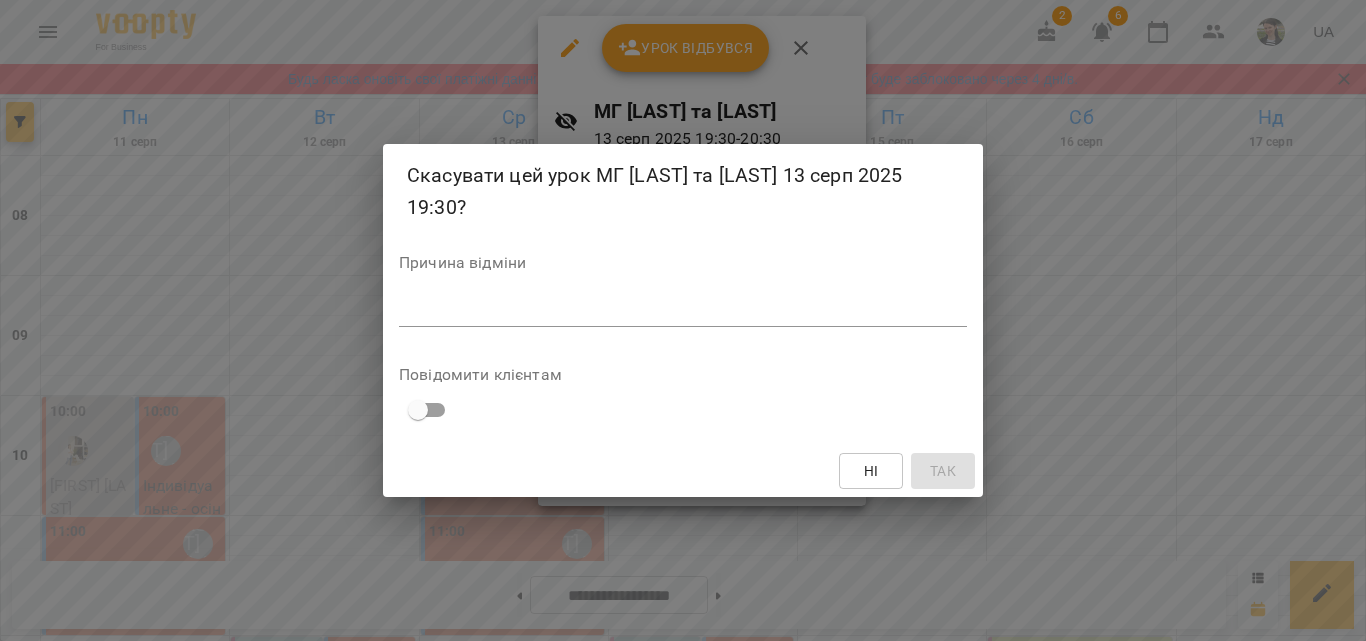 click at bounding box center [683, 310] 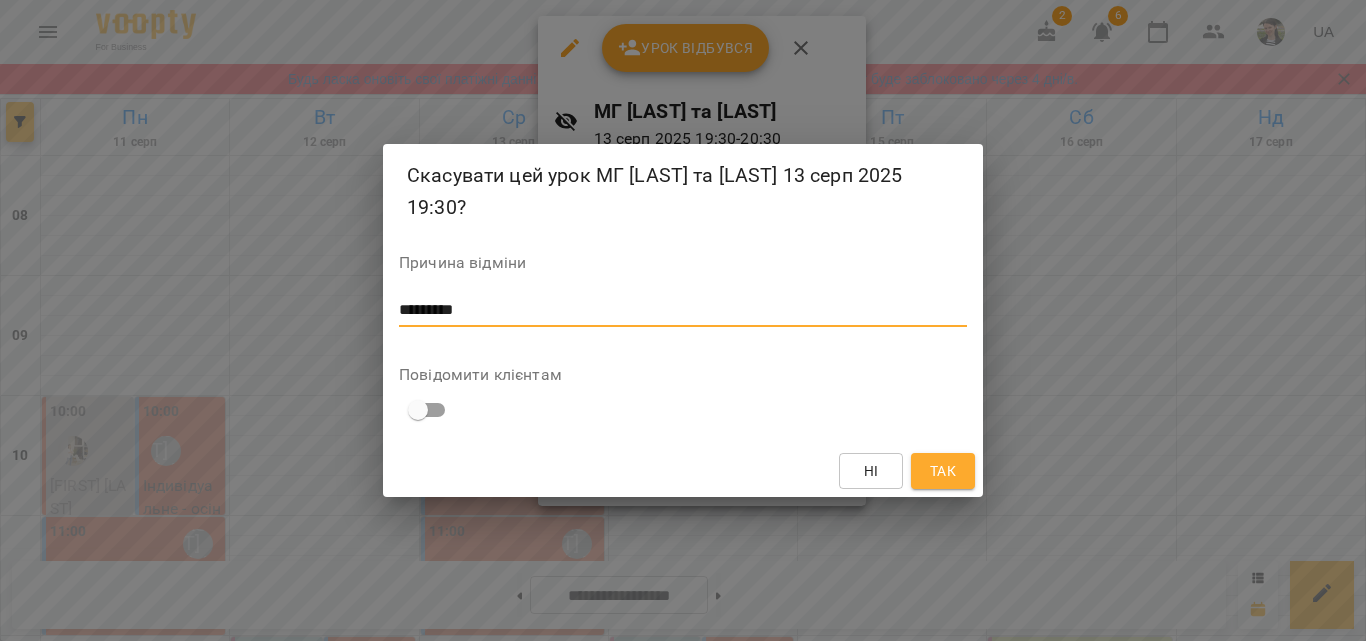 type on "*********" 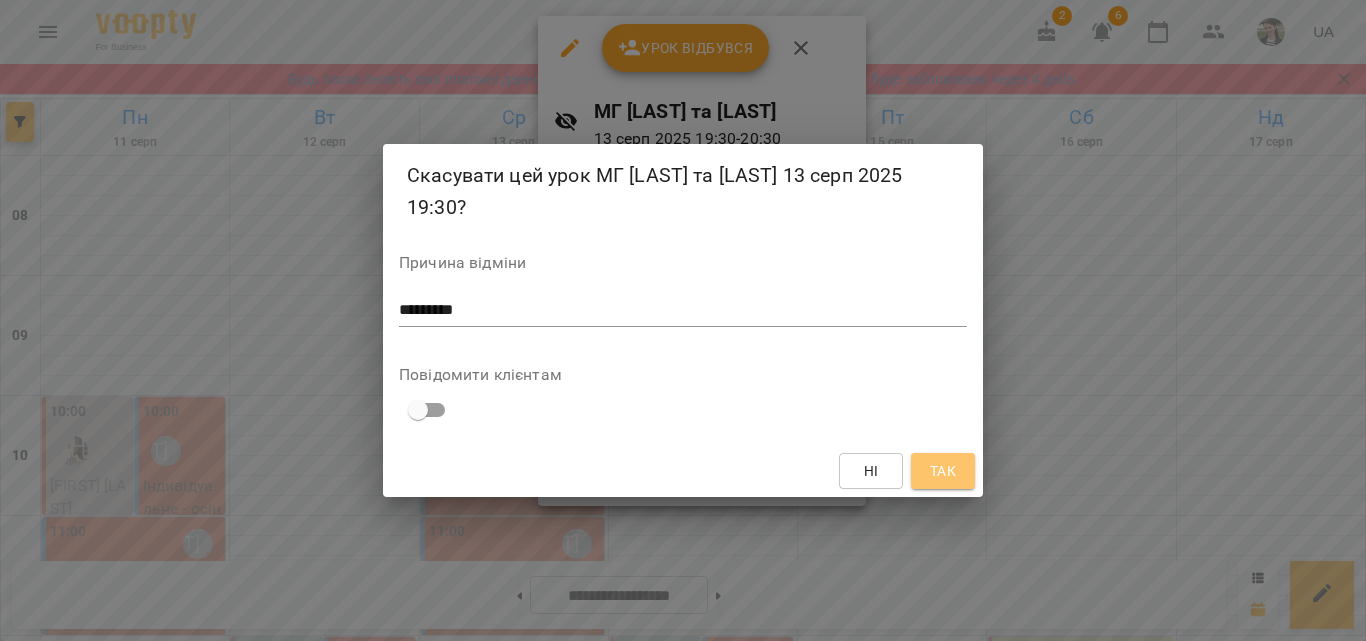 click on "Так" at bounding box center (943, 471) 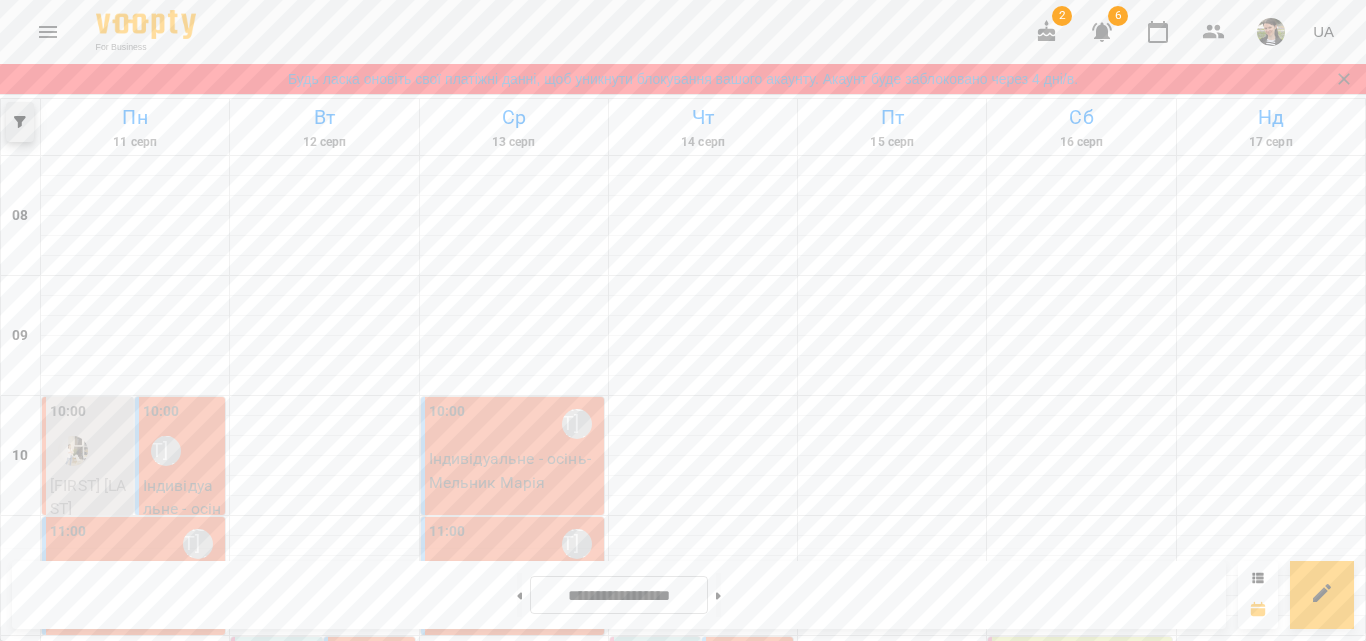 click 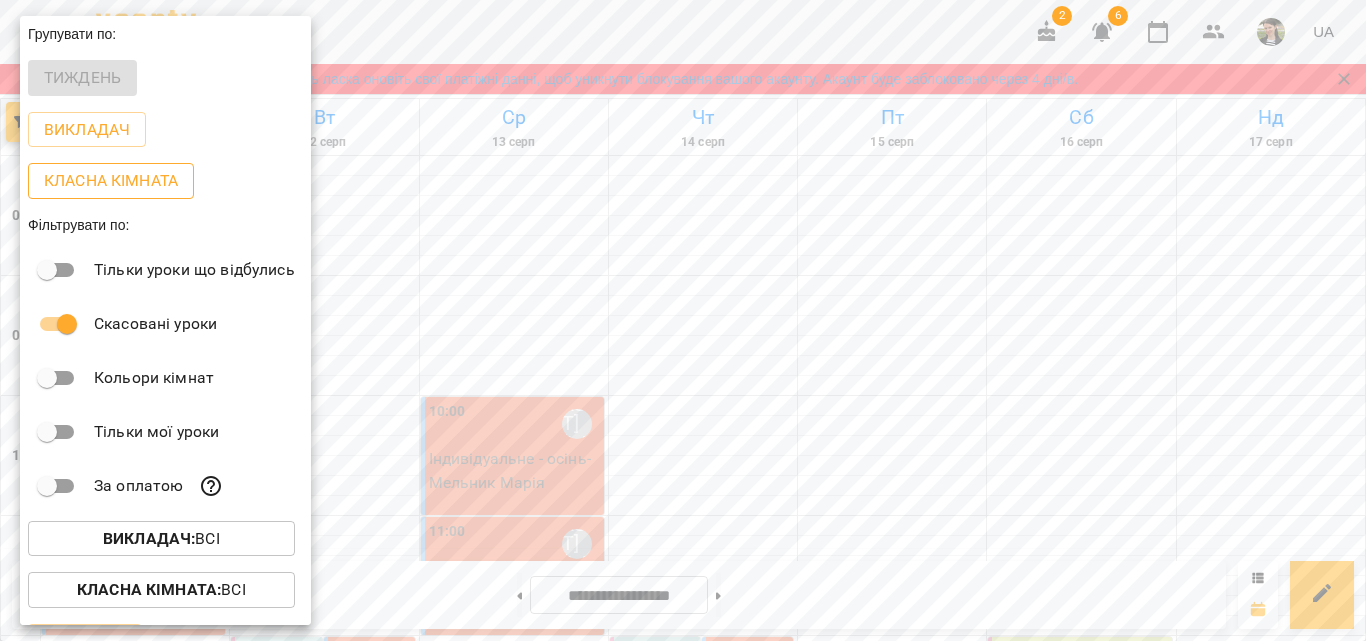 click on "Класна кімната" at bounding box center (111, 181) 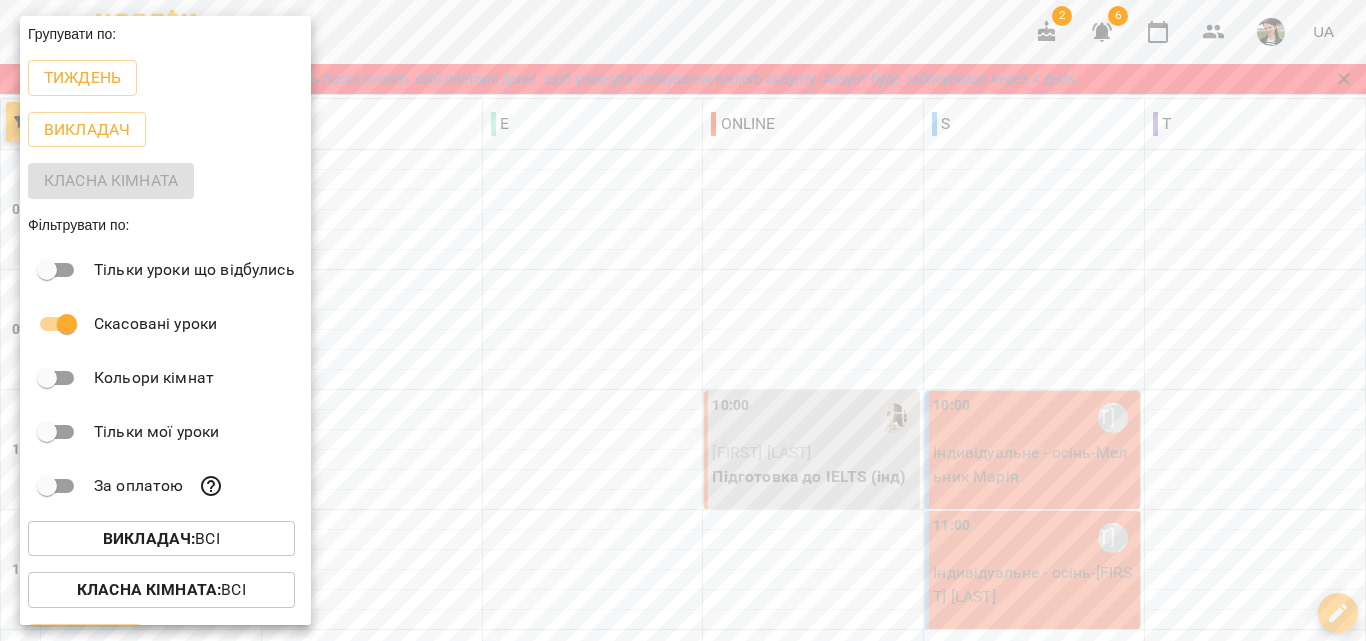 click at bounding box center [683, 320] 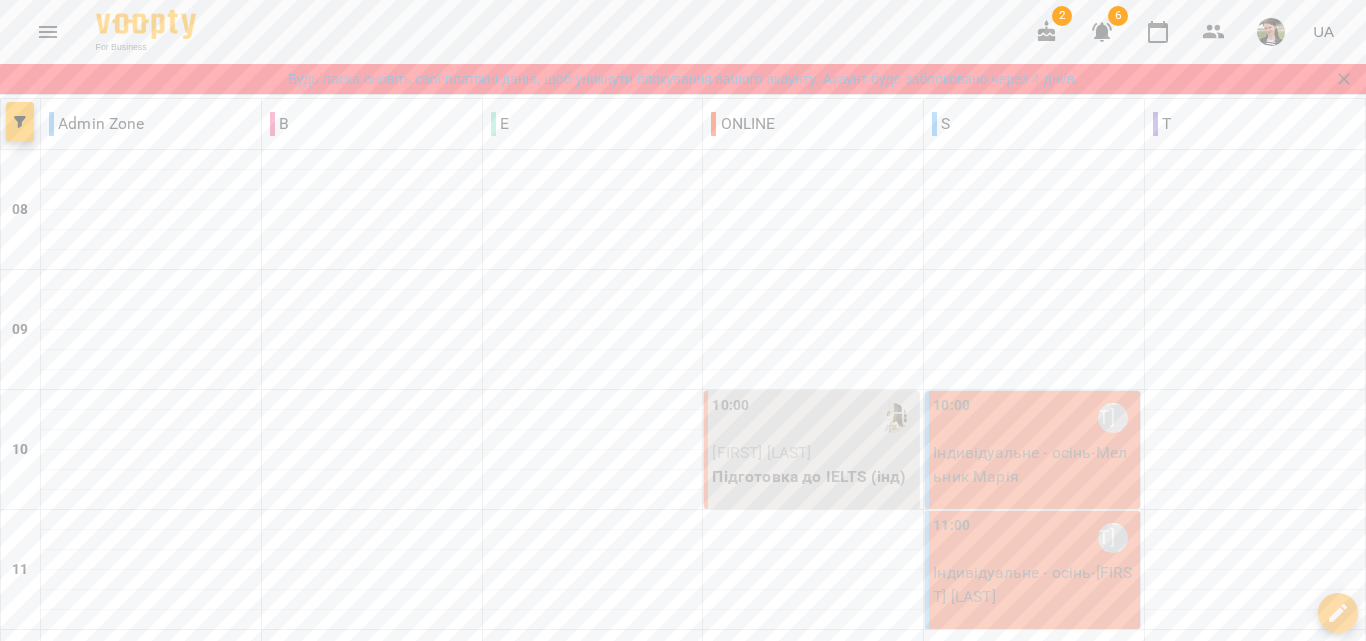 scroll, scrollTop: 1100, scrollLeft: 0, axis: vertical 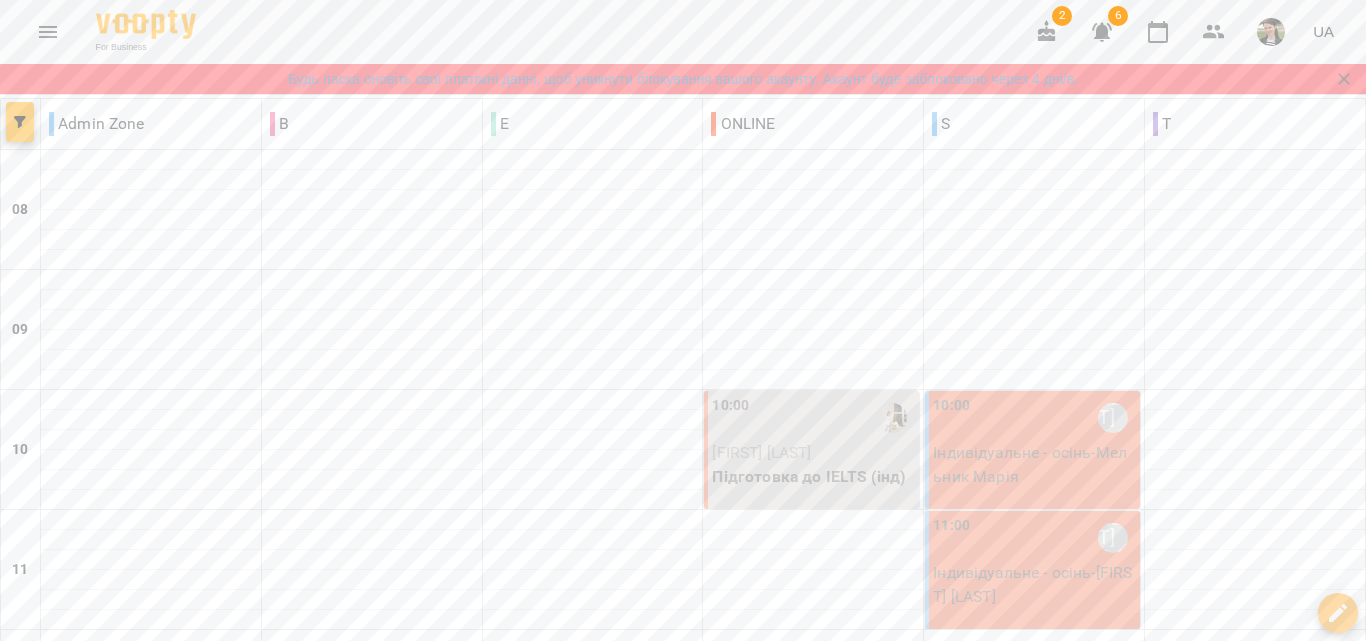 click on "19:30 [LAST] [LAST]" at bounding box center [1034, 1558] 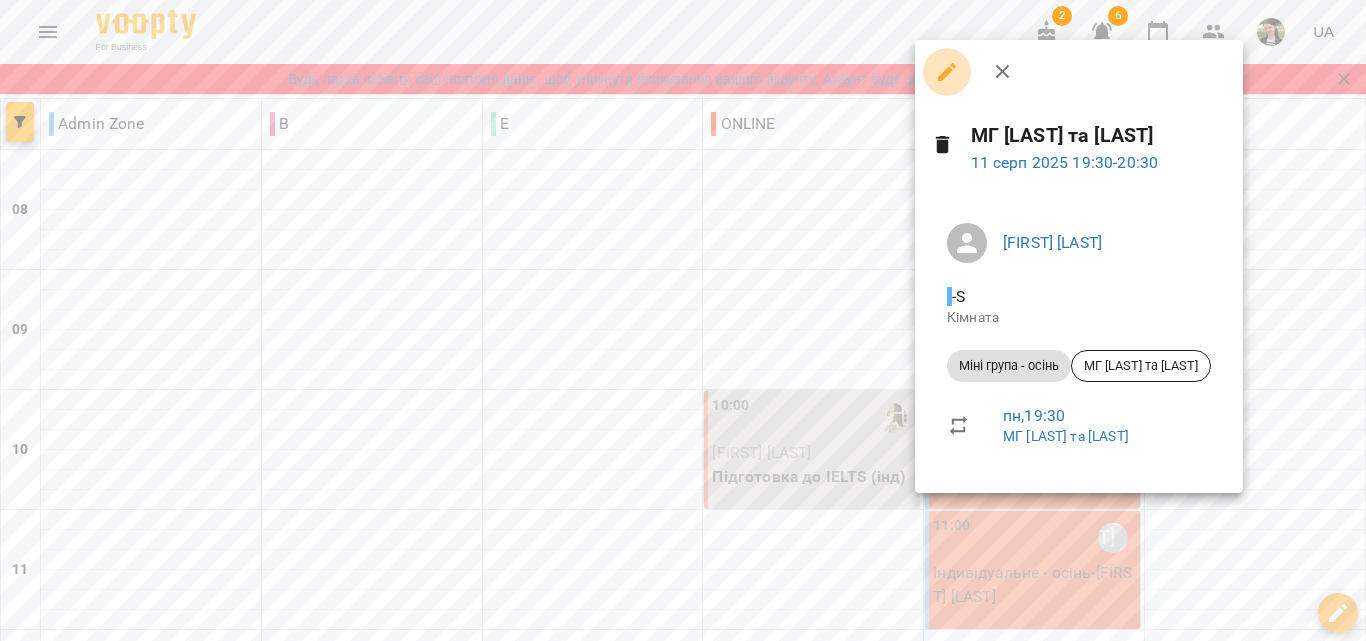 click 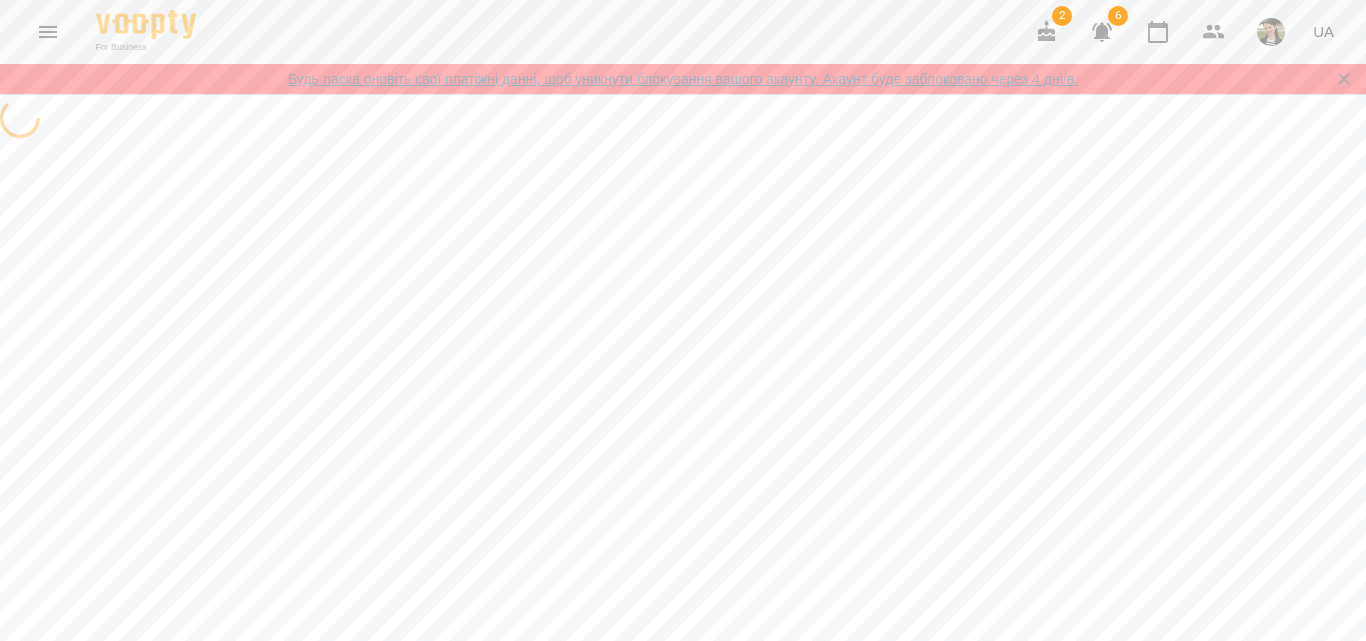 select on "**********" 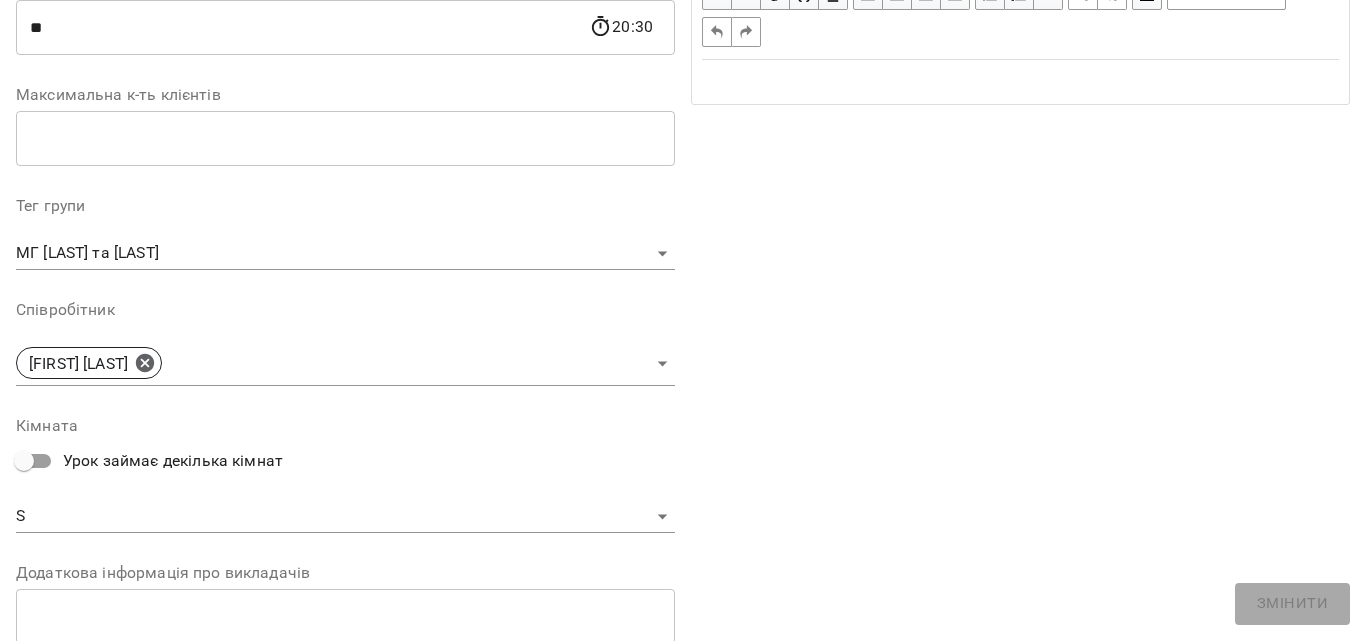 scroll, scrollTop: 600, scrollLeft: 0, axis: vertical 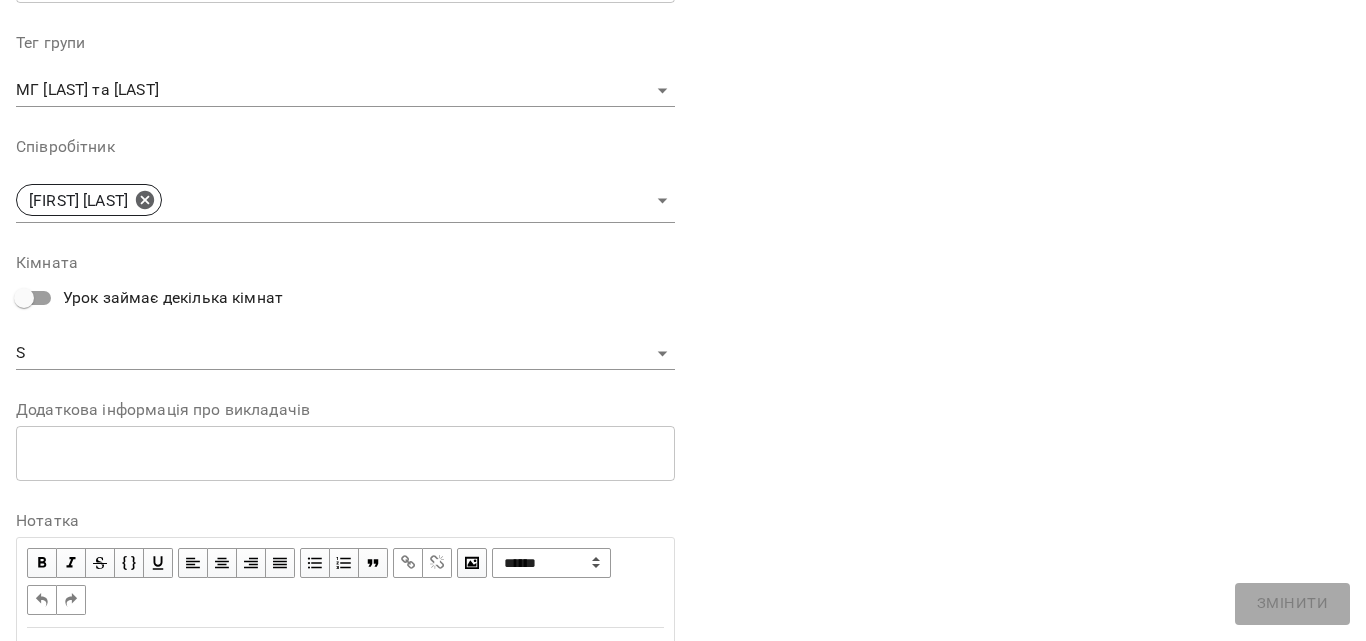click on "For Business 2 6 UA Будь ласка оновіть свої платіжні данні, щоб уникнути блокування вашого акаунту. Акаунт буде заблоковано через 4 дні/в. Журнал відвідувань / МГ Ратушинська та Іванова   пн, 11 серп 2025 19:30 New Client пн ,  19:30 МГ Ратушинська та Іванова Урок №24 Попередні уроки ср 06 серп 2025 19:30 чт 31 лип 2025 19:30 ср 23 лип 2025 19:30 пн 21 лип 2025 19:30 ср 16 лип 2025 19:30   МГ Ратушинська та Іванова ( 60 хв. ) Міні група - осінь  Змінити урок Скасовано студією відпустка 06 серп 2025 17:34 Відновити урок Анастасія Сидорук S Кімната МГ Ратушинська та Іванова 2025-08-06 20:34:19 ( 0 ) ( 0" at bounding box center [683, 503] 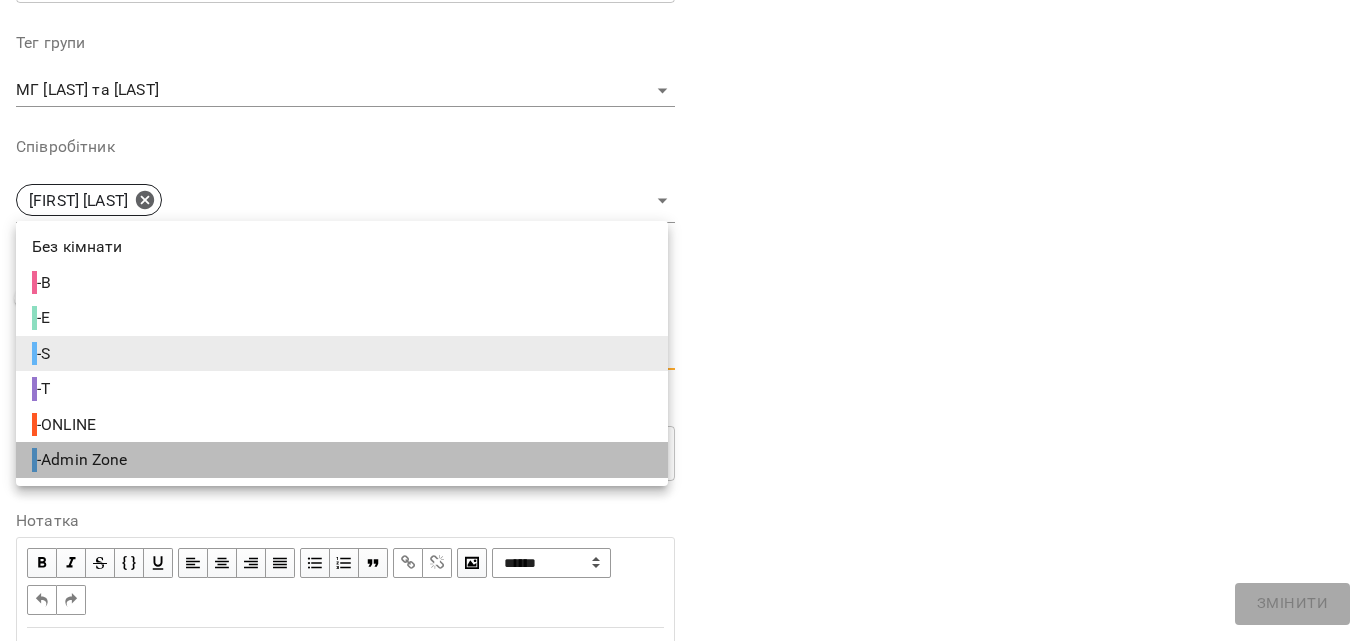 click on "- Admin Zone" at bounding box center [82, 460] 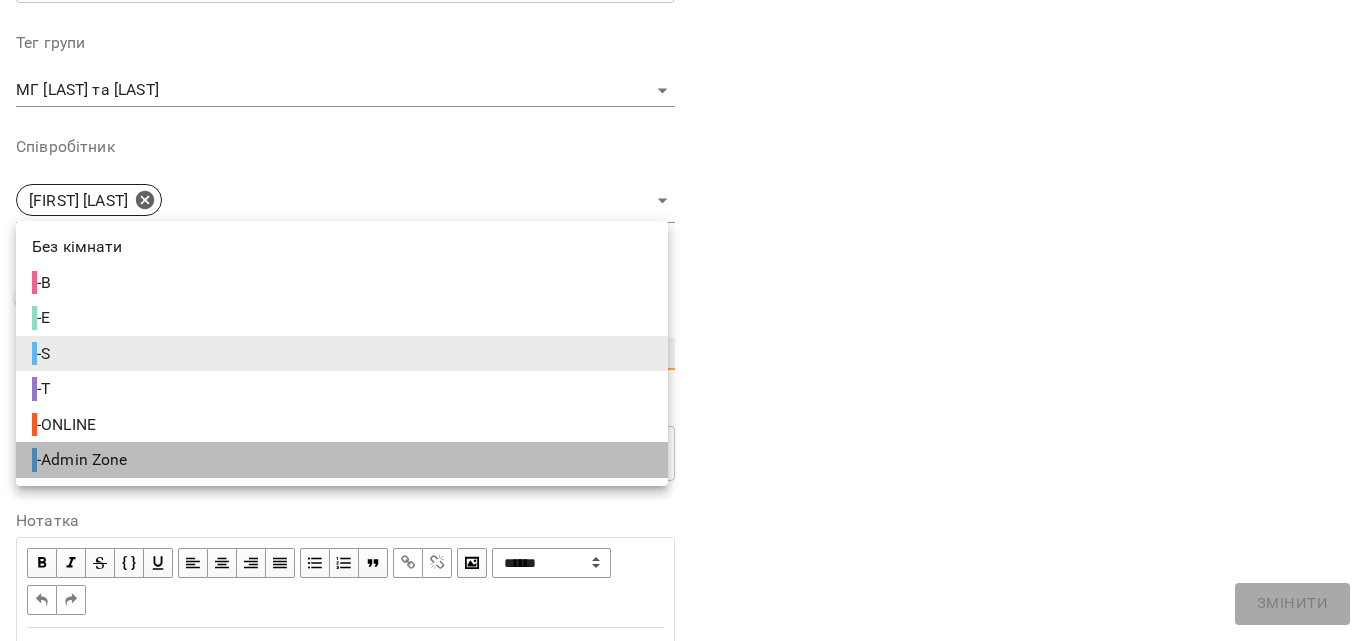 type on "**********" 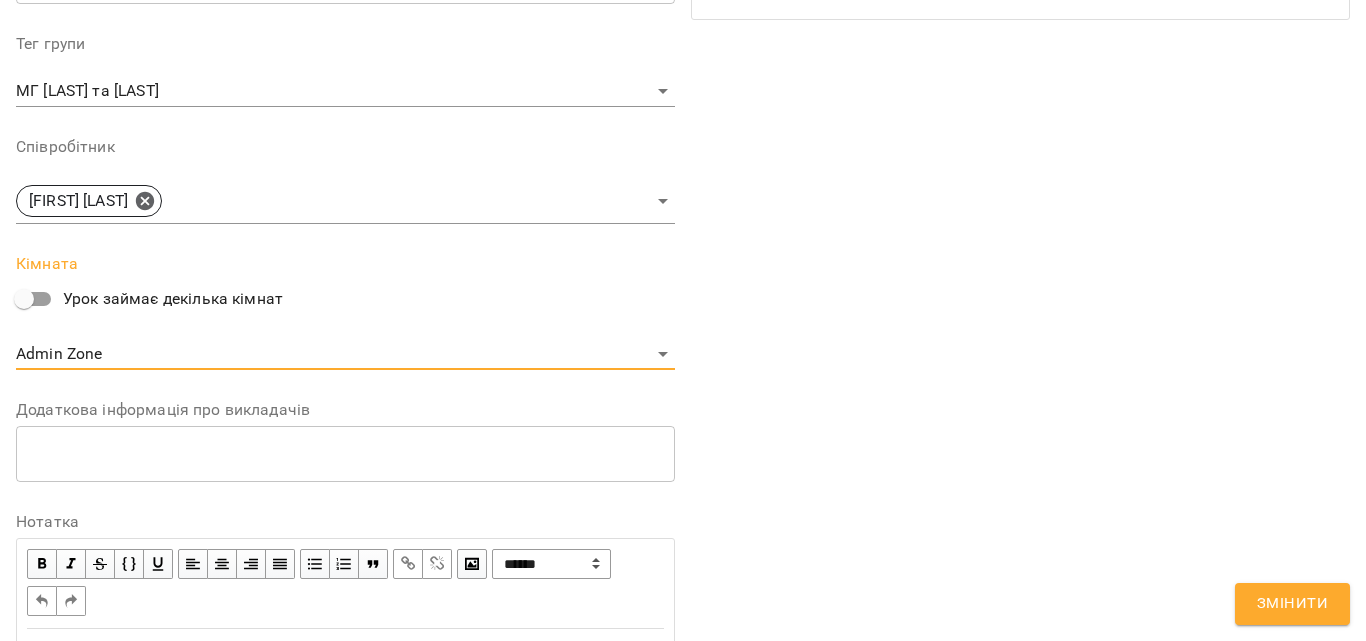 click on "Змінити" at bounding box center (1292, 604) 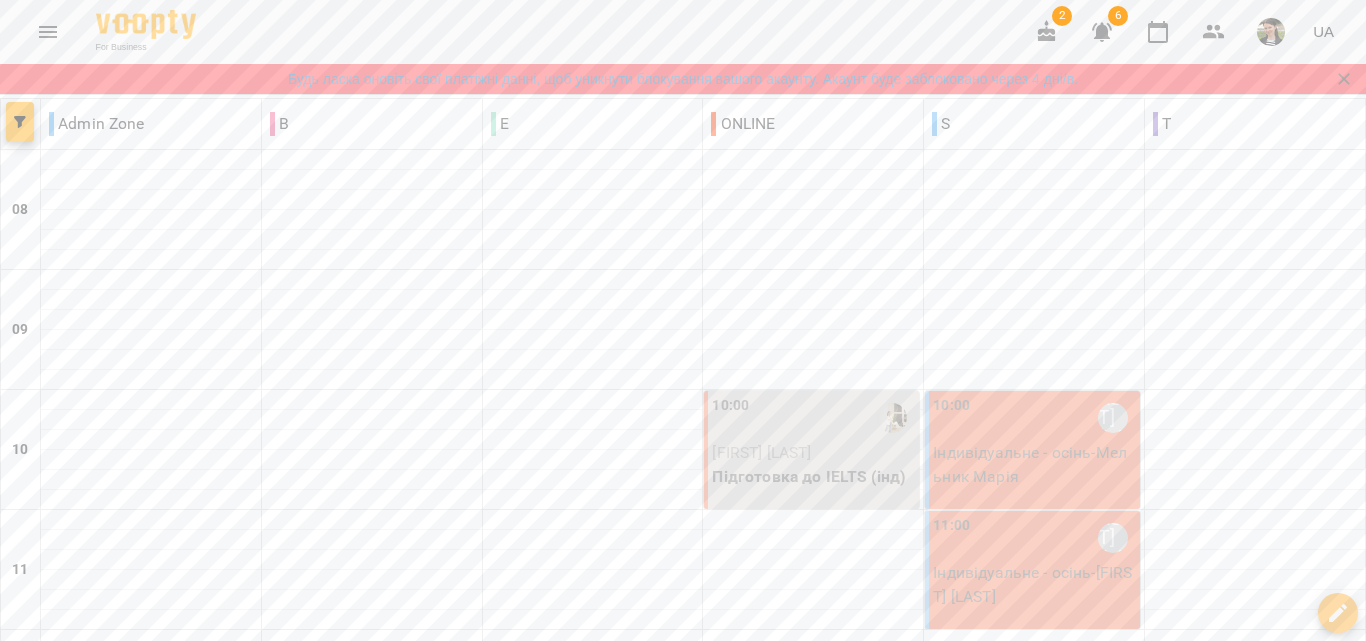 click 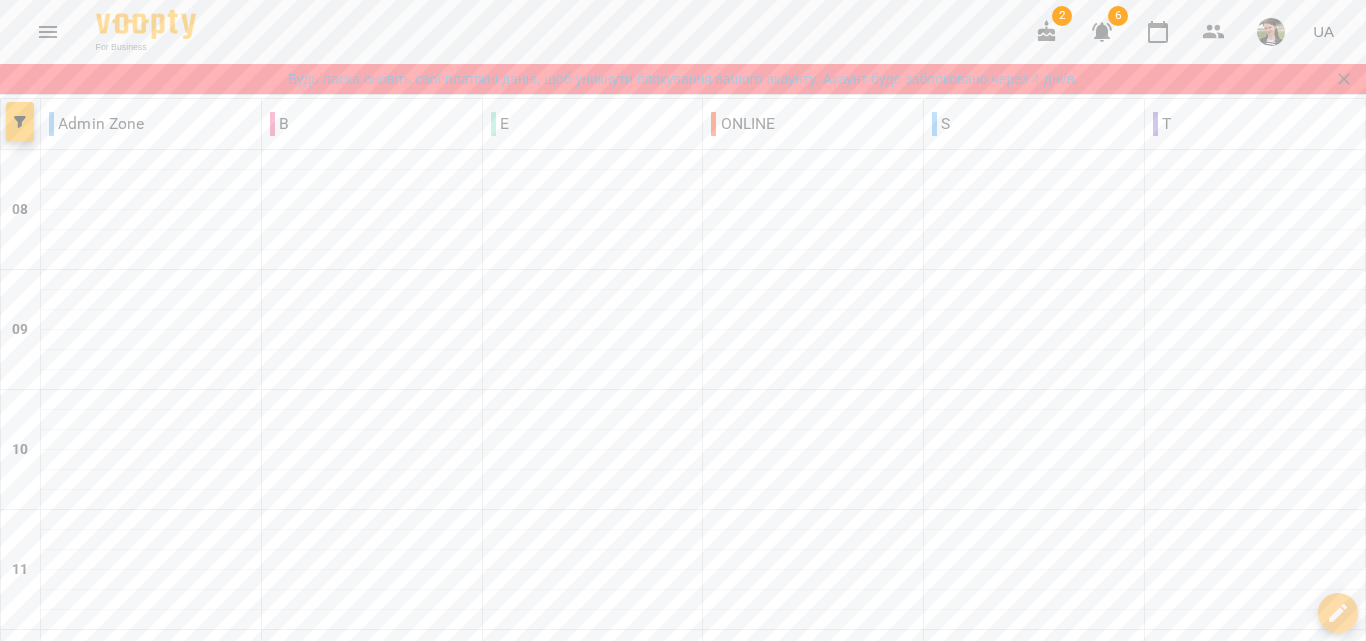 click on "чт" at bounding box center (595, 1856) 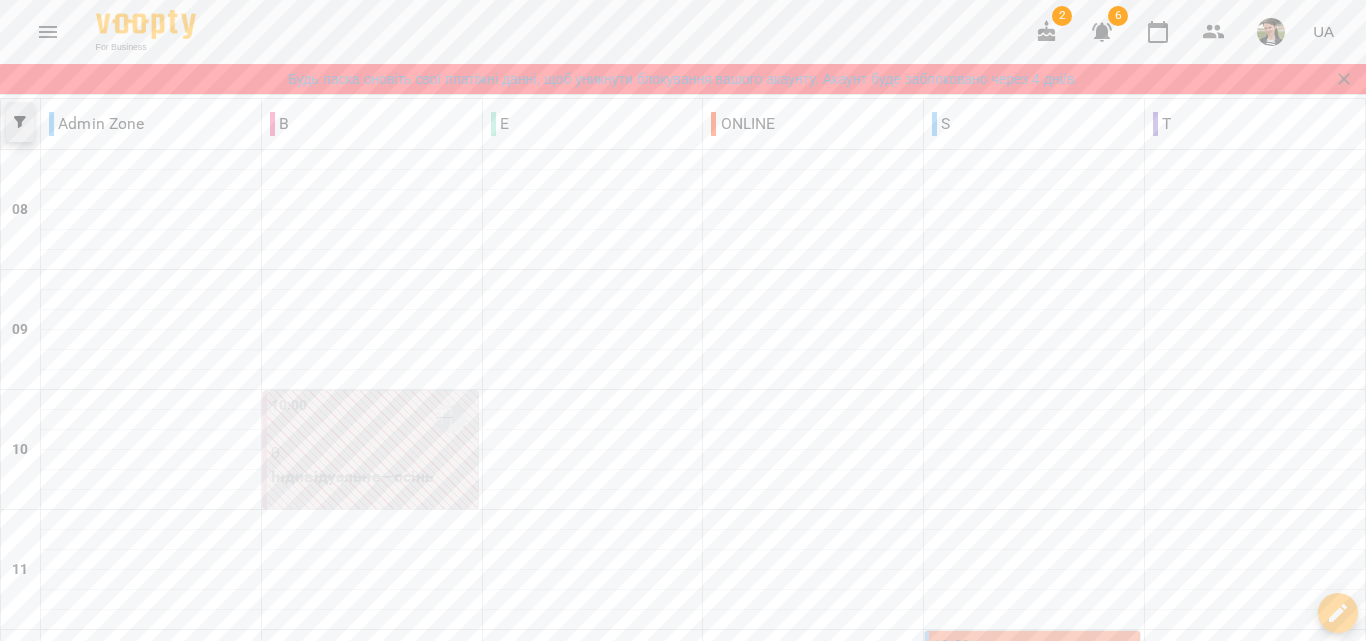 click 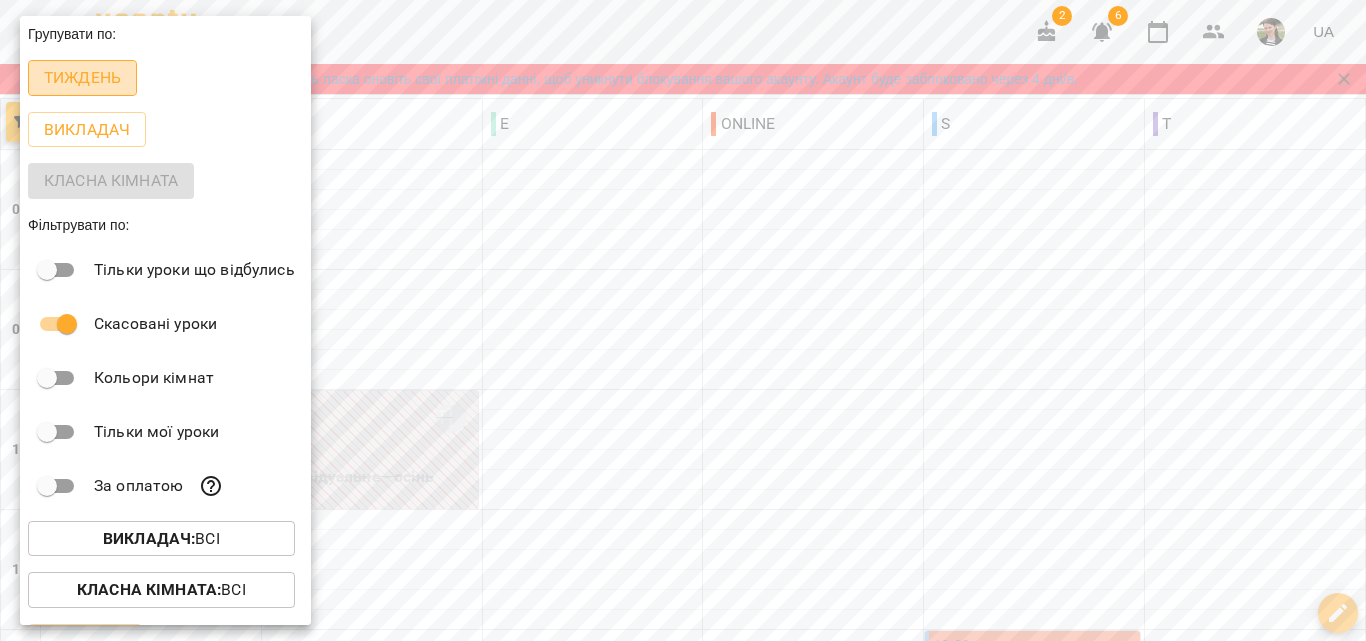 click on "Тиждень" at bounding box center (82, 78) 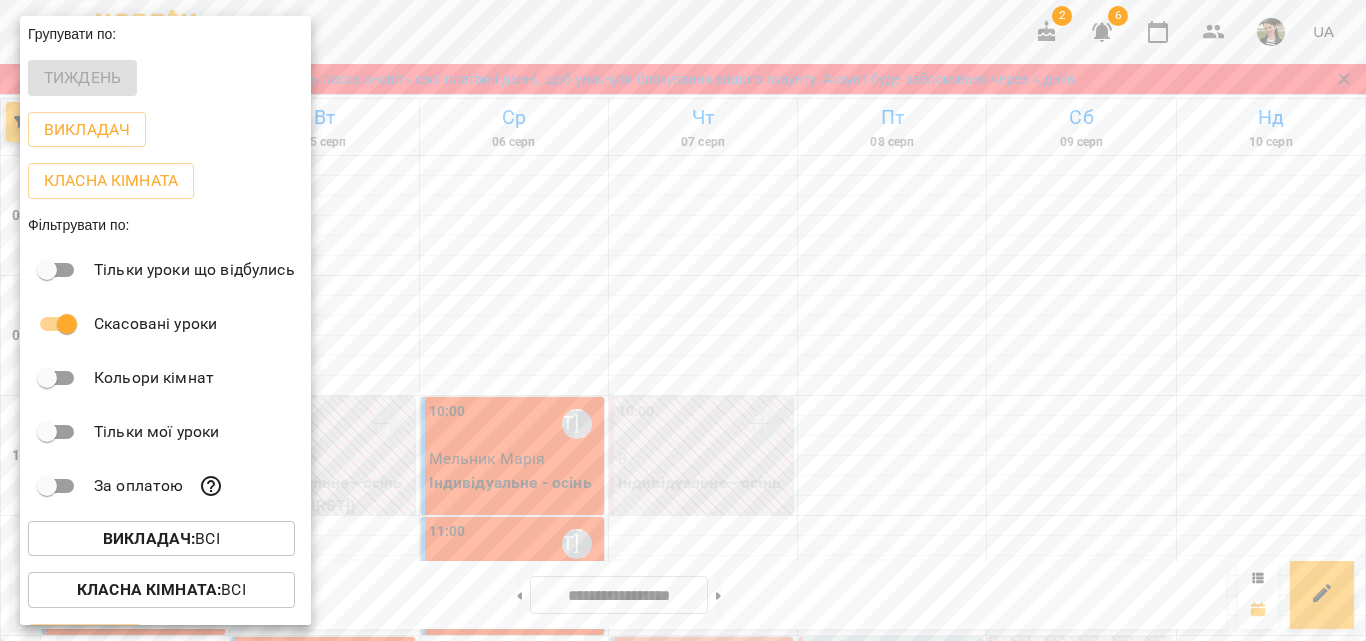 click at bounding box center (683, 320) 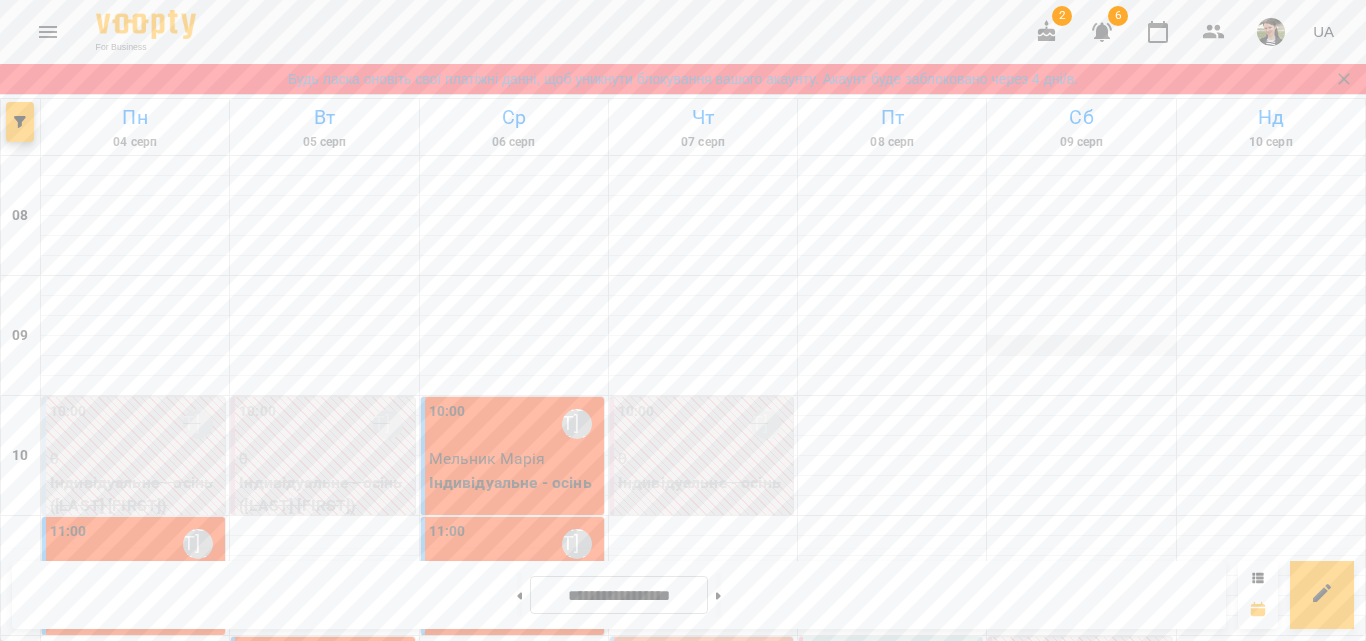scroll, scrollTop: 400, scrollLeft: 0, axis: vertical 